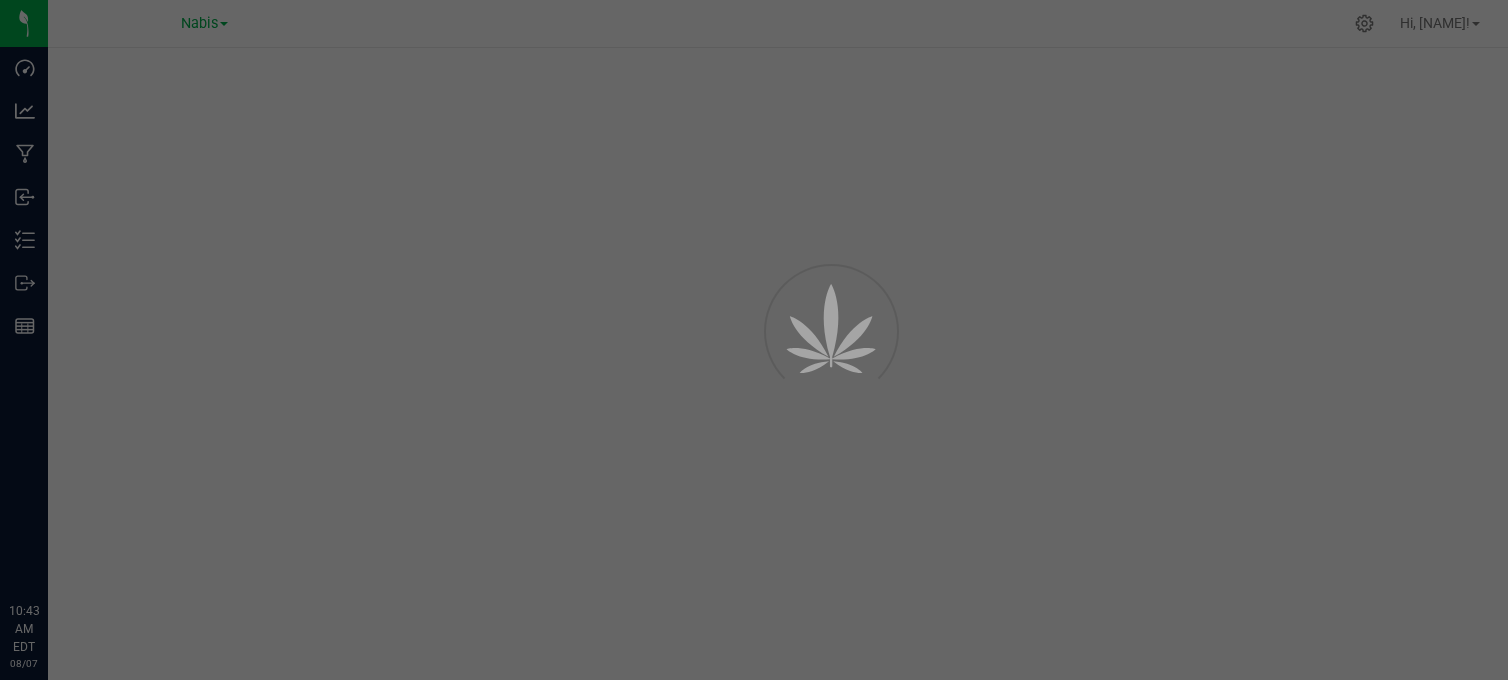 scroll, scrollTop: 0, scrollLeft: 0, axis: both 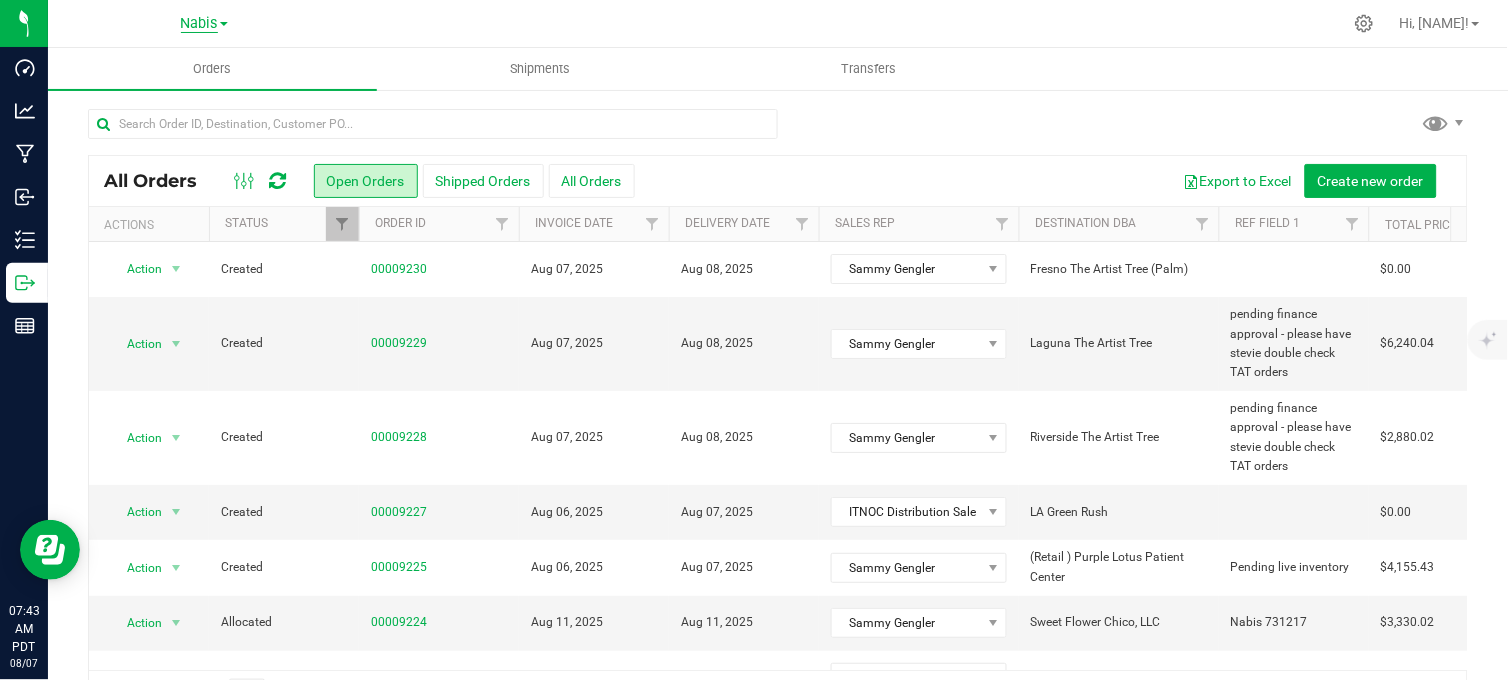 click on "Nabis" at bounding box center [199, 24] 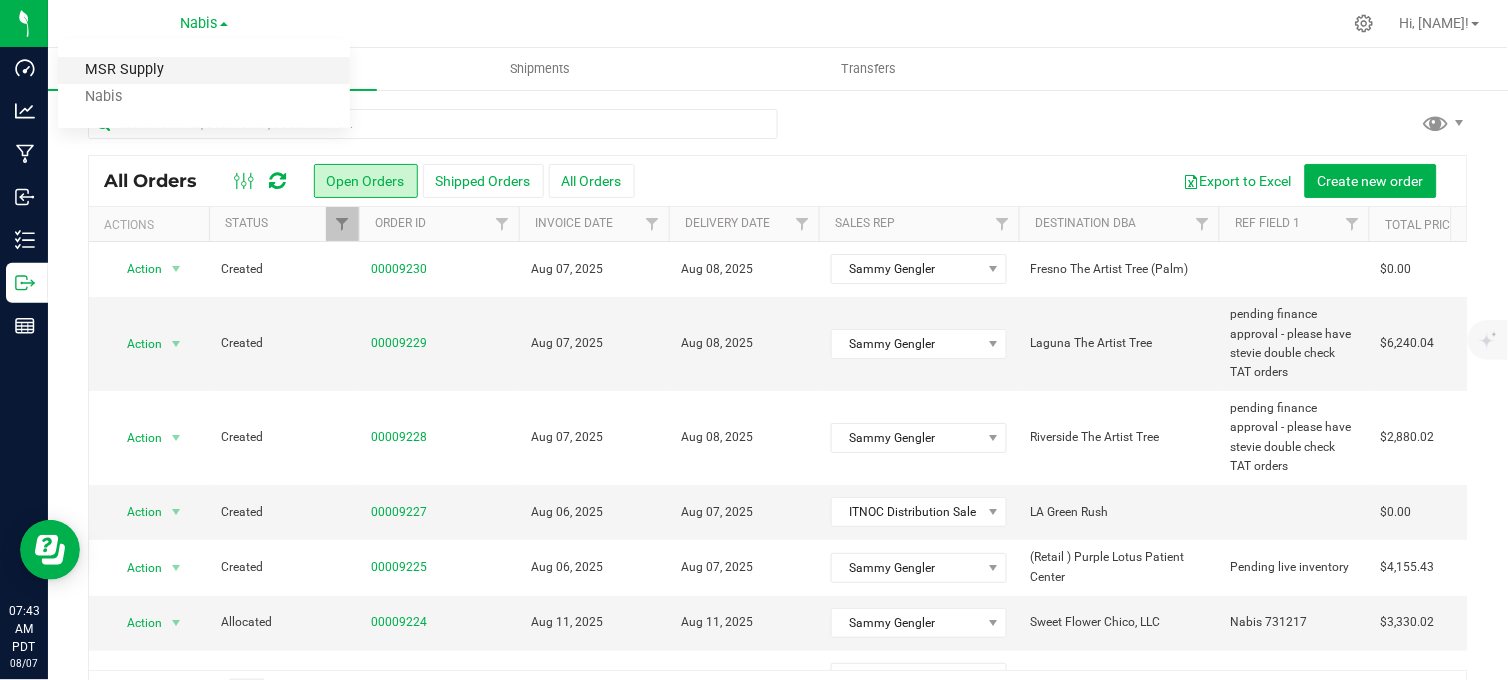 click on "MSR Supply" at bounding box center (204, 70) 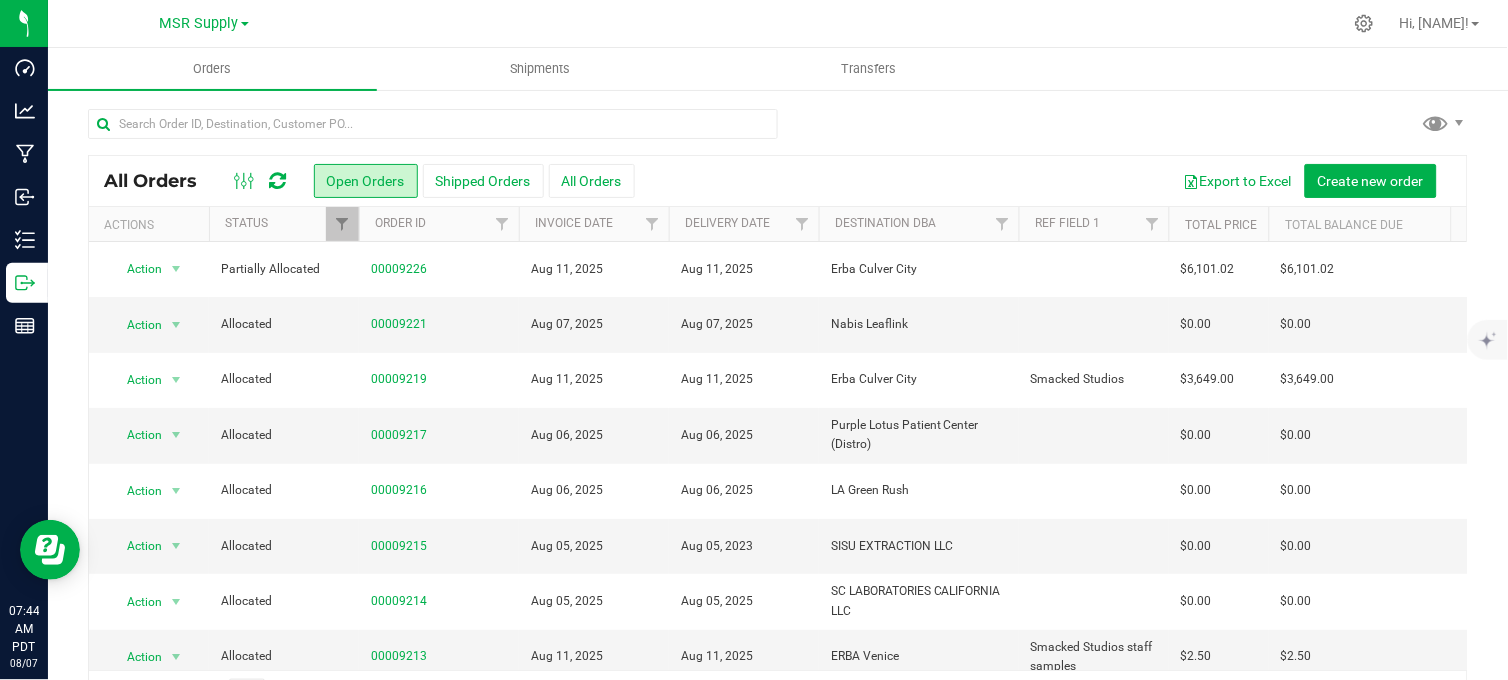 drag, startPoint x: 343, startPoint y: 38, endPoint x: 350, endPoint y: 27, distance: 13.038404 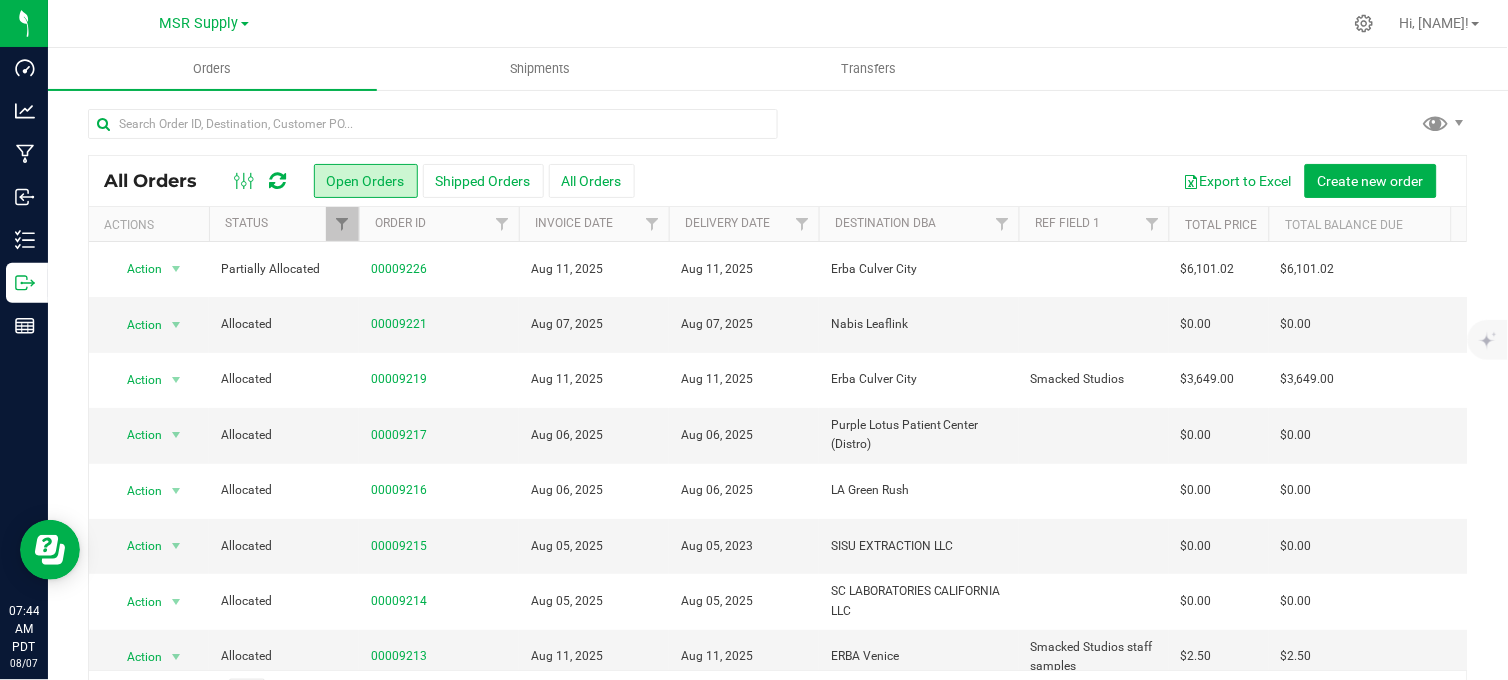 click on "MSR Supply   MSR Supply   Nabis" at bounding box center [208, 23] 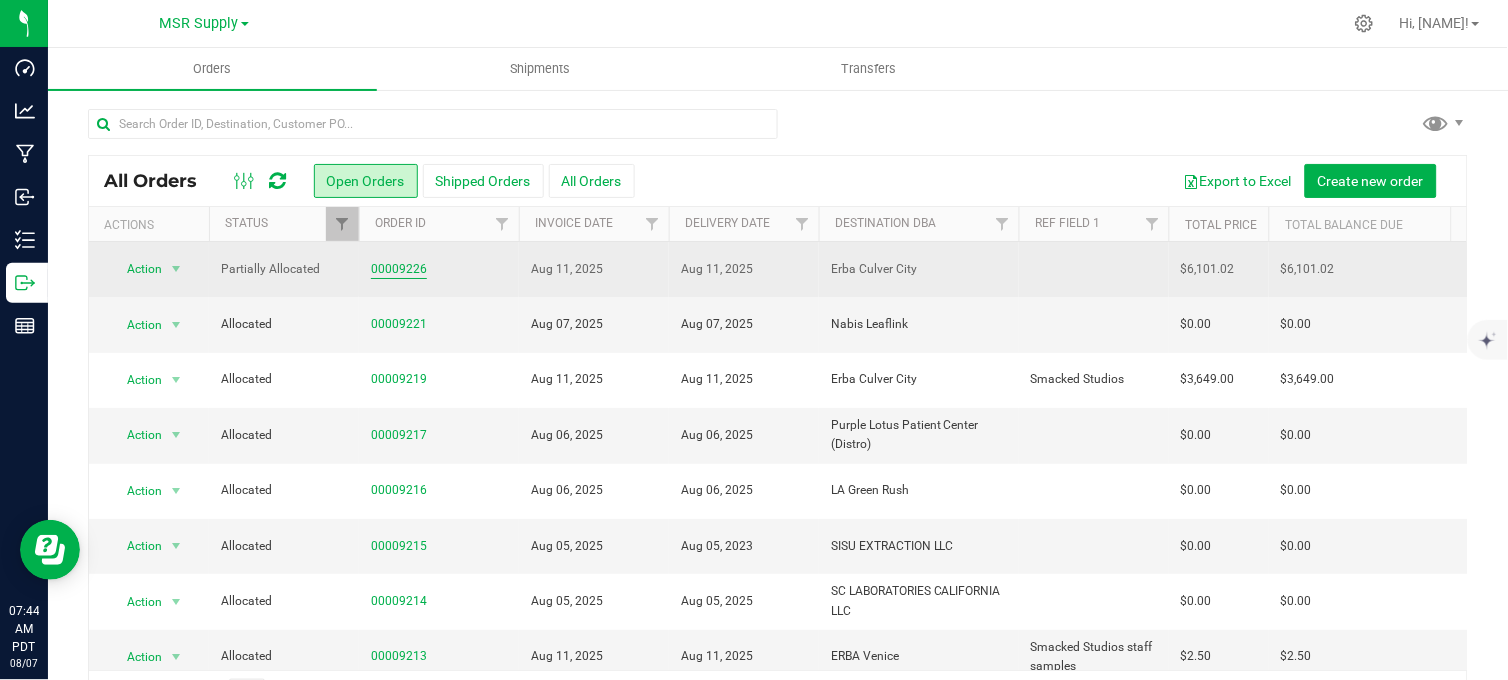 click on "00009226" at bounding box center (399, 269) 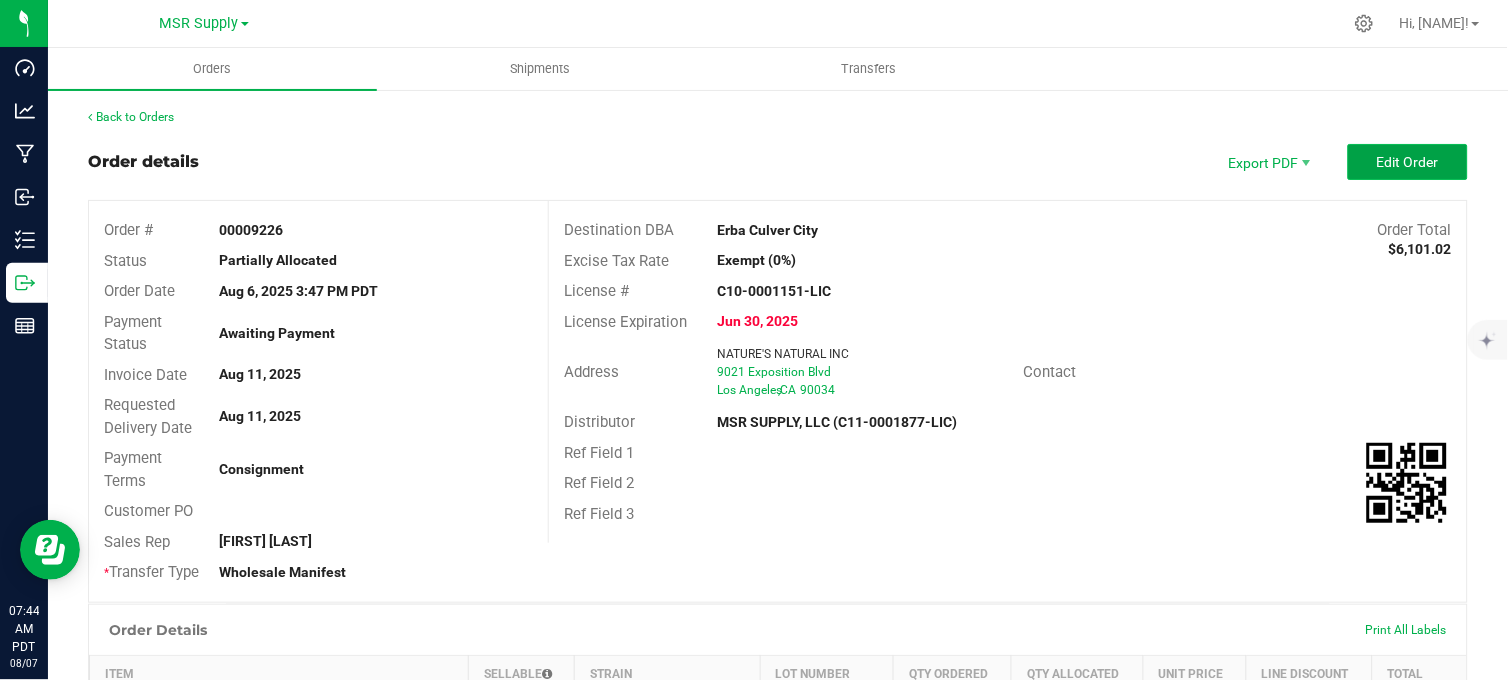 click on "Edit Order" at bounding box center [1408, 162] 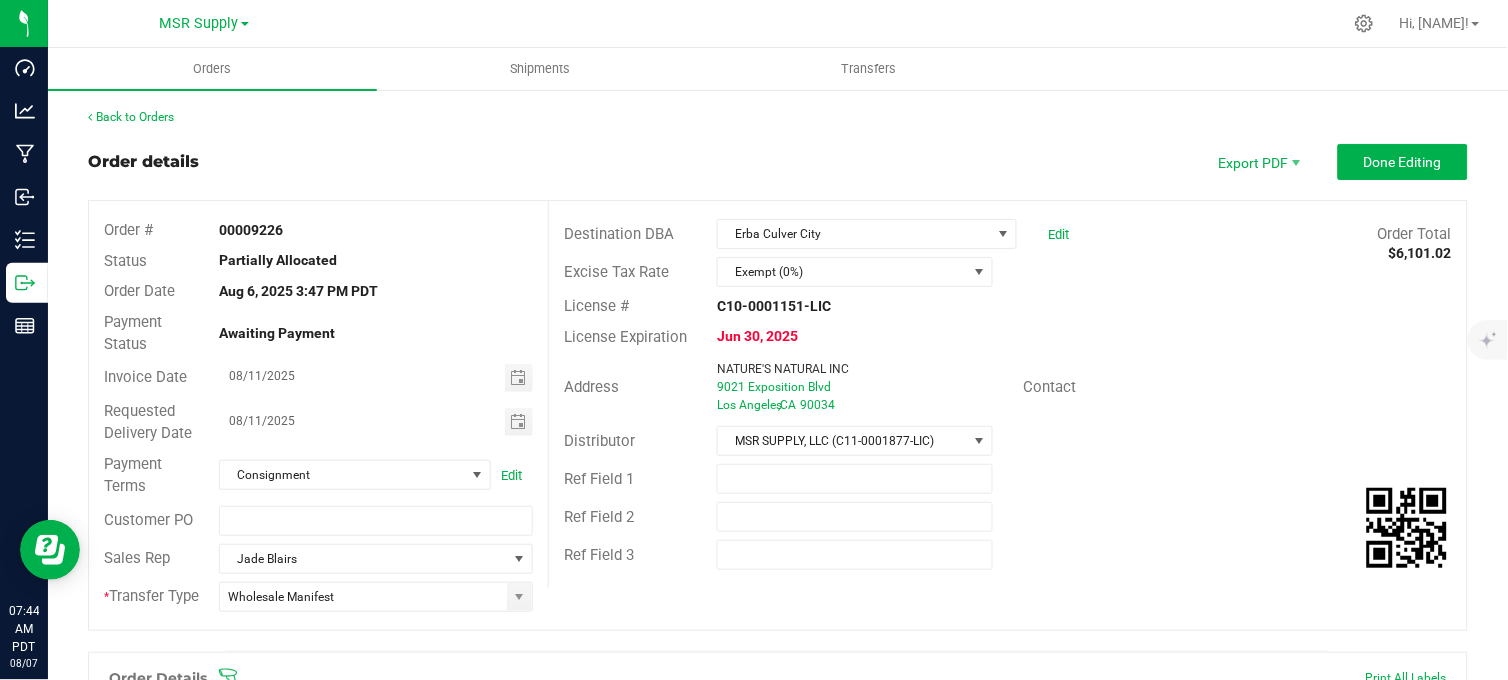 scroll, scrollTop: 555, scrollLeft: 0, axis: vertical 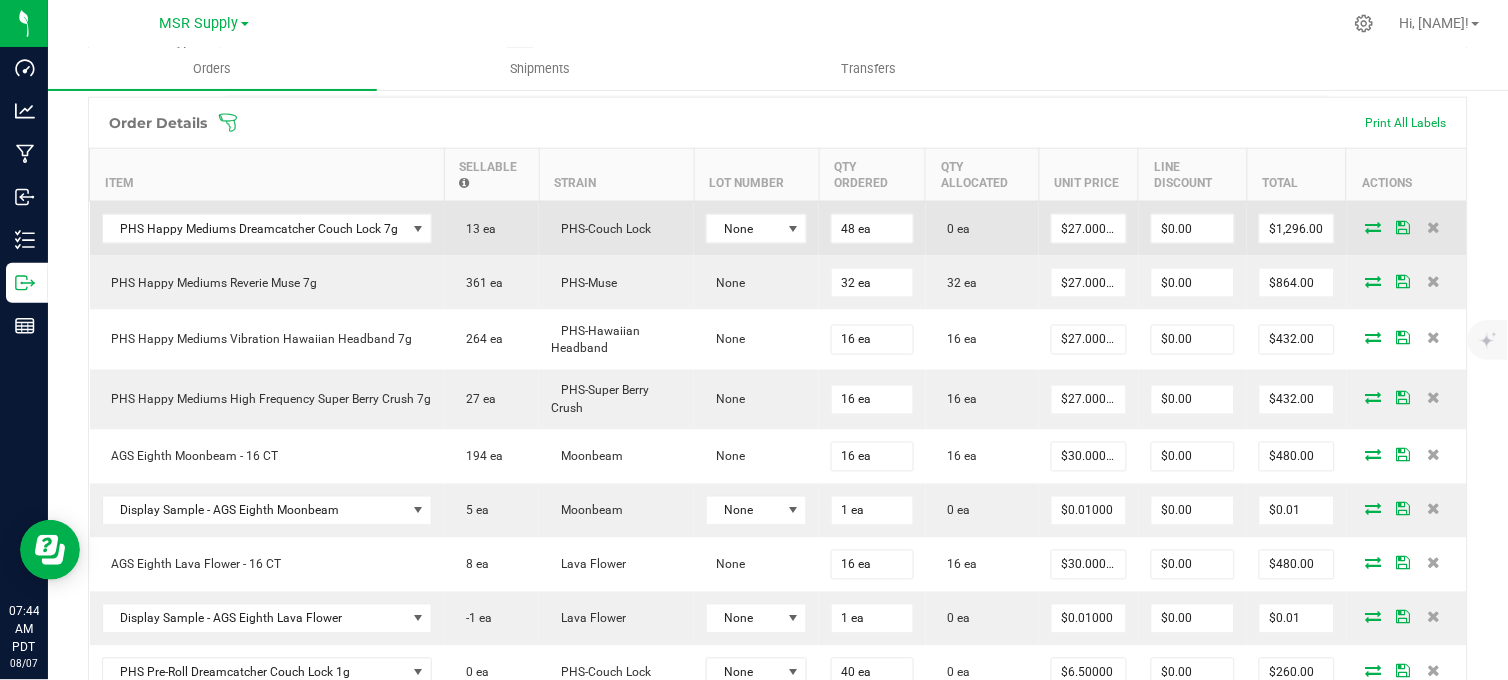 click at bounding box center (1374, 227) 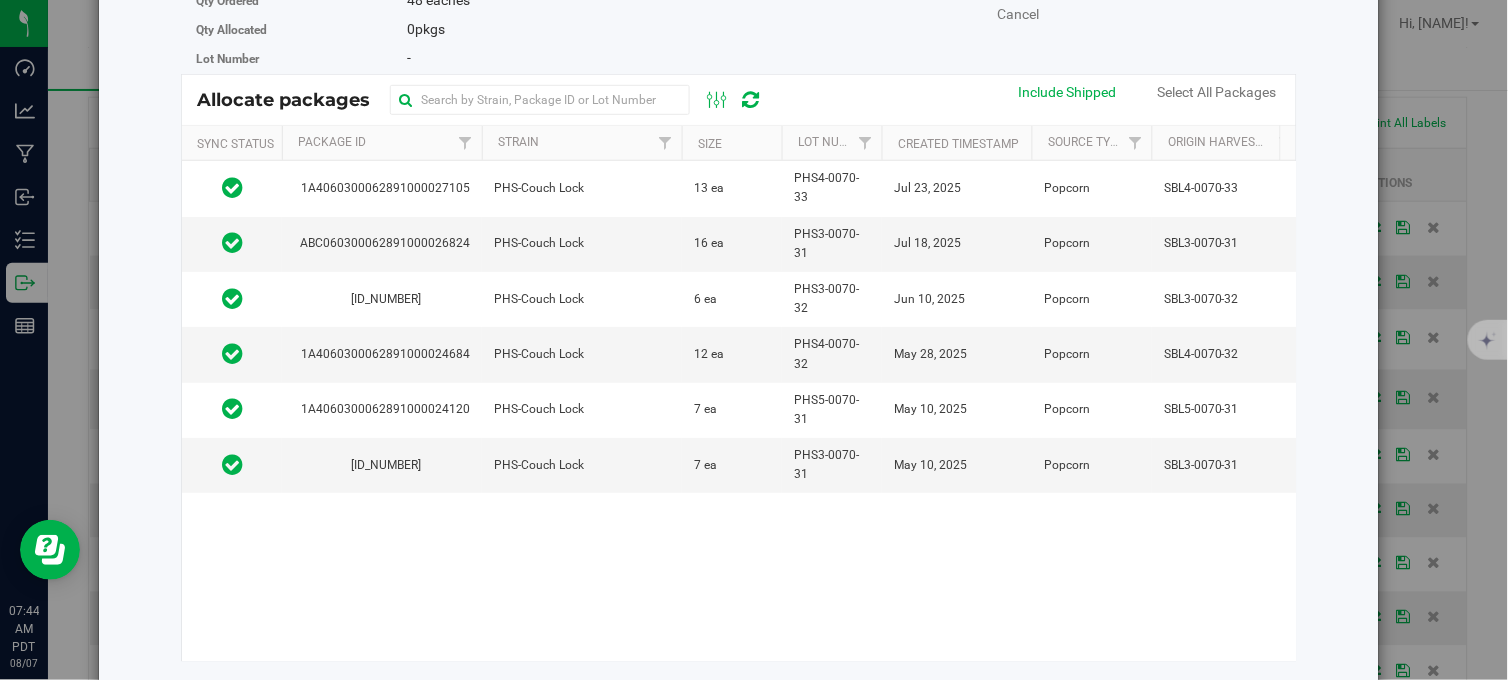 scroll, scrollTop: 0, scrollLeft: 0, axis: both 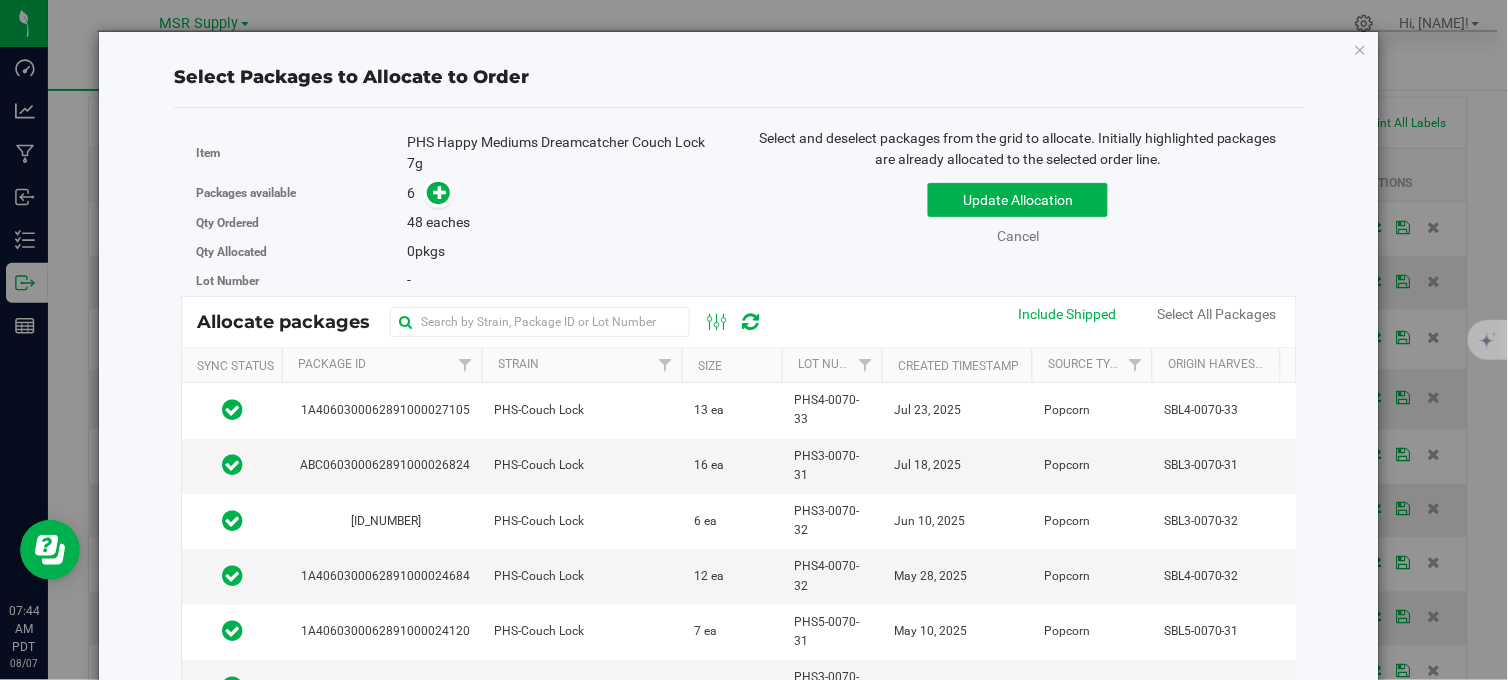 click at bounding box center (1361, 49) 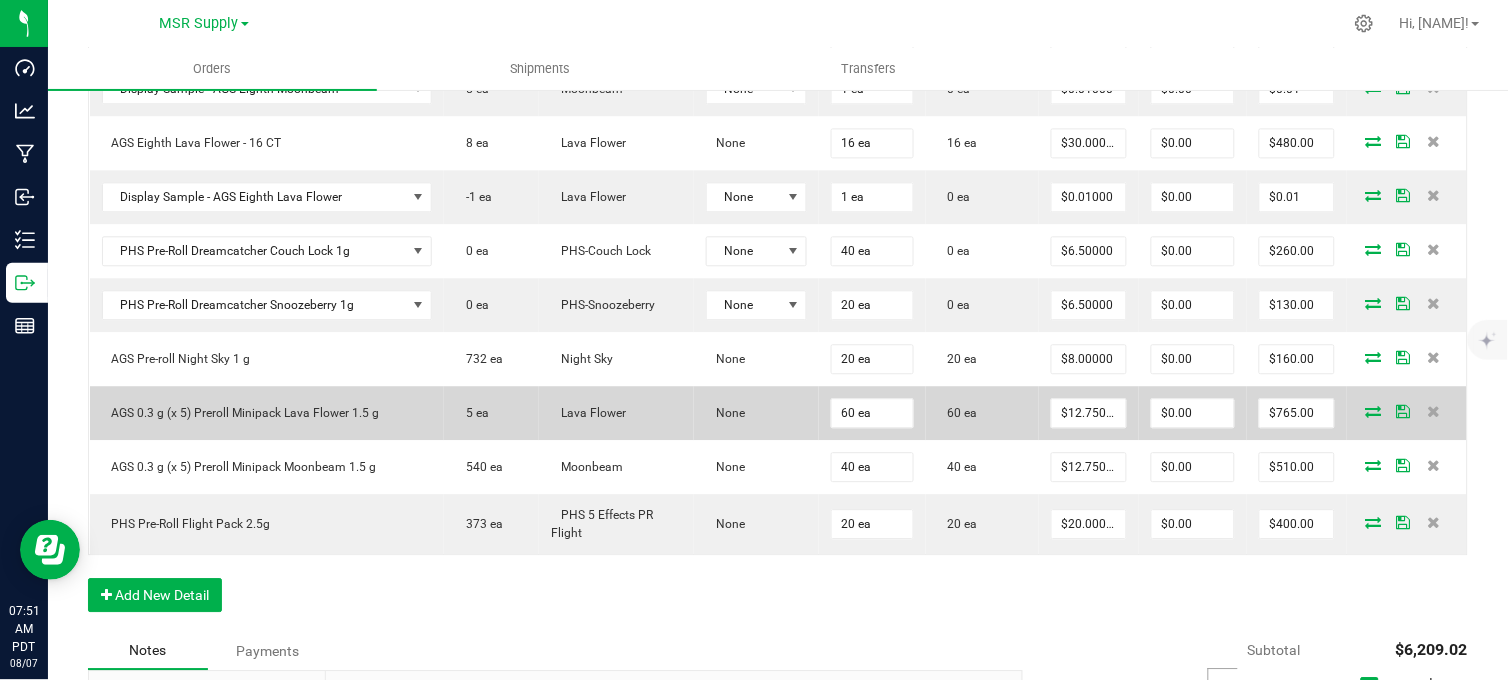 scroll, scrollTop: 1000, scrollLeft: 0, axis: vertical 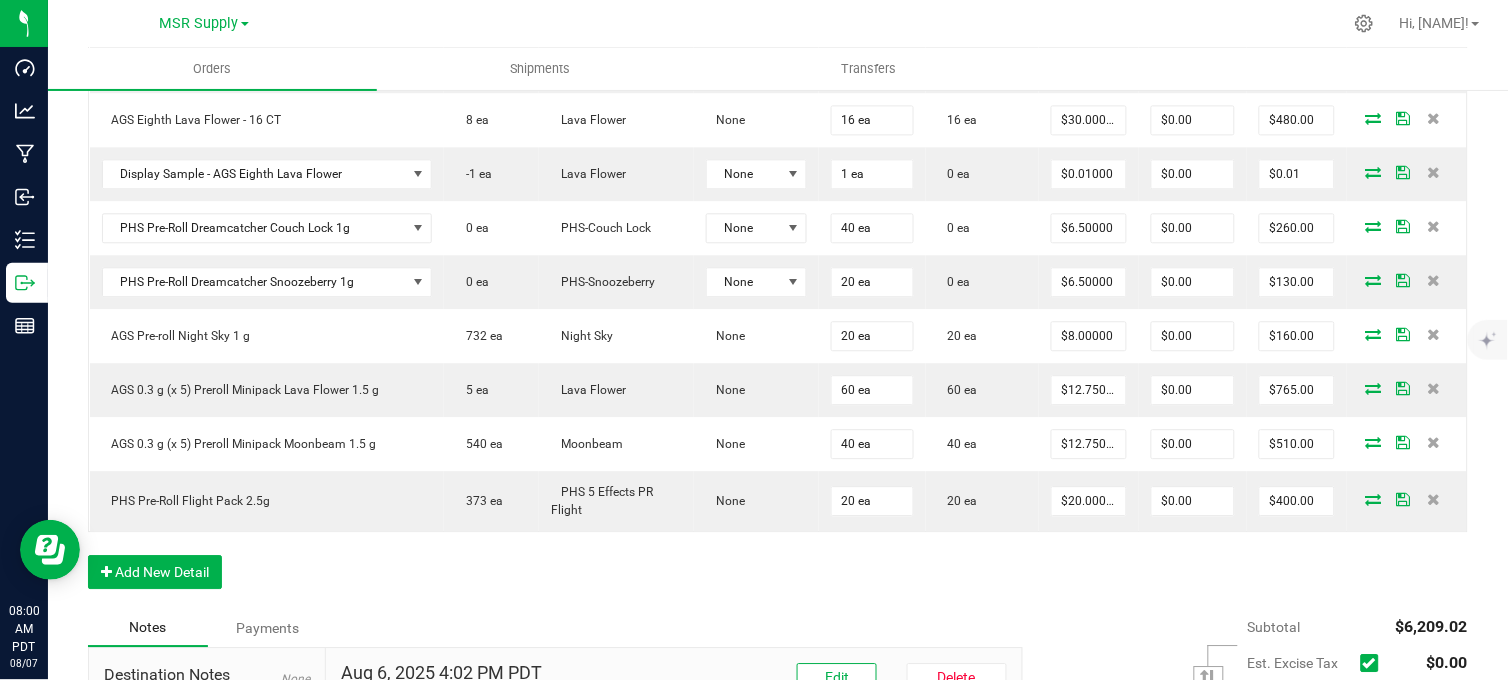 click on "Order Details Print All Labels Item  Sellable  Strain  Lot Number  Qty Ordered Qty Allocated Unit Price Line Discount Total Actions PHS Happy Mediums Dreamcatcher Couch Lock 7g  13 ea   PHS-Couch Lock  None 48 ea  0 ea  $27.00000 $0.00 $1,296.00  PHS Happy Mediums Reverie Muse 7g   361 ea   PHS-Muse   None  32 ea  32 ea  $27.00000 $0.00 $864.00  PHS Happy Mediums Vibration Hawaiian Headband 7g   264 ea   PHS-Hawaiian Headband   None  16 ea  16 ea  $27.00000 $0.00 $432.00  PHS Happy Mediums High Frequency Super Berry Crush 7g   27 ea   PHS-Super Berry Crush   None  16 ea  16 ea  $27.00000 $0.00 $432.00  AGS Eighth Moonbeam - 16 CT   194 ea   Moonbeam   None  16 ea  16 ea  $30.00000 $0.00 $480.00 Display Sample - AGS Eighth Moonbeam  5 ea   Moonbeam  None 1 ea  0 ea  $0.01000 $0.00 $0.01  AGS Eighth Lava Flower - 16 CT   8 ea   Lava Flower   None  16 ea  16 ea  $30.00000 $0.00 $480.00 Display Sample - AGS Eighth Lava Flower  -1 ea   Lava Flower  None 1 ea  0 ea  $0.01000 $0.00" at bounding box center (778, 130) 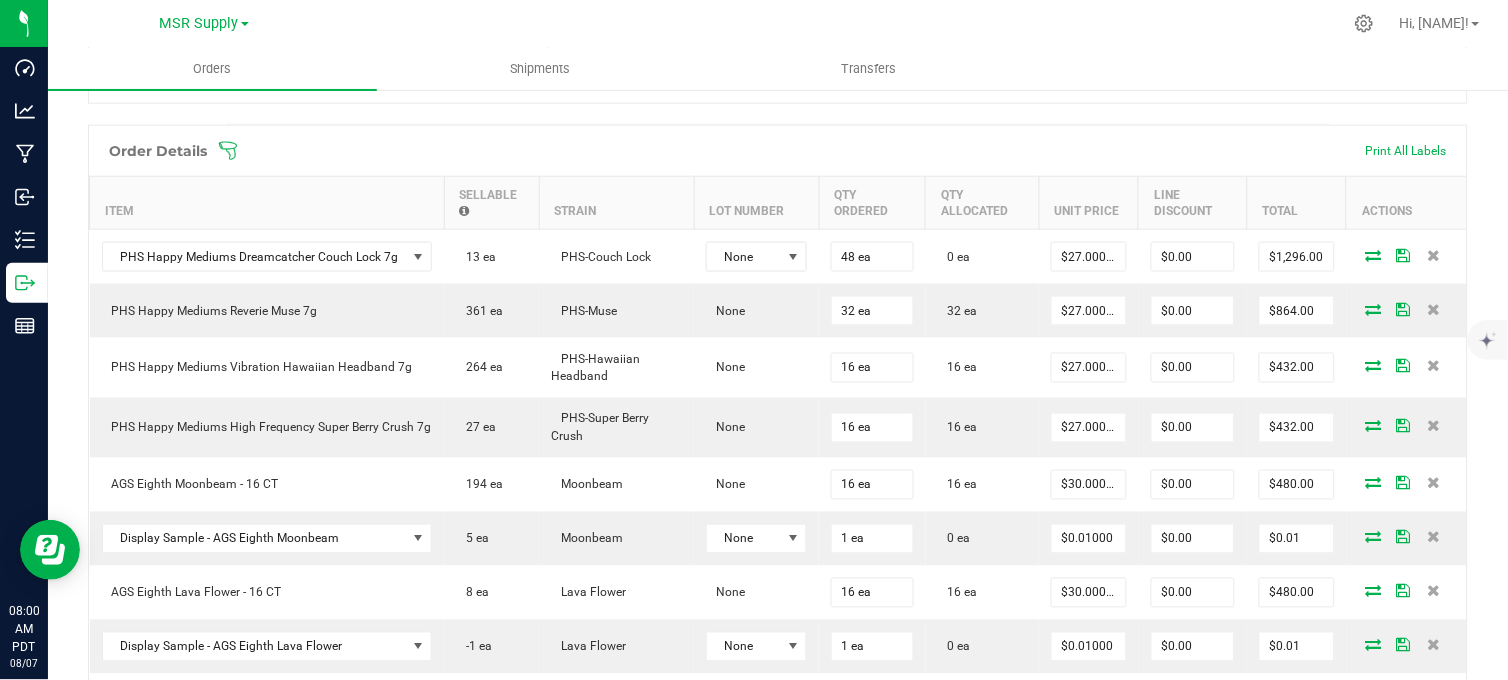 scroll, scrollTop: 0, scrollLeft: 0, axis: both 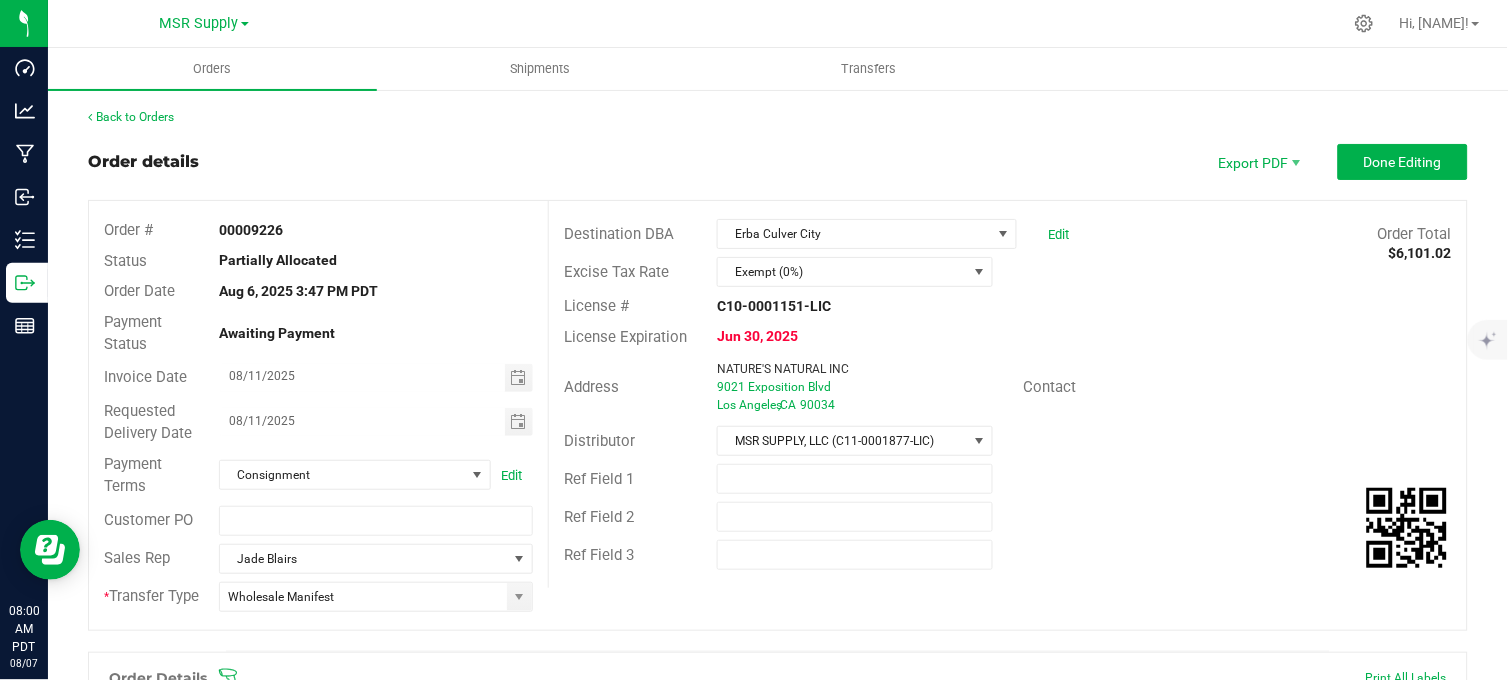 click on "Order details   Export PDF   Done Editing" at bounding box center (778, 162) 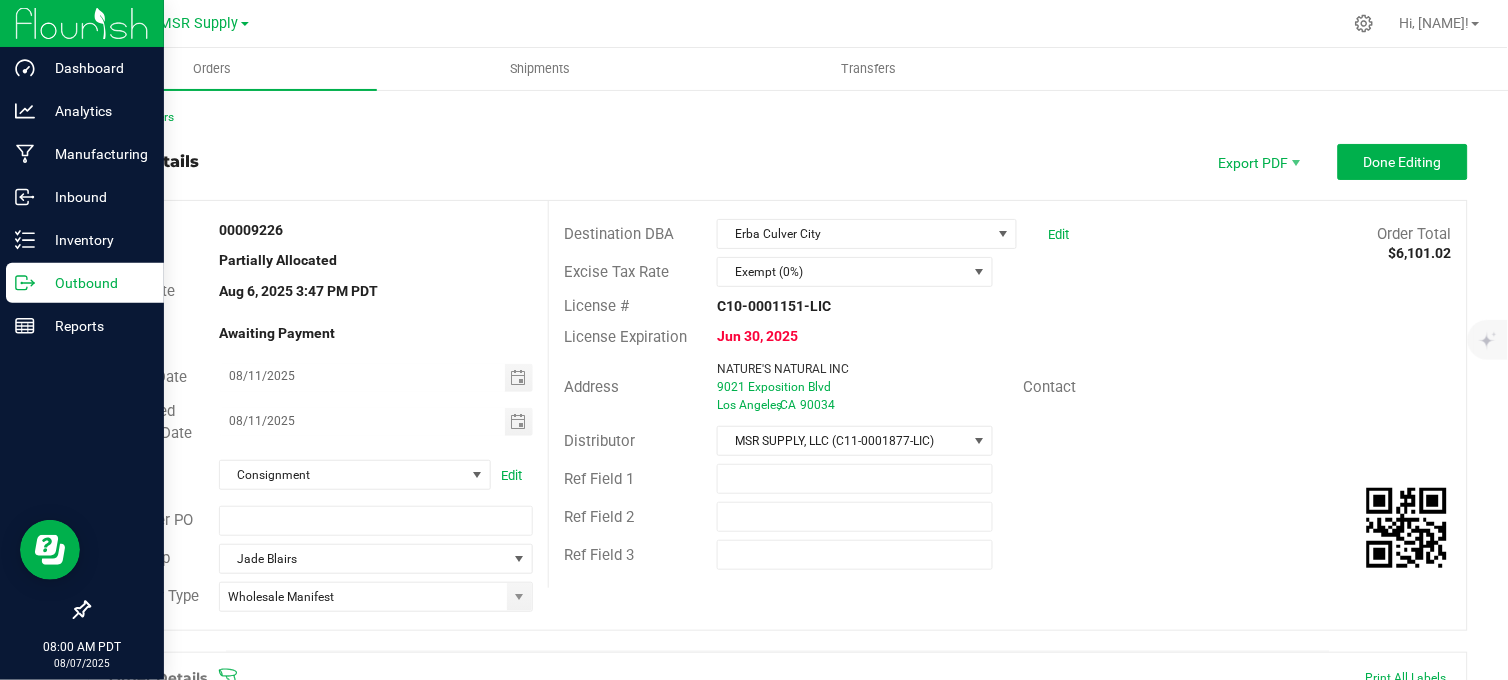 click 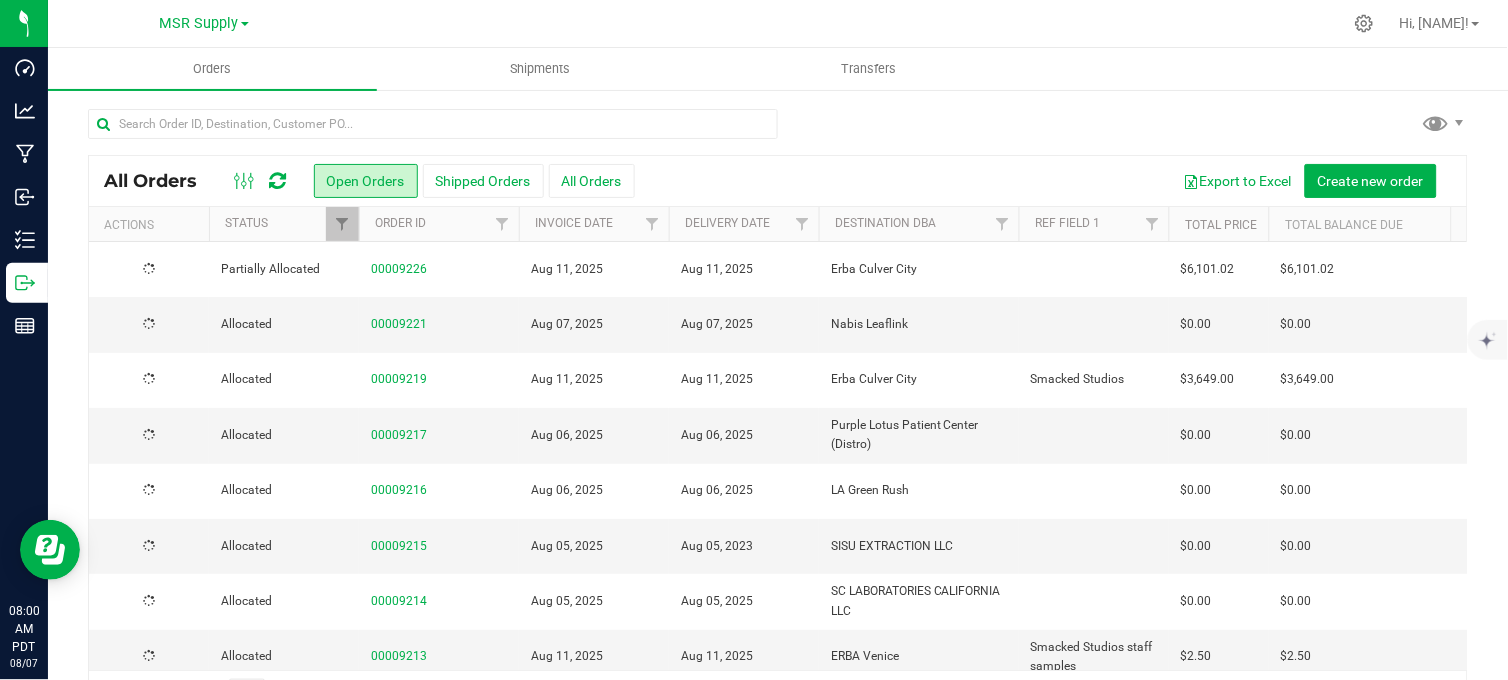 click at bounding box center (778, 132) 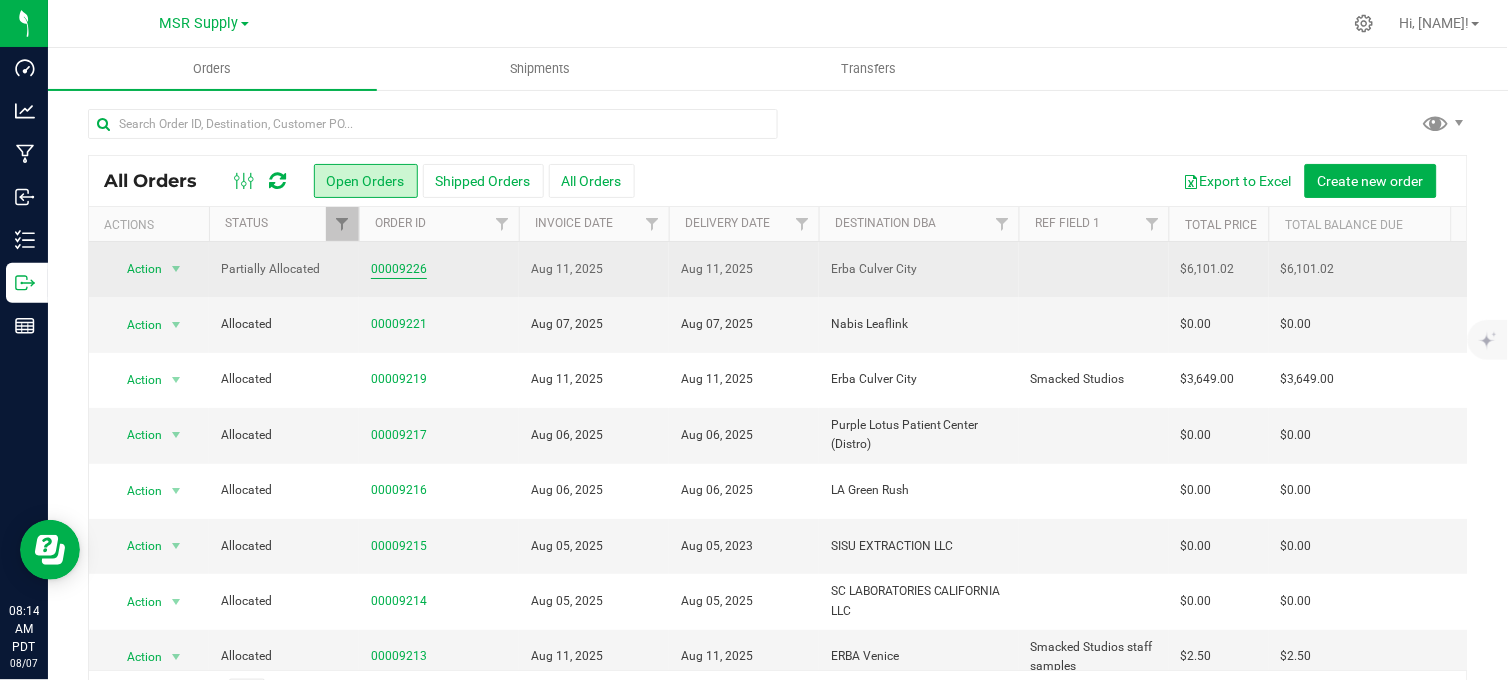click on "00009226" at bounding box center [399, 269] 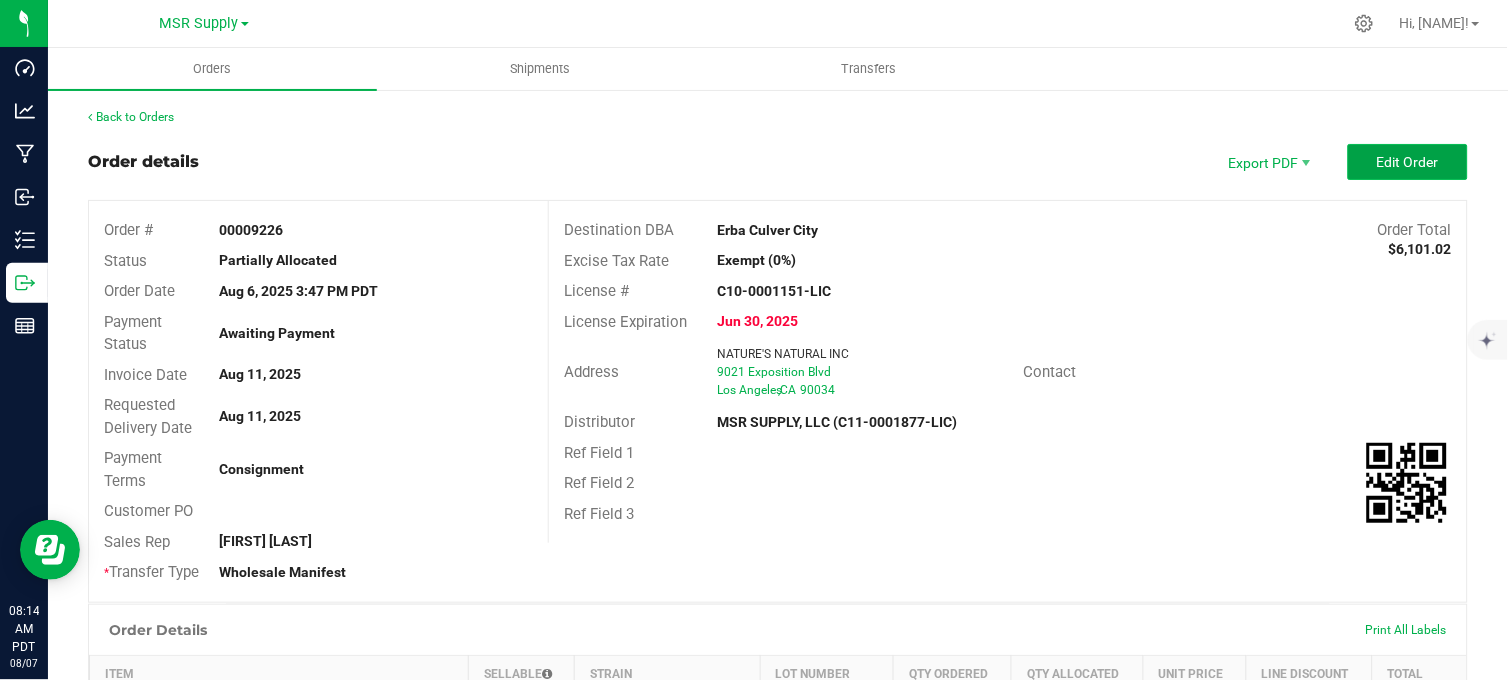 click on "Edit Order" at bounding box center [1408, 162] 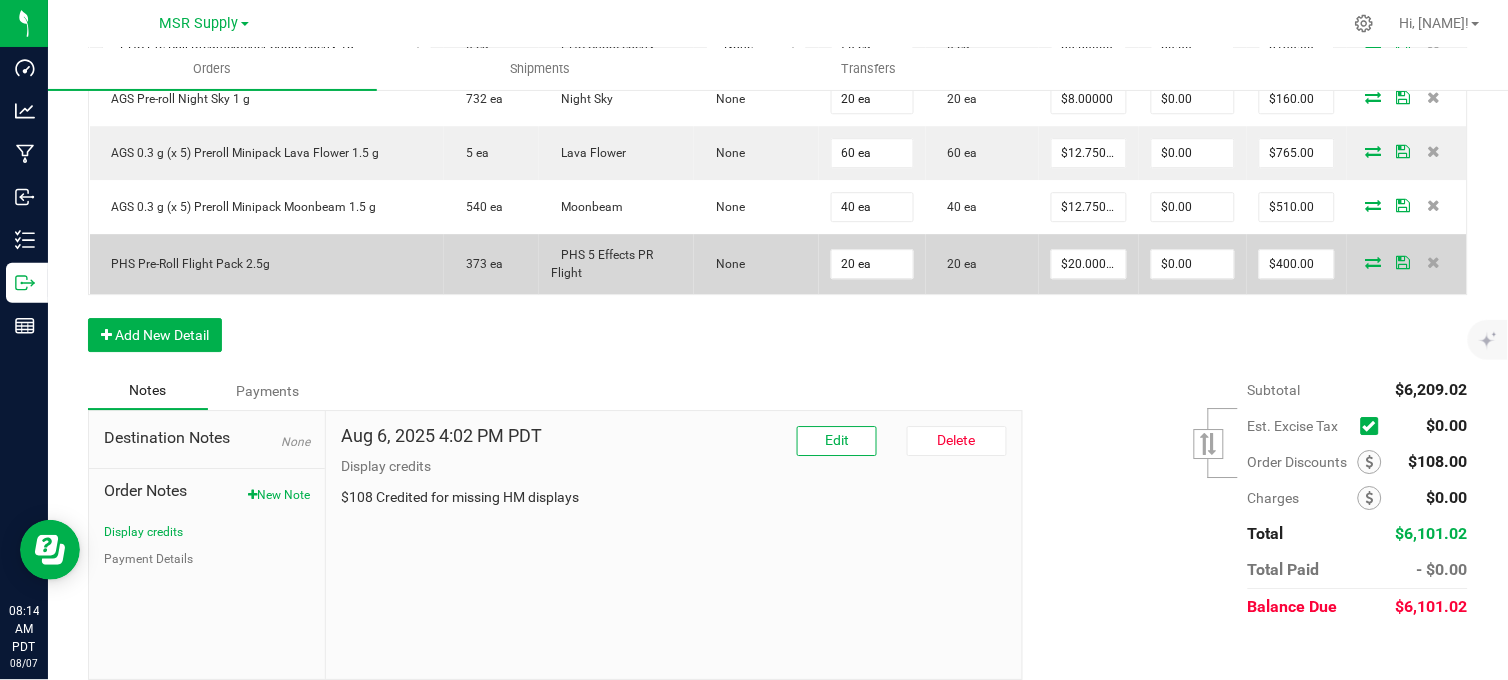scroll, scrollTop: 1273, scrollLeft: 0, axis: vertical 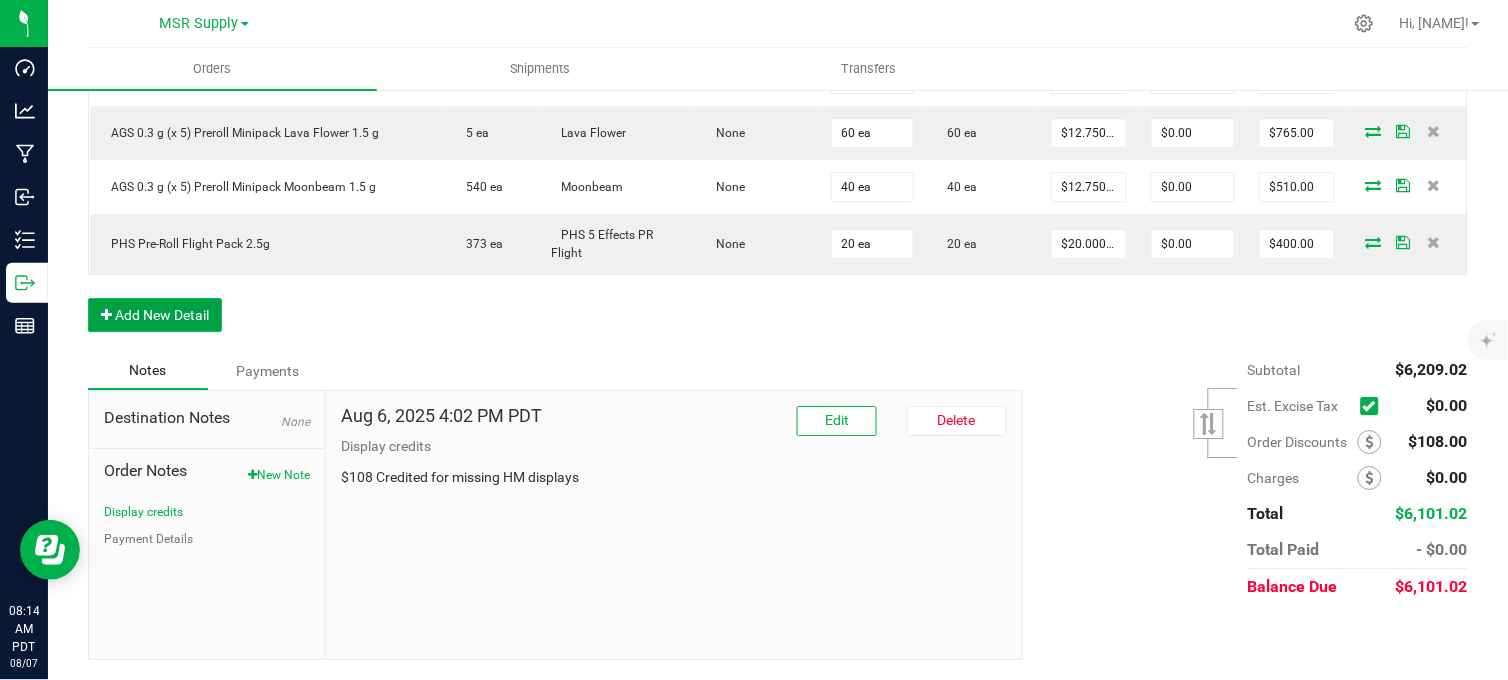 click on "Add New Detail" at bounding box center (155, 315) 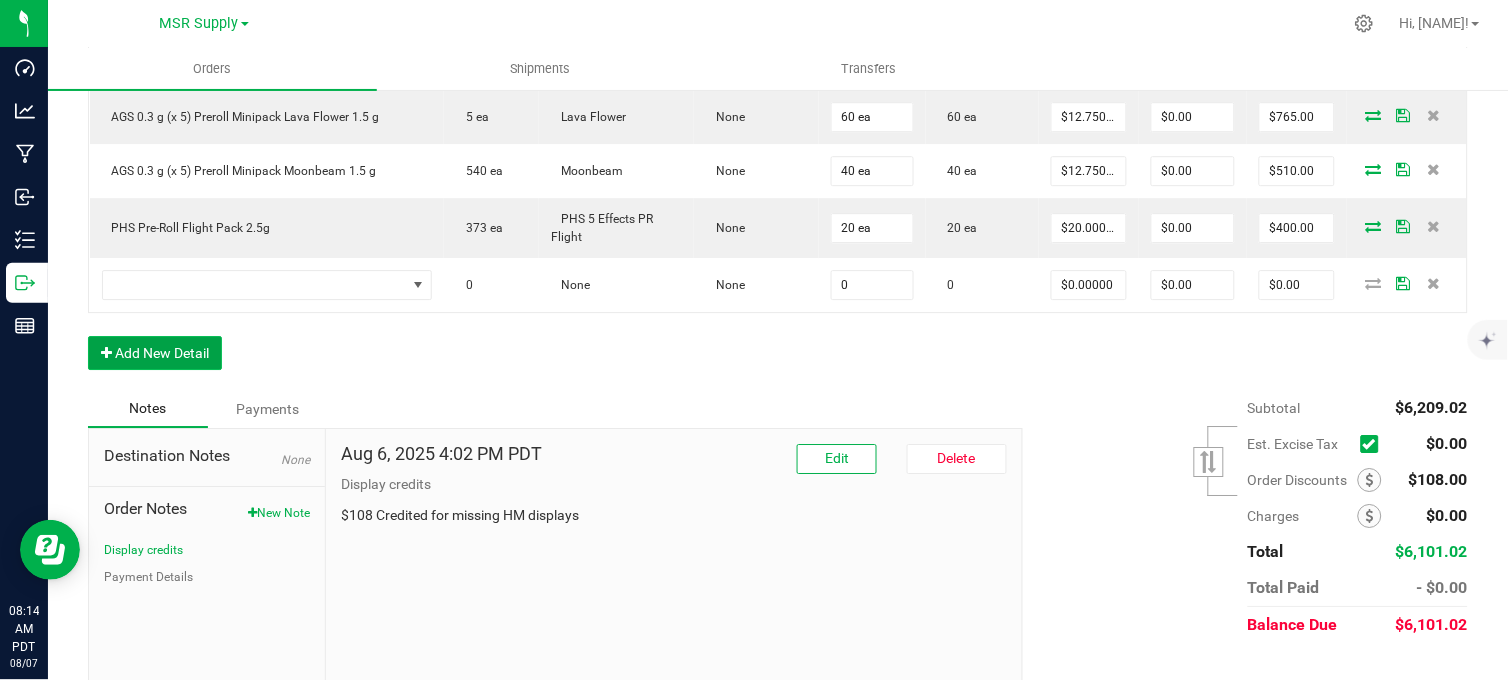 click on "Add New Detail" at bounding box center [155, 353] 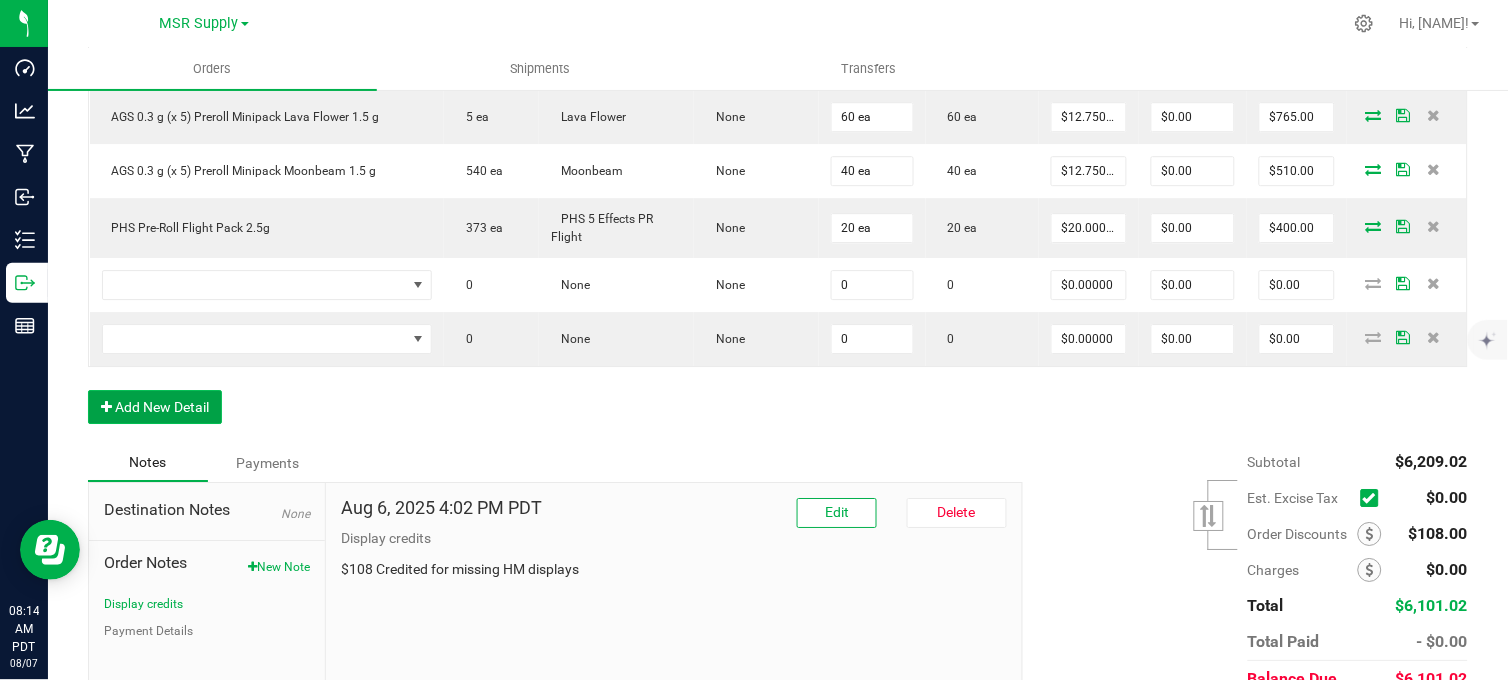 click on "Add New Detail" at bounding box center [155, 407] 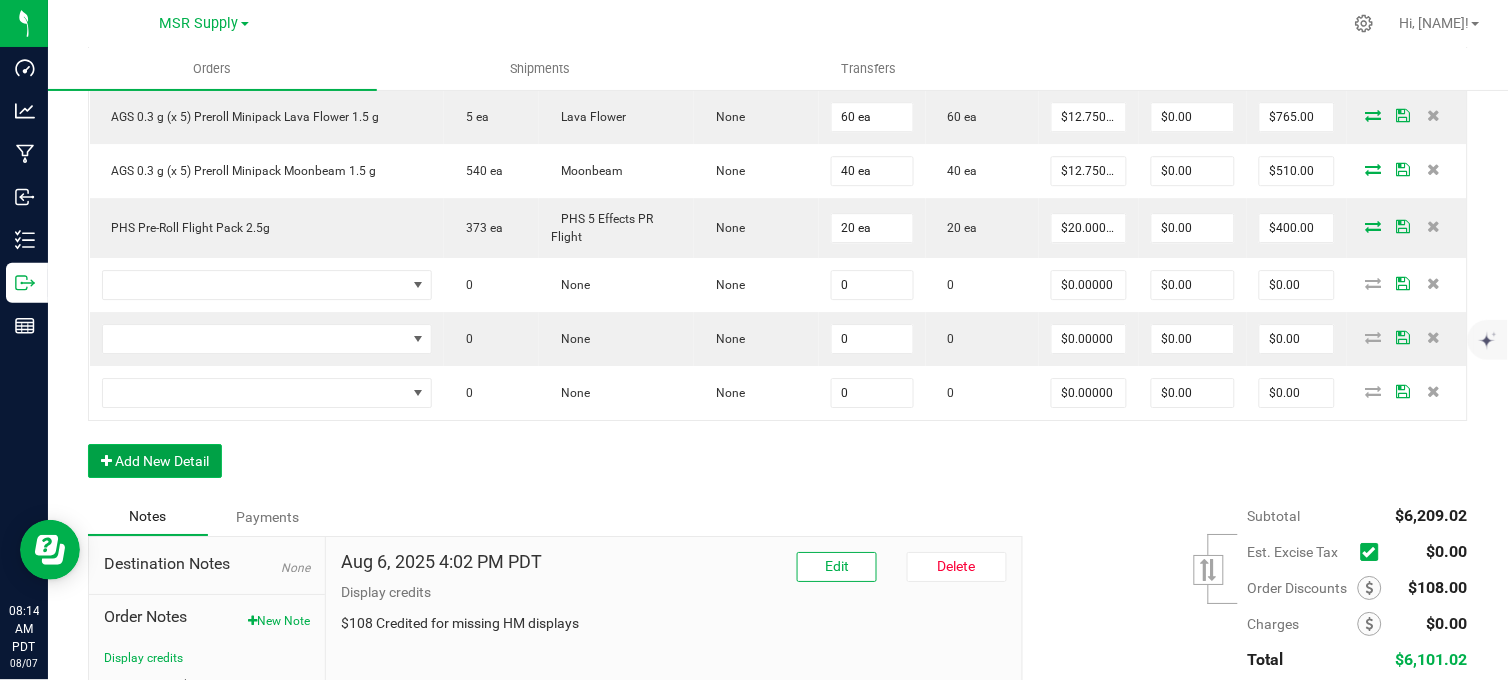 click on "Add New Detail" at bounding box center [155, 461] 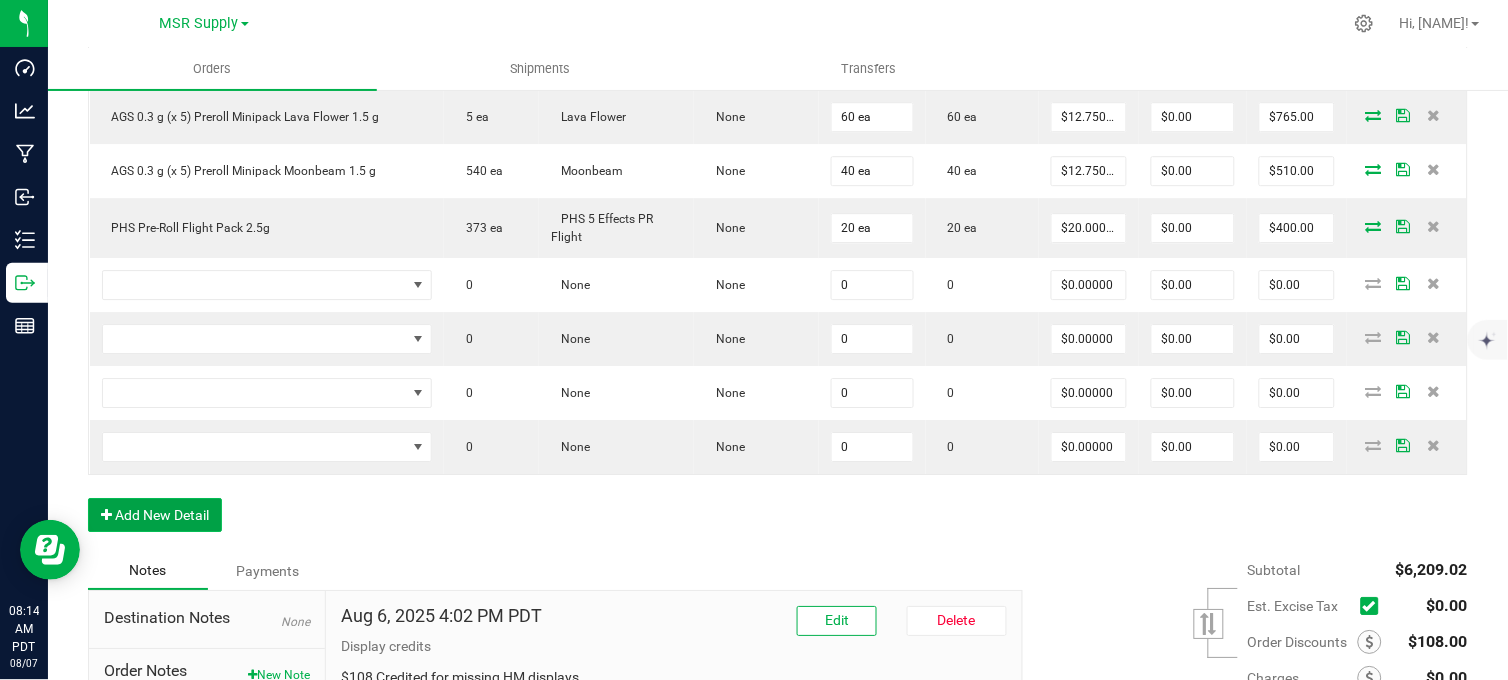 click on "Add New Detail" at bounding box center [155, 515] 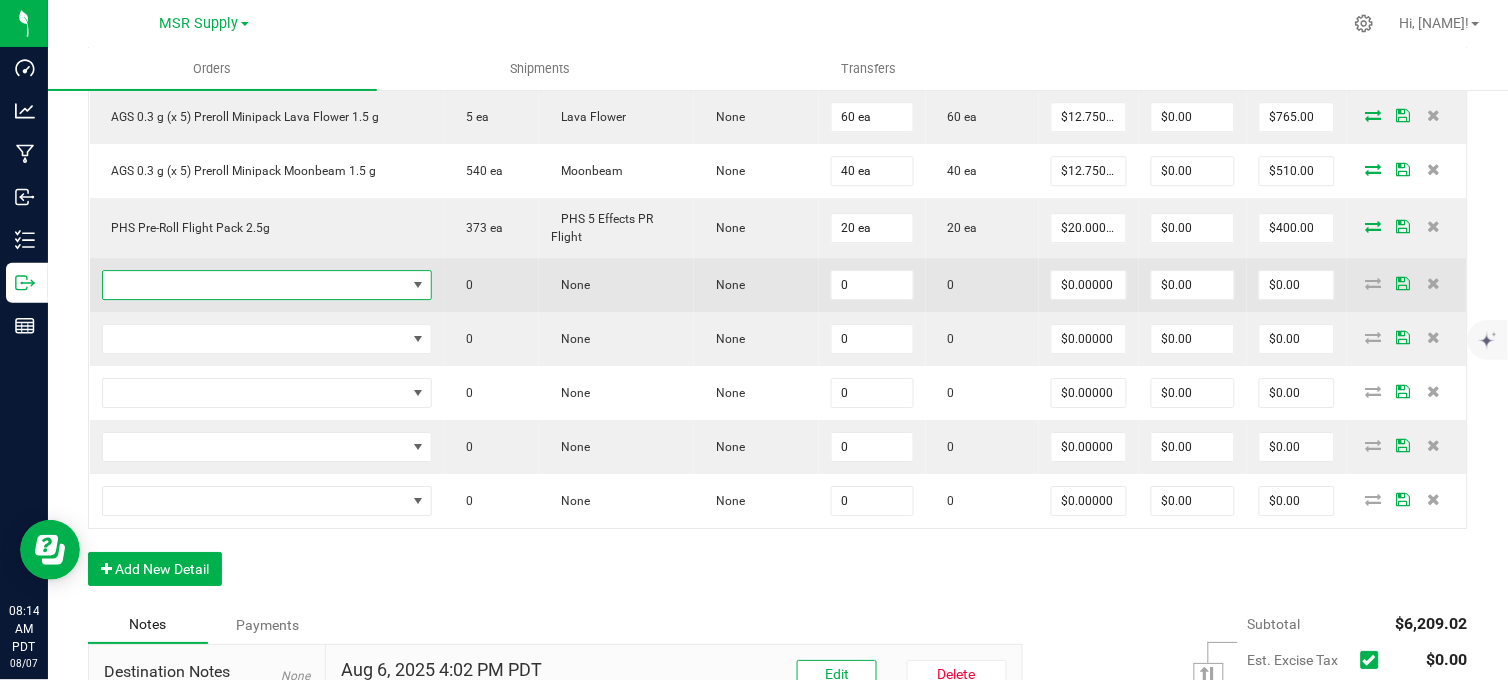 click at bounding box center [255, 285] 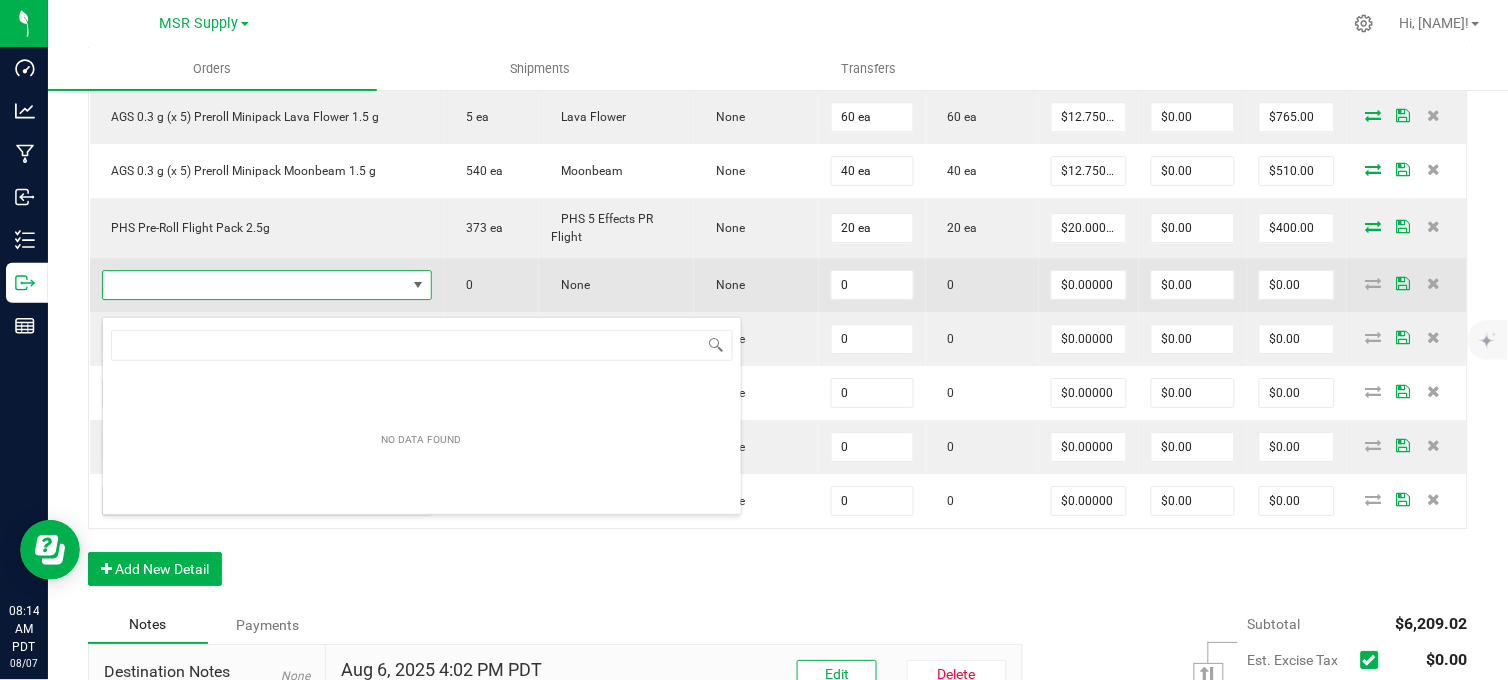 scroll, scrollTop: 99970, scrollLeft: 99673, axis: both 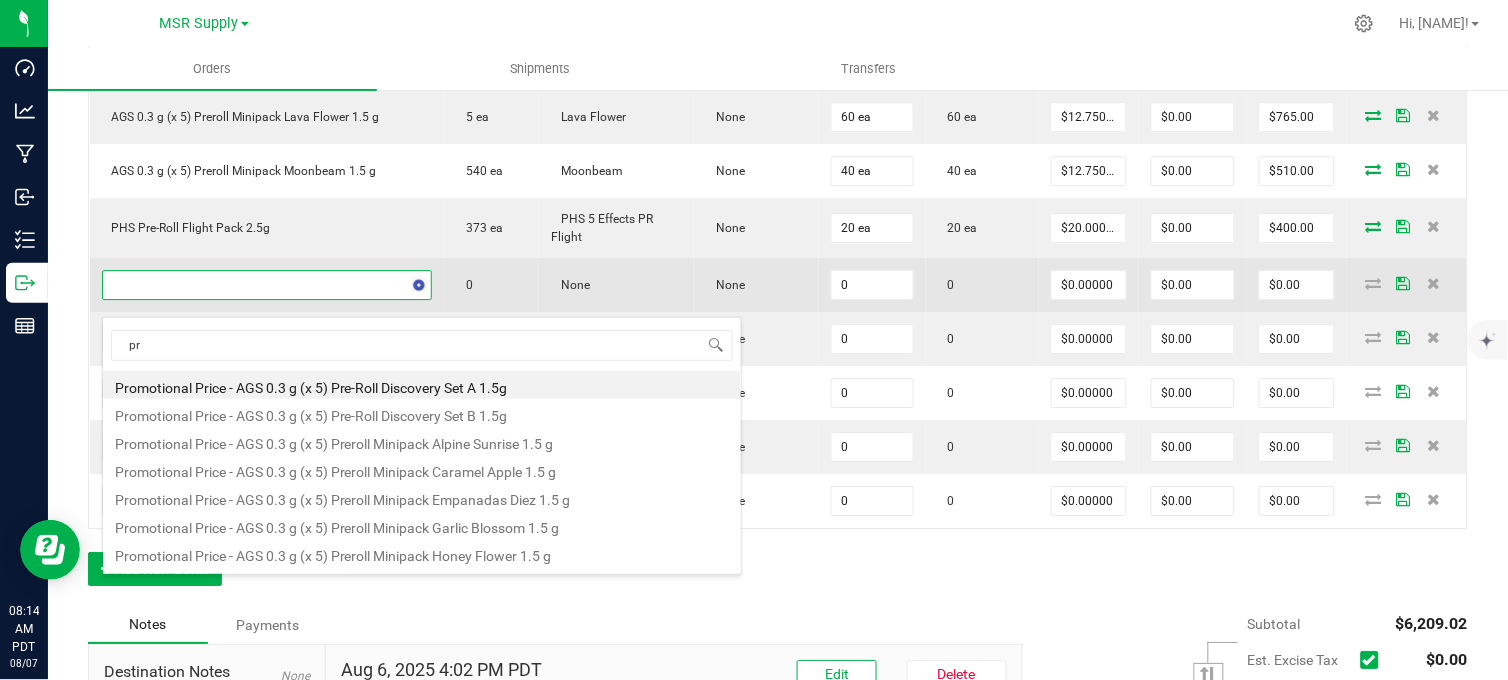 type on "p" 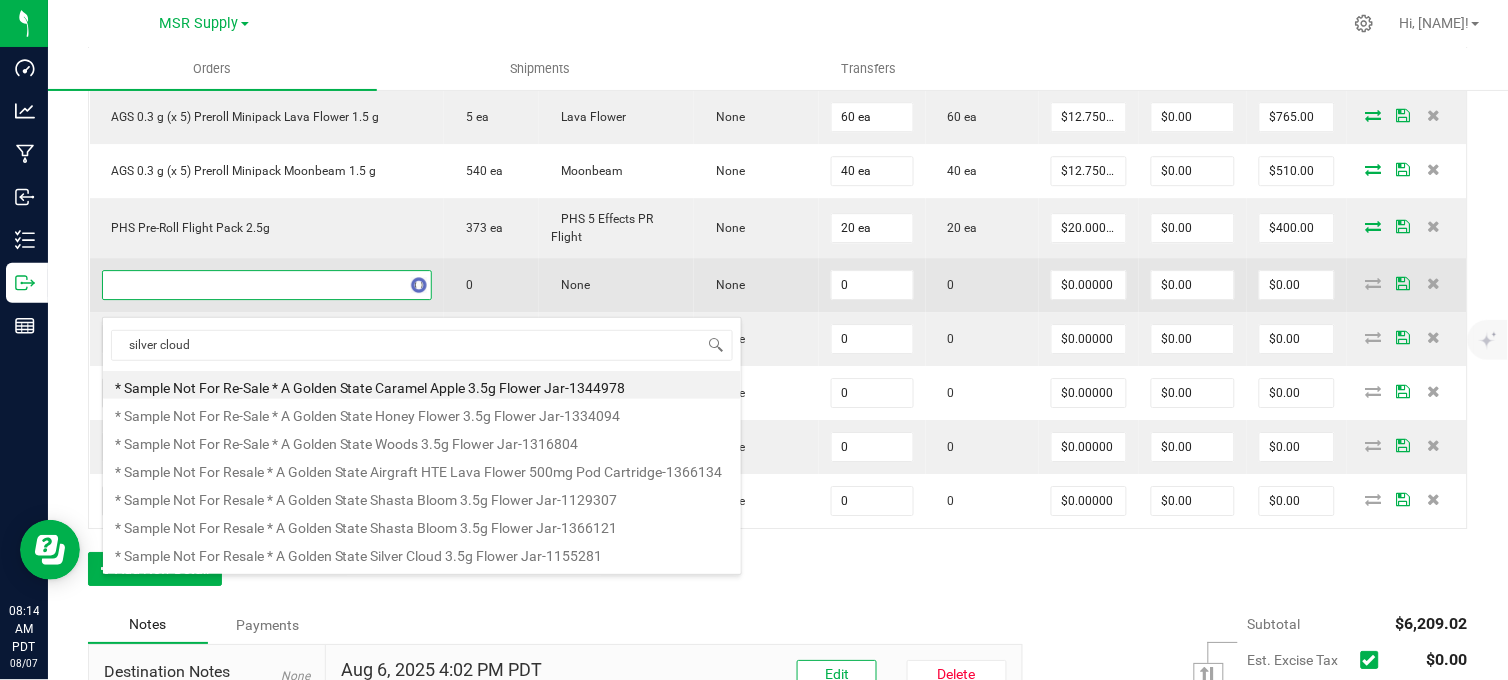 type on "silver cloud" 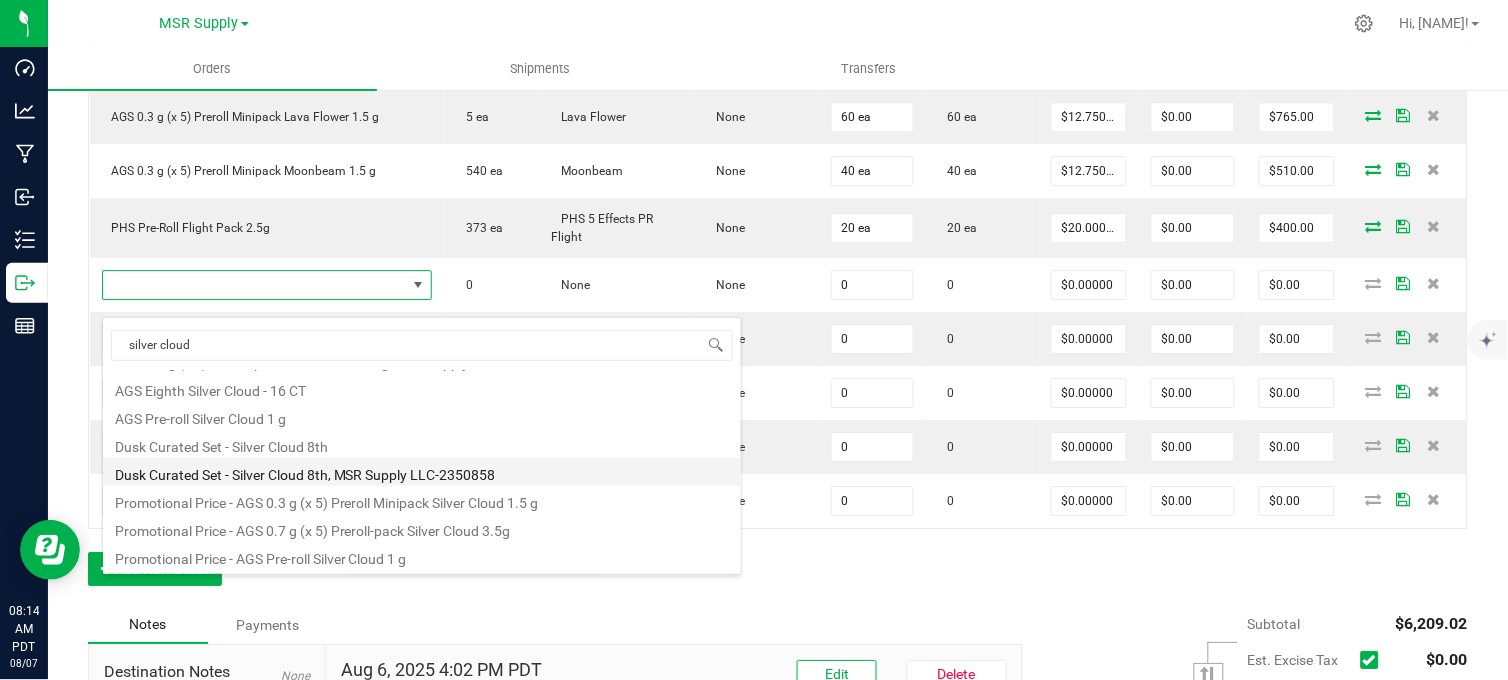scroll, scrollTop: 360, scrollLeft: 0, axis: vertical 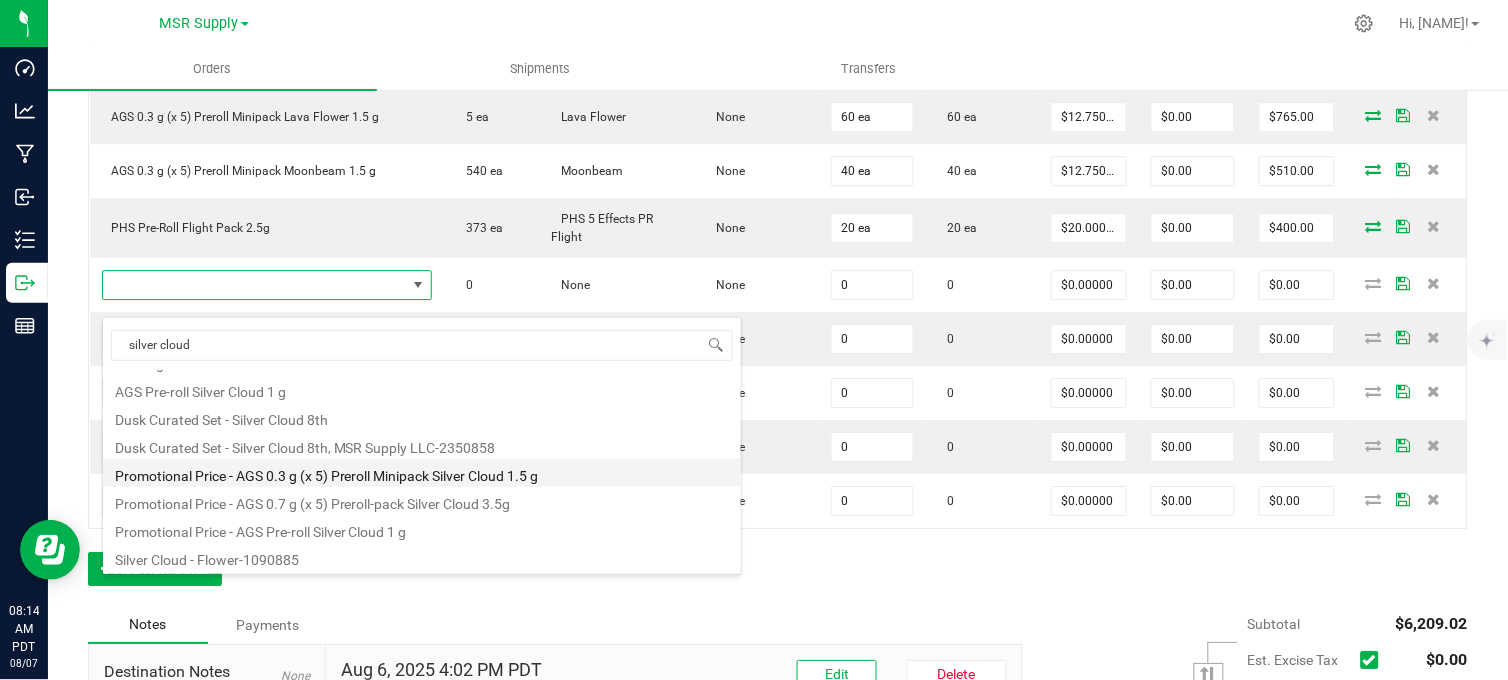 click on "Promotional Price - AGS 0.3 g (x 5) Preroll Minipack Silver Cloud 1.5 g" at bounding box center (422, 473) 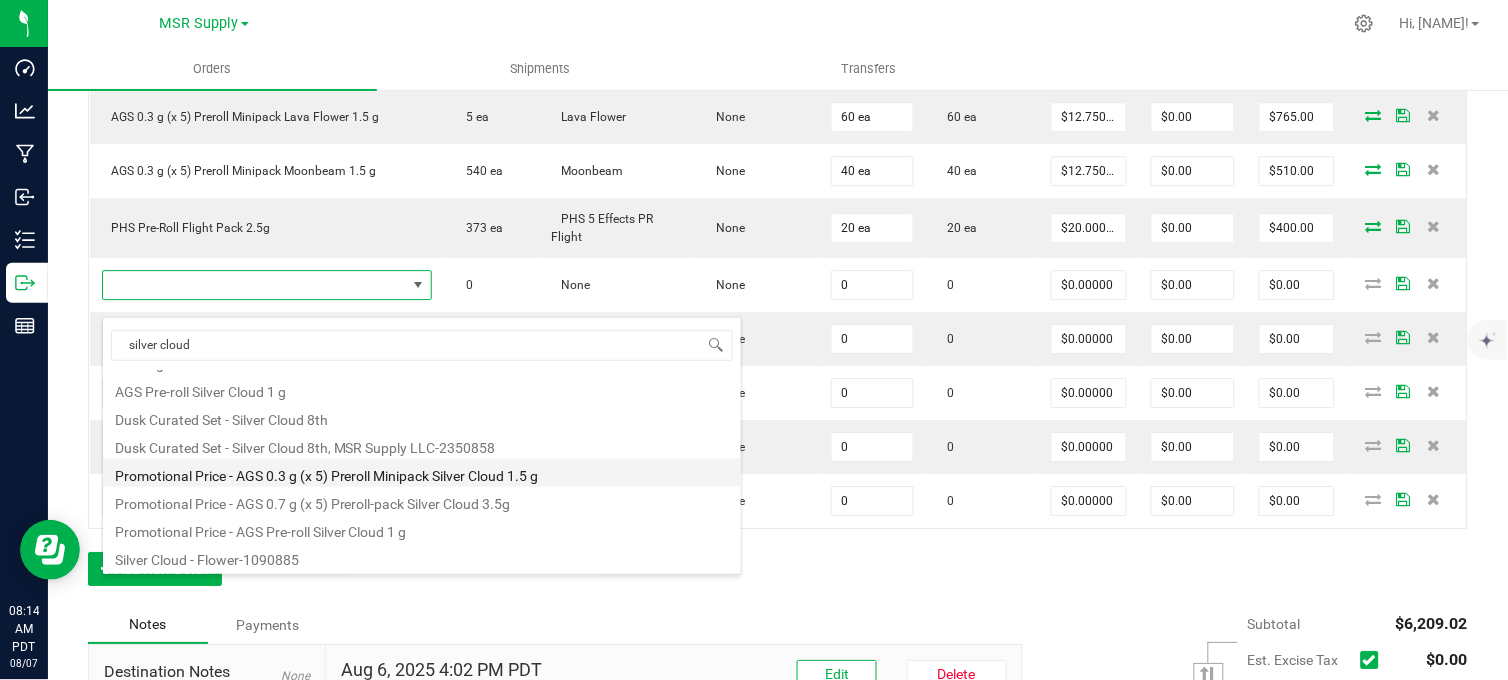type on "0 ea" 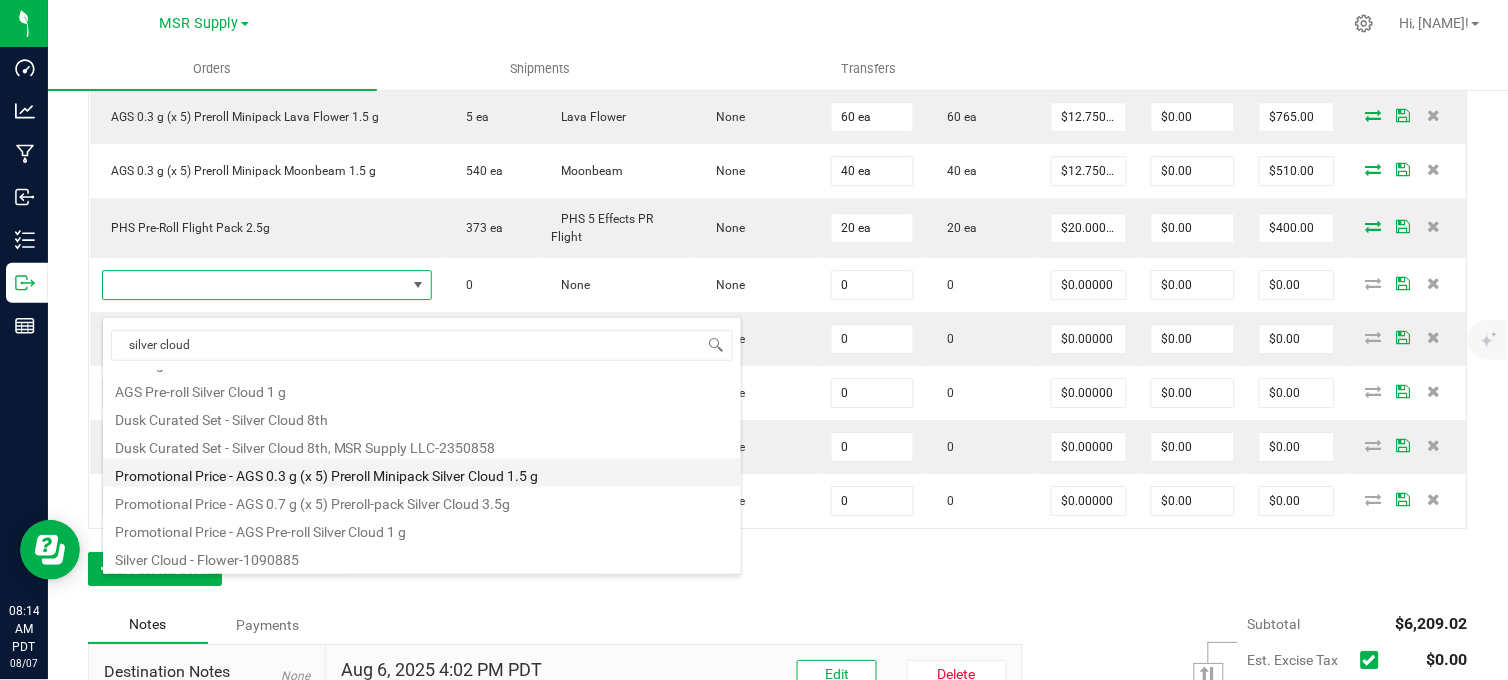 type on "$0.01000" 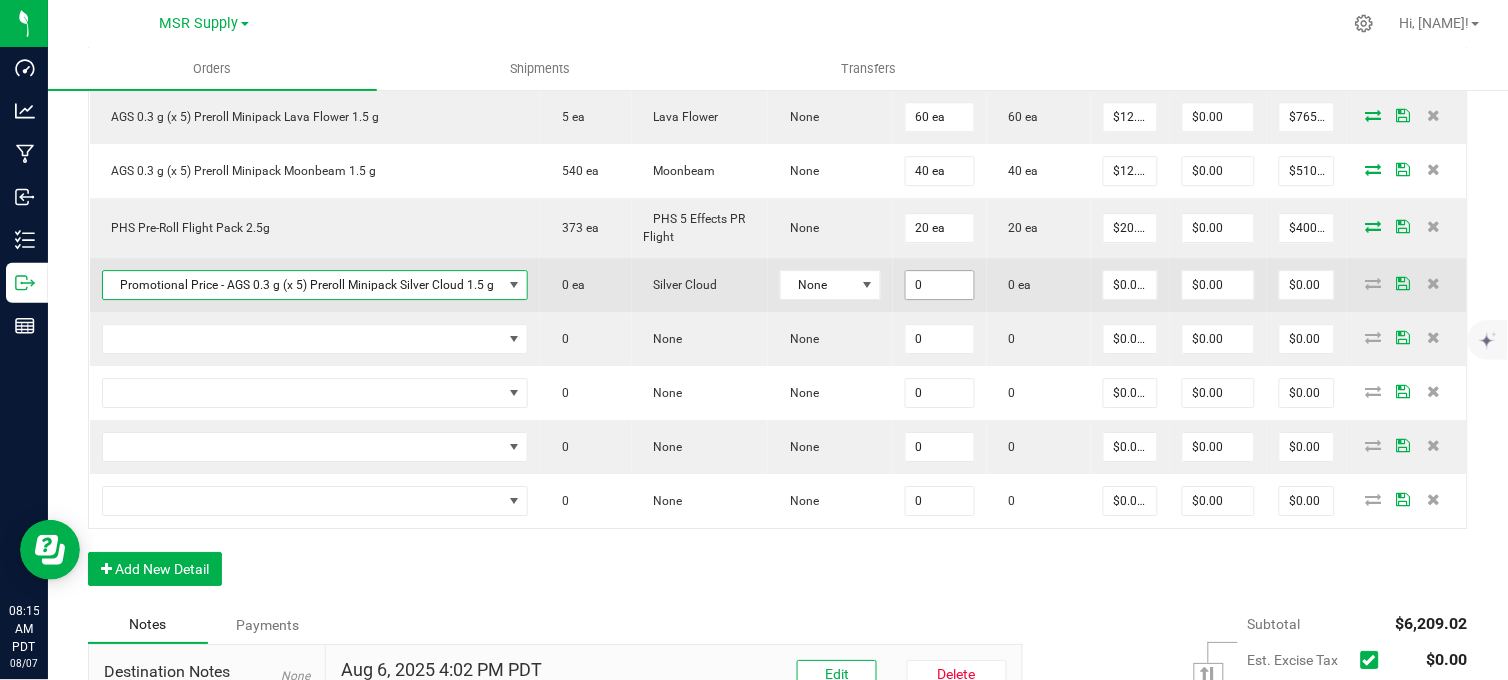 click on "0" at bounding box center (940, 285) 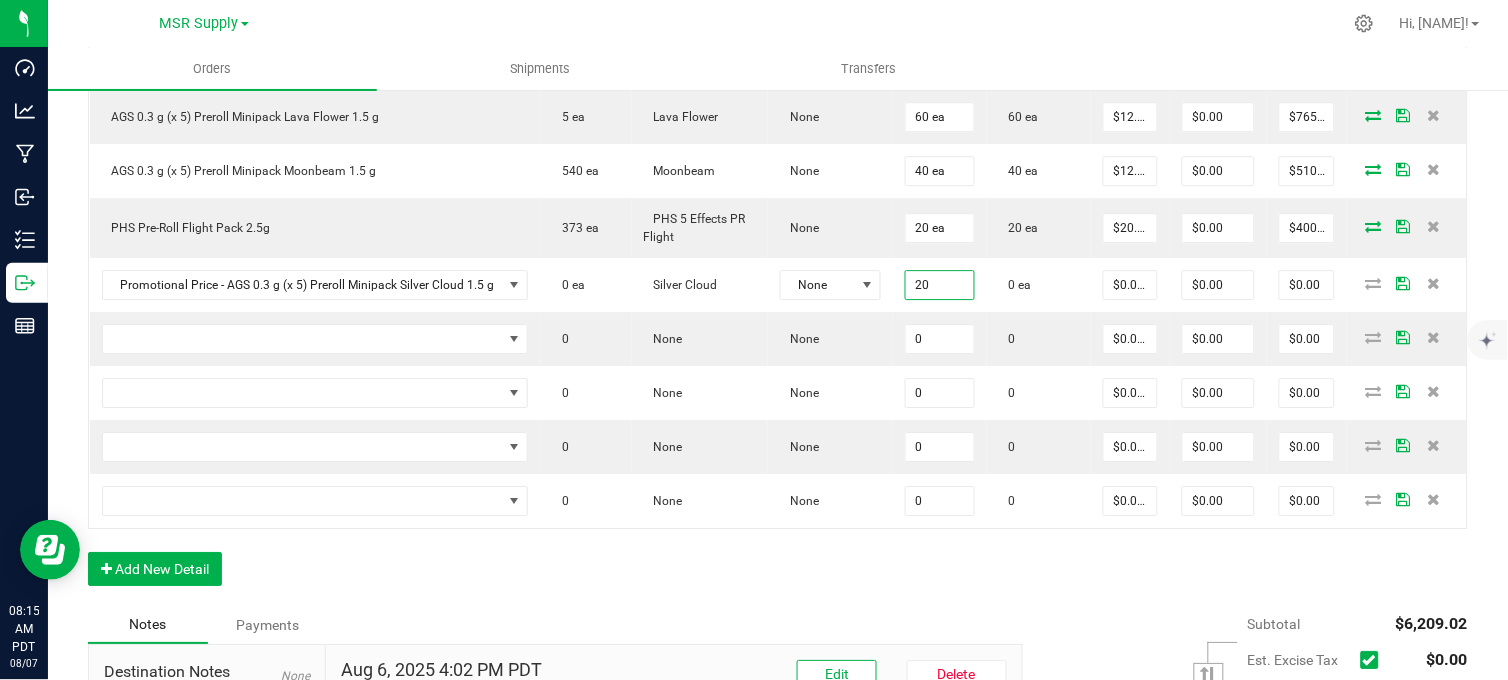 type on "20 ea" 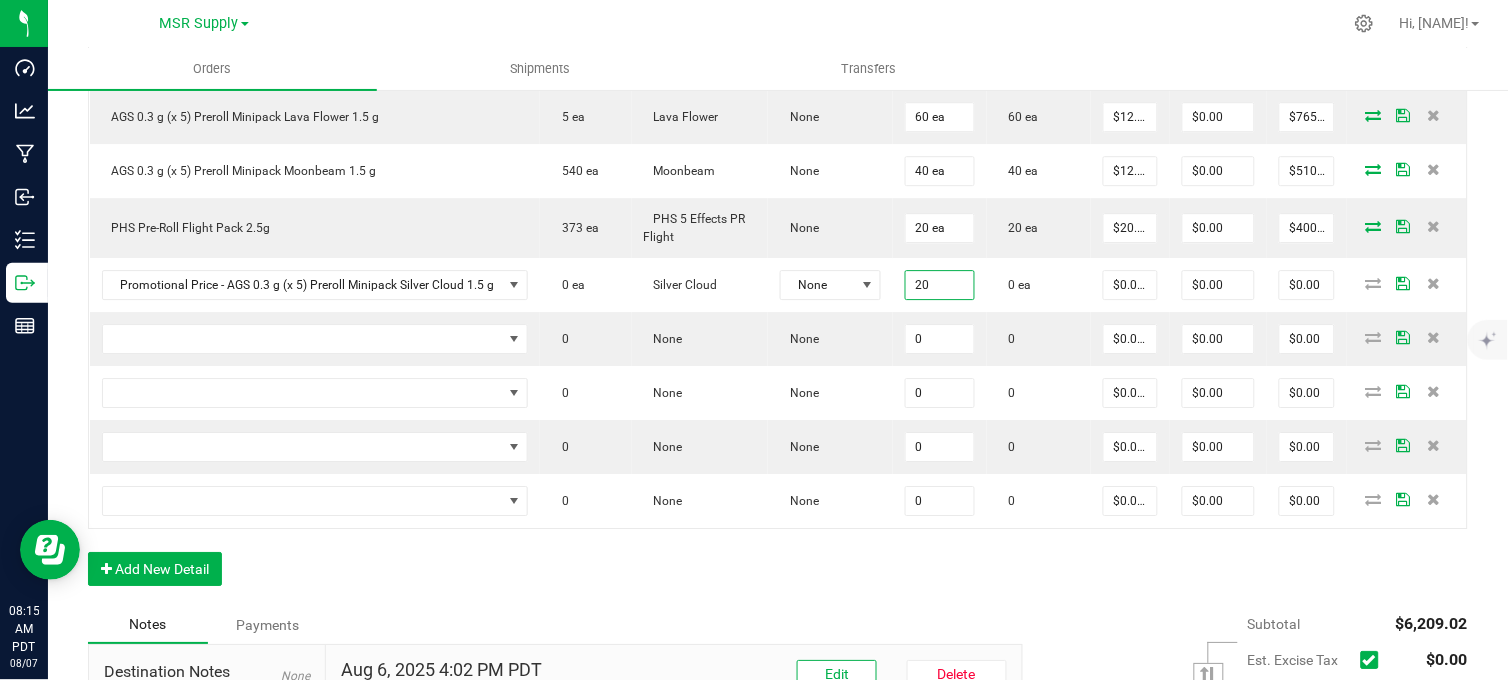 type on "$0.20" 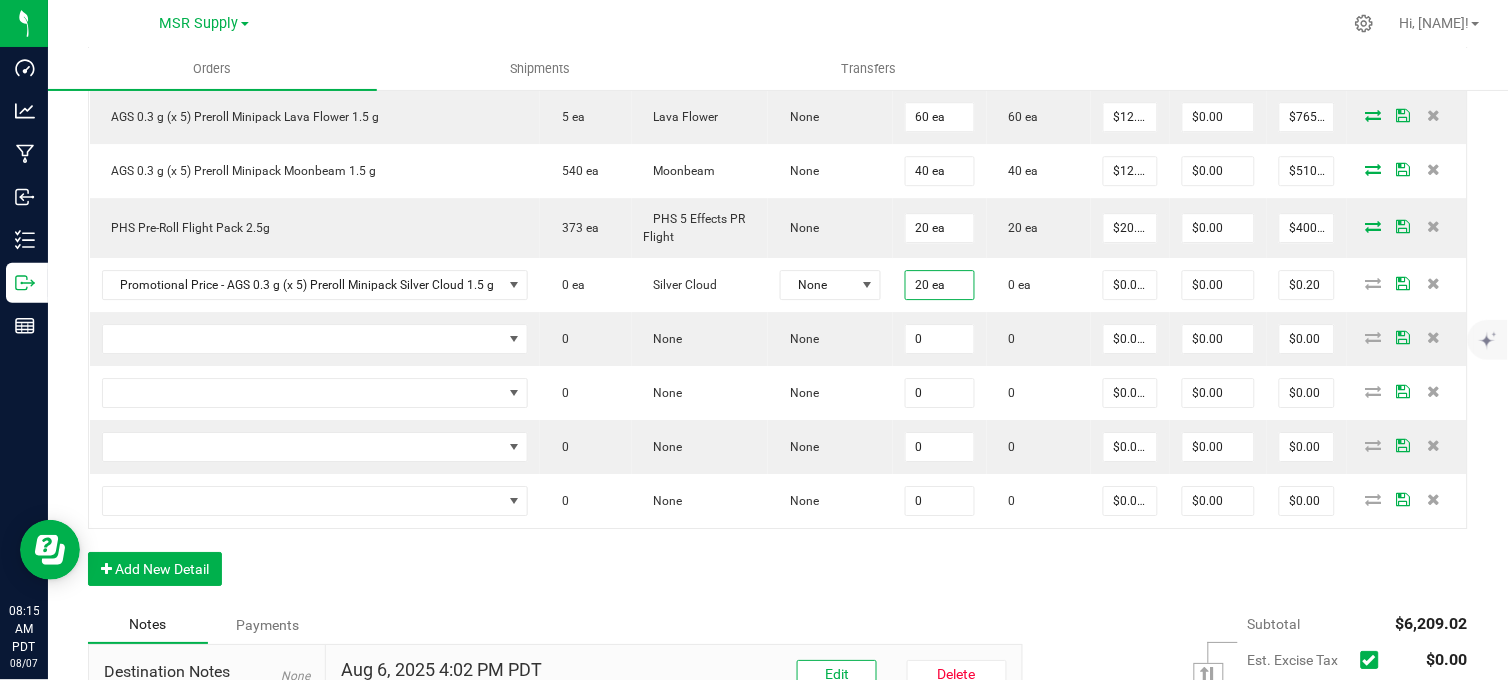 click on "Order Details Print All Labels Item  Sellable  Strain  Lot Number  Qty Ordered Qty Allocated Unit Price Line Discount Total Actions PHS Happy Mediums Dreamcatcher Couch Lock 7g  13 ea   PHS-Couch Lock  None 48 ea  0 ea  $27.00000 $0.00 $1,296.00  PHS Happy Mediums Reverie Muse 7g   361 ea   PHS-Muse   None  32 ea  32 ea  $27.00000 $0.00 $864.00  PHS Happy Mediums Vibration Hawaiian Headband 7g   264 ea   PHS-Hawaiian Headband   None  16 ea  16 ea  $27.00000 $0.00 $432.00  PHS Happy Mediums High Frequency Super Berry Crush 7g   27 ea   PHS-Super Berry Crush   None  16 ea  16 ea  $27.00000 $0.00 $432.00  AGS Eighth Moonbeam - 16 CT   194 ea   Moonbeam   None  16 ea  16 ea  $30.00000 $0.00 $480.00 Display Sample - AGS Eighth Moonbeam  5 ea   Moonbeam  None 1 ea  0 ea  $0.01000 $0.00 $0.01  AGS Eighth Lava Flower - 16 CT   8 ea   Lava Flower   None  16 ea  16 ea  $30.00000 $0.00 $480.00 Display Sample - AGS Eighth Lava Flower  -1 ea   Lava Flower  None 1 ea  0 ea  $0.01000 $0.00" at bounding box center [778, -8] 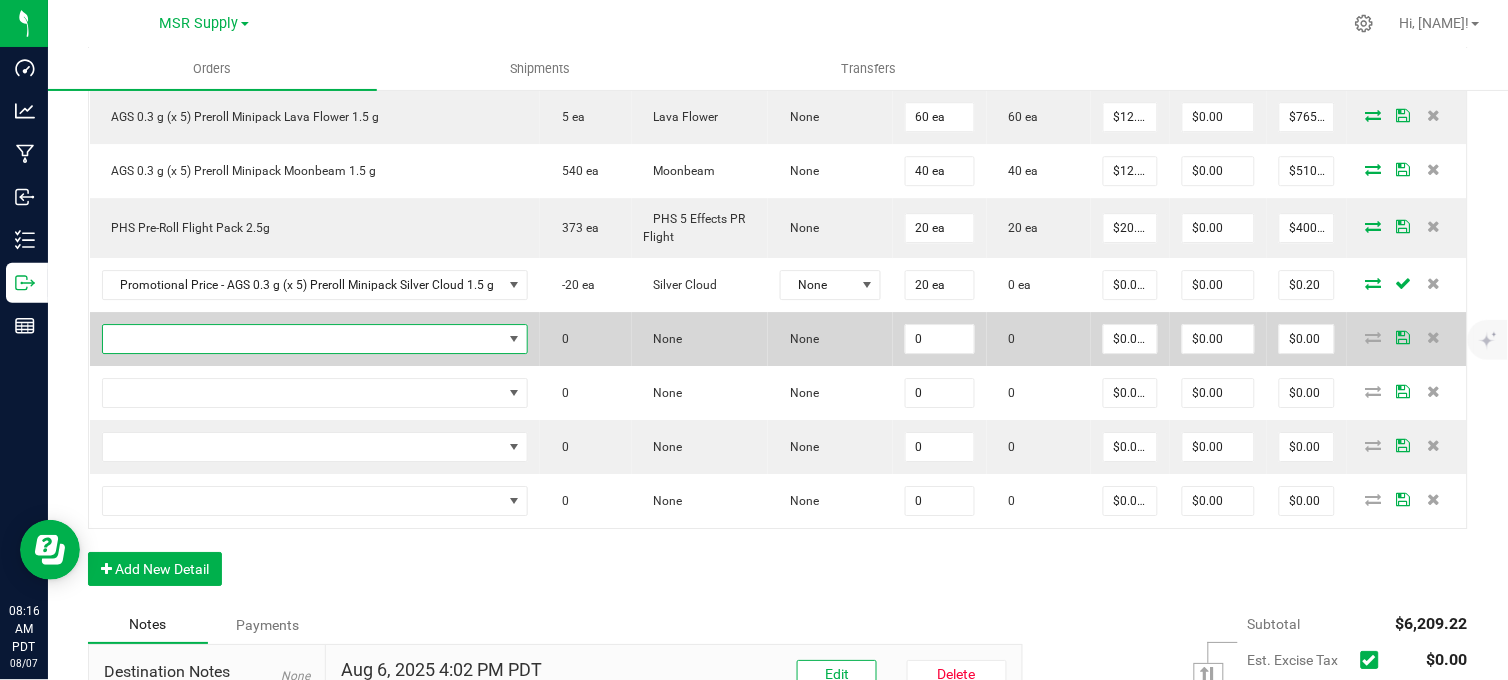 click at bounding box center (303, 339) 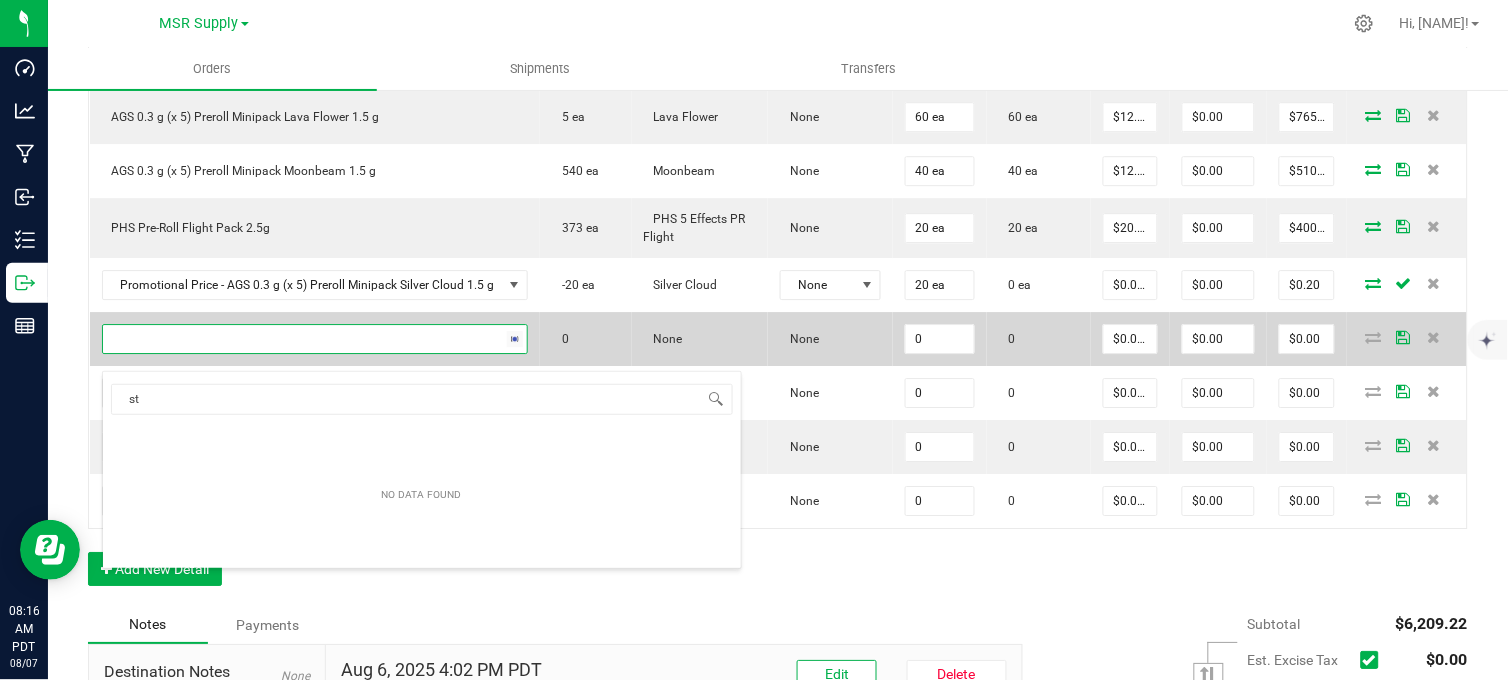 scroll, scrollTop: 99970, scrollLeft: 99578, axis: both 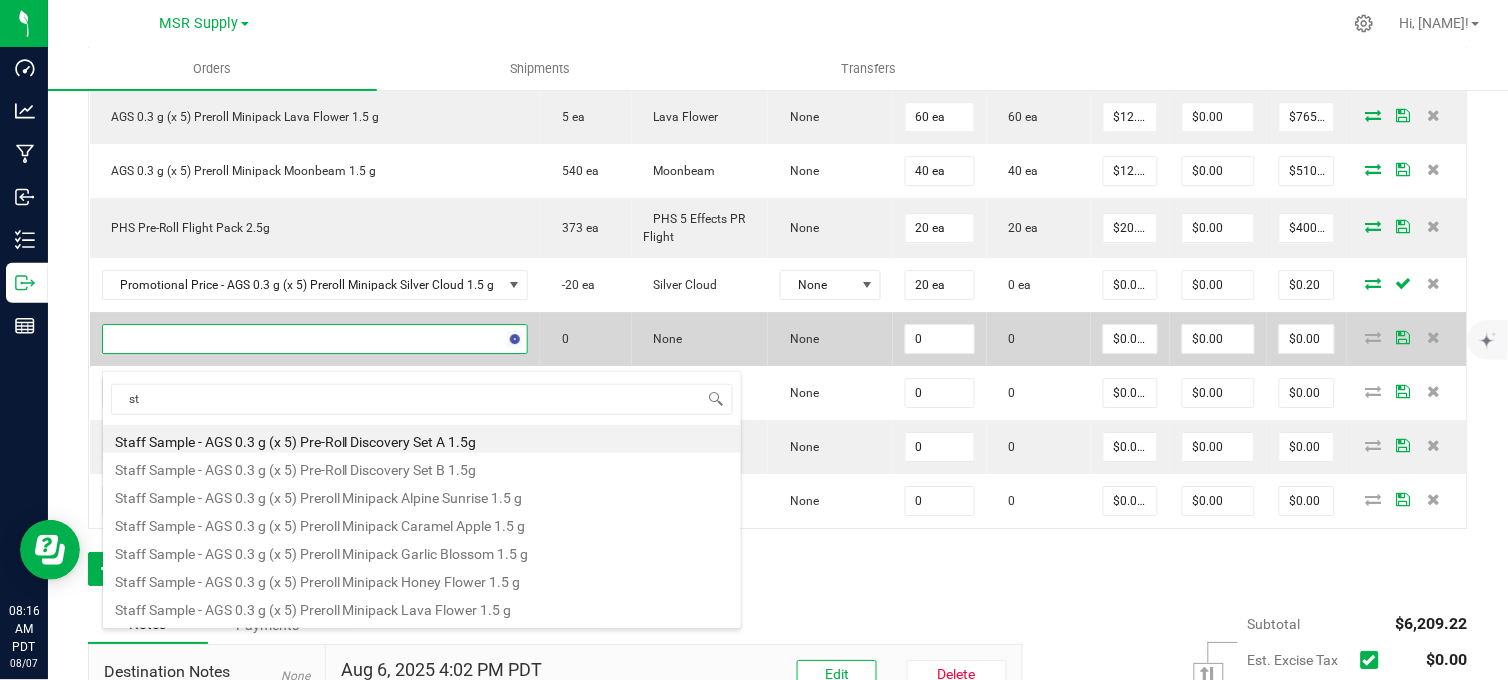 type on "s" 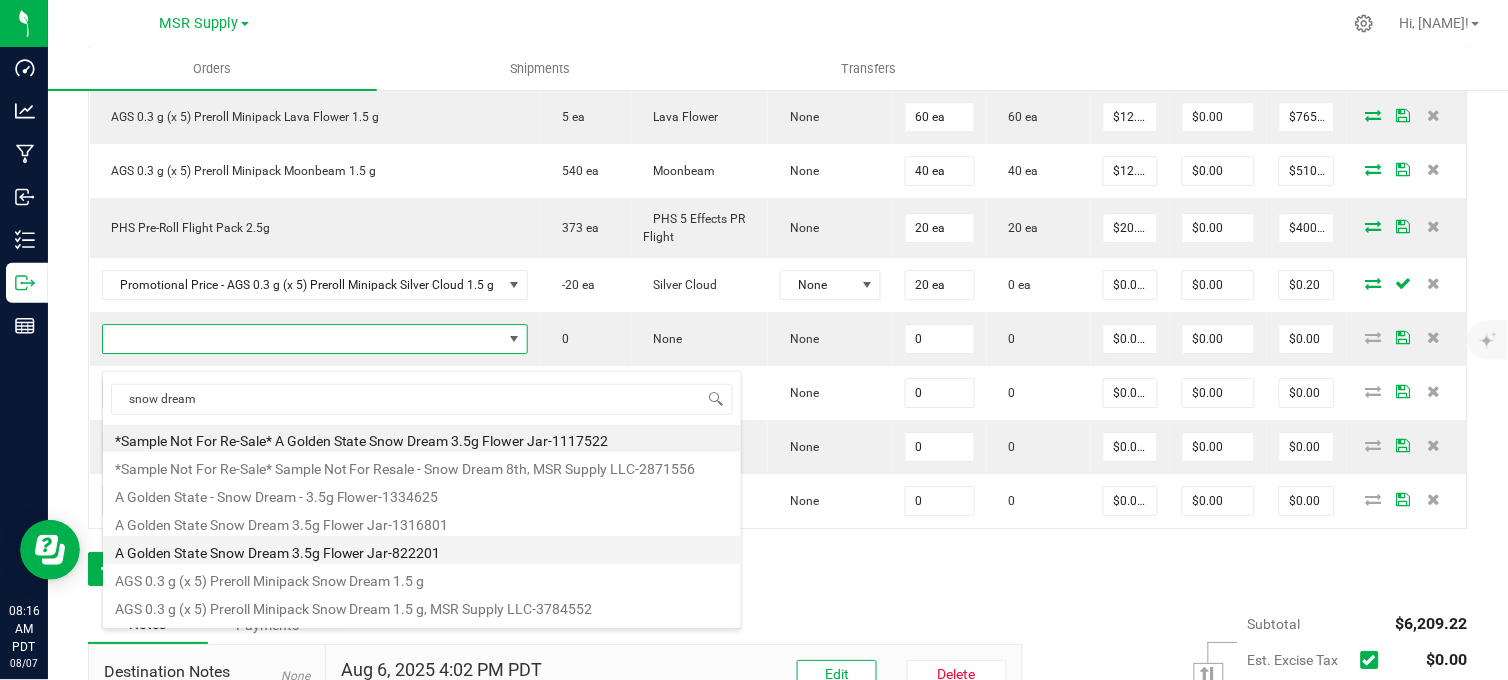 scroll, scrollTop: 0, scrollLeft: 0, axis: both 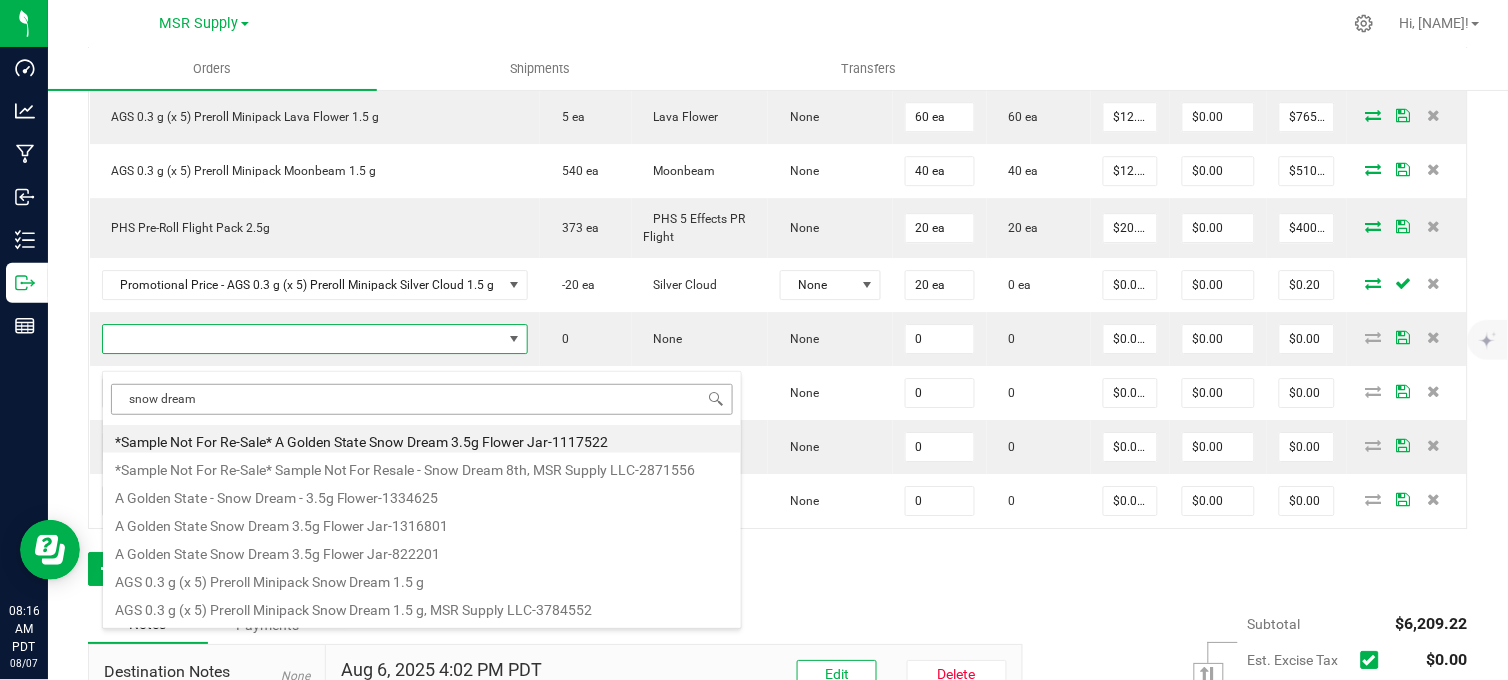 drag, startPoint x: 220, startPoint y: 396, endPoint x: 116, endPoint y: 411, distance: 105.076164 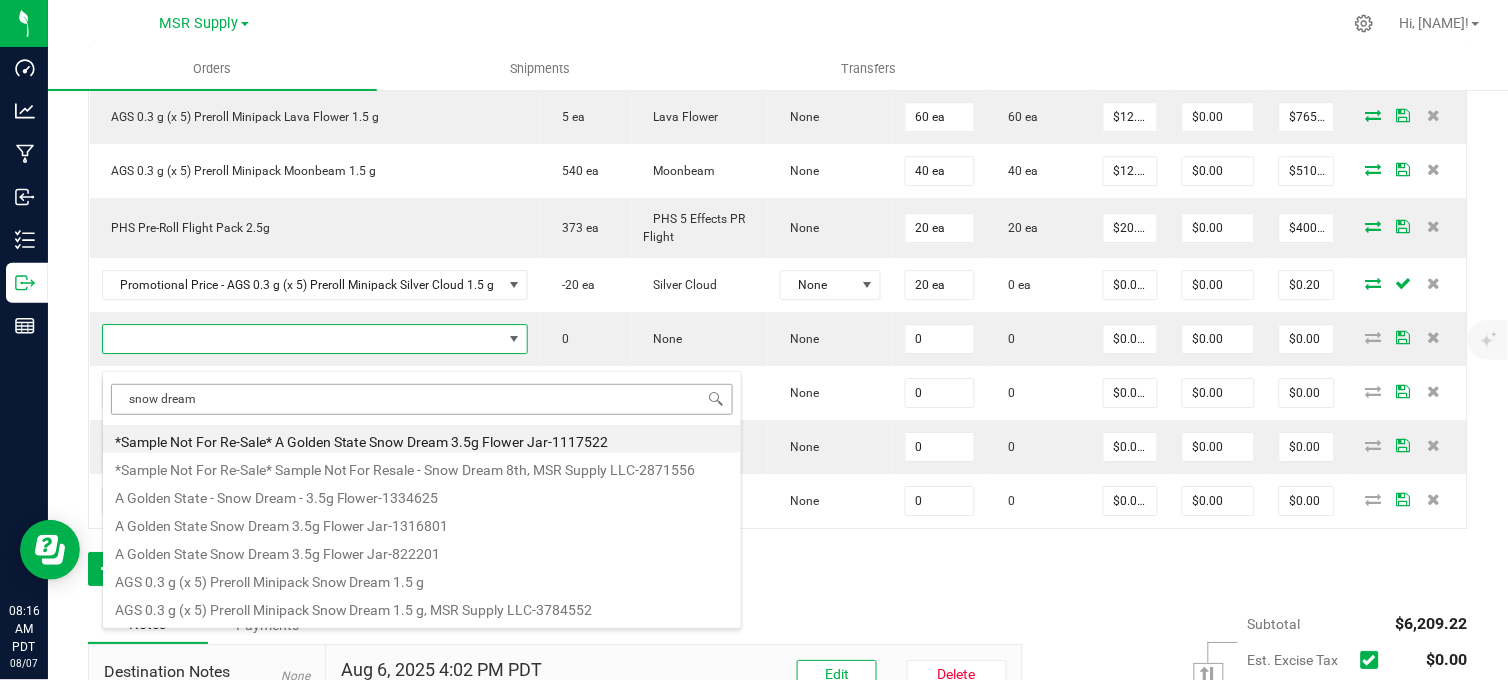 click on "snow dream" at bounding box center (422, 399) 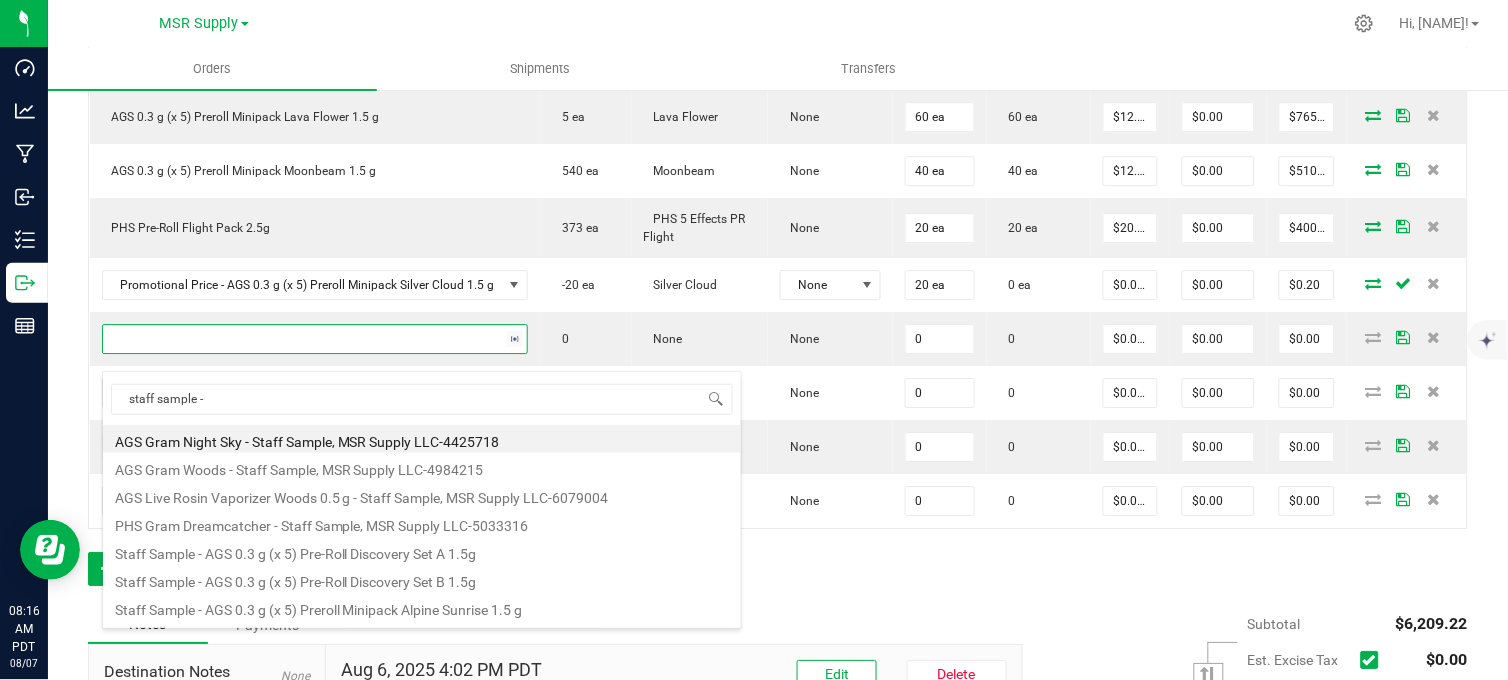type on "staff sample -" 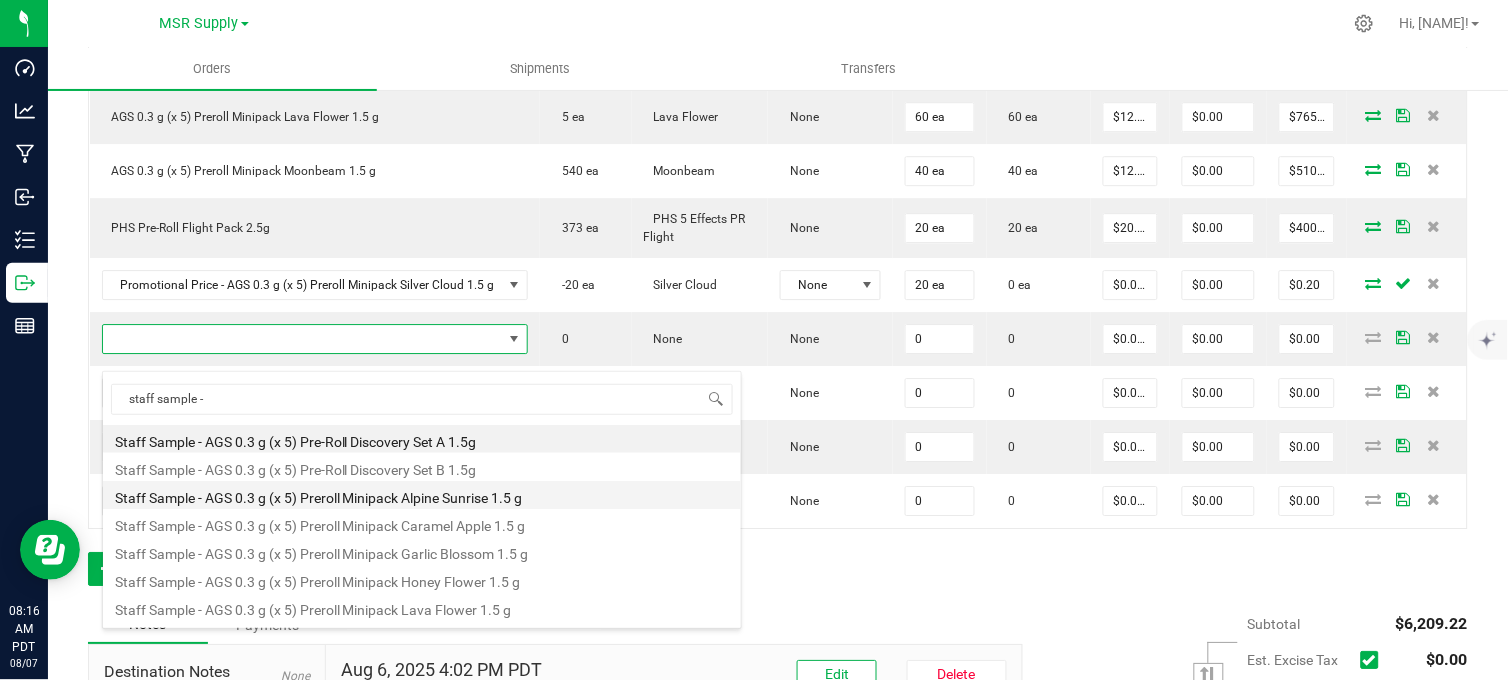 drag, startPoint x: 205, startPoint y: 500, endPoint x: 271, endPoint y: 501, distance: 66.007576 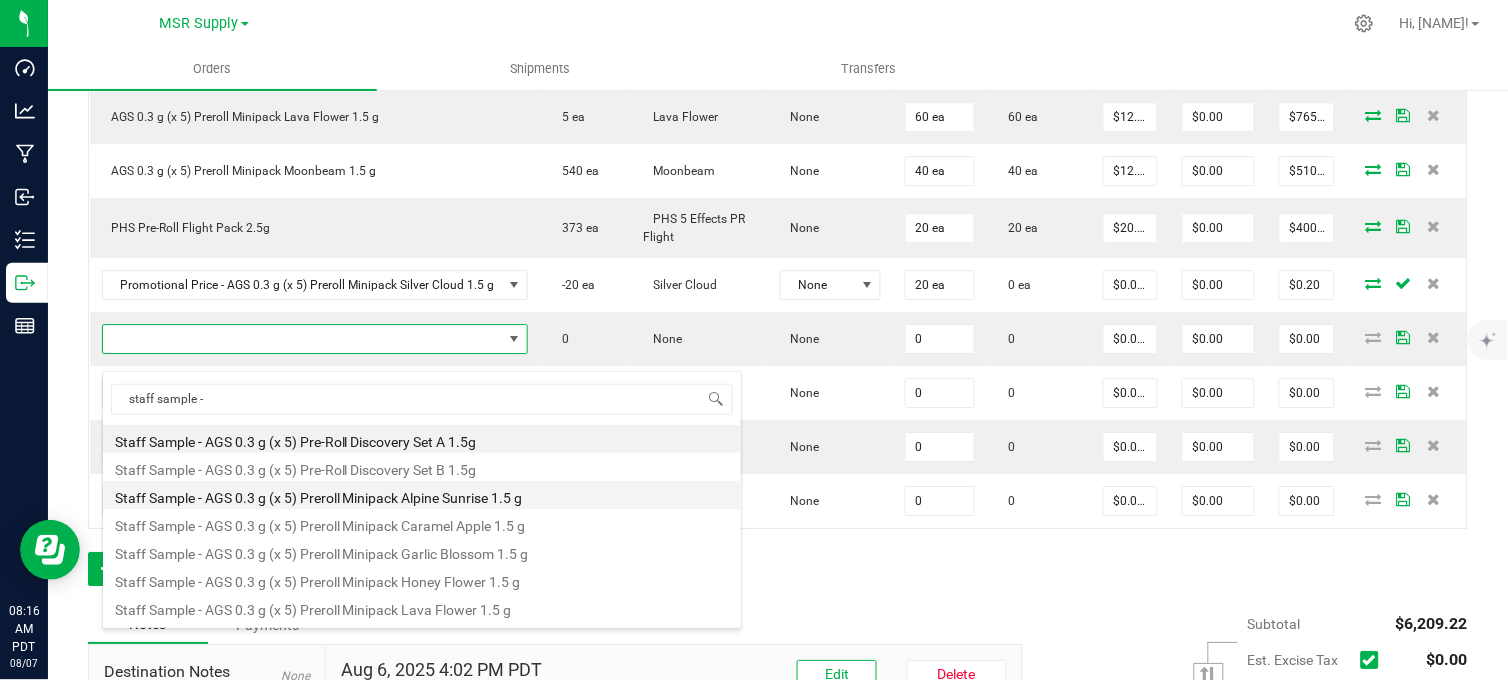 click on "Staff Sample - AGS 0.3 g (x 5) Preroll Minipack Alpine Sunrise 1.5 g" at bounding box center [422, 495] 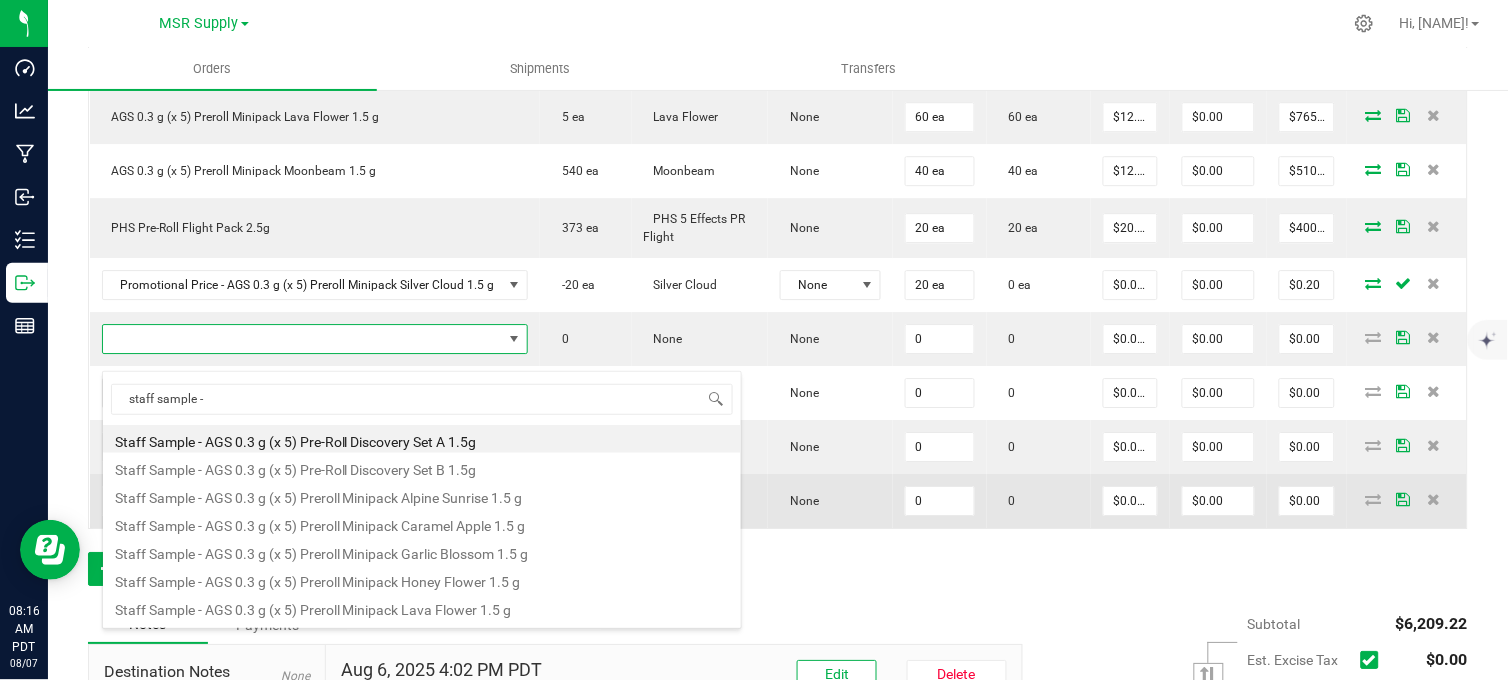 type on "0 ea" 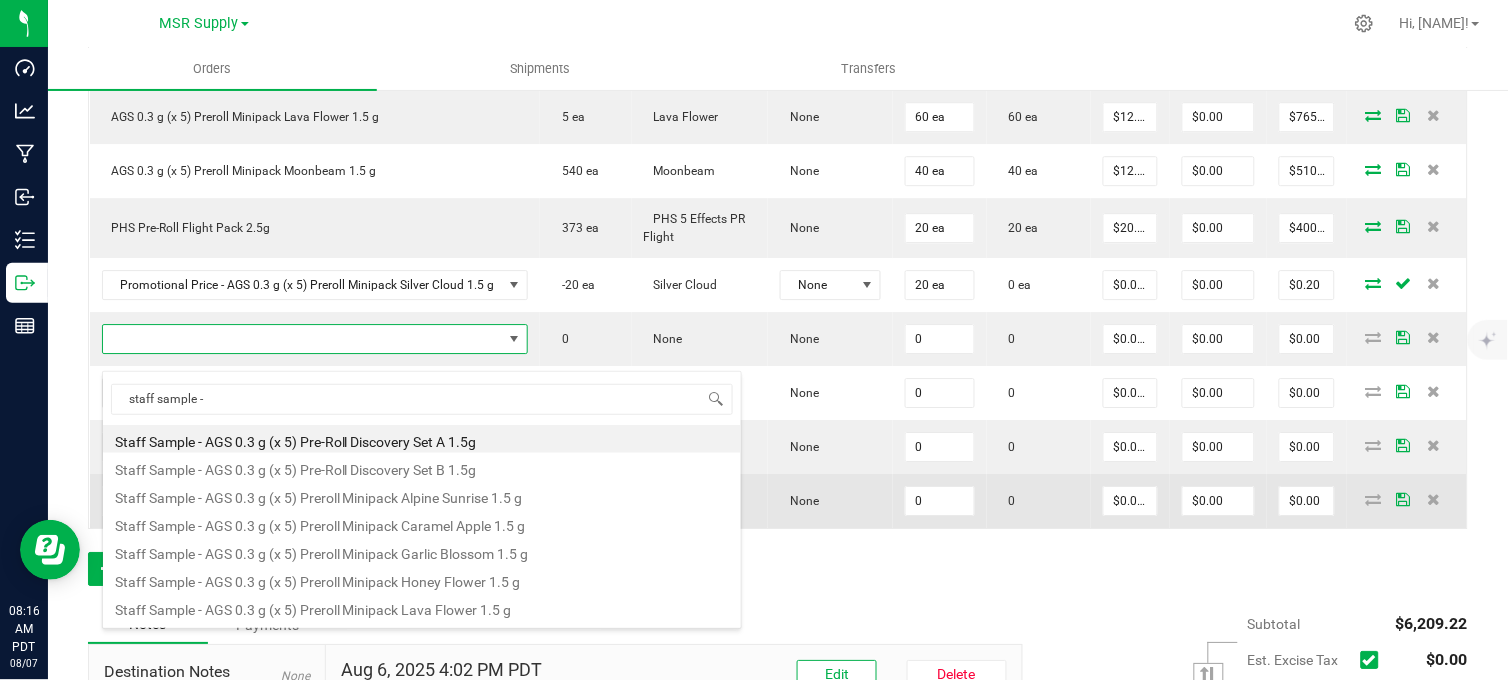 type on "$12.75000" 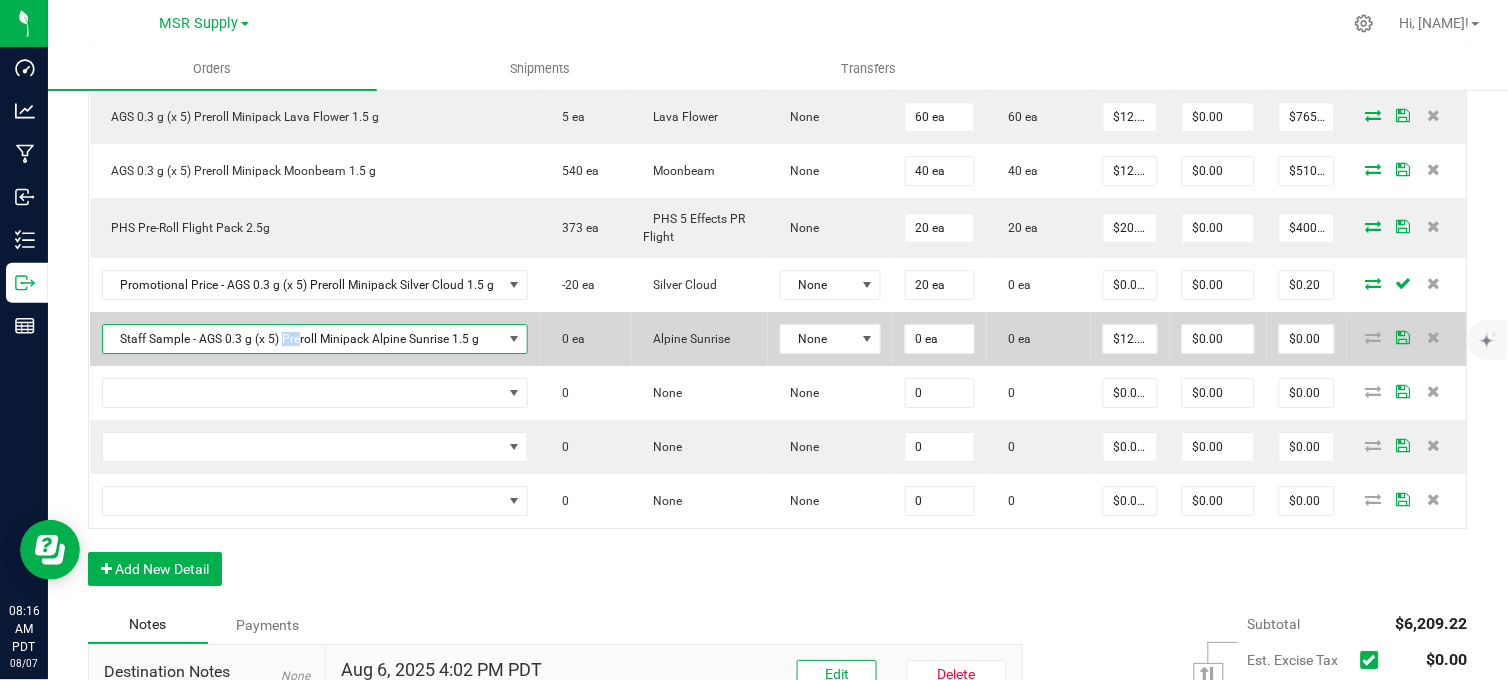 drag, startPoint x: 280, startPoint y: 358, endPoint x: 297, endPoint y: 363, distance: 17.720045 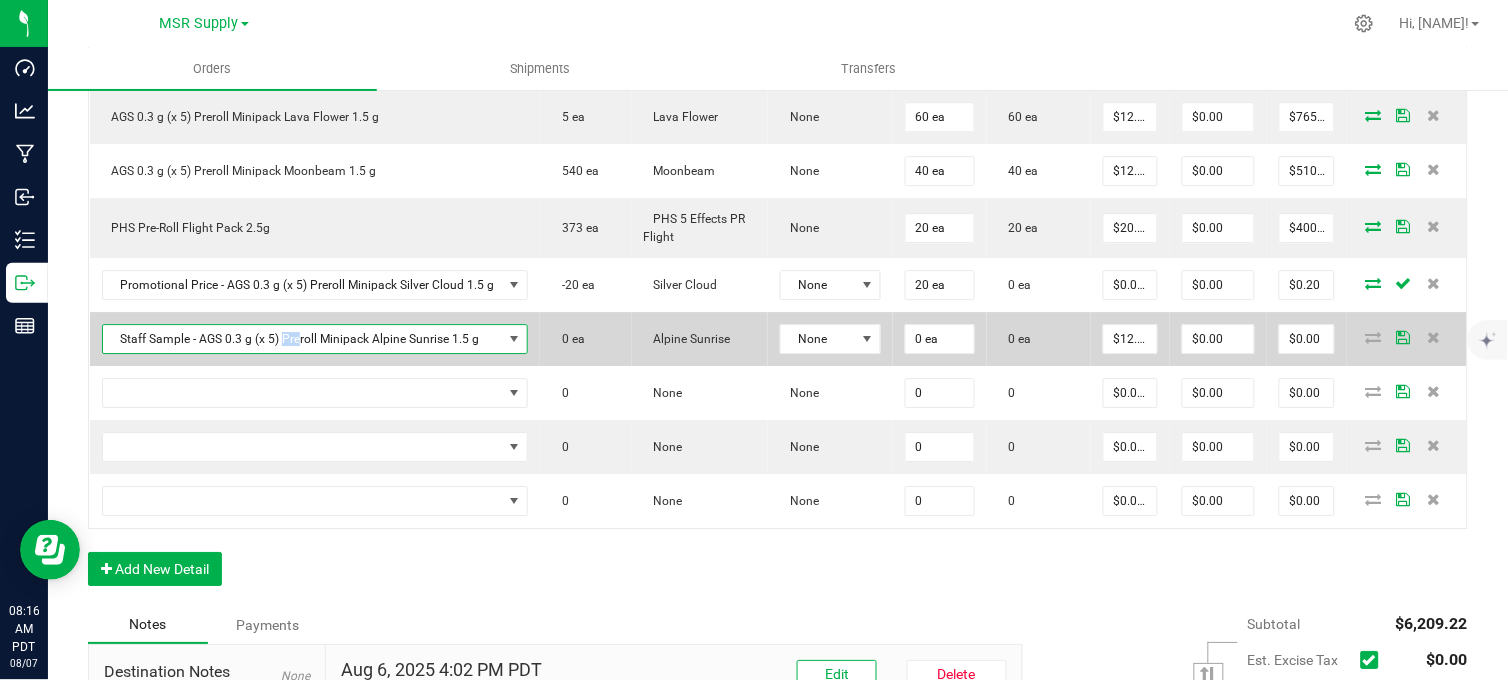 click on "Staff Sample - AGS 0.3 g (x 5) Preroll Minipack Alpine Sunrise 1.5 g" at bounding box center (303, 339) 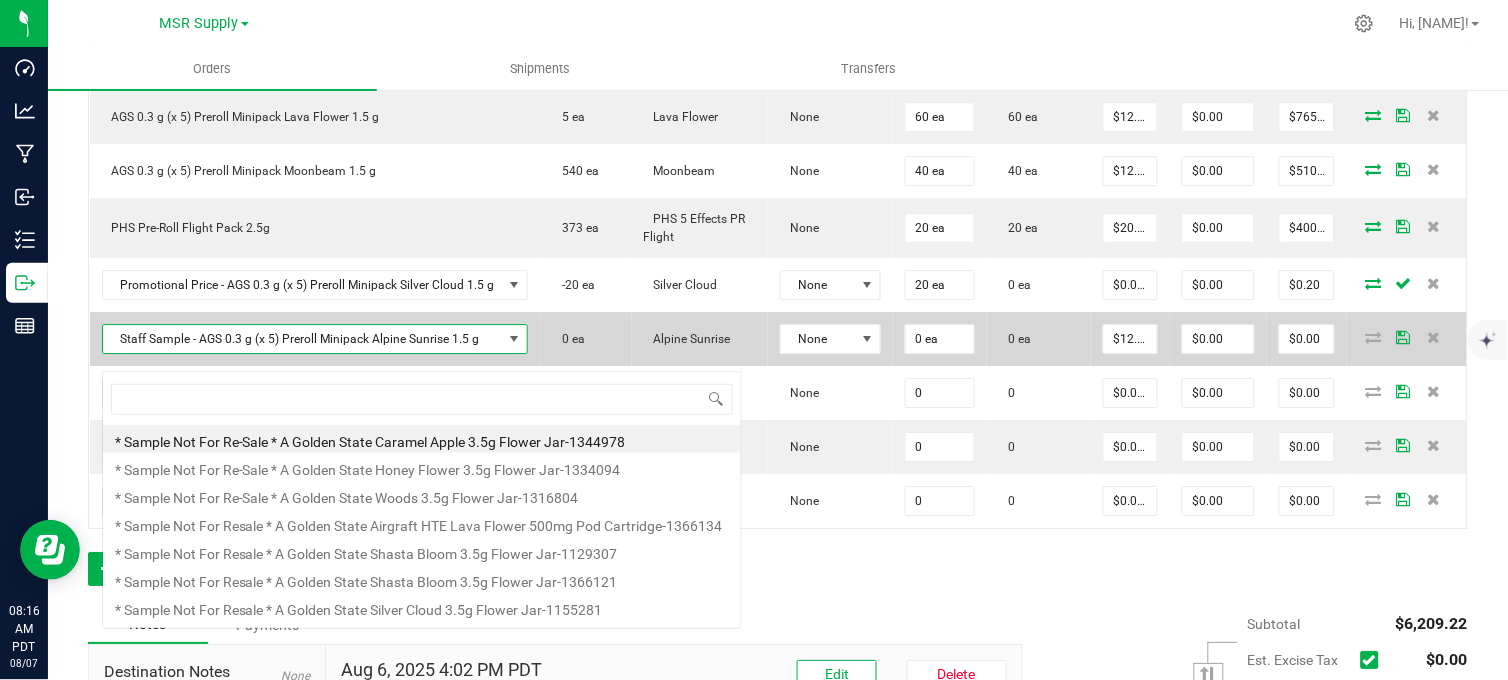 scroll, scrollTop: 99970, scrollLeft: 99578, axis: both 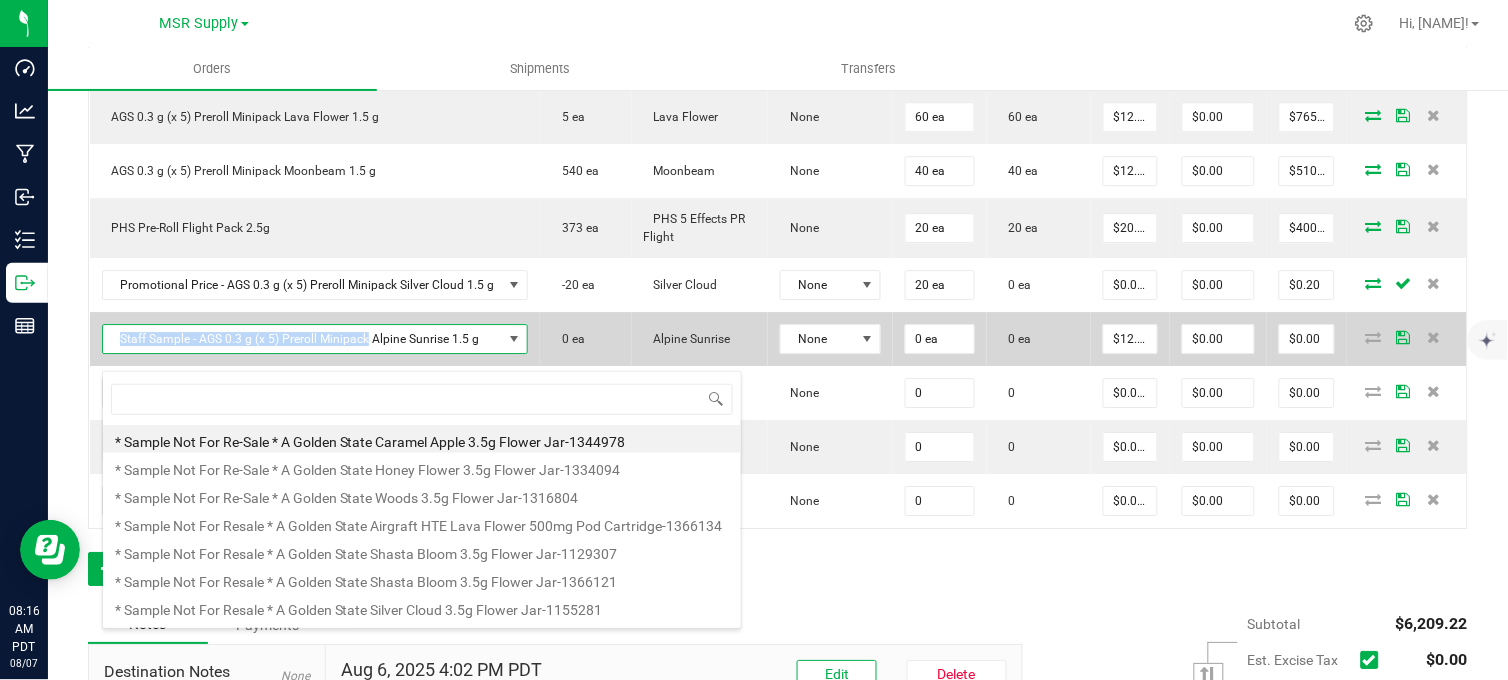 copy on "Staff Sample - AGS 0.3 g (x 5) Preroll Minipack" 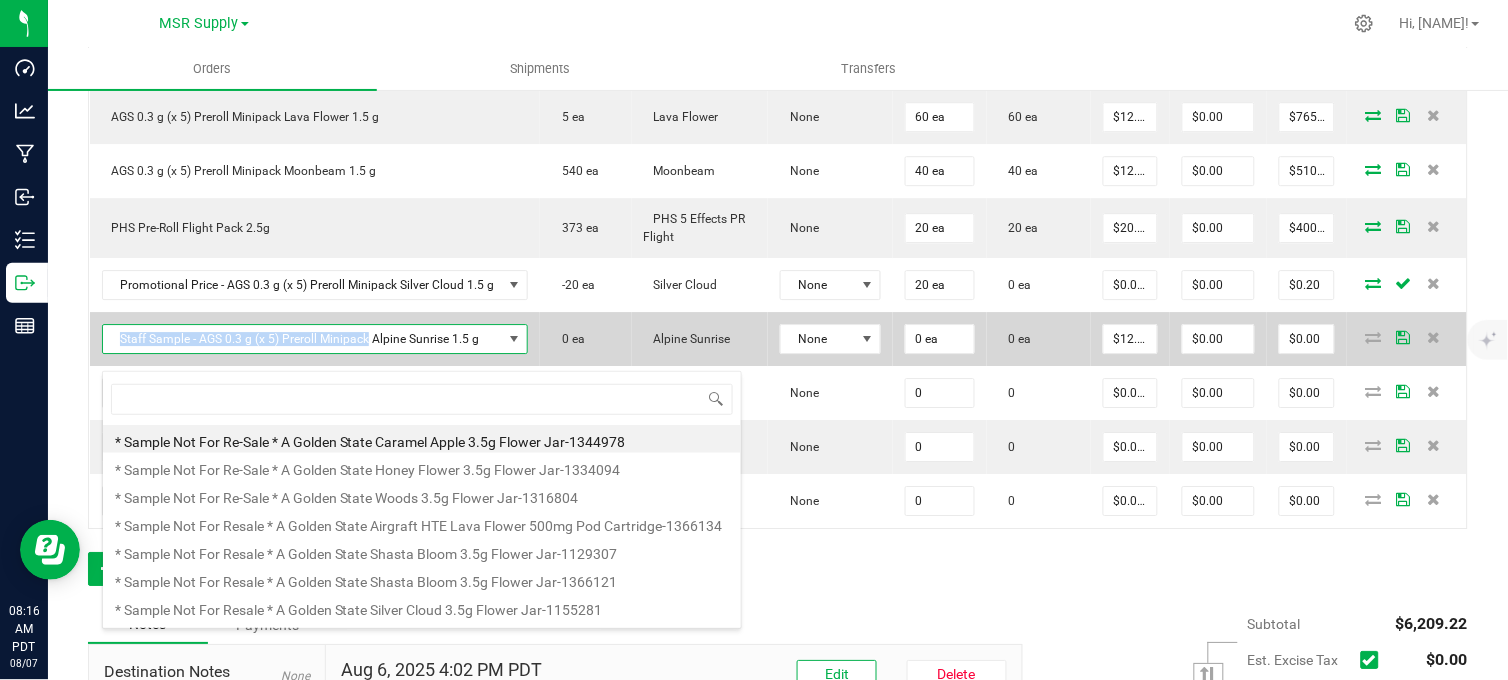 drag, startPoint x: 297, startPoint y: 363, endPoint x: 107, endPoint y: 362, distance: 190.00262 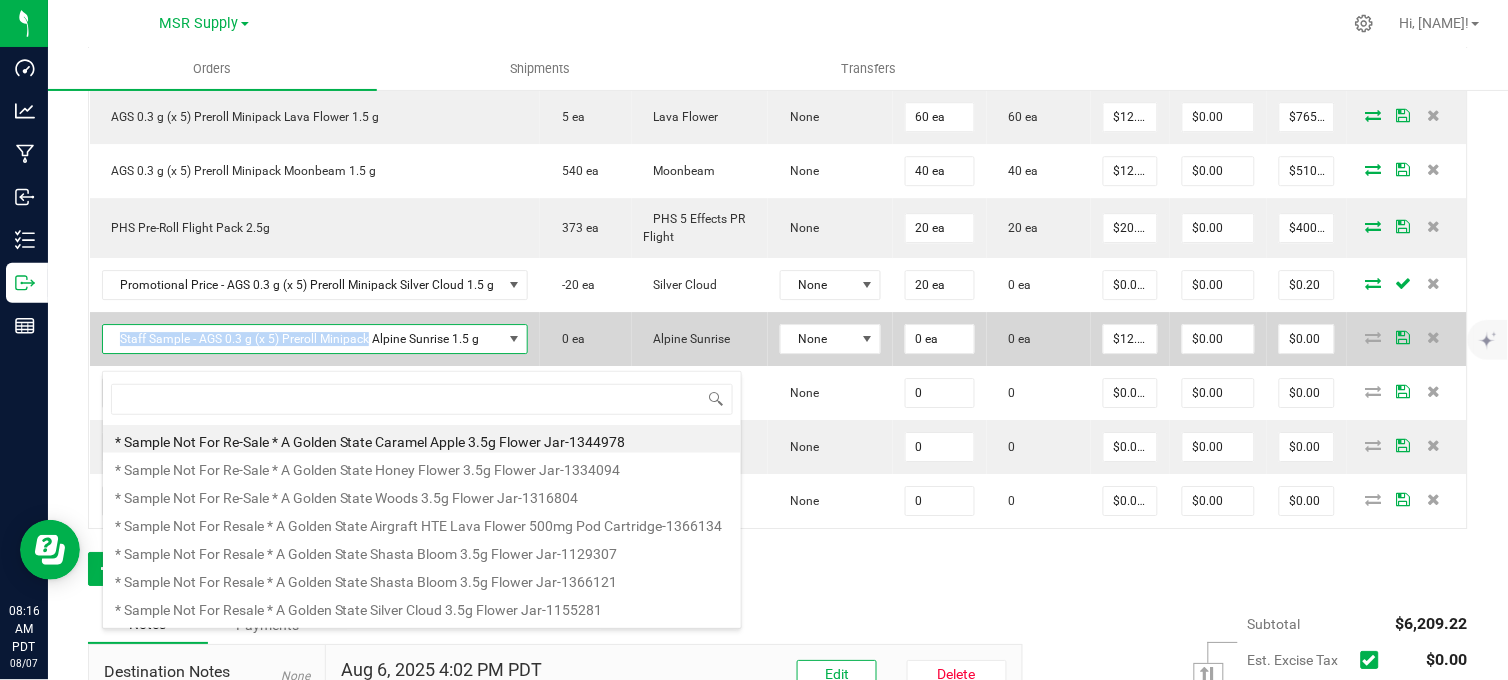 click on "Staff Sample - AGS 0.3 g (x 5) Preroll Minipack Alpine Sunrise 1.5 g" at bounding box center [303, 339] 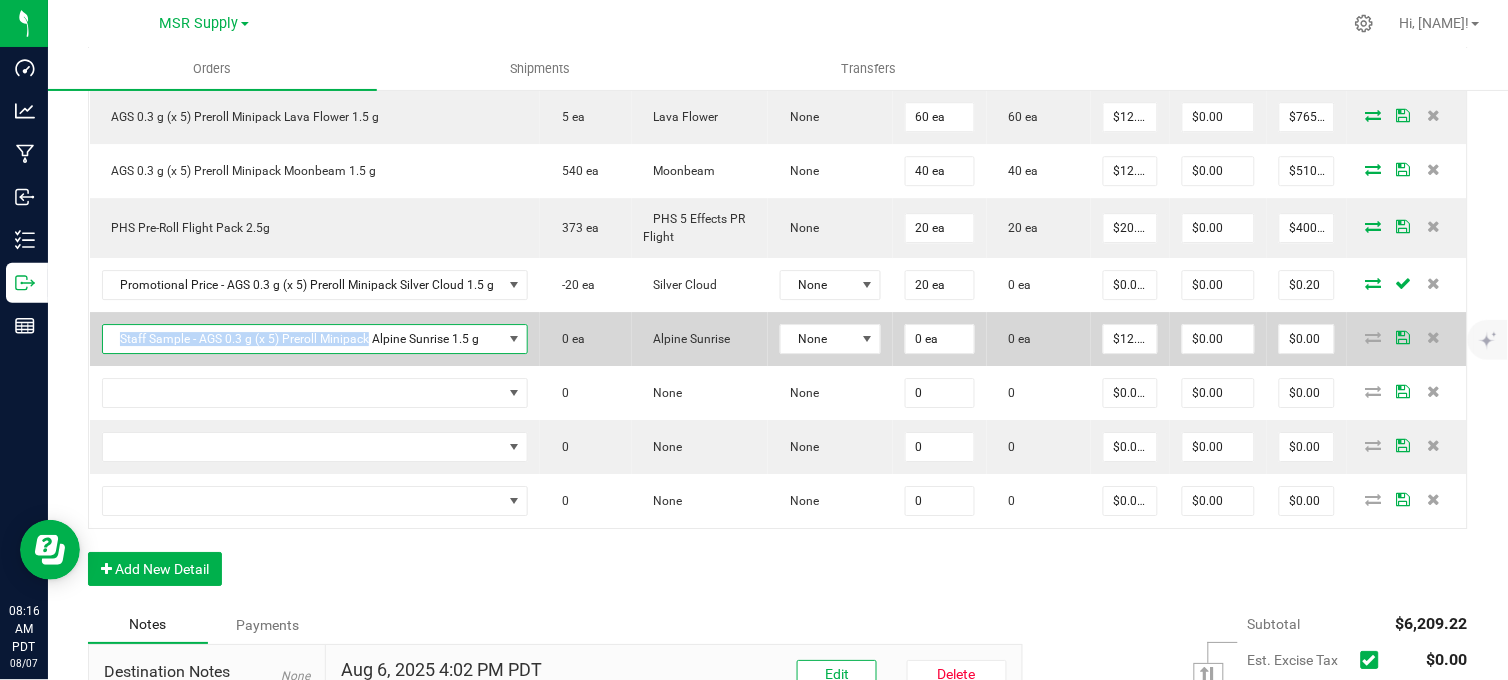 drag, startPoint x: 107, startPoint y: 362, endPoint x: 146, endPoint y: 361, distance: 39.012817 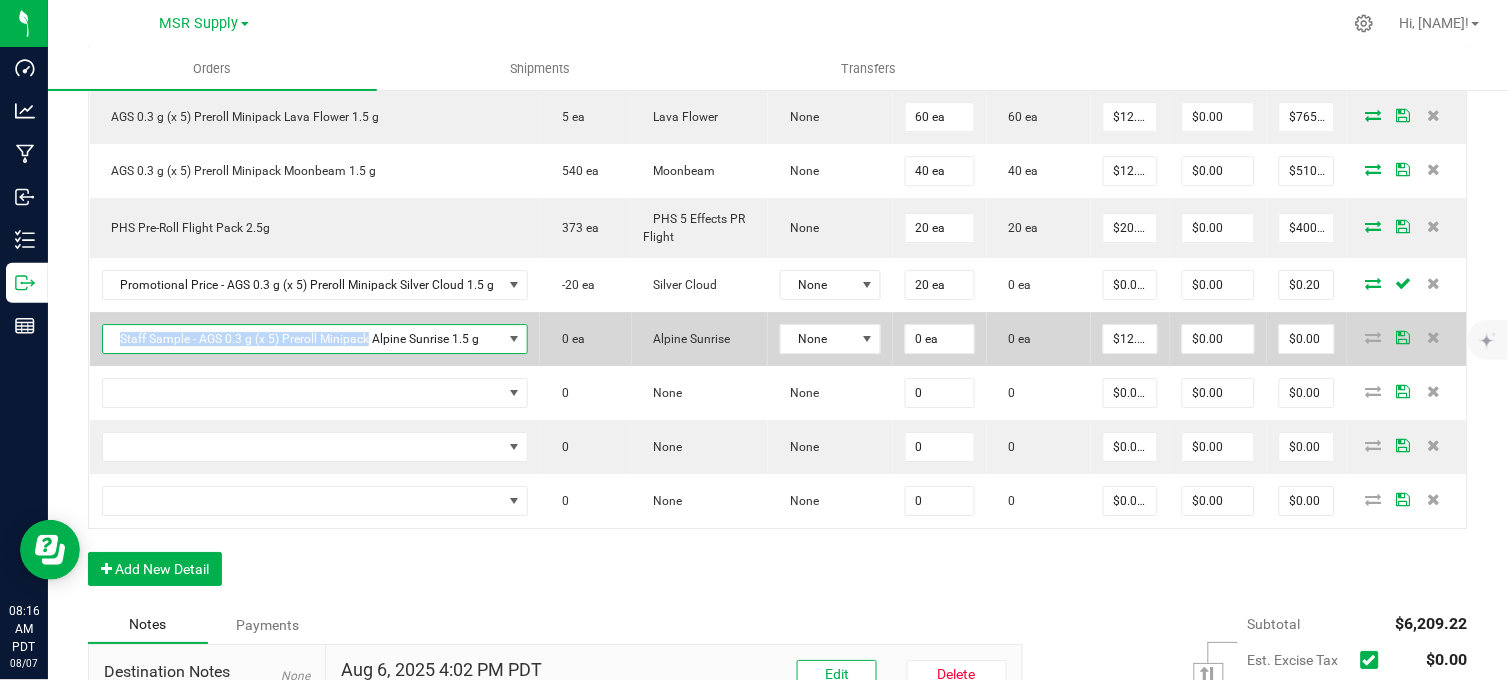 click on "Staff Sample - AGS 0.3 g (x 5) Preroll Minipack Alpine Sunrise 1.5 g" at bounding box center [303, 339] 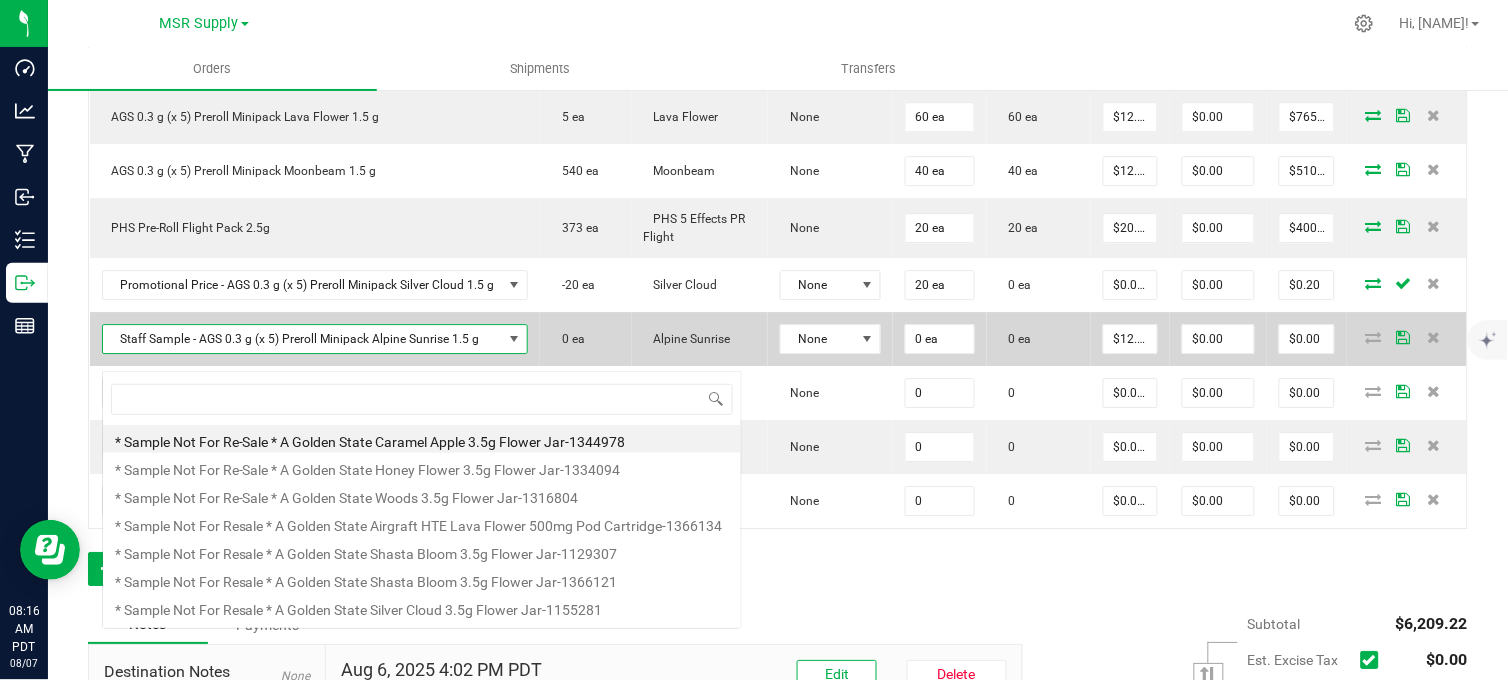scroll, scrollTop: 99970, scrollLeft: 99578, axis: both 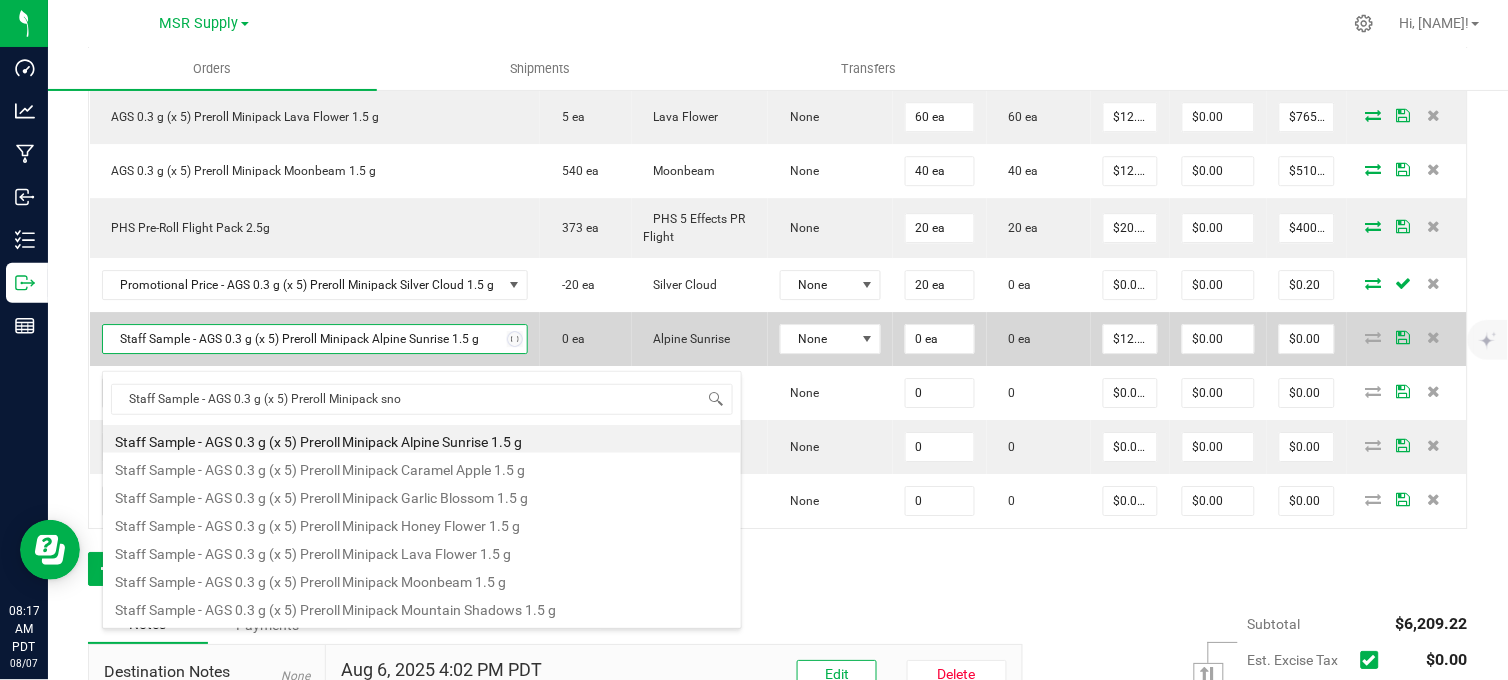type on "Staff Sample - AGS 0.3 g (x 5) Preroll Minipack snow" 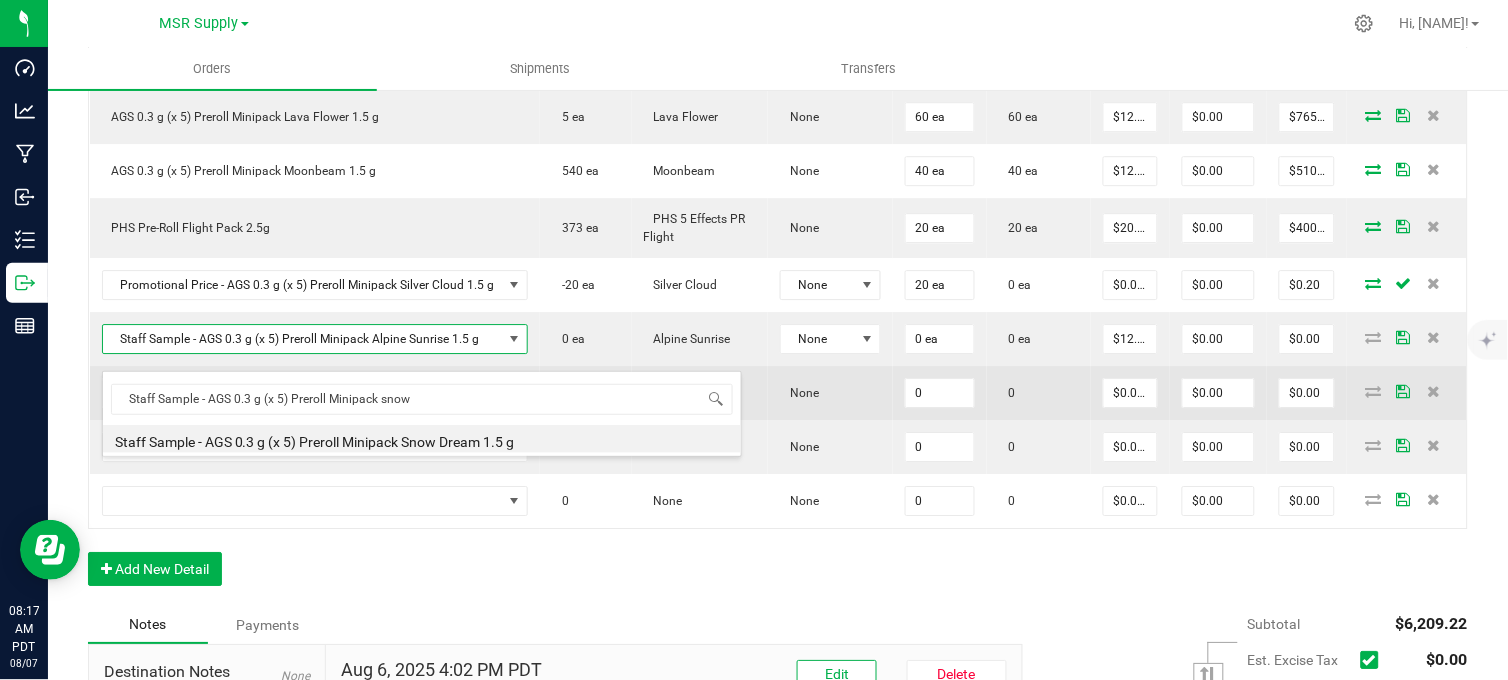 drag, startPoint x: 475, startPoint y: 437, endPoint x: 571, endPoint y: 430, distance: 96.25487 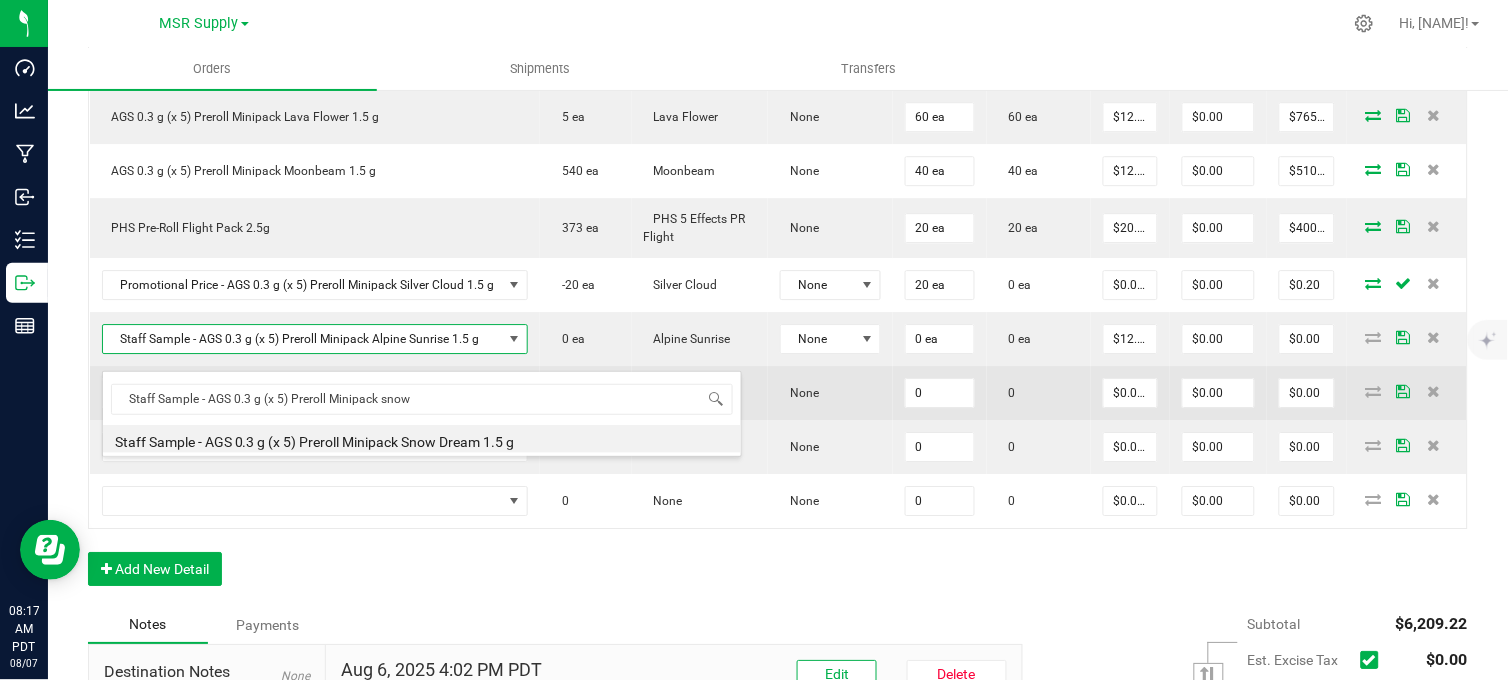 click on "Staff Sample - AGS 0.3 g (x 5) Preroll Minipack Snow Dream 1.5 g" at bounding box center (422, 439) 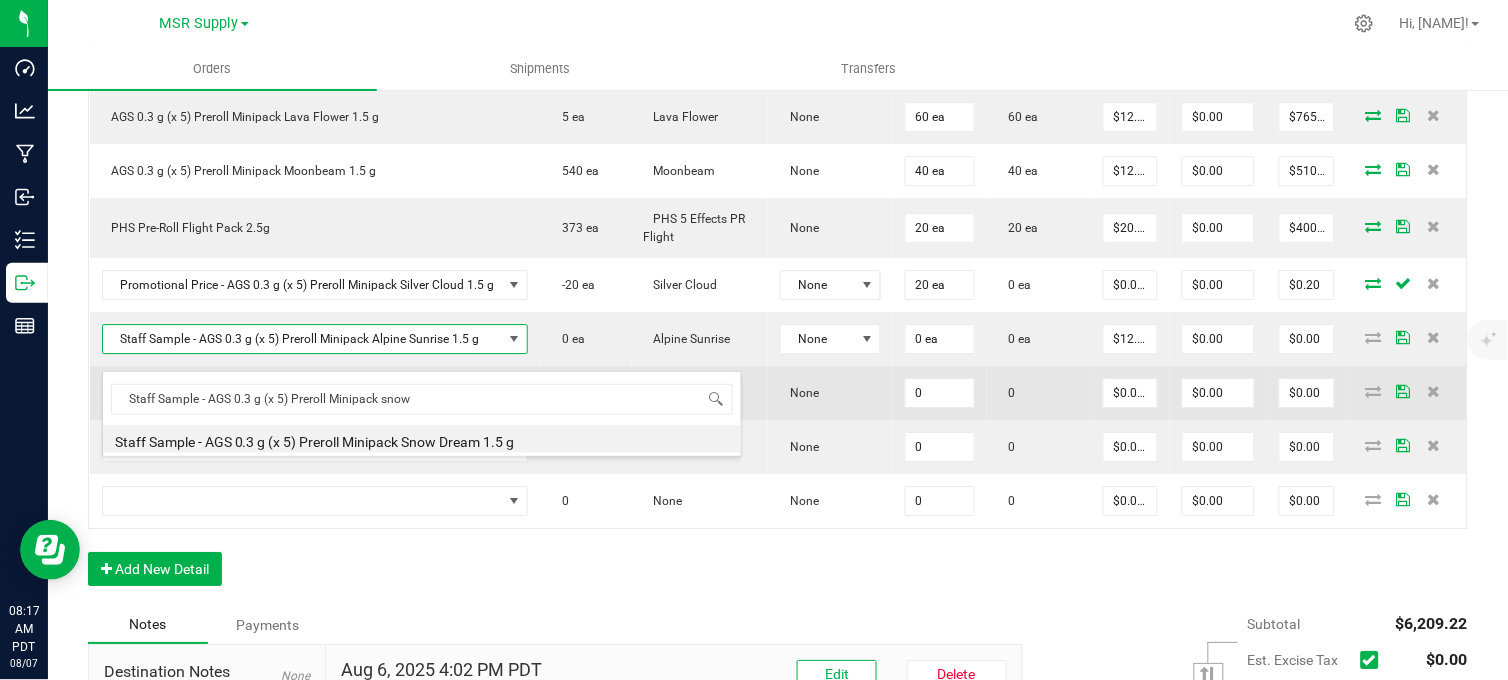 type on "$0.10000" 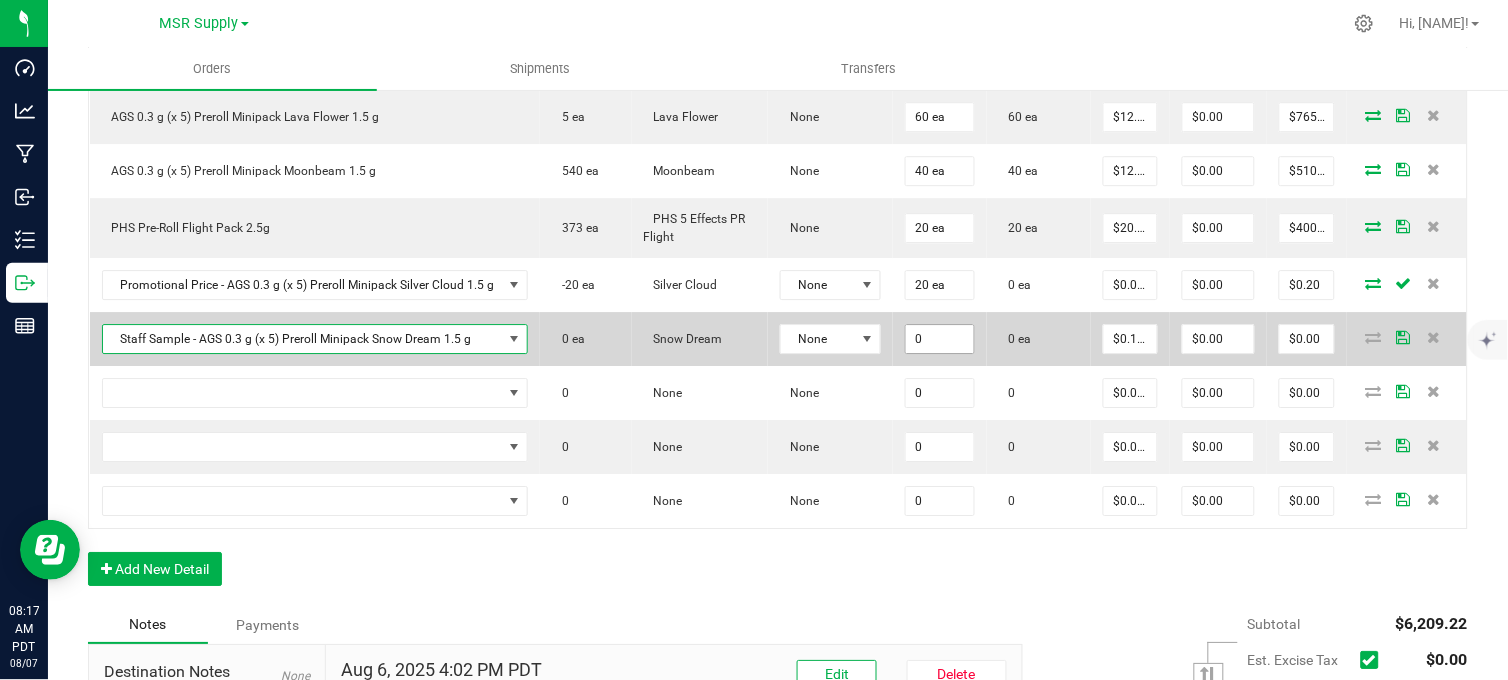 click on "0" at bounding box center [940, 339] 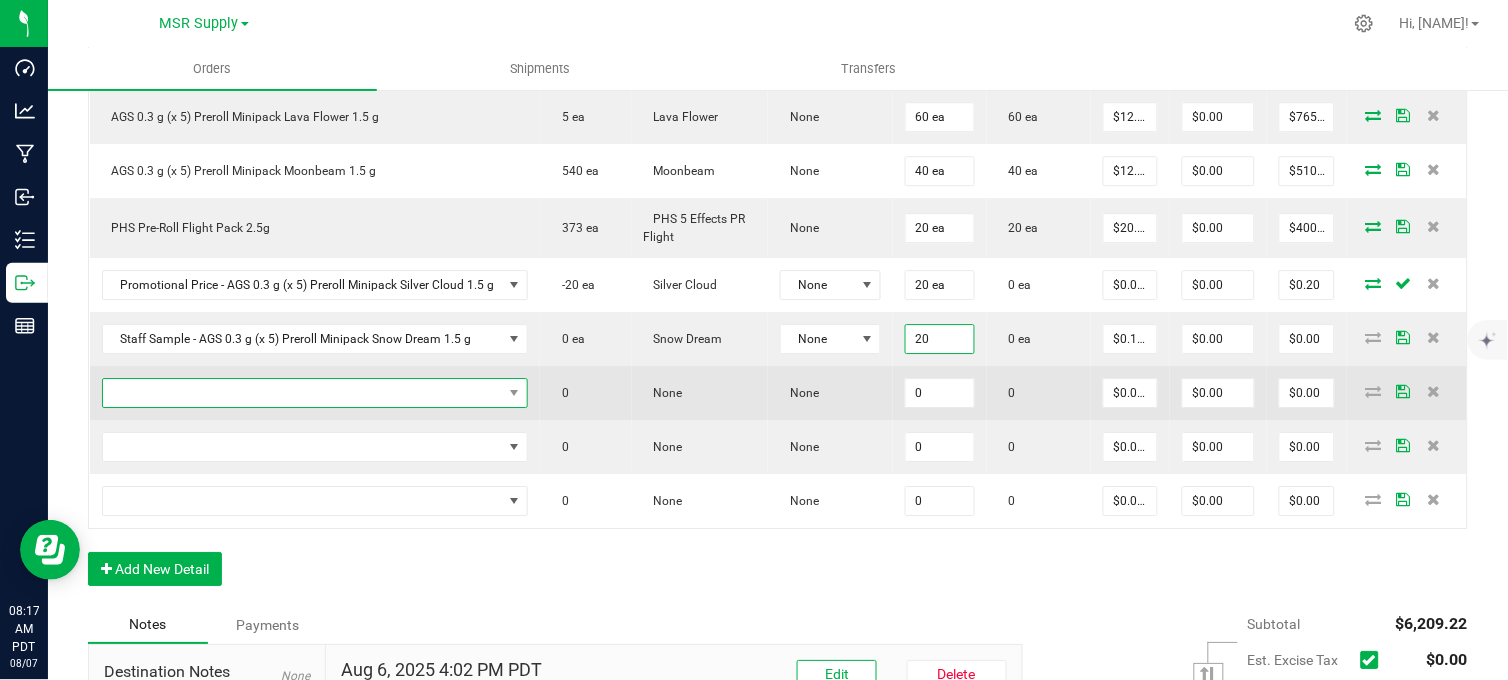 type on "20 ea" 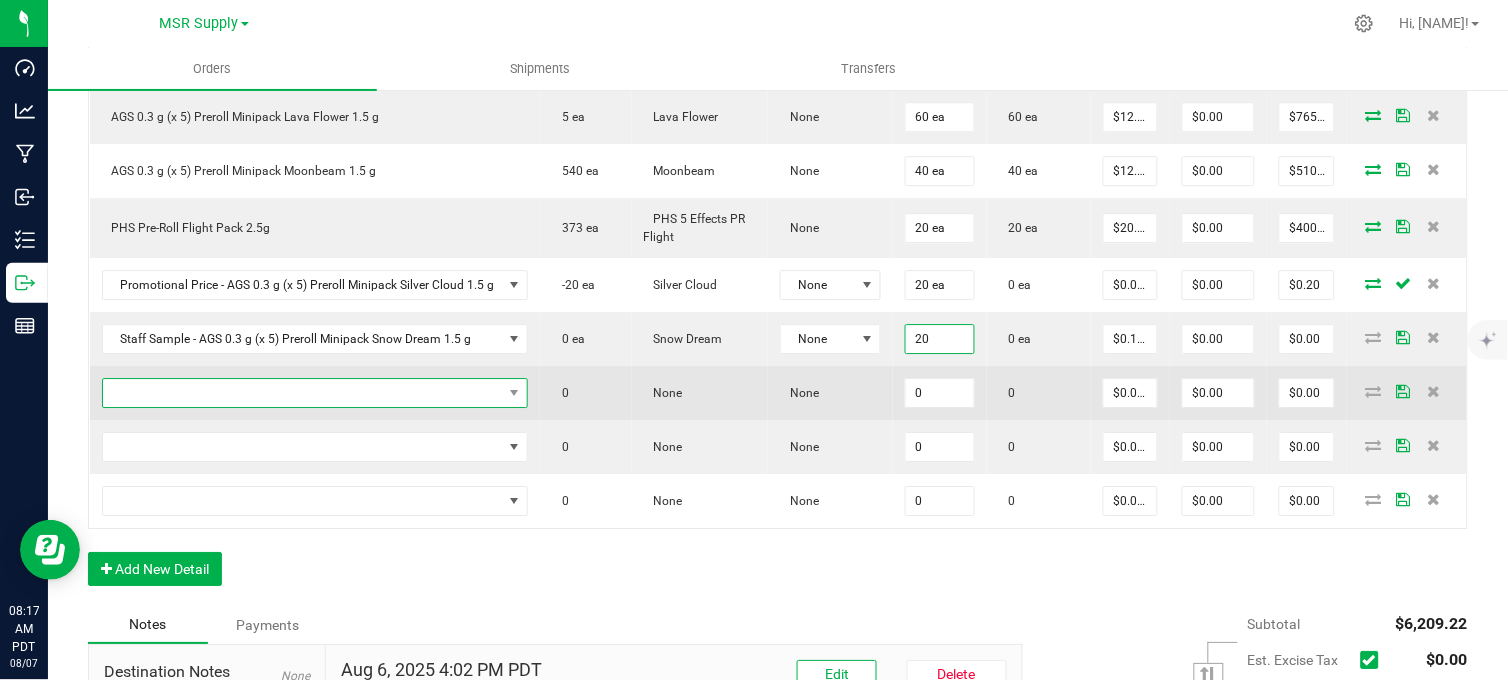 type on "$2.00" 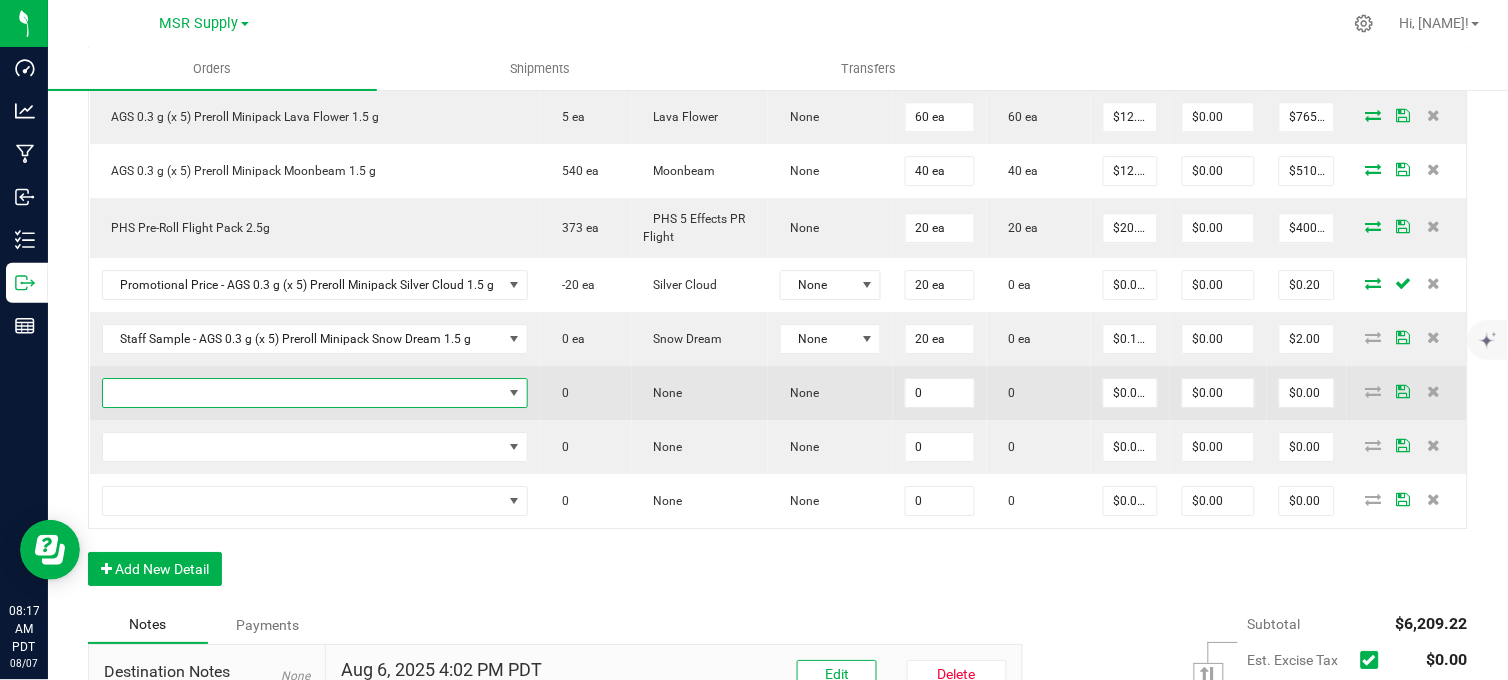 click at bounding box center [303, 393] 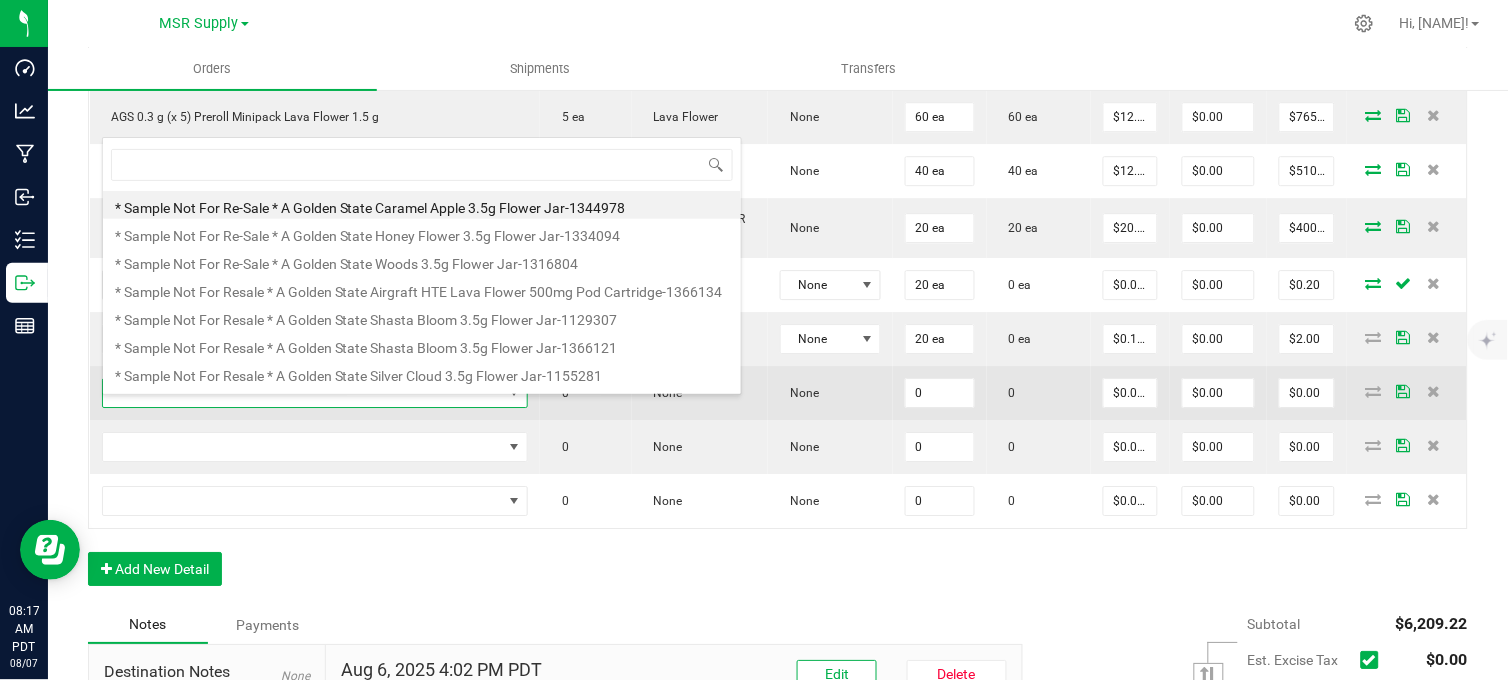 scroll, scrollTop: 99970, scrollLeft: 99578, axis: both 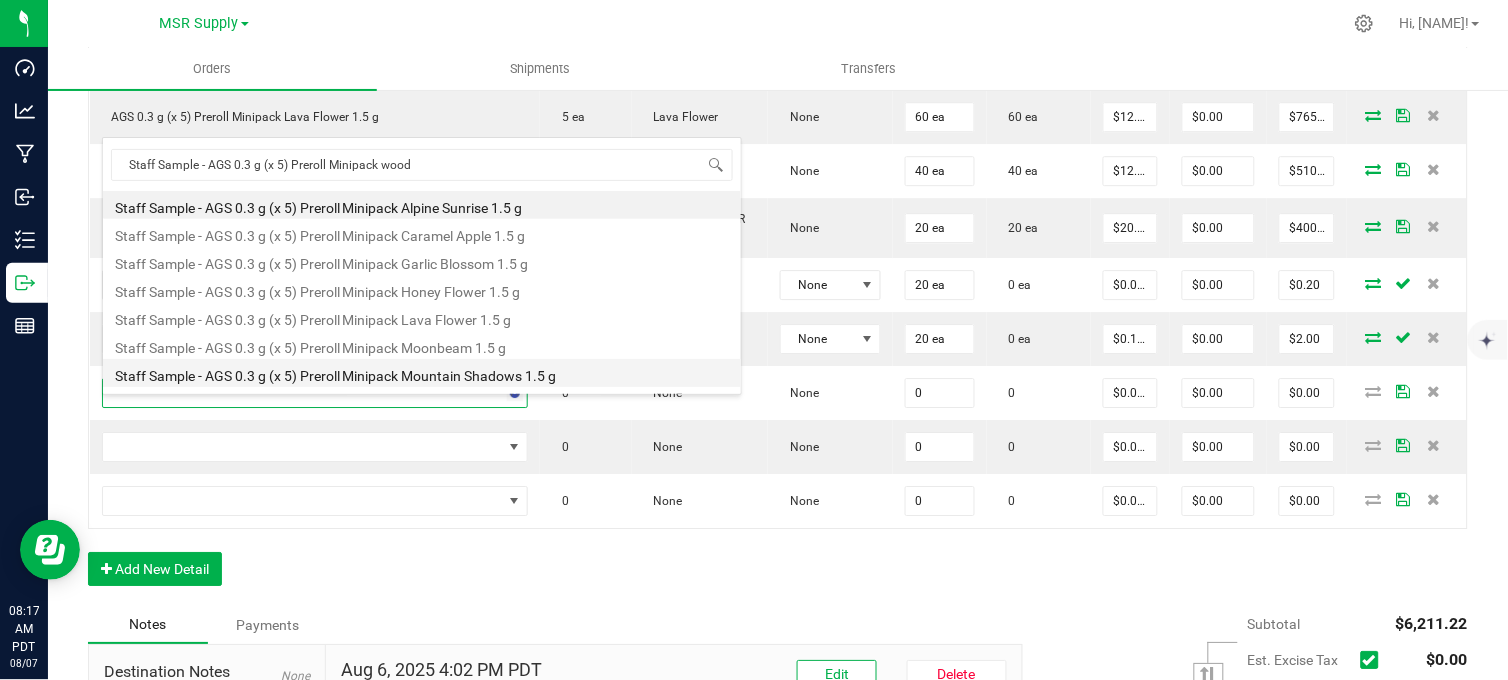 type on "Staff Sample - AGS 0.3 g (x 5) Preroll Minipack woods" 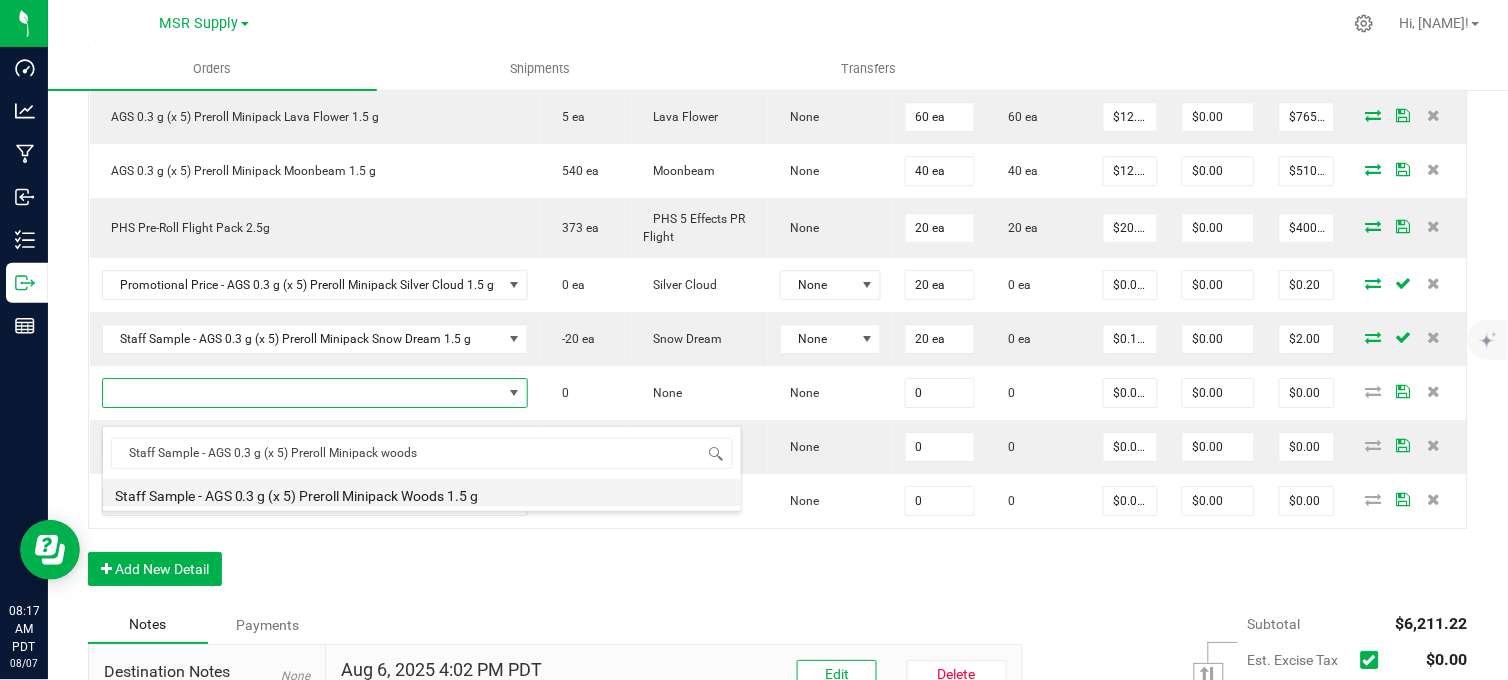 click on "Staff Sample - AGS 0.3 g (x 5) Preroll Minipack Woods 1.5 g" at bounding box center [422, 493] 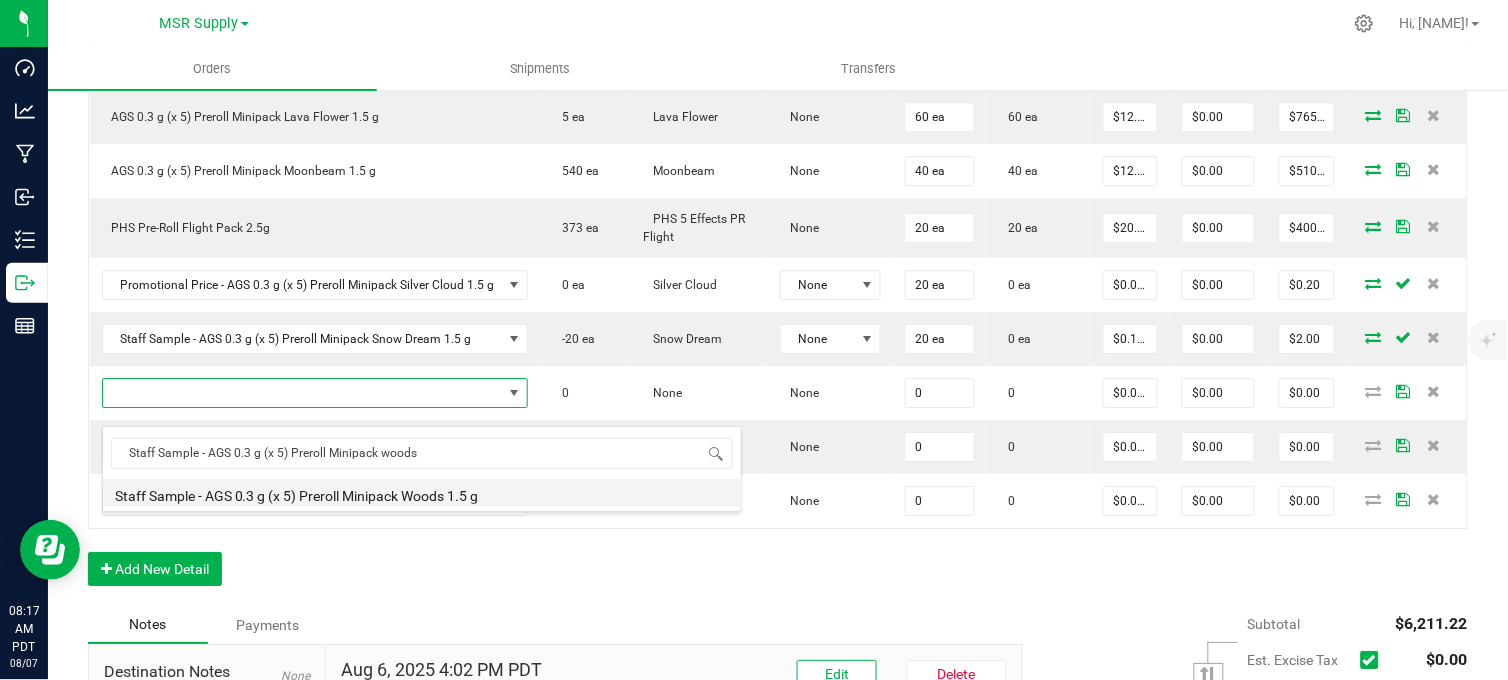 type on "0 ea" 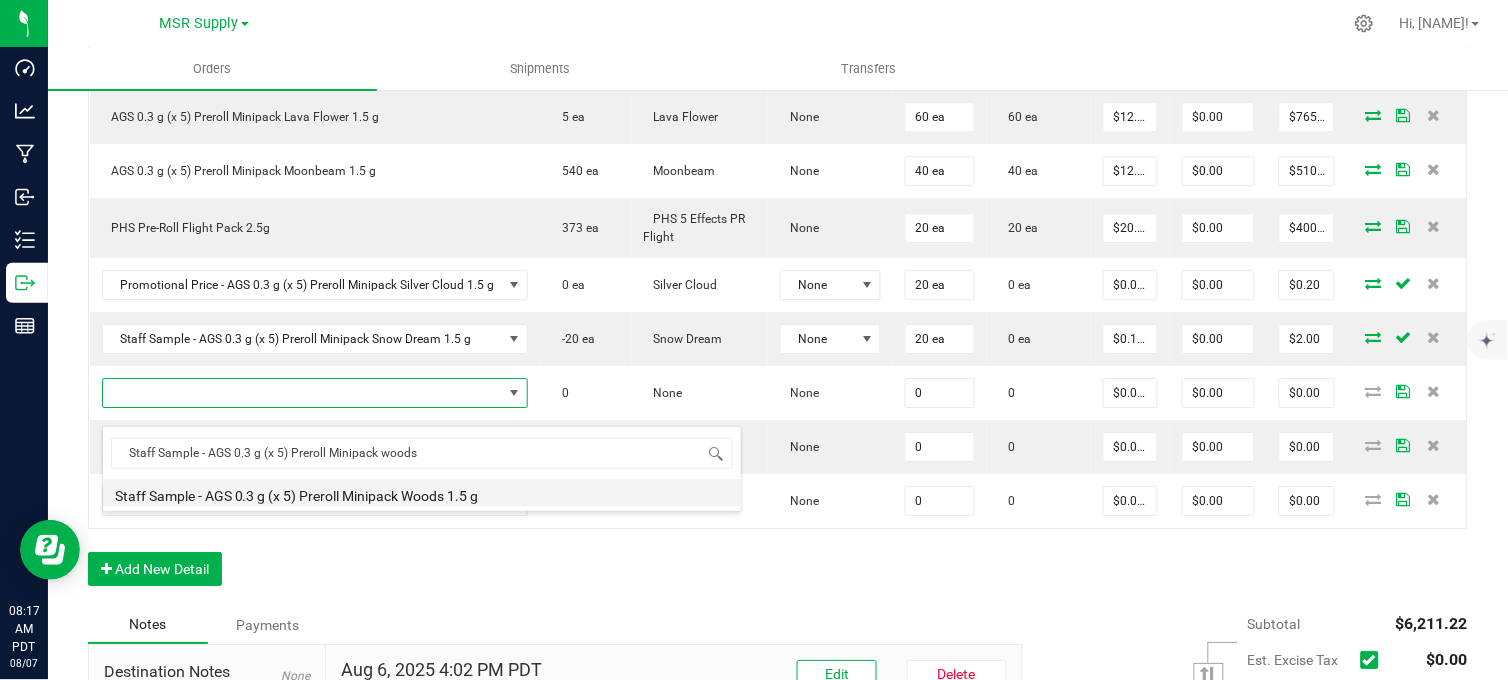 type on "$0.10000" 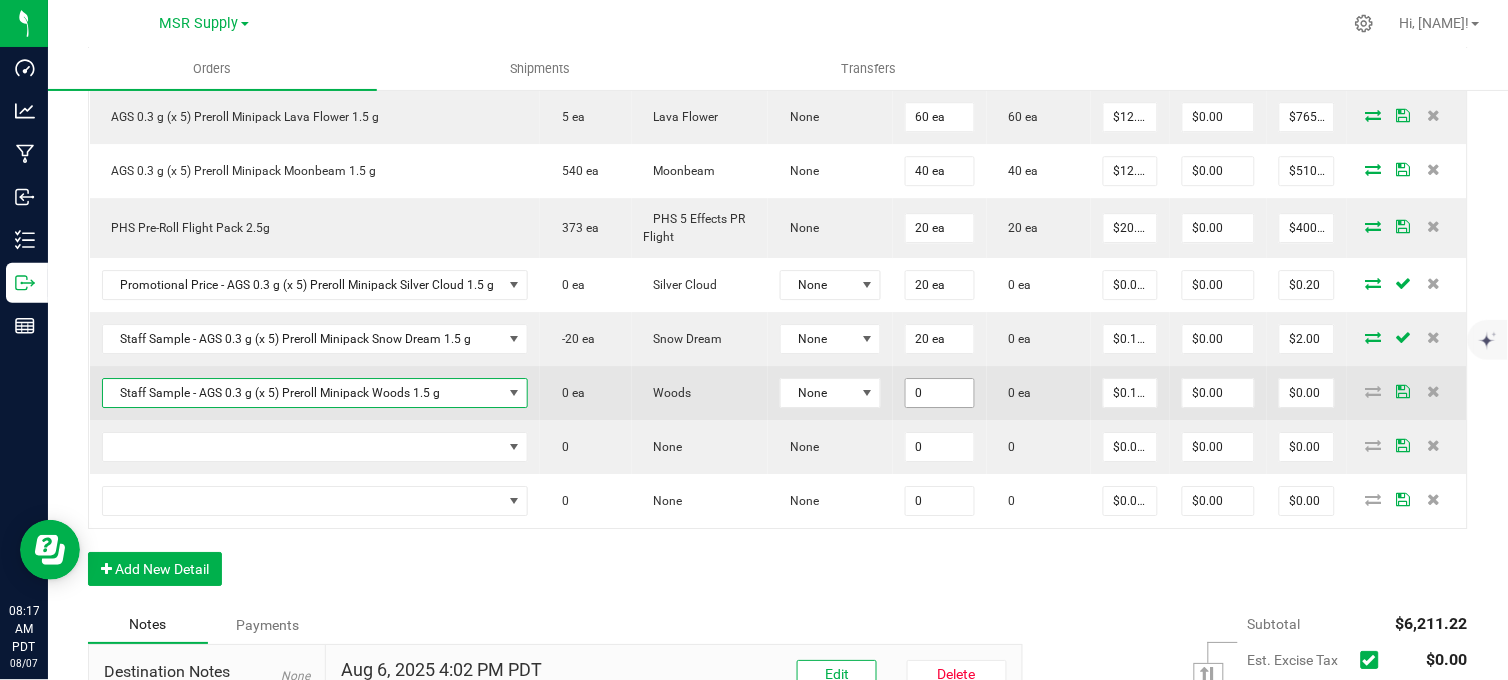 click on "0" at bounding box center [940, 393] 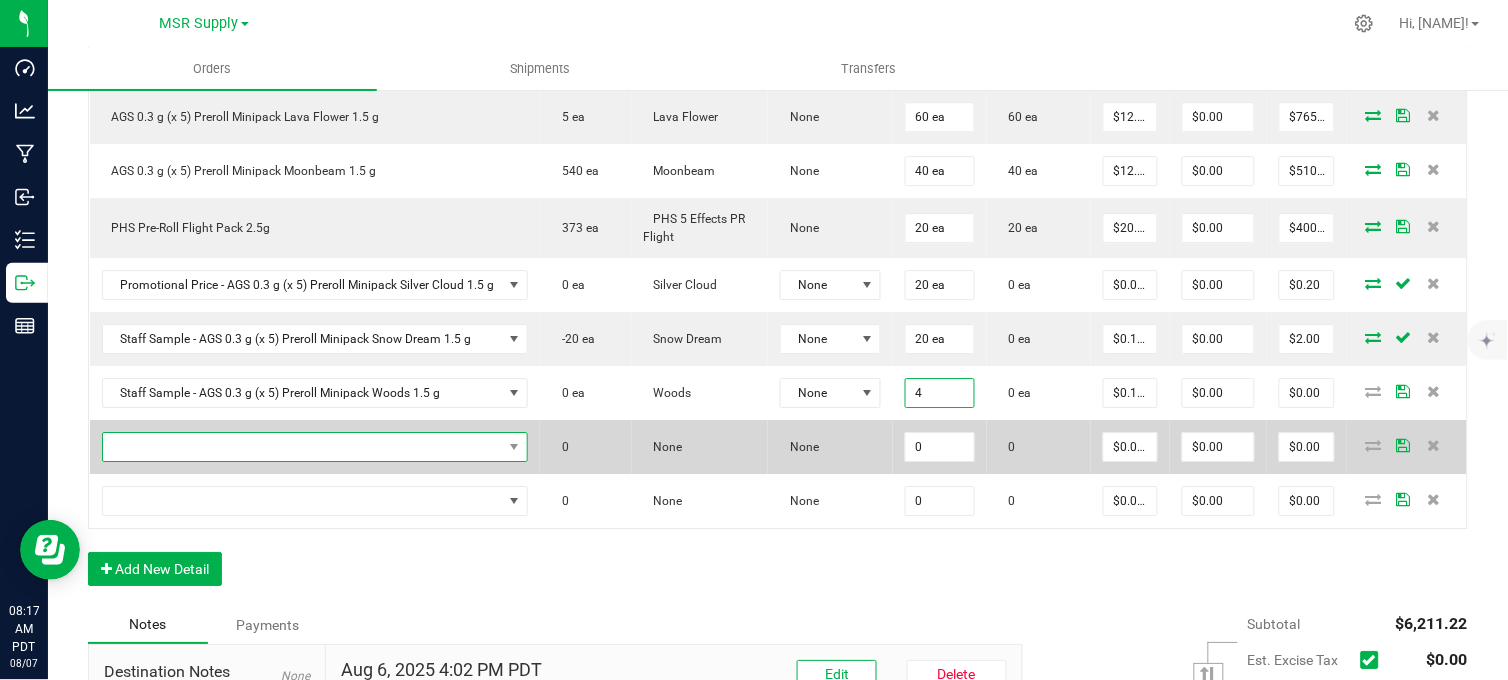 type on "4 ea" 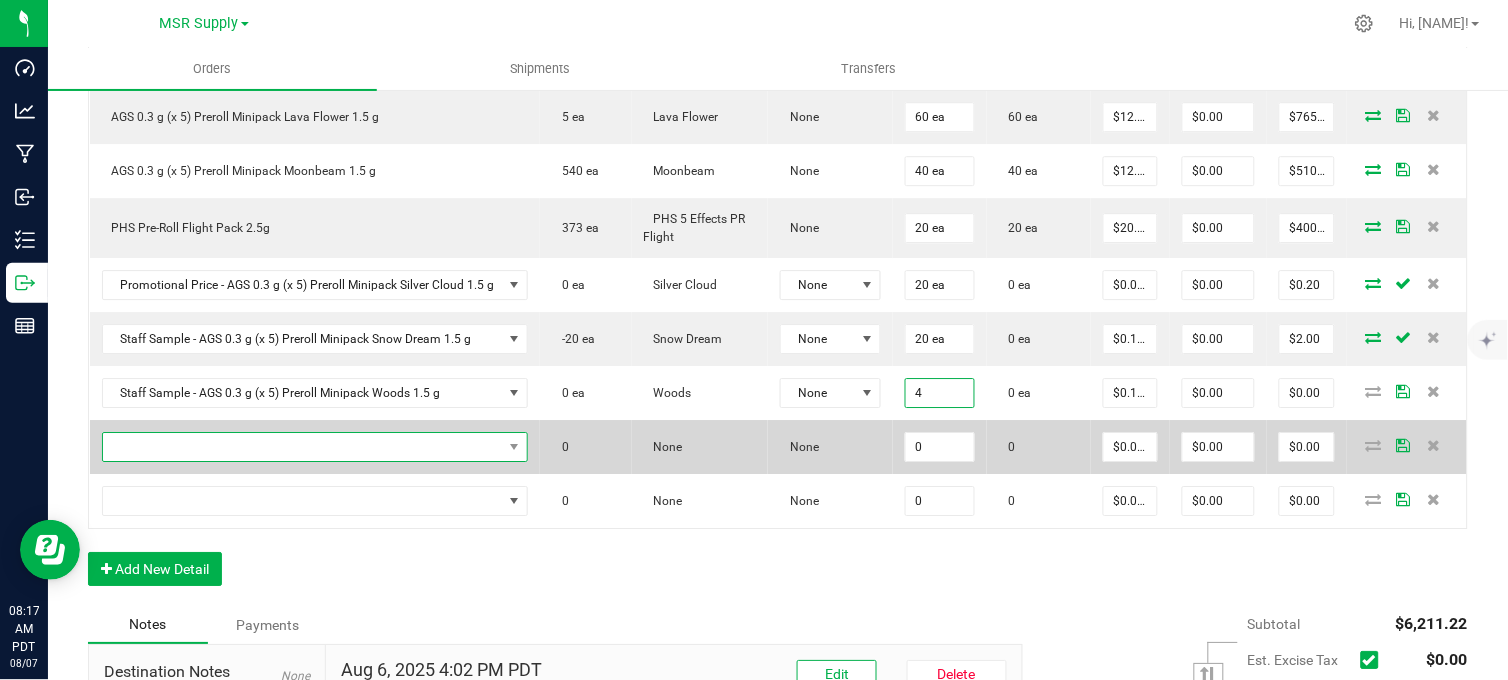 type on "$0.40" 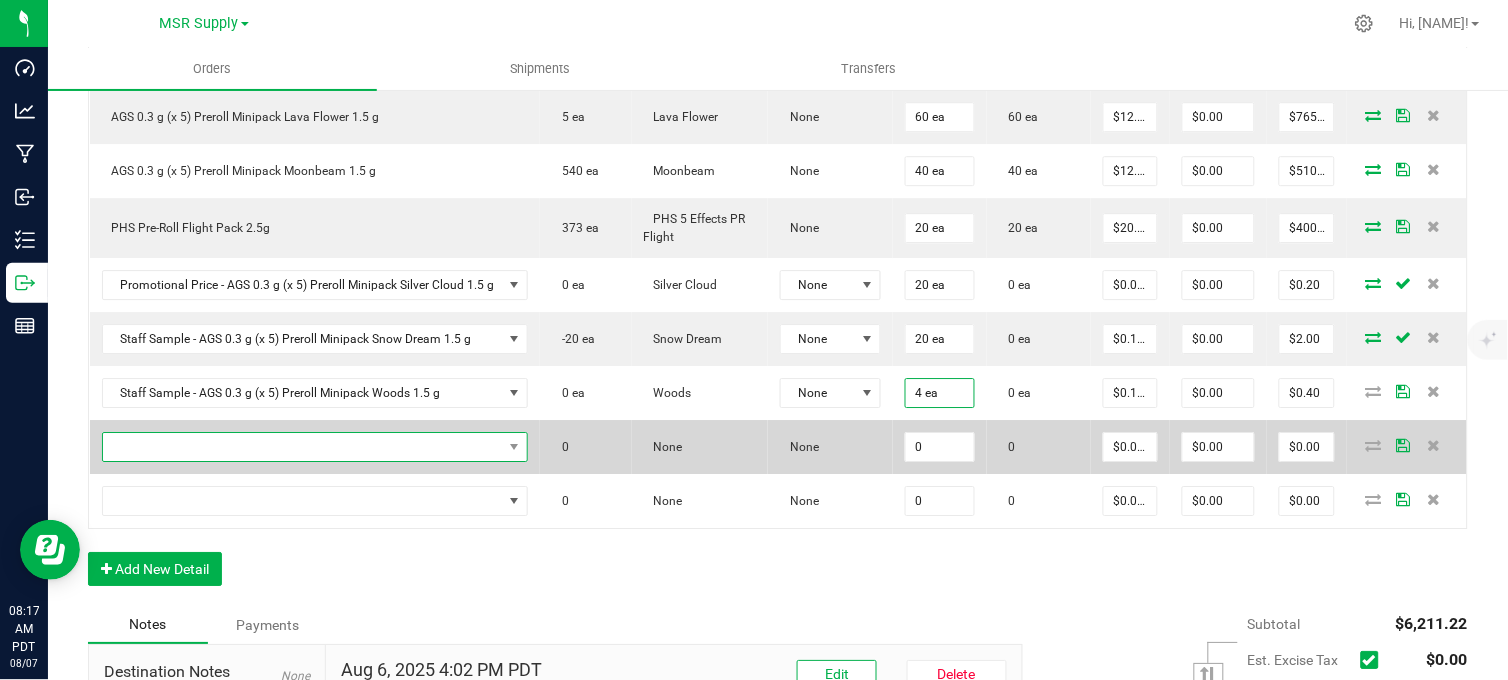 click at bounding box center [303, 447] 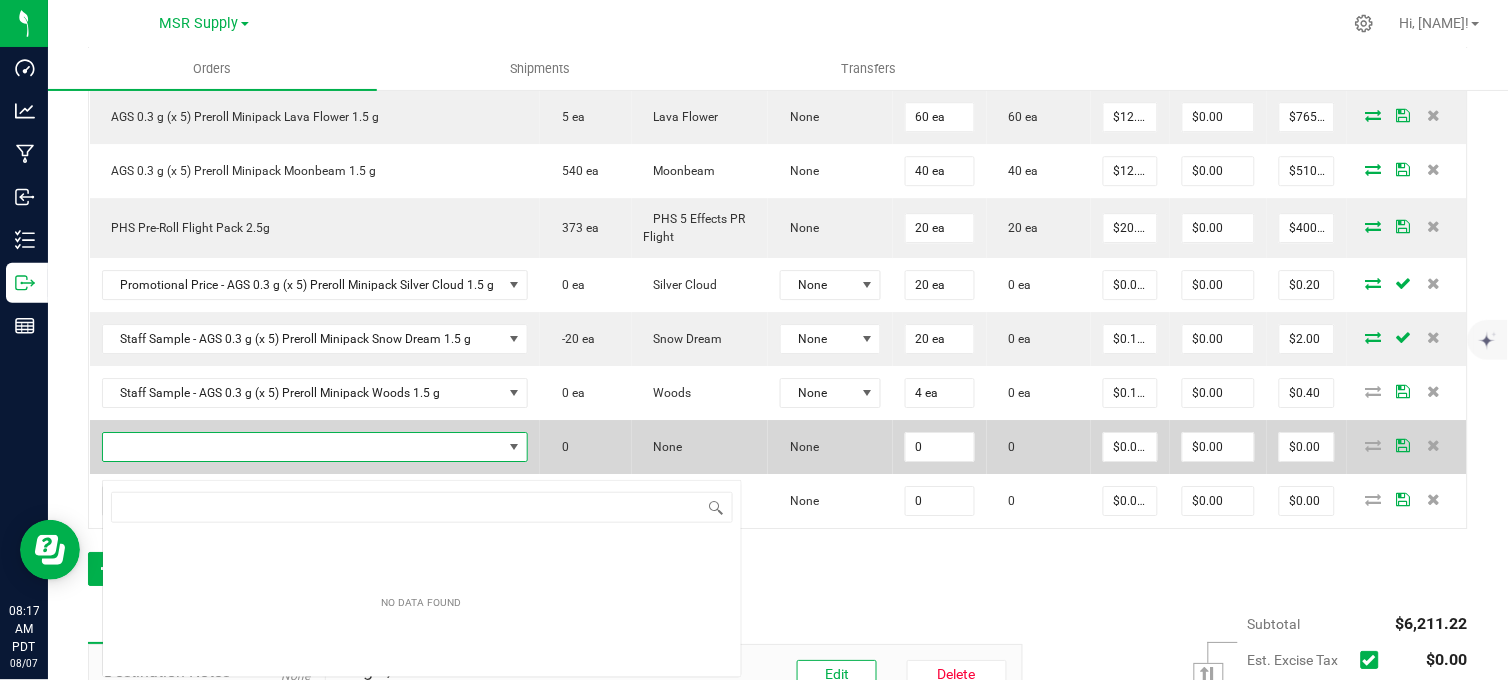 scroll, scrollTop: 99970, scrollLeft: 99578, axis: both 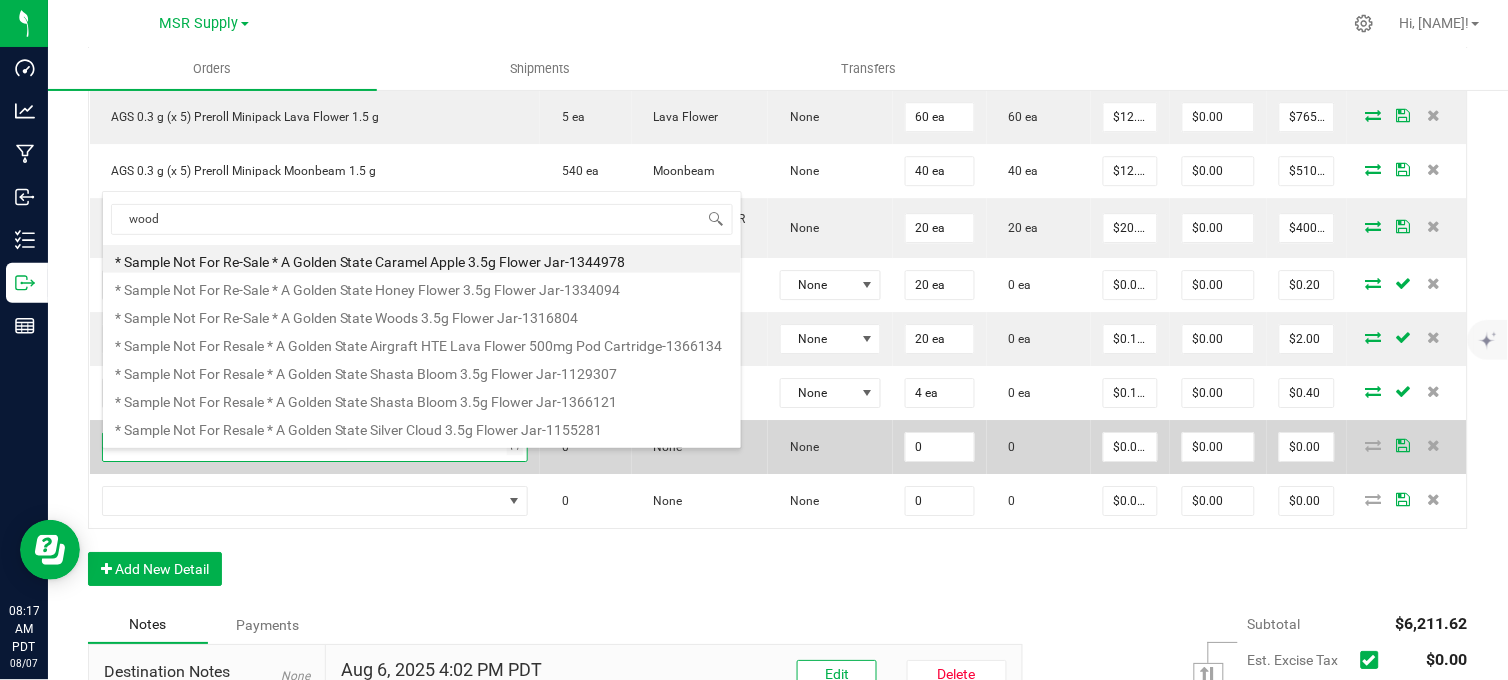 type on "woods" 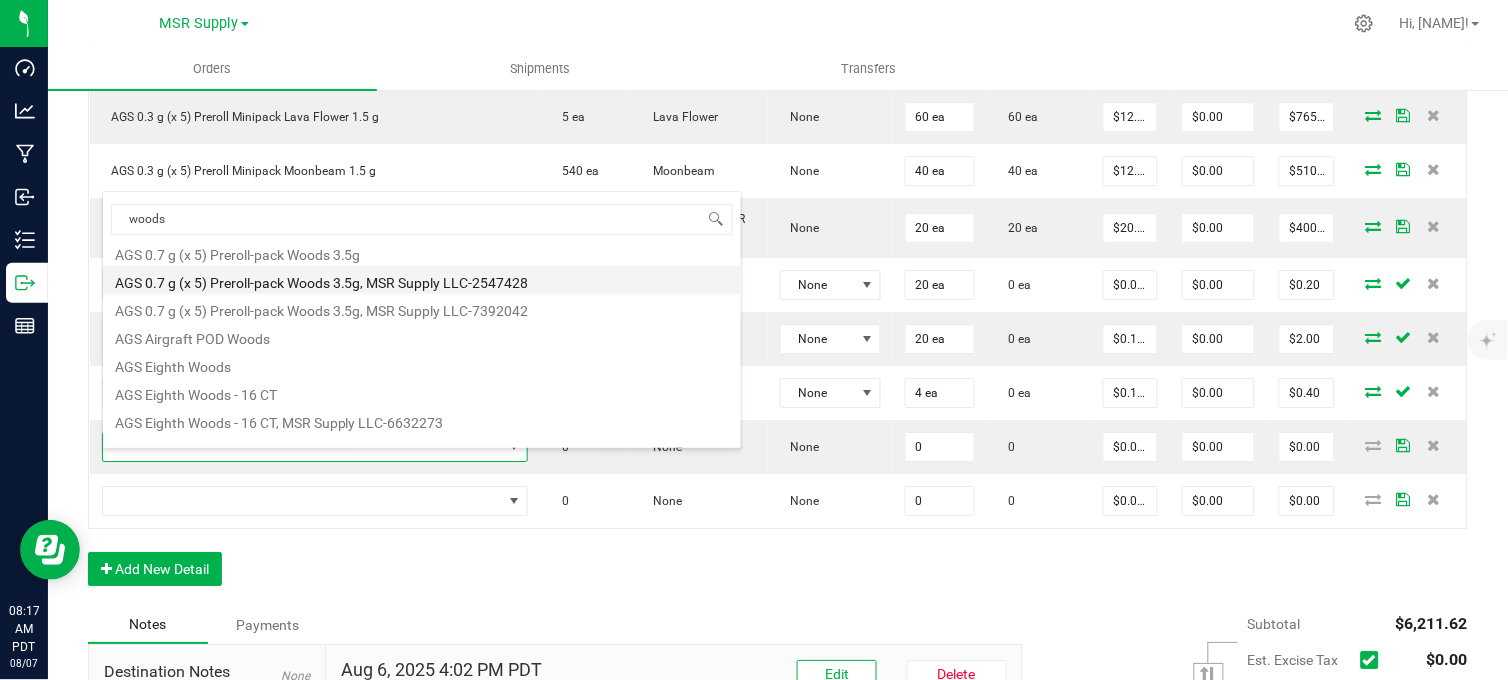 scroll, scrollTop: 248, scrollLeft: 0, axis: vertical 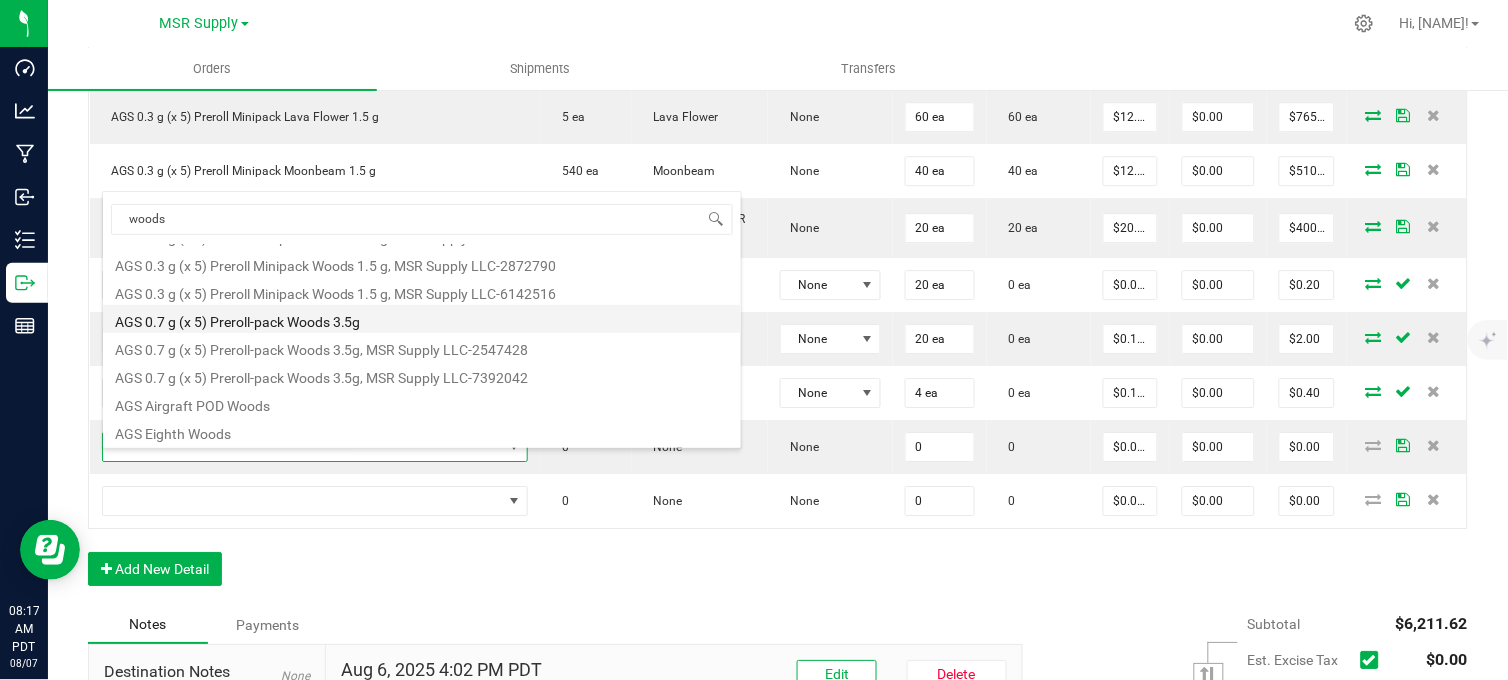 click on "AGS 0.7 g (x 5) Preroll-pack Woods 3.5g" at bounding box center [422, 319] 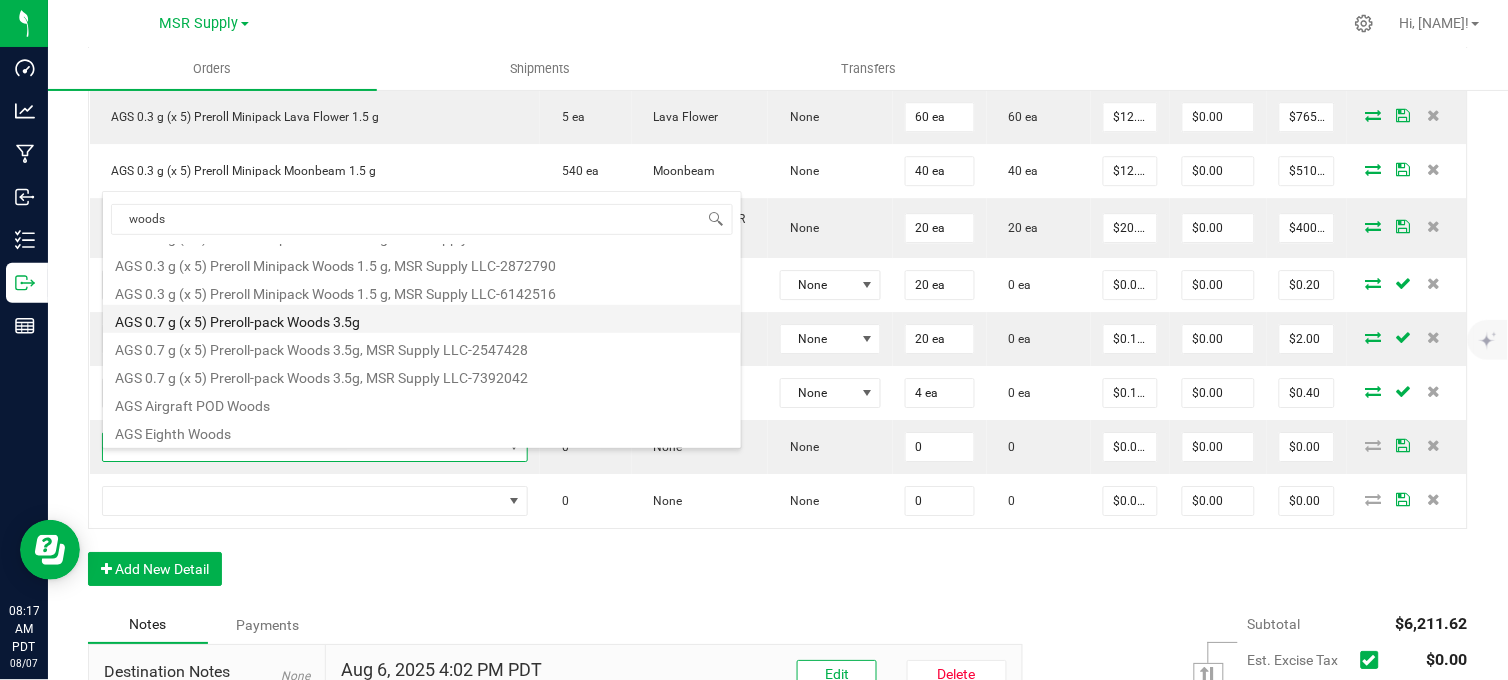 type on "0 ea" 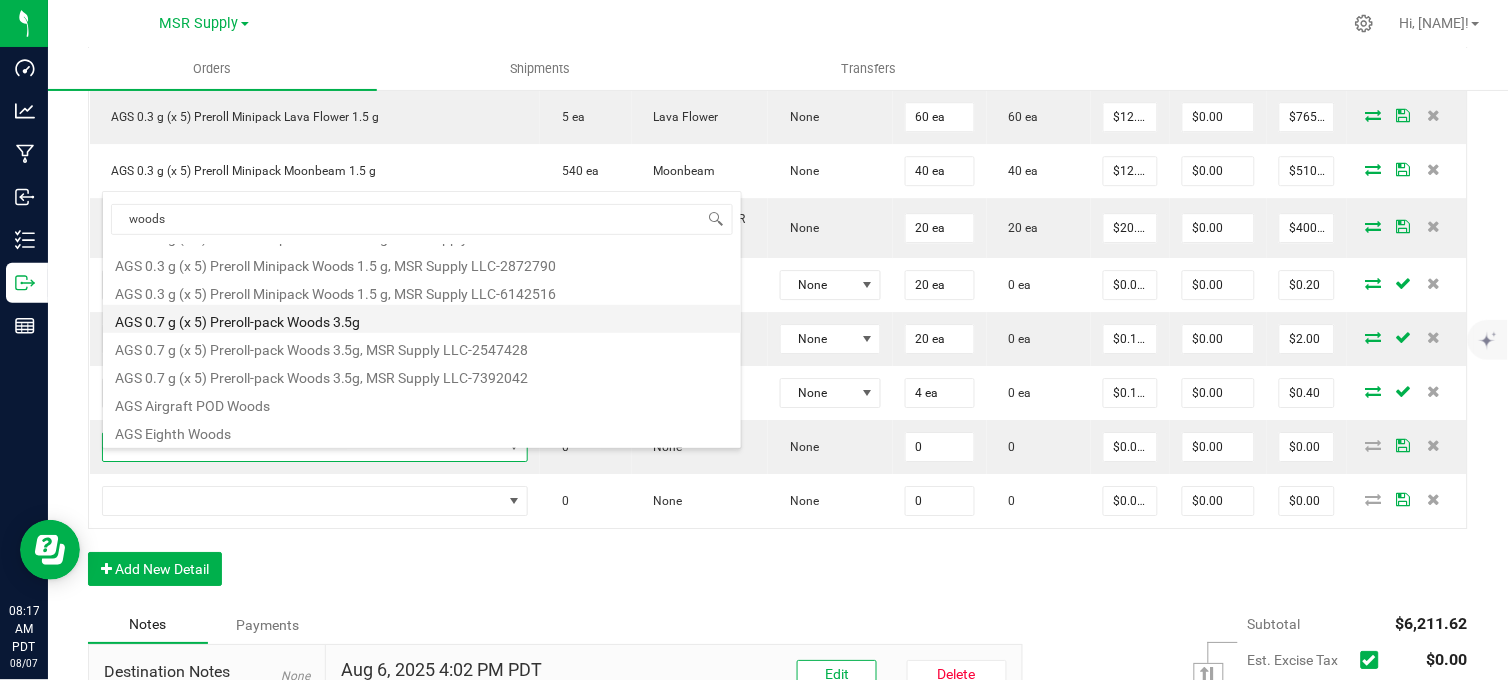 type on "$30.00000" 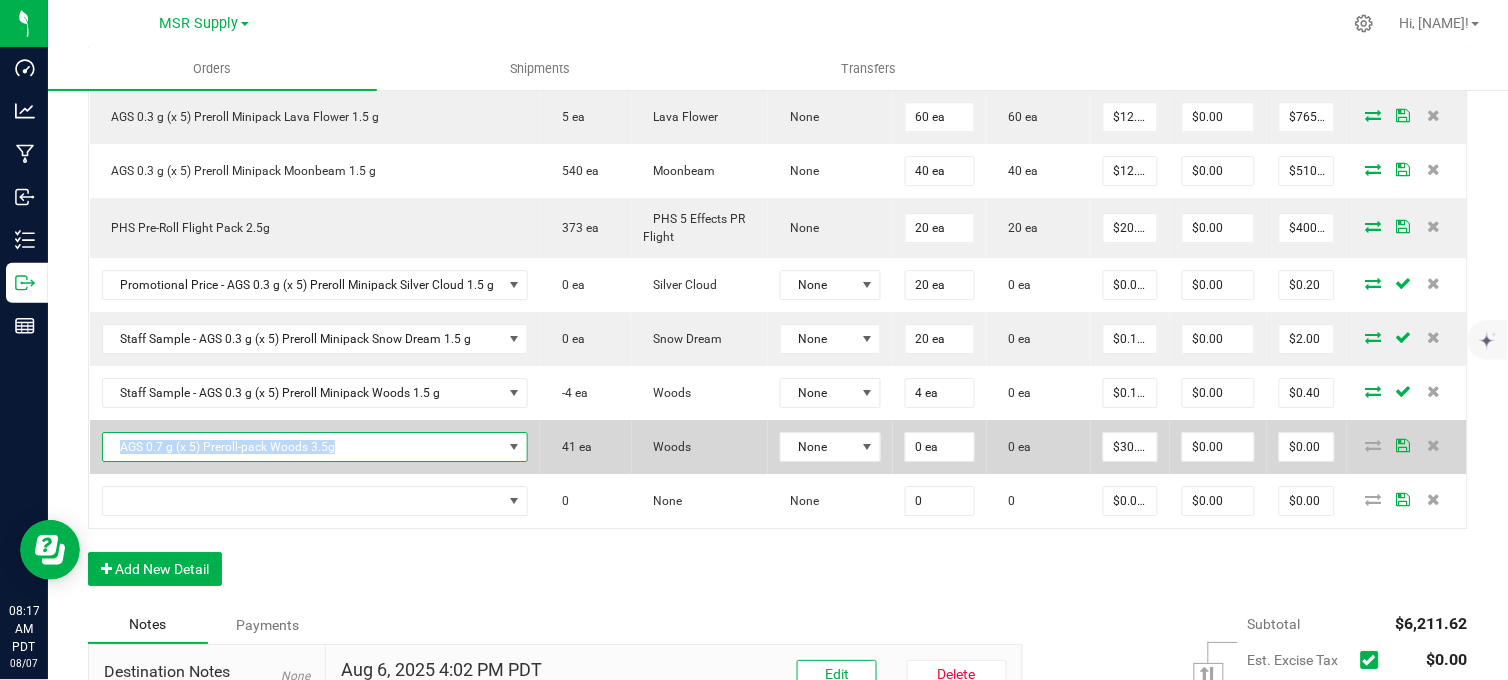 drag, startPoint x: 337, startPoint y: 466, endPoint x: 117, endPoint y: 468, distance: 220.0091 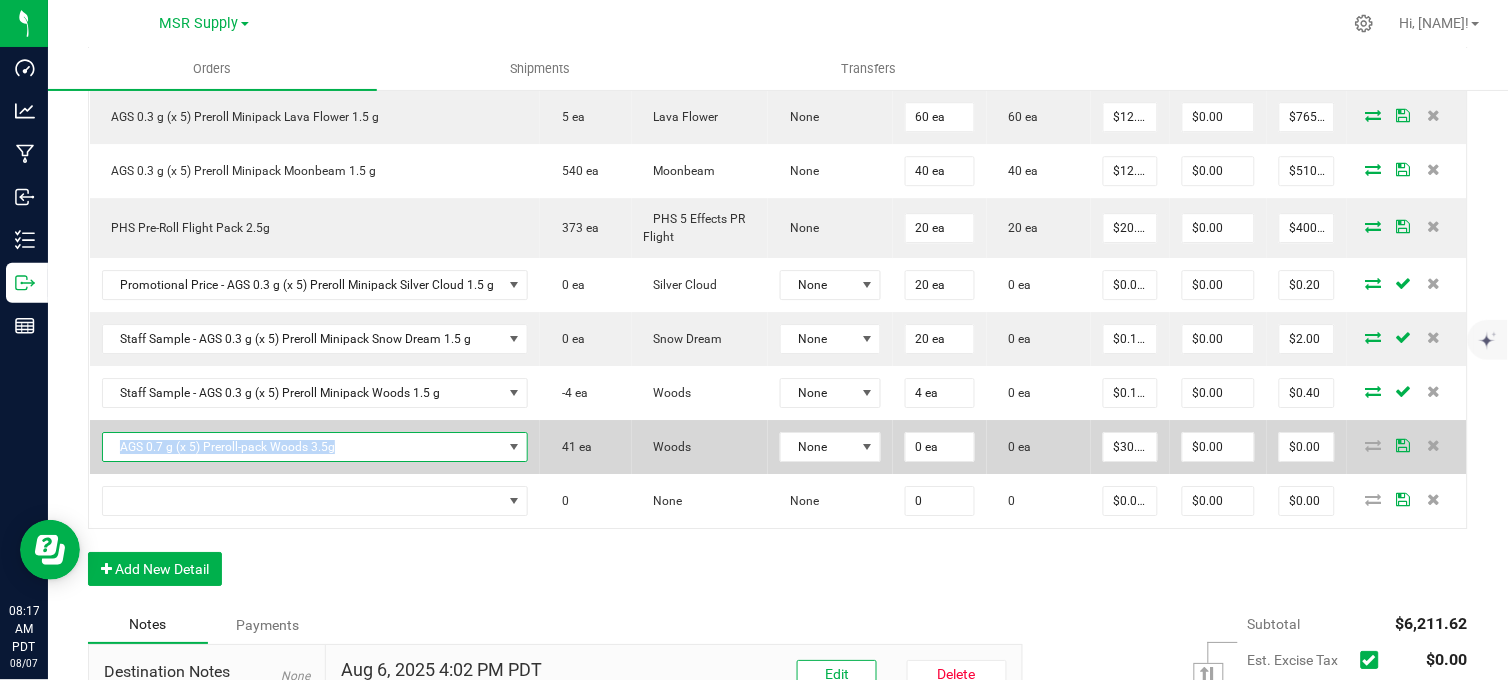 click on "AGS 0.7 g (x 5) Preroll-pack Woods 3.5g" at bounding box center (303, 447) 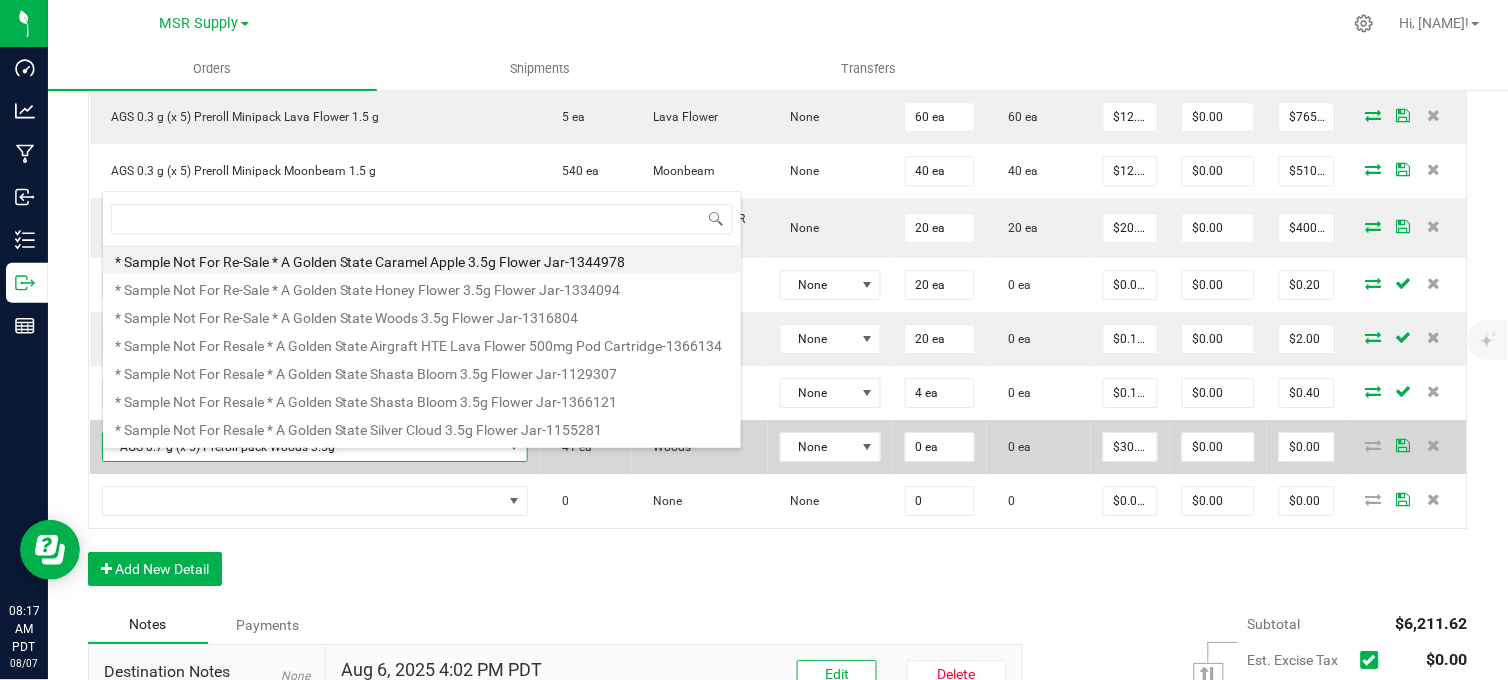 scroll, scrollTop: 99970, scrollLeft: 99578, axis: both 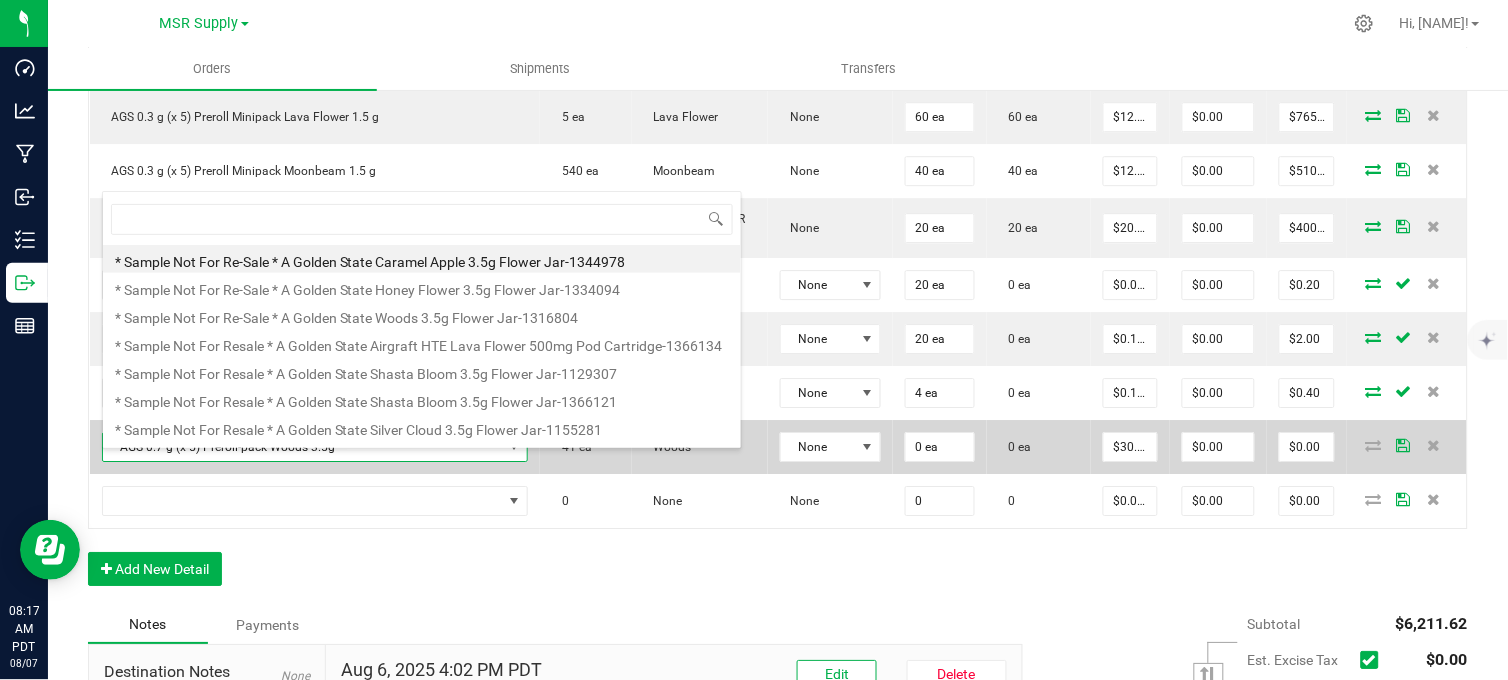 drag, startPoint x: 117, startPoint y: 468, endPoint x: 357, endPoint y: 467, distance: 240.00209 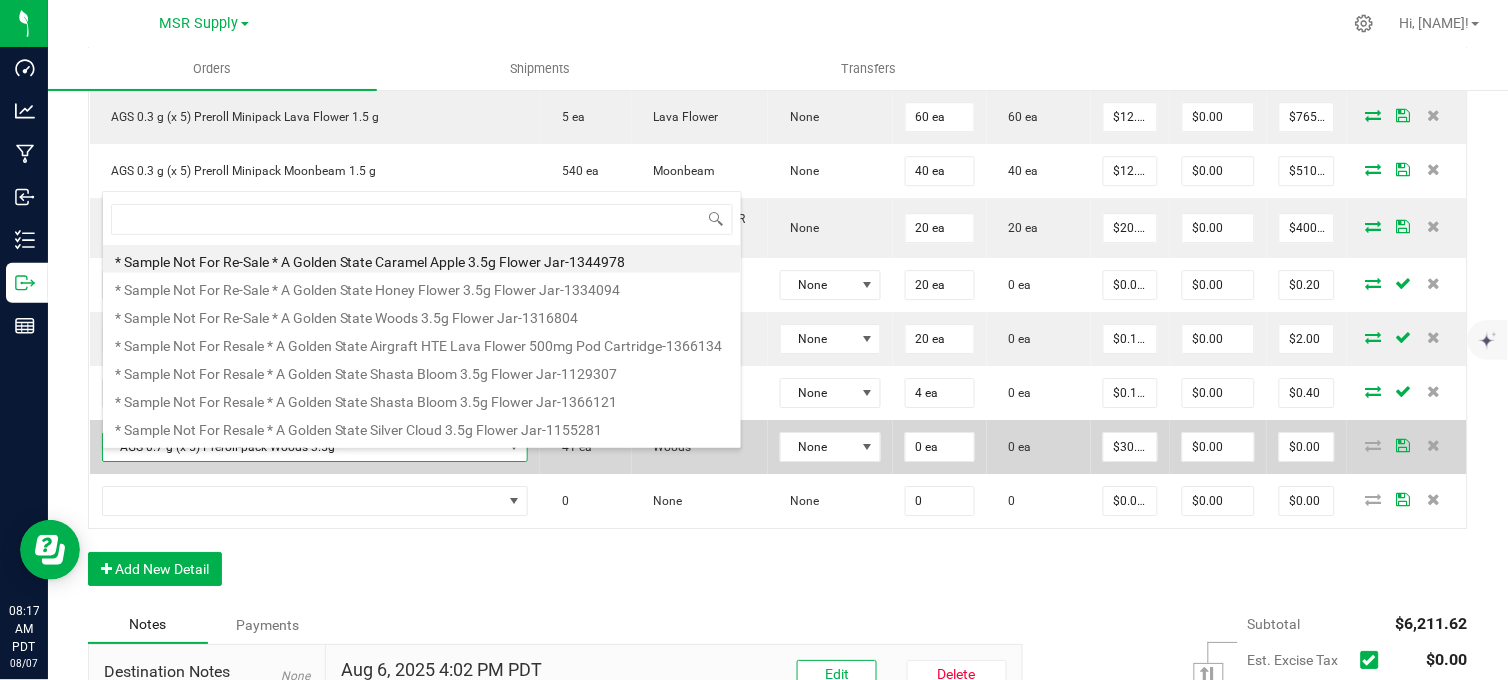 click on "AGS 0.7 g (x 5) Preroll-pack Woods 3.5g" at bounding box center (303, 447) 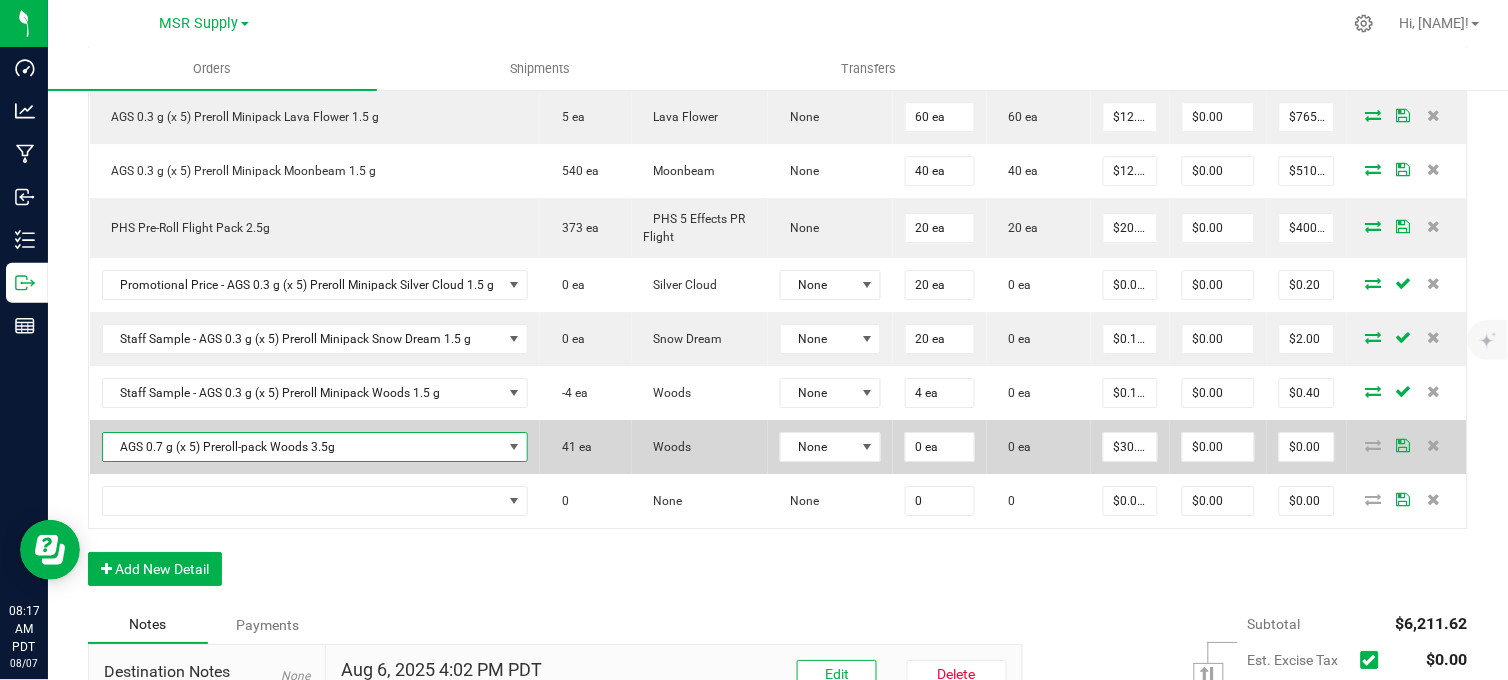 click on "AGS 0.7 g (x 5) Preroll-pack Woods 3.5g" at bounding box center [303, 447] 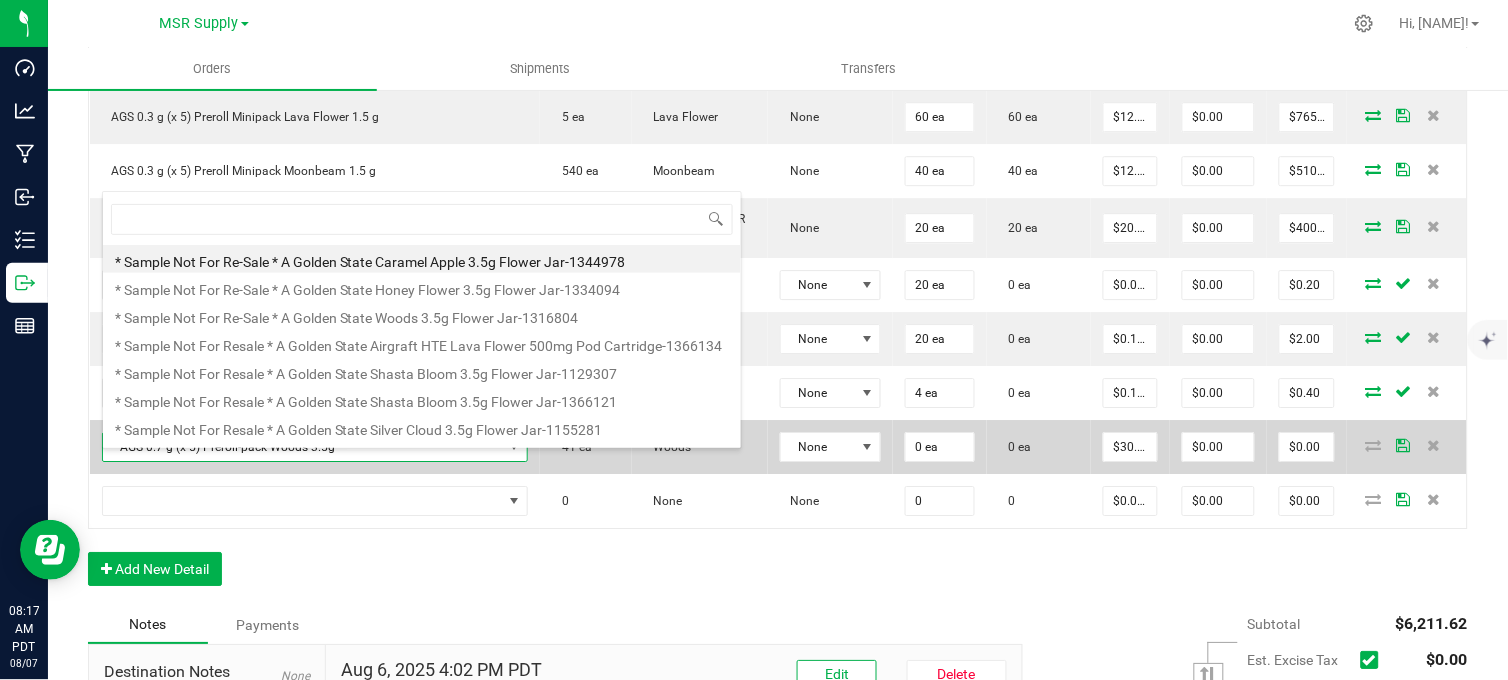 scroll, scrollTop: 99970, scrollLeft: 99578, axis: both 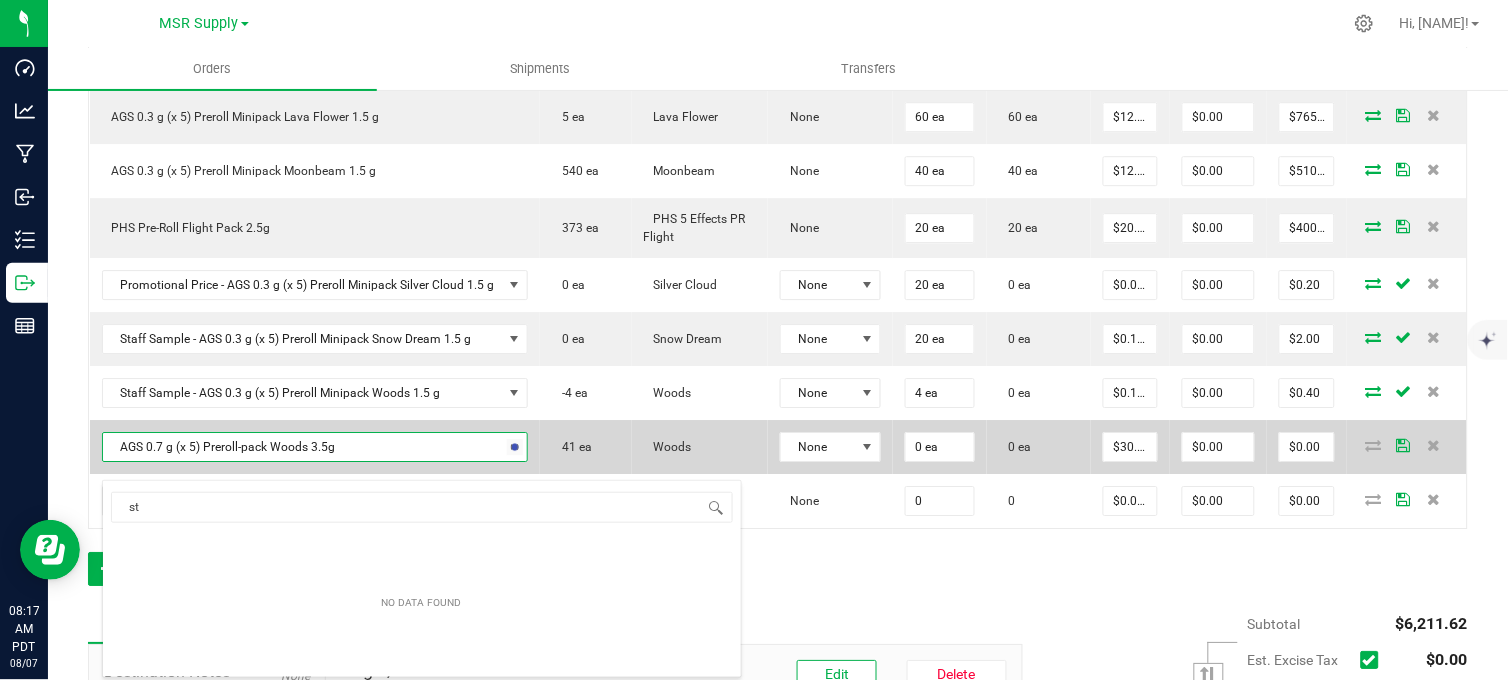 type on "s" 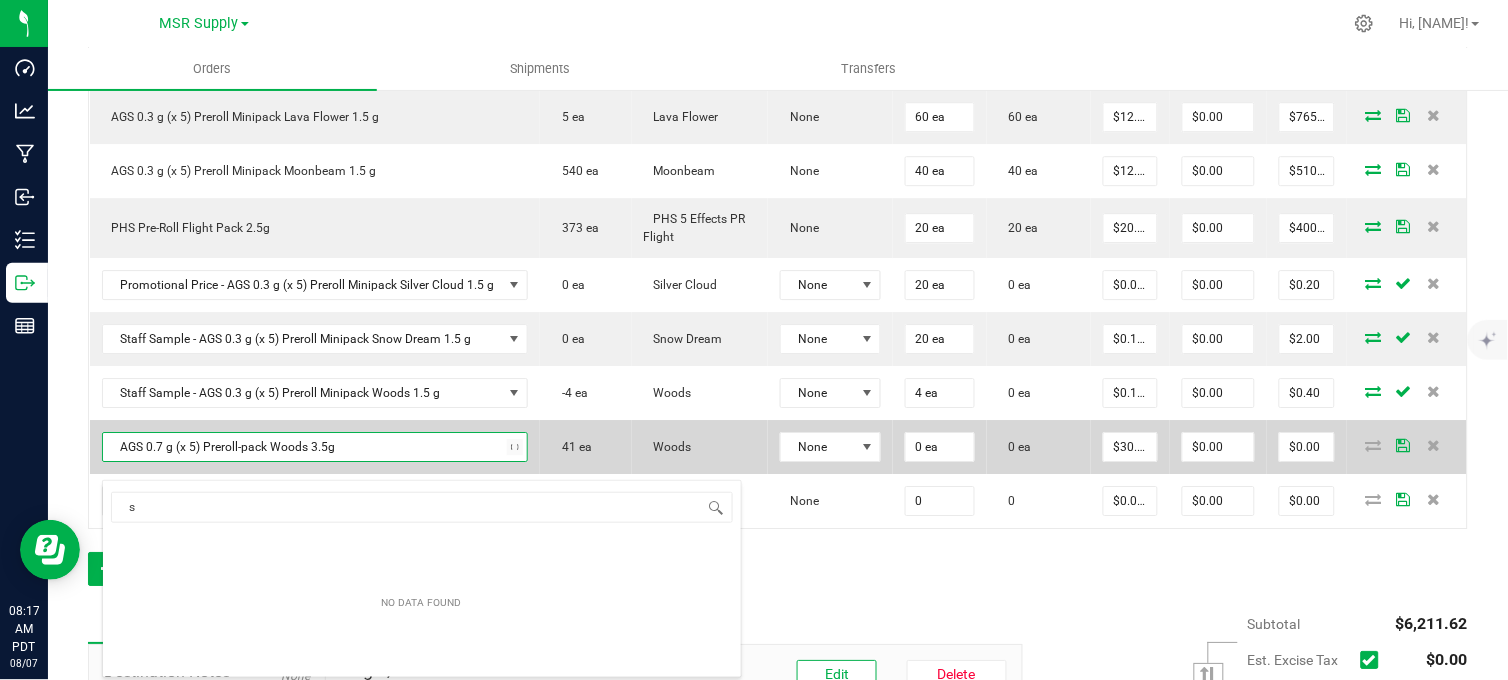 type 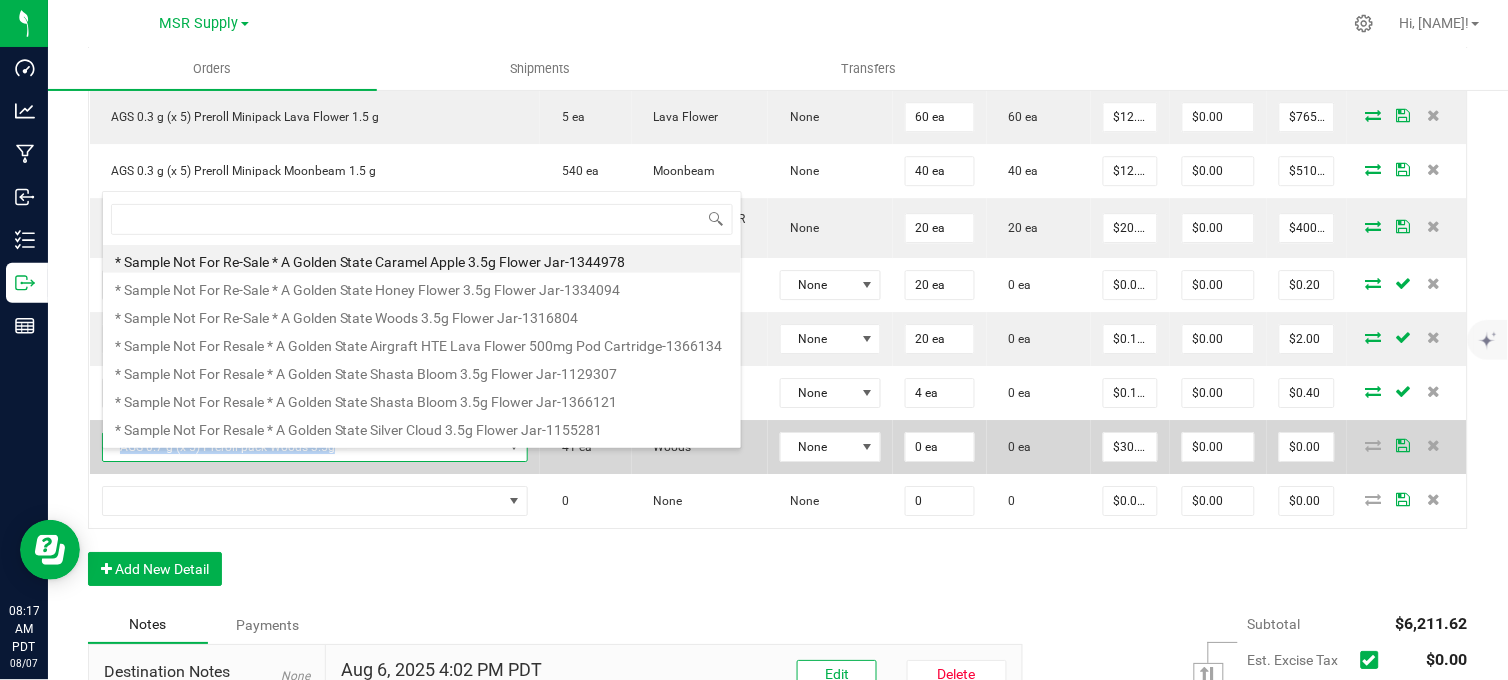 copy on "AGS 0.7 g (x 5) Preroll-pack Woods 3.5g" 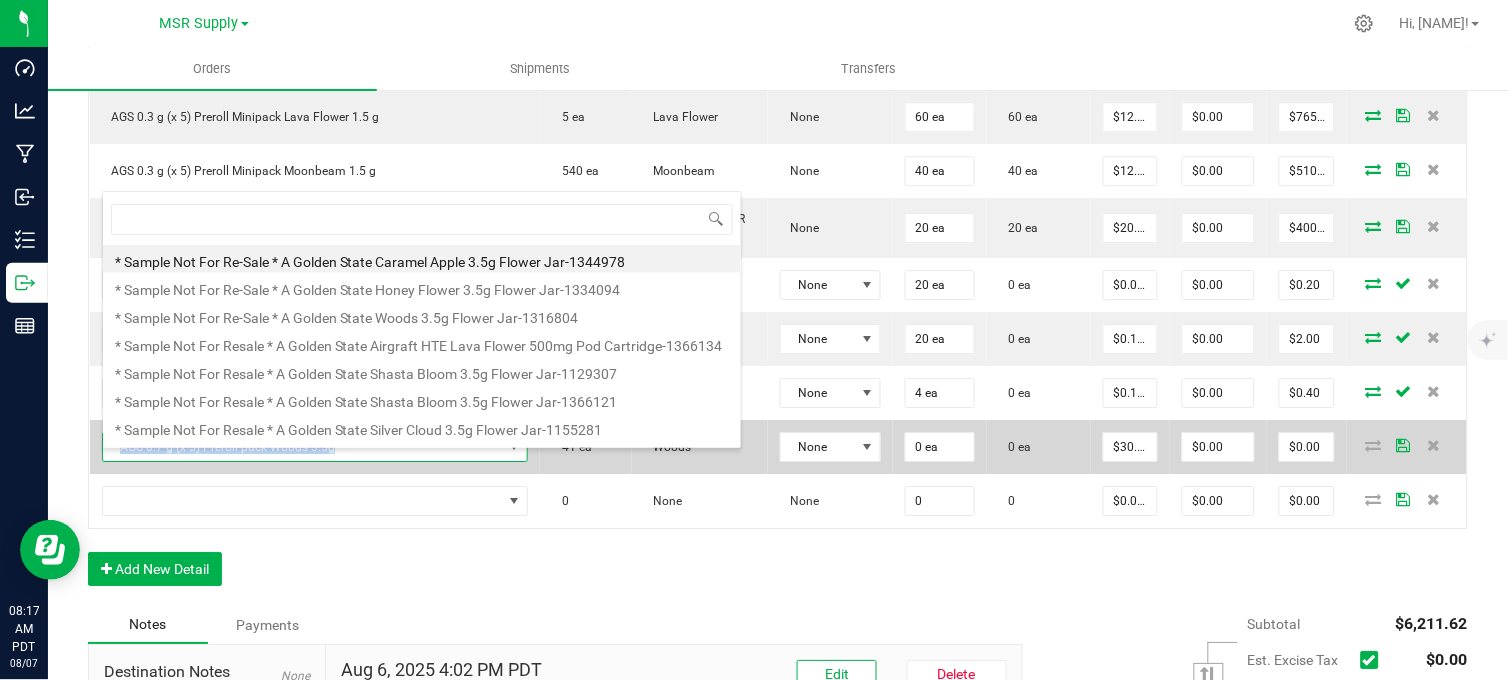 drag, startPoint x: 347, startPoint y: 473, endPoint x: 122, endPoint y: 476, distance: 225.02 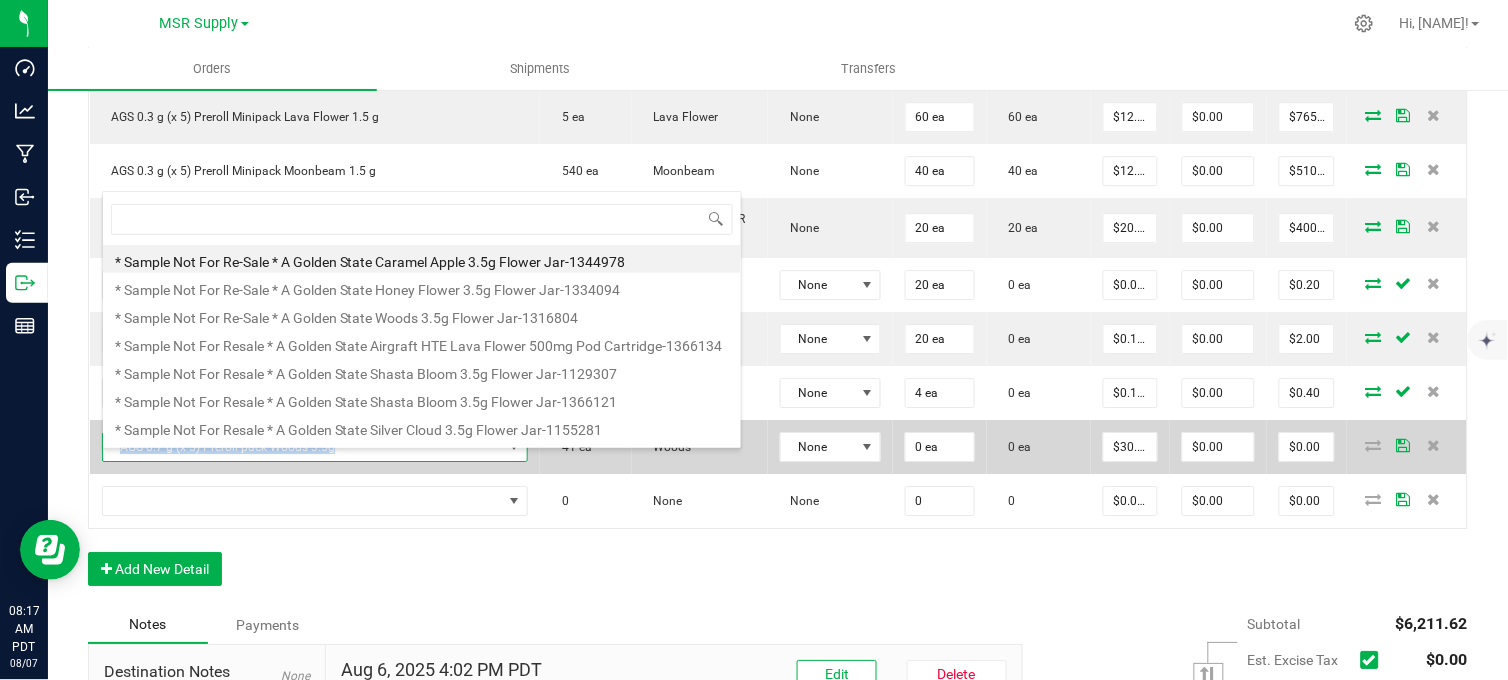 click on "AGS 0.7 g (x 5) Preroll-pack Woods 3.5g" at bounding box center [303, 447] 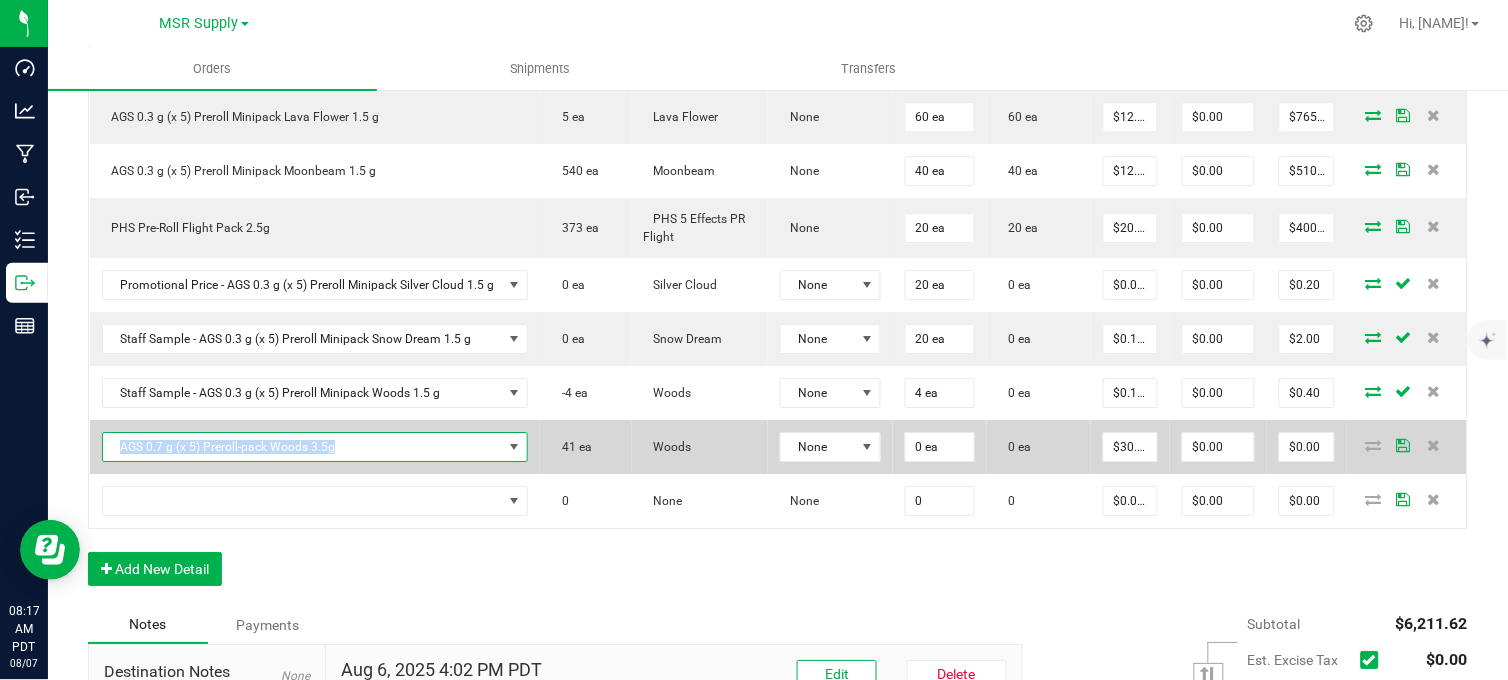 drag, startPoint x: 122, startPoint y: 476, endPoint x: 356, endPoint y: 462, distance: 234.41843 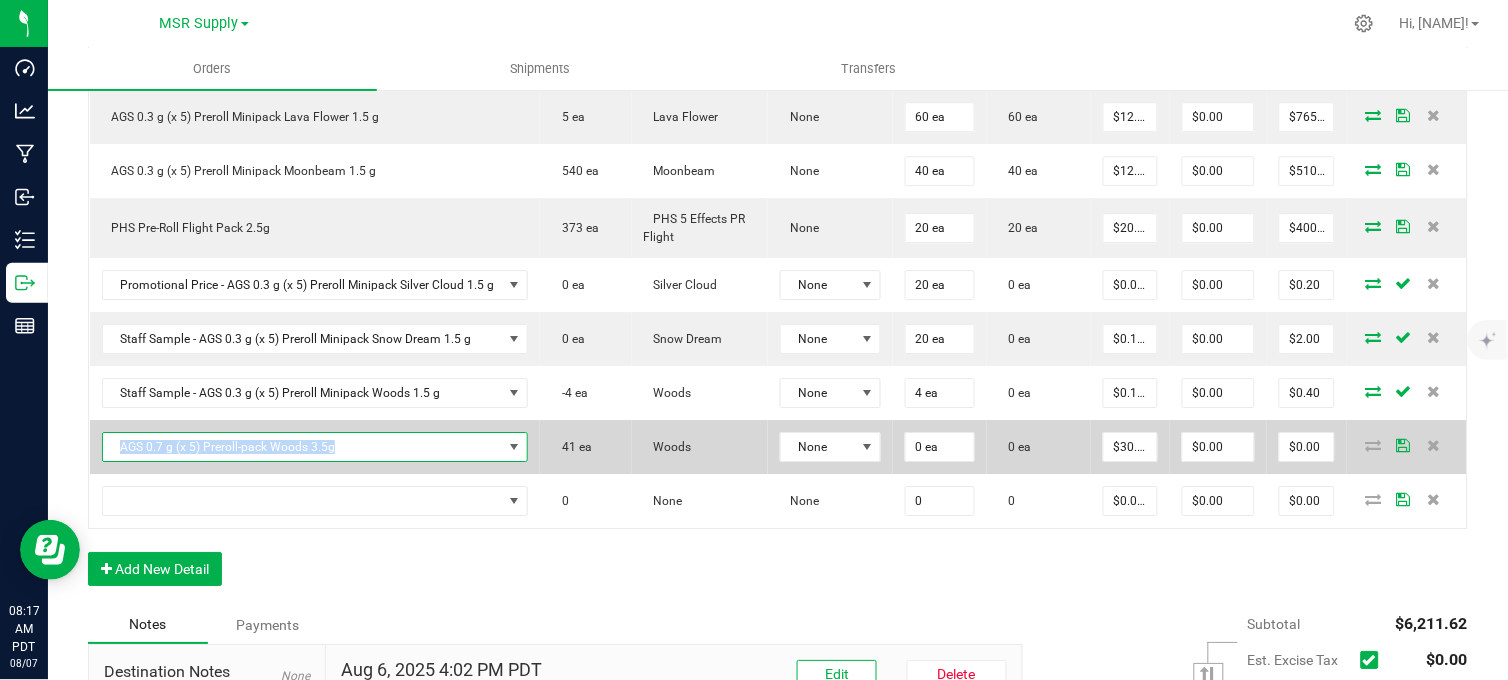 click on "AGS 0.7 g (x 5) Preroll-pack Woods 3.5g" at bounding box center (303, 447) 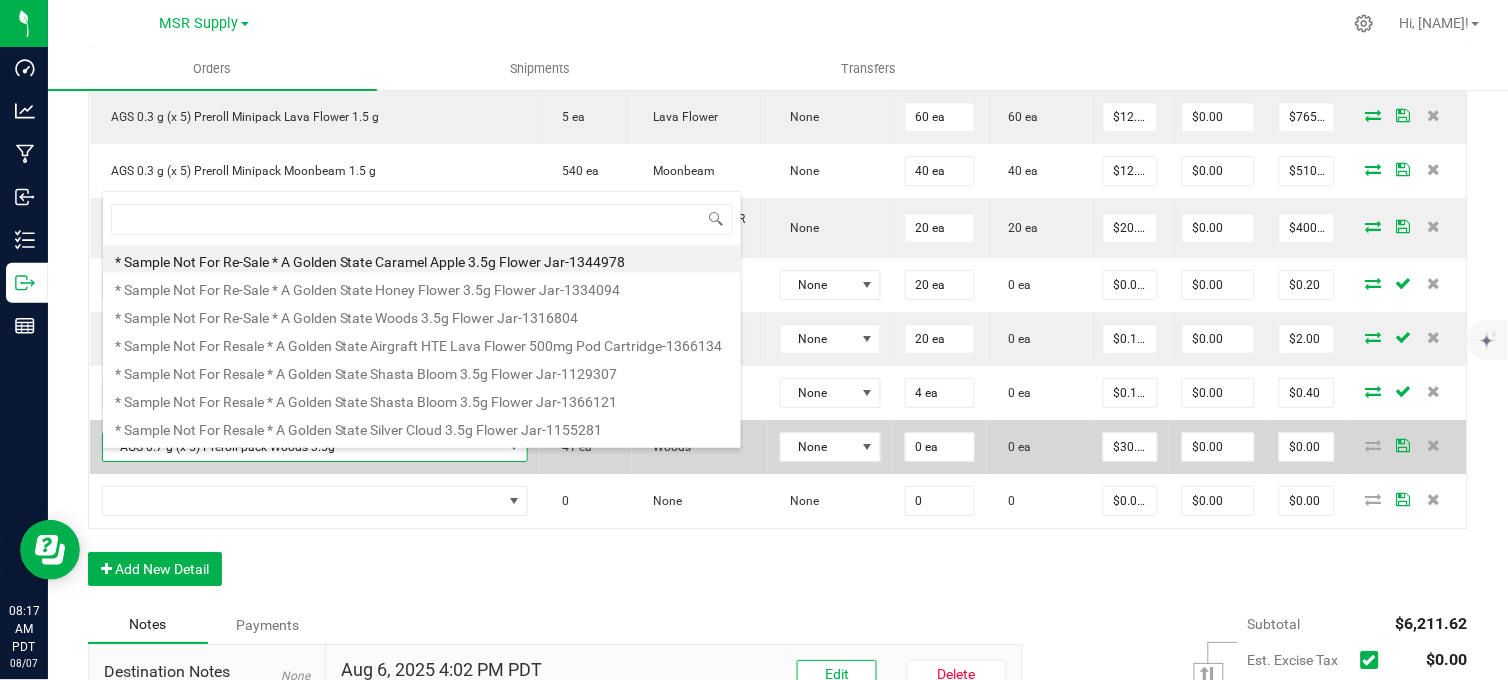 scroll, scrollTop: 99970, scrollLeft: 99578, axis: both 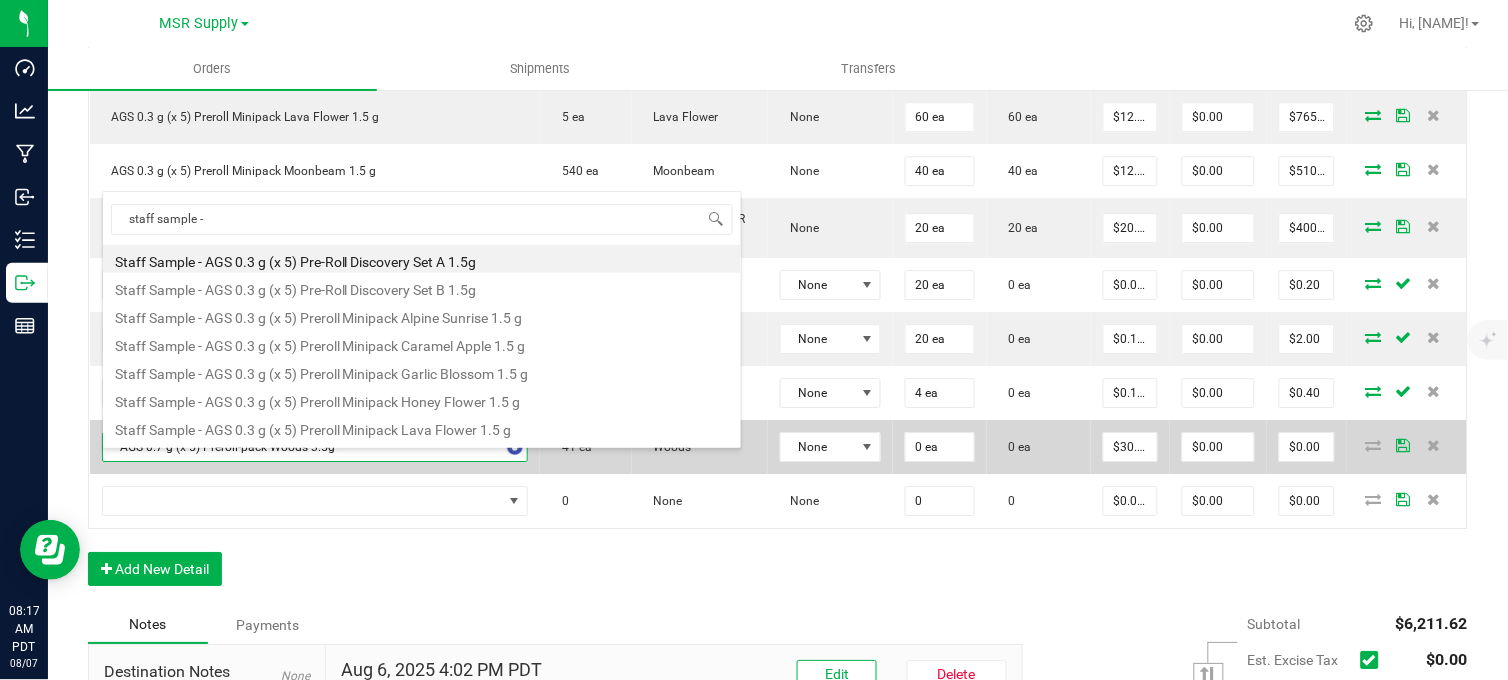 type on "staff sample - AGS 0.7 g (x 5) Preroll-pack Woods 3.5g" 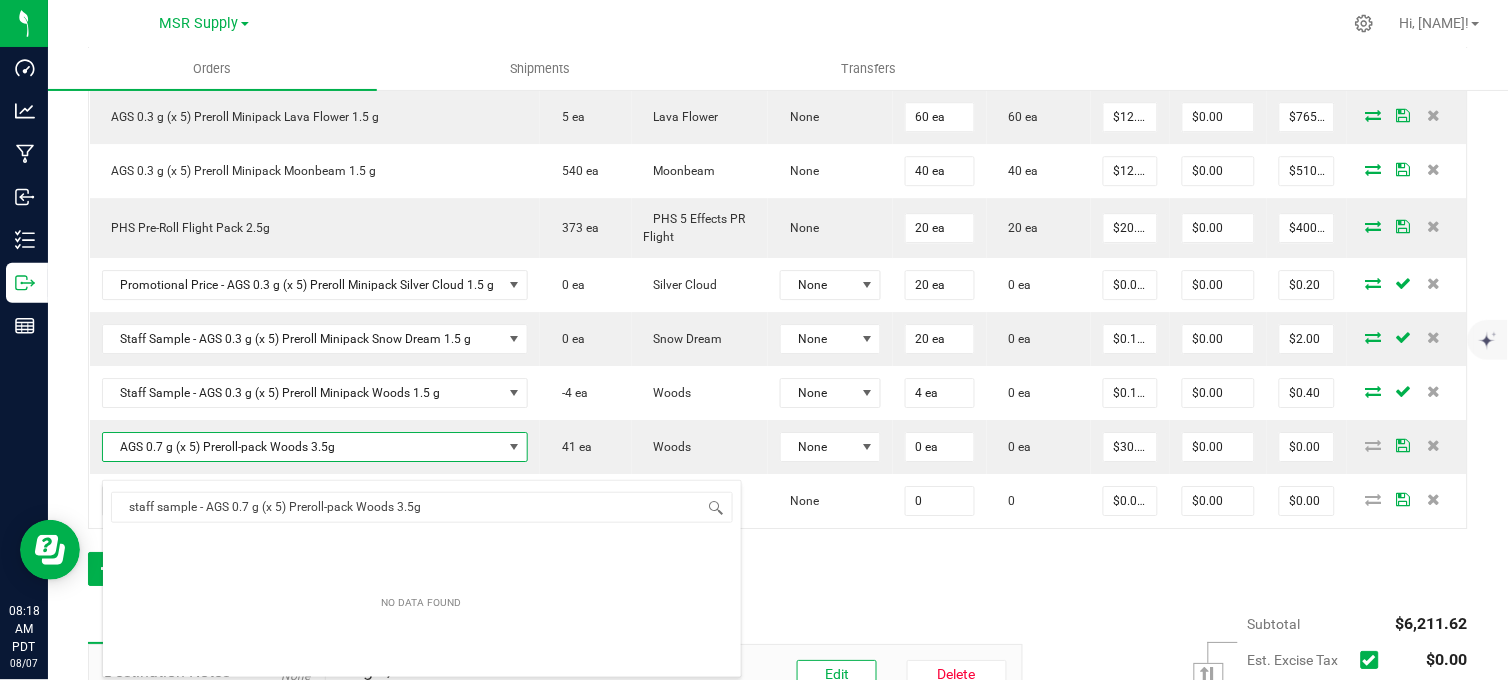 click on "Order Details Print All Labels Item  Sellable  Strain  Lot Number  Qty Ordered Qty Allocated Unit Price Line Discount Total Actions PHS Happy Mediums Dreamcatcher Couch Lock 7g  13 ea   PHS-Couch Lock  None 48 ea  0 ea  $27.00000 $0.00 $1,296.00  PHS Happy Mediums Reverie Muse 7g   361 ea   PHS-Muse   None  32 ea  32 ea  $27.00000 $0.00 $864.00  PHS Happy Mediums Vibration Hawaiian Headband 7g   264 ea   PHS-Hawaiian Headband   None  16 ea  16 ea  $27.00000 $0.00 $432.00  PHS Happy Mediums High Frequency Super Berry Crush 7g   27 ea   PHS-Super Berry Crush   None  16 ea  16 ea  $27.00000 $0.00 $432.00  AGS Eighth Moonbeam - 16 CT   194 ea   Moonbeam   None  16 ea  16 ea  $30.00000 $0.00 $480.00 Display Sample - AGS Eighth Moonbeam  5 ea   Moonbeam  None 1 ea  0 ea  $0.01000 $0.00 $0.01  AGS Eighth Lava Flower - 16 CT   8 ea   Lava Flower   None  16 ea  16 ea  $30.00000 $0.00 $480.00 Display Sample - AGS Eighth Lava Flower  -1 ea   Lava Flower  None 1 ea  0 ea  $0.01000 $0.00" at bounding box center (778, -8) 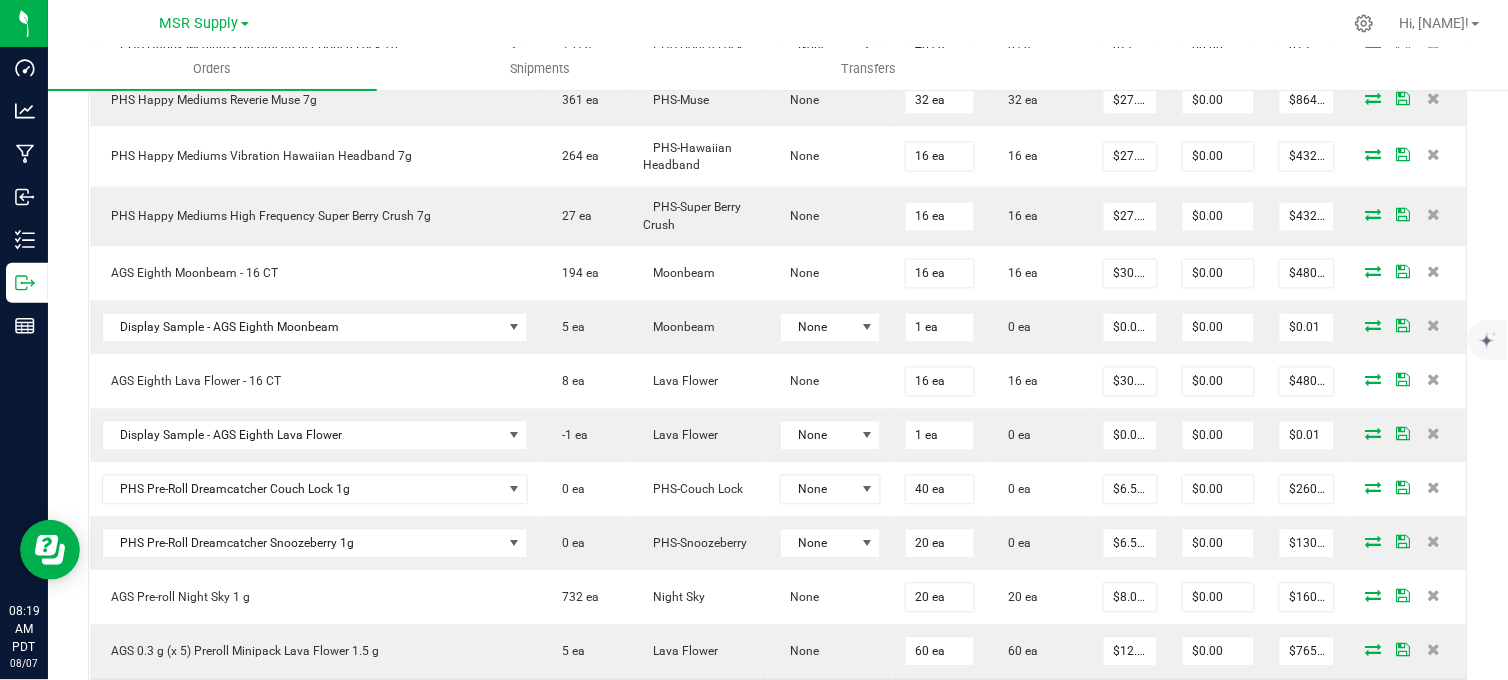 scroll, scrollTop: 717, scrollLeft: 0, axis: vertical 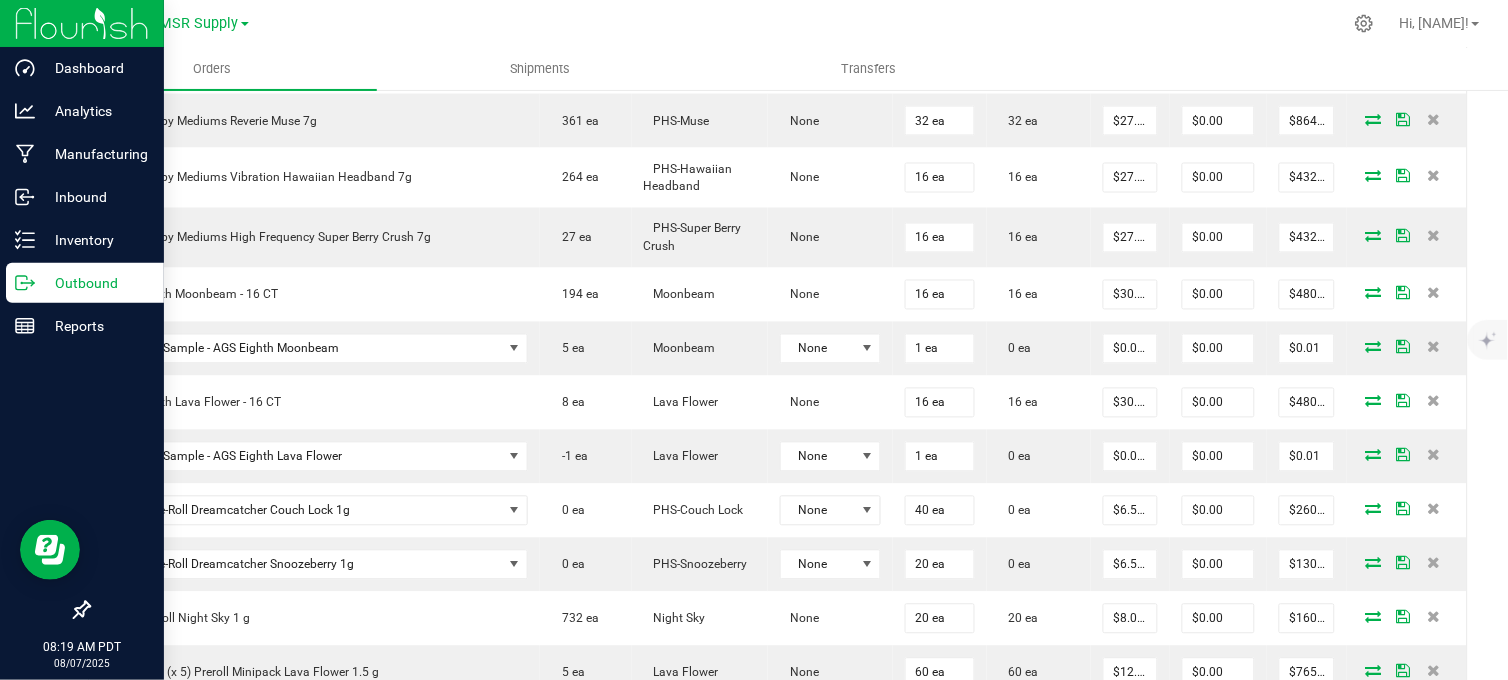 click on "Outbound" at bounding box center (95, 283) 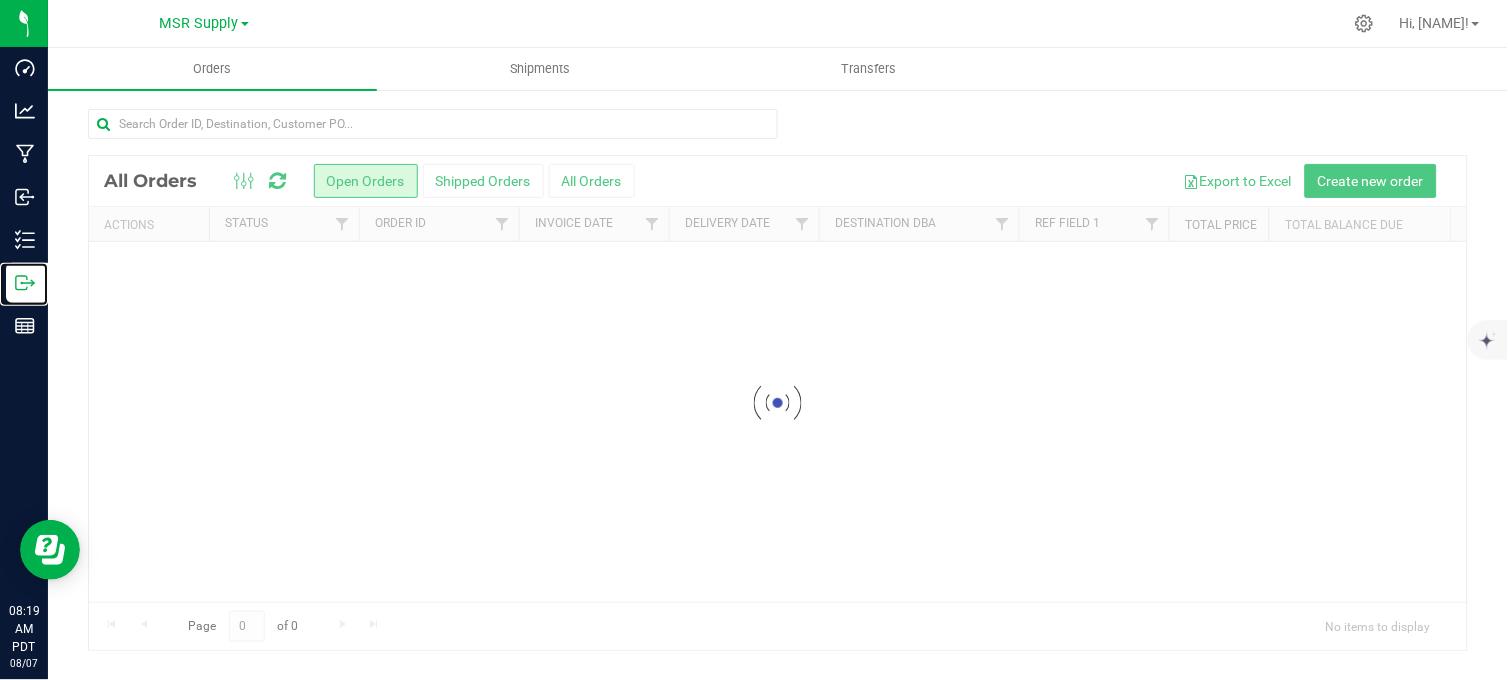 scroll, scrollTop: 0, scrollLeft: 0, axis: both 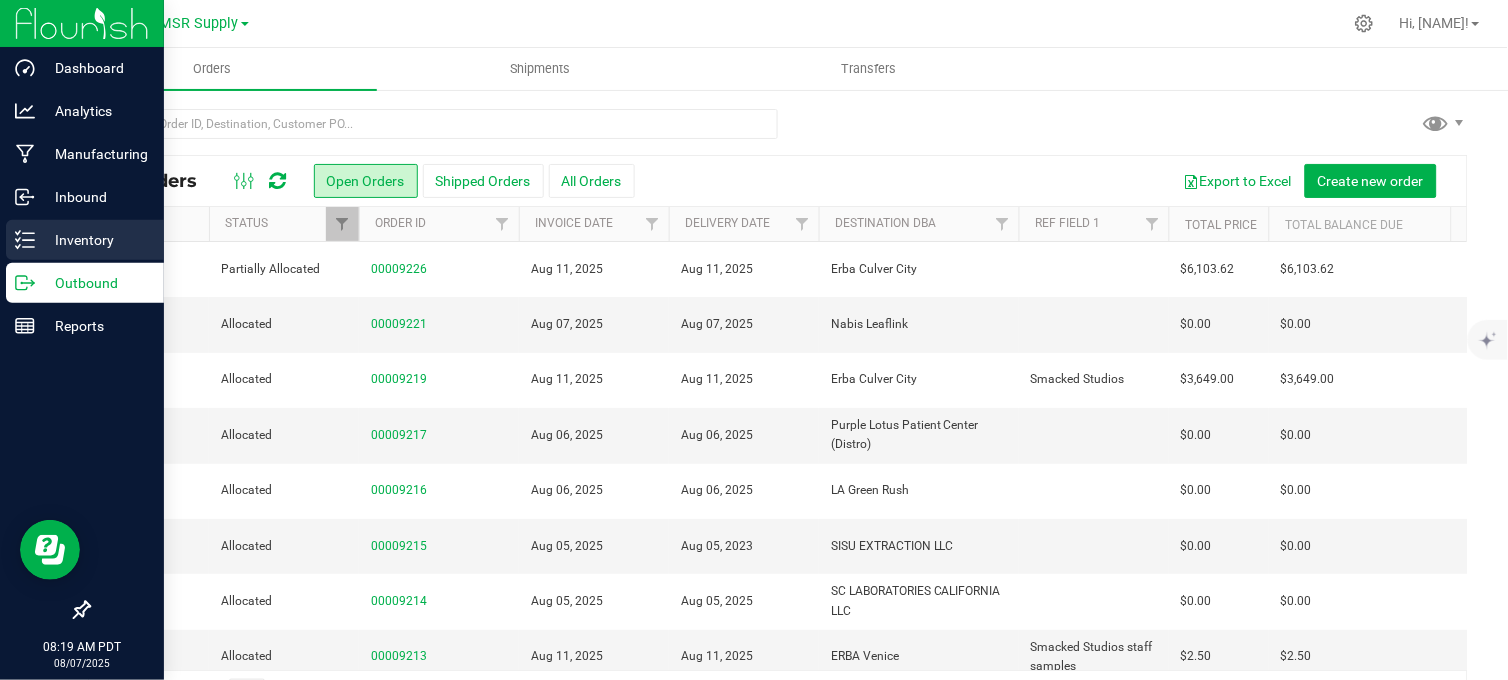 click 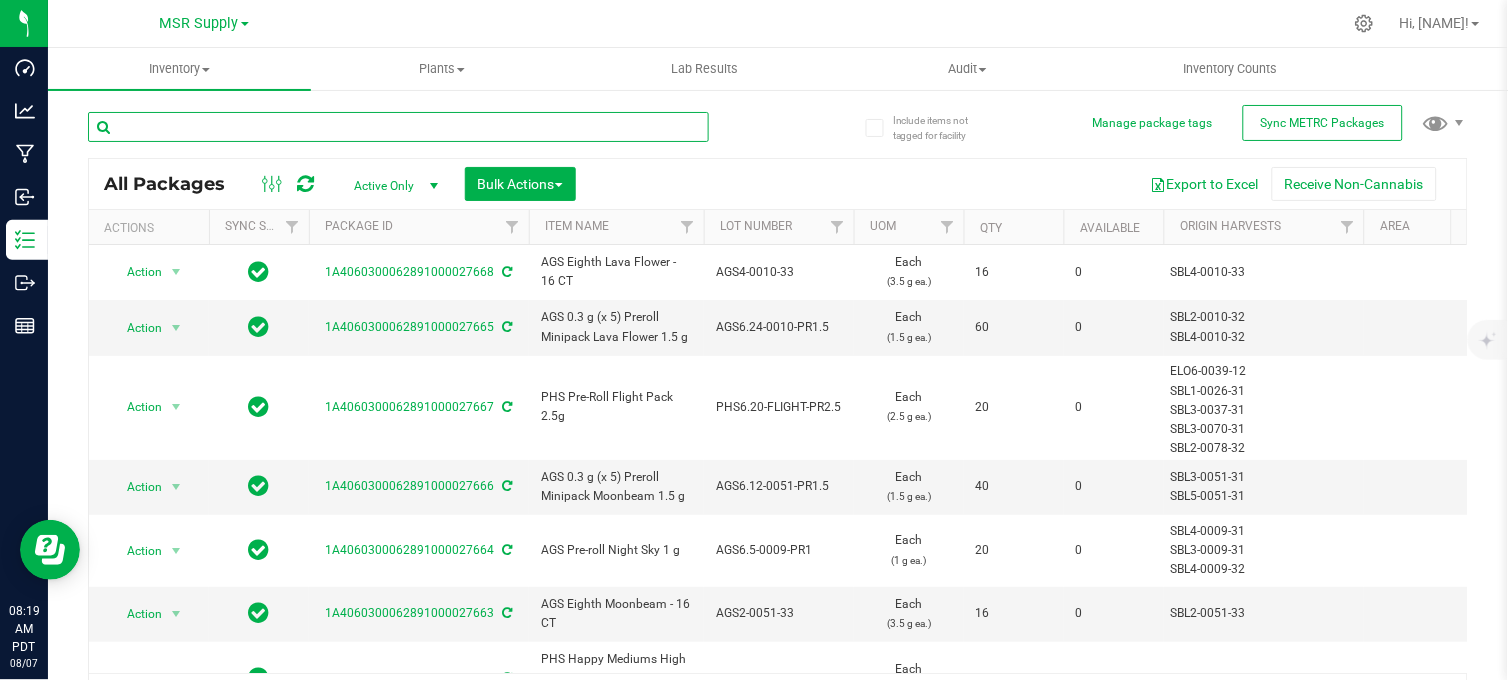 click at bounding box center (398, 127) 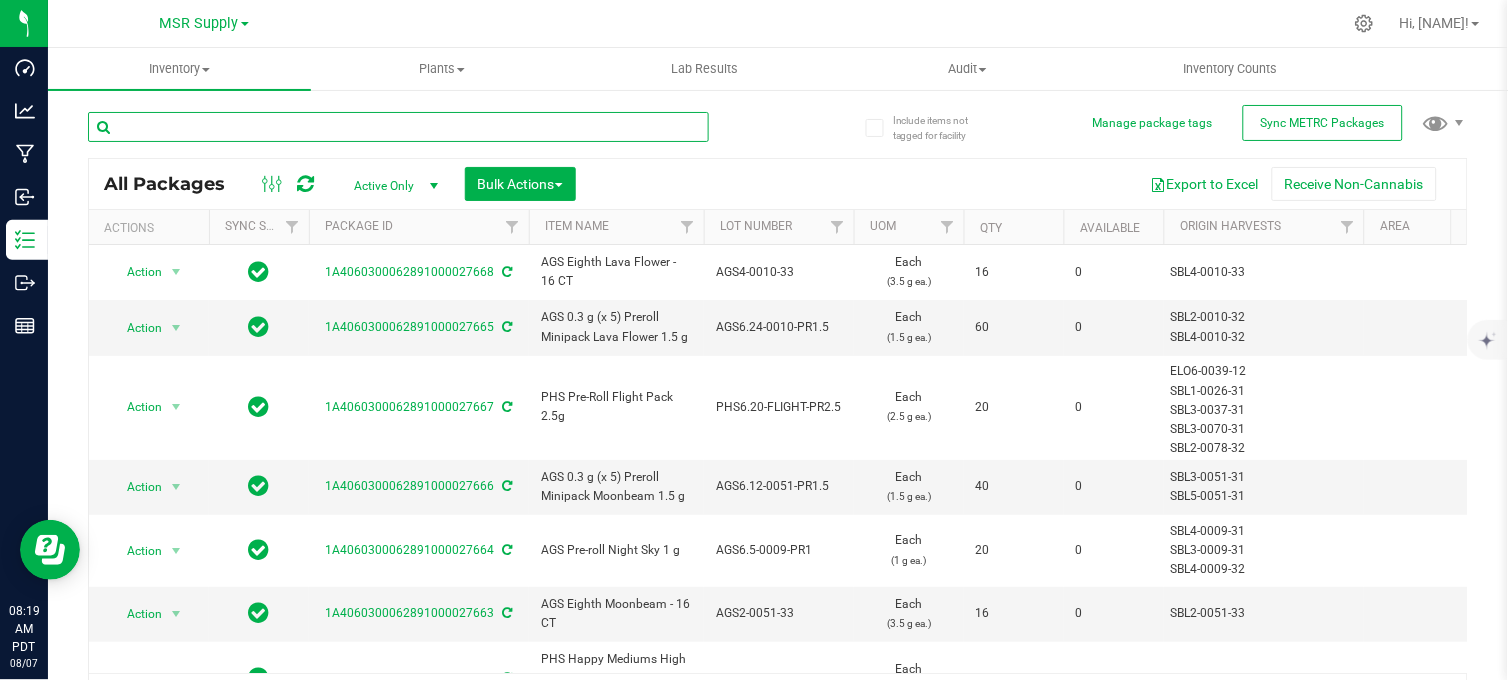 paste on "Staff Sample - AGS 0.7 g (x 5) Preroll-pack Woods 3.5g" 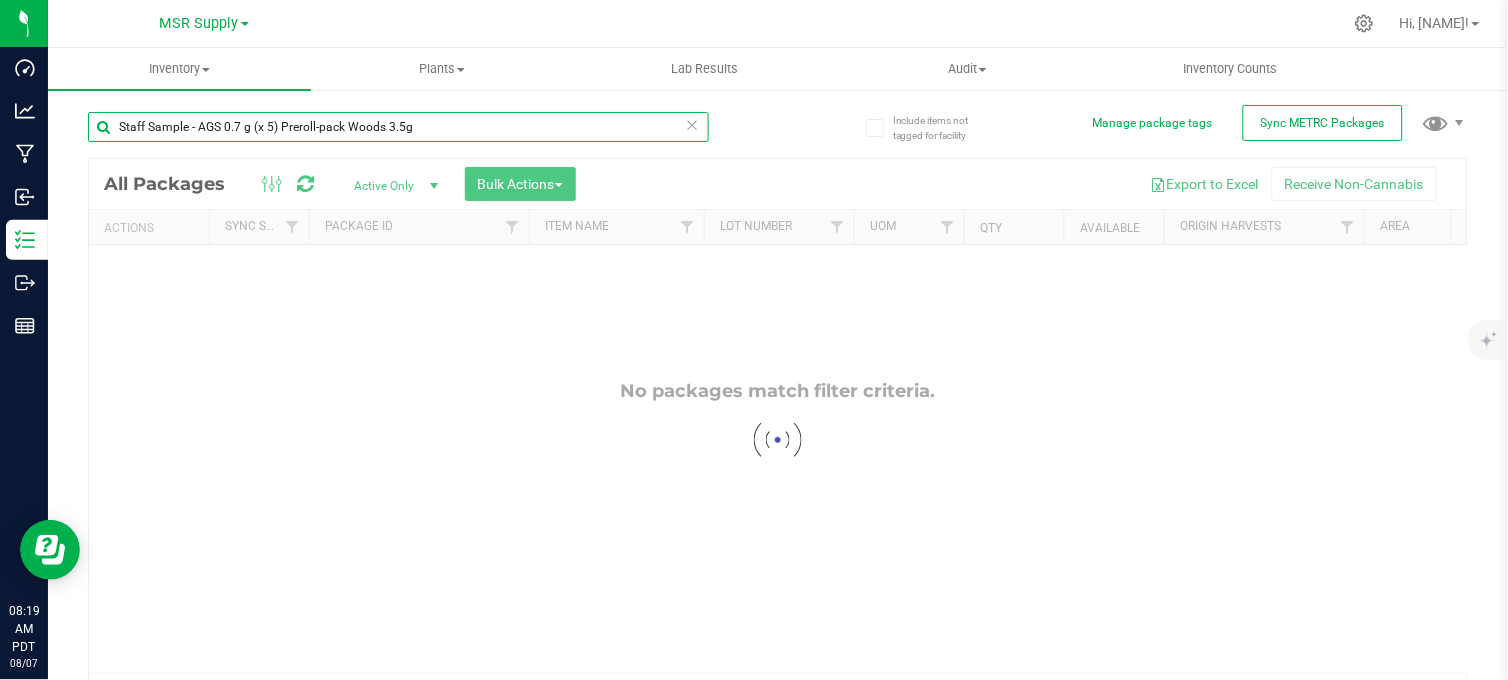 click on "Staff Sample - AGS 0.7 g (x 5) Preroll-pack Woods 3.5g" at bounding box center (398, 127) 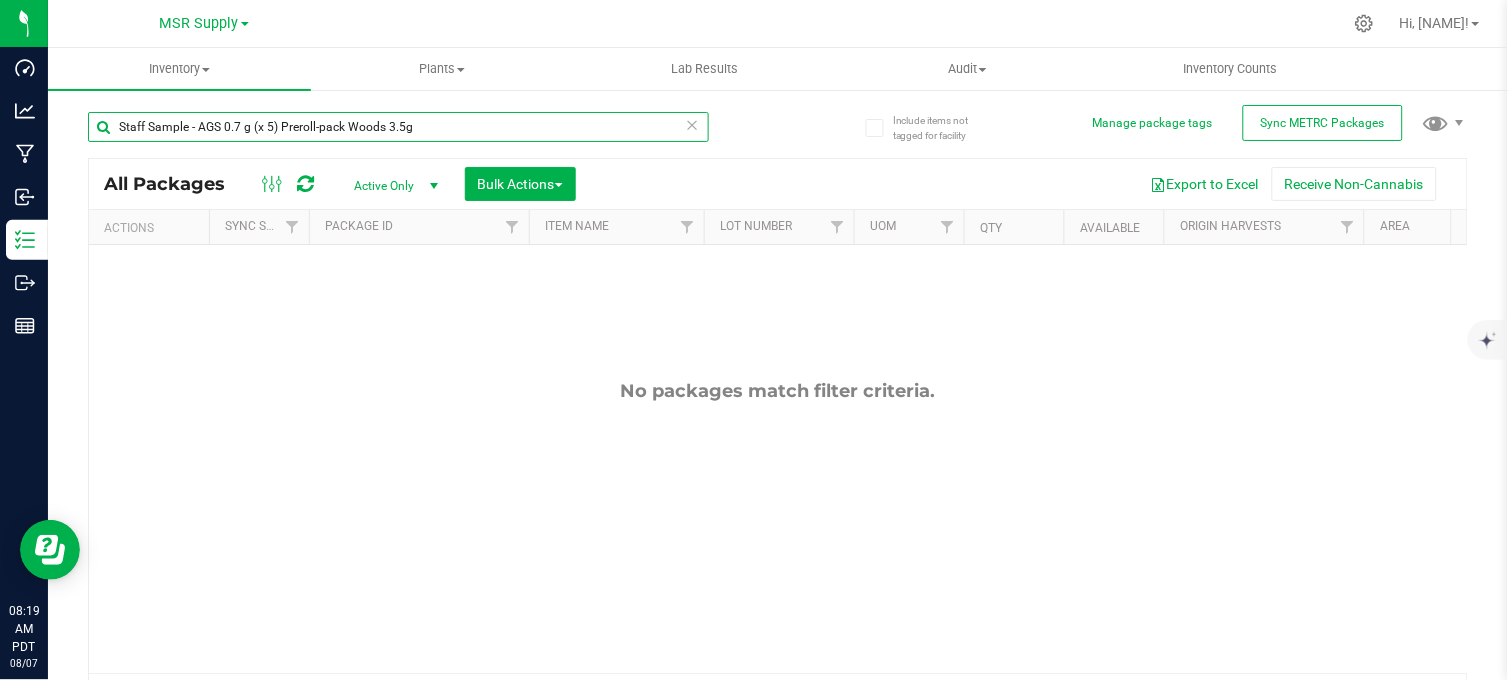 click on "Staff Sample - AGS 0.7 g (x 5) Preroll-pack Woods 3.5g" at bounding box center (398, 127) 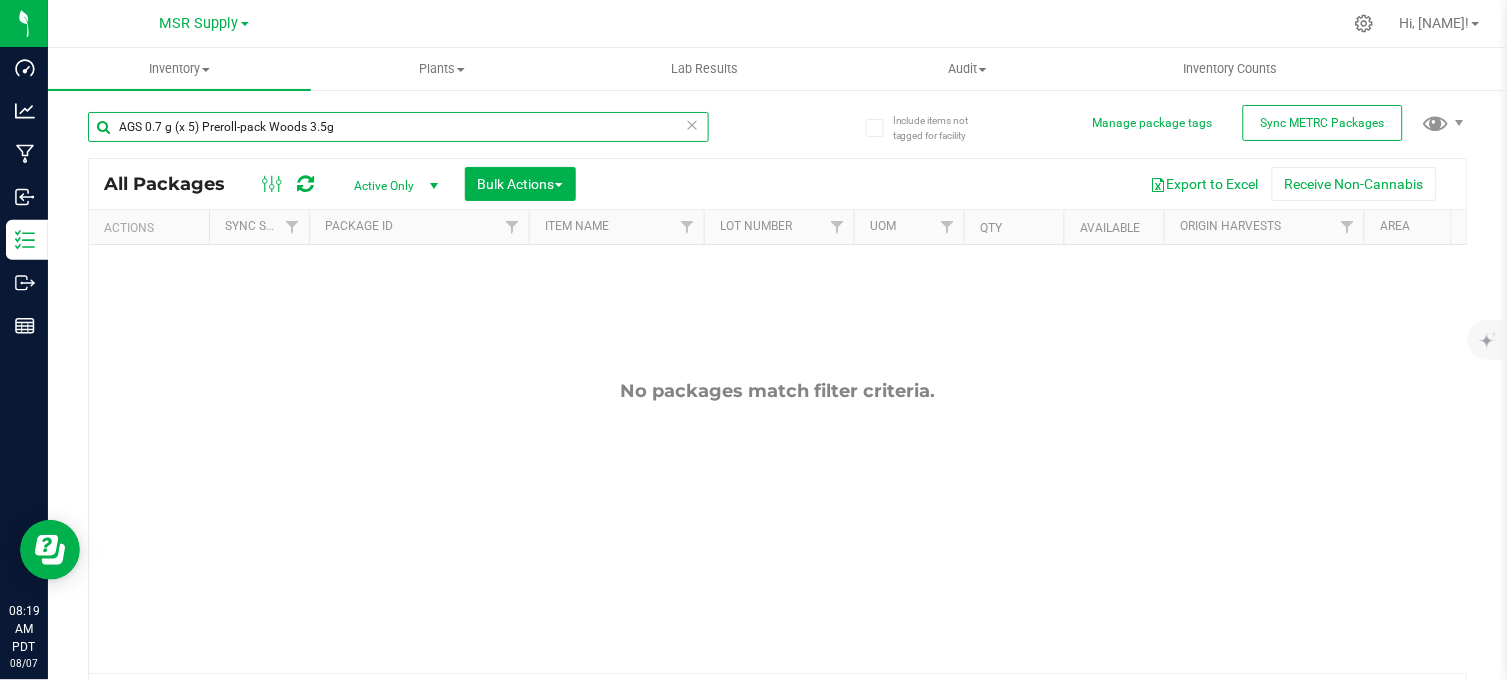 type on "AGS 0.7 g (x 5) Preroll-pack Woods 3.5g" 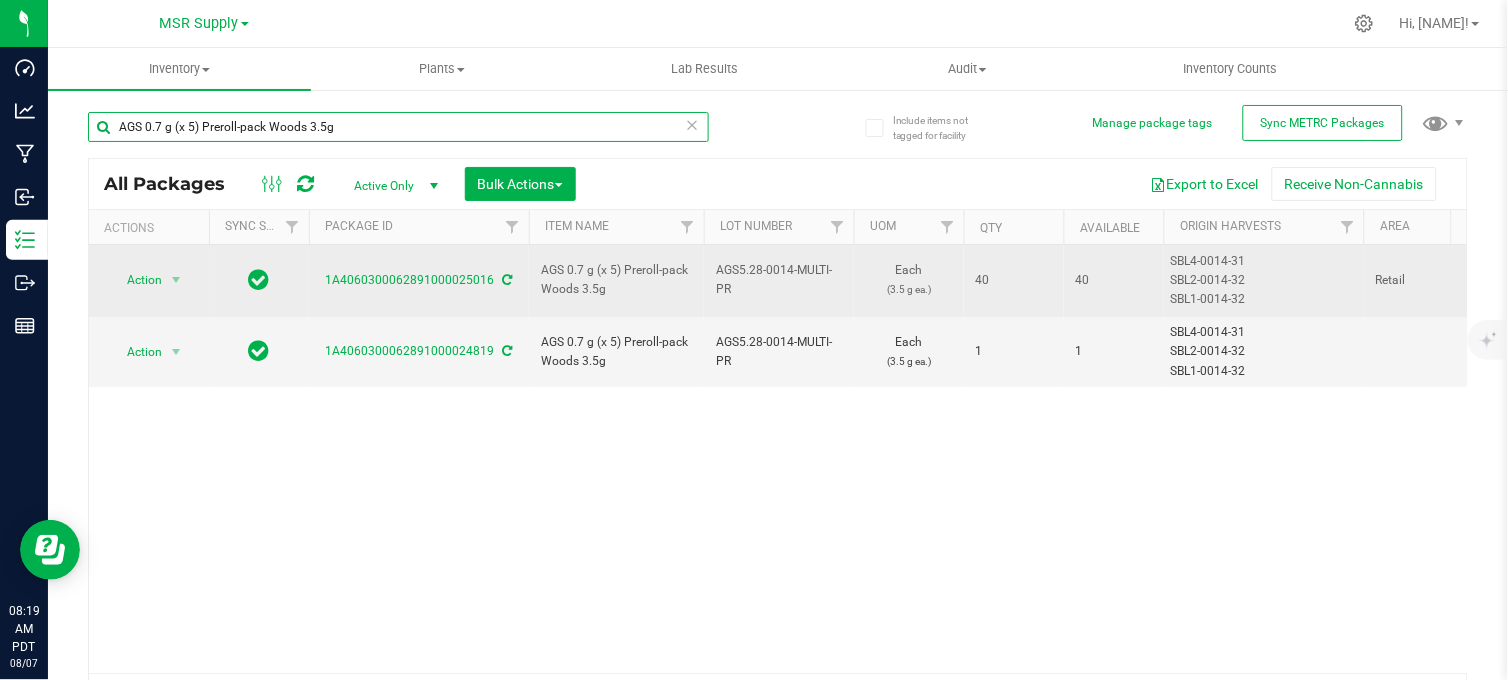 scroll, scrollTop: 0, scrollLeft: 386, axis: horizontal 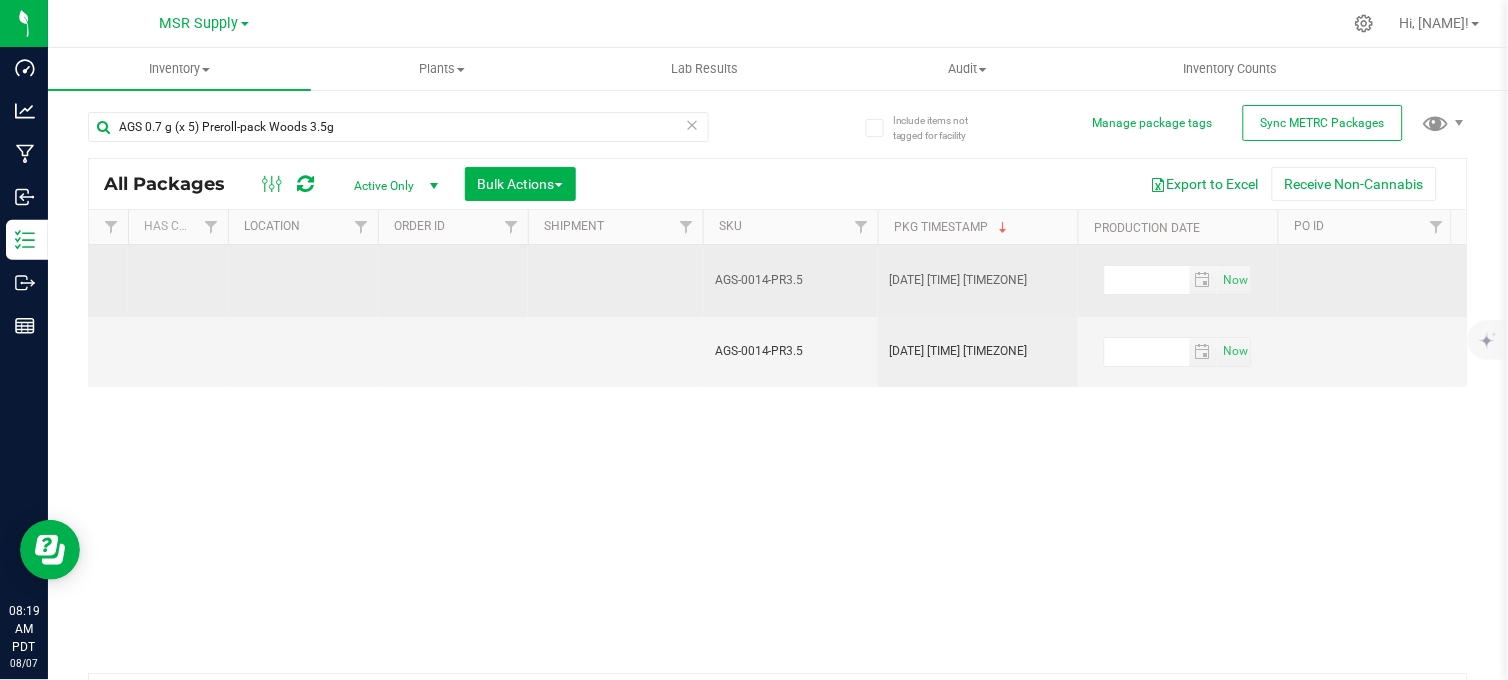 click on "AGS-0014-PR3.5" at bounding box center [790, 280] 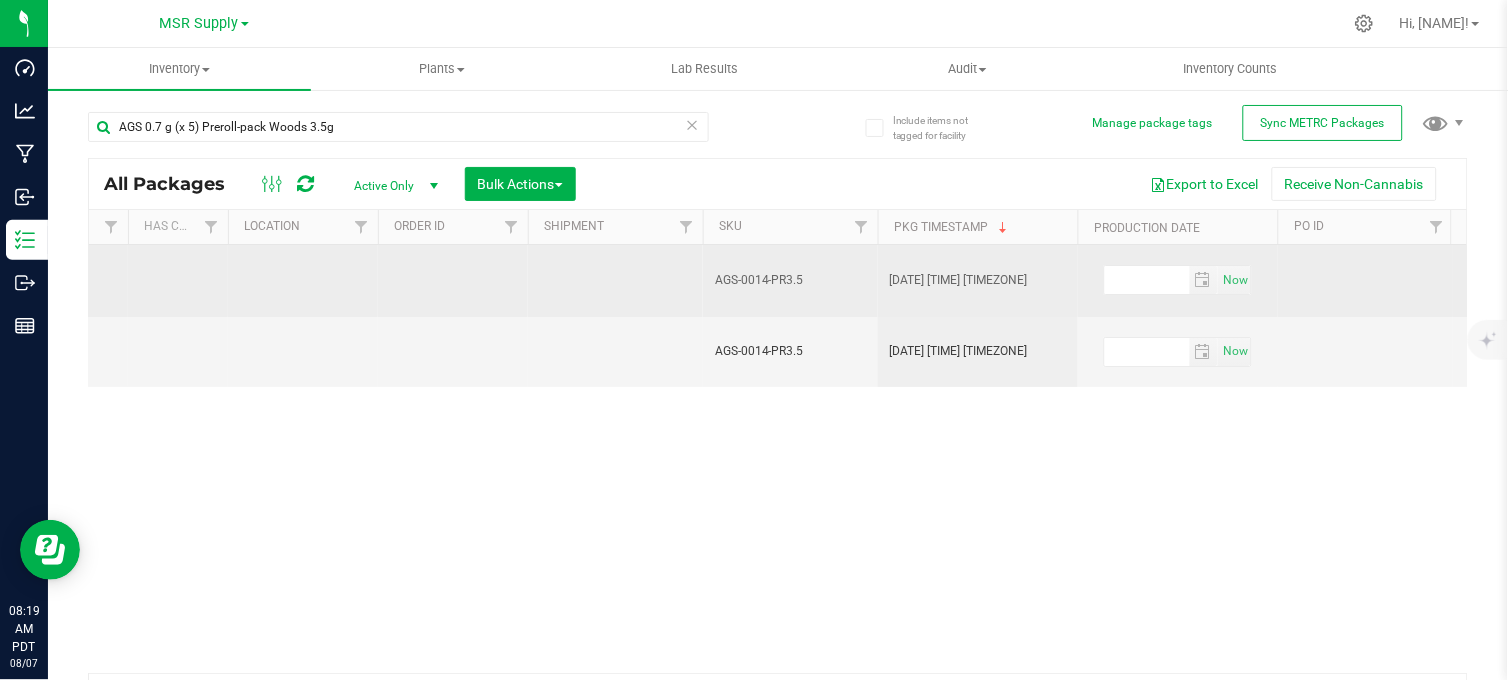click on "AGS-0014-PR3.5" at bounding box center (790, 280) 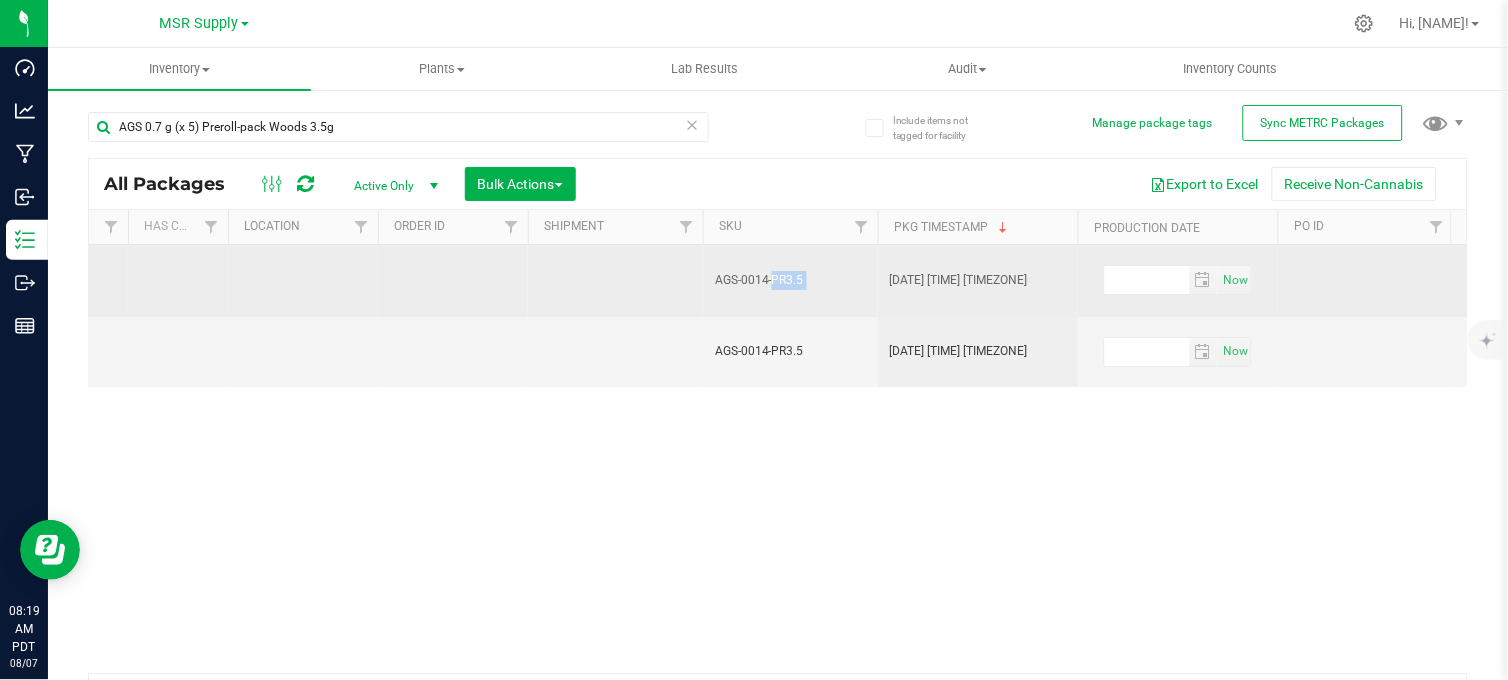 click on "AGS-0014-PR3.5" at bounding box center (790, 280) 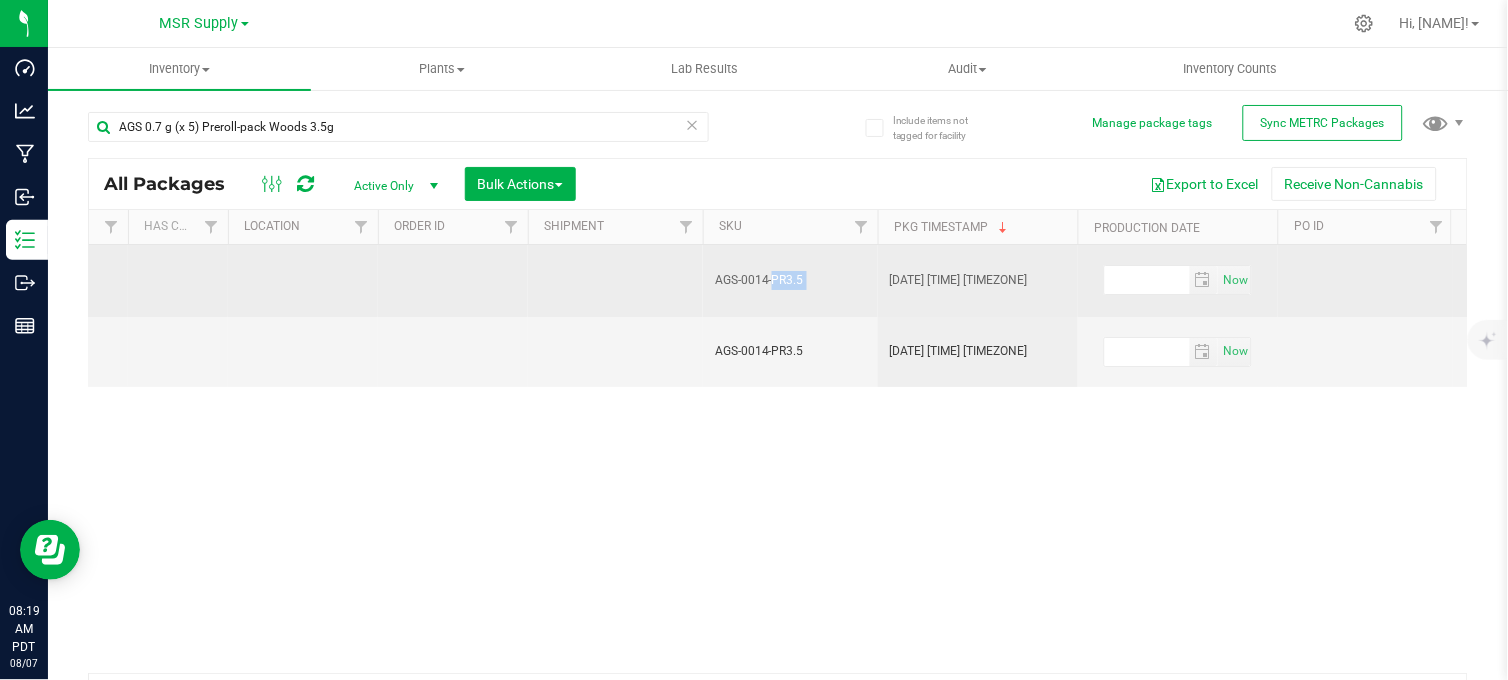 copy on "AGS-0014-PR3.5" 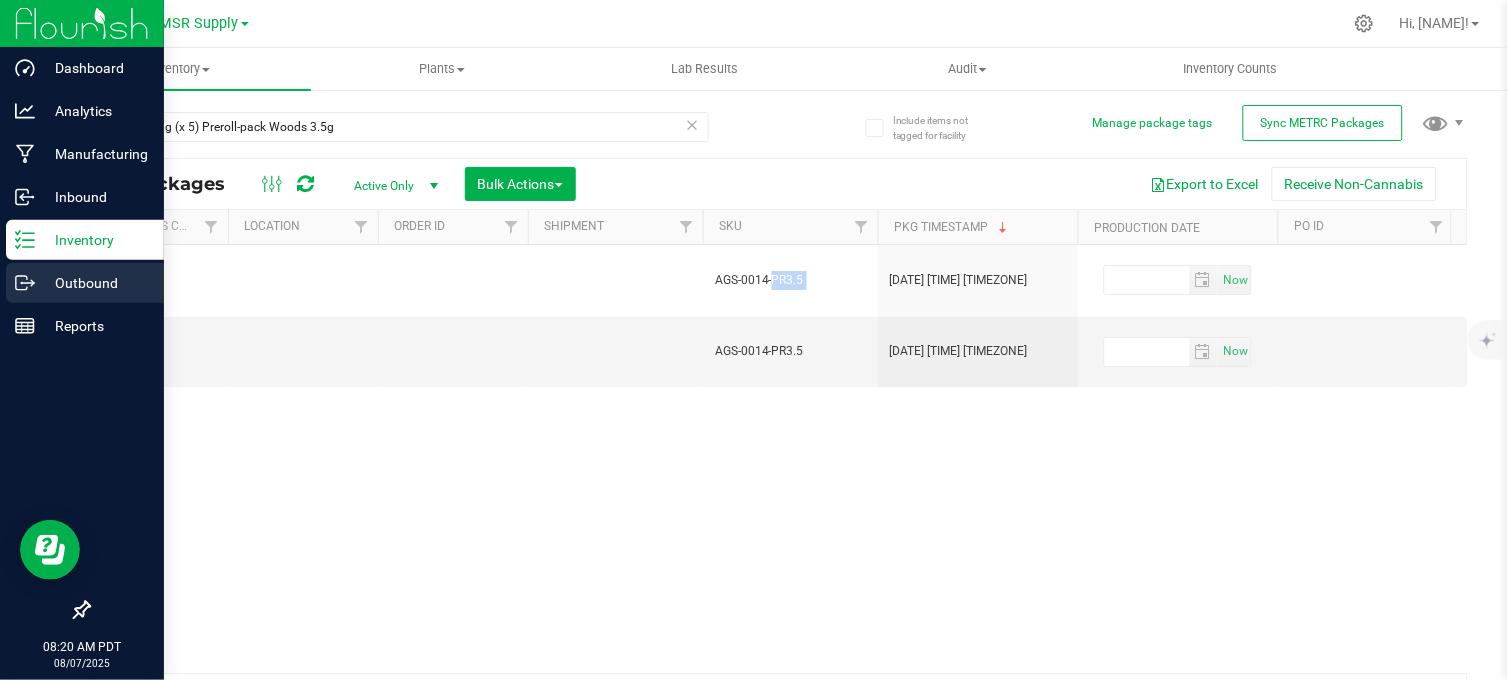 click 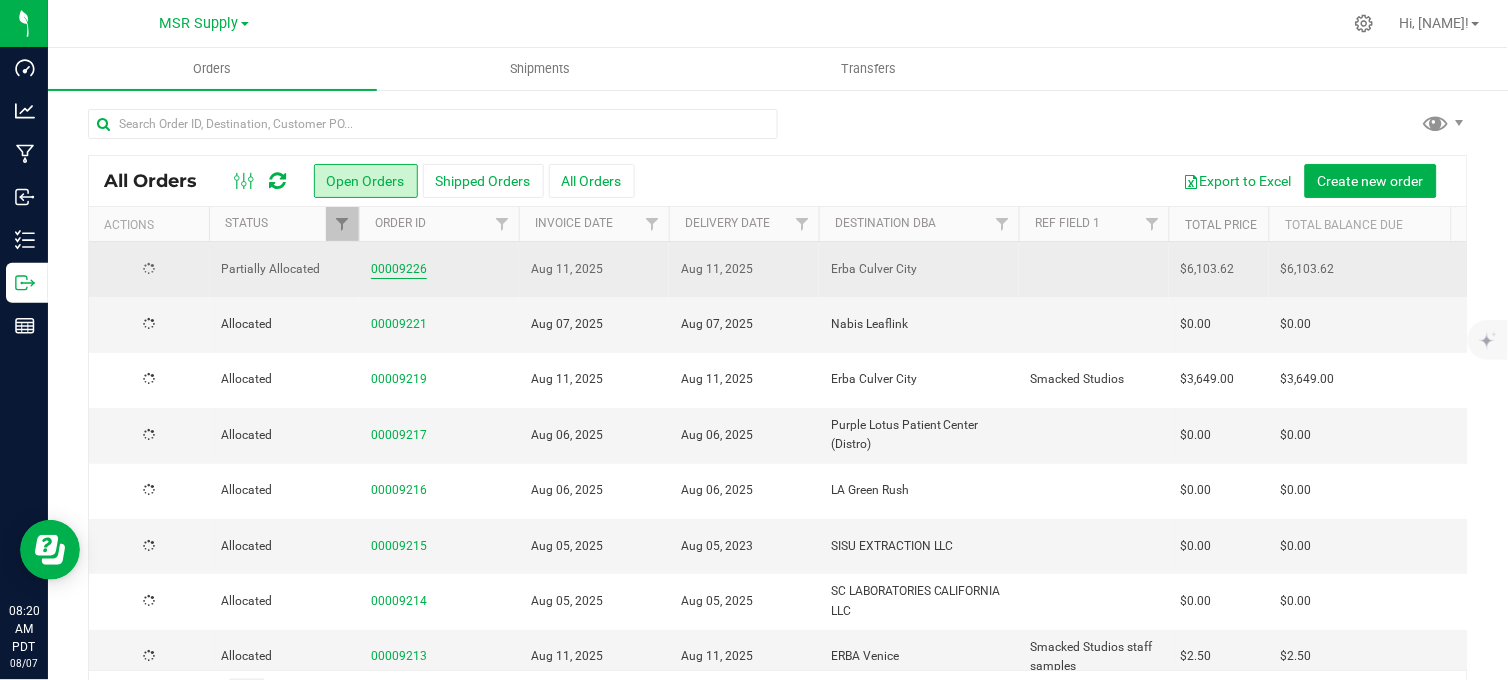 click on "00009226" at bounding box center [399, 269] 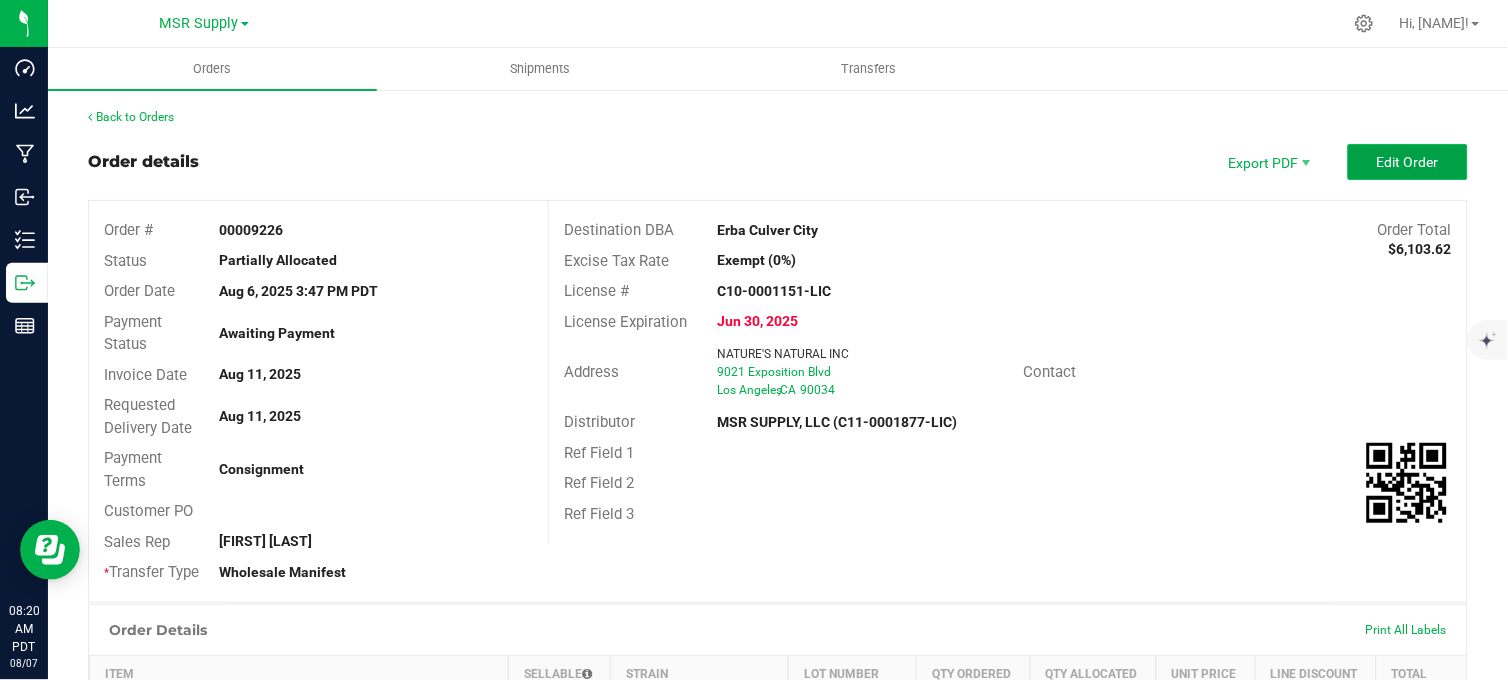 click on "Edit Order" at bounding box center [1408, 162] 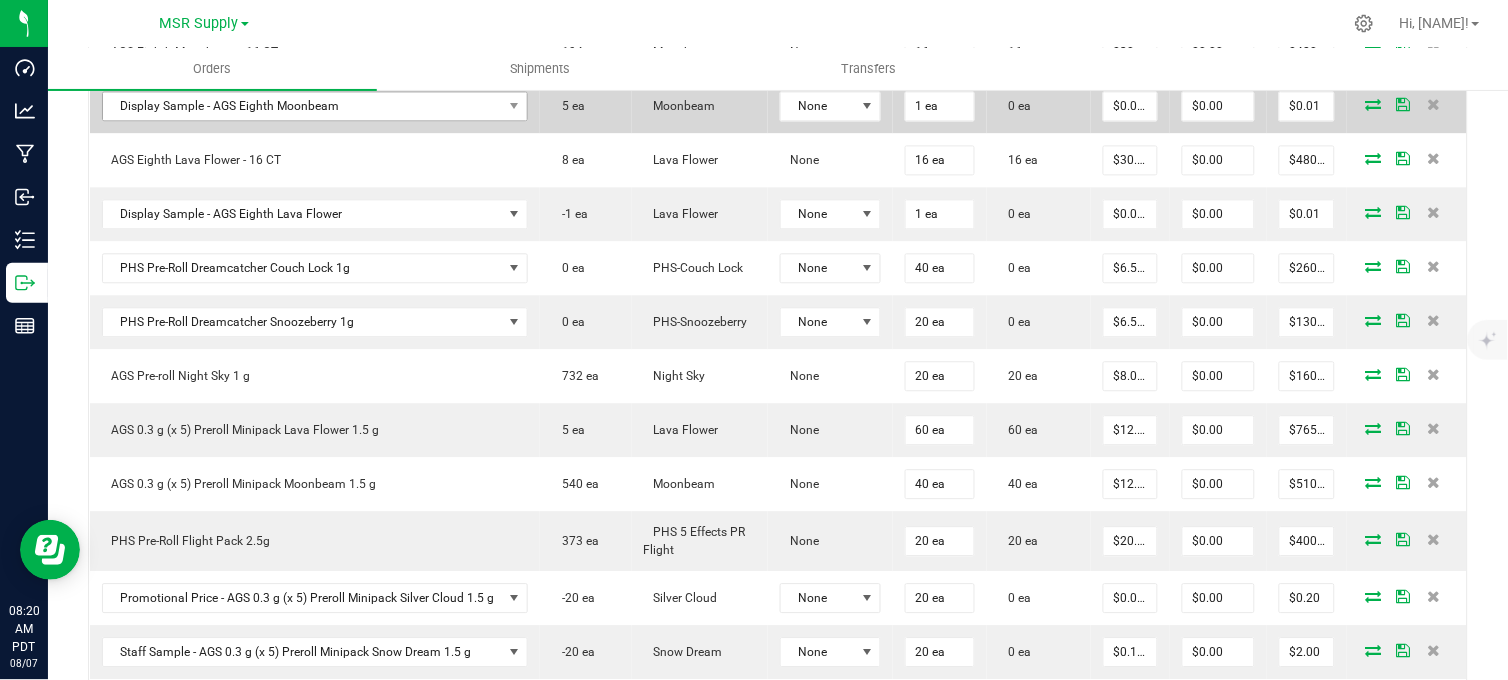 scroll, scrollTop: 1111, scrollLeft: 0, axis: vertical 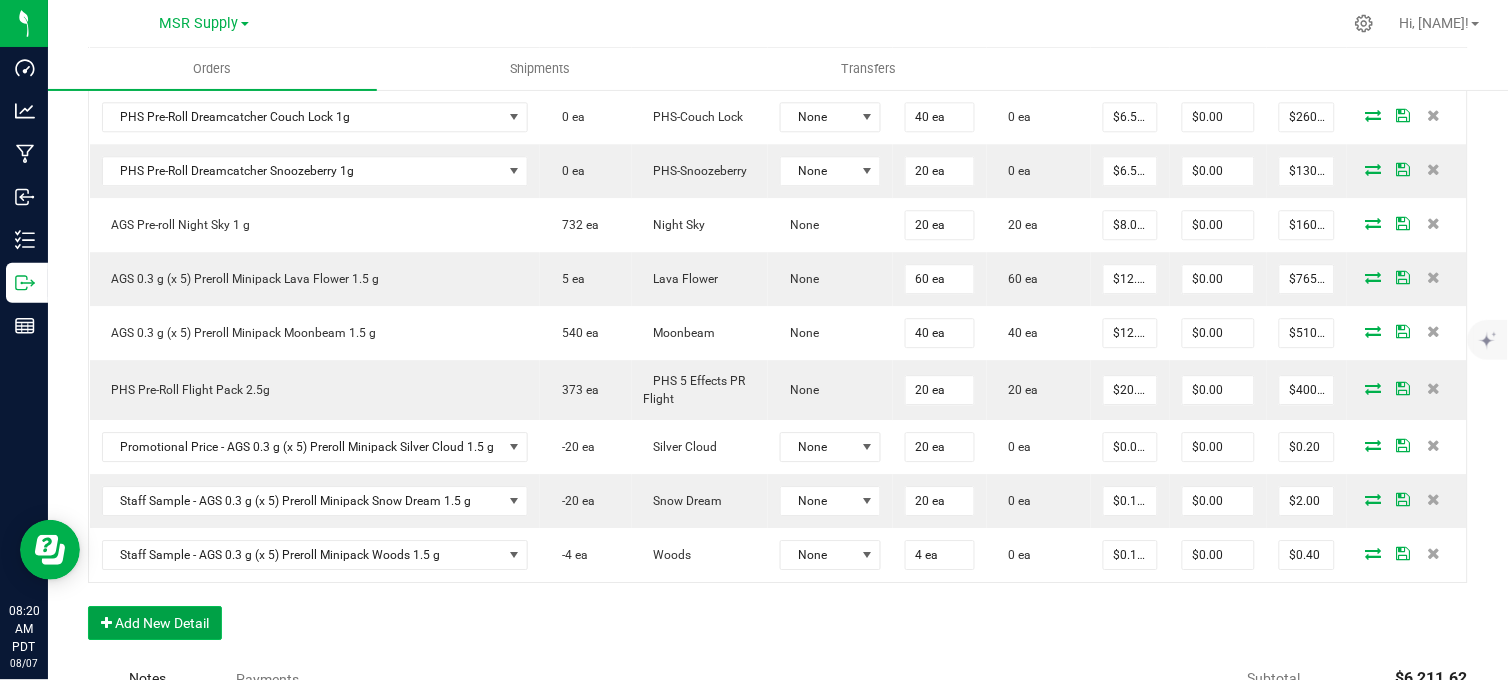click on "Add New Detail" at bounding box center (155, 623) 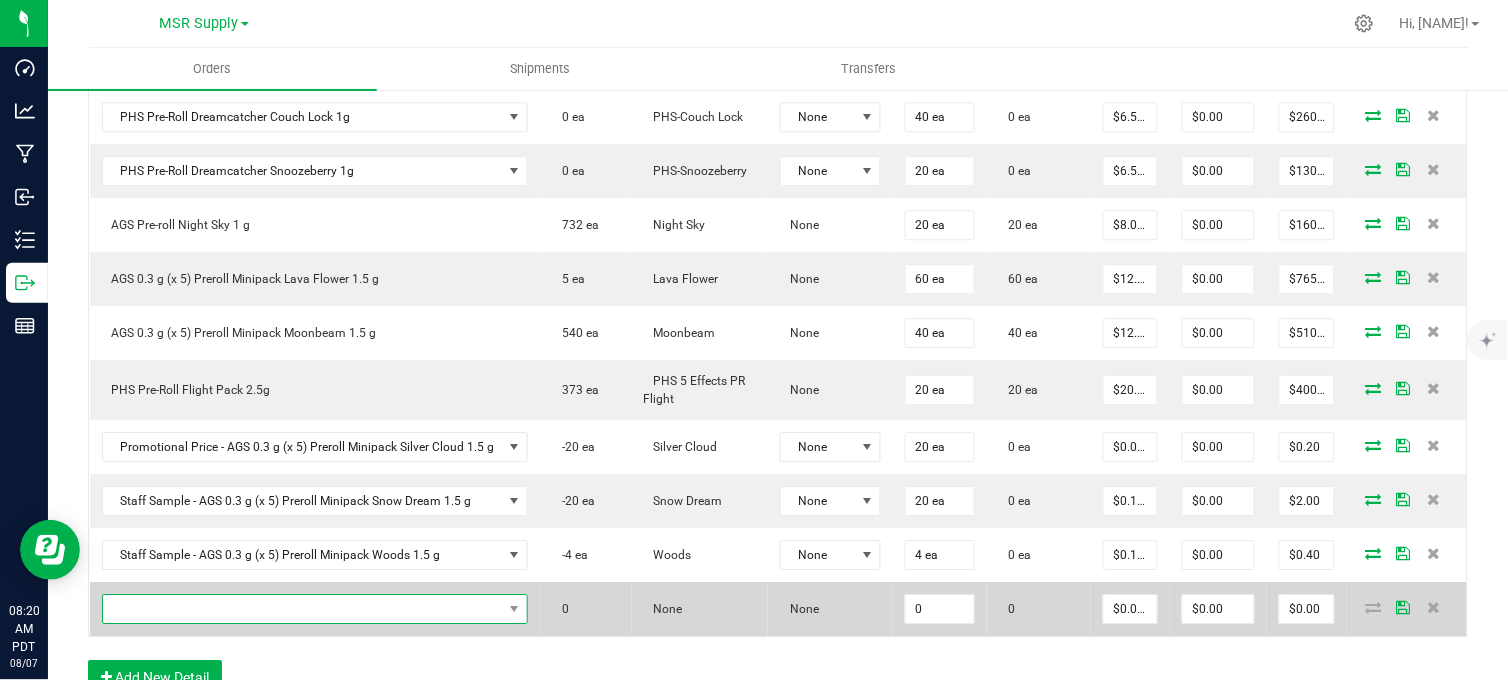 click at bounding box center (303, 609) 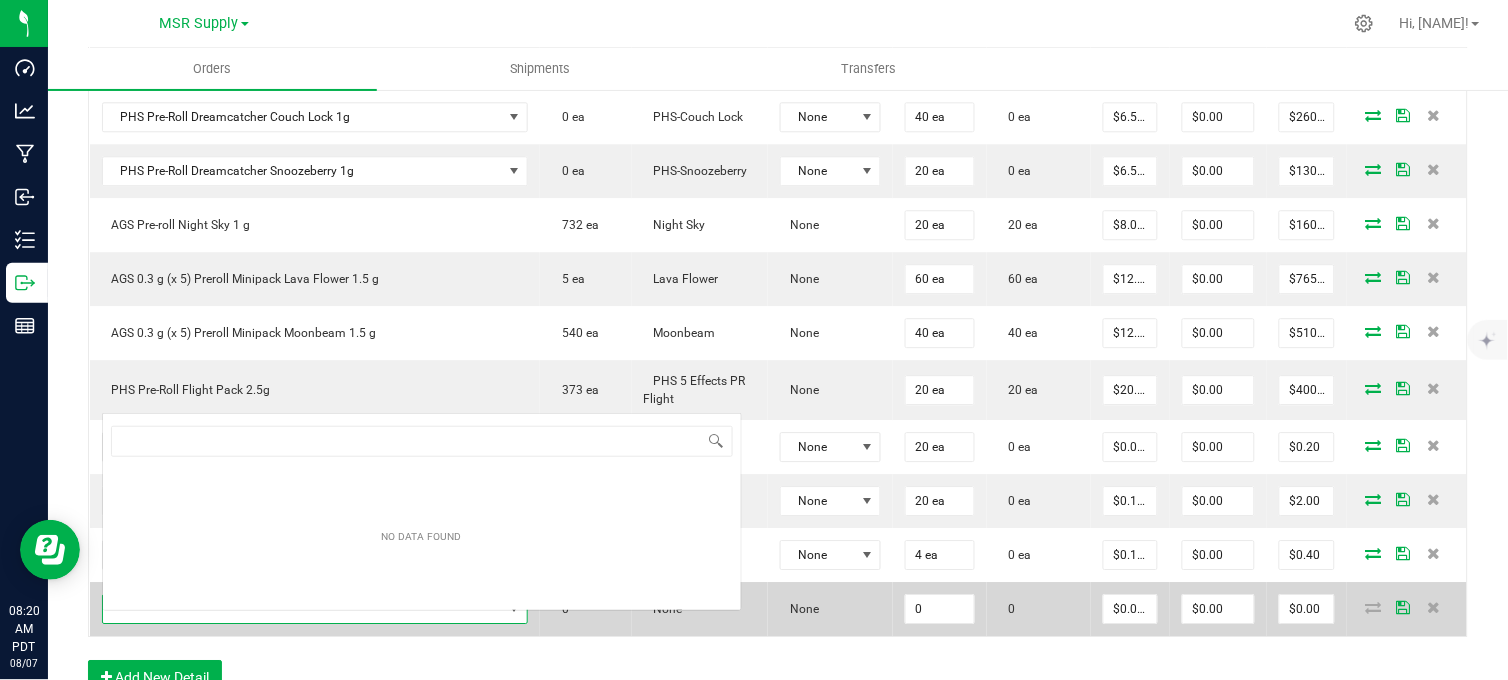 scroll, scrollTop: 0, scrollLeft: 0, axis: both 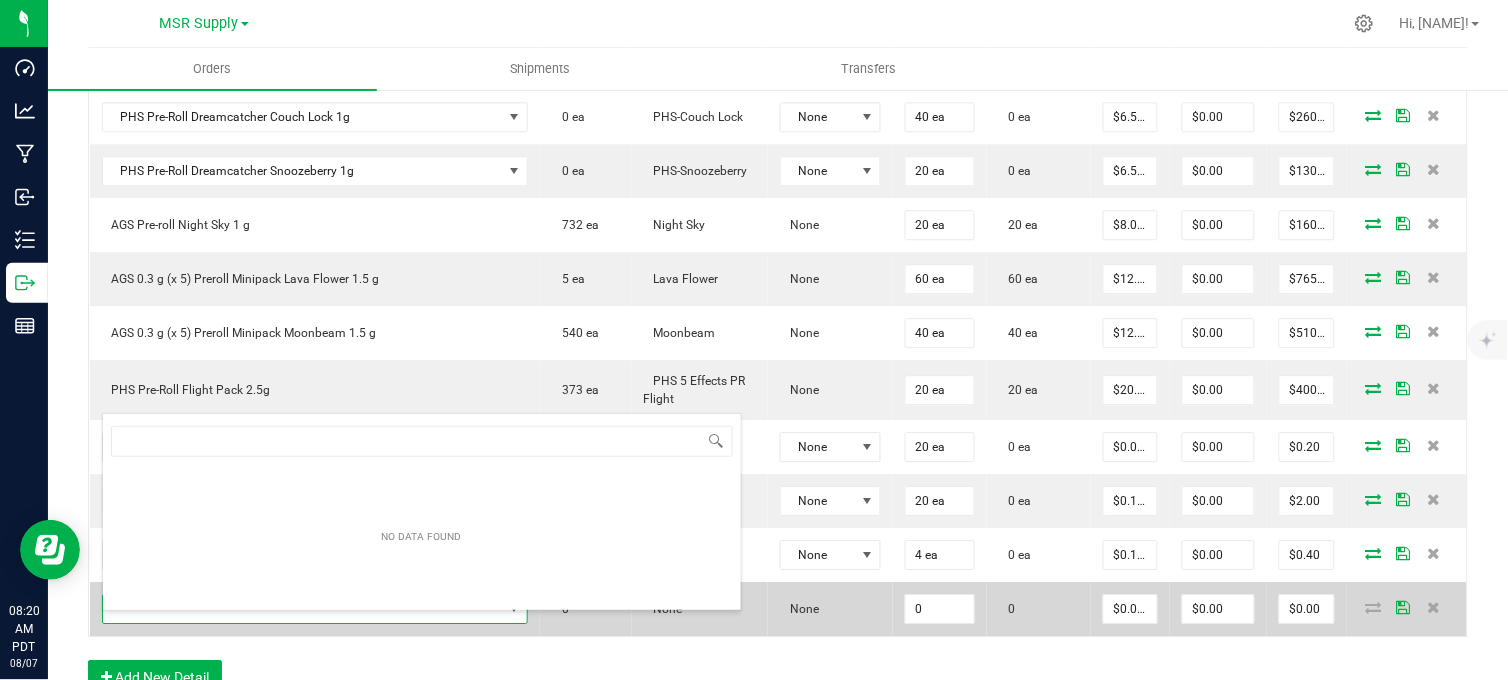 type on "AGS-0014-PR3.5" 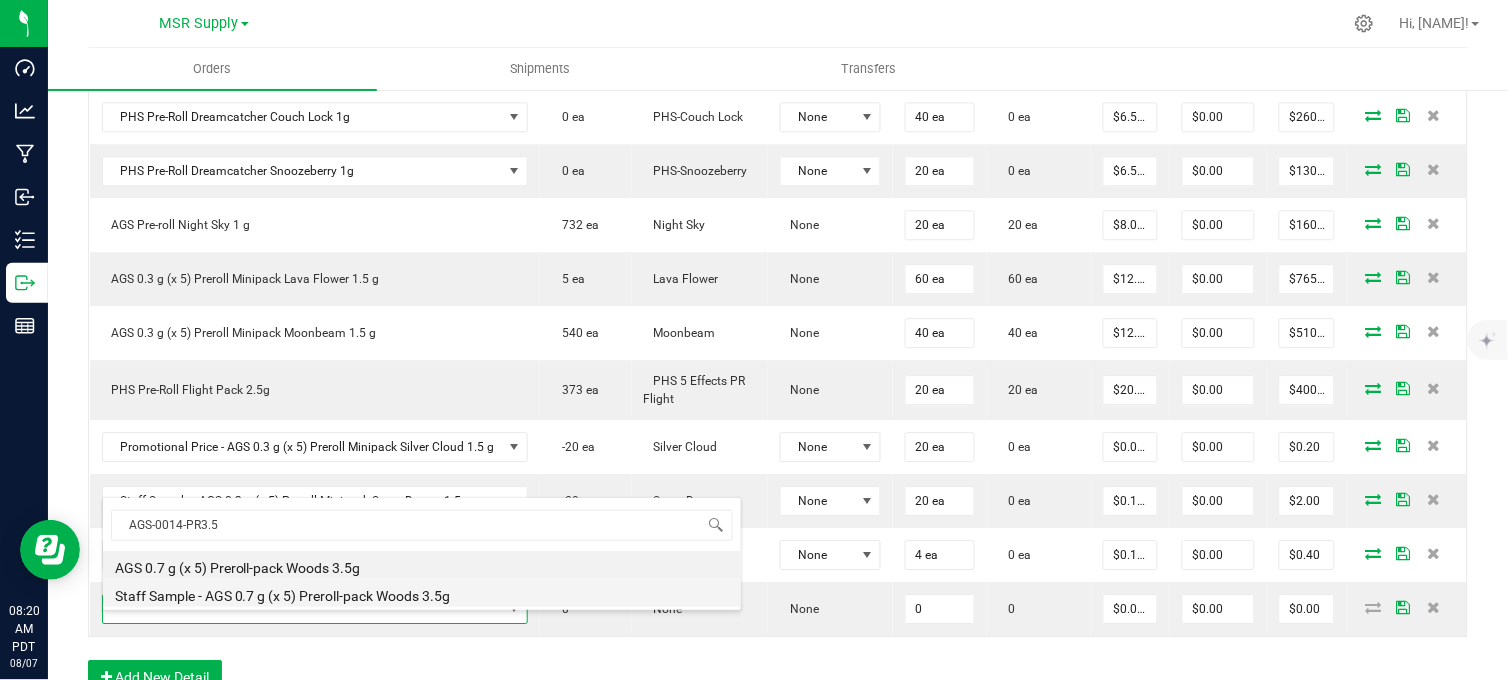 click on "Staff Sample - AGS 0.7 g (x 5) Preroll-pack Woods 3.5g" at bounding box center (422, 593) 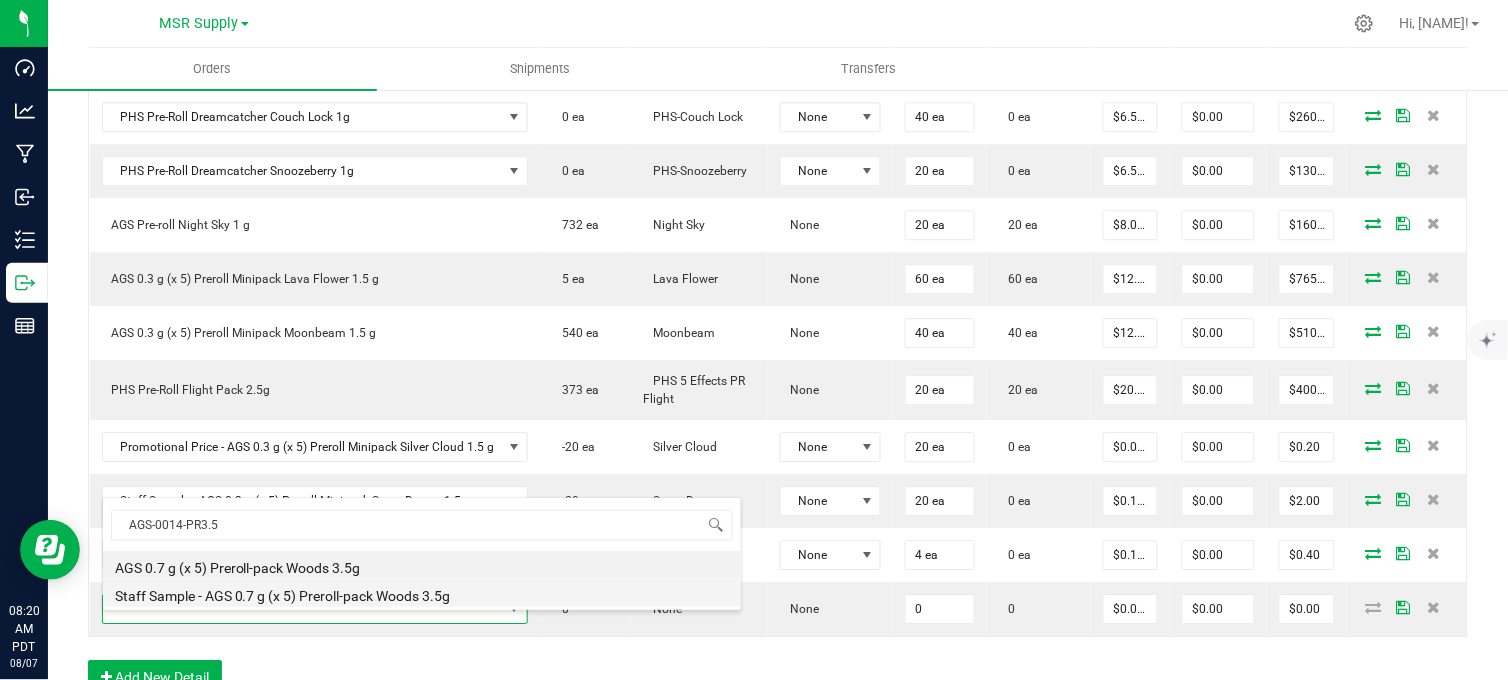 type on "0 ea" 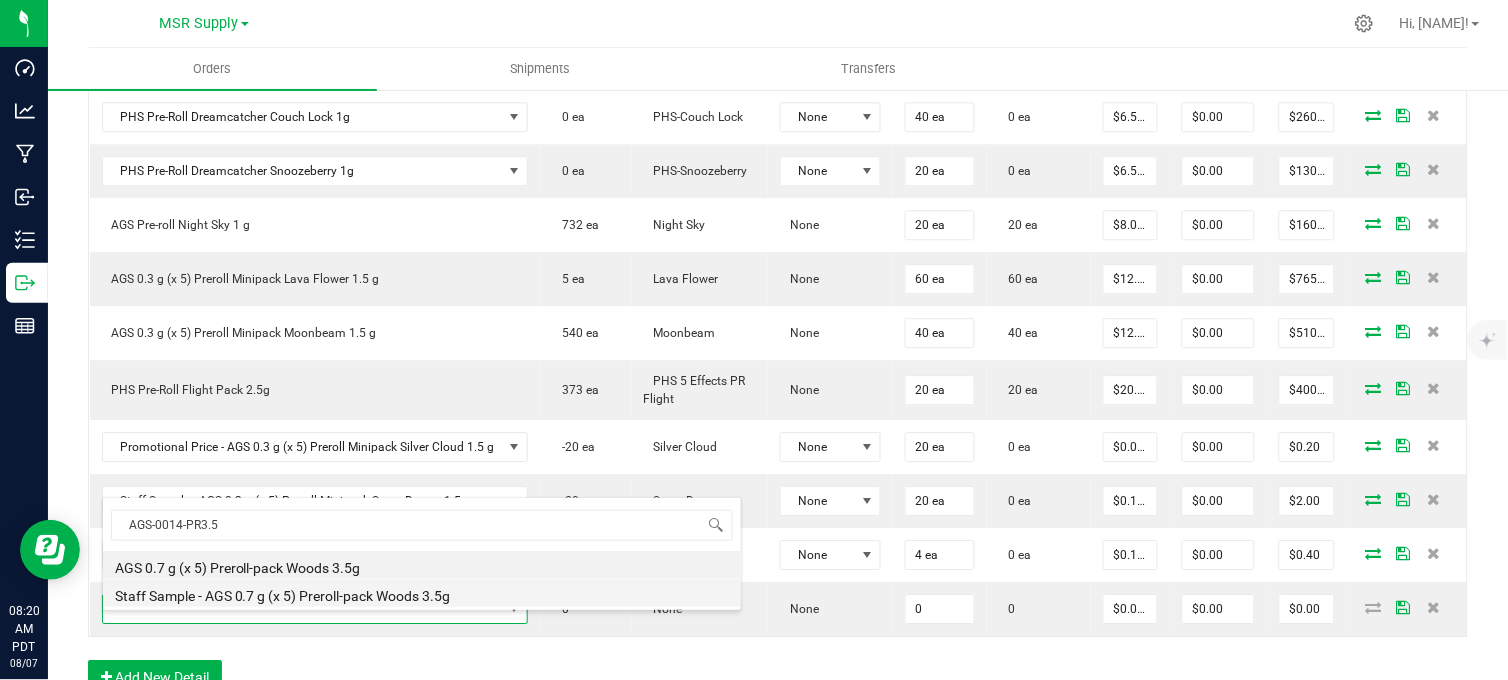 type on "$0.10000" 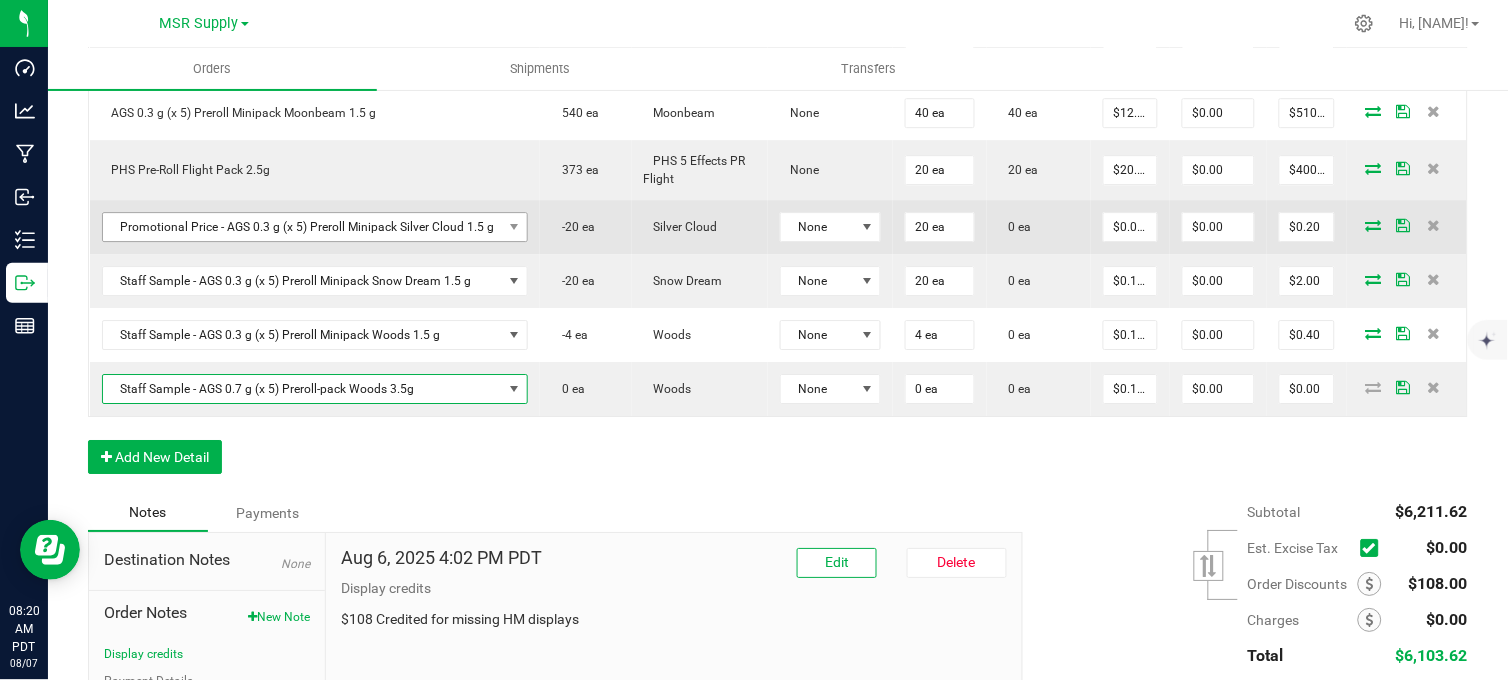 scroll, scrollTop: 1333, scrollLeft: 0, axis: vertical 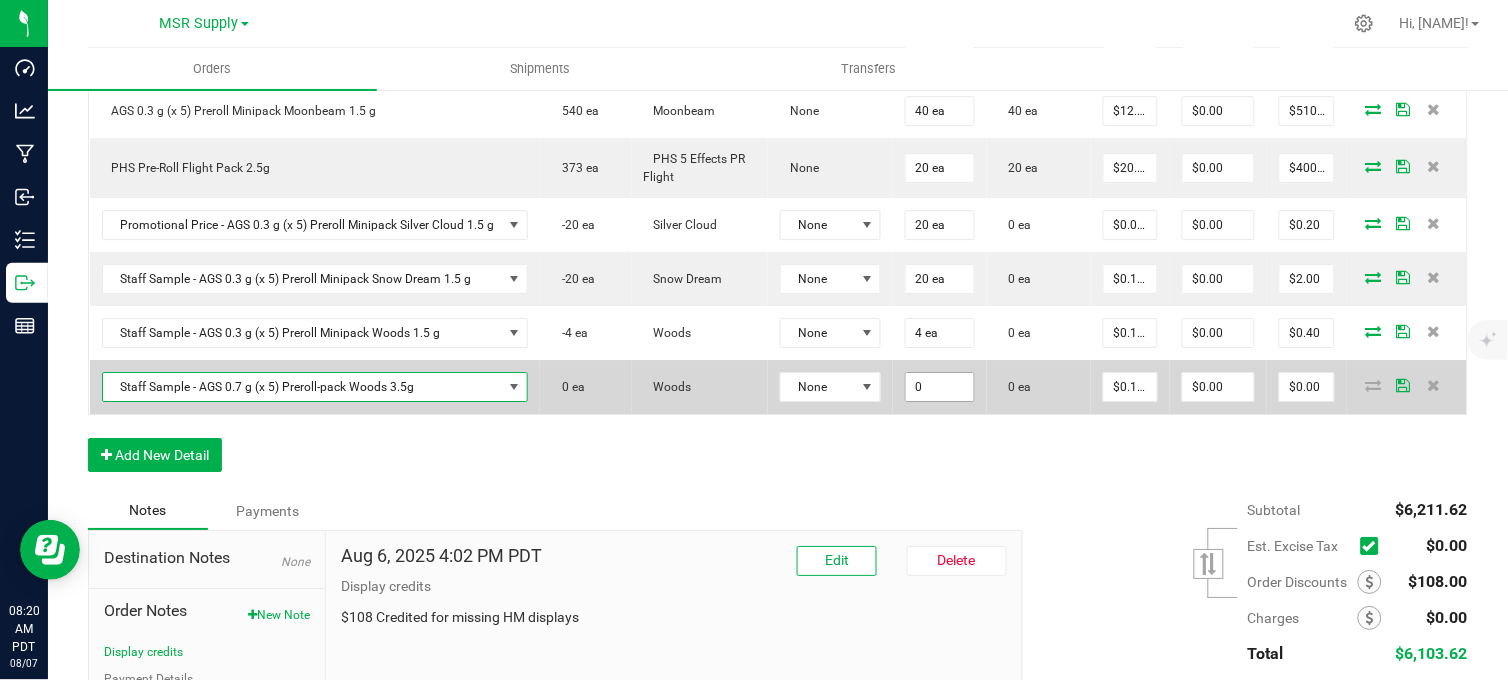 click on "0" at bounding box center [940, 387] 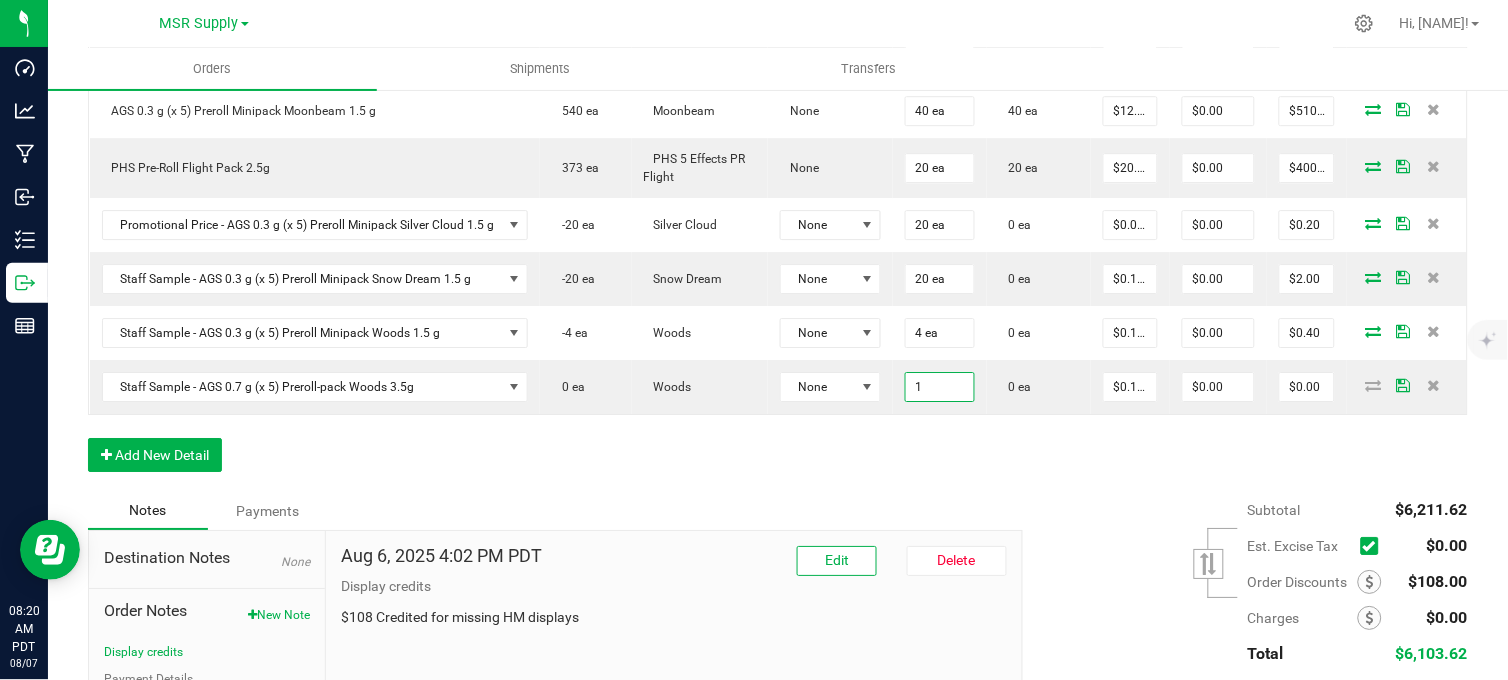 type on "1 ea" 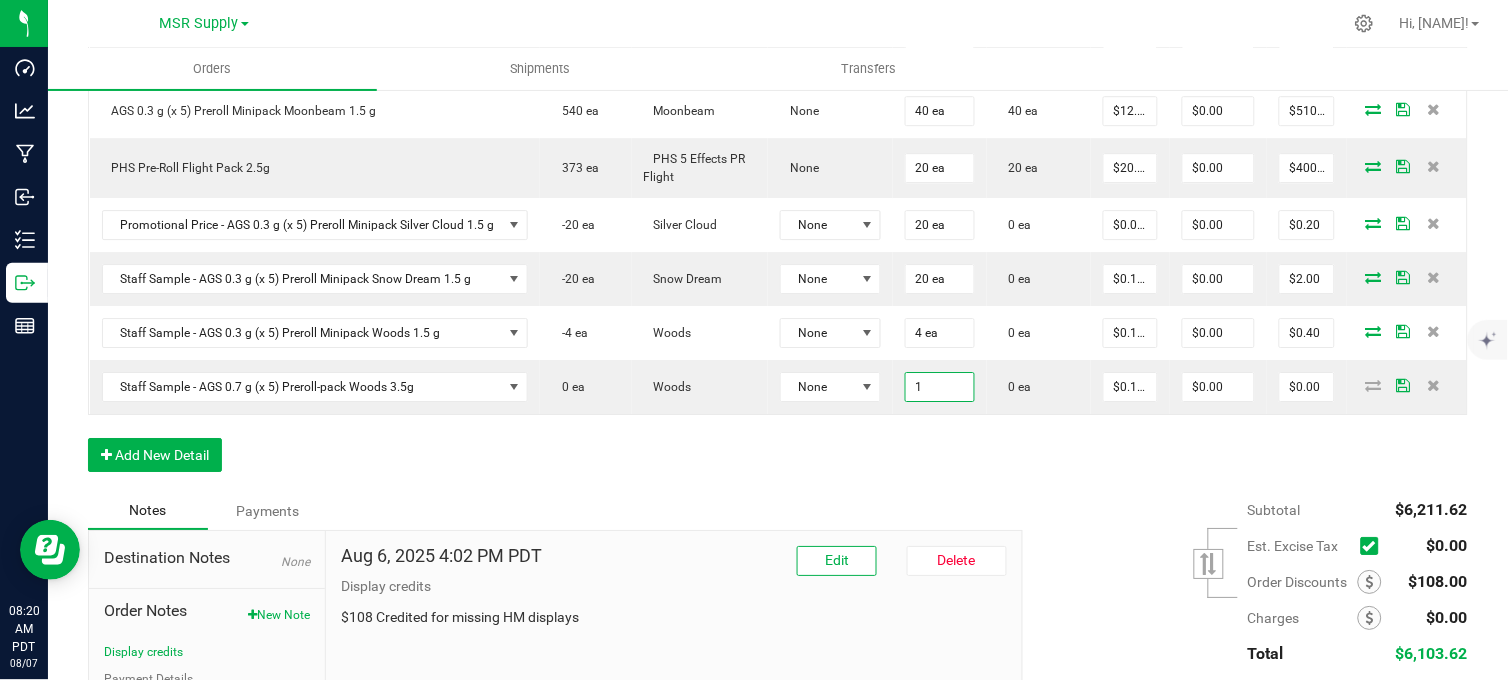 type on "$0.10" 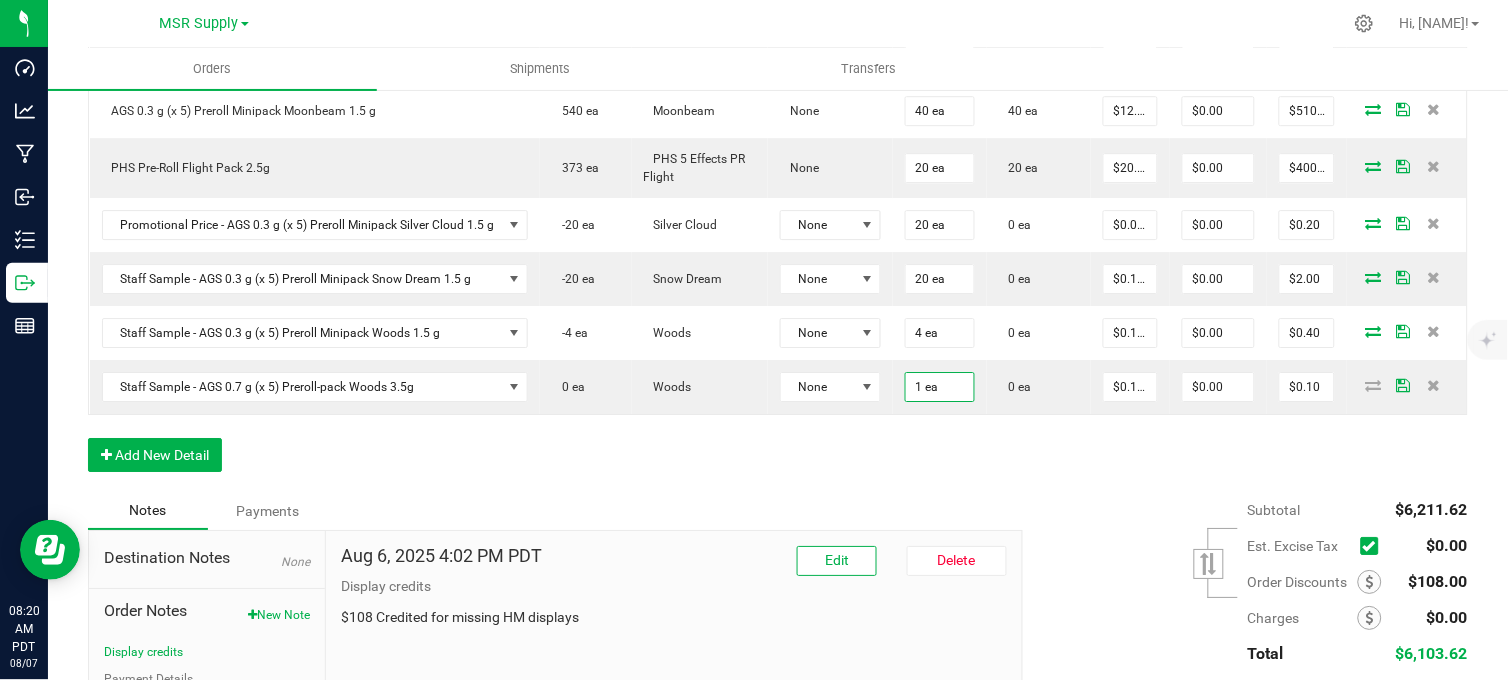 click on "Order Details Print All Labels Item  Sellable  Strain  Lot Number  Qty Ordered Qty Allocated Unit Price Line Discount Total Actions PHS Happy Mediums Dreamcatcher Couch Lock 7g  13 ea   PHS-Couch Lock  None 48 ea  0 ea  $27.00000 $0.00 $1,296.00  PHS Happy Mediums Reverie Muse 7g   361 ea   PHS-Muse   None  32 ea  32 ea  $27.00000 $0.00 $864.00  PHS Happy Mediums Vibration Hawaiian Headband 7g   264 ea   PHS-Hawaiian Headband   None  16 ea  16 ea  $27.00000 $0.00 $432.00  PHS Happy Mediums High Frequency Super Berry Crush 7g   27 ea   PHS-Super Berry Crush   None  16 ea  16 ea  $27.00000 $0.00 $432.00  AGS Eighth Moonbeam - 16 CT   194 ea   Moonbeam   None  16 ea  16 ea  $30.00000 $0.00 $480.00 Display Sample - AGS Eighth Moonbeam  5 ea   Moonbeam  None 1 ea  0 ea  $0.01000 $0.00 $0.01  AGS Eighth Lava Flower - 16 CT   8 ea   Lava Flower   None  16 ea  16 ea  $30.00000 $0.00 $480.00 Display Sample - AGS Eighth Lava Flower  -1 ea   Lava Flower  None 1 ea  0 ea  $0.01000 $0.00" at bounding box center (778, -95) 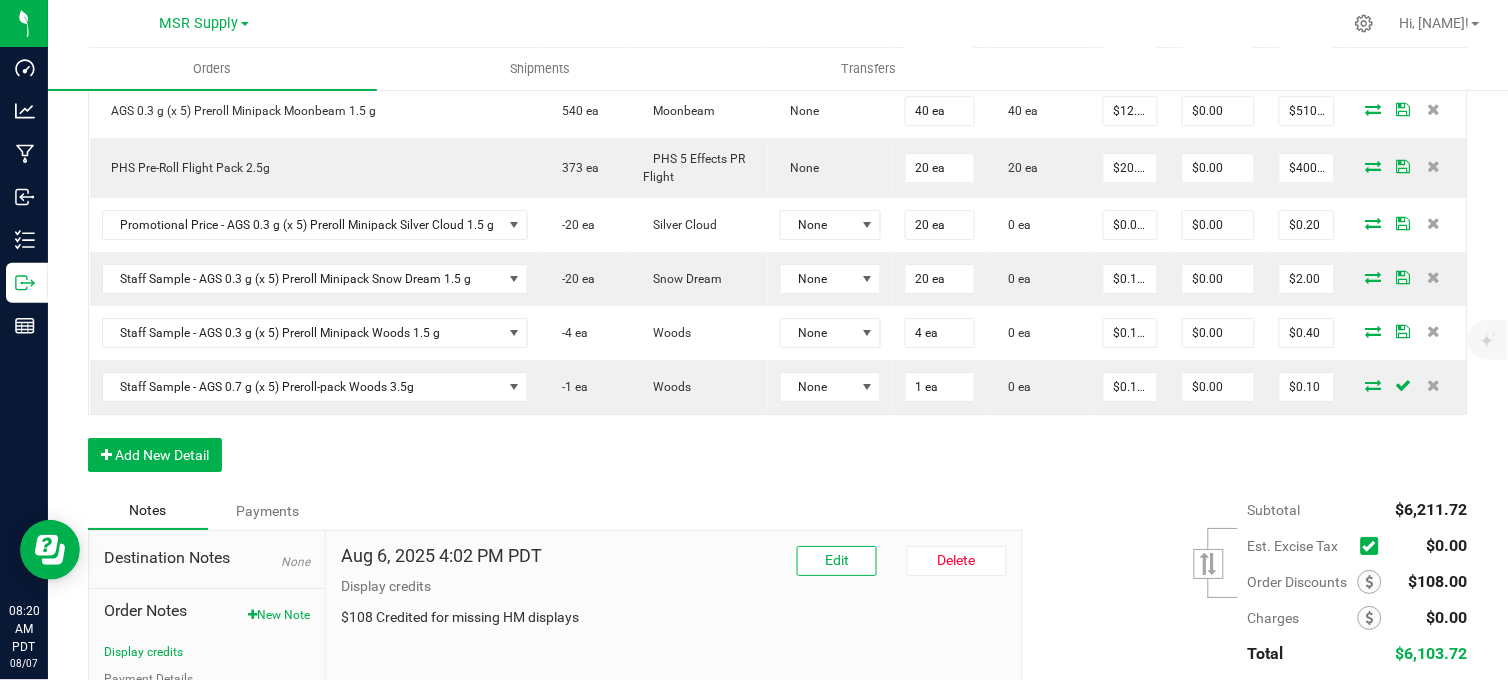 click on "Order Details Print All Labels Item  Sellable  Strain  Lot Number  Qty Ordered Qty Allocated Unit Price Line Discount Total Actions PHS Happy Mediums Dreamcatcher Couch Lock 7g  13 ea   PHS-Couch Lock  None 48 ea  0 ea  $27.00000 $0.00 $1,296.00  PHS Happy Mediums Reverie Muse 7g   361 ea   PHS-Muse   None  32 ea  32 ea  $27.00000 $0.00 $864.00  PHS Happy Mediums Vibration Hawaiian Headband 7g   264 ea   PHS-Hawaiian Headband   None  16 ea  16 ea  $27.00000 $0.00 $432.00  PHS Happy Mediums High Frequency Super Berry Crush 7g   27 ea   PHS-Super Berry Crush   None  16 ea  16 ea  $27.00000 $0.00 $432.00  AGS Eighth Moonbeam - 16 CT   194 ea   Moonbeam   None  16 ea  16 ea  $30.00000 $0.00 $480.00 Display Sample - AGS Eighth Moonbeam  5 ea   Moonbeam  None 1 ea  0 ea  $0.01000 $0.00 $0.01  AGS Eighth Lava Flower - 16 CT   8 ea   Lava Flower   None  16 ea  16 ea  $30.00000 $0.00 $480.00 Display Sample - AGS Eighth Lava Flower  -1 ea   Lava Flower  None 1 ea  0 ea  $0.01000 $0.00" at bounding box center [778, -95] 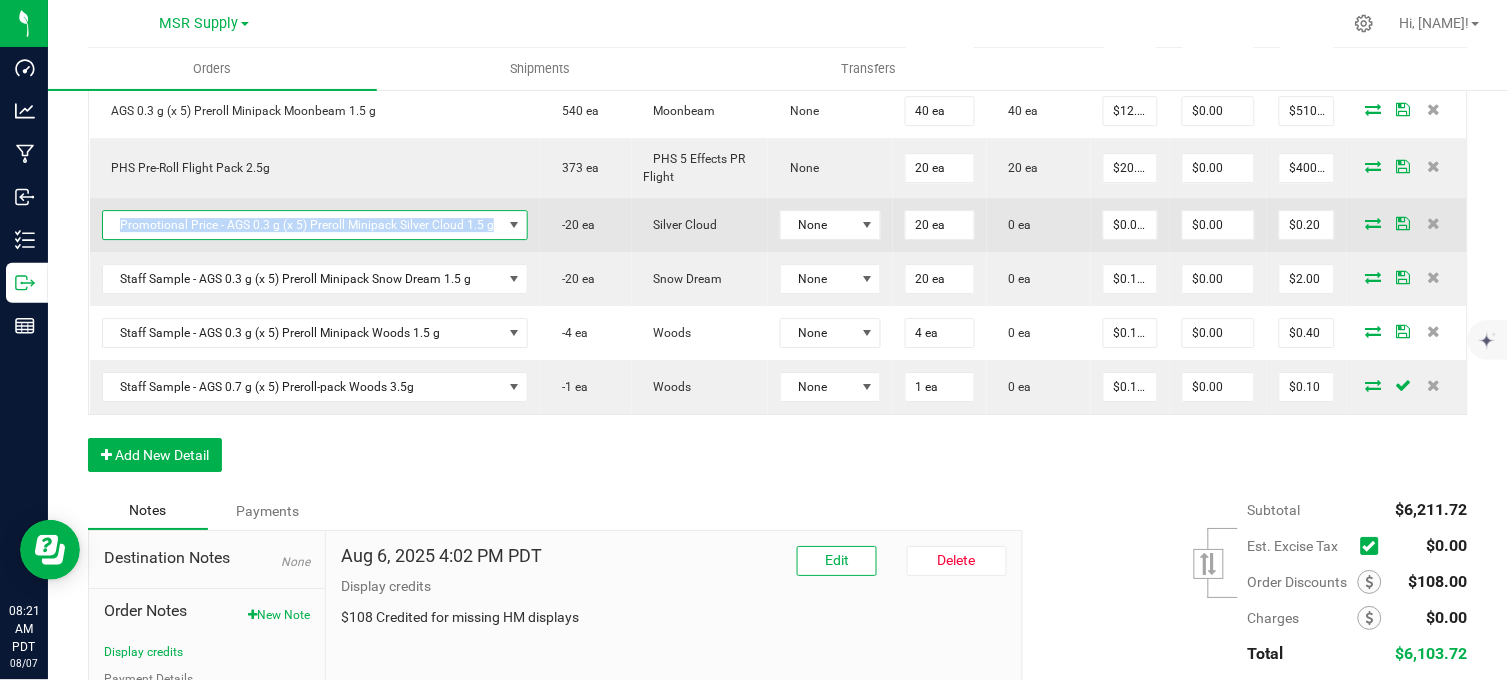 copy on "Promotional Price - AGS 0.3 g (x 5) Preroll Minipack Silver Cloud 1.5 g" 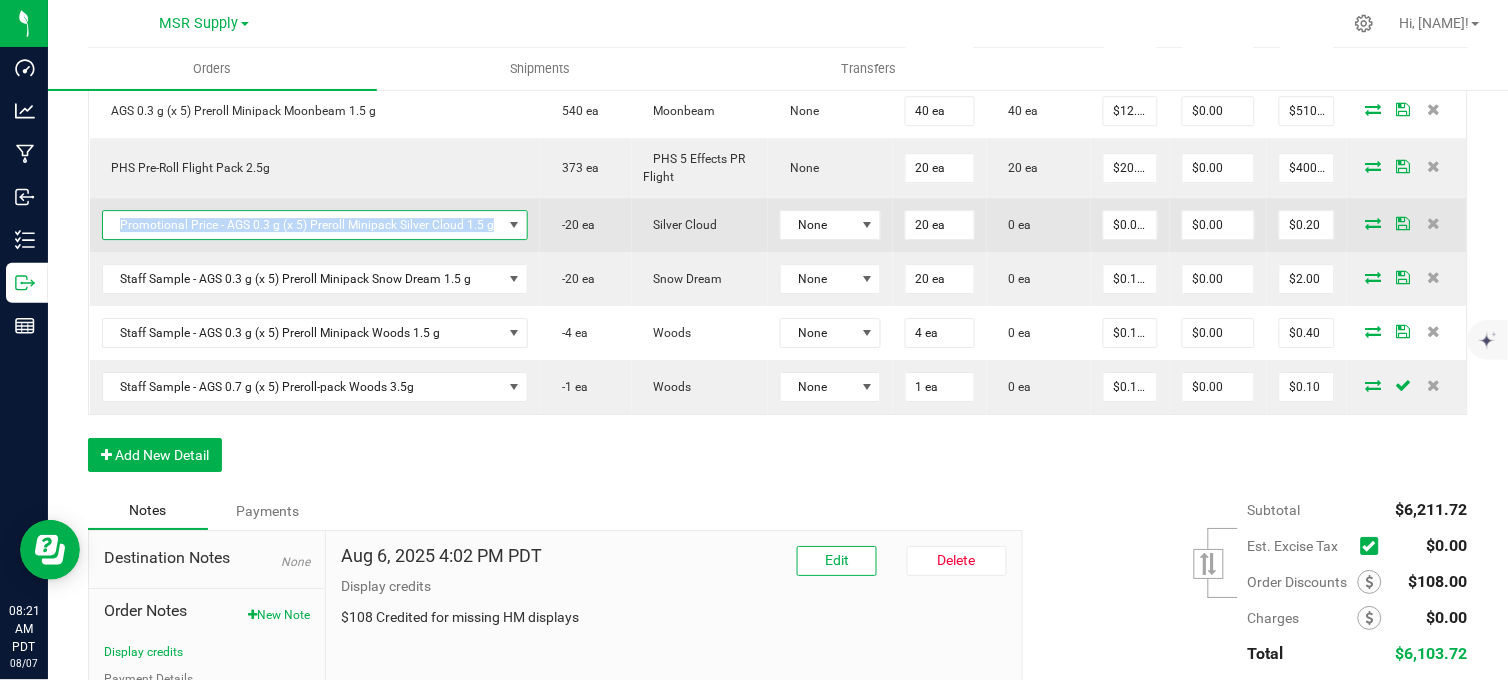 drag, startPoint x: 491, startPoint y: 246, endPoint x: 114, endPoint y: 247, distance: 377.0013 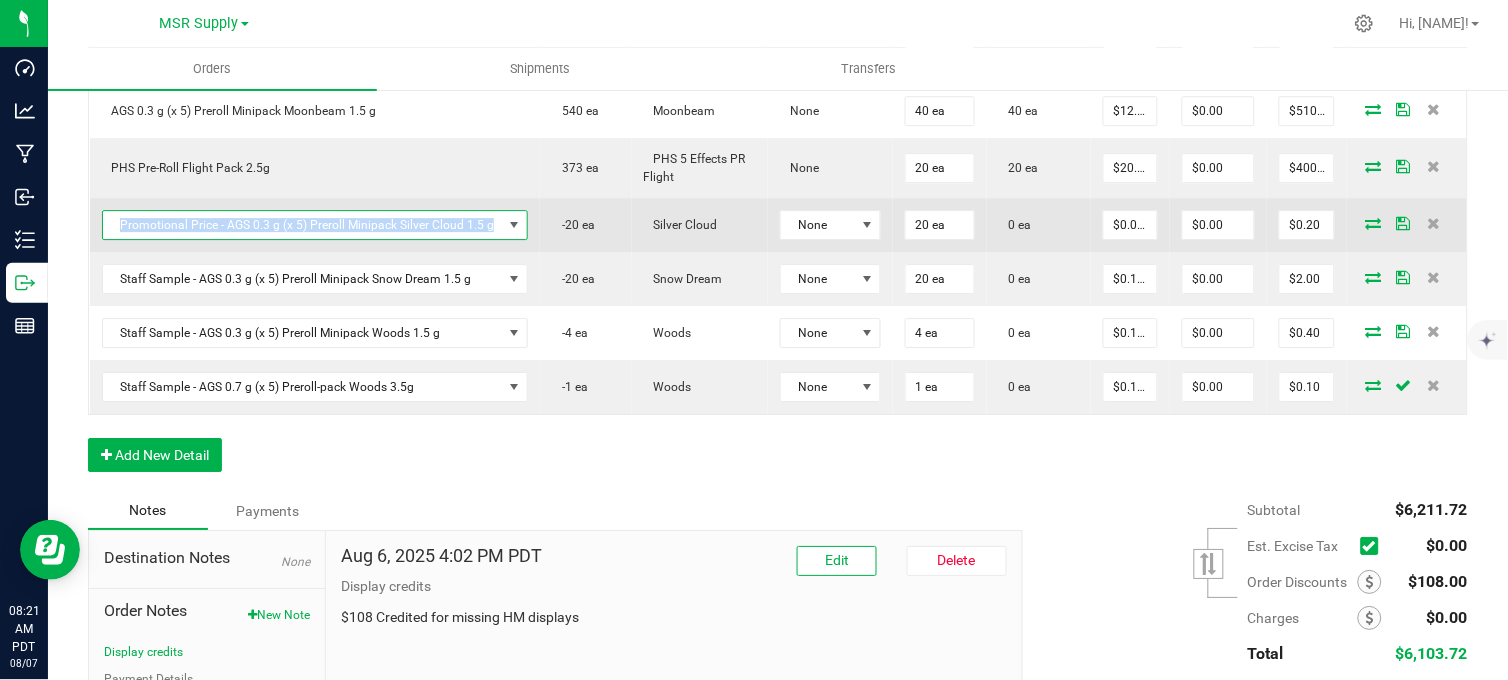 click on "Promotional Price - AGS 0.3 g (x 5) Preroll Minipack Silver Cloud 1.5 g" at bounding box center (303, 225) 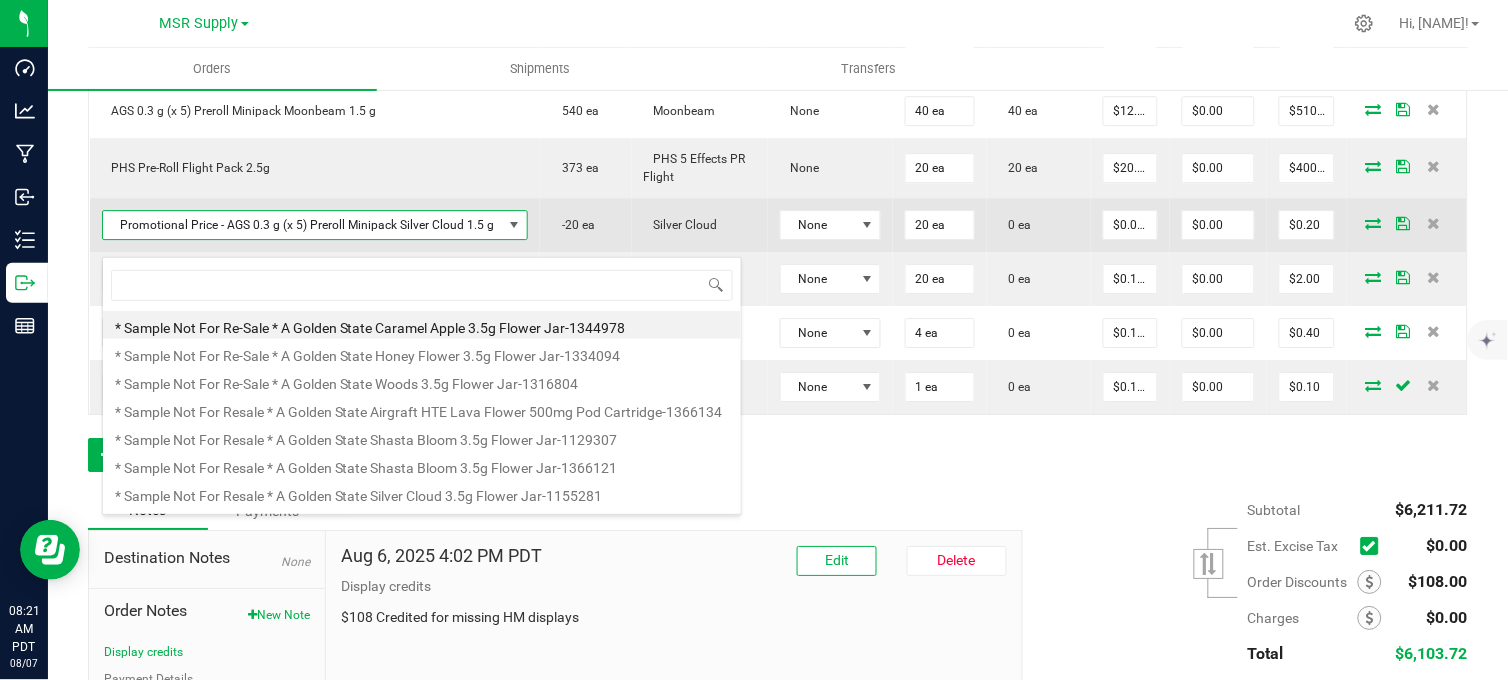 scroll, scrollTop: 99970, scrollLeft: 99578, axis: both 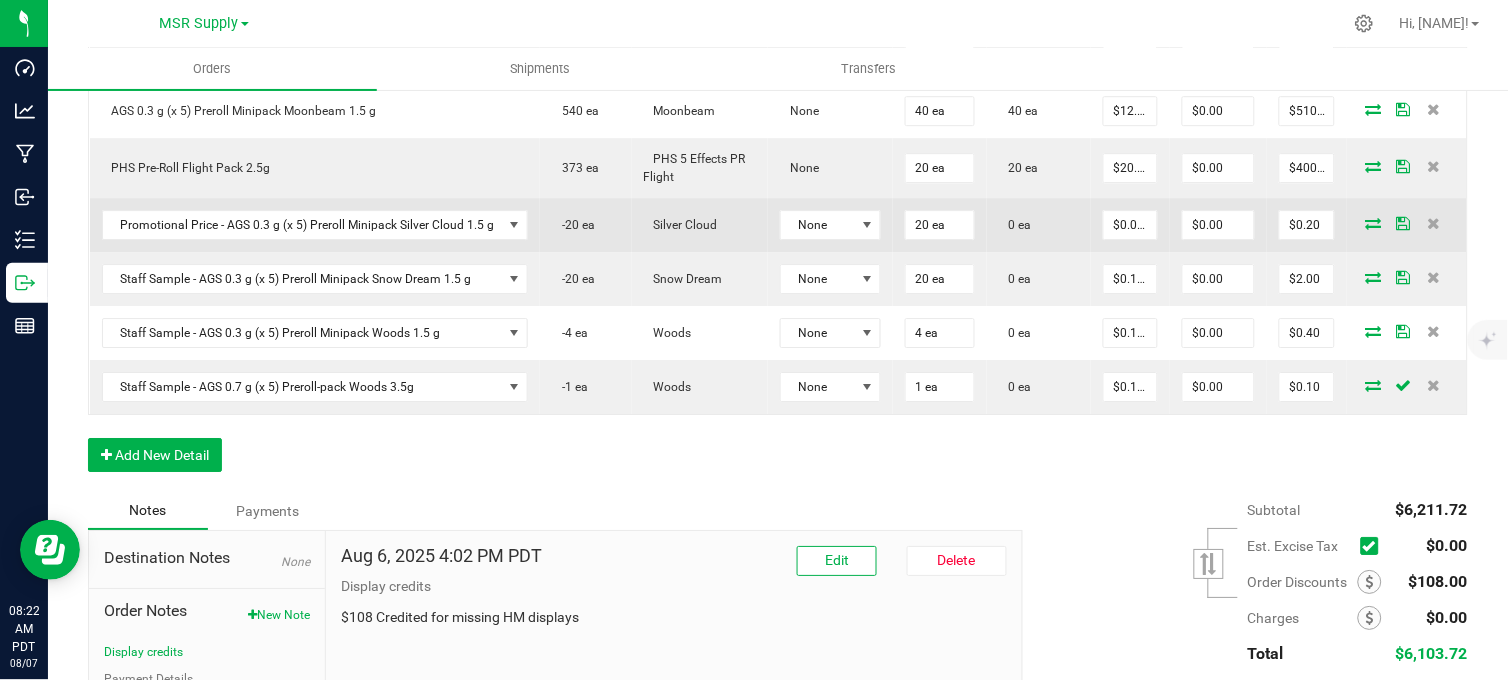 click at bounding box center [1374, 223] 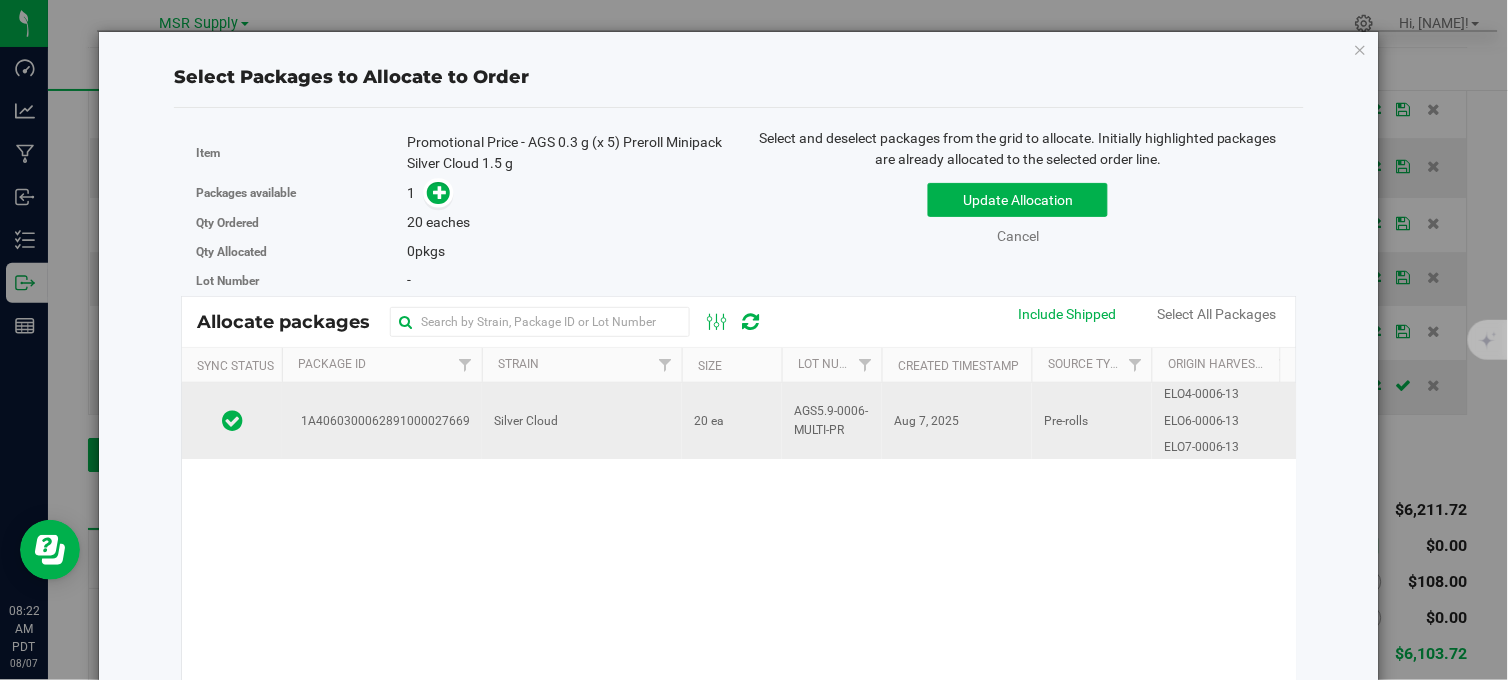 drag, startPoint x: 728, startPoint y: 416, endPoint x: 741, endPoint y: 408, distance: 15.264338 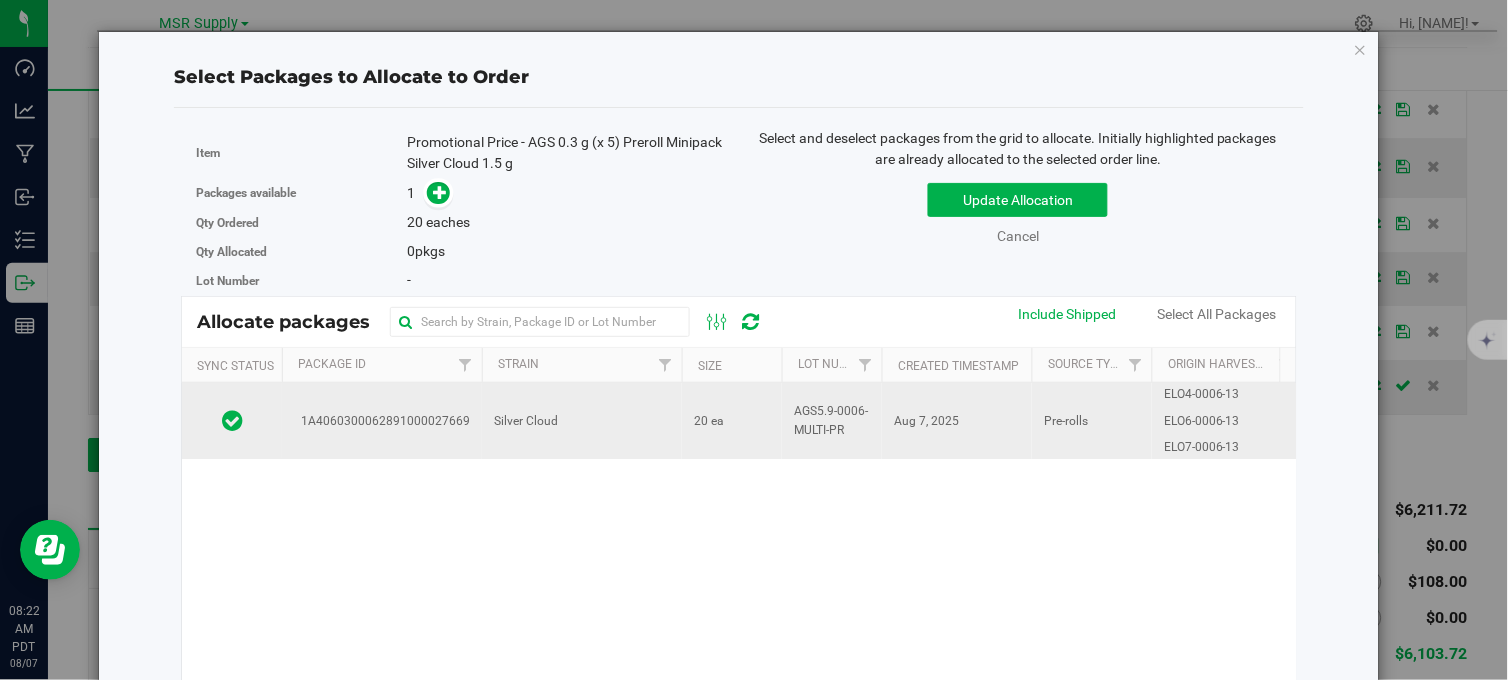 click on "20 ea" at bounding box center [732, 421] 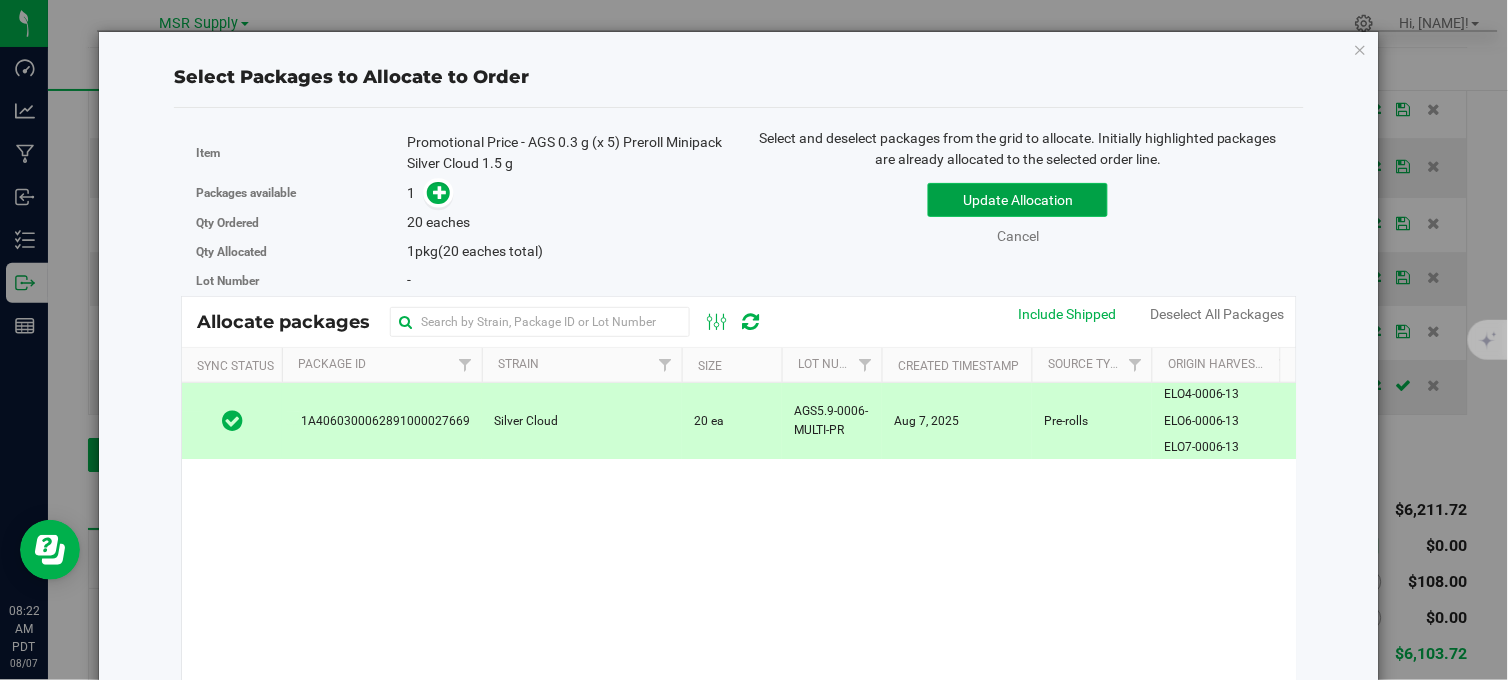 click on "Update Allocation" at bounding box center (1018, 200) 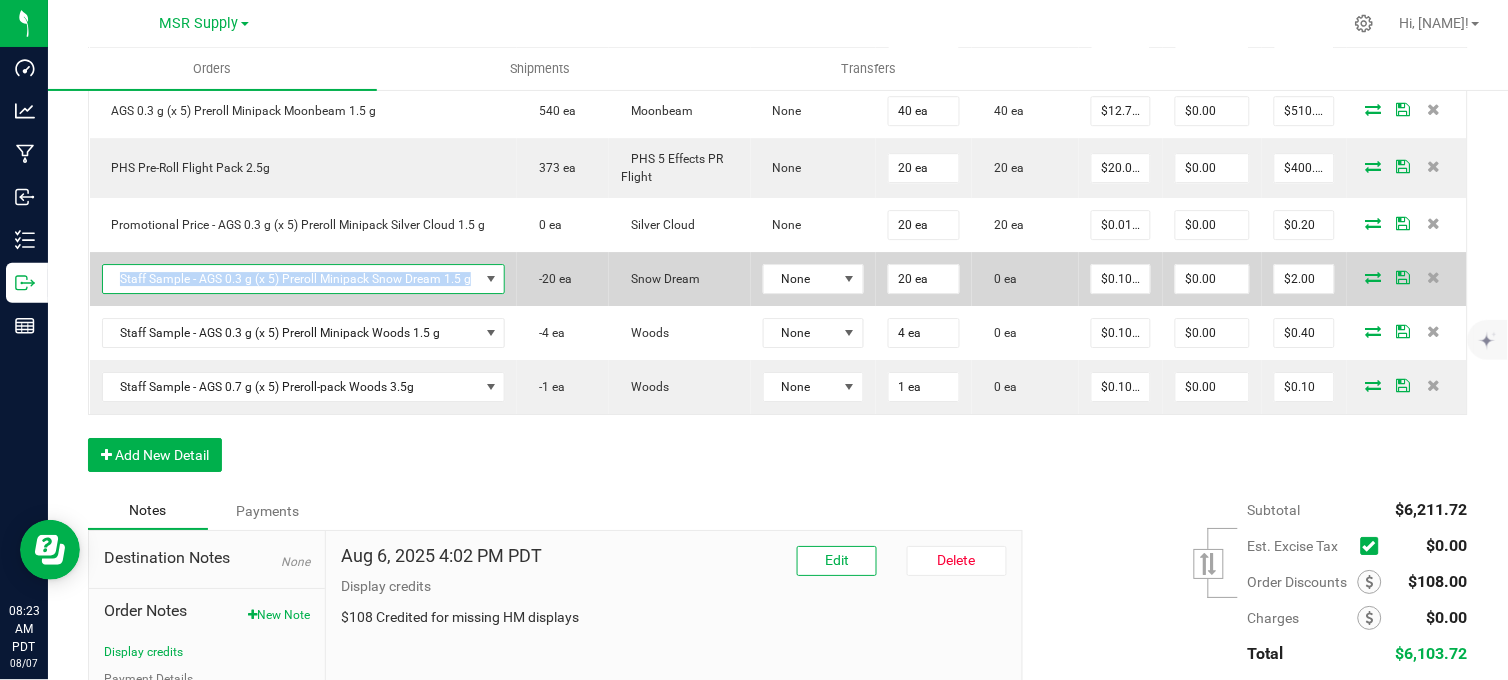 copy on "Staff Sample - AGS 0.3 g (x 5) Preroll Minipack Snow Dream 1.5 g" 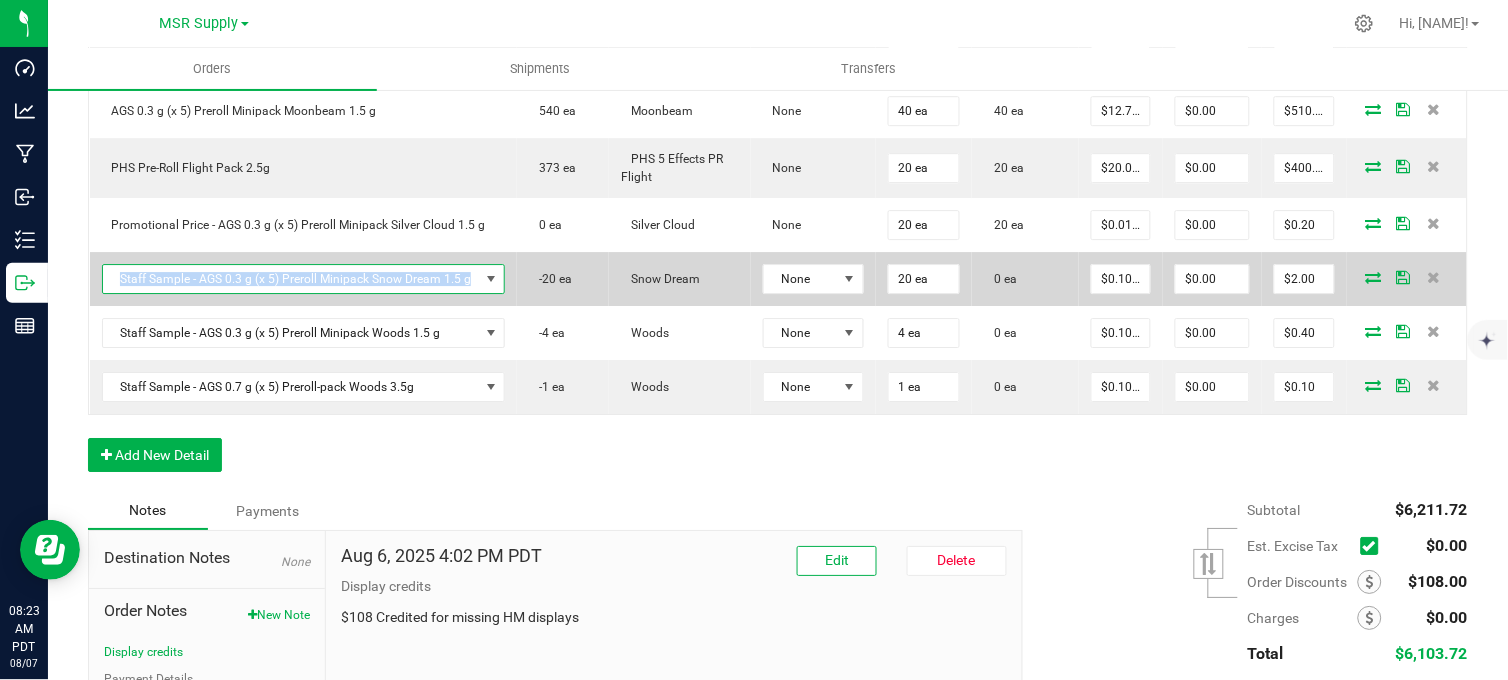 drag, startPoint x: 472, startPoint y: 302, endPoint x: 117, endPoint y: 306, distance: 355.02252 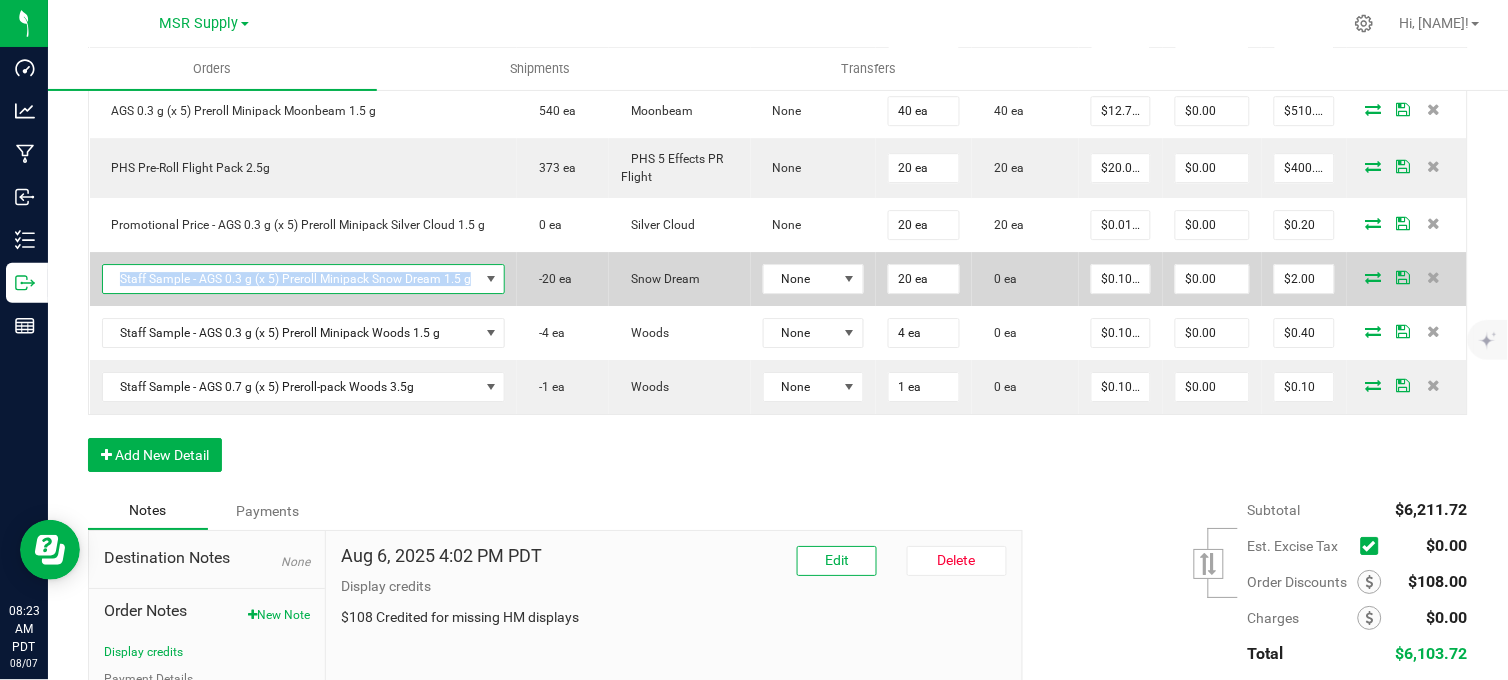 click on "Staff Sample - AGS 0.3 g (x 5) Preroll Minipack Snow Dream 1.5 g" at bounding box center [291, 279] 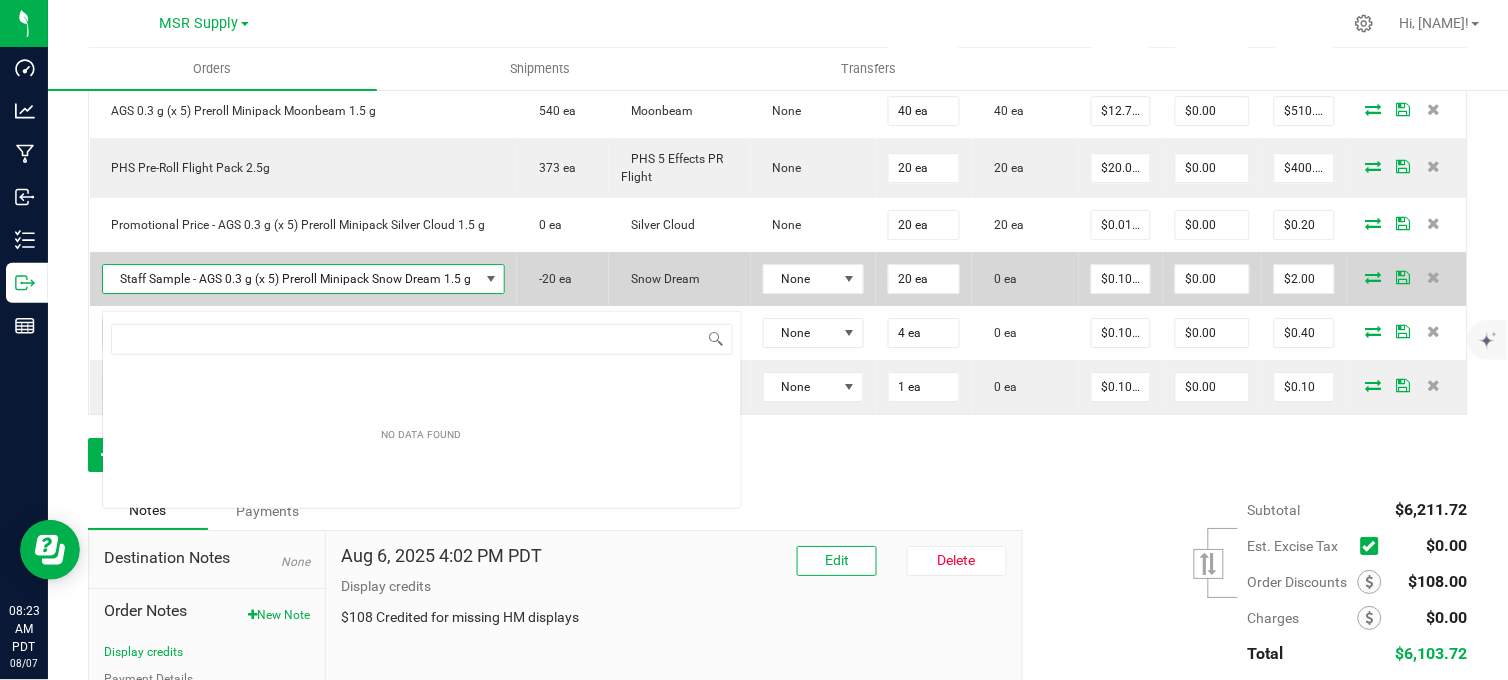 scroll, scrollTop: 99970, scrollLeft: 99601, axis: both 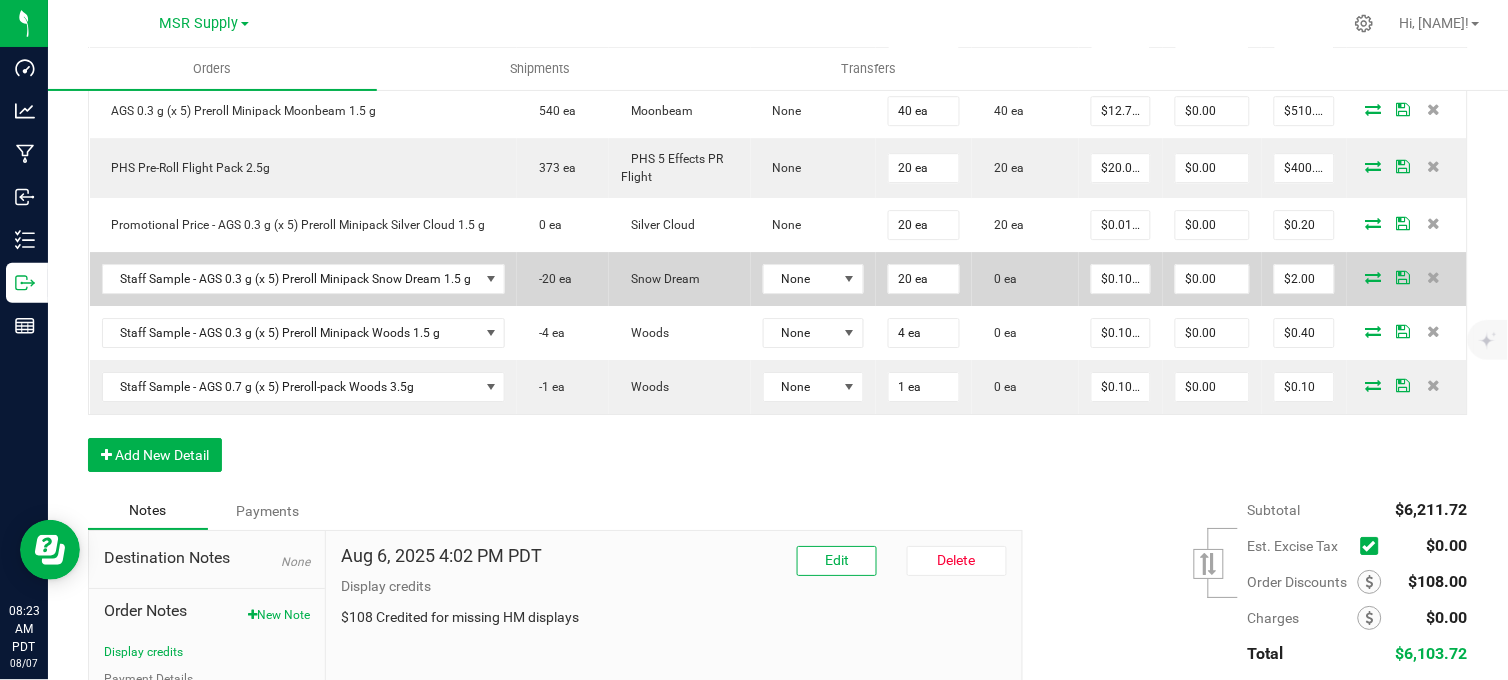 click at bounding box center [1374, 277] 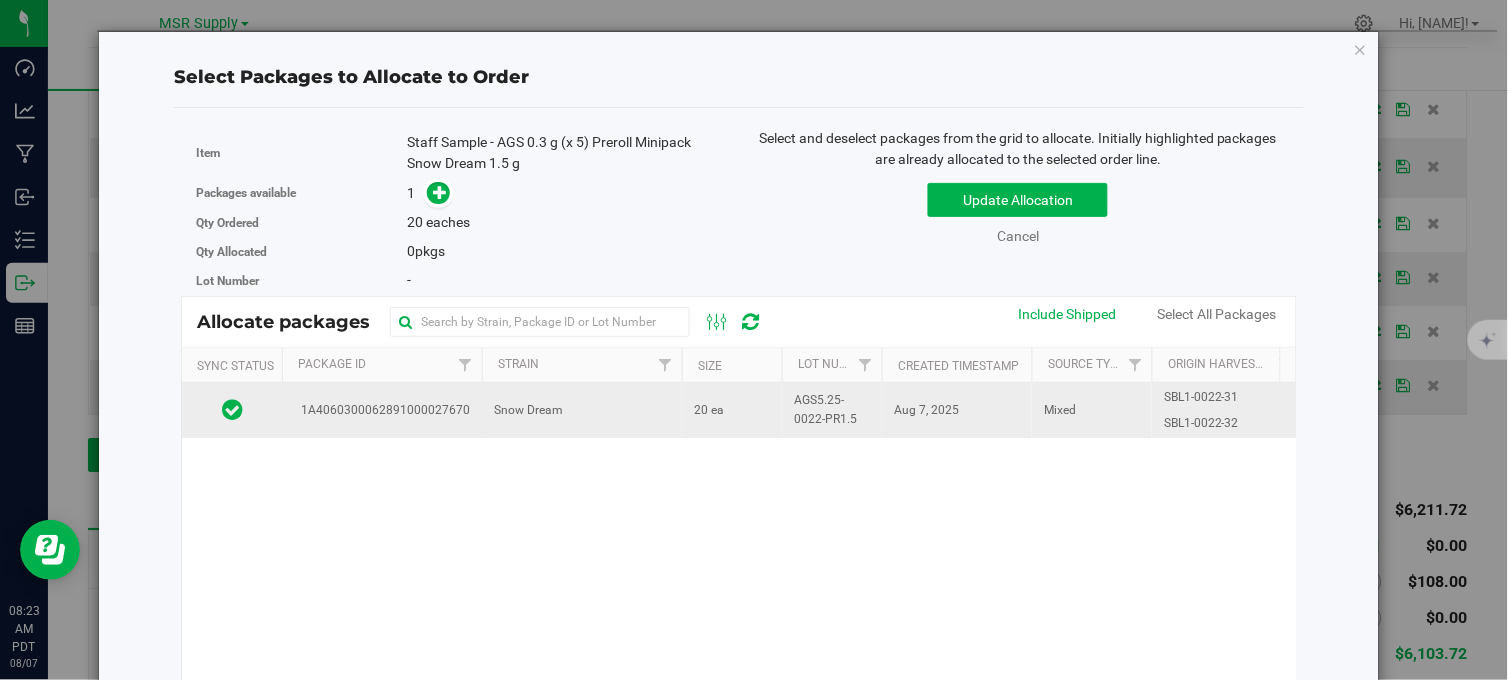drag, startPoint x: 691, startPoint y: 415, endPoint x: 702, endPoint y: 398, distance: 20.248457 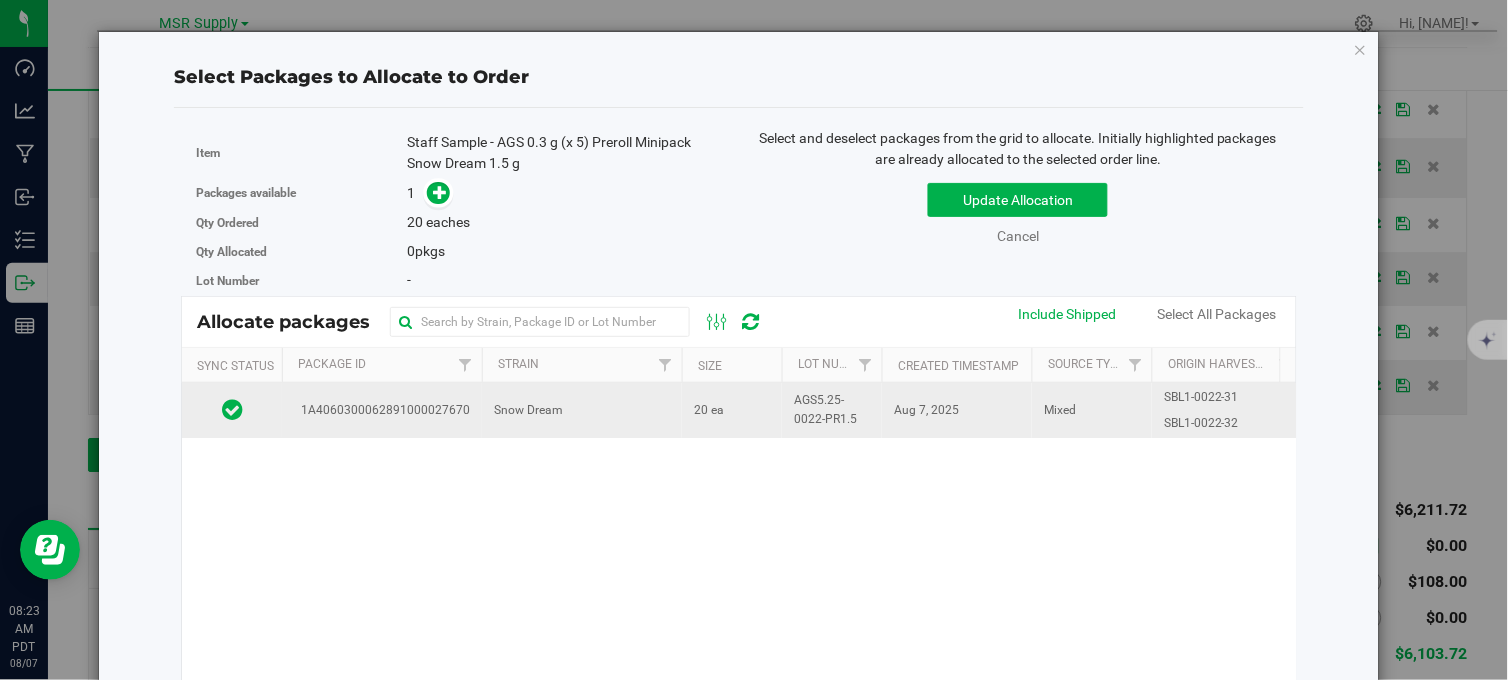 click on "20 ea" at bounding box center (732, 410) 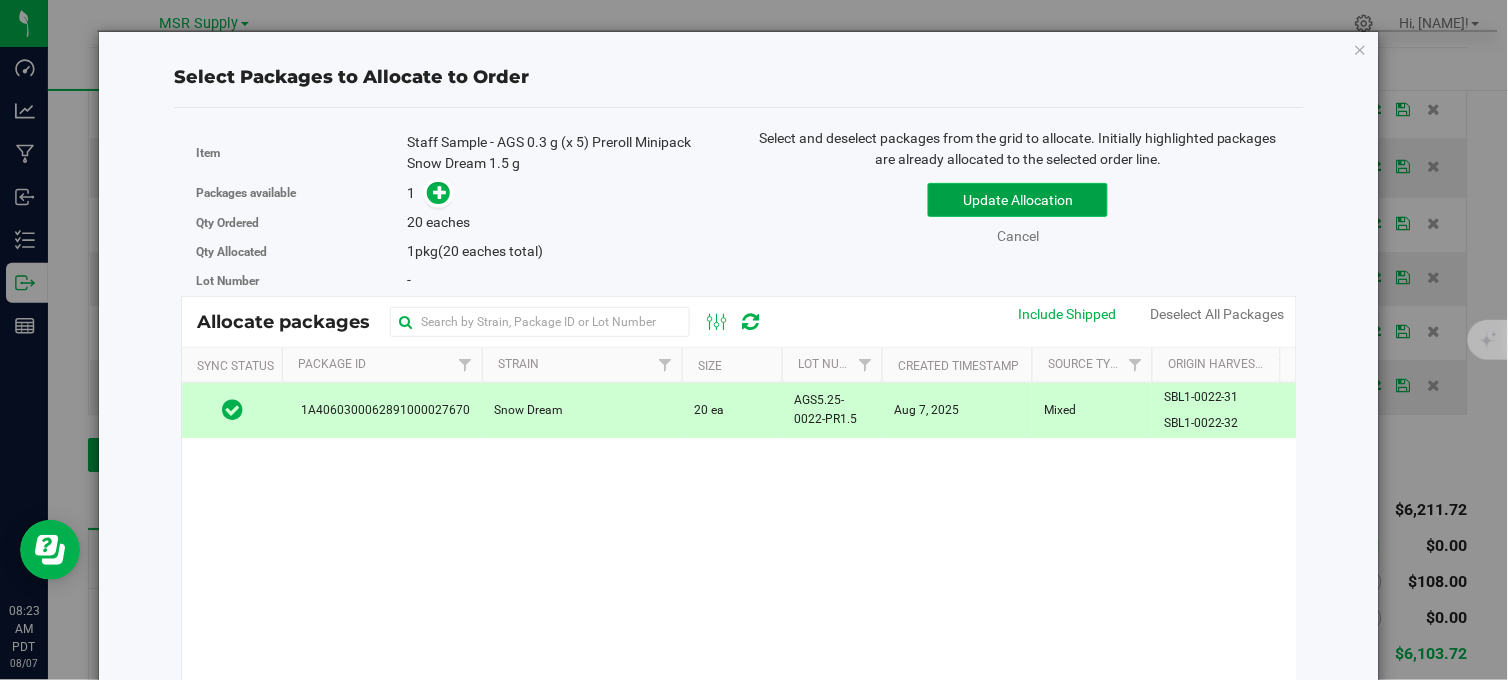 click on "Update Allocation" at bounding box center [1018, 200] 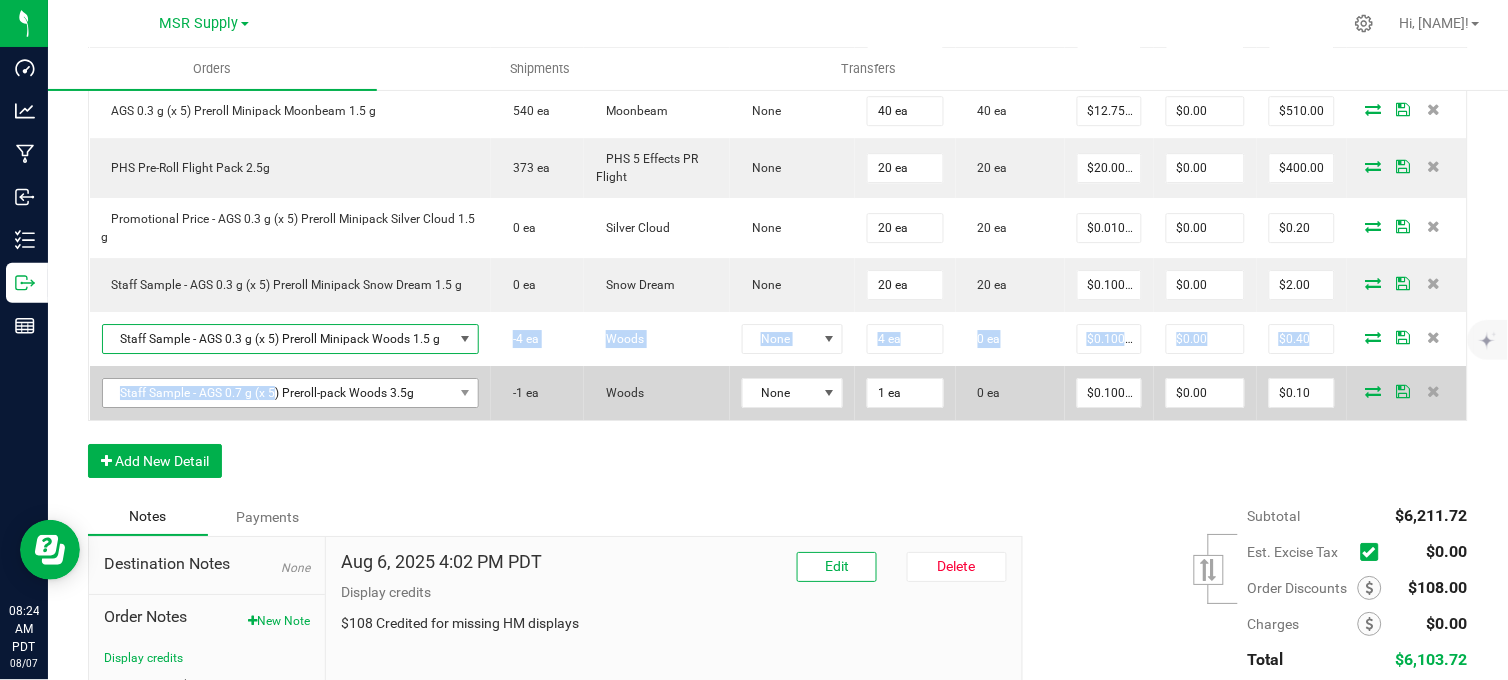 drag, startPoint x: 437, startPoint y: 360, endPoint x: 281, endPoint y: 398, distance: 160.56151 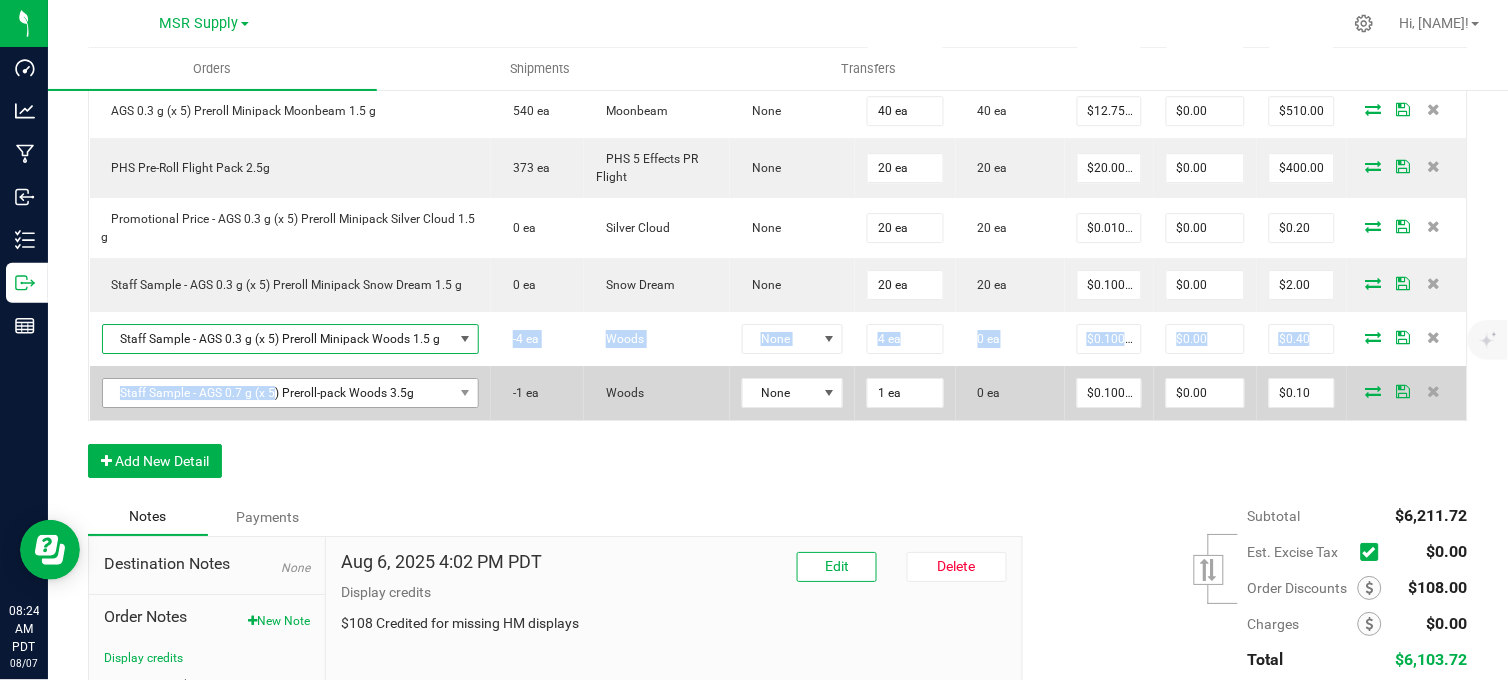click on "PHS Happy Mediums Dreamcatcher Couch Lock 7g  13 ea   PHS-Couch Lock  None 48 ea  0 ea  $27.00000 $0.00 $1,296.00  PHS Happy Mediums Reverie Muse 7g   361 ea   PHS-Muse   None  32 ea  32 ea  $27.00000 $0.00 $864.00  PHS Happy Mediums Vibration Hawaiian Headband 7g   264 ea   PHS-Hawaiian Headband   None  16 ea  16 ea  $27.00000 $0.00 $432.00  PHS Happy Mediums High Frequency Super Berry Crush 7g   27 ea   PHS-Super Berry Crush   None  16 ea  16 ea  $27.00000 $0.00 $432.00  AGS Eighth Moonbeam - 16 CT   194 ea   Moonbeam   None  16 ea  16 ea  $30.00000 $0.00 $480.00 Display Sample - AGS Eighth Moonbeam  5 ea   Moonbeam  None 1 ea  0 ea  $0.01000 $0.00 $0.01  AGS Eighth Lava Flower - 16 CT   8 ea   Lava Flower   None  16 ea  16 ea  $30.00000 $0.00 $480.00 Display Sample - AGS Eighth Lava Flower  -1 ea   Lava Flower  None 1 ea  0 ea  $0.01000 $0.00 $0.01 PHS Pre-Roll Dreamcatcher Couch Lock 1g  0 ea   PHS-Couch Lock  None 40 ea  0 ea  $6.50000 $0.00 $260.00 PHS Pre-Roll Dreamcatcher Snoozeberry 1g  0 ea  None" at bounding box center (779, -79) 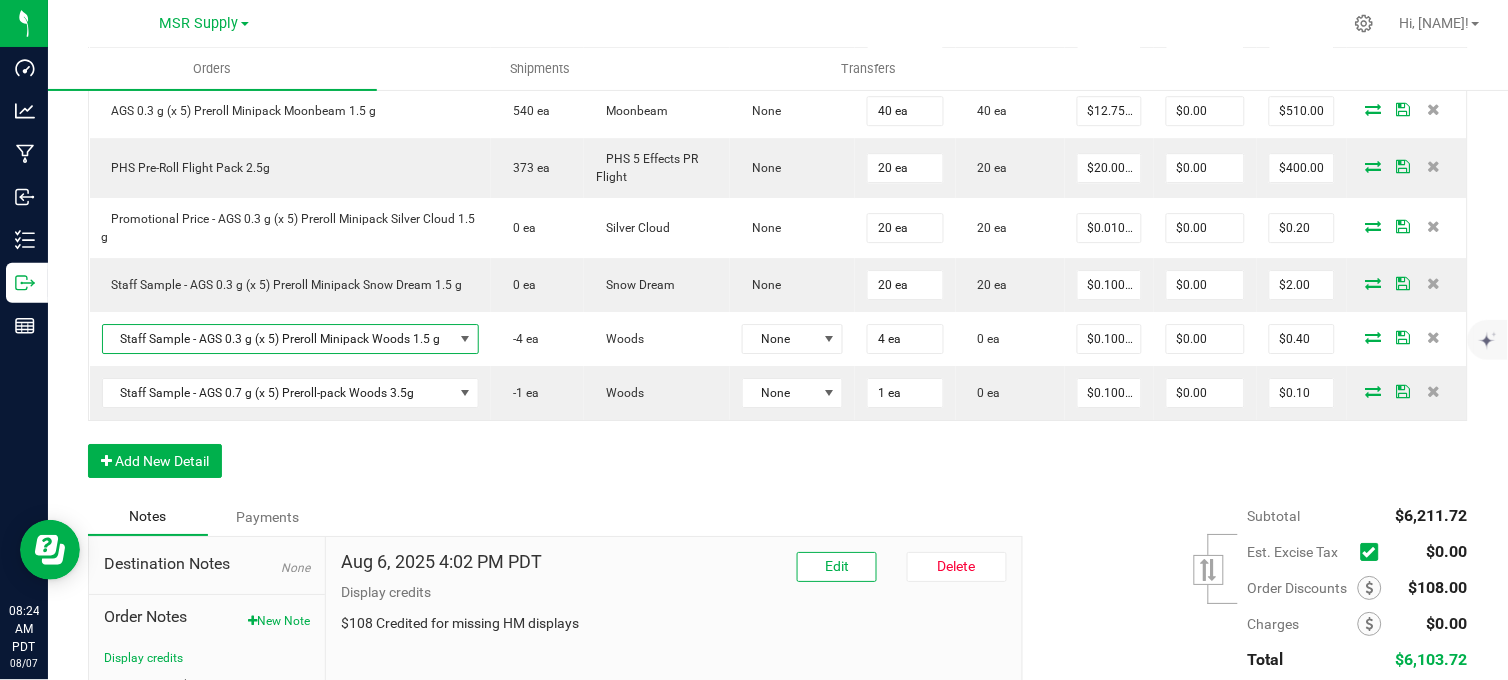 drag, startPoint x: 281, startPoint y: 398, endPoint x: 423, endPoint y: 451, distance: 151.56847 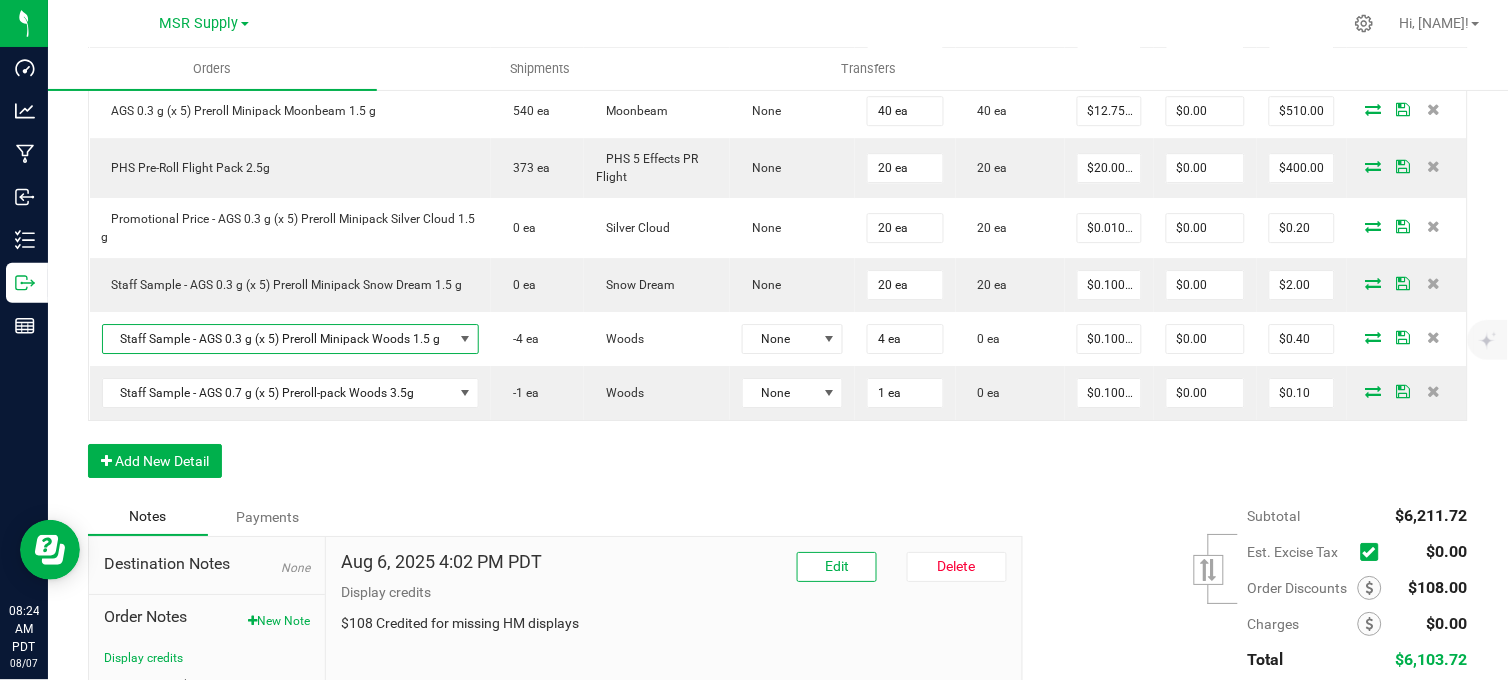 click on "Order Details Print All Labels Item  Sellable  Strain  Lot Number  Qty Ordered Qty Allocated Unit Price Line Discount Total Actions PHS Happy Mediums Dreamcatcher Couch Lock 7g  13 ea   PHS-Couch Lock  None 48 ea  0 ea  $27.00000 $0.00 $1,296.00  PHS Happy Mediums Reverie Muse 7g   361 ea   PHS-Muse   None  32 ea  32 ea  $27.00000 $0.00 $864.00  PHS Happy Mediums Vibration Hawaiian Headband 7g   264 ea   PHS-Hawaiian Headband   None  16 ea  16 ea  $27.00000 $0.00 $432.00  PHS Happy Mediums High Frequency Super Berry Crush 7g   27 ea   PHS-Super Berry Crush   None  16 ea  16 ea  $27.00000 $0.00 $432.00  AGS Eighth Moonbeam - 16 CT   194 ea   Moonbeam   None  16 ea  16 ea  $30.00000 $0.00 $480.00 Display Sample - AGS Eighth Moonbeam  5 ea   Moonbeam  None 1 ea  0 ea  $0.01000 $0.00 $0.01  AGS Eighth Lava Flower - 16 CT   8 ea   Lava Flower   None  16 ea  16 ea  $30.00000 $0.00 $480.00 Display Sample - AGS Eighth Lava Flower  -1 ea   Lava Flower  None 1 ea  0 ea  $0.01000 $0.00" at bounding box center (778, -92) 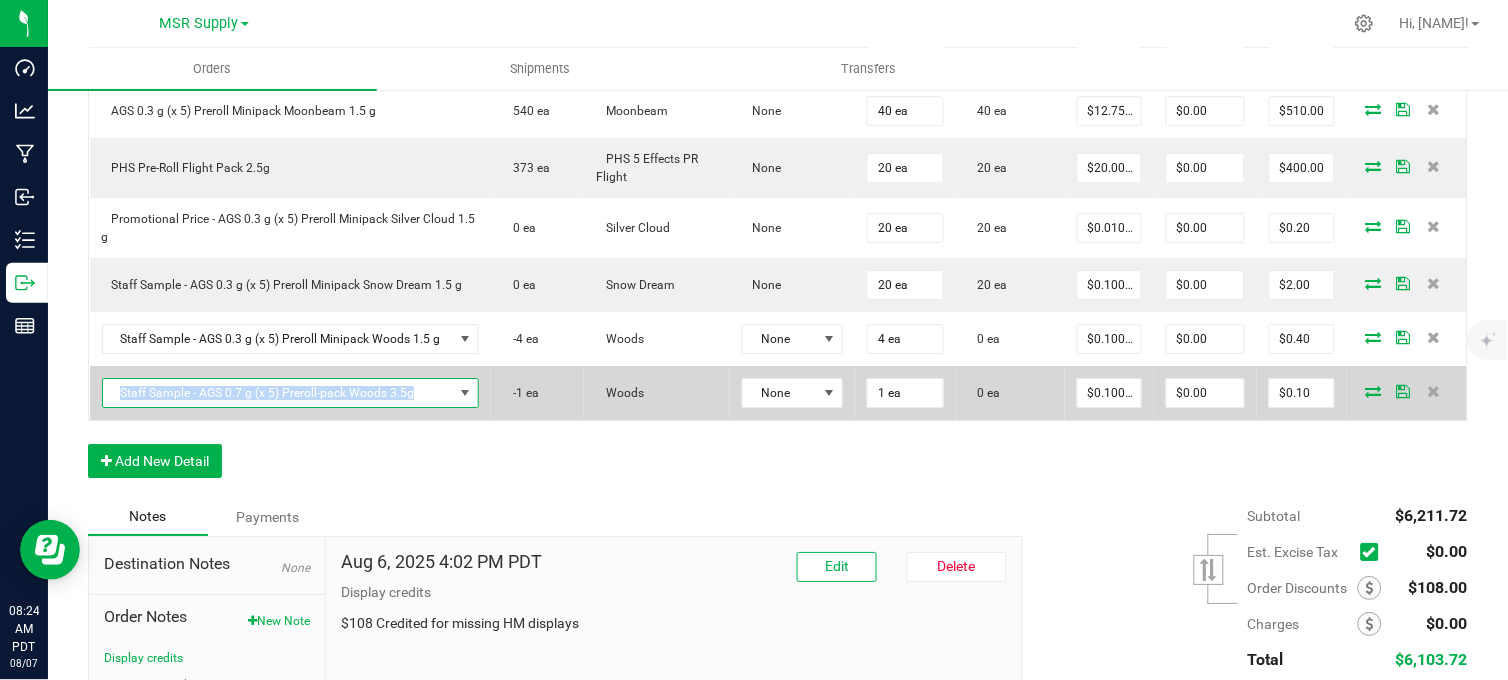 copy on "Staff Sample - AGS 0.7 g (x 5) Preroll-pack Woods 3.5g" 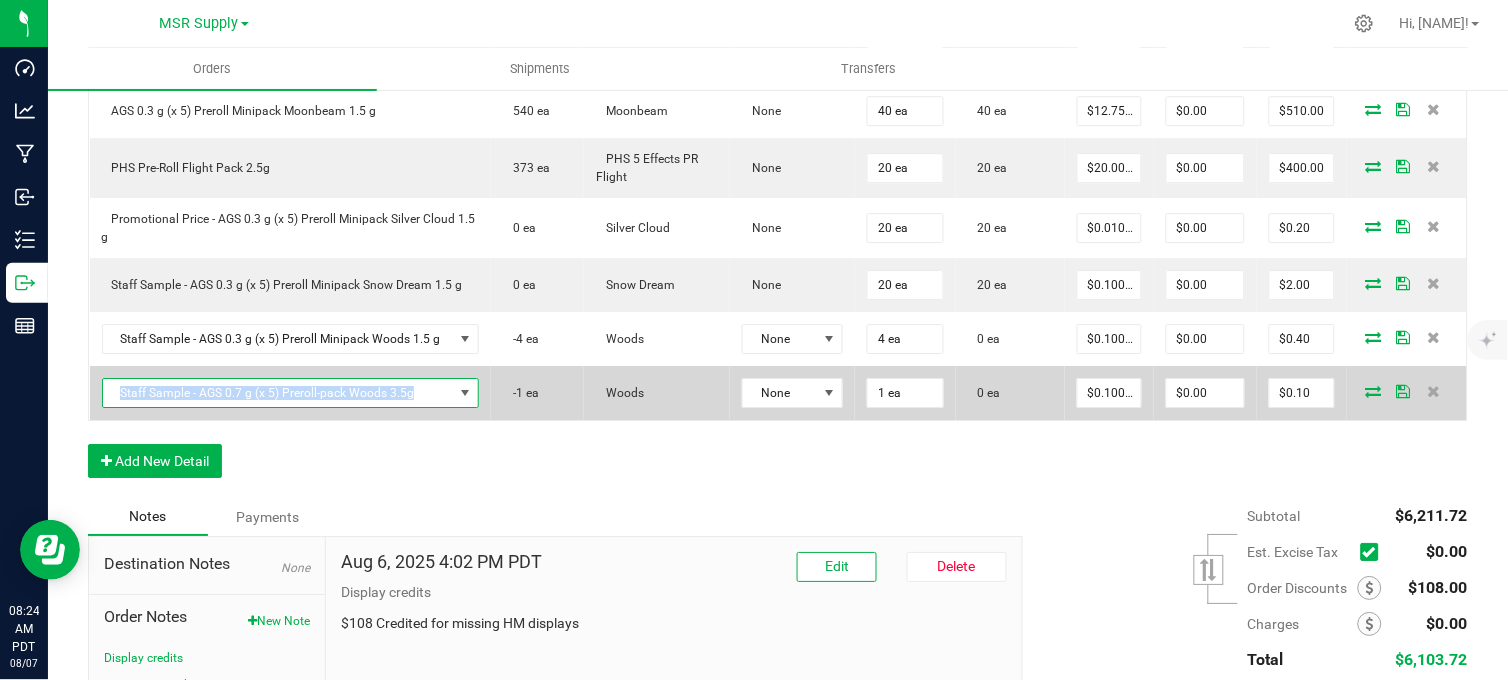 drag, startPoint x: 415, startPoint y: 413, endPoint x: 110, endPoint y: 422, distance: 305.13275 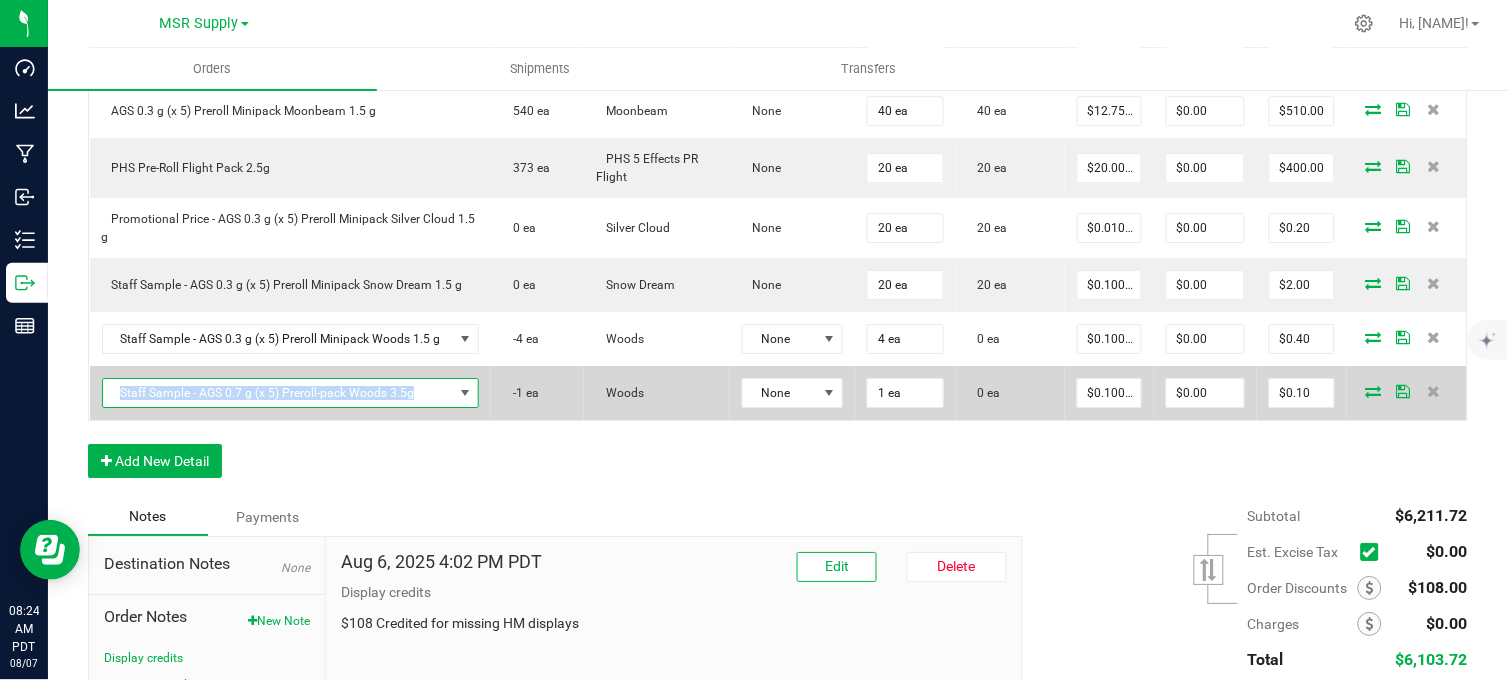 click on "Staff Sample - AGS 0.7 g (x 5) Preroll-pack Woods 3.5g" at bounding box center [278, 393] 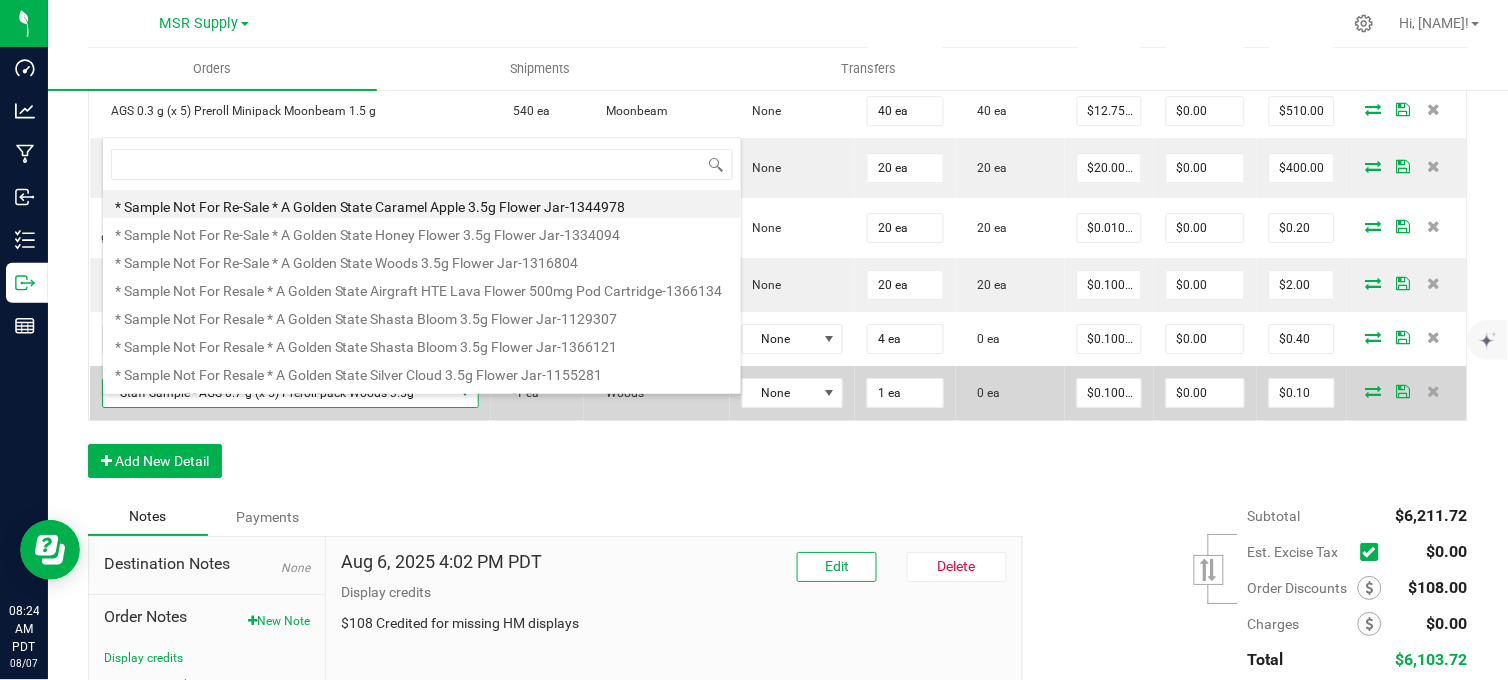 scroll, scrollTop: 99970, scrollLeft: 99627, axis: both 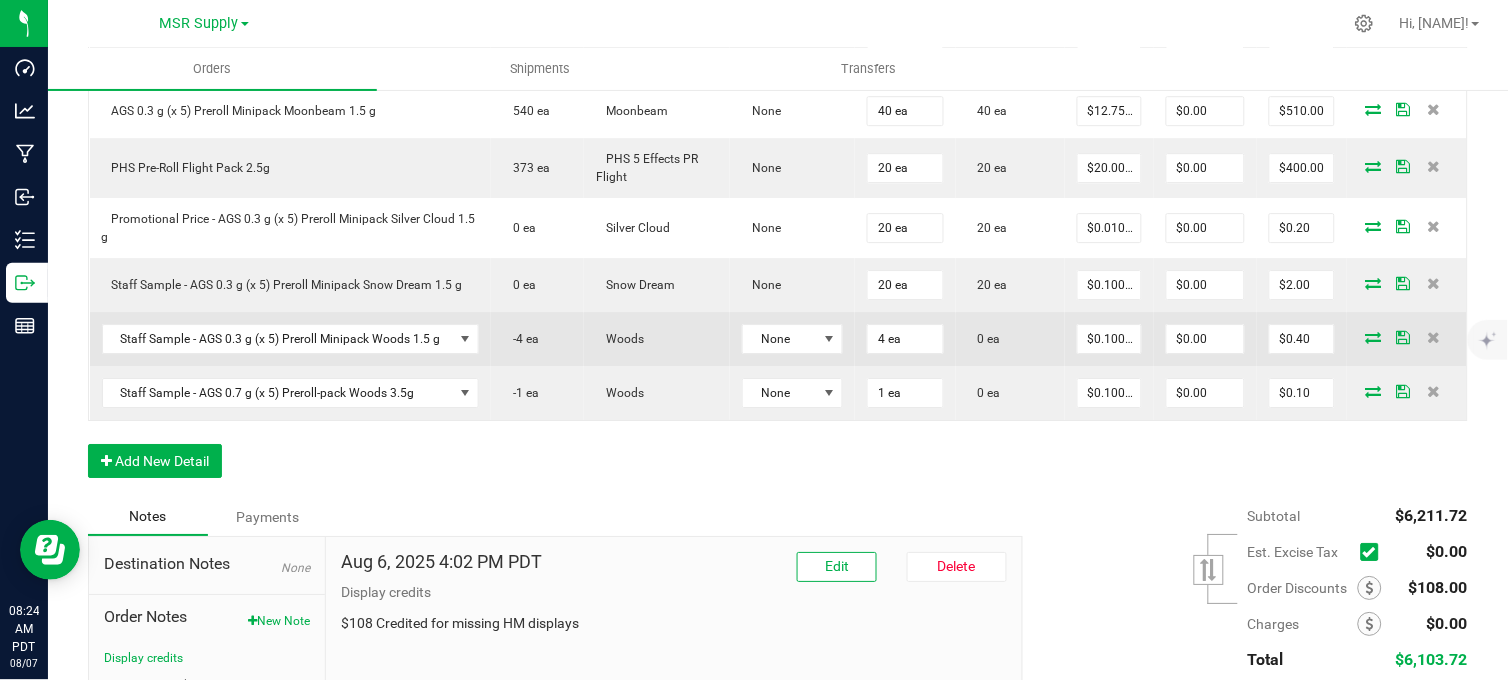 click at bounding box center (1374, 337) 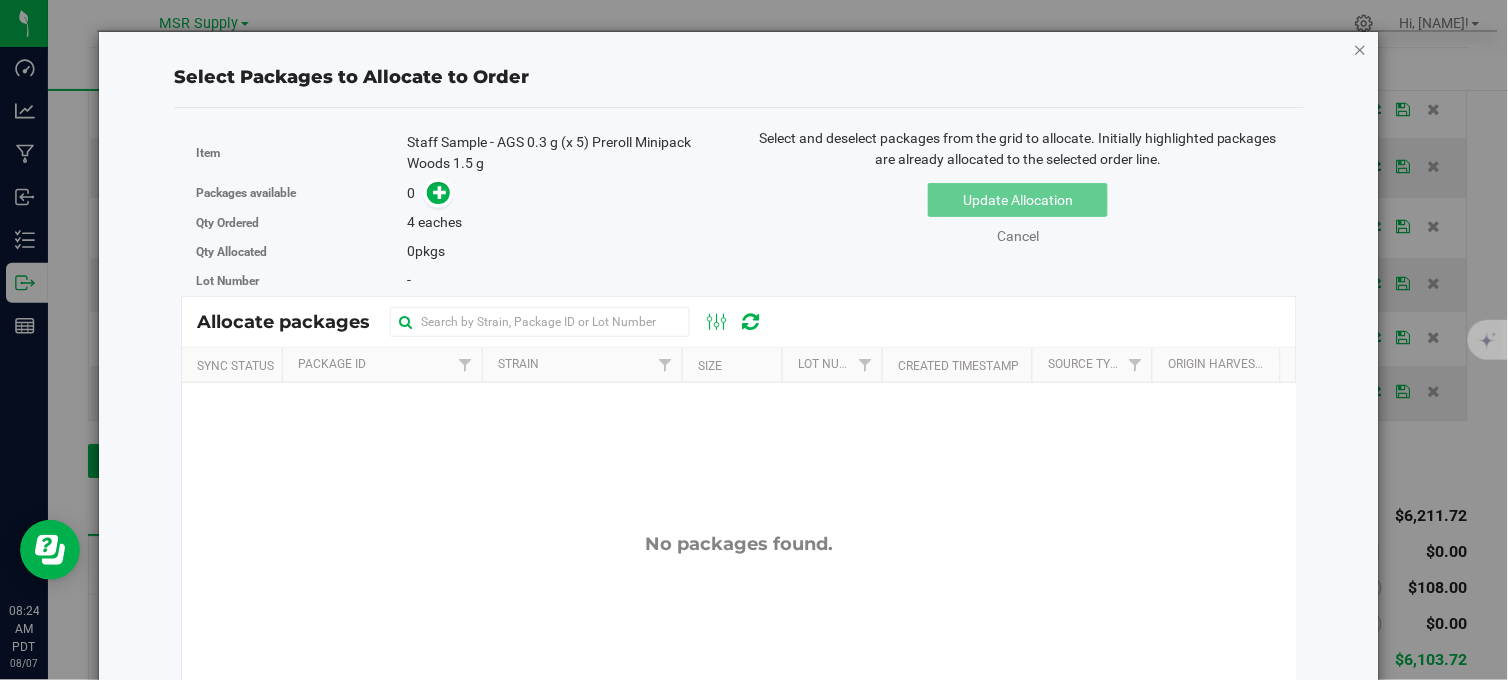 click at bounding box center [1361, 49] 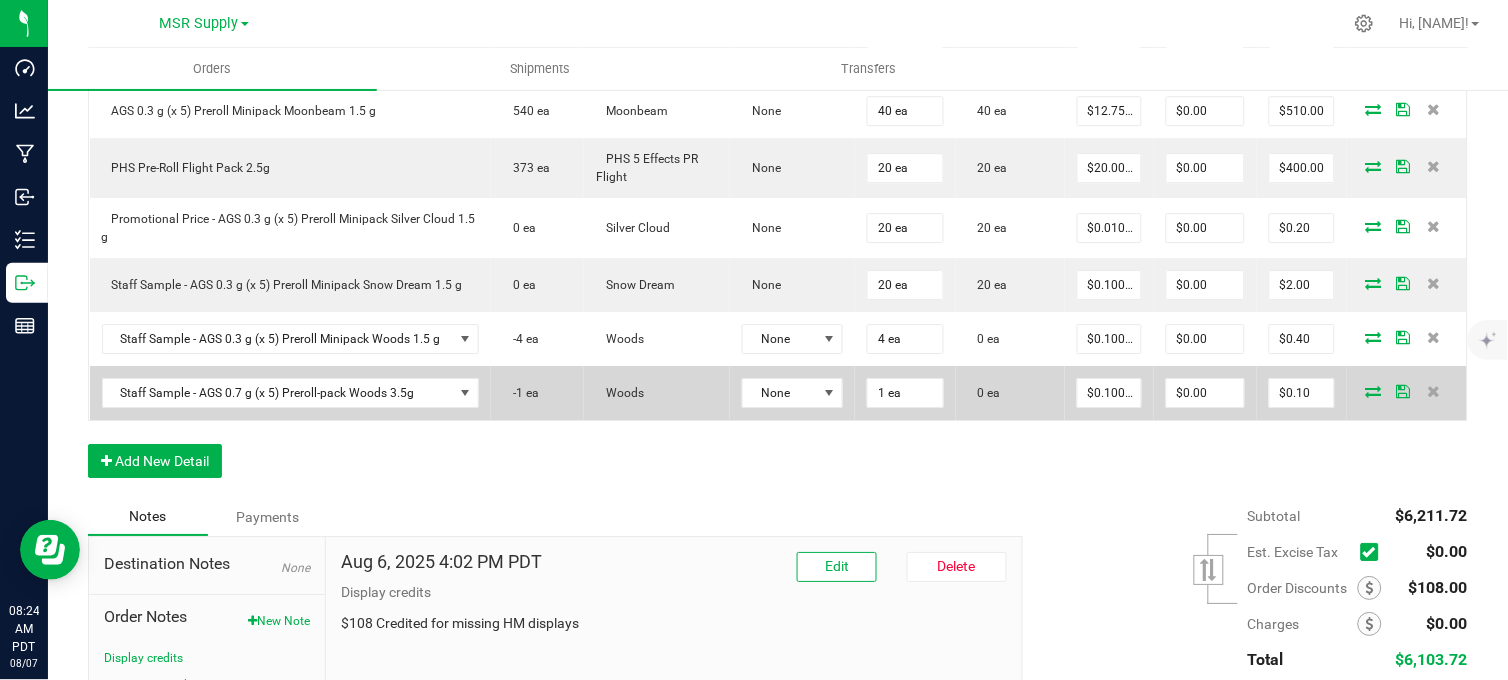 click at bounding box center (1374, 391) 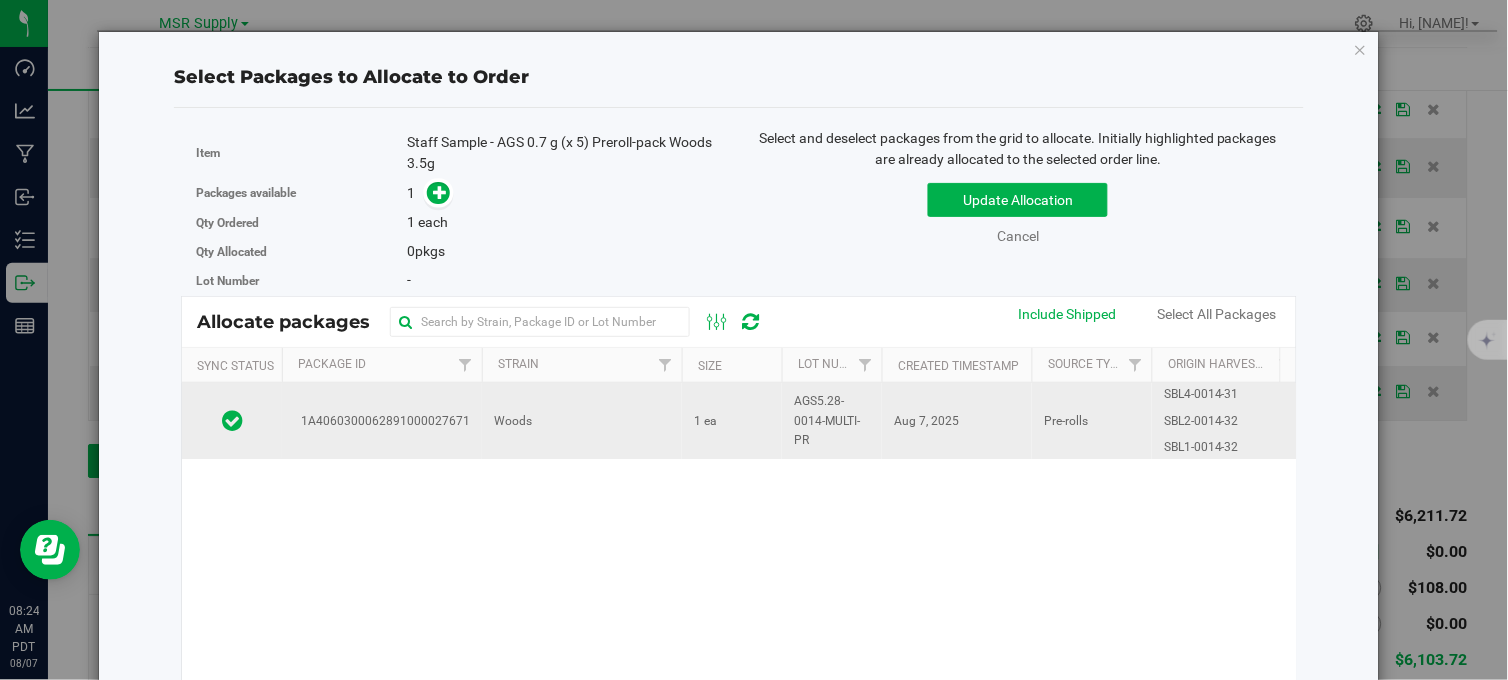 click on "1 ea" at bounding box center (732, 421) 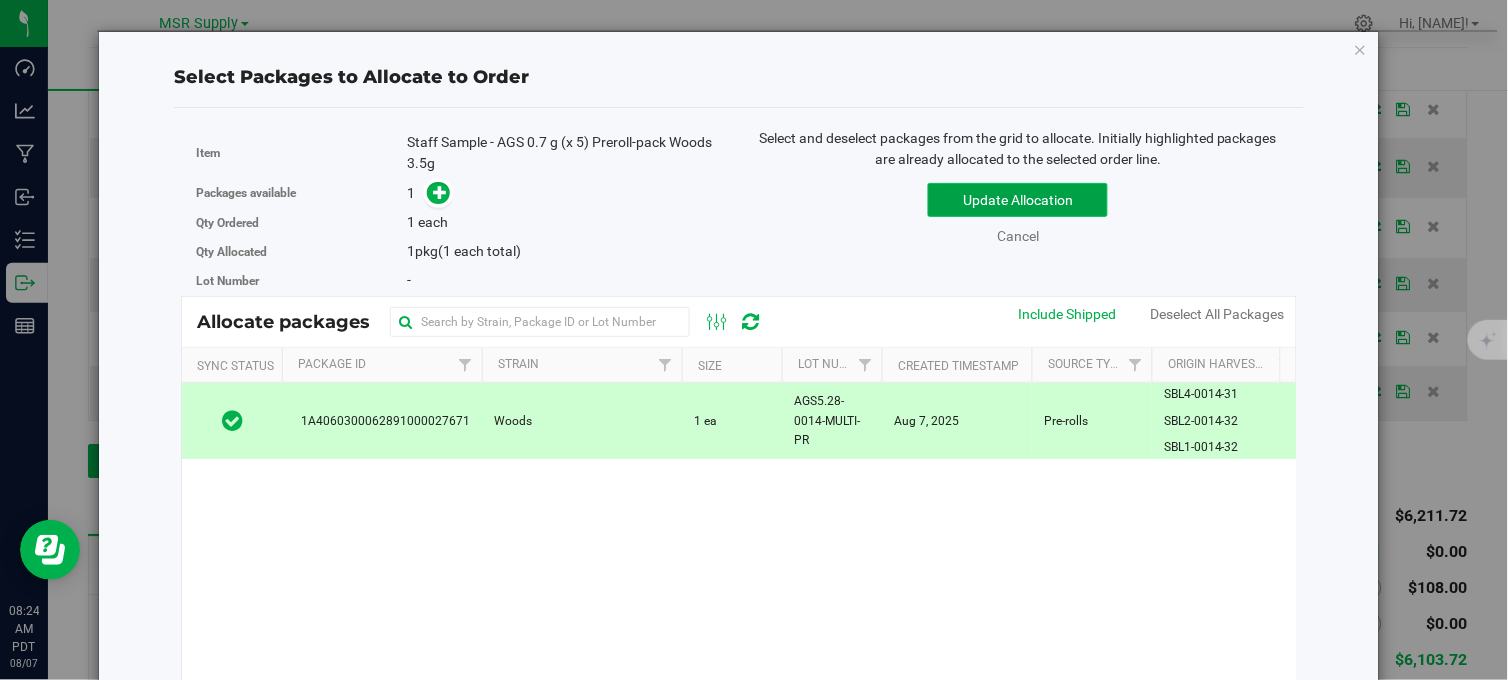 click on "Update Allocation" at bounding box center (1018, 200) 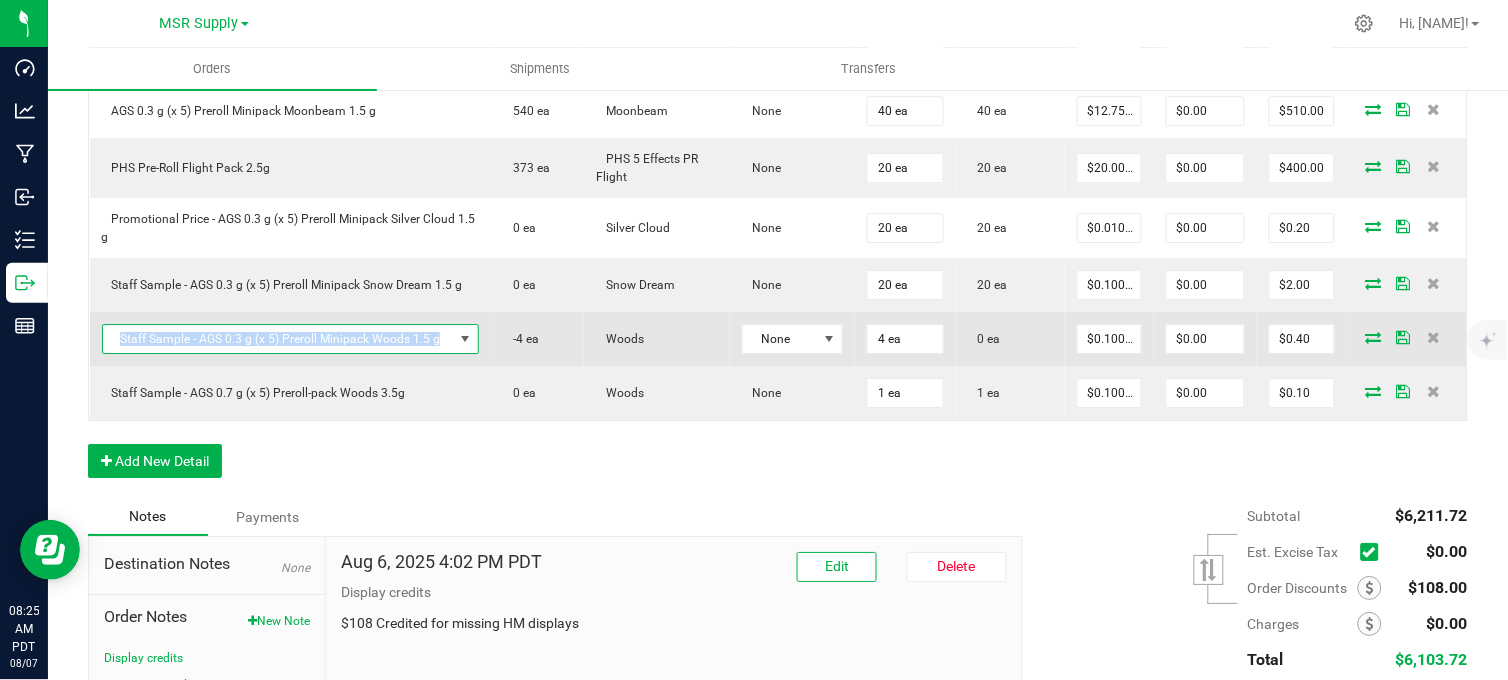 copy on "Staff Sample - AGS 0.3 g (x 5) Preroll Minipack Woods 1.5 g" 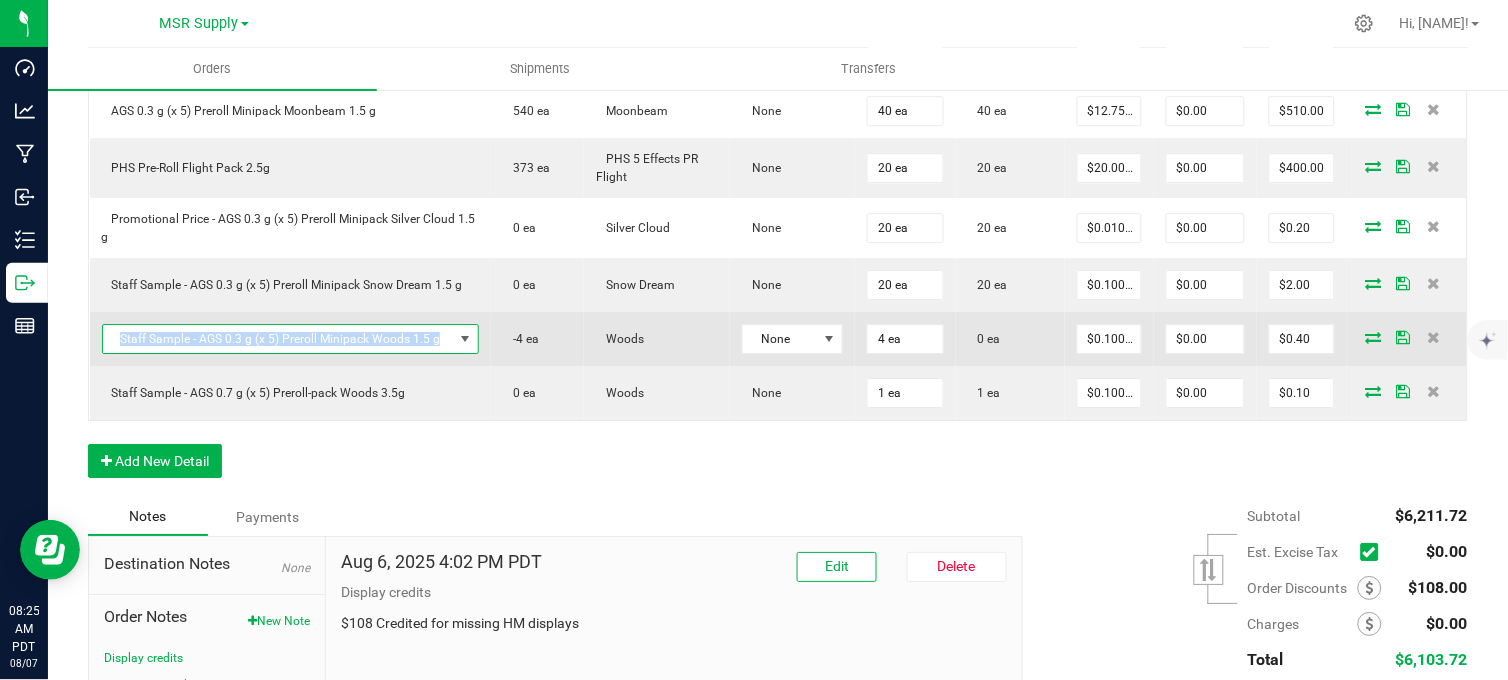drag, startPoint x: 440, startPoint y: 362, endPoint x: 115, endPoint y: 370, distance: 325.09845 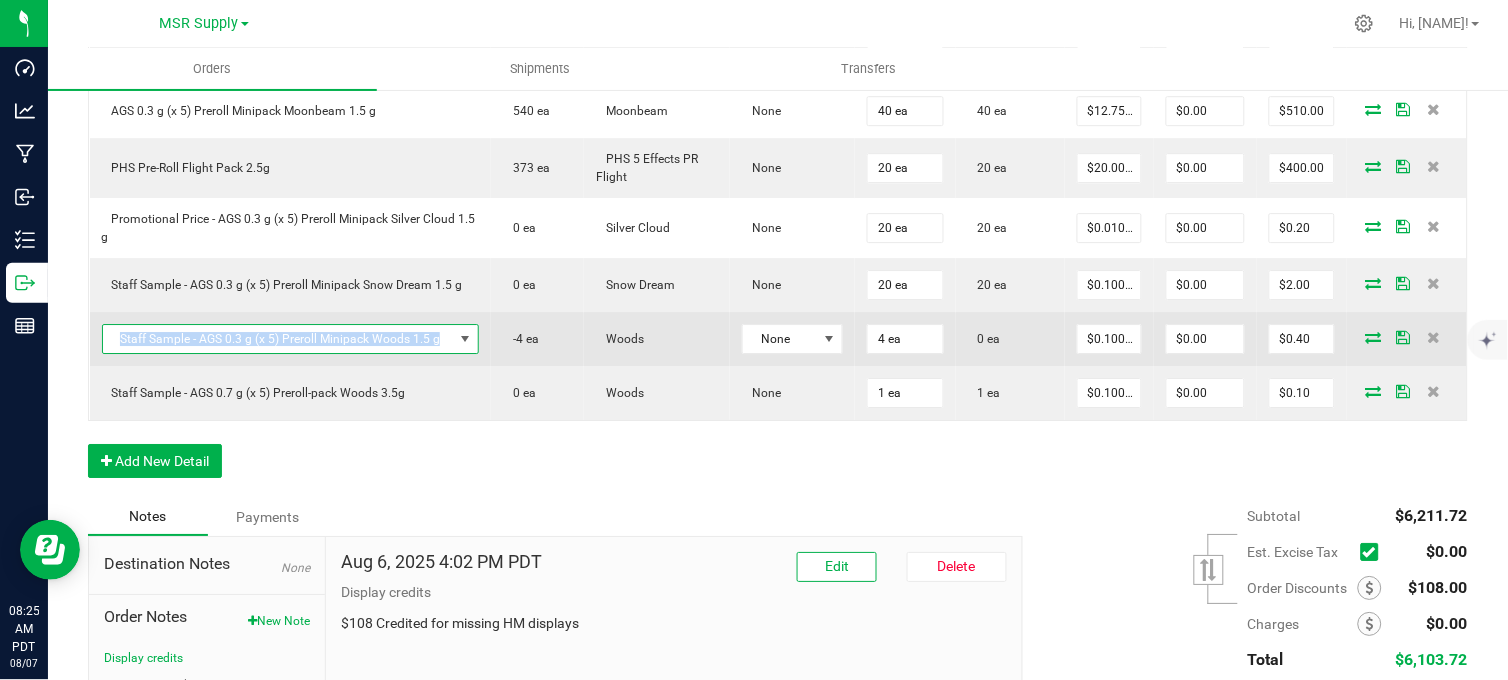 click on "Staff Sample - AGS 0.3 g (x 5) Preroll Minipack Woods 1.5 g" at bounding box center [278, 339] 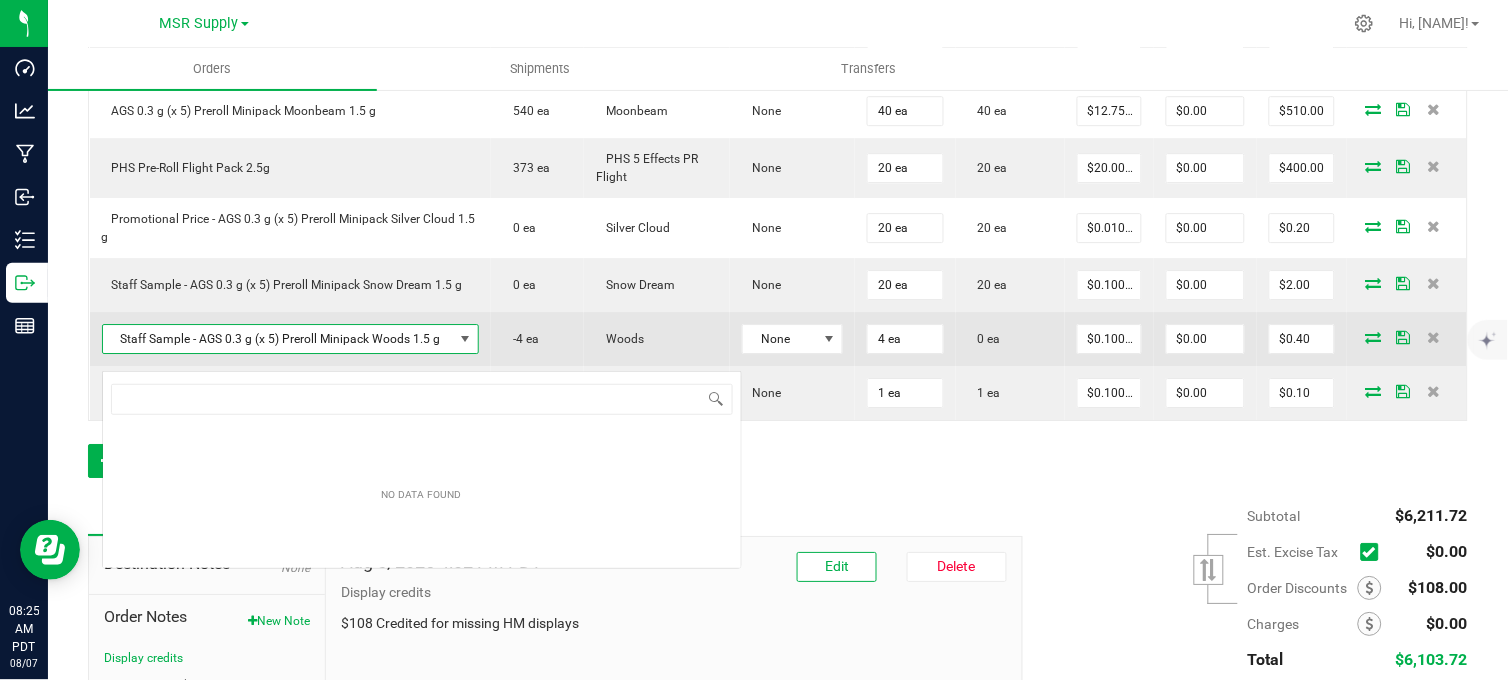scroll, scrollTop: 99970, scrollLeft: 99627, axis: both 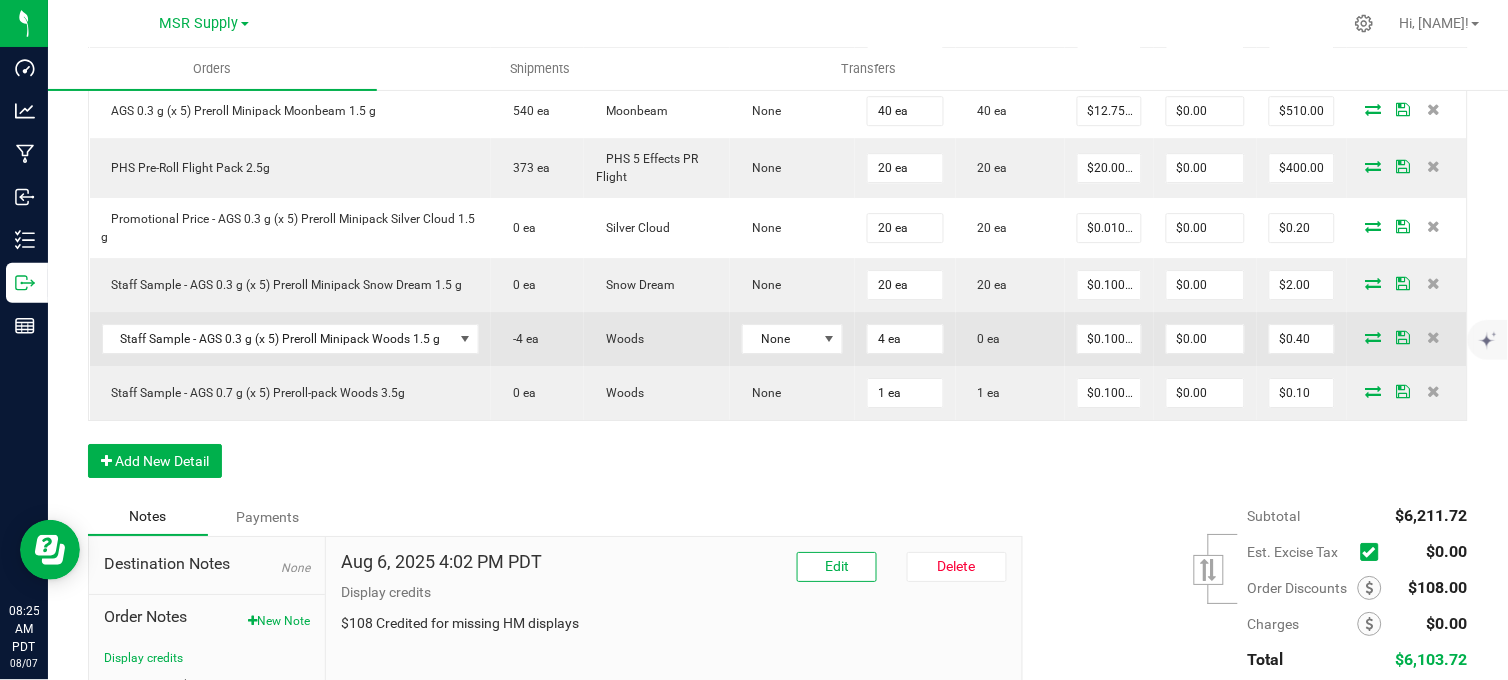 click at bounding box center [1374, 337] 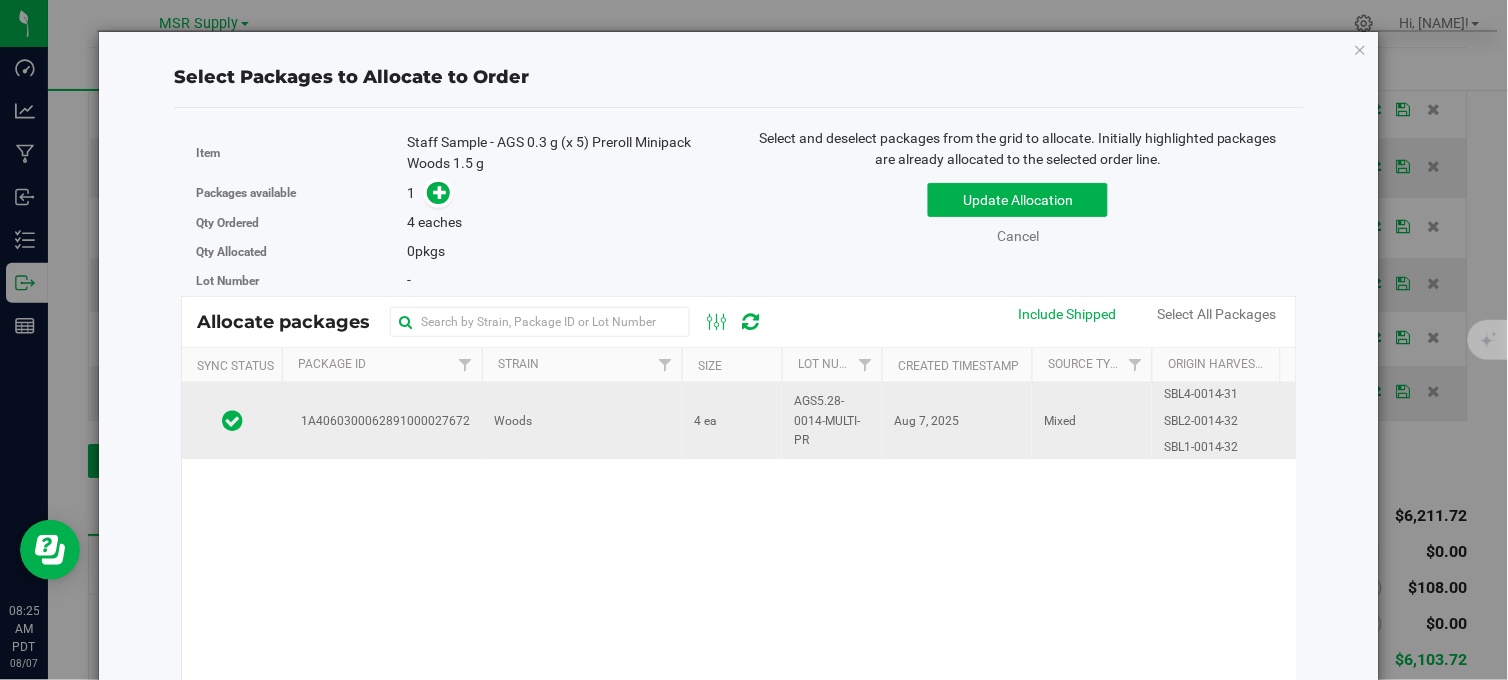 click on "Woods" at bounding box center (582, 421) 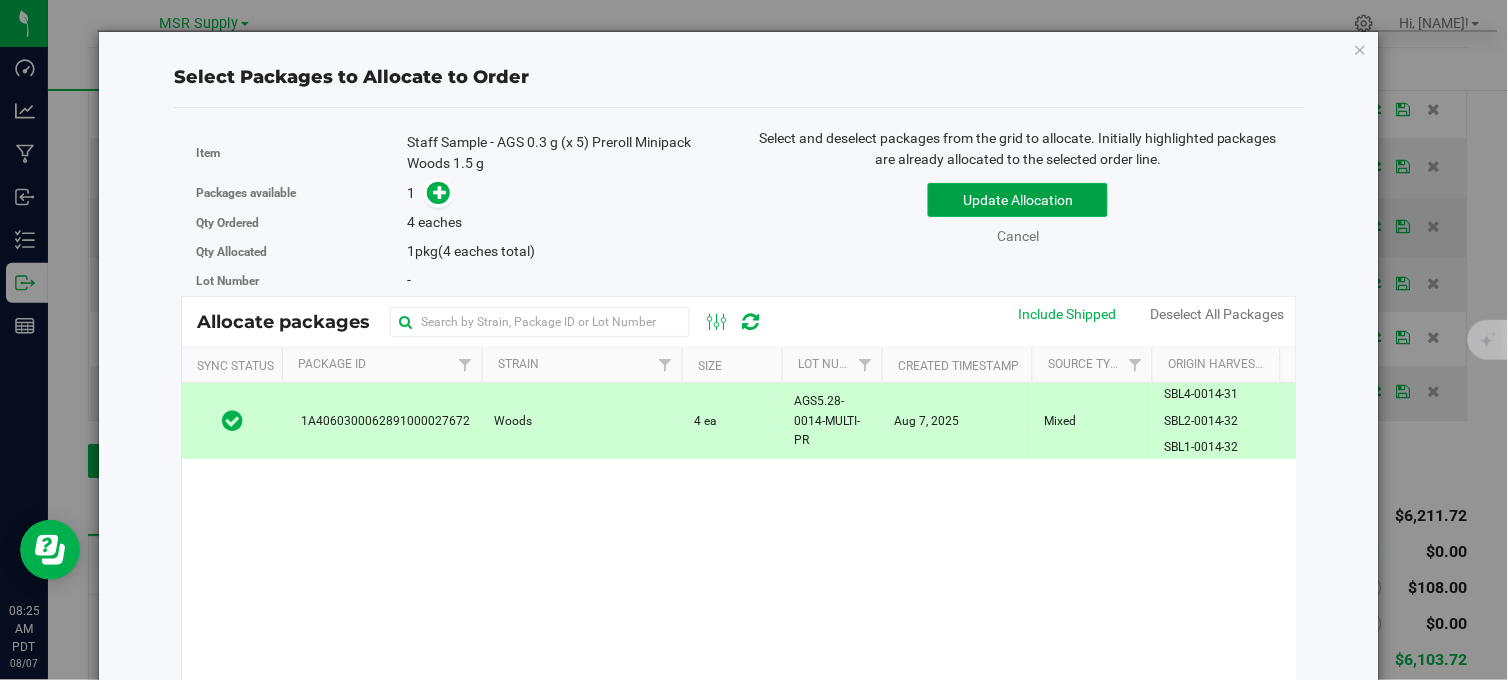 click on "Update Allocation" at bounding box center (1018, 200) 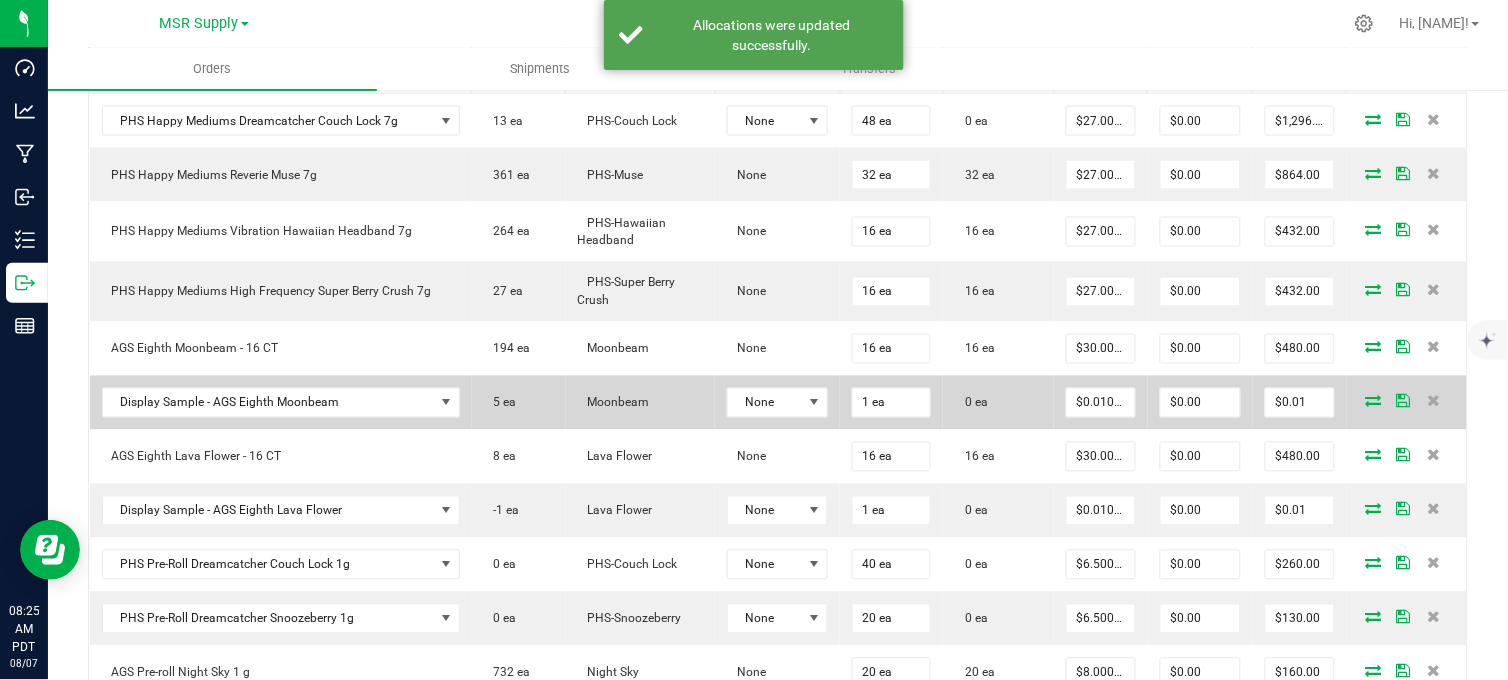 scroll, scrollTop: 555, scrollLeft: 0, axis: vertical 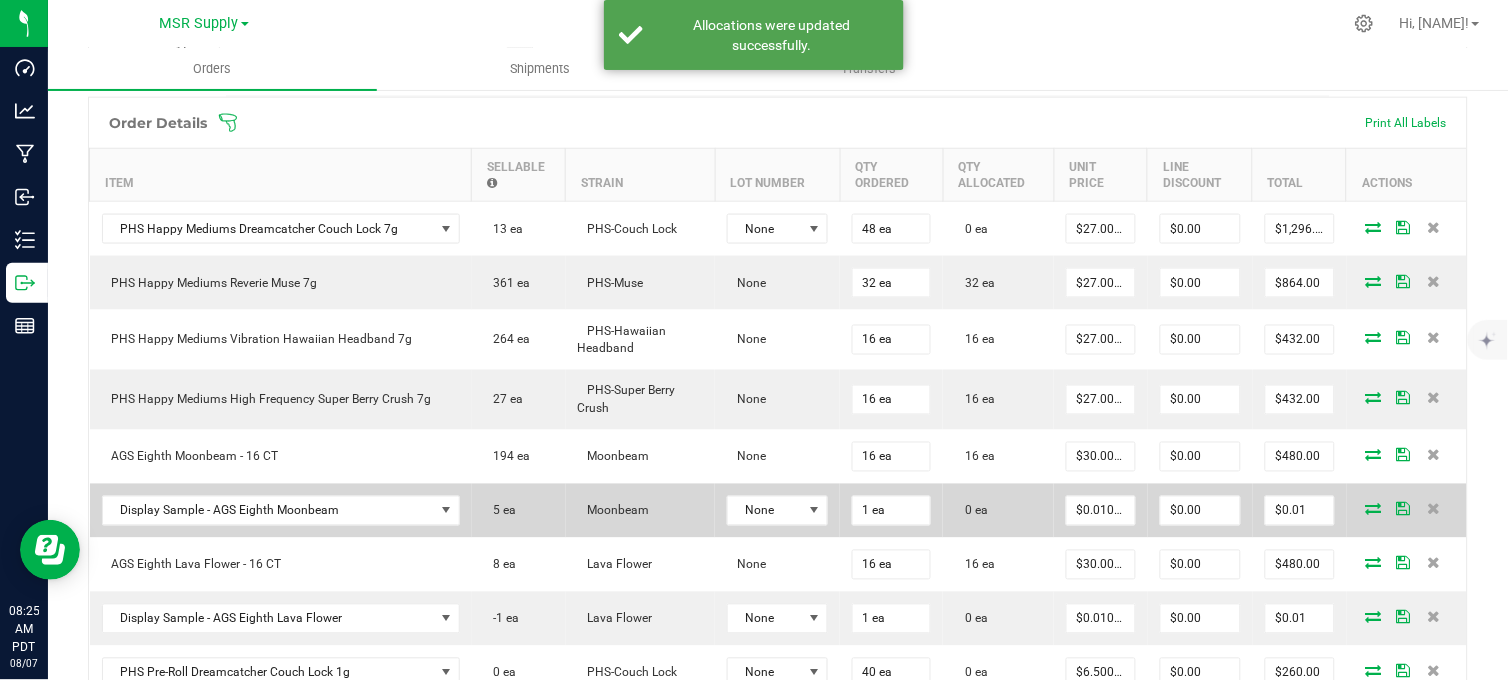 click at bounding box center [1374, 509] 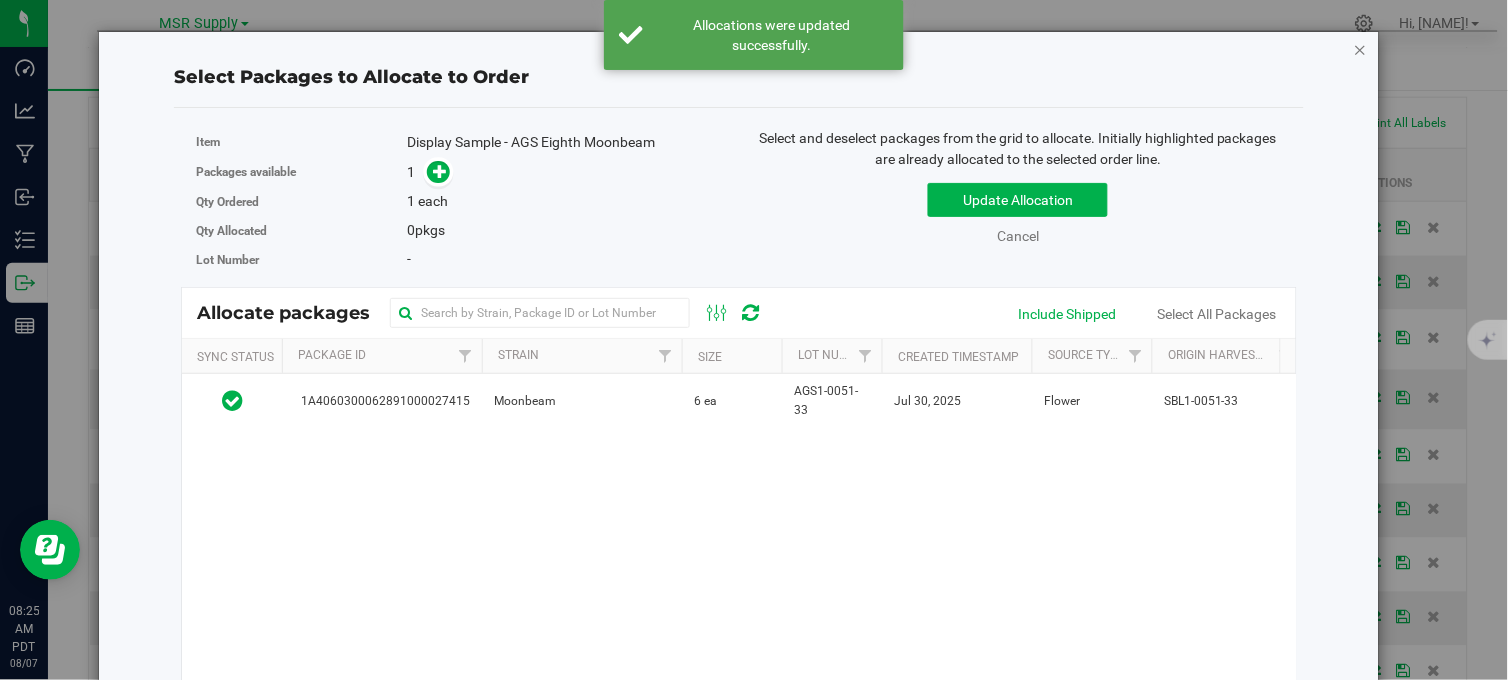 click at bounding box center (1361, 49) 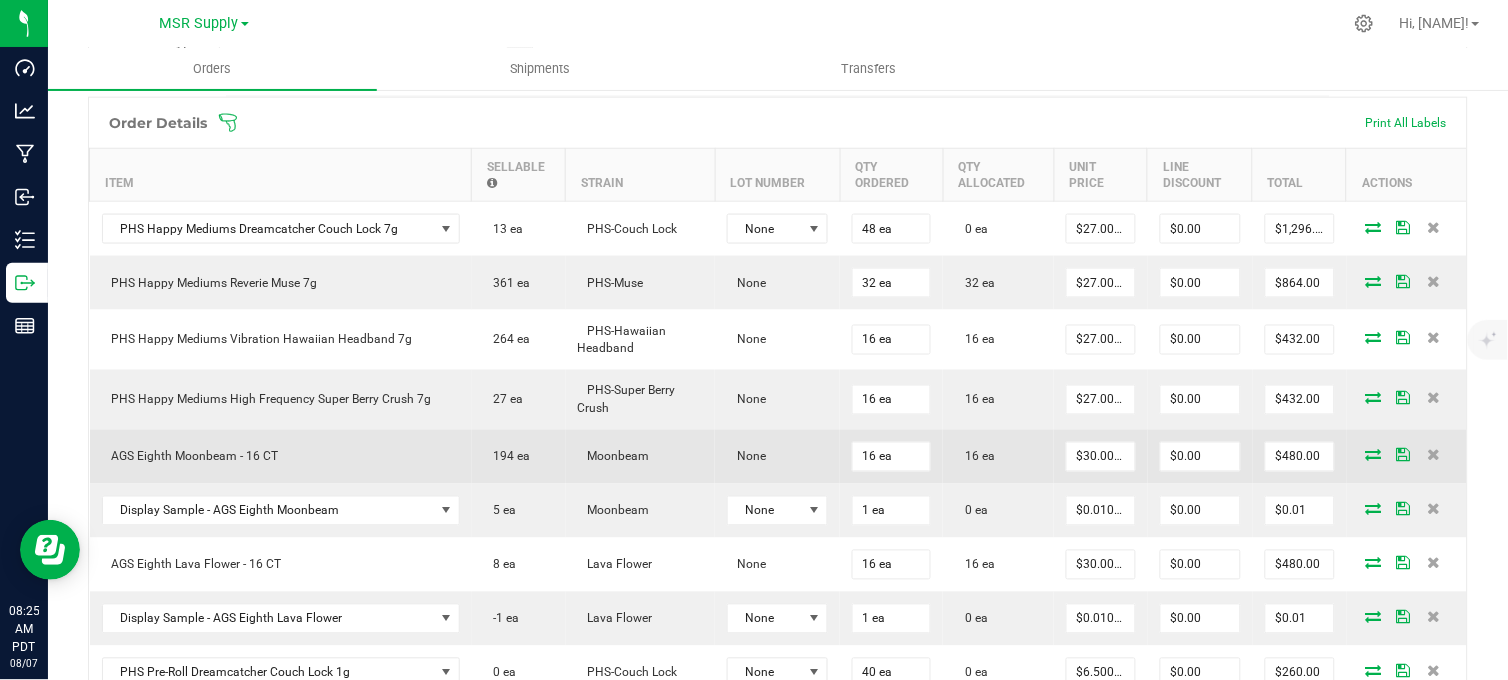 click at bounding box center [1374, 455] 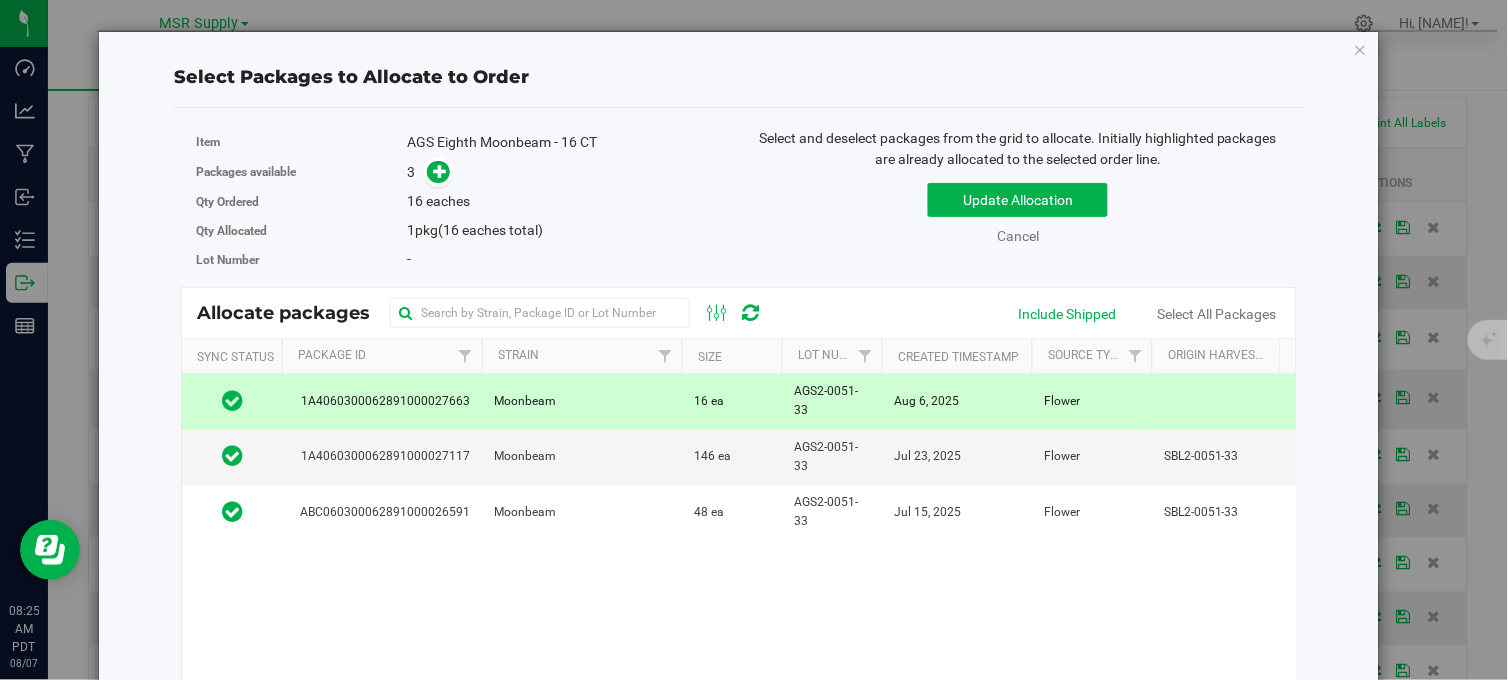 click at bounding box center [1361, 49] 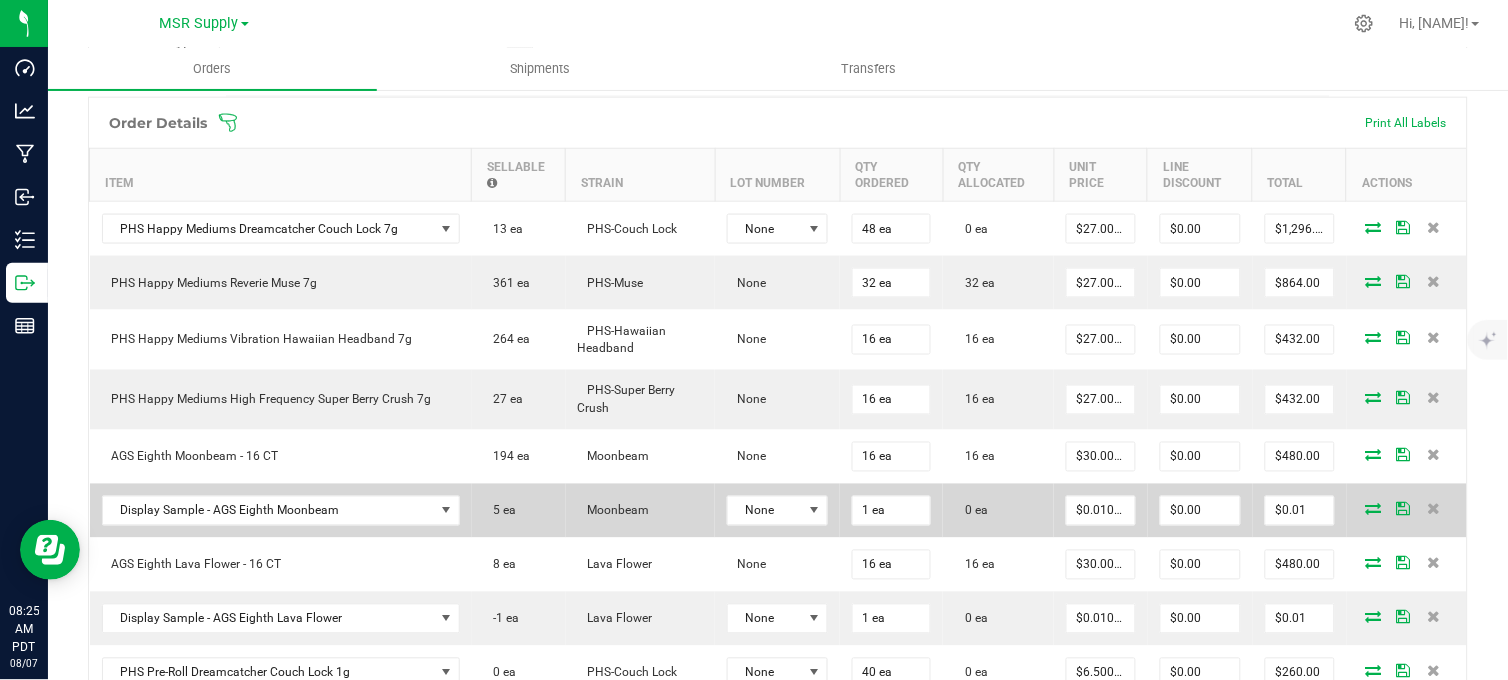click at bounding box center (1374, 509) 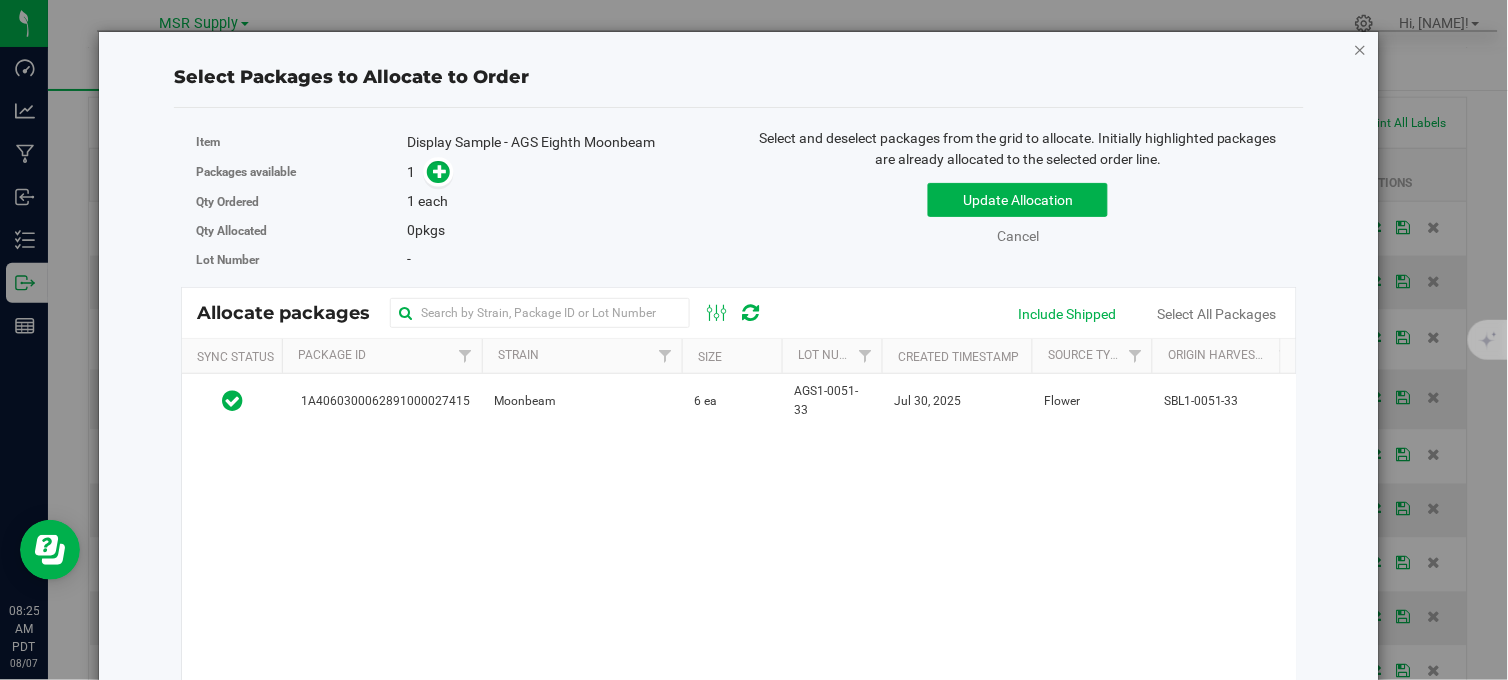 click at bounding box center [1361, 49] 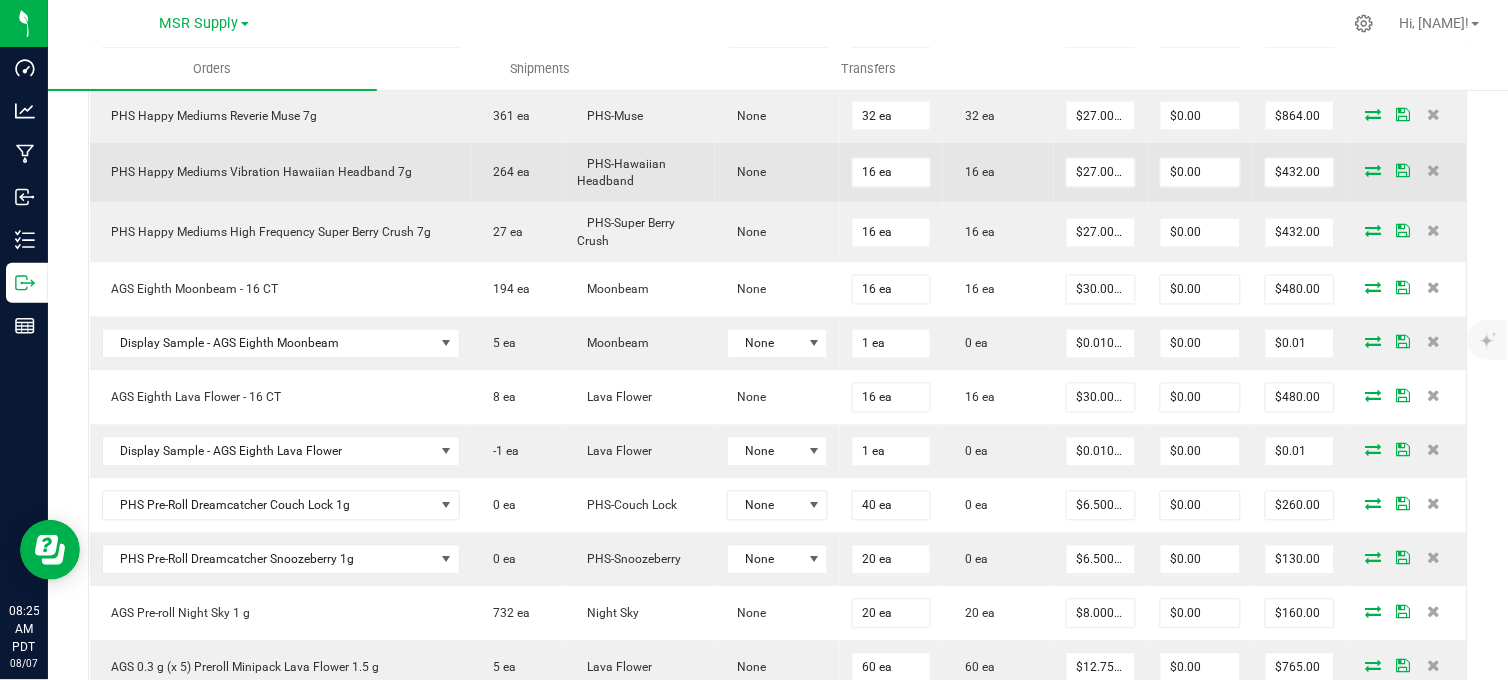 scroll, scrollTop: 777, scrollLeft: 0, axis: vertical 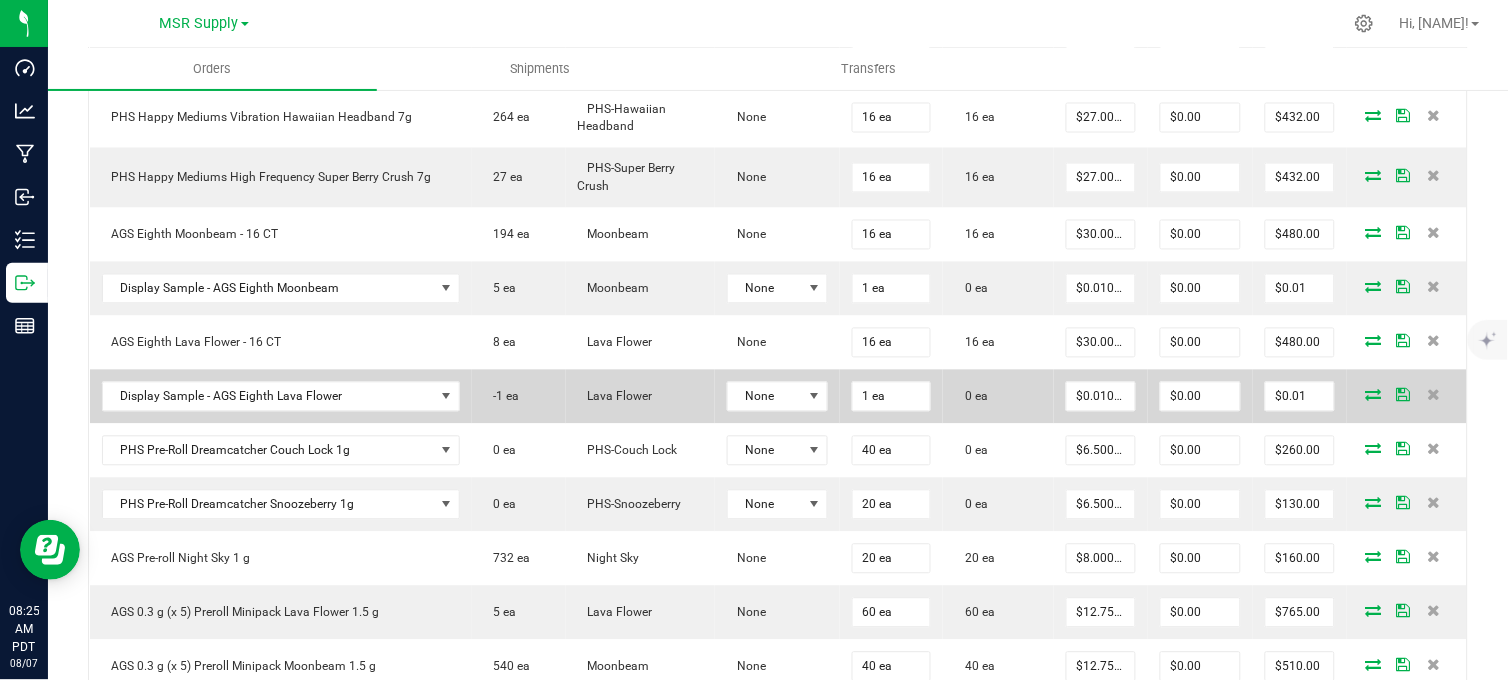 click at bounding box center [1374, 395] 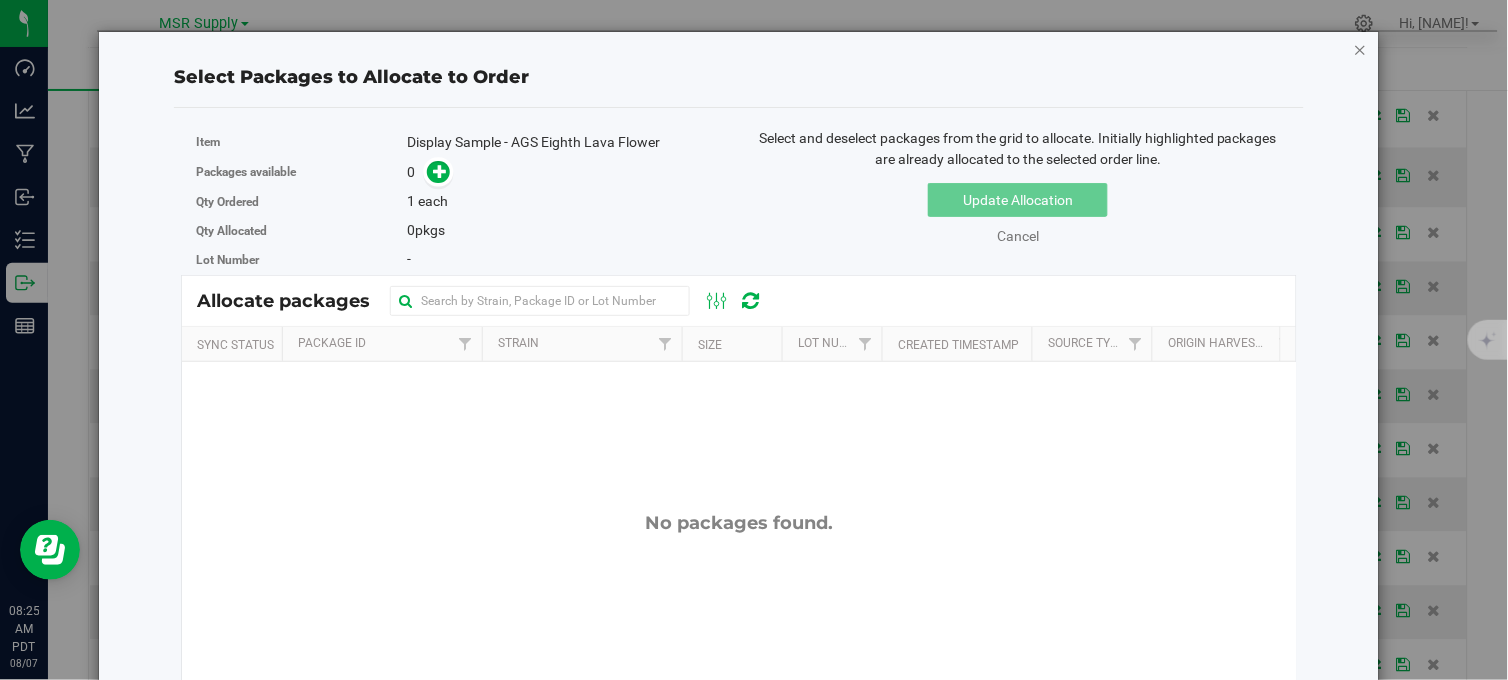 click at bounding box center [1361, 49] 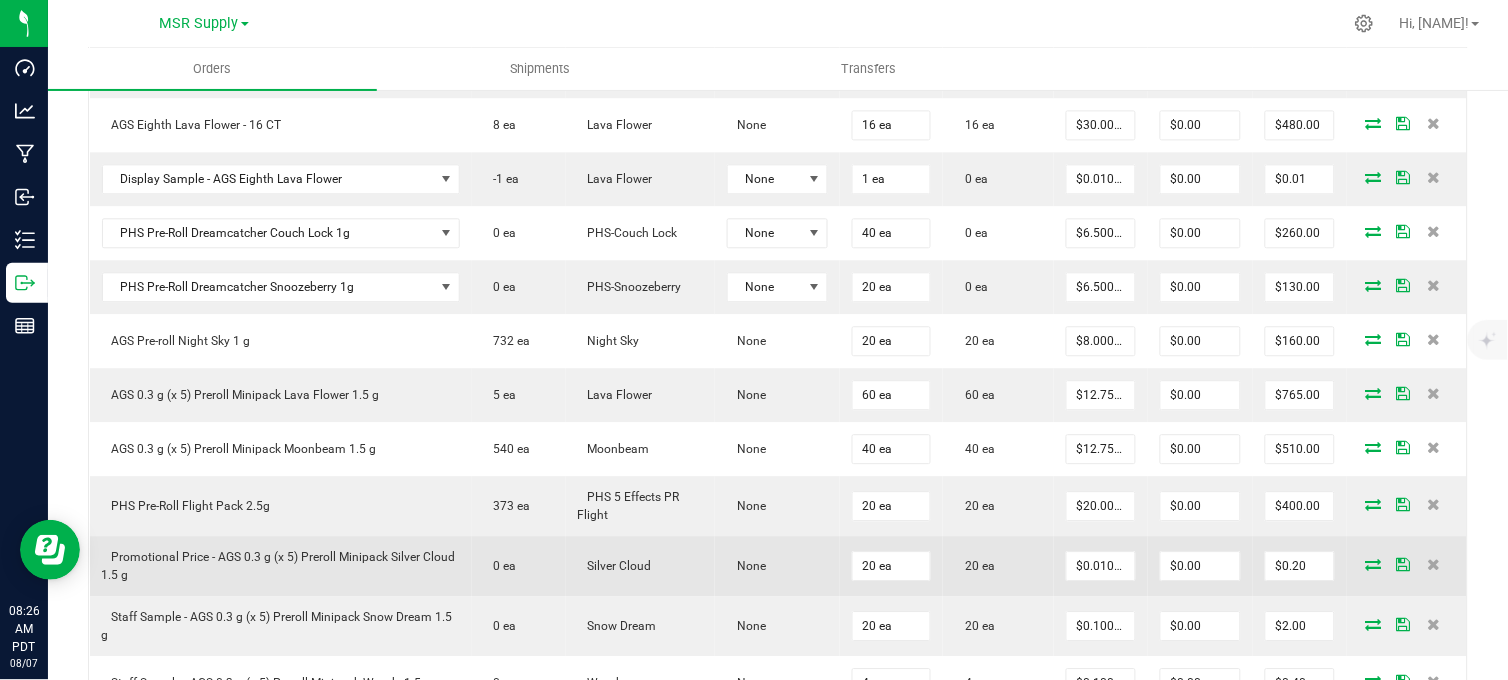 scroll, scrollTop: 1444, scrollLeft: 0, axis: vertical 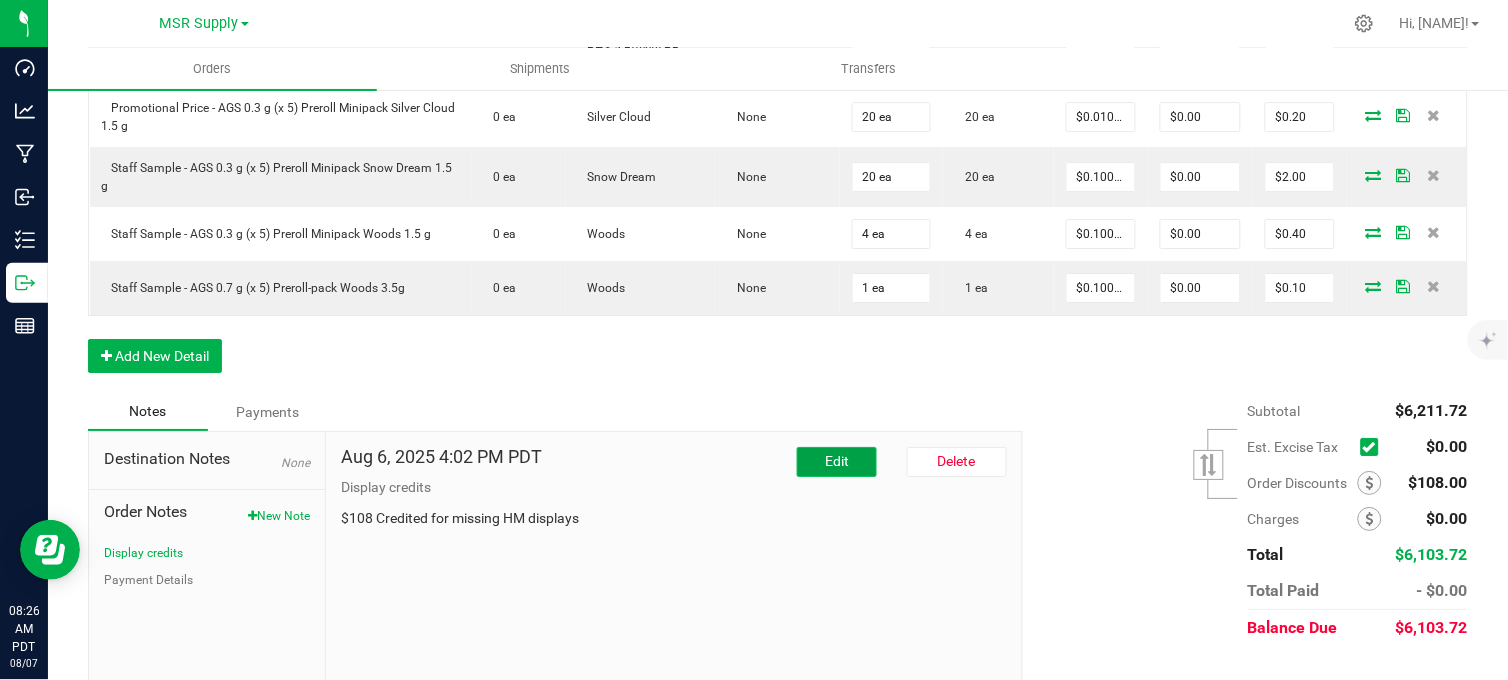 click on "Edit" at bounding box center (837, 462) 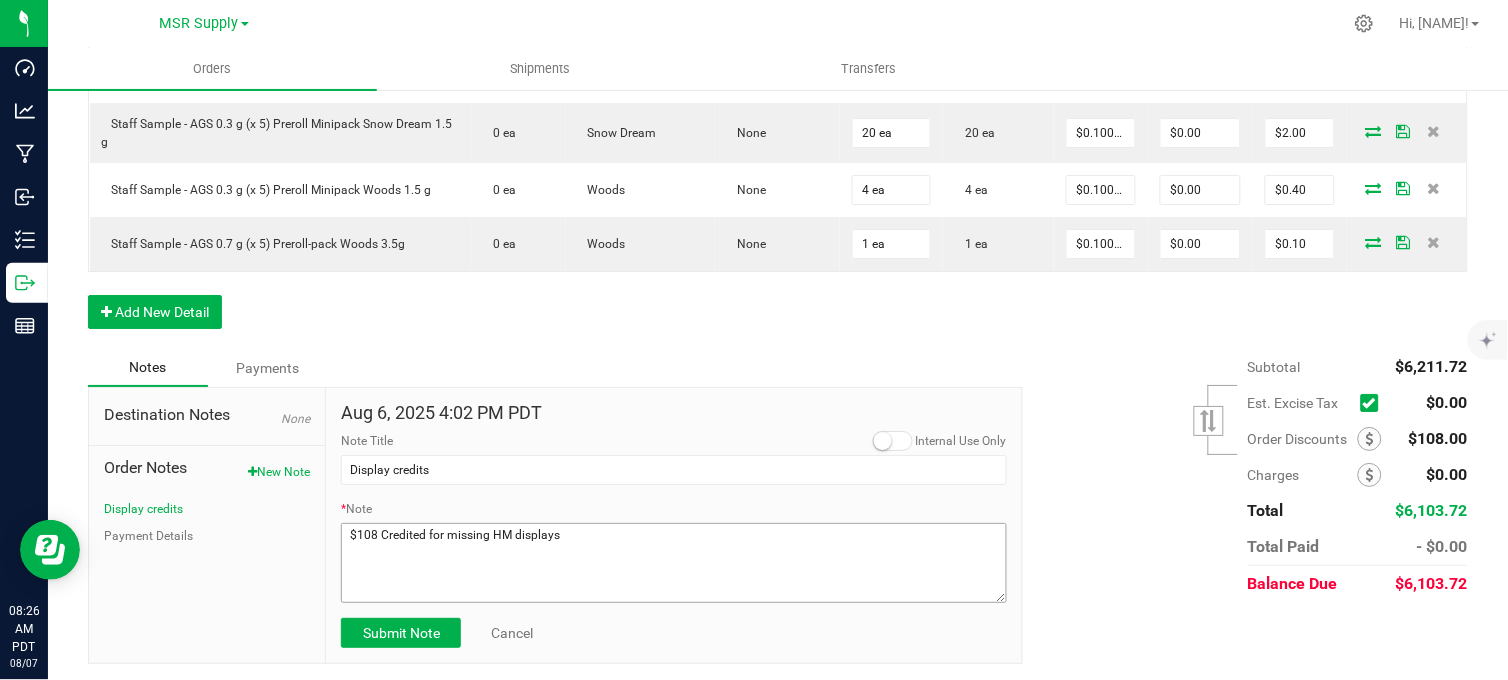 scroll, scrollTop: 1513, scrollLeft: 0, axis: vertical 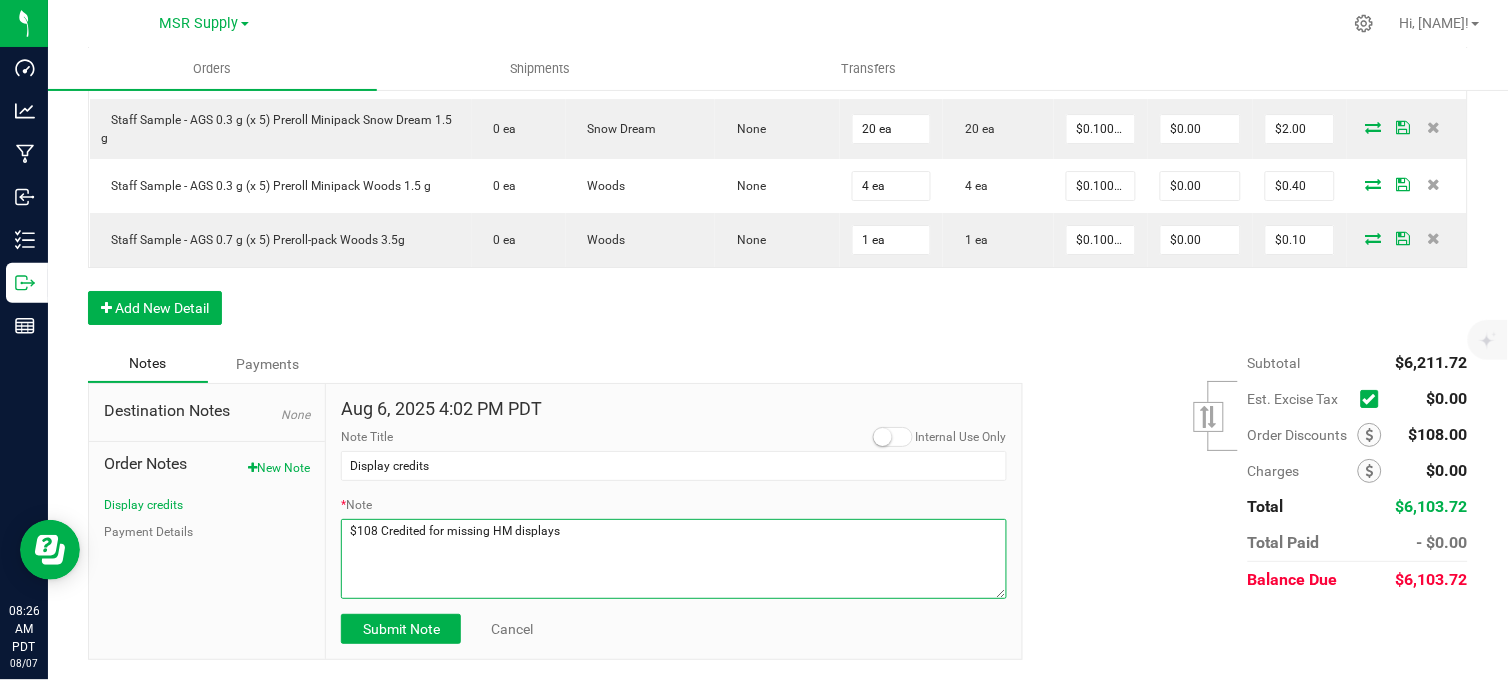 click on "*
Note" at bounding box center (674, 559) 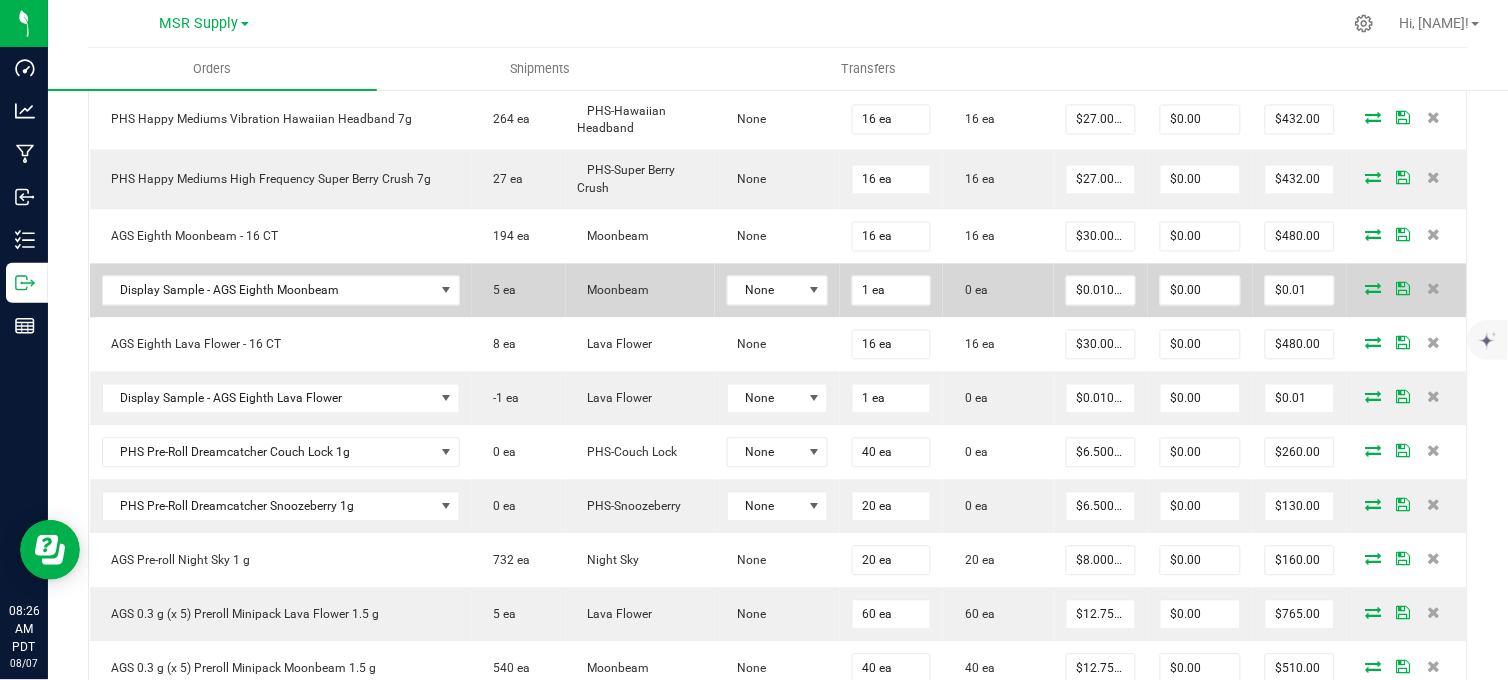 scroll, scrollTop: 735, scrollLeft: 0, axis: vertical 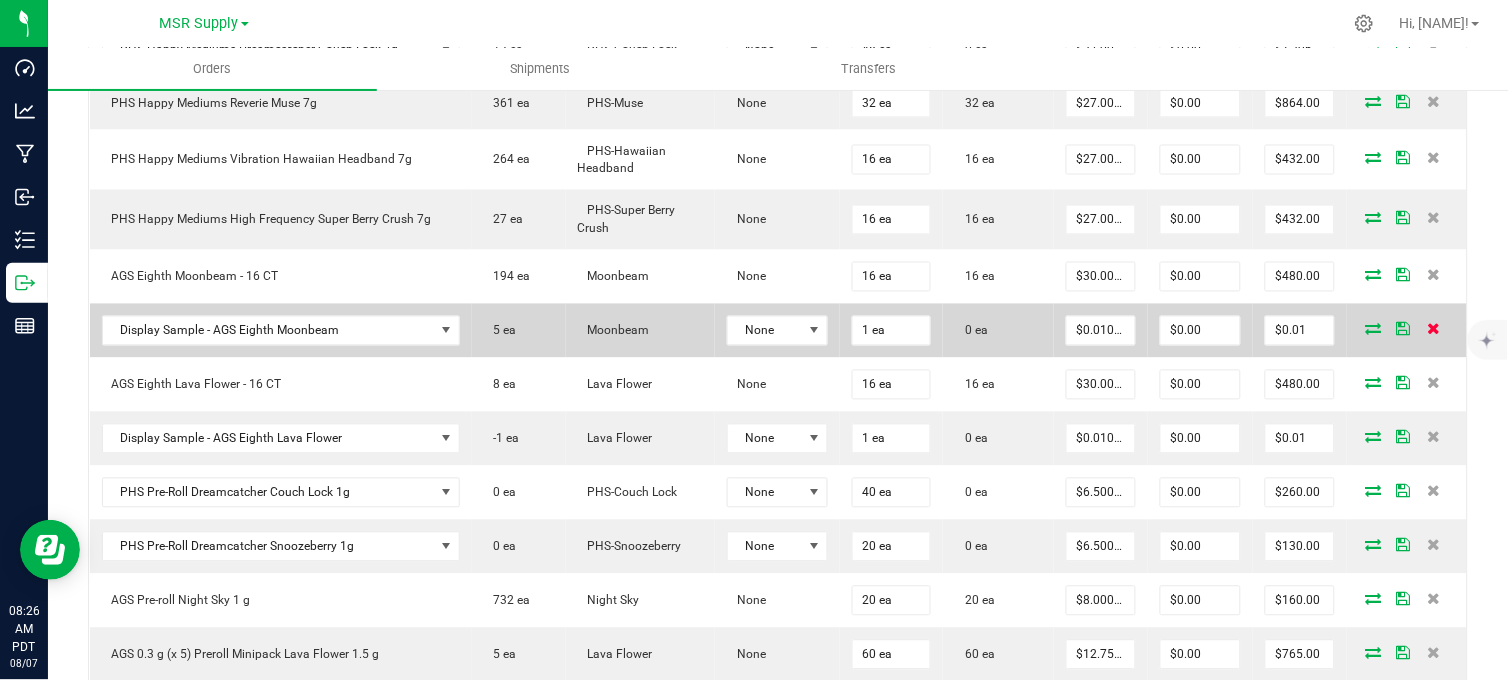 click at bounding box center [1433, 329] 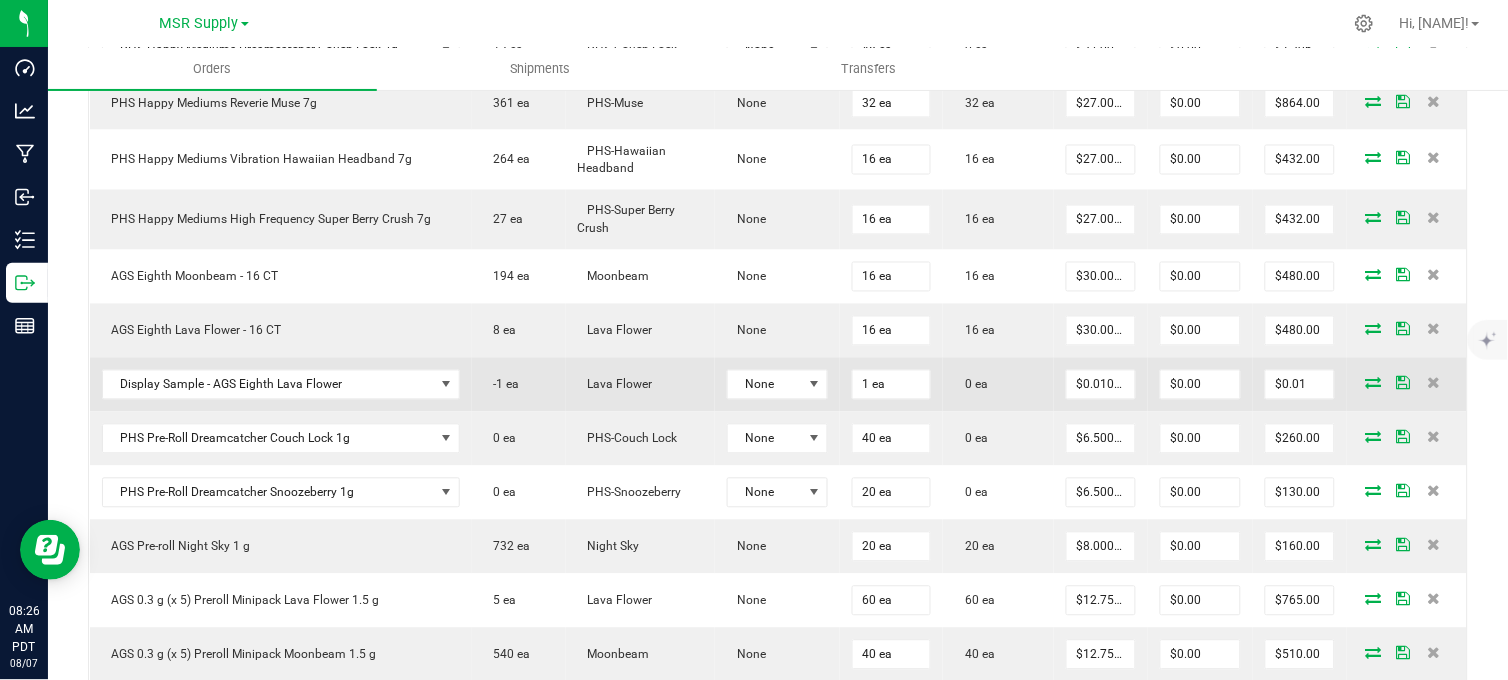 click at bounding box center [1374, 383] 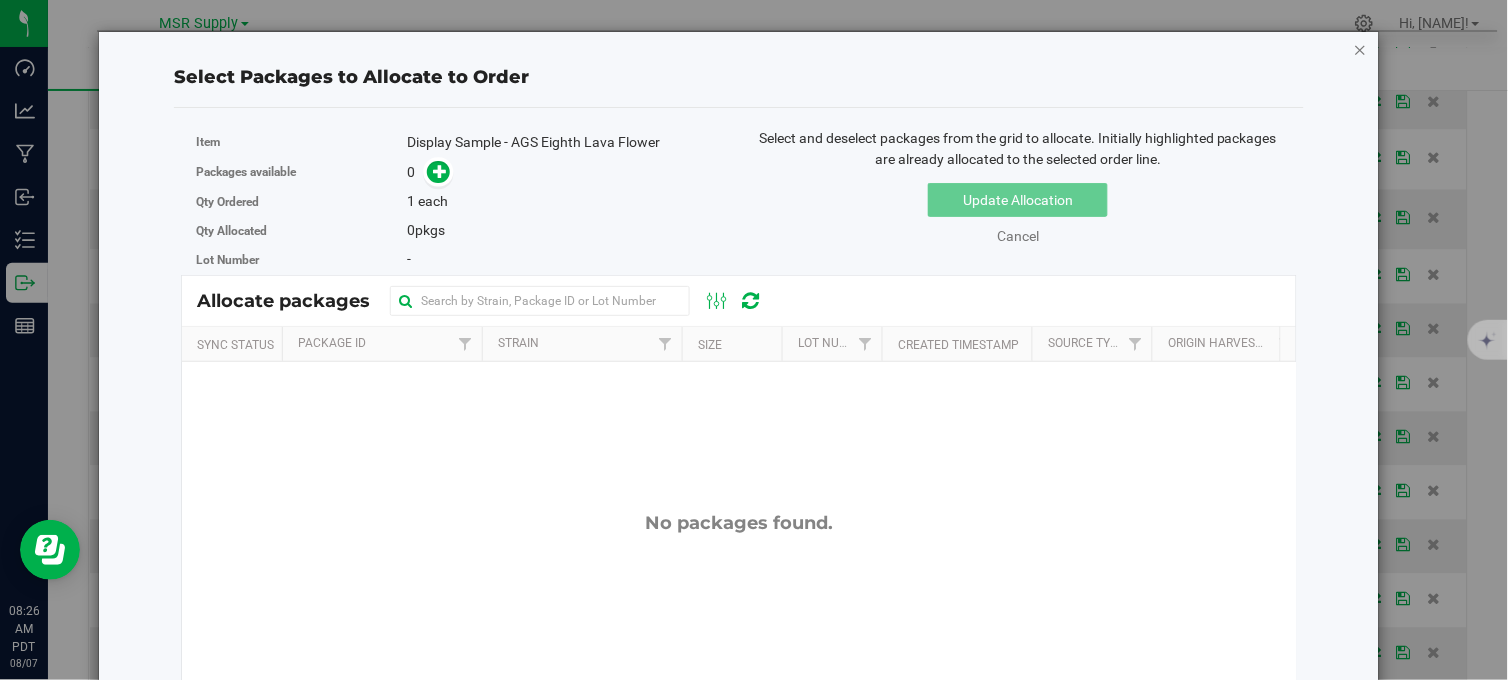 click at bounding box center [1361, 49] 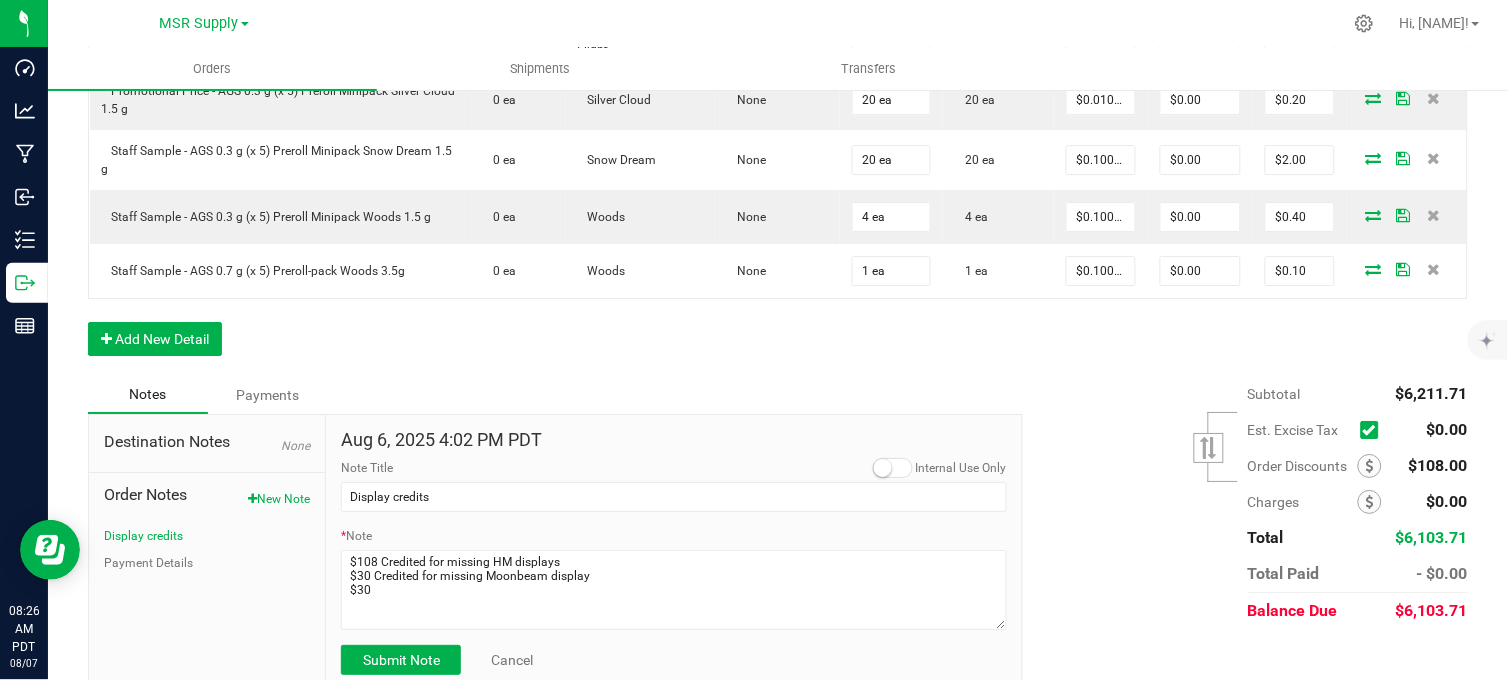 scroll, scrollTop: 1458, scrollLeft: 0, axis: vertical 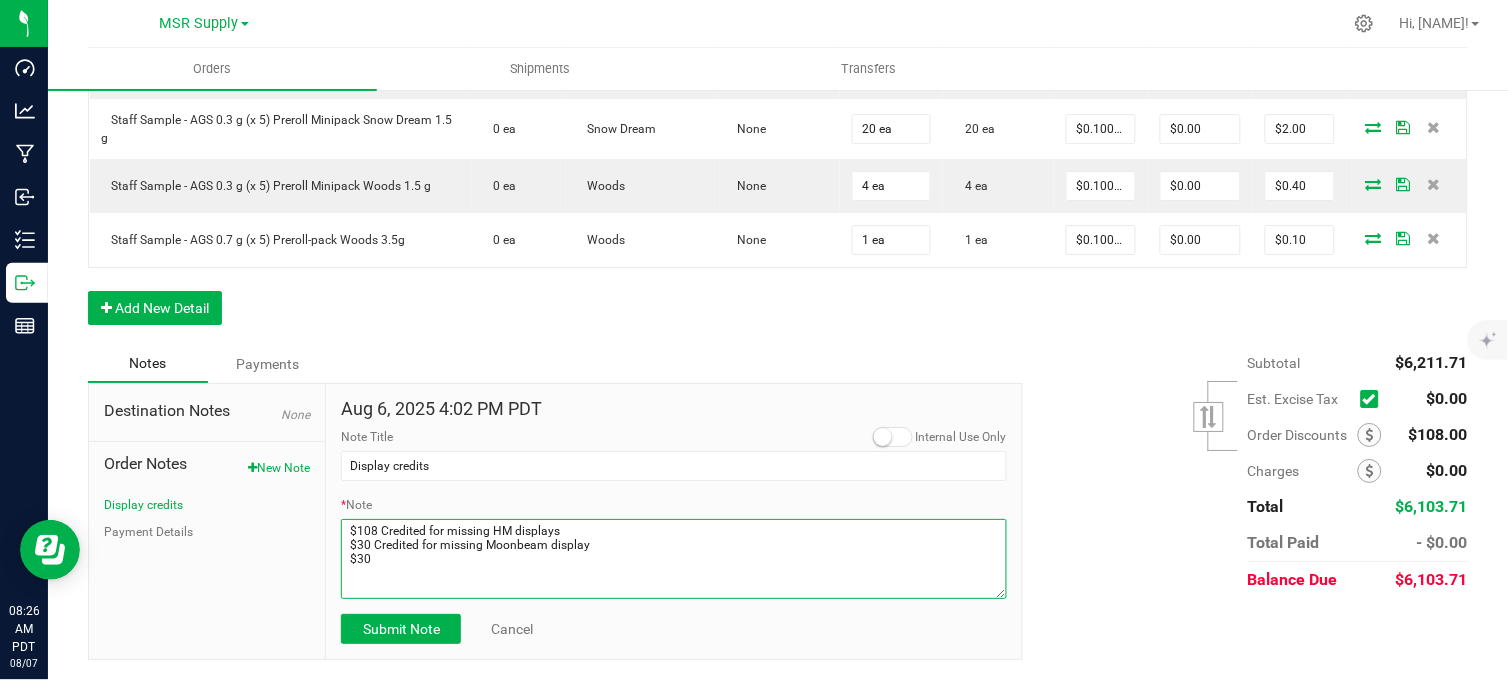 click on "*
Note" at bounding box center (674, 559) 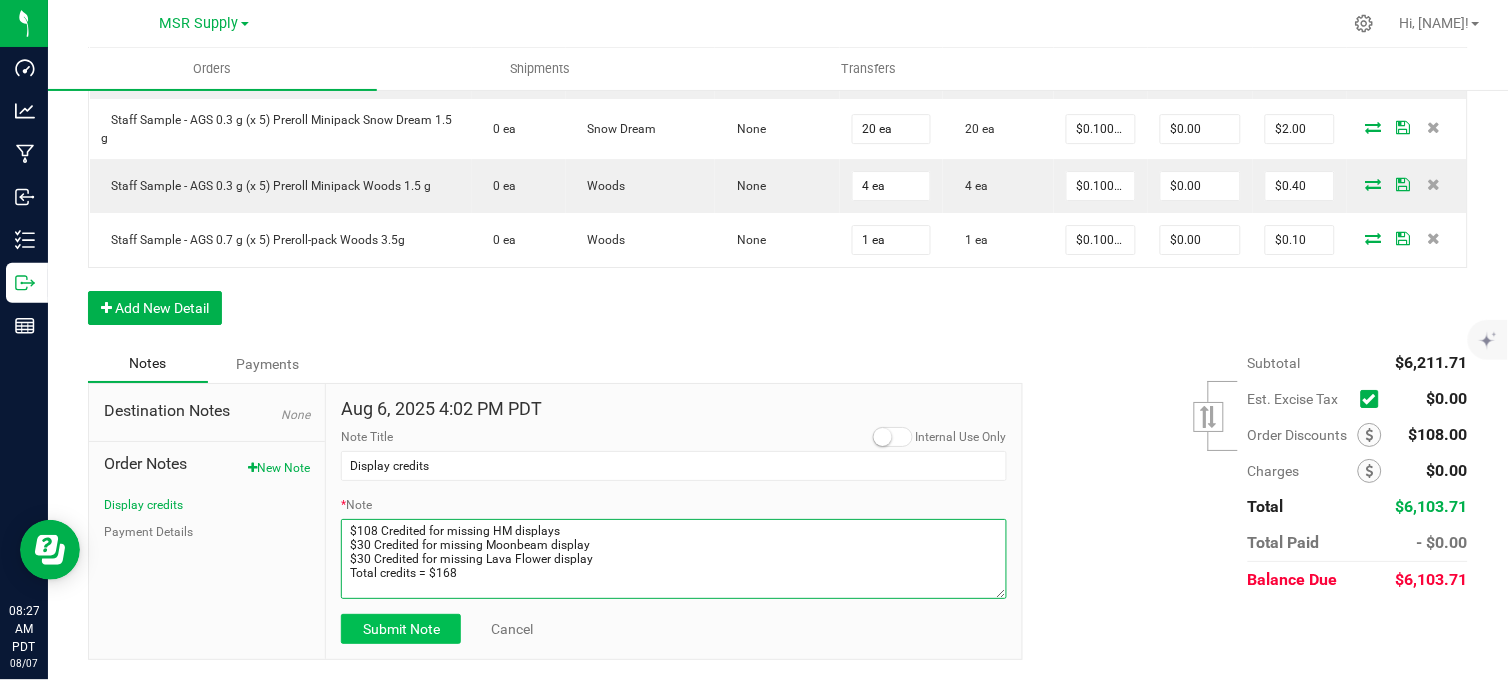 type on "$108 Credited for missing HM displays
$30 Credited for missing Moonbeam display
$30 Credited for missing Lava Flower display
Total credits = $168" 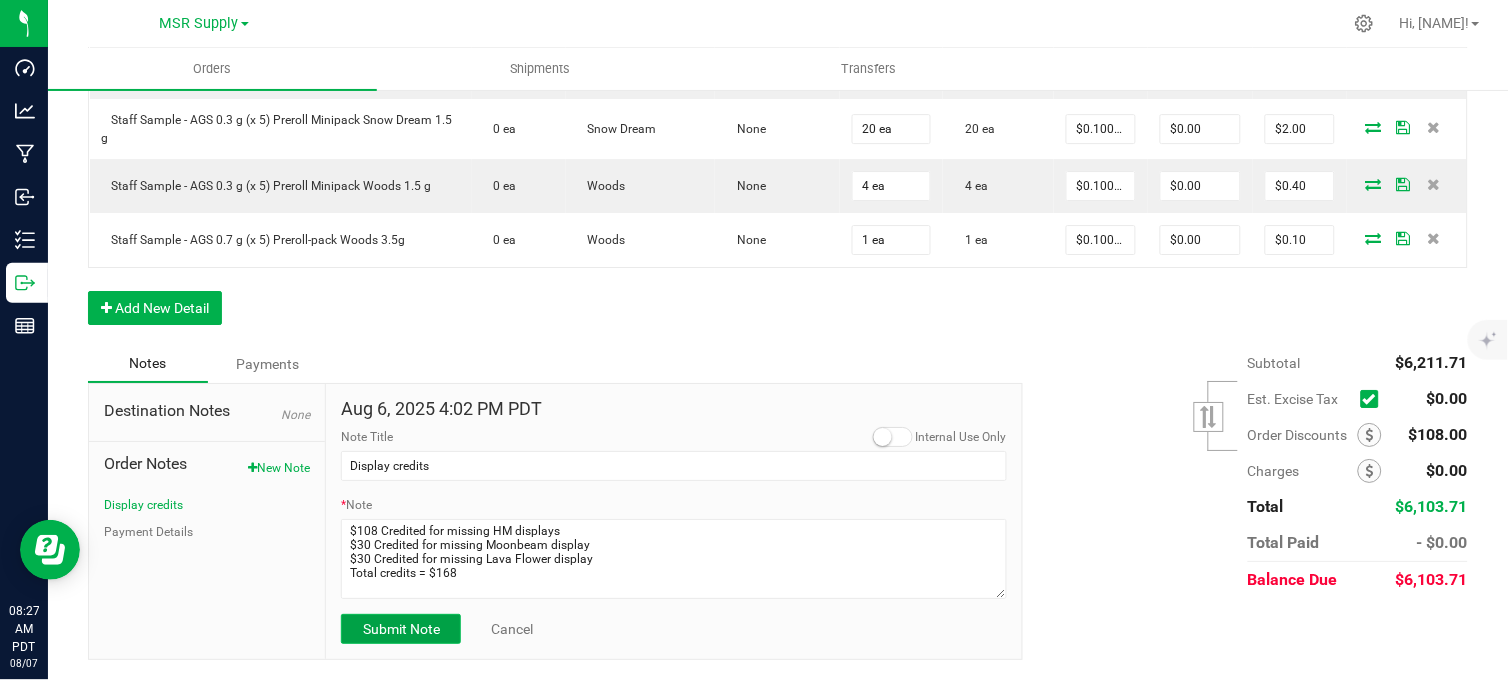 click on "Submit Note" at bounding box center (401, 629) 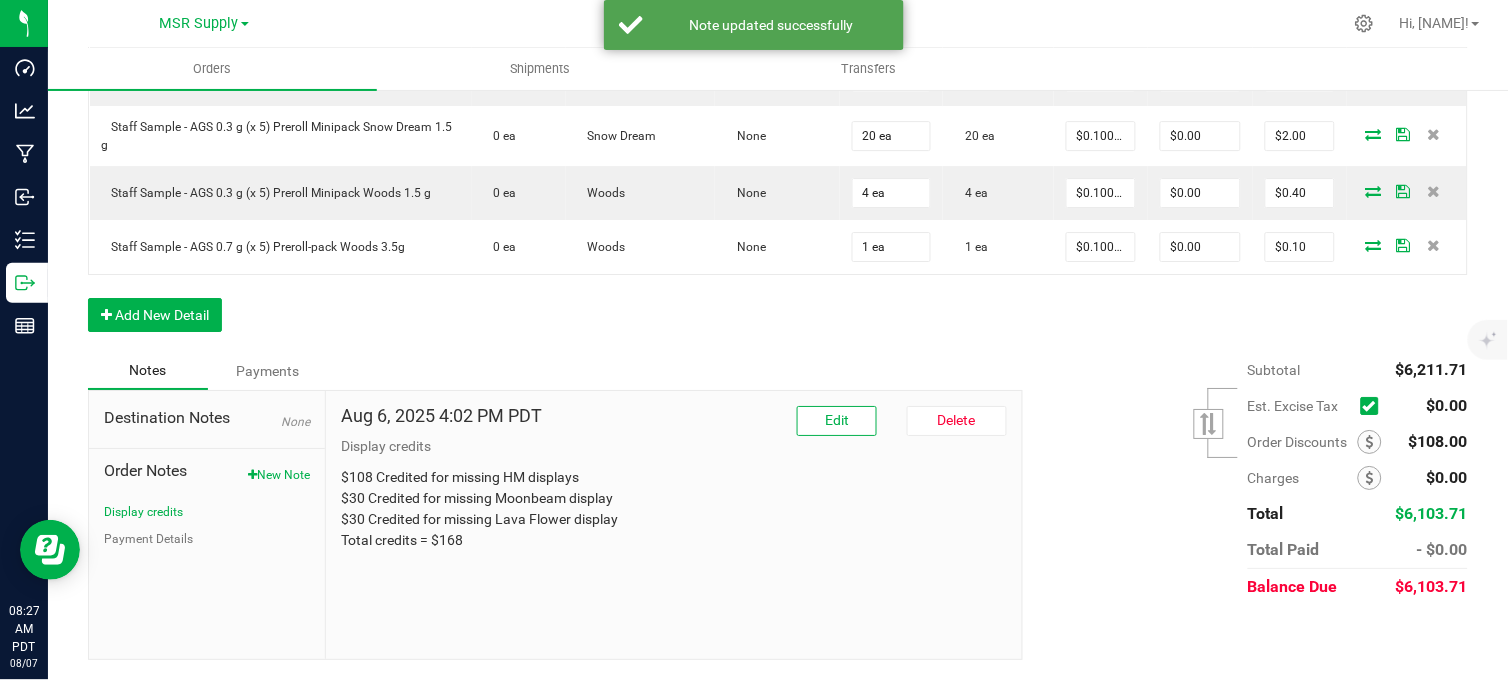 scroll, scrollTop: 1447, scrollLeft: 0, axis: vertical 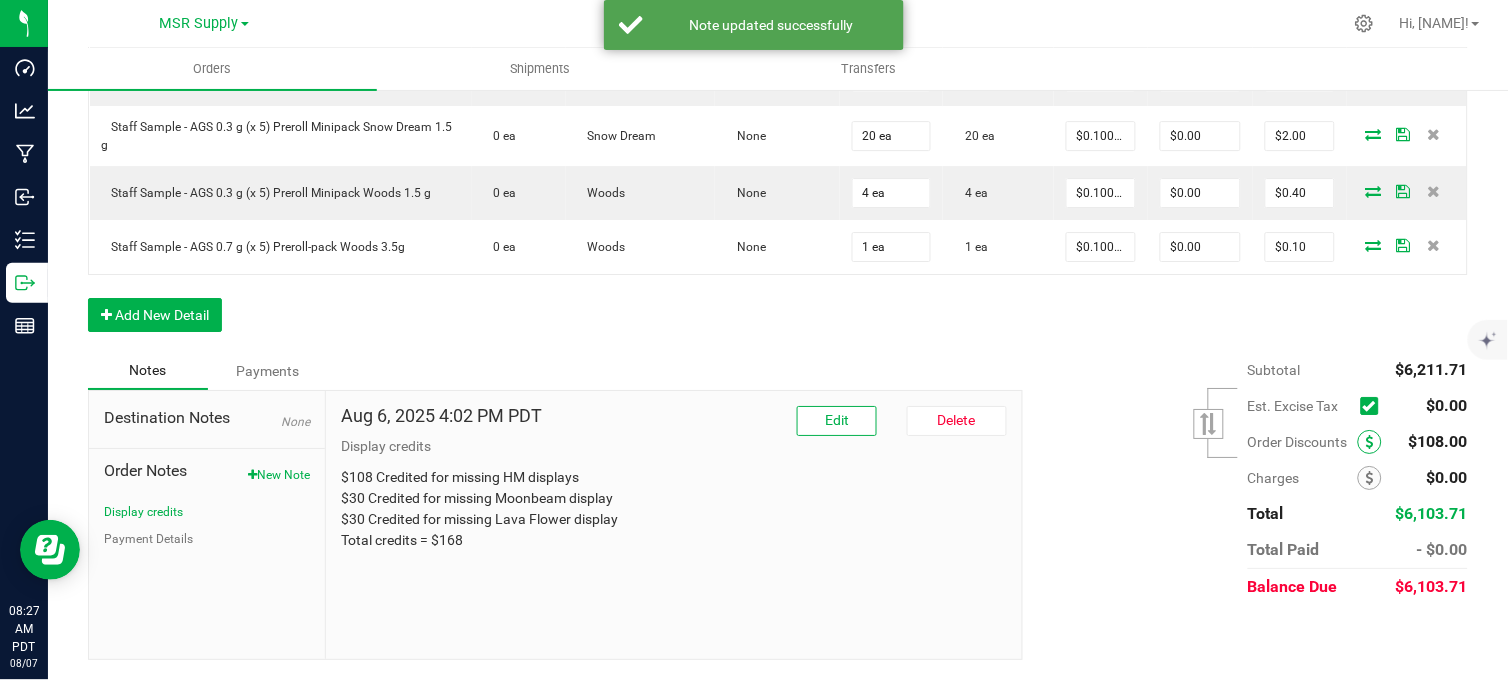 click at bounding box center (1370, 442) 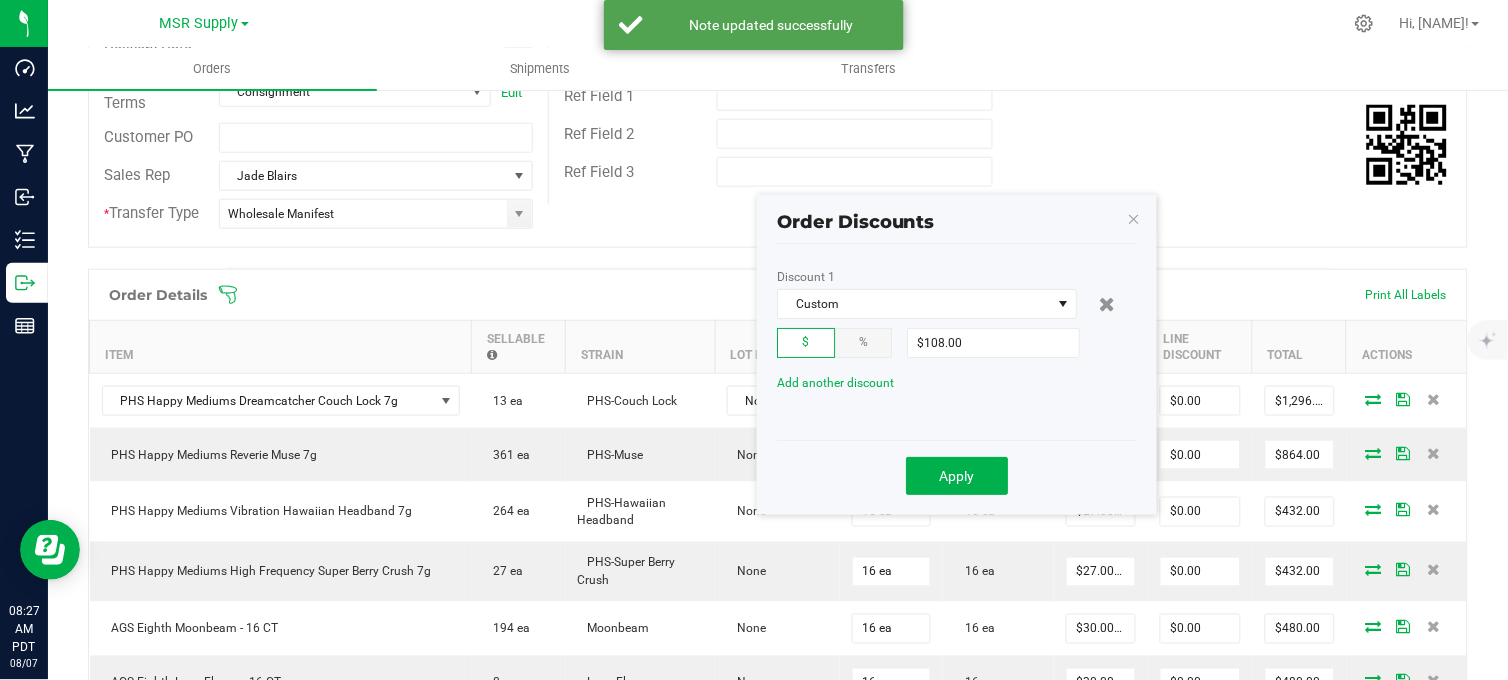 scroll, scrollTop: 372, scrollLeft: 0, axis: vertical 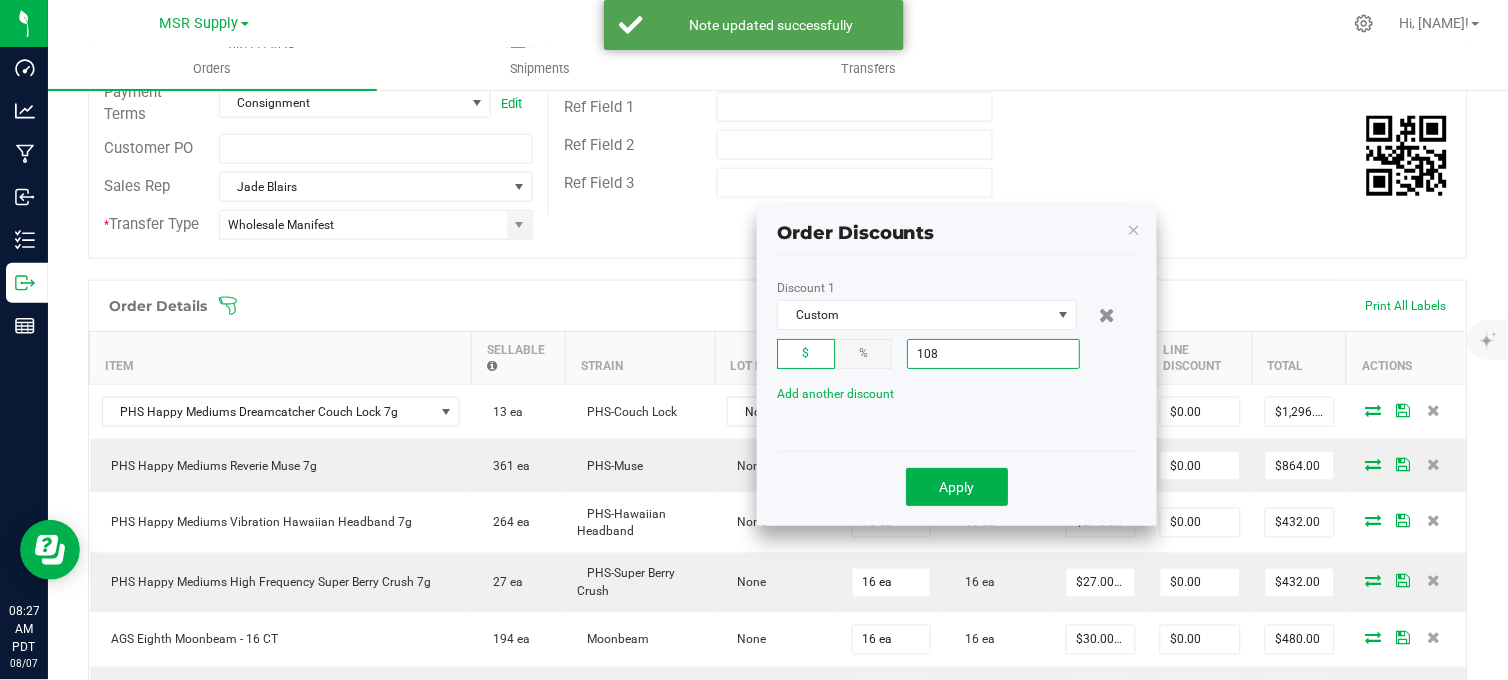 click on "108" at bounding box center (993, 354) 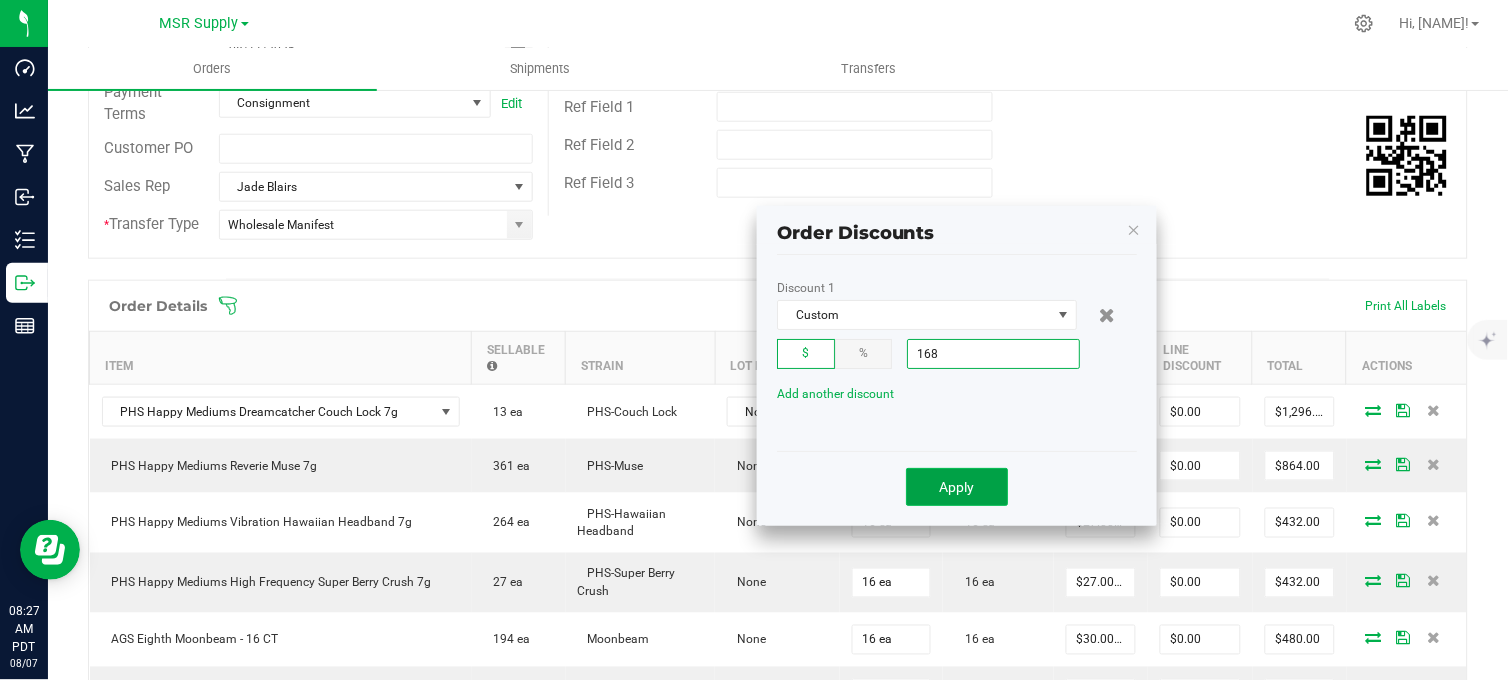 type on "$168.00" 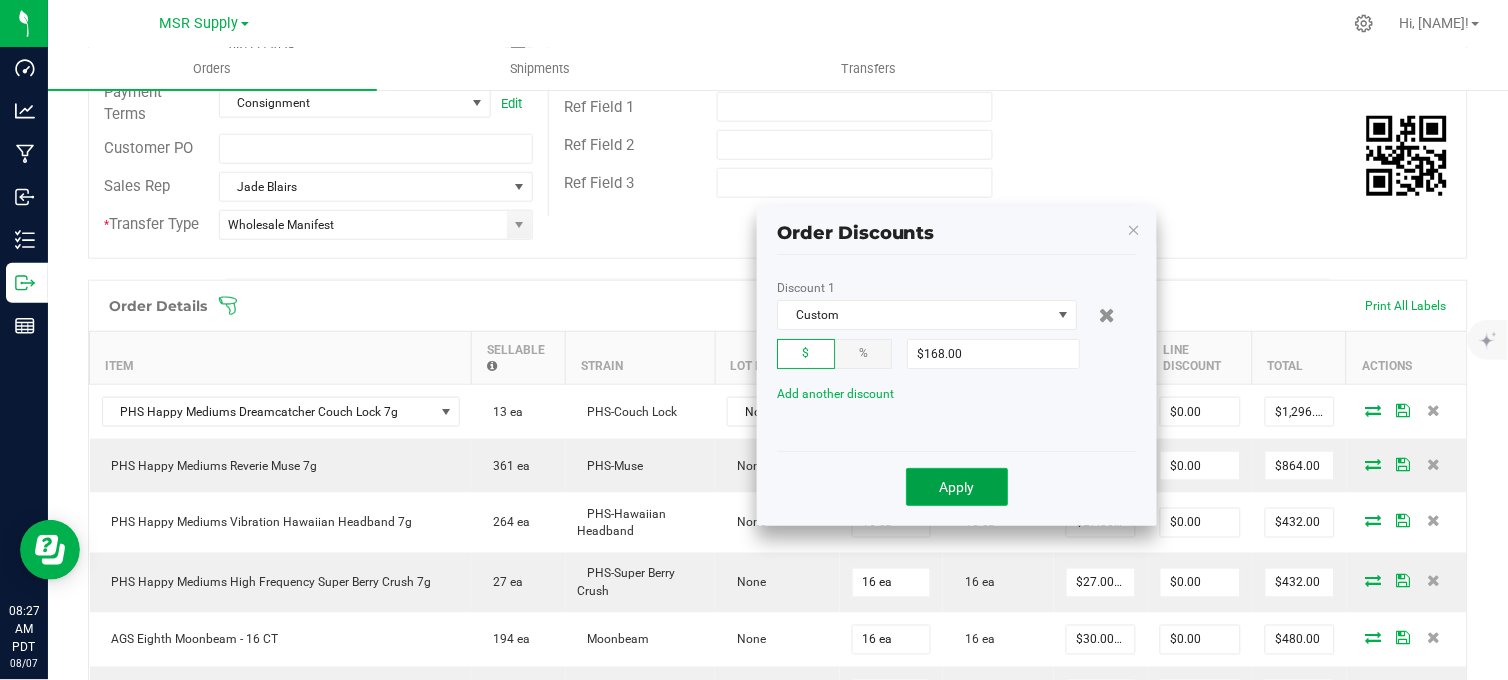 click on "Apply" at bounding box center (957, 487) 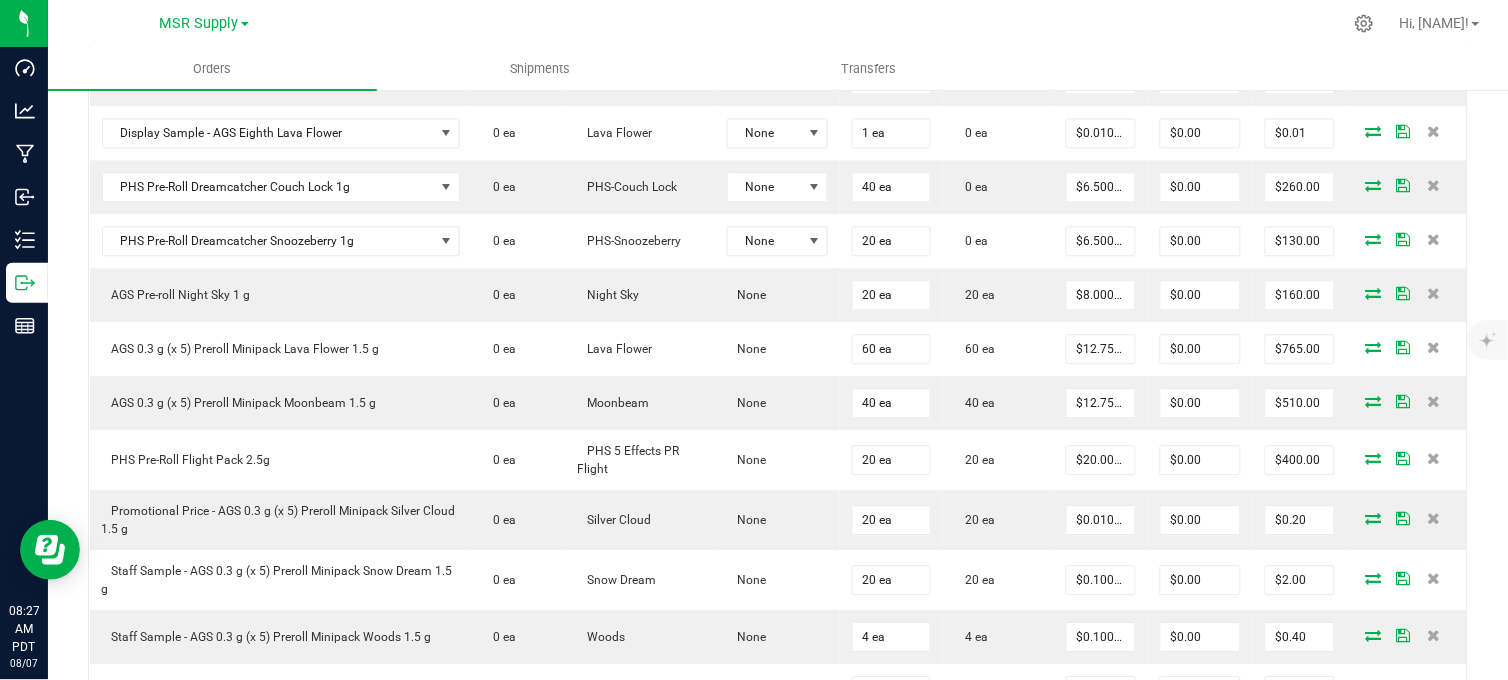 scroll, scrollTop: 988, scrollLeft: 0, axis: vertical 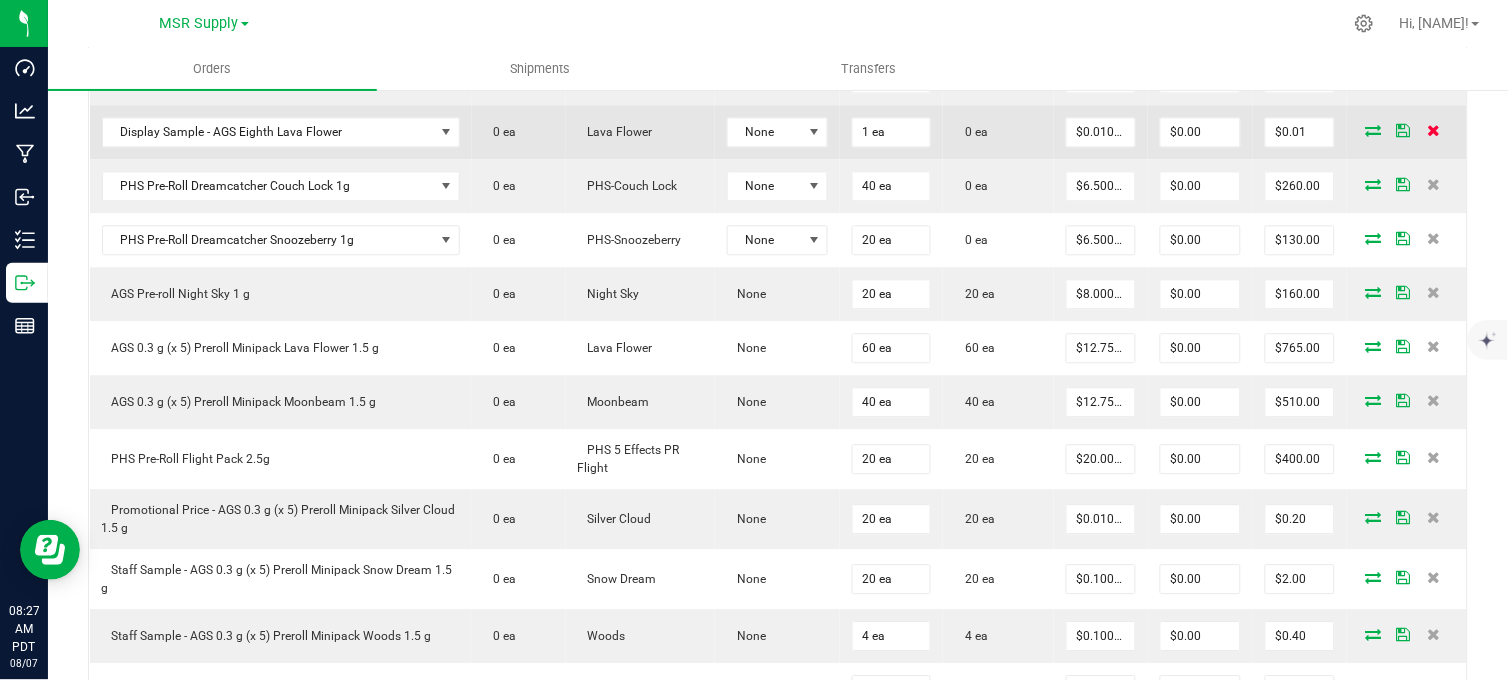 click at bounding box center [1433, 130] 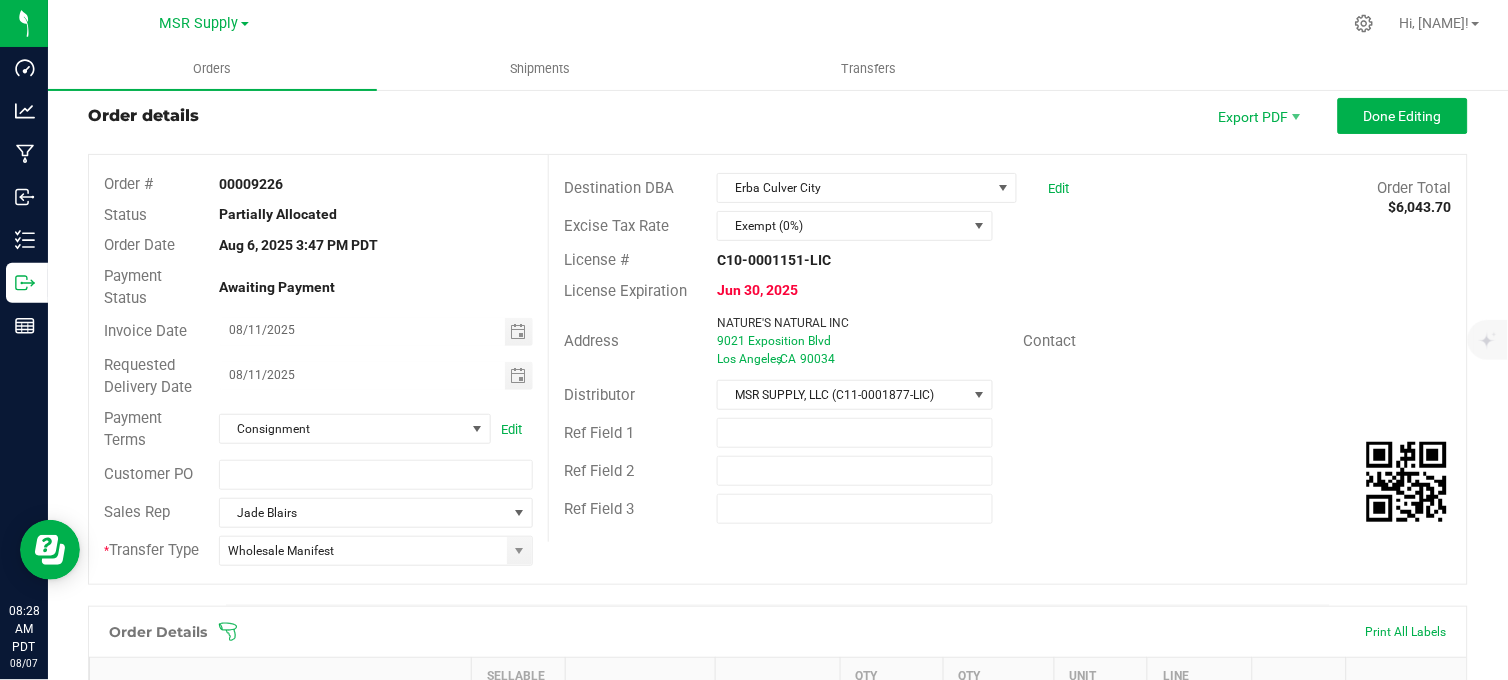 scroll, scrollTop: 0, scrollLeft: 0, axis: both 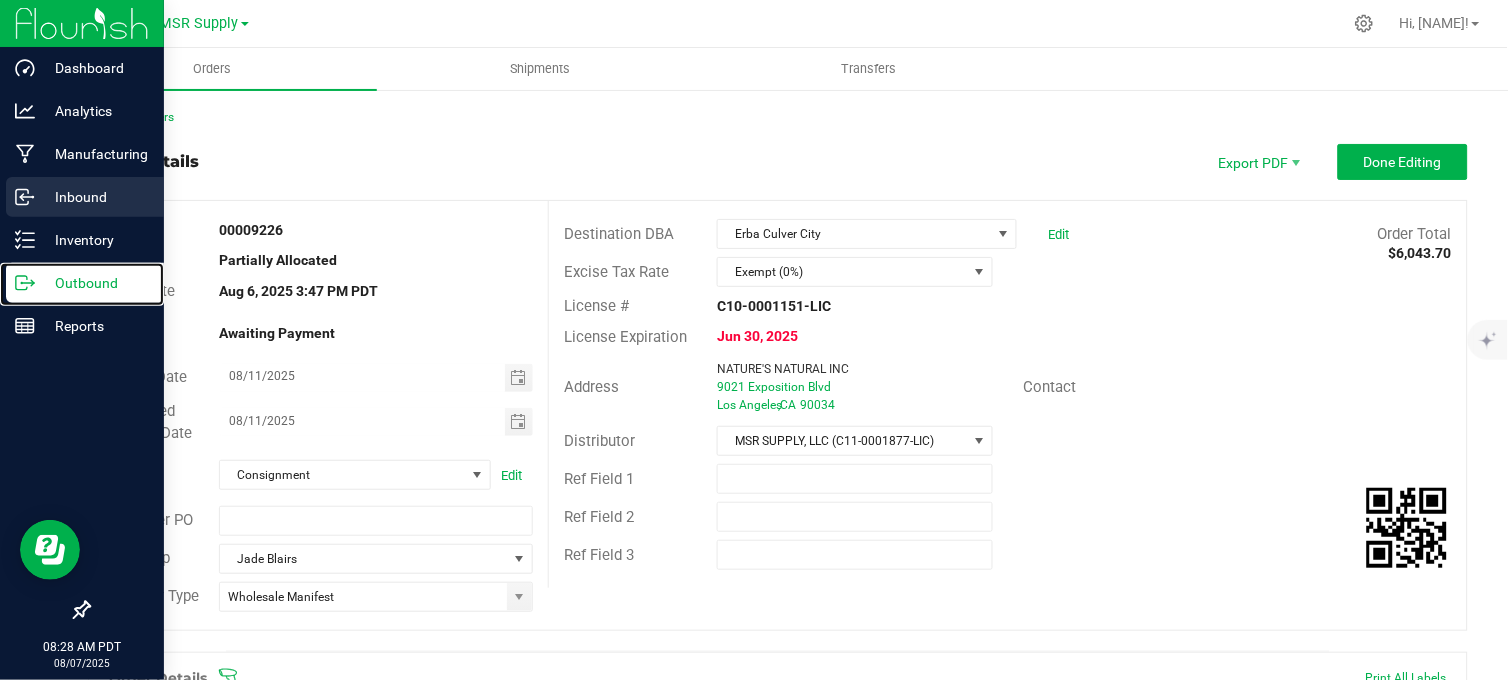 drag, startPoint x: 24, startPoint y: 286, endPoint x: 48, endPoint y: 198, distance: 91.214035 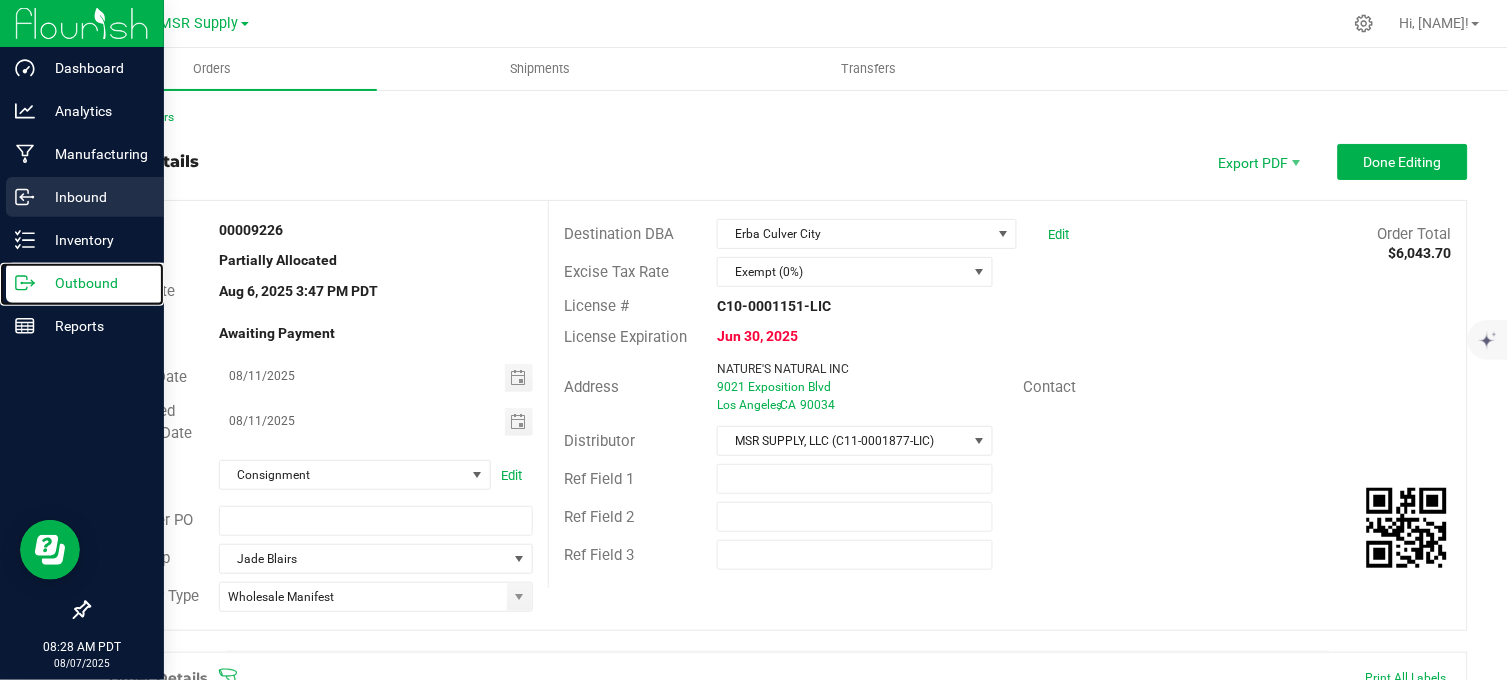 click 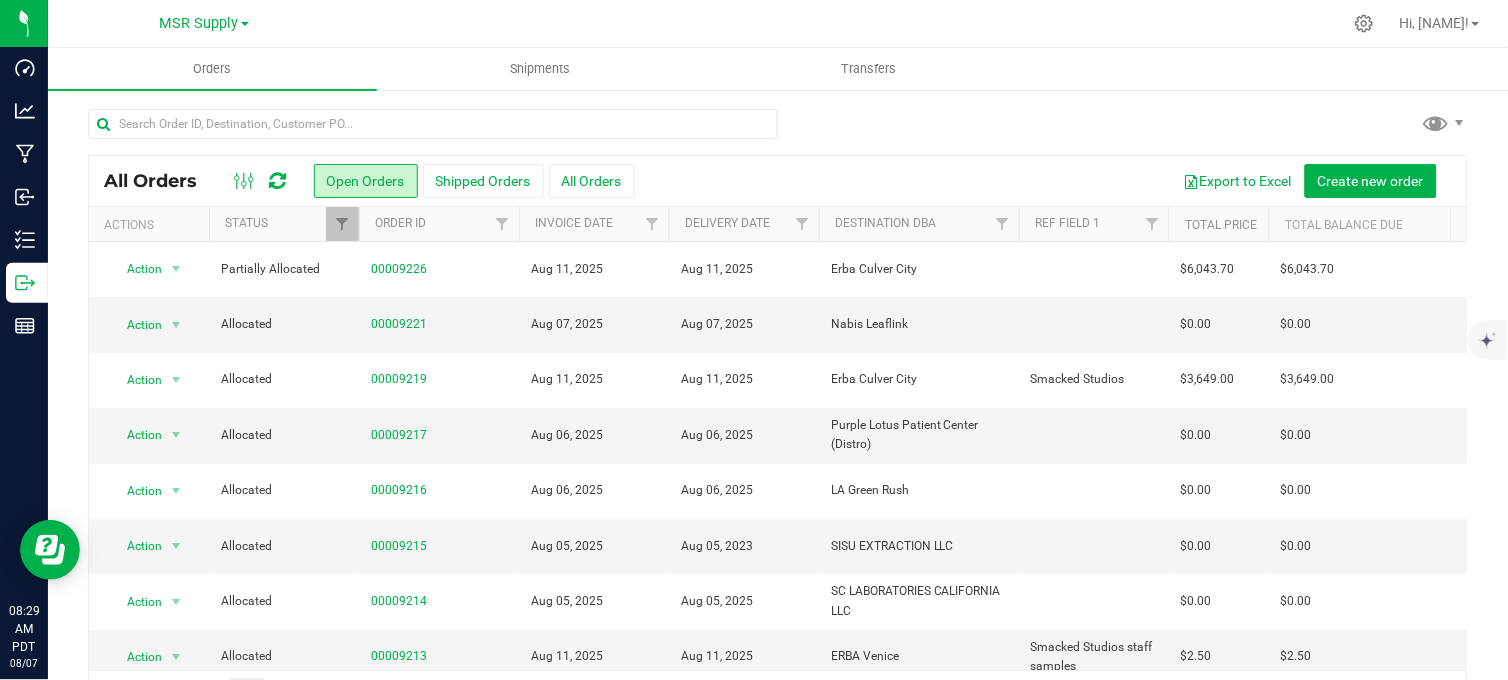 click at bounding box center (778, 132) 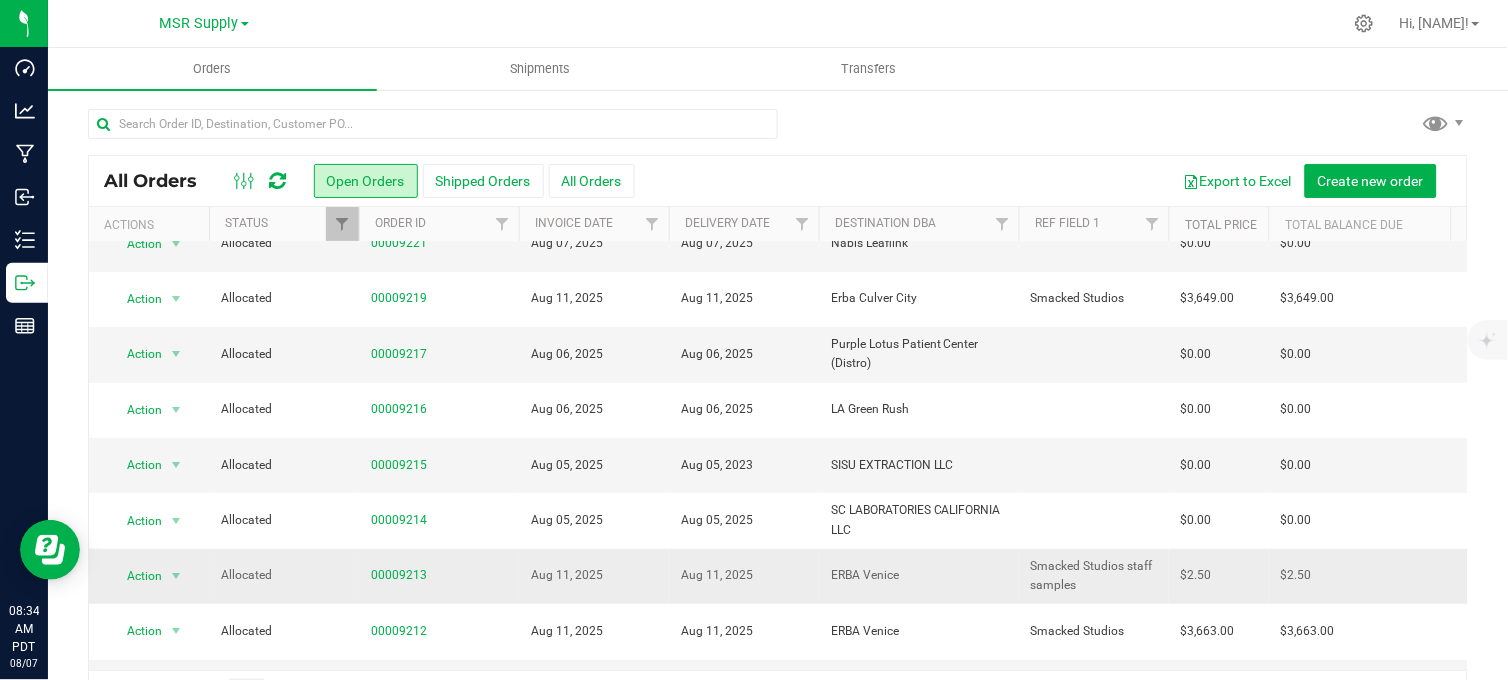 scroll, scrollTop: 0, scrollLeft: 0, axis: both 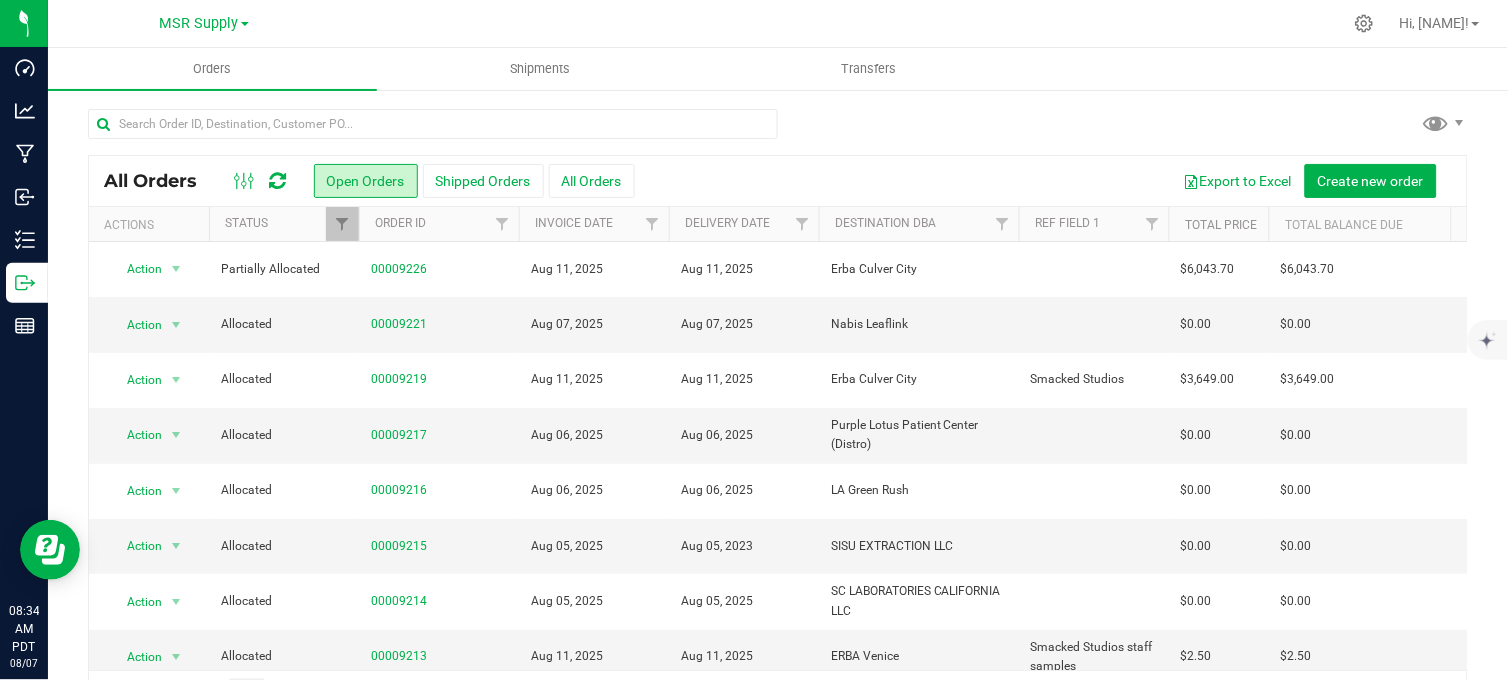 click at bounding box center (778, 132) 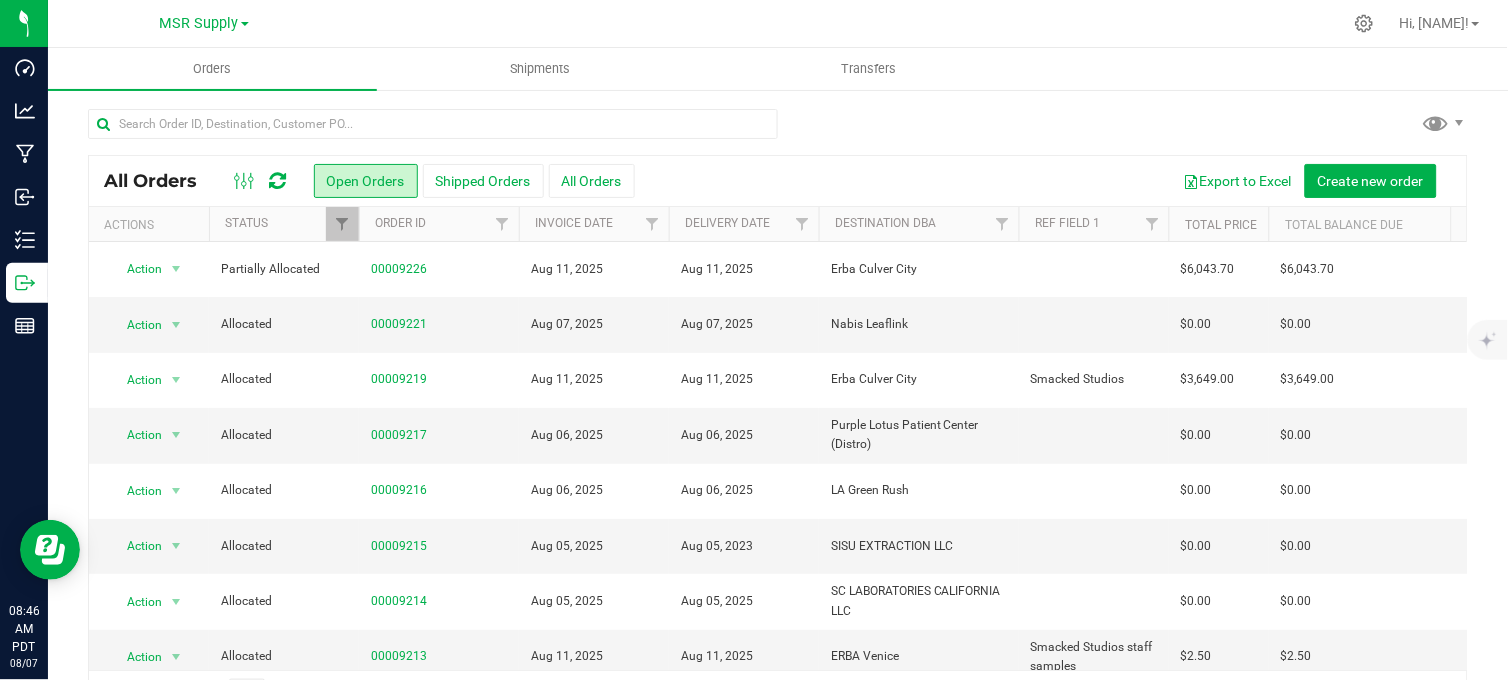 drag, startPoint x: 812, startPoint y: 131, endPoint x: 780, endPoint y: 131, distance: 32 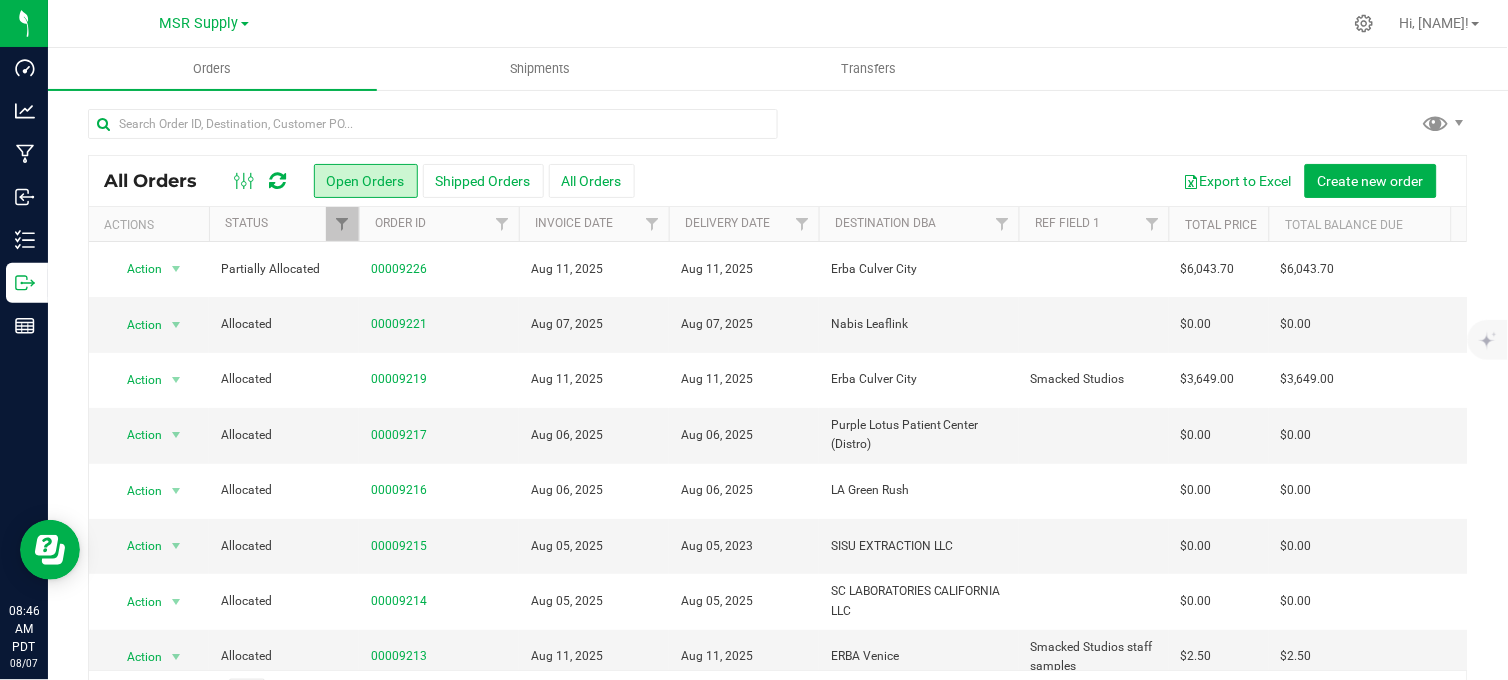 click at bounding box center (778, 132) 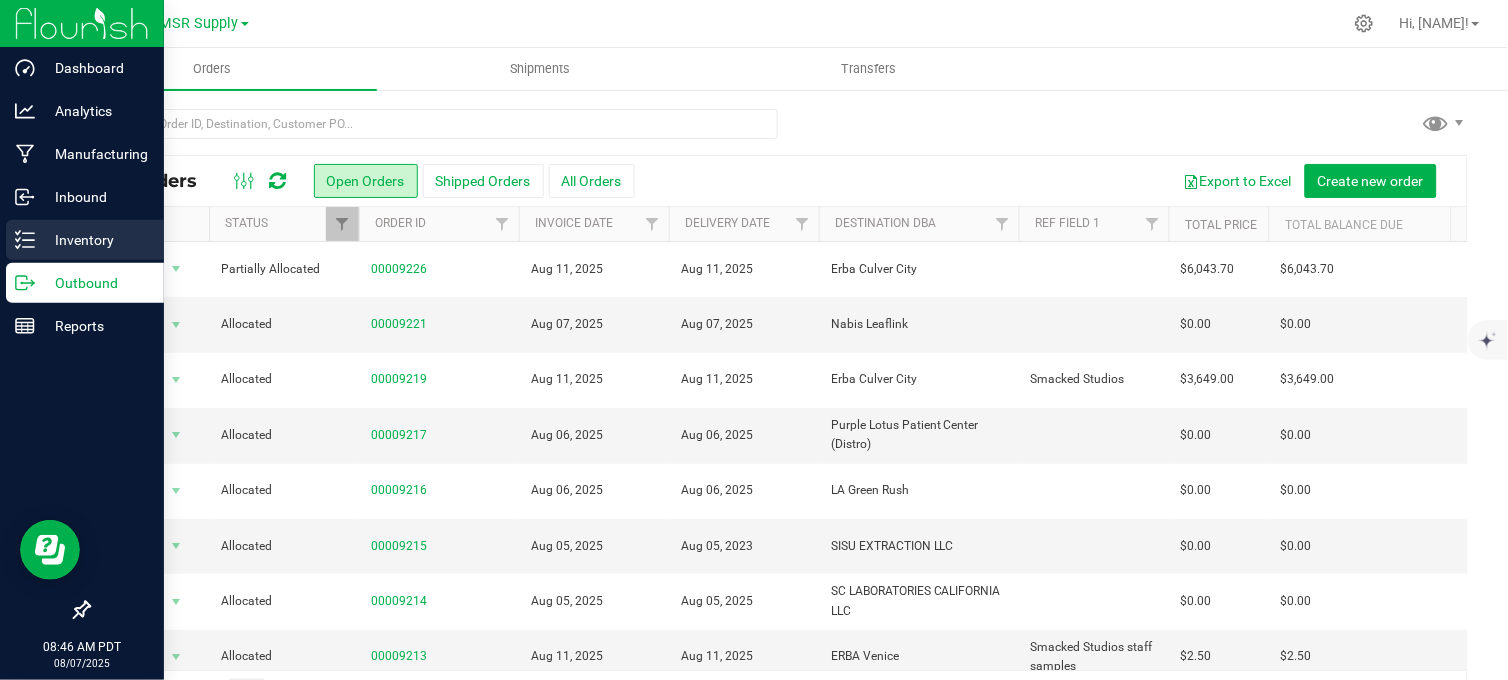 click on "Inventory" at bounding box center [95, 240] 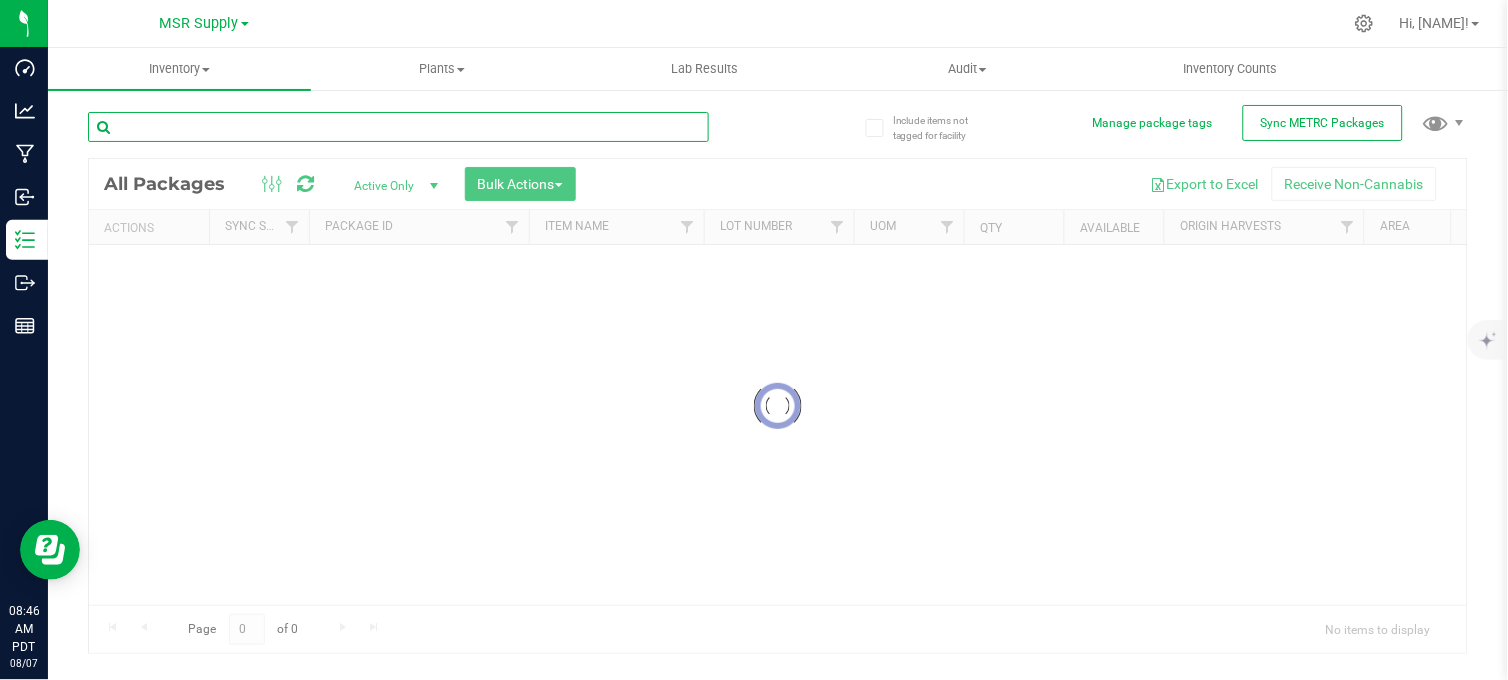click at bounding box center [398, 127] 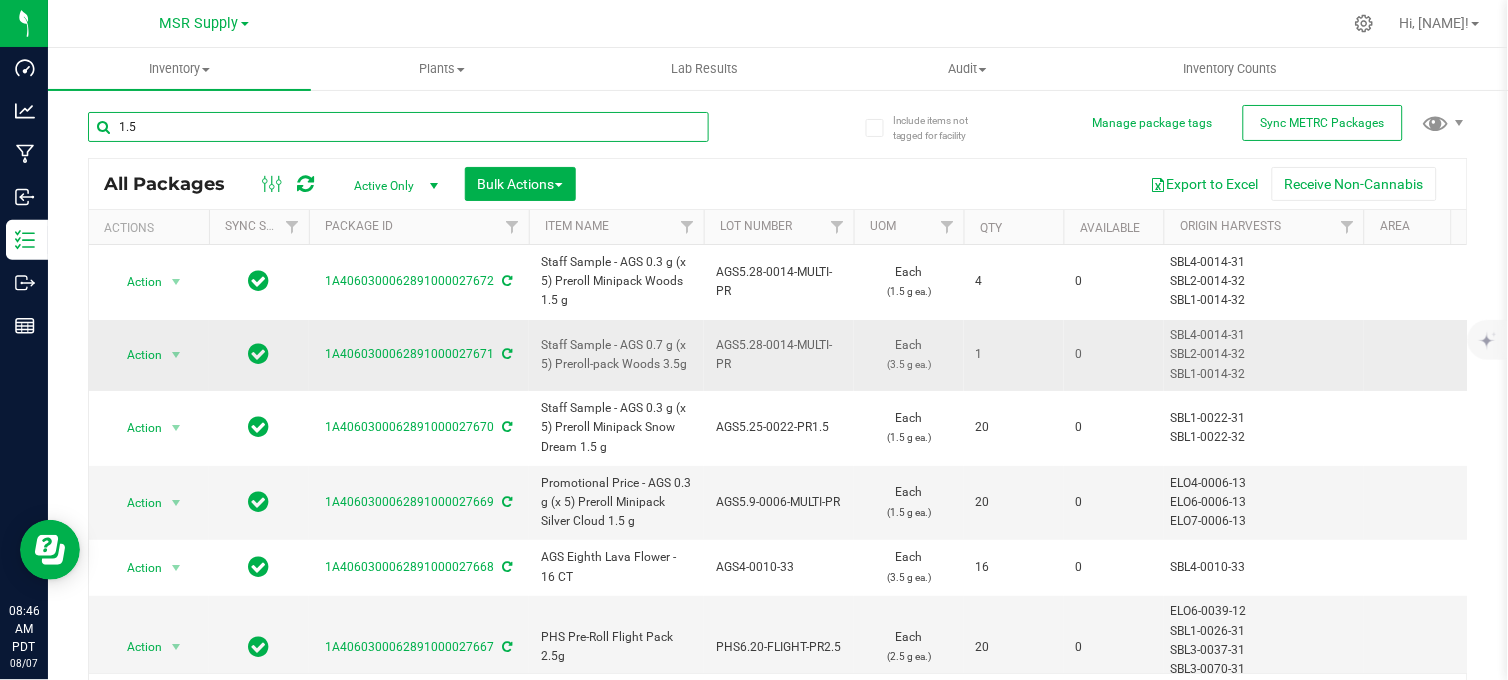 type on "1.5" 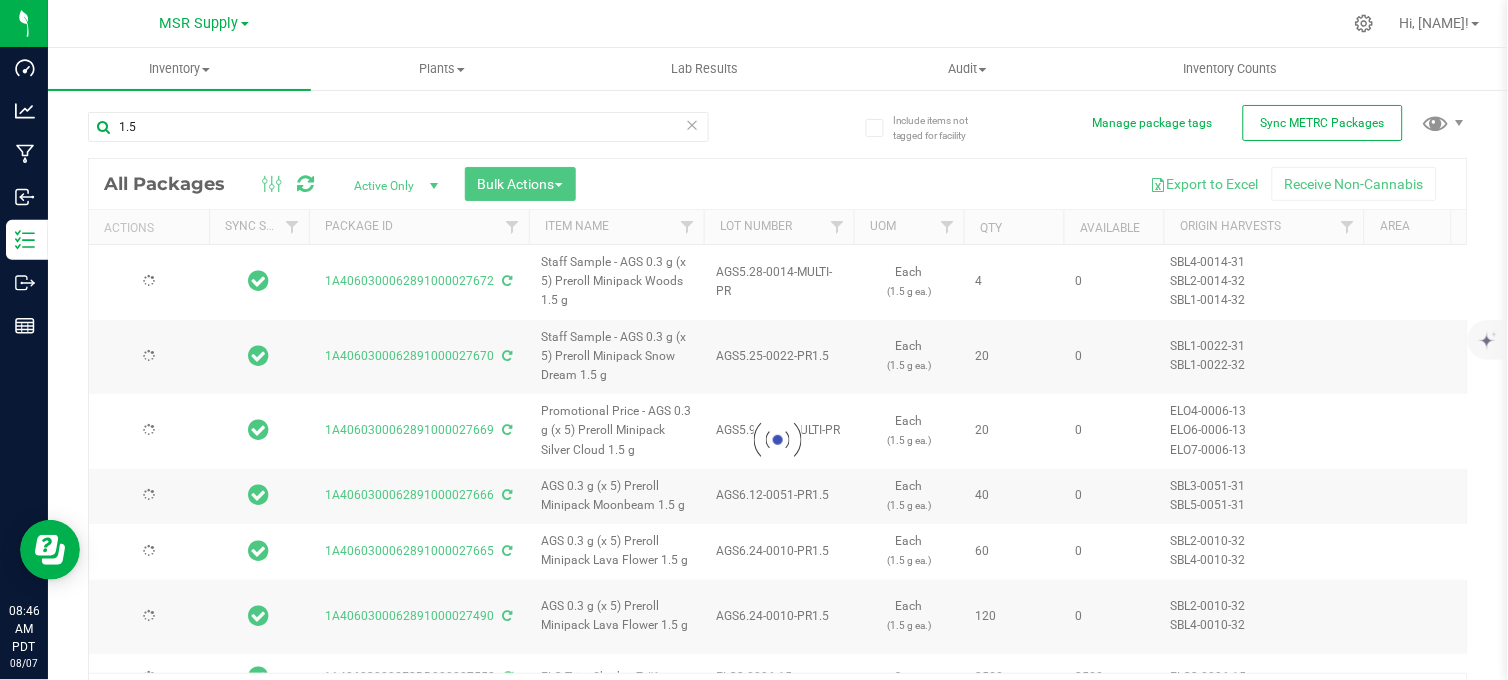 click on "1.5
Loading...
All Packages
Active Only Active Only Lab Samples Locked All External Internal
Bulk Actions
Add to manufacturing run
Add to outbound order" at bounding box center [778, 407] 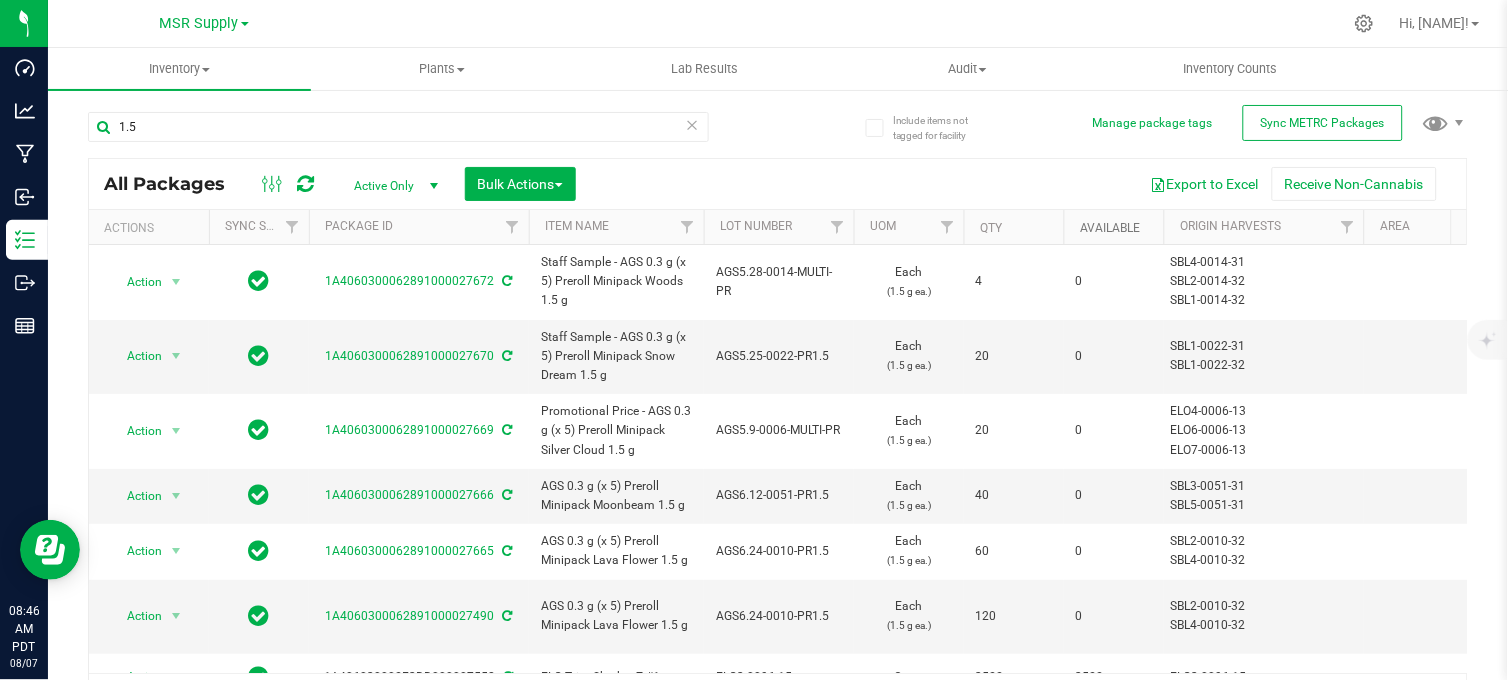 click on "Available" at bounding box center (1110, 228) 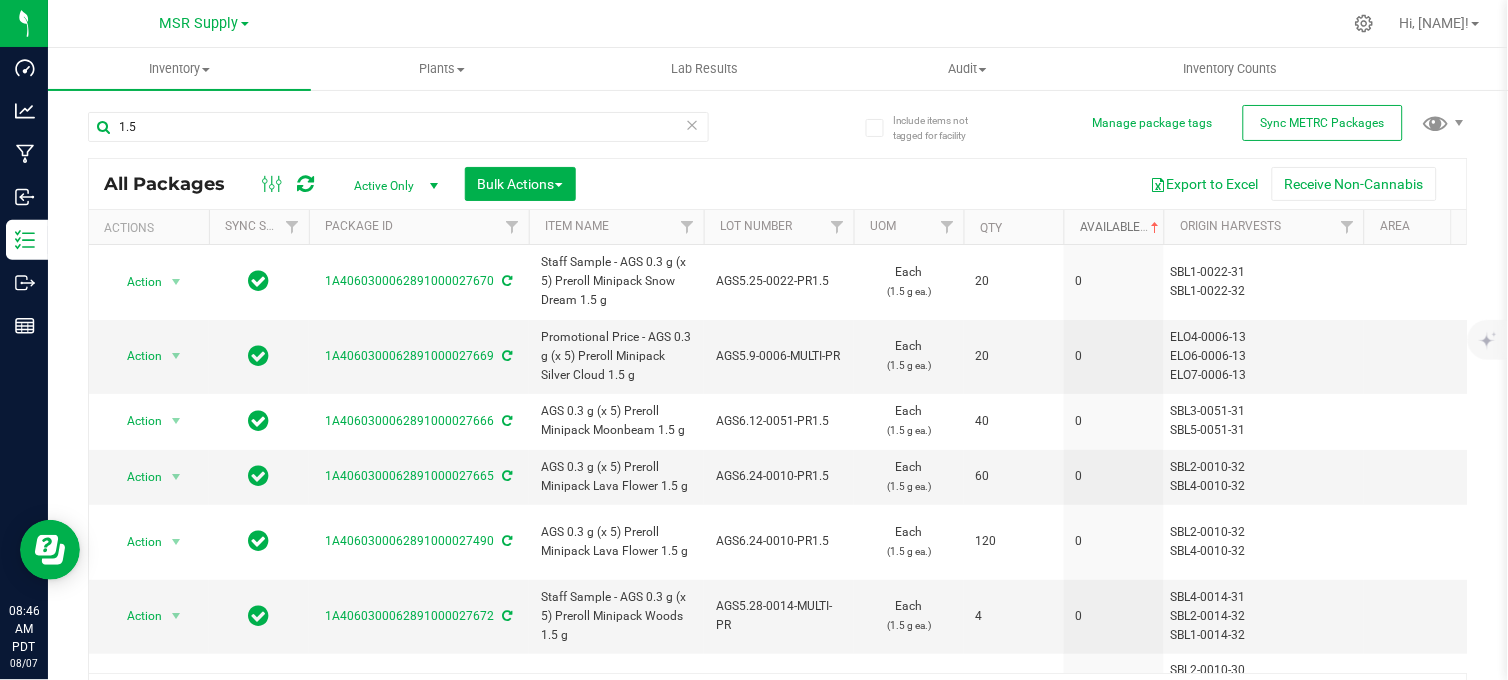click on "Available" at bounding box center (1121, 227) 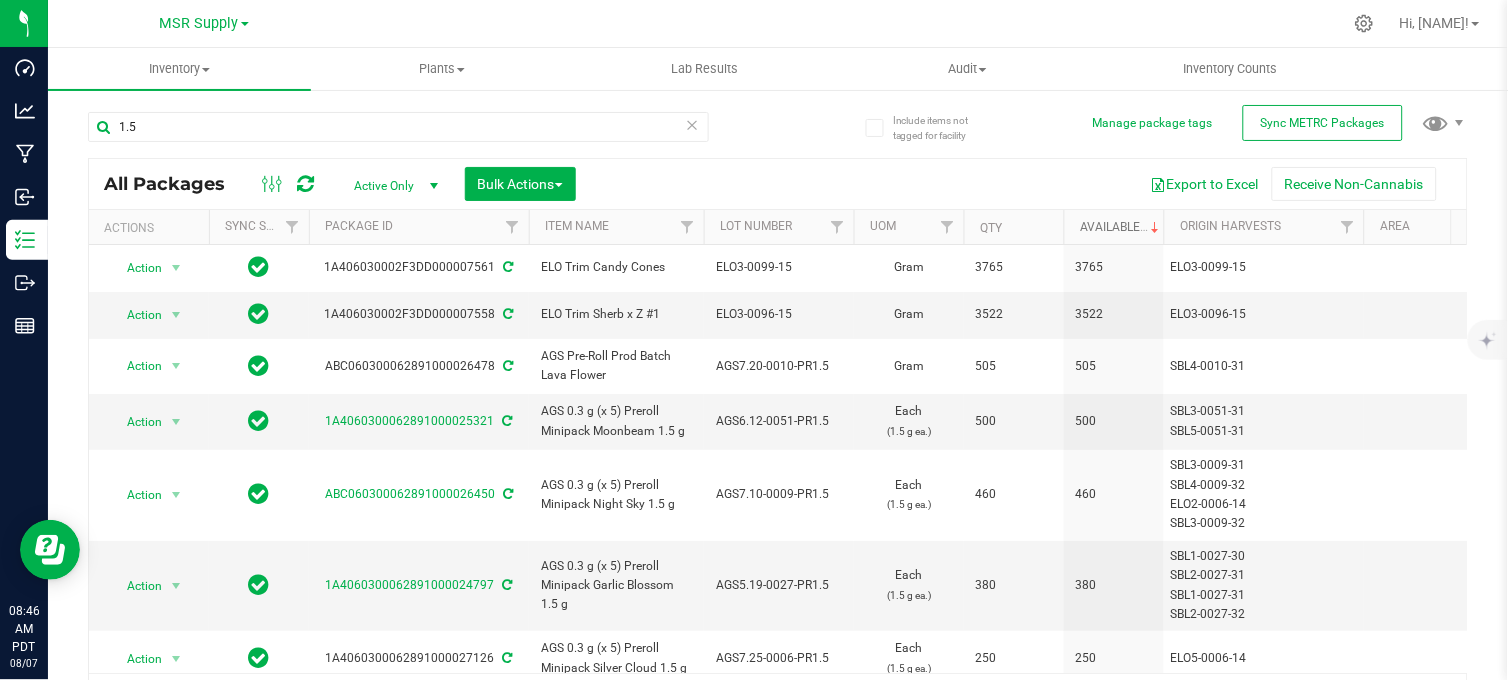 click on "Available" at bounding box center (1121, 227) 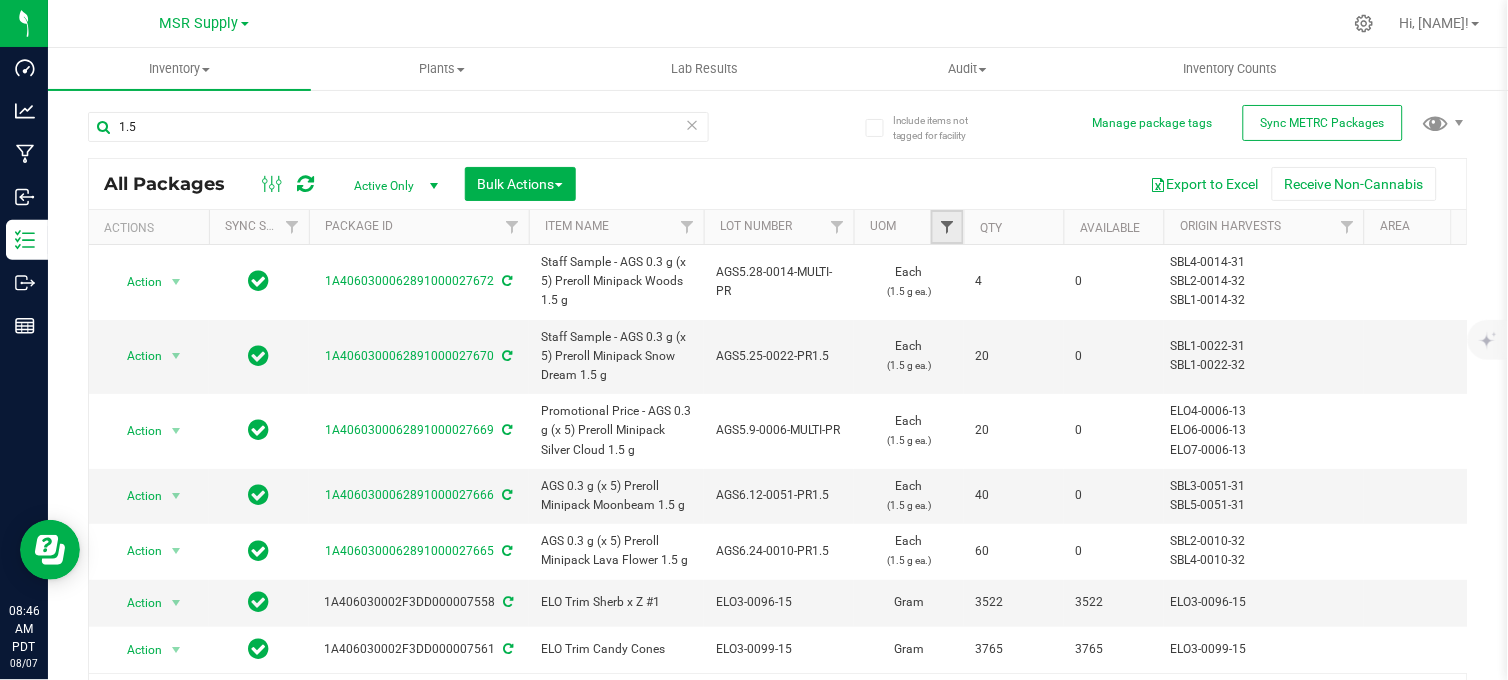 click at bounding box center [947, 227] 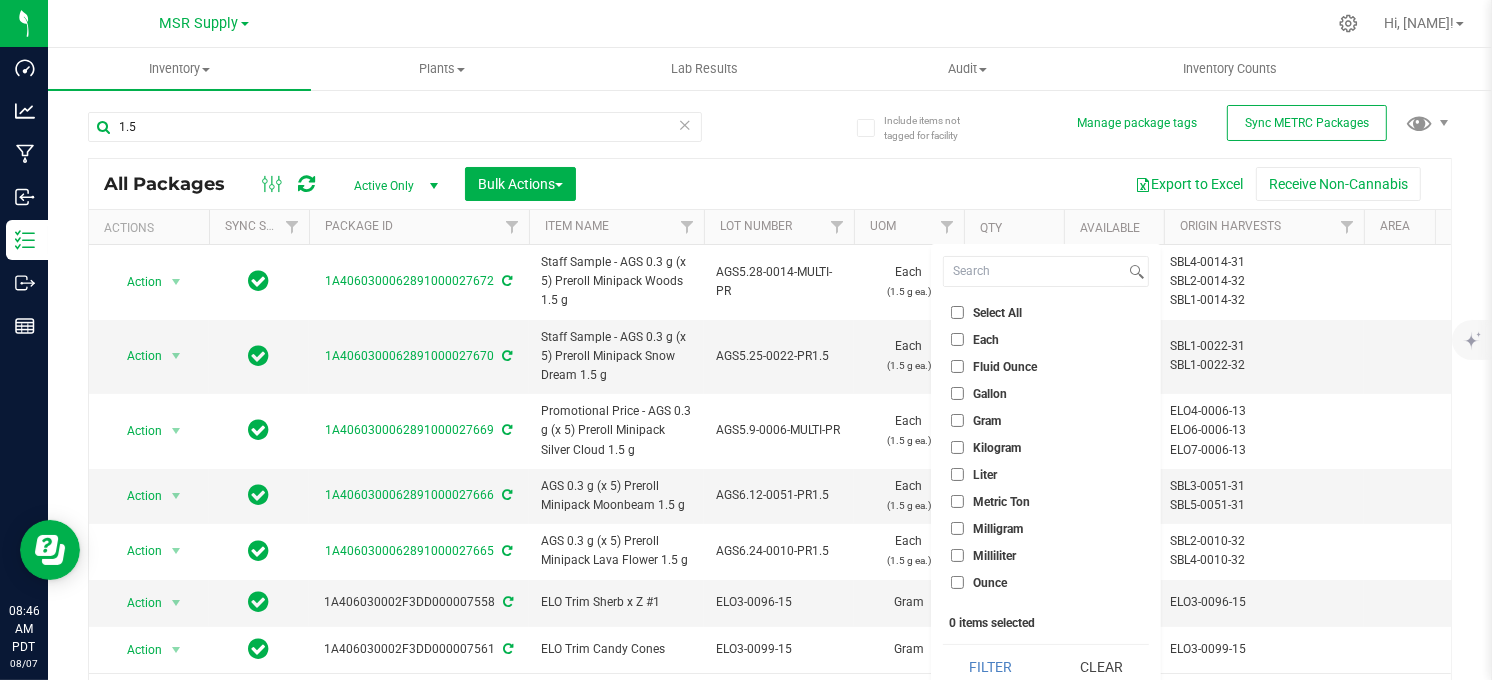 click on "Each" at bounding box center (957, 339) 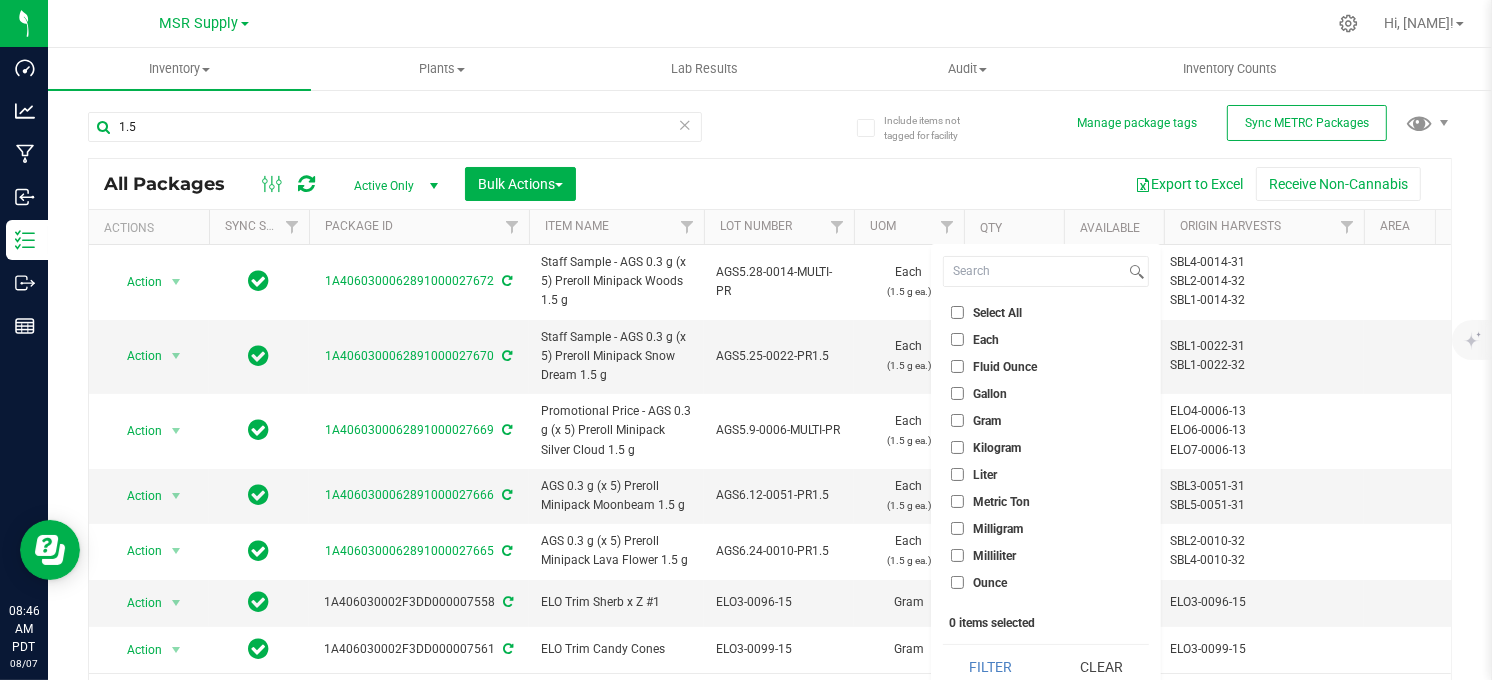 checkbox on "true" 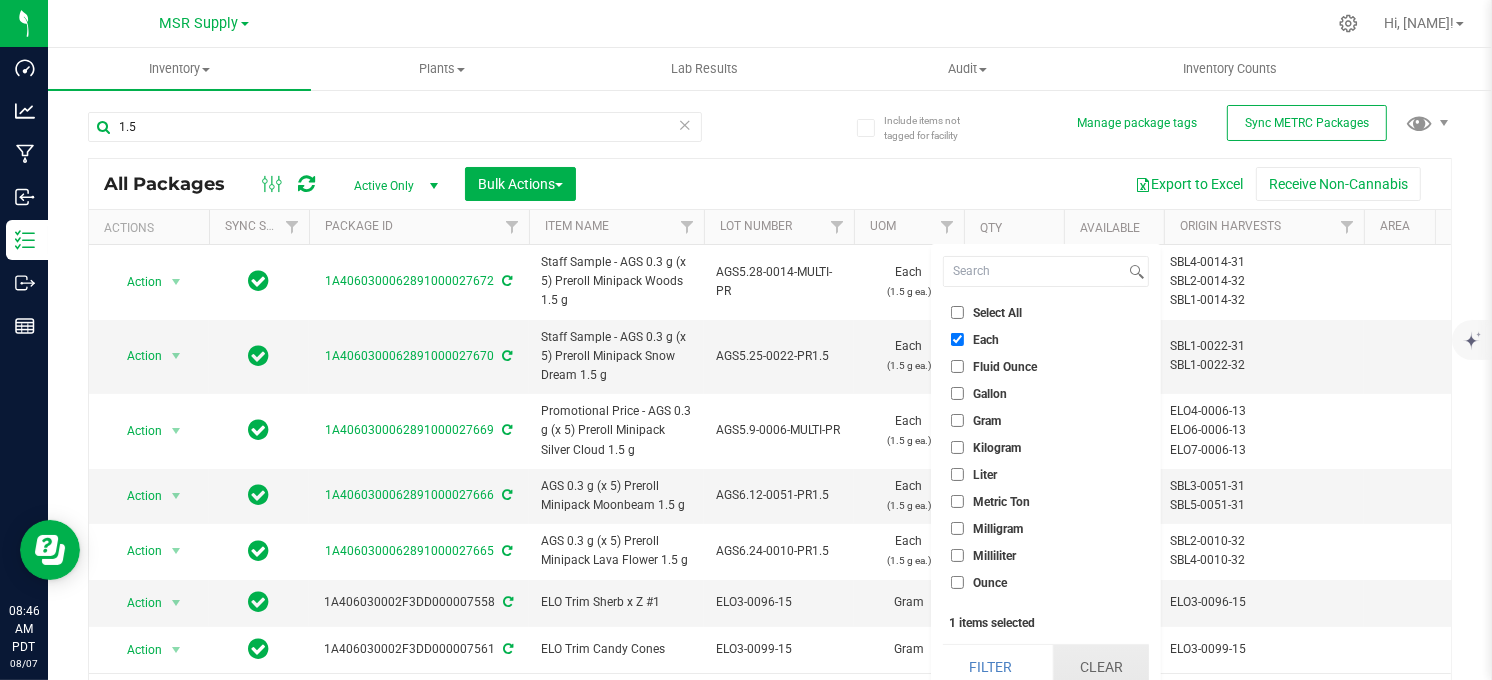 click on "Clear" at bounding box center [1101, 667] 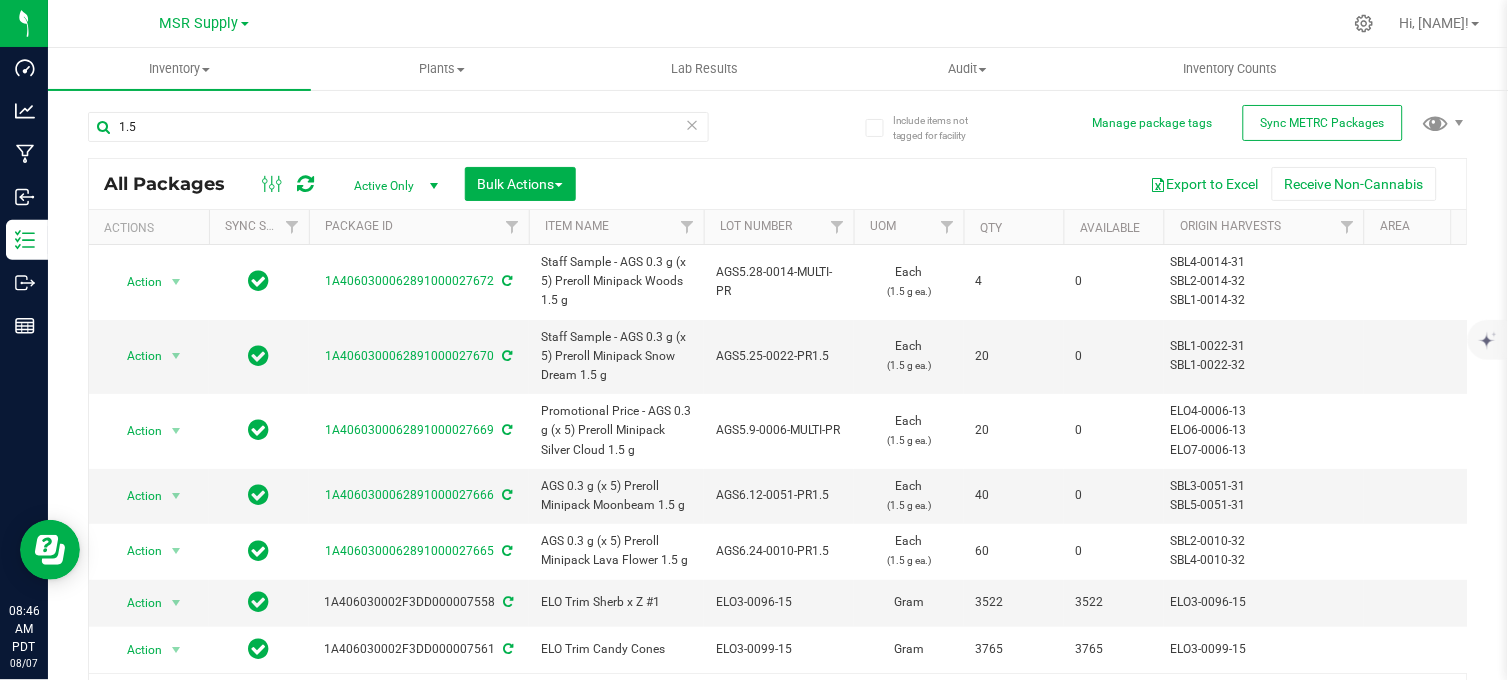 click on "1.5
All Packages
Active Only Active Only Lab Samples Locked All External Internal
Bulk Actions
Add to manufacturing run
Add to outbound order" at bounding box center (778, 407) 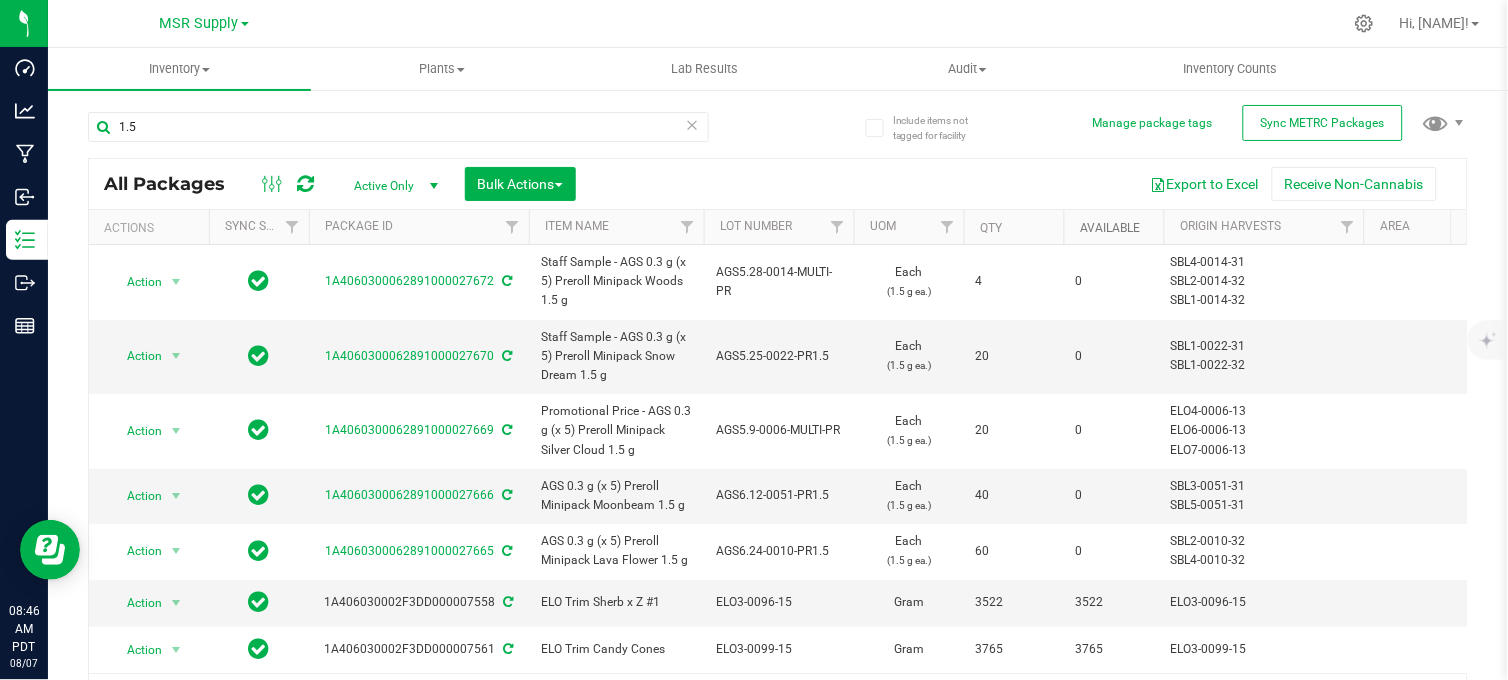 click on "Available" at bounding box center (1110, 228) 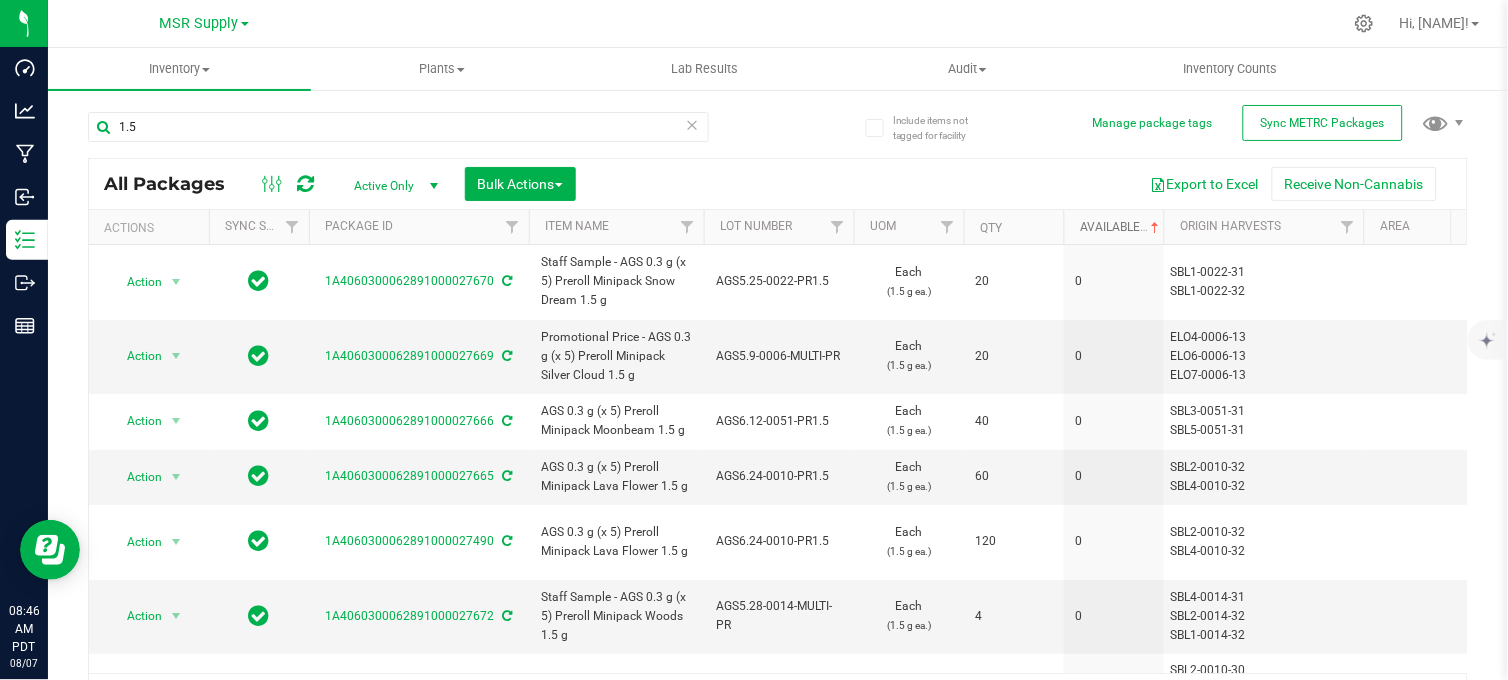 click on "Available" at bounding box center (1121, 227) 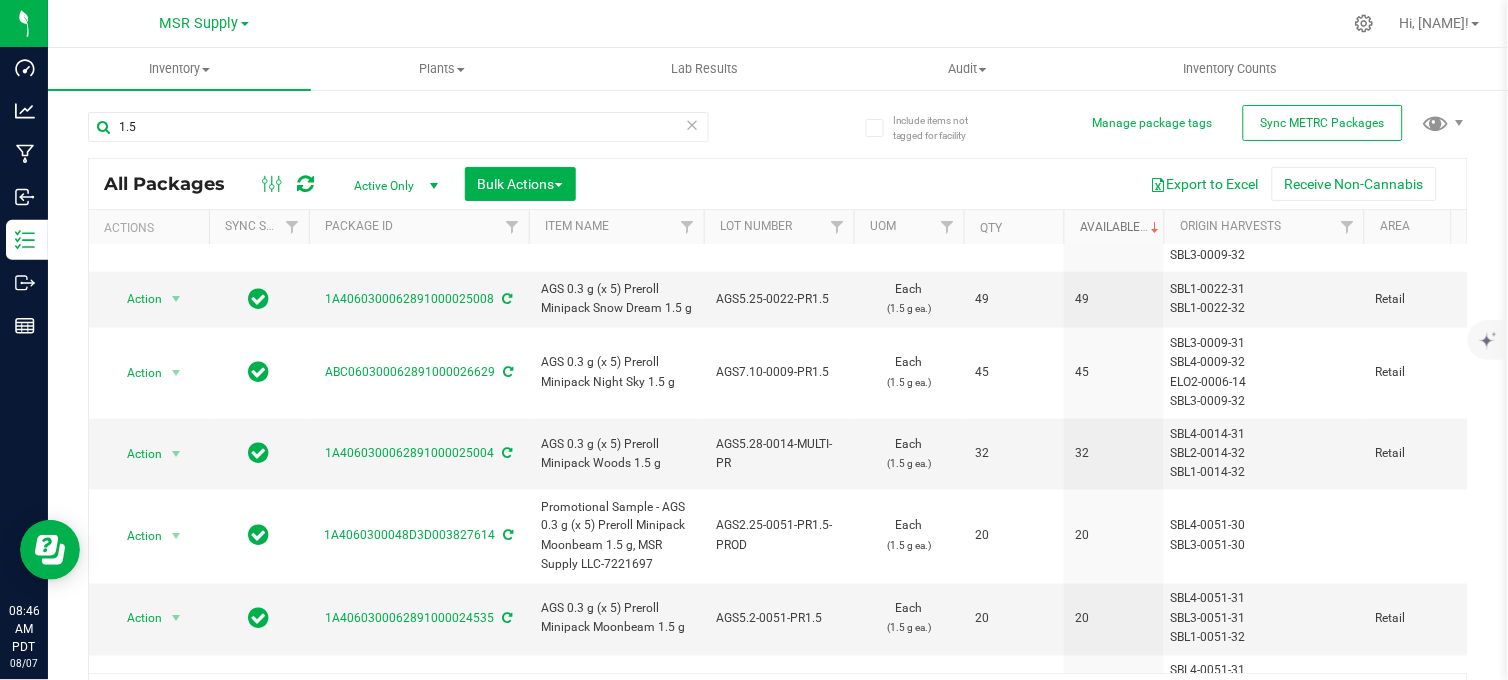 scroll, scrollTop: 0, scrollLeft: 0, axis: both 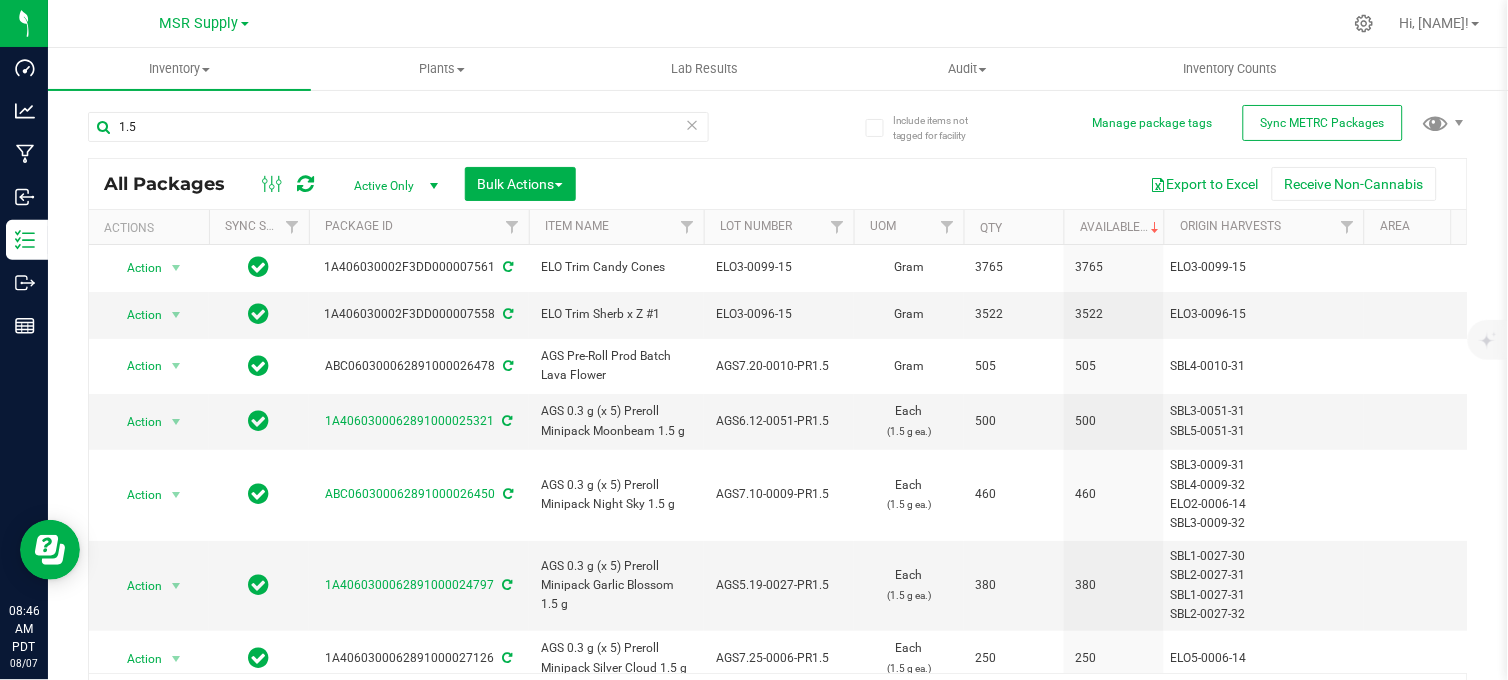 click on "1.5
All Packages
Active Only Active Only Lab Samples Locked All External Internal
Bulk Actions
Add to manufacturing run
Add to outbound order" at bounding box center [778, 407] 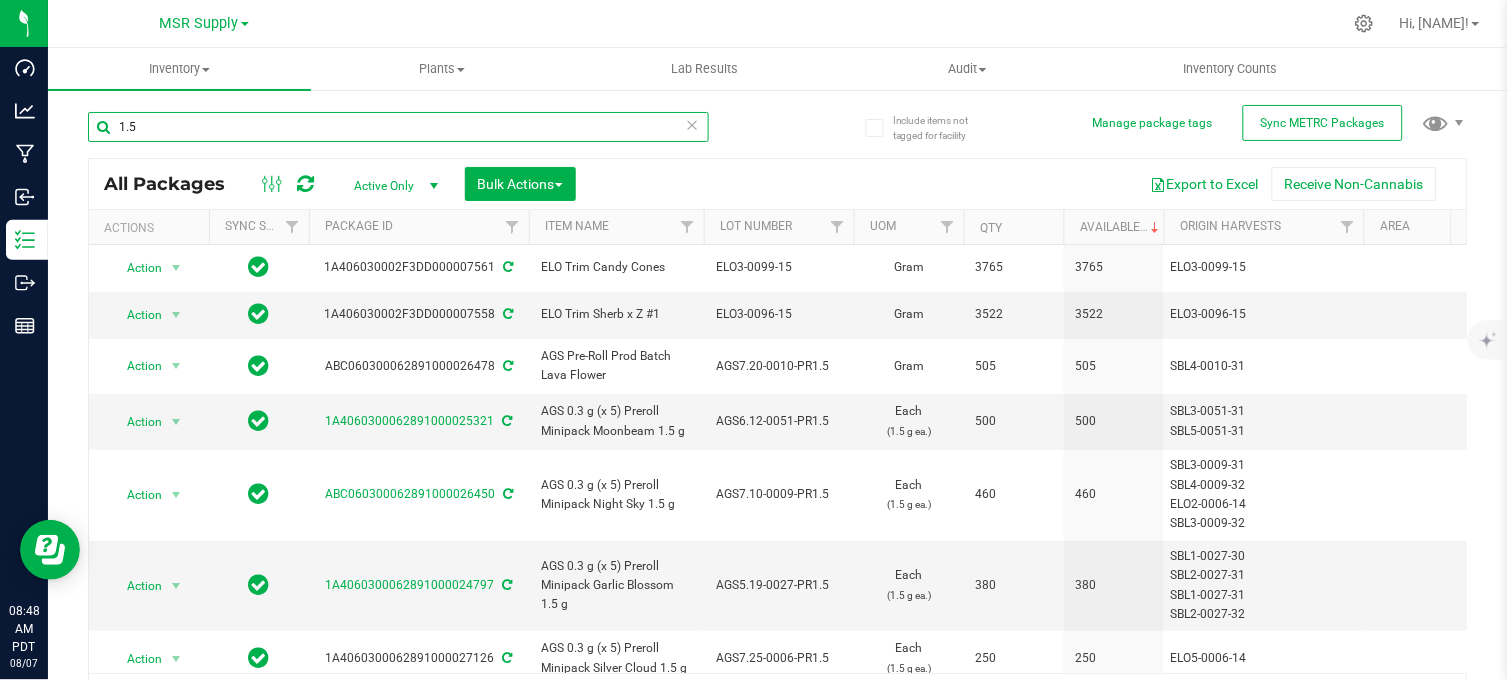 drag, startPoint x: 157, startPoint y: 128, endPoint x: 108, endPoint y: 127, distance: 49.010204 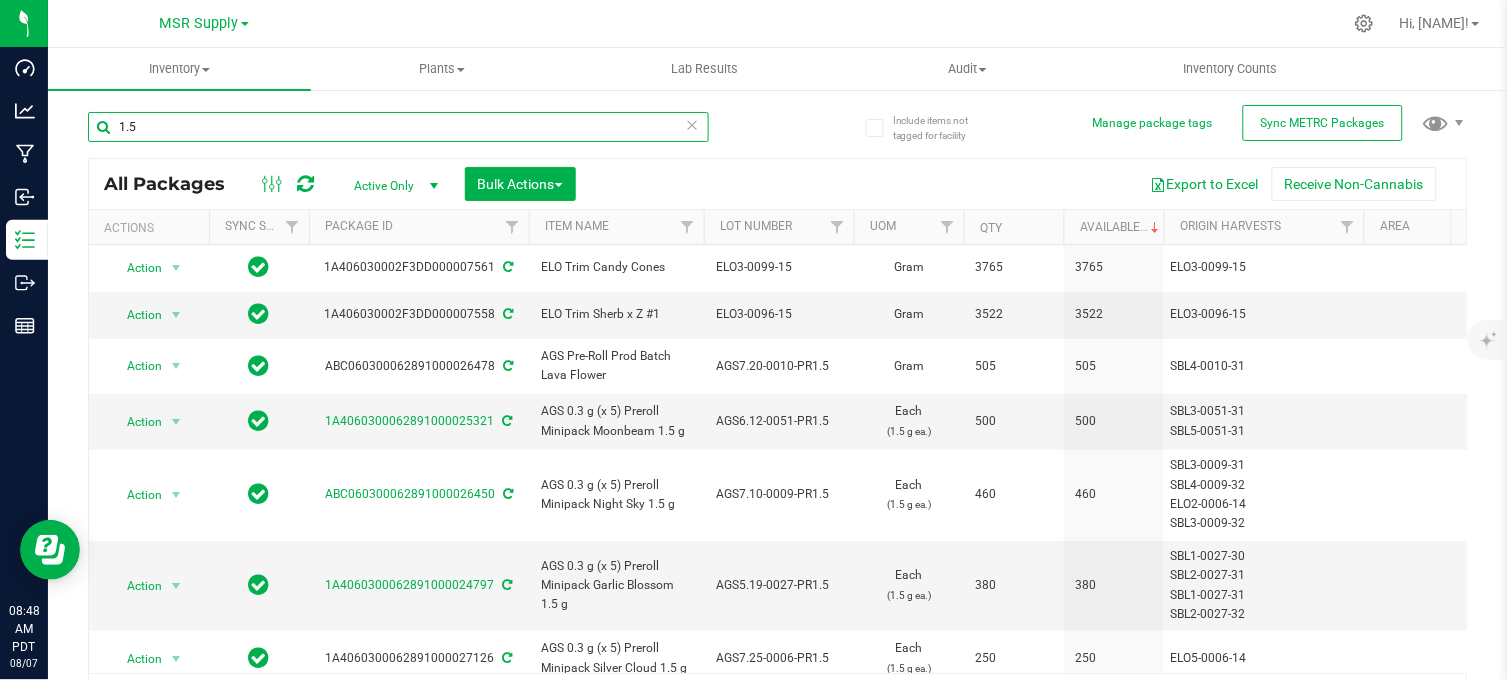click on "1.5" at bounding box center [398, 127] 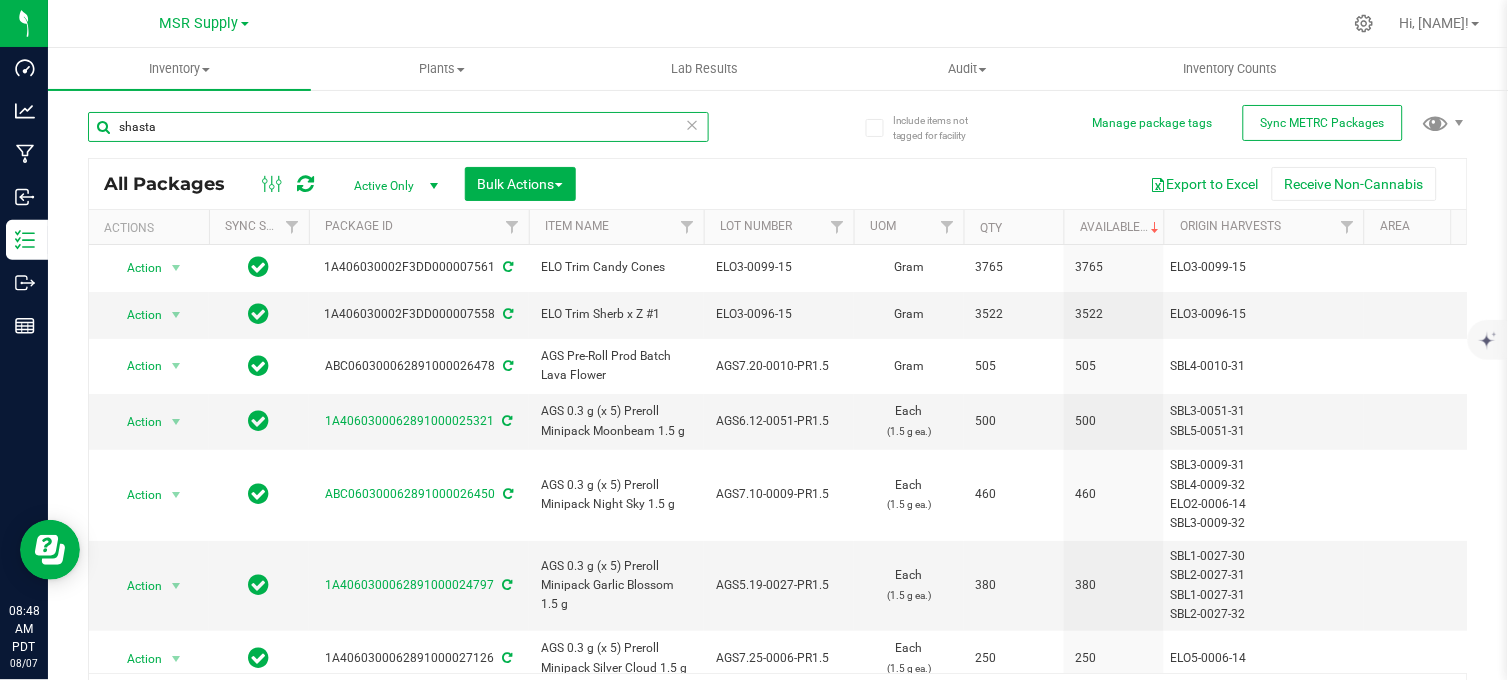type on "shasta" 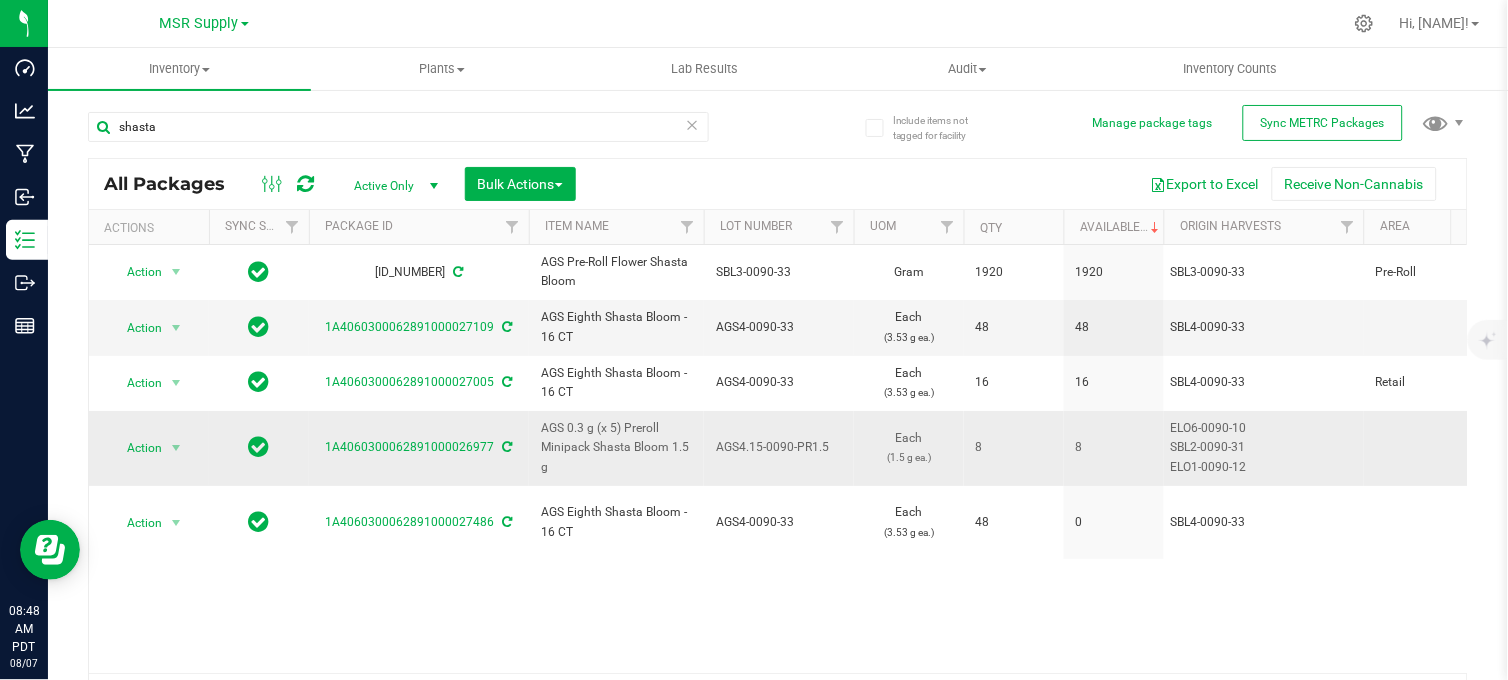 drag, startPoint x: 1092, startPoint y: 442, endPoint x: 1050, endPoint y: 454, distance: 43.68066 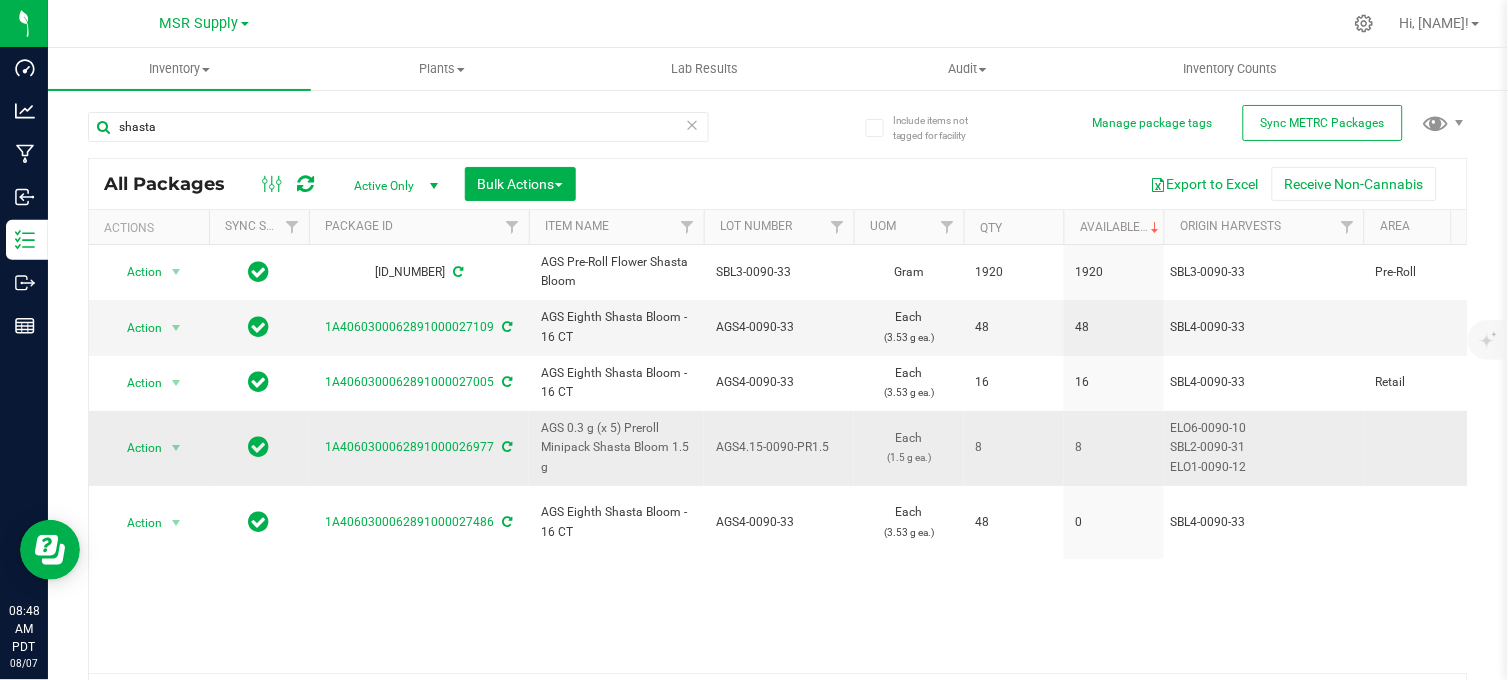 click on "Action Action Adjust qty Create package Edit attributes Global inventory Locate package Lock package Print package label Record a lab result Retag package See history Take lab sample
1A4060300062891000026977
AGS 0.3 g (x 5) Preroll Minipack Shasta Bloom 1.5 g
AGS4.15-0090-PR1.5
Each
(1.5 g ea.)
8
8
ELO6-0090-10 SBL2-0090-31 ELO1-0090-12
TestPassed
Created
Shasta Bloom
AGS-0090-PR1.5
Jul 24, 2025 15:29:00 PDT" at bounding box center [3374, 448] 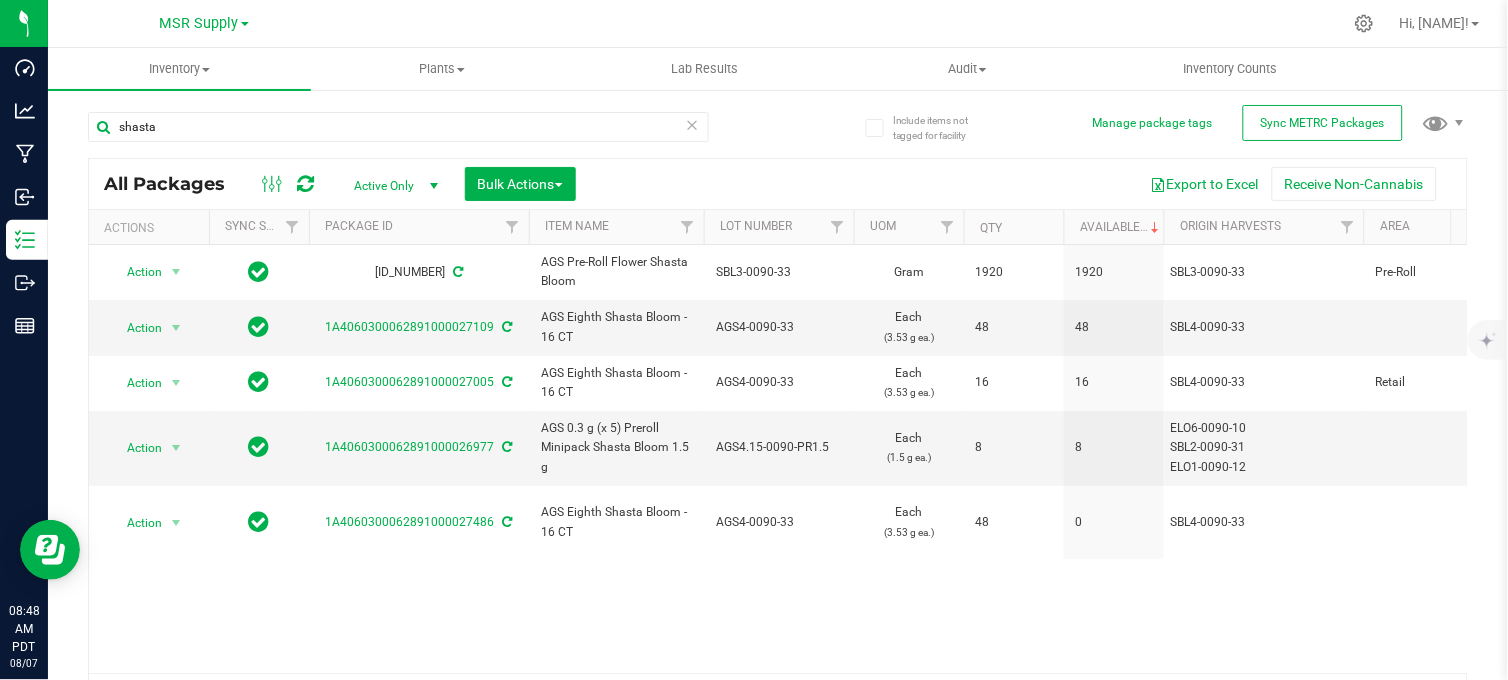 drag, startPoint x: 1050, startPoint y: 454, endPoint x: 962, endPoint y: 623, distance: 190.53871 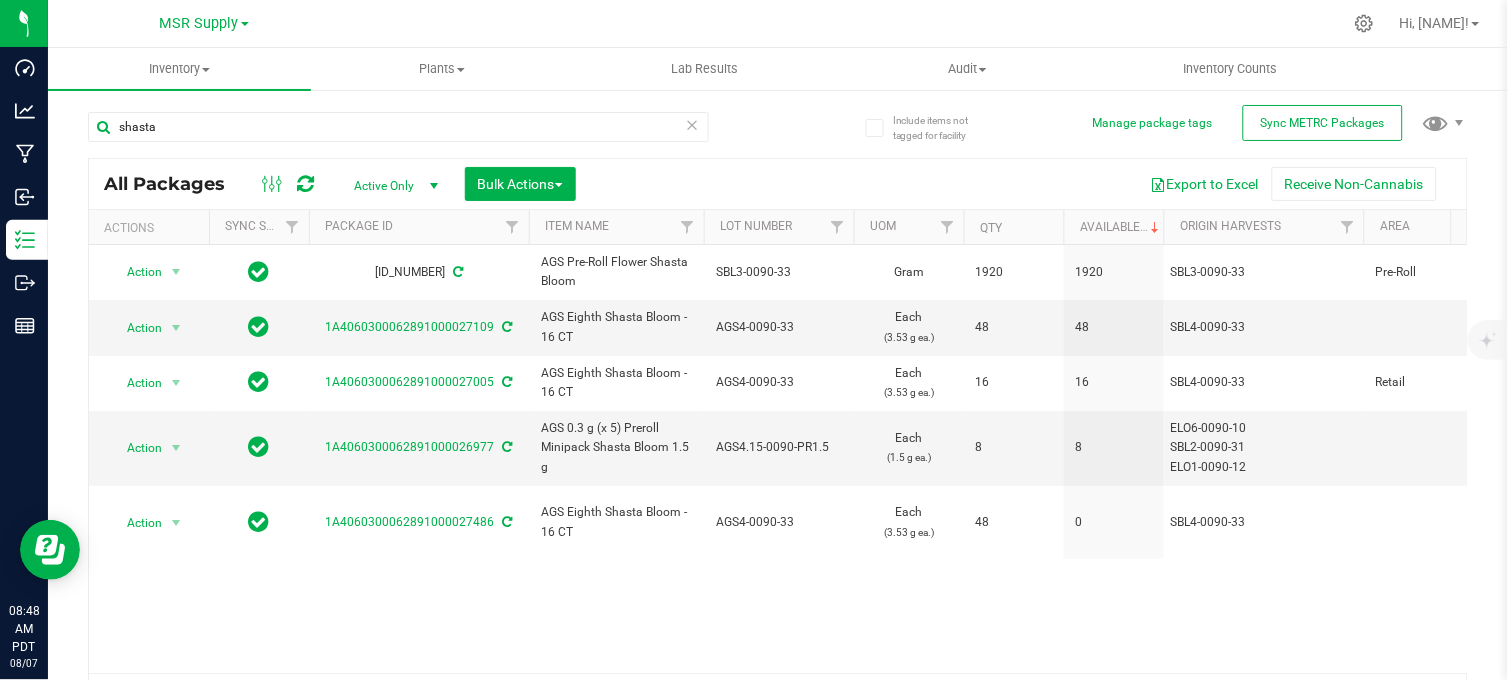 click on "Action Action Adjust qty Create package Edit attributes Global inventory Locate package Lock package Print package label Record a lab result Retag package See history Take lab sample
1A4060300062891000026973
AGS Pre-Roll Flower Shasta Bloom
SBL3-0090-33
Gram
1920
1920
SBL3-0090-33
Pre-Roll
NotSubmitted
Created
Shasta Bloom
AGS-0090-PRF
Jul 24, 2025 14:58:00 PDT
Now" at bounding box center [778, 459] 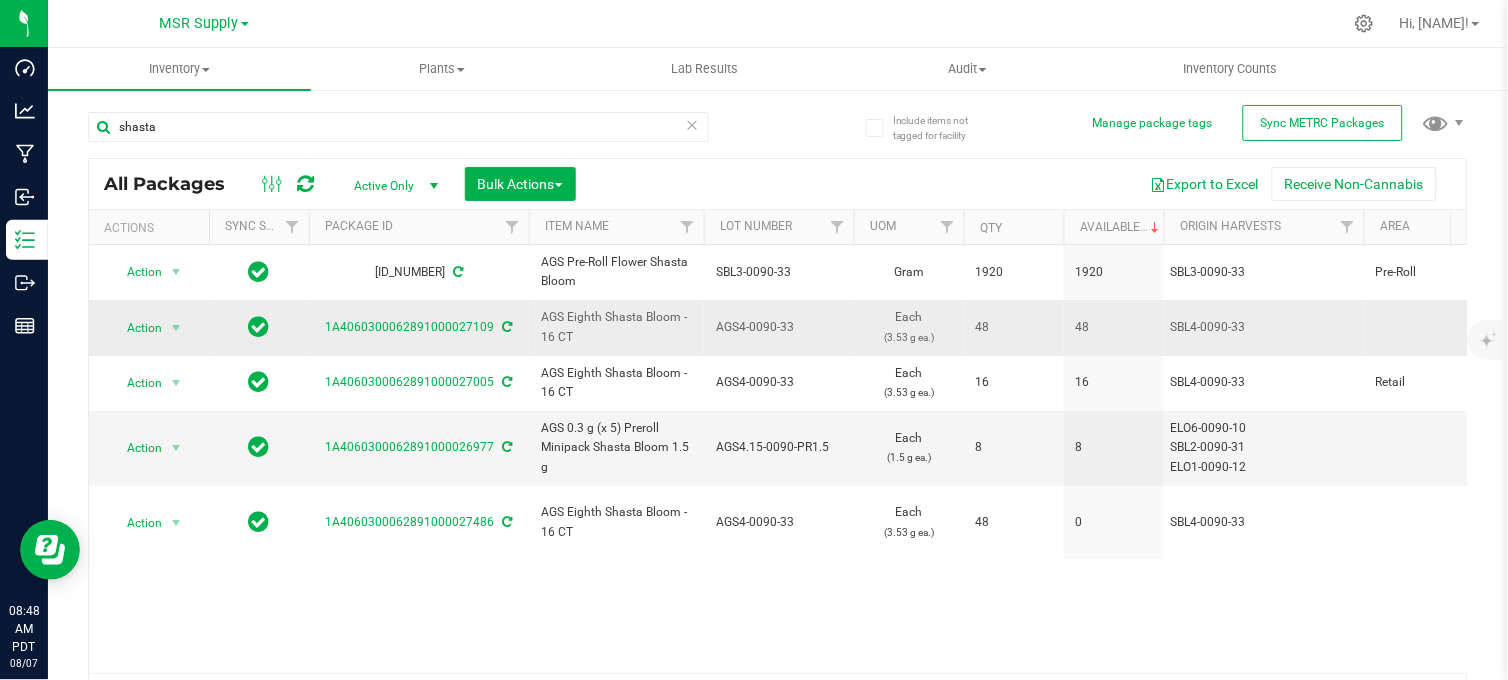 drag, startPoint x: 1105, startPoint y: 324, endPoint x: 1055, endPoint y: 338, distance: 51.92302 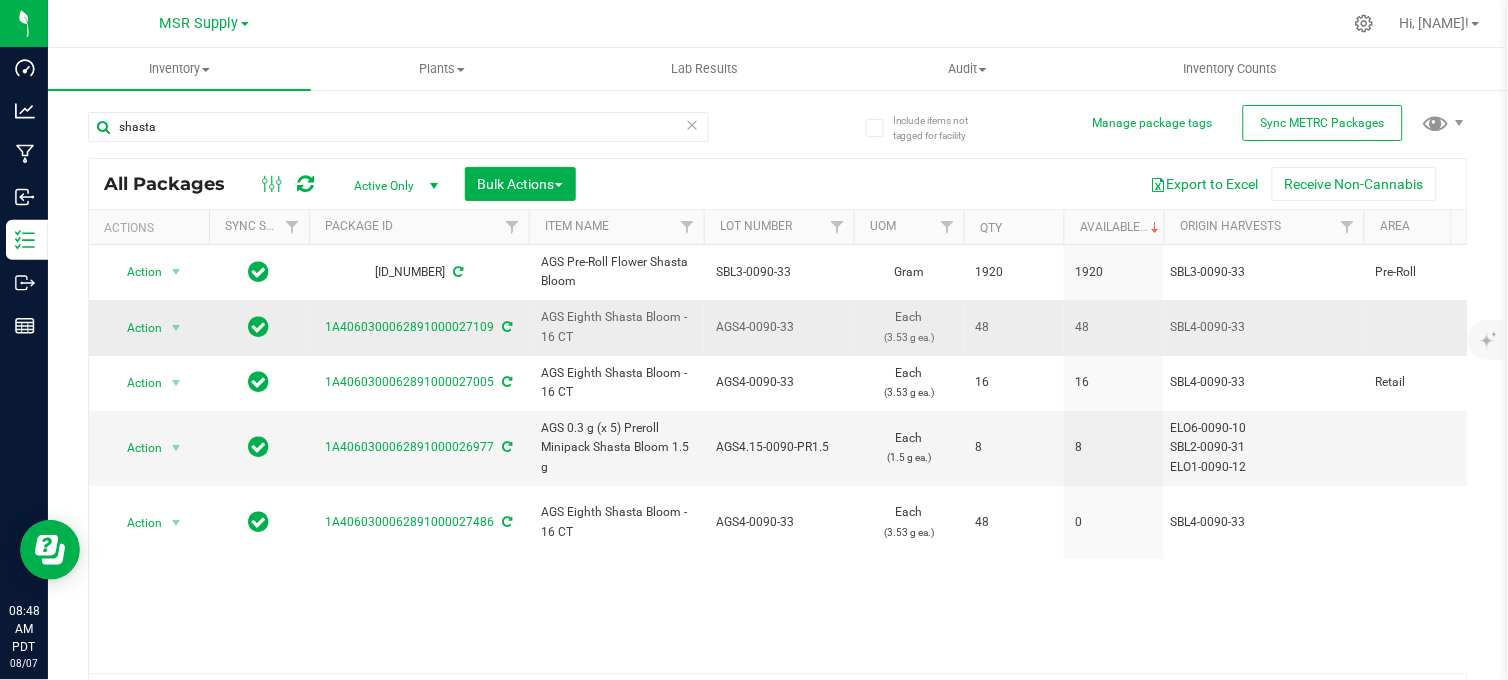 click on "Action Action Adjust qty Create package Edit attributes Global inventory Locate package Lock package Print package label Record a lab result Retag package See history Take lab sample
1A4060300062891000027109
AGS Eighth Shasta Bloom - 16 CT
AGS4-0090-33
Each
(3.53 g ea.)
48
48
SBL4-0090-33
TestPassed
Created
Shasta Bloom
AGS-0090-P16
Jul 23, 2025 09:58:32 PDT
Now" at bounding box center (3374, 327) 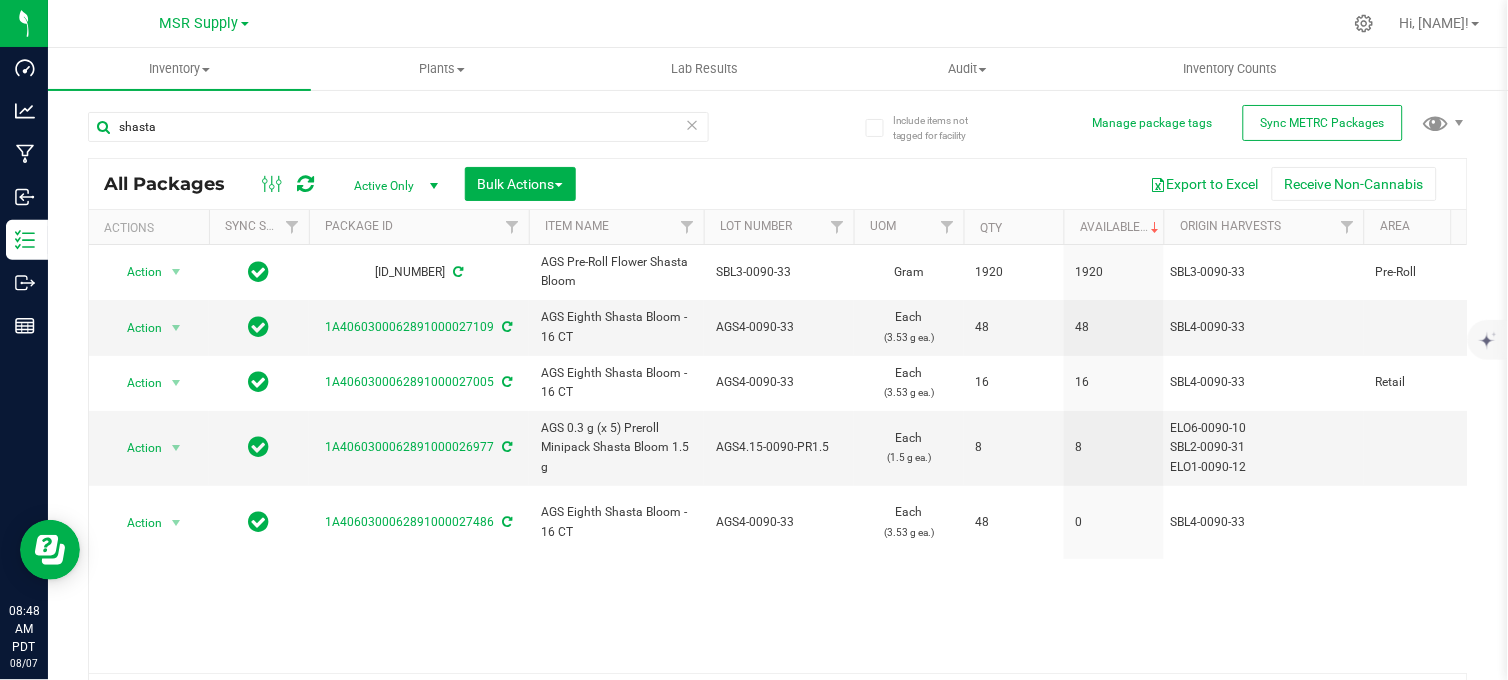 click on "Action Action Adjust qty Create package Edit attributes Global inventory Locate package Lock package Print package label Record a lab result Retag package See history Take lab sample
1A4060300062891000026973
AGS Pre-Roll Flower Shasta Bloom
SBL3-0090-33
Gram
1920
1920
SBL3-0090-33
Pre-Roll
NotSubmitted
Created
Shasta Bloom
AGS-0090-PRF
Jul 24, 2025 14:58:00 PDT
Now" at bounding box center (778, 459) 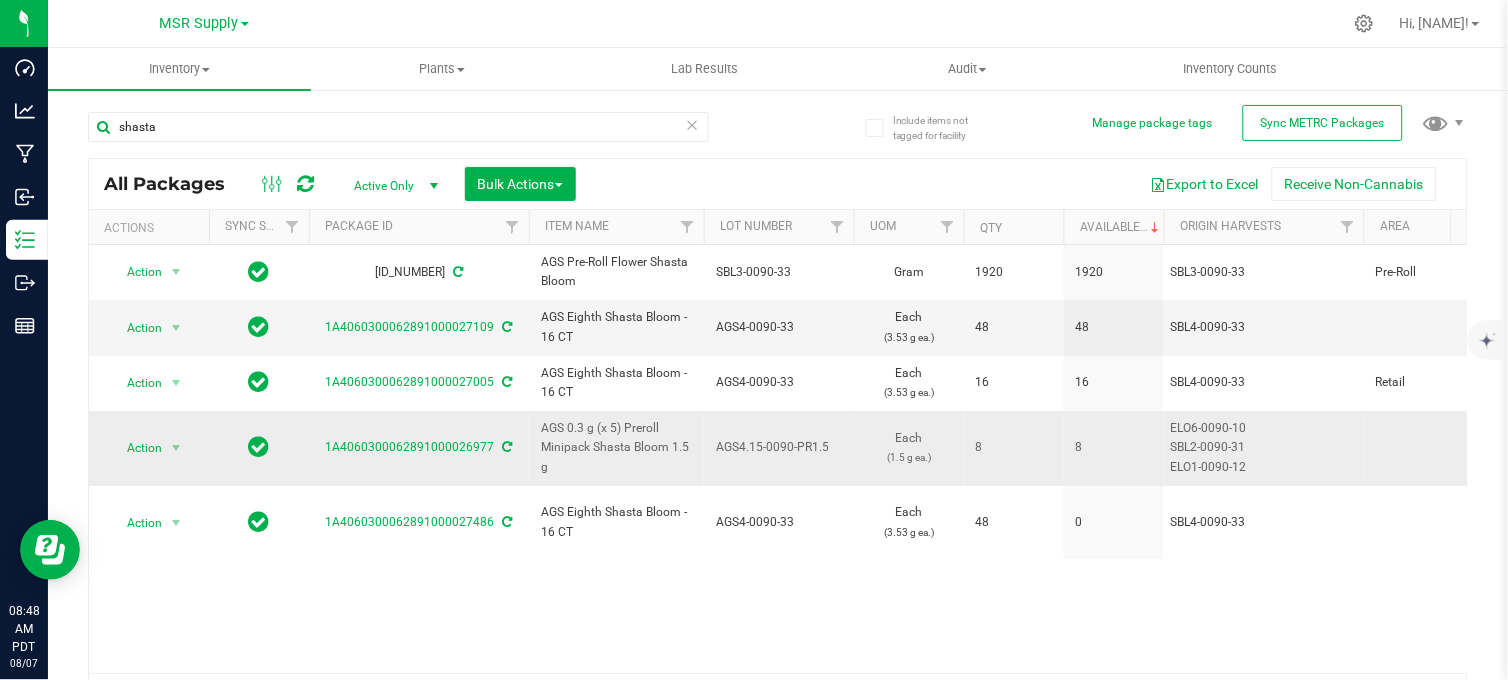 drag, startPoint x: 1104, startPoint y: 446, endPoint x: 1065, endPoint y: 447, distance: 39.012817 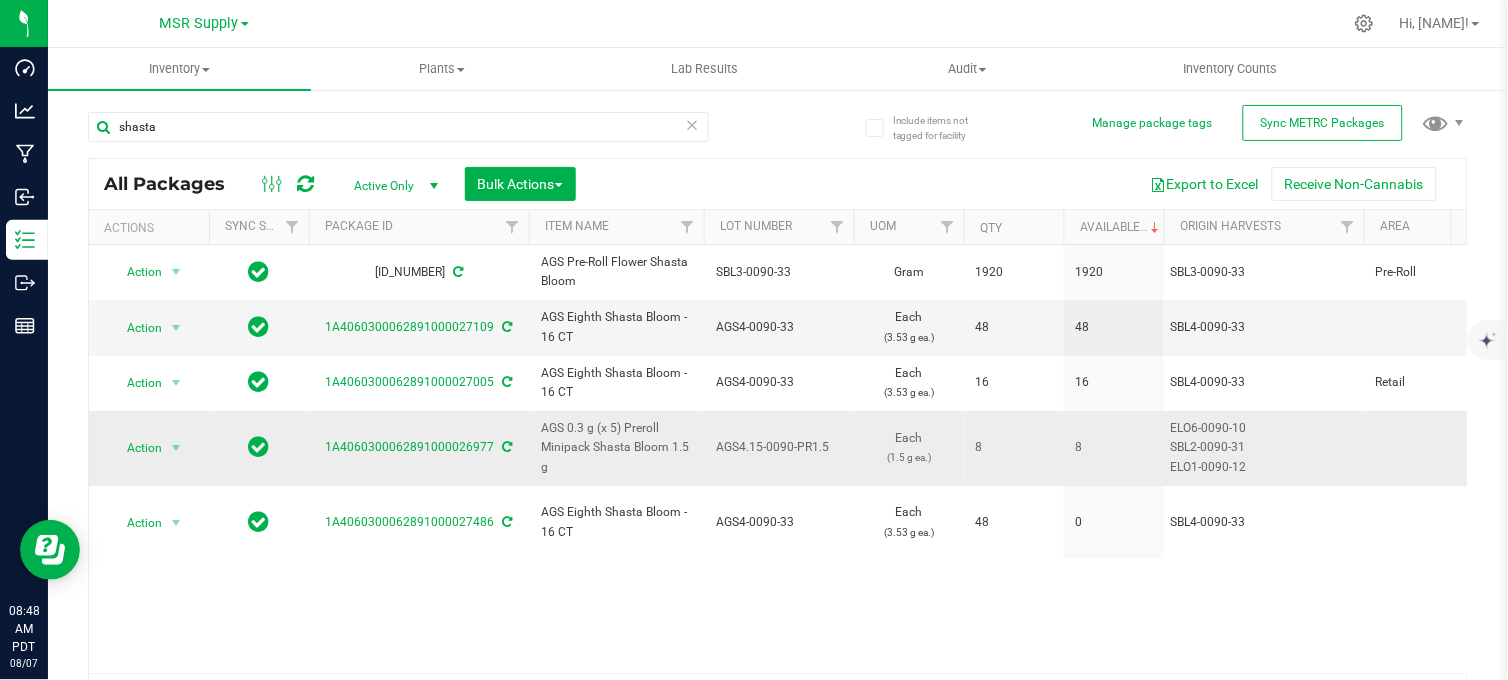 click on "8" at bounding box center (1114, 448) 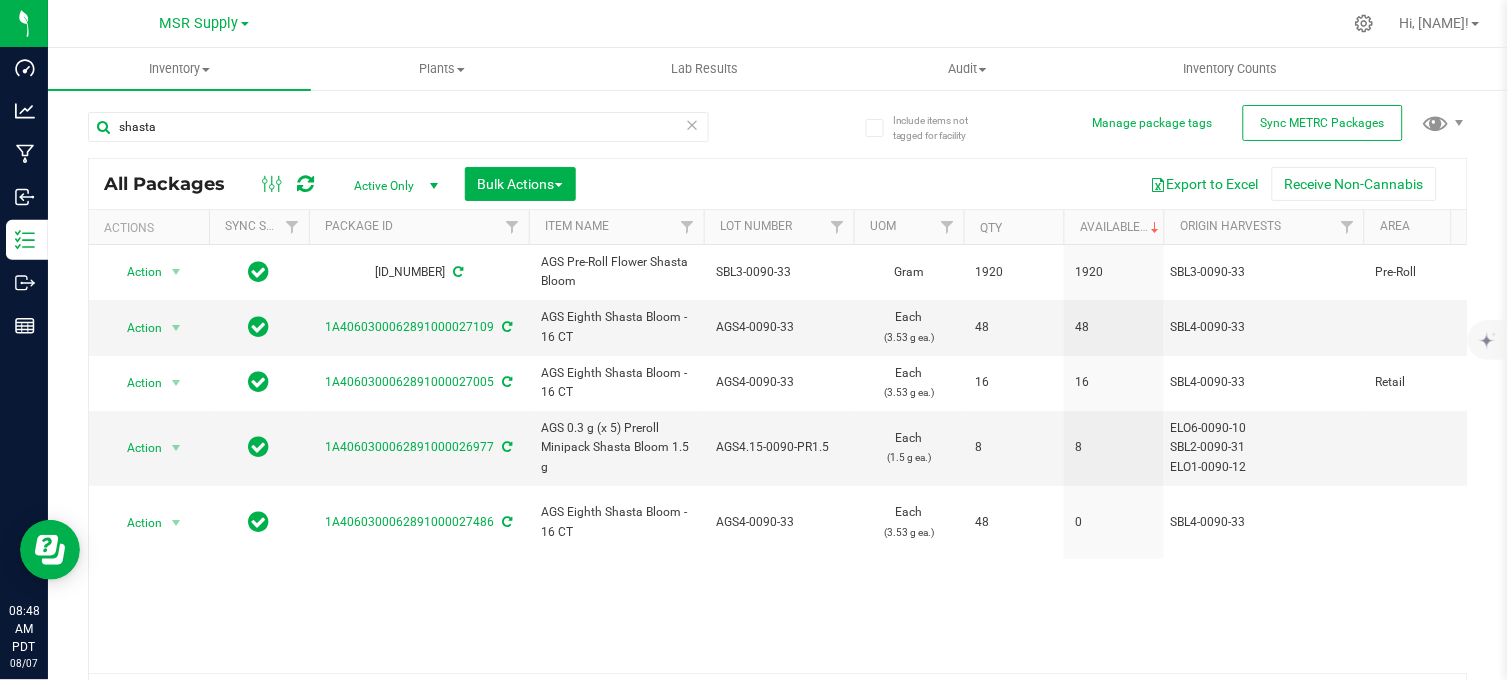 drag, startPoint x: 1065, startPoint y: 447, endPoint x: 993, endPoint y: 611, distance: 179.1089 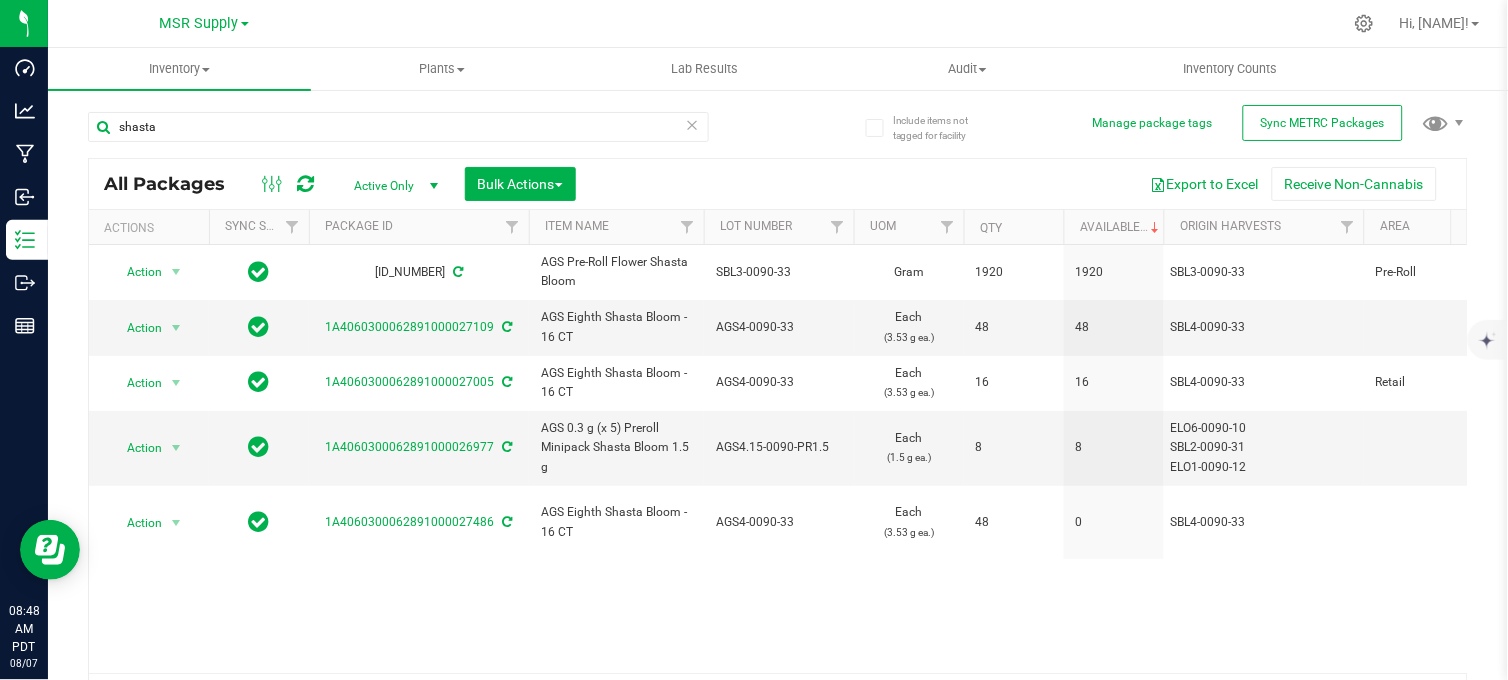 click on "Action Action Adjust qty Create package Edit attributes Global inventory Locate package Lock package Print package label Record a lab result Retag package See history Take lab sample
1A4060300062891000026973
AGS Pre-Roll Flower Shasta Bloom
SBL3-0090-33
Gram
1920
1920
SBL3-0090-33
Pre-Roll
NotSubmitted
Created
Shasta Bloom
AGS-0090-PRF
Jul 24, 2025 14:58:00 PDT
Now" at bounding box center [778, 459] 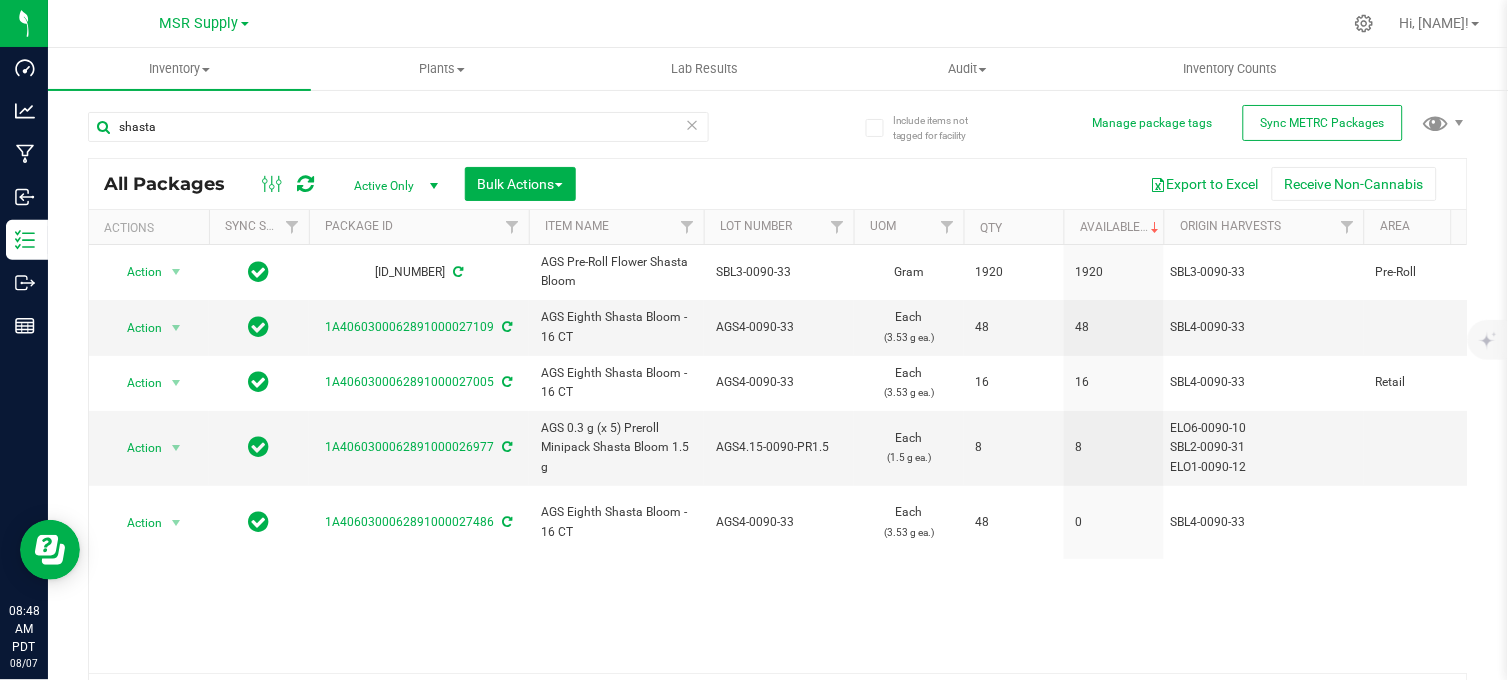 click on "shasta" at bounding box center [433, 126] 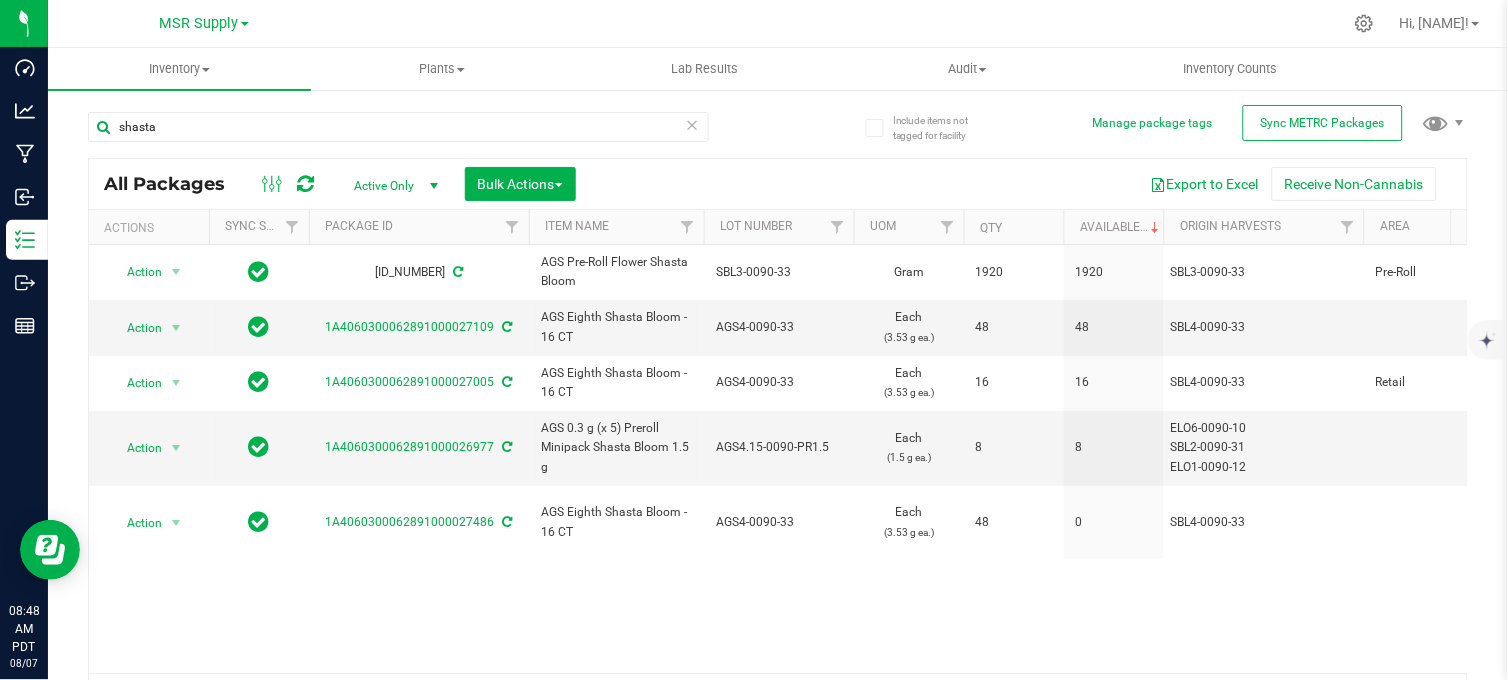 click on "shasta" at bounding box center (433, 126) 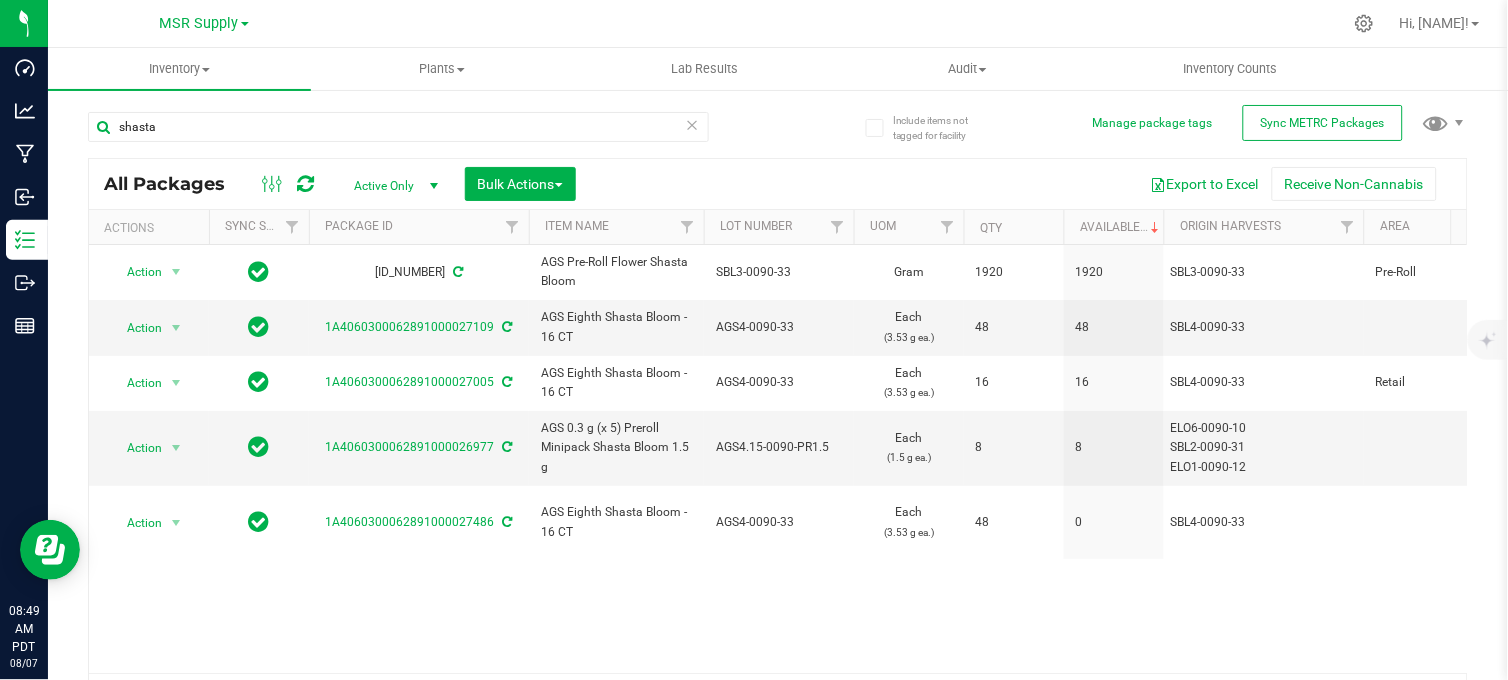 click on "shasta" at bounding box center [433, 126] 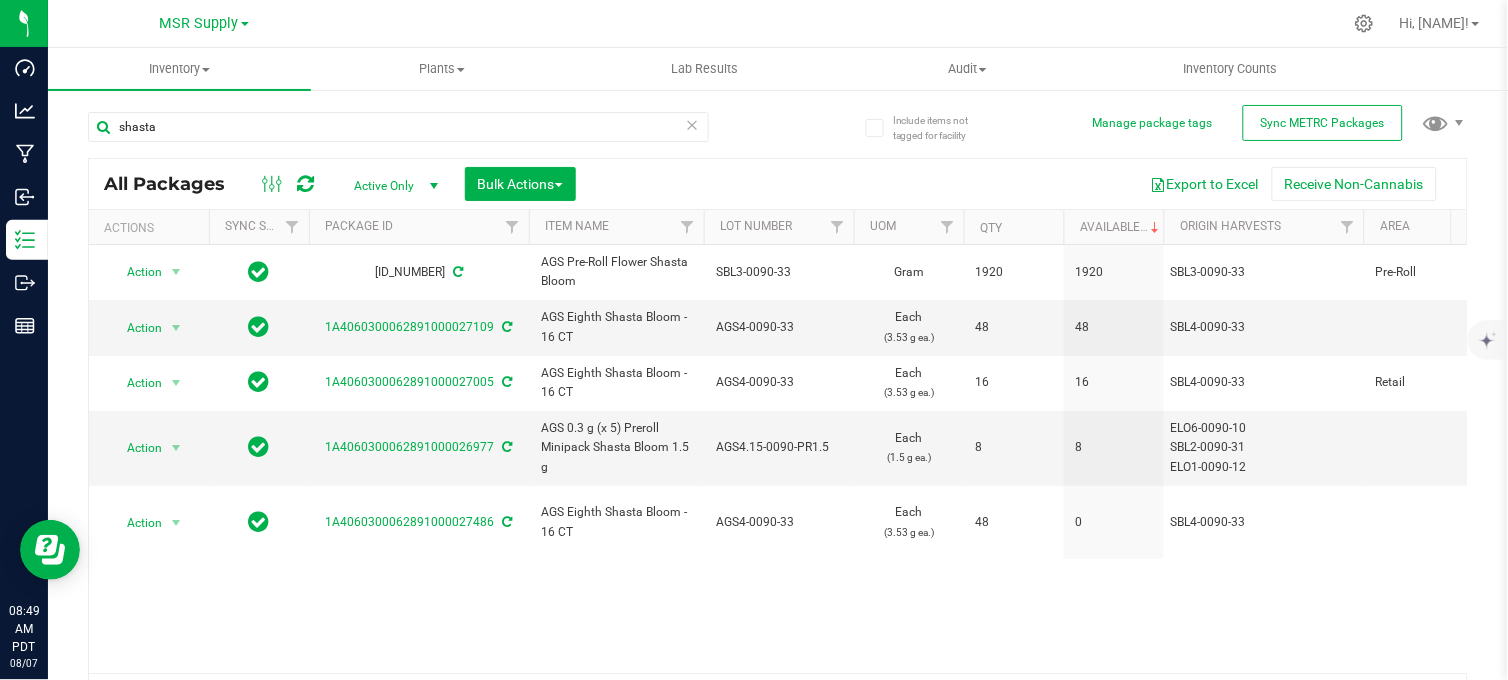 click on "shasta
All Packages
Active Only Active Only Lab Samples Locked All External Internal
Bulk Actions
Add to manufacturing run
Add to outbound order" at bounding box center [778, 407] 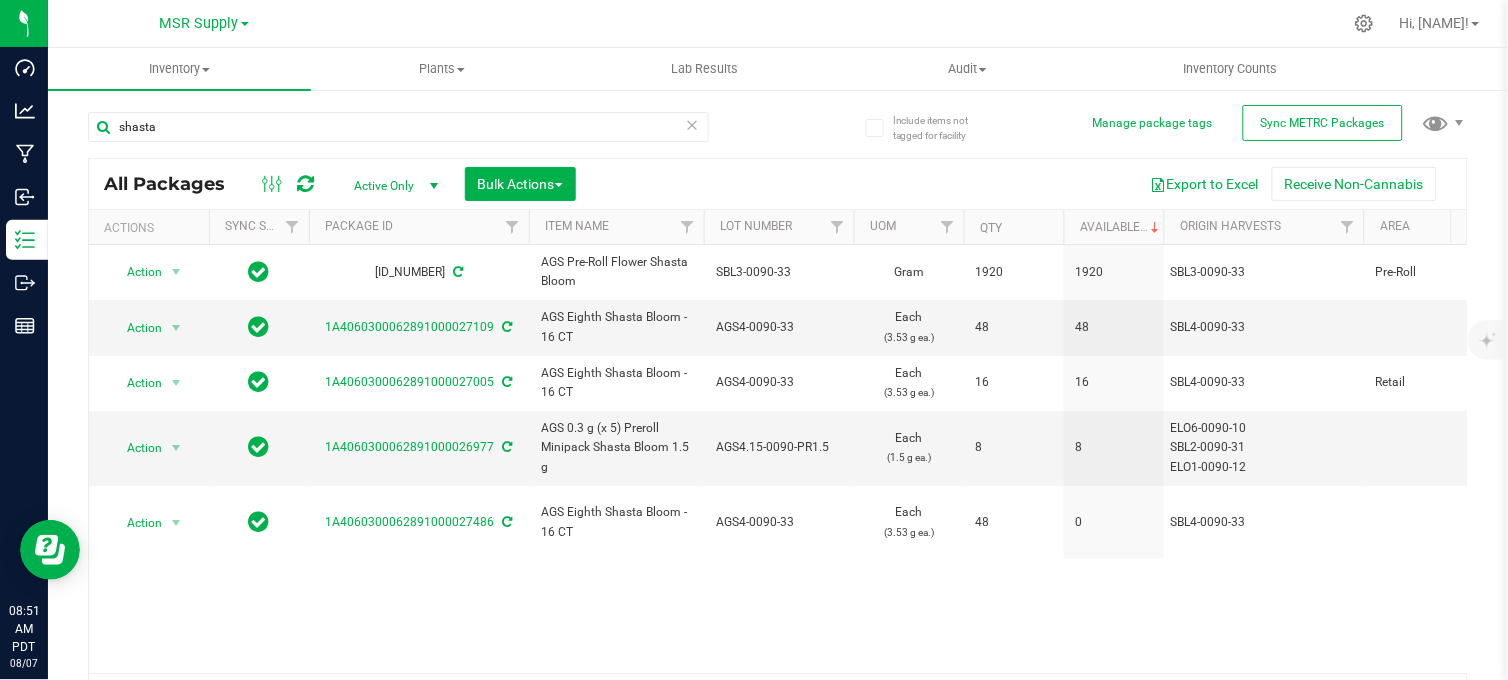 click at bounding box center [850, 23] 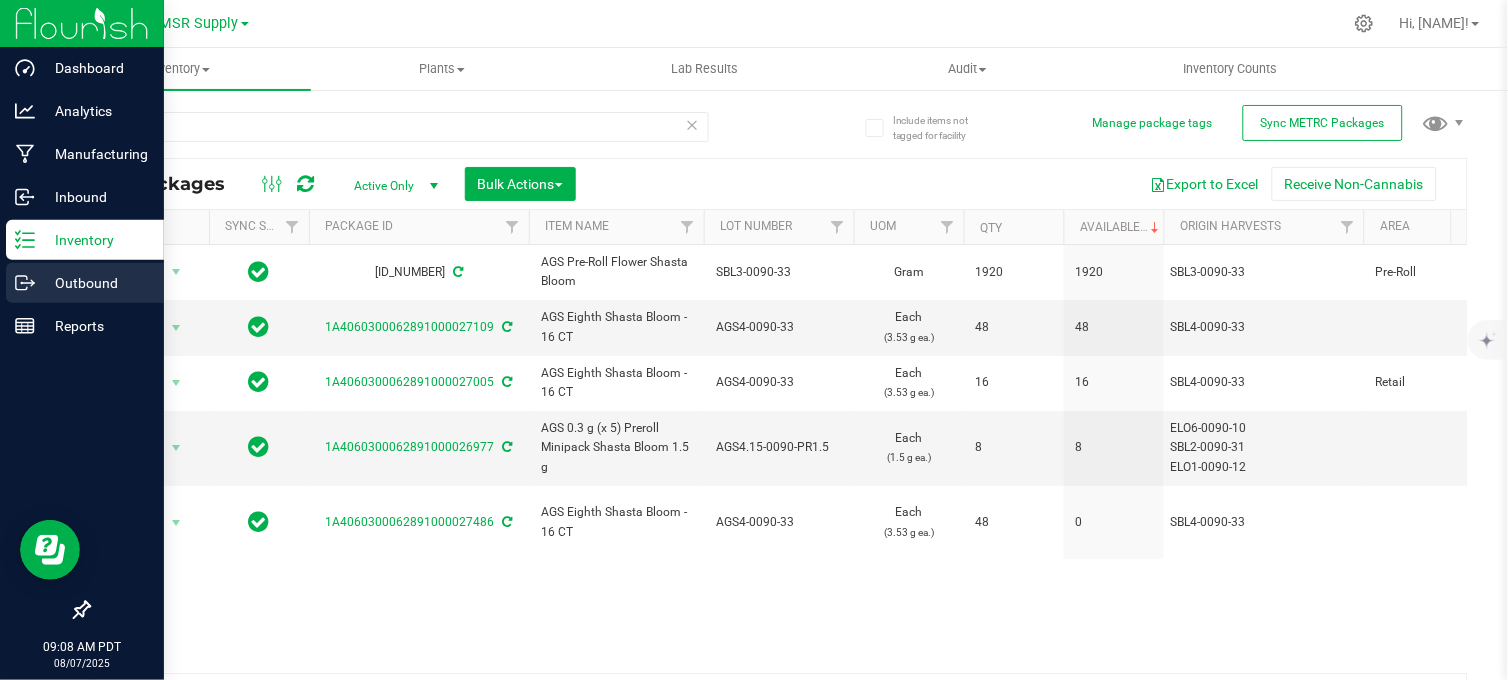 click on "Outbound" at bounding box center (95, 283) 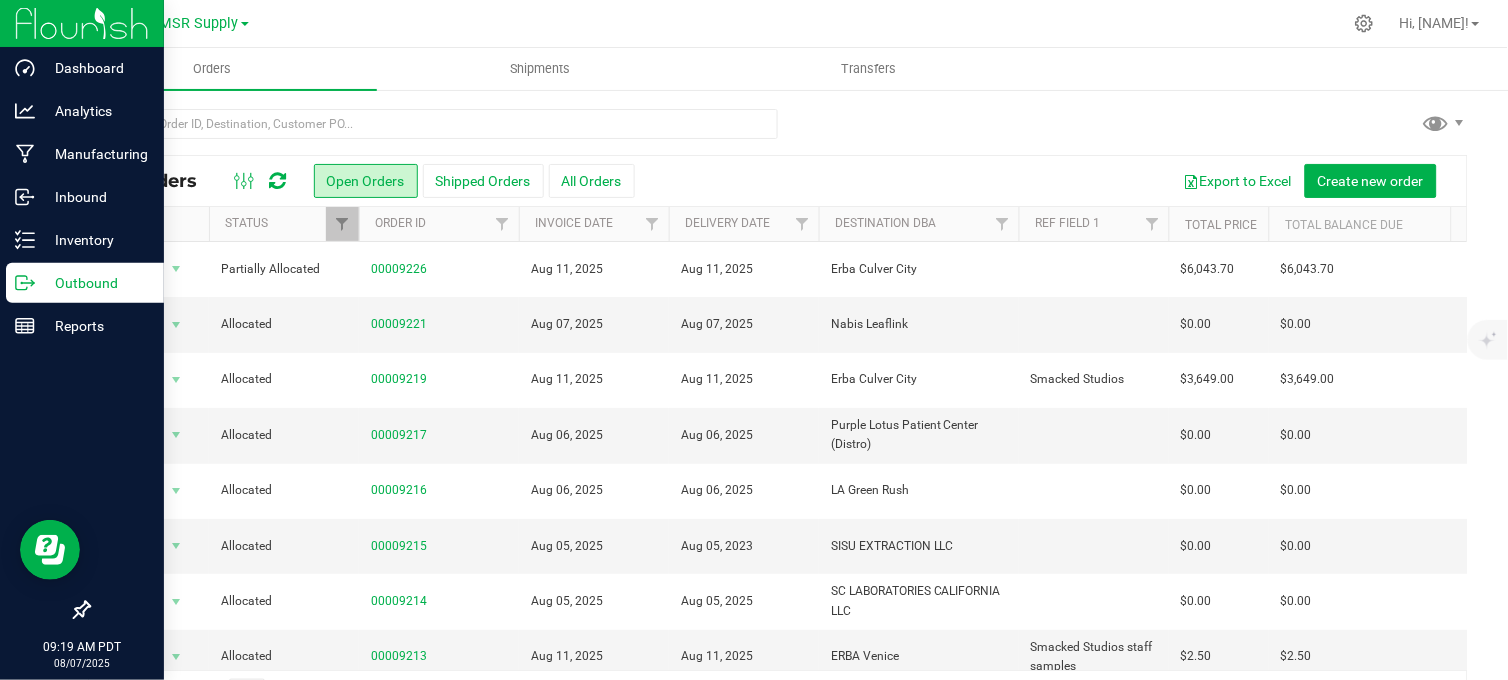 click at bounding box center [778, 132] 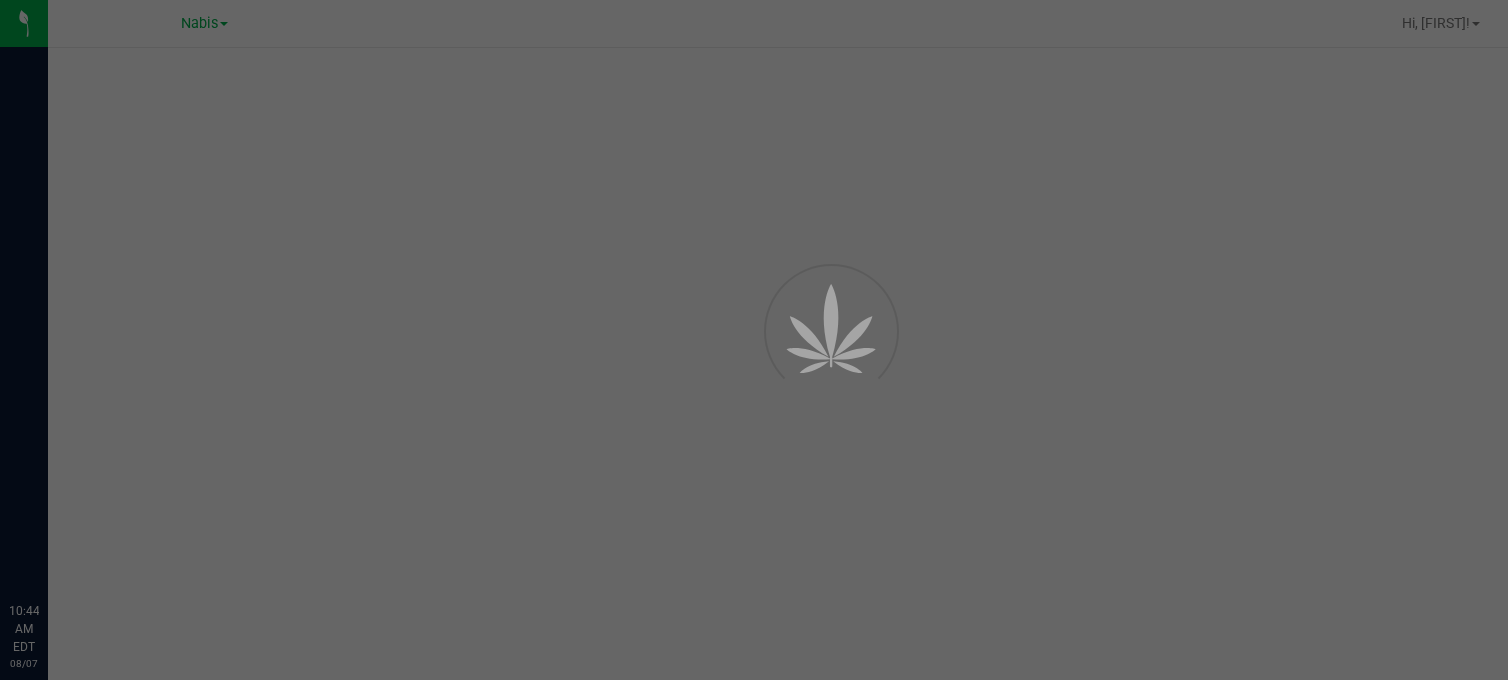 scroll, scrollTop: 0, scrollLeft: 0, axis: both 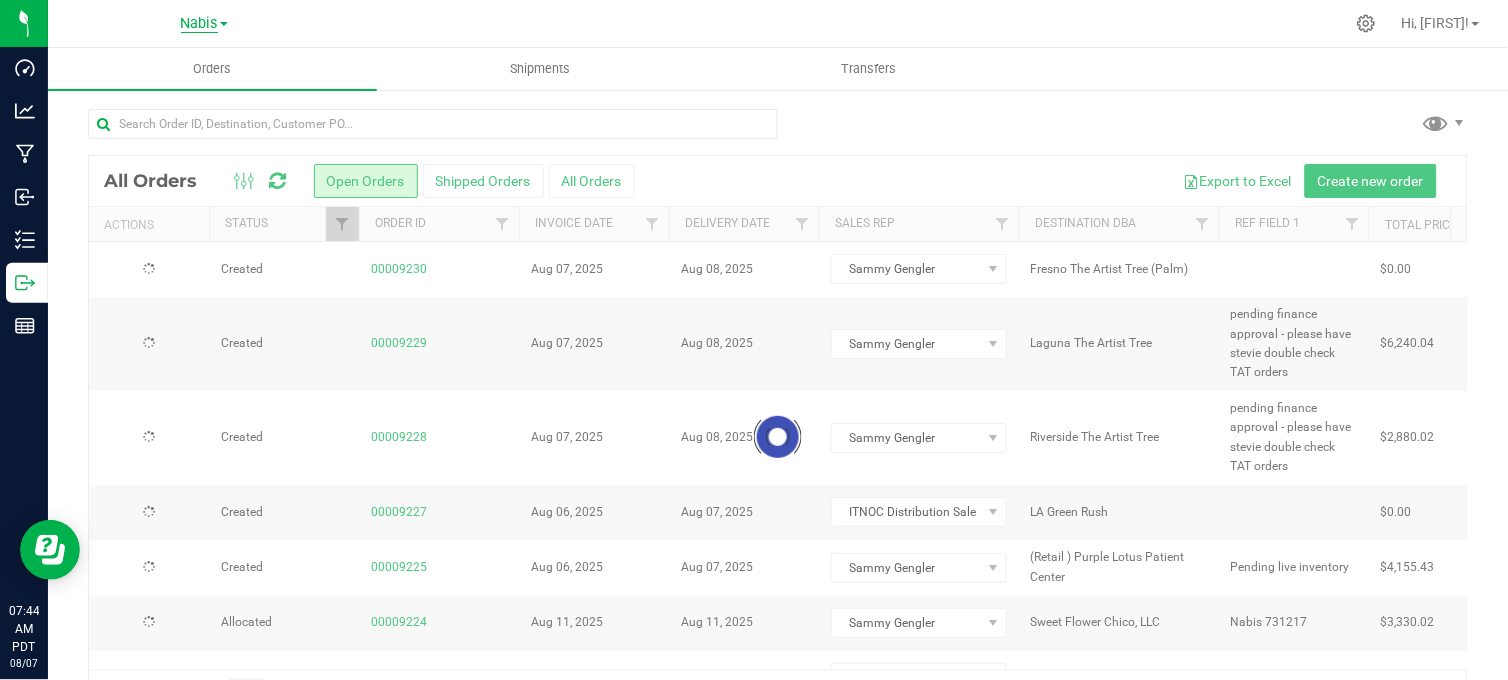 click on "Nabis" at bounding box center (199, 24) 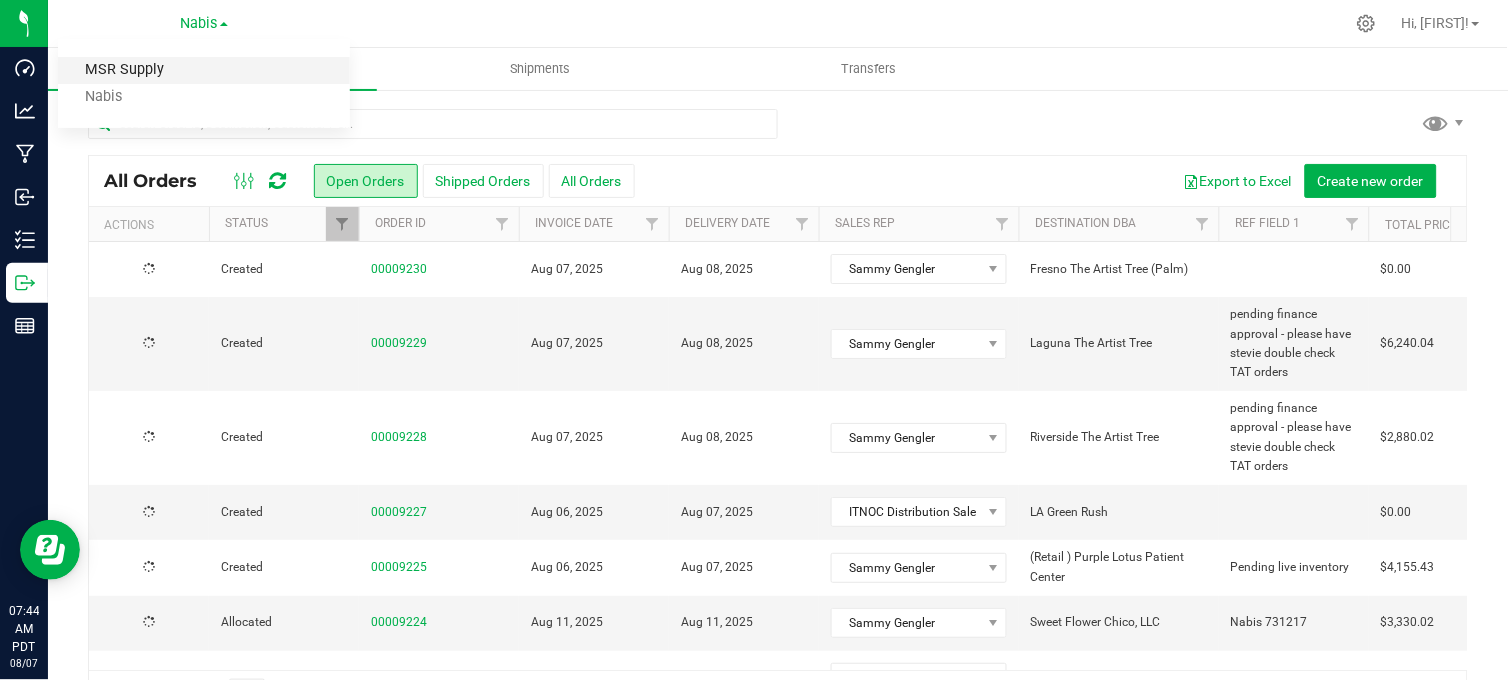 click on "MSR Supply" at bounding box center (204, 70) 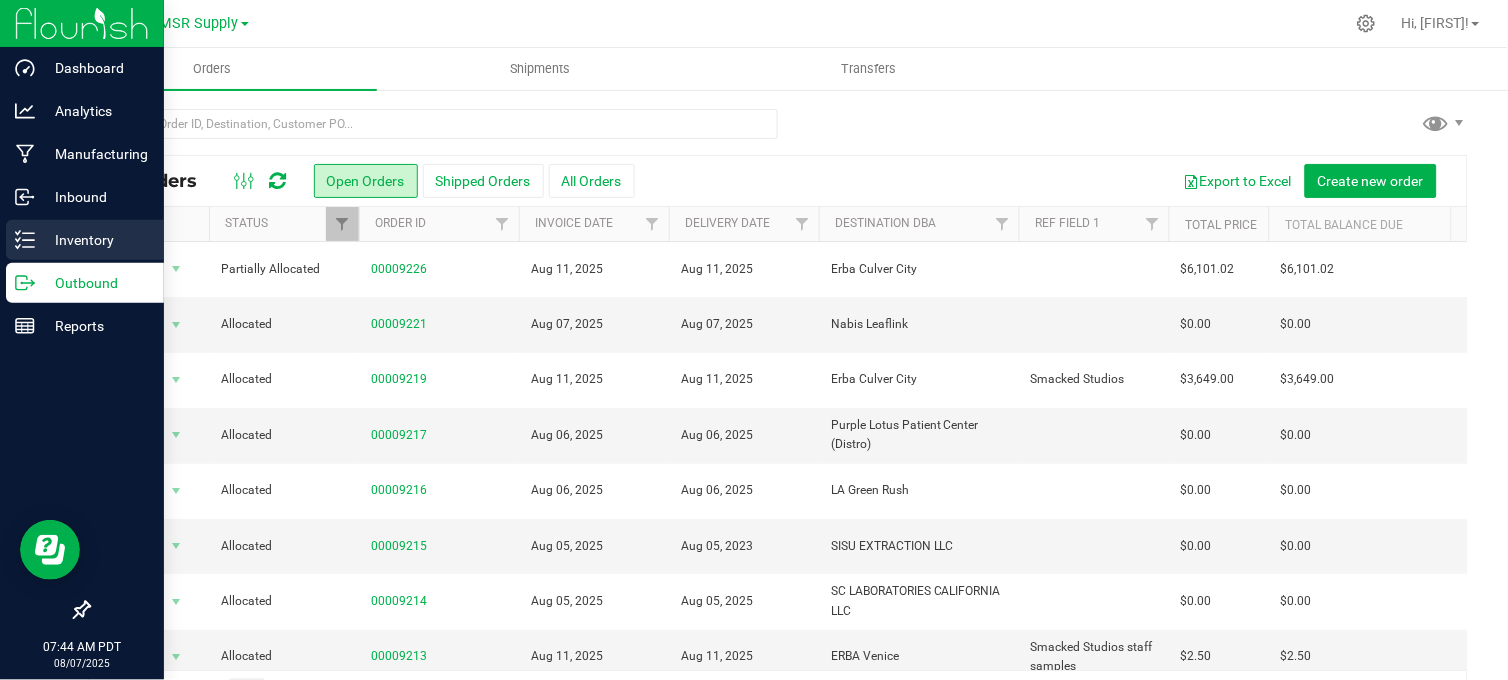 click on "Inventory" at bounding box center (95, 240) 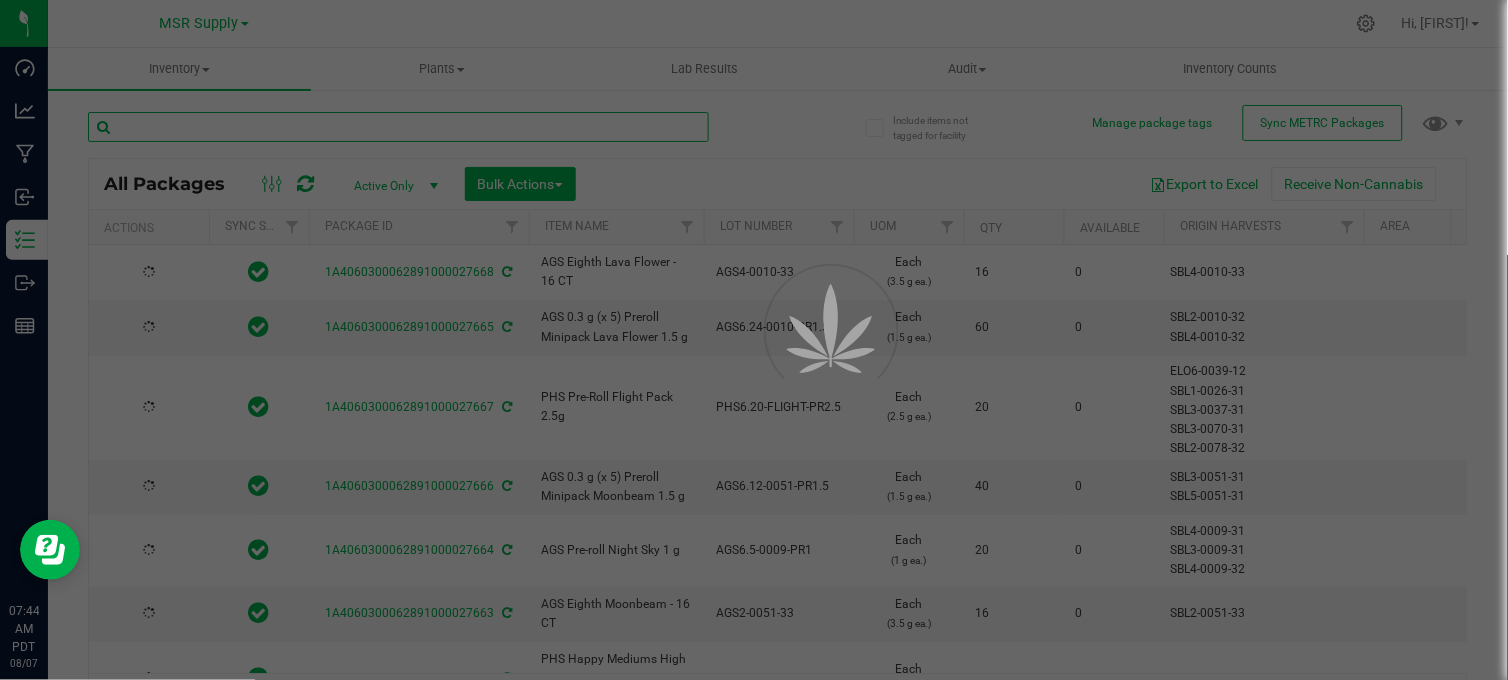 click at bounding box center (398, 127) 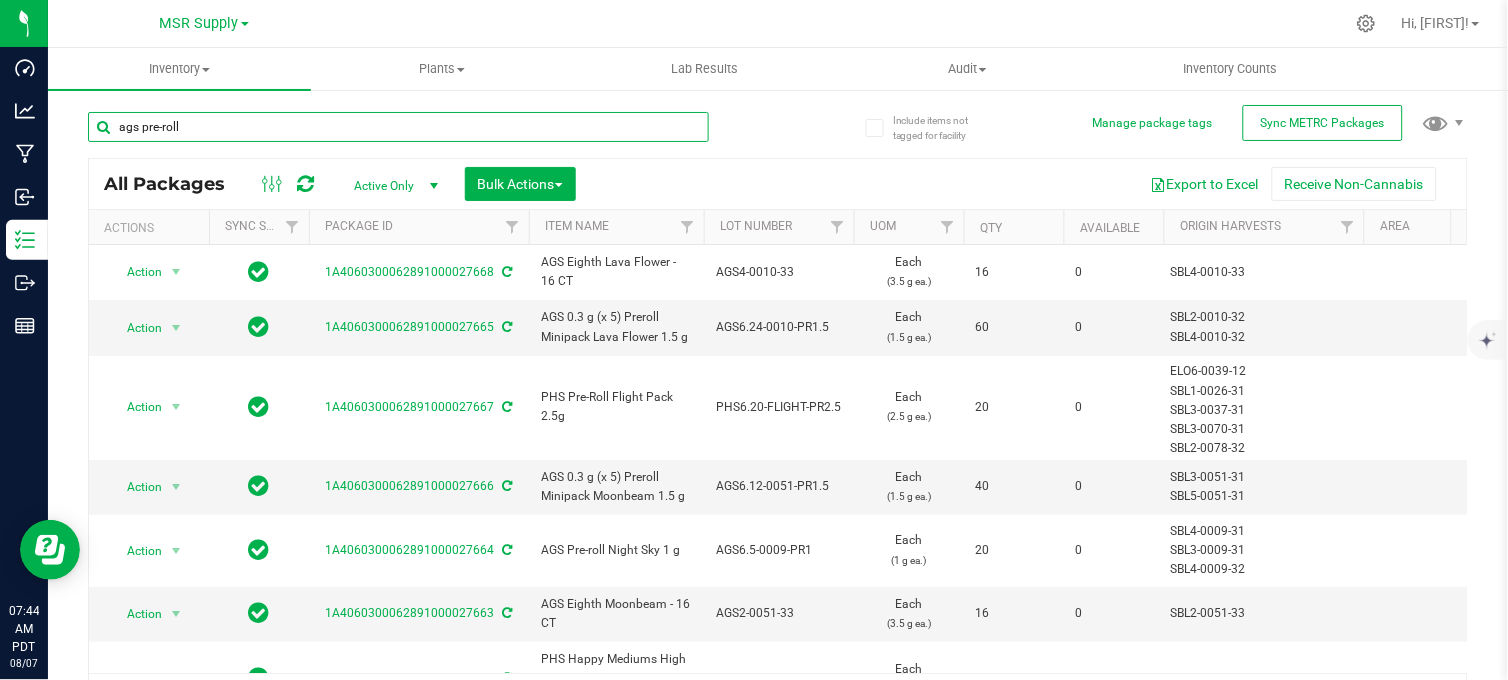 type on "ags pre-roll" 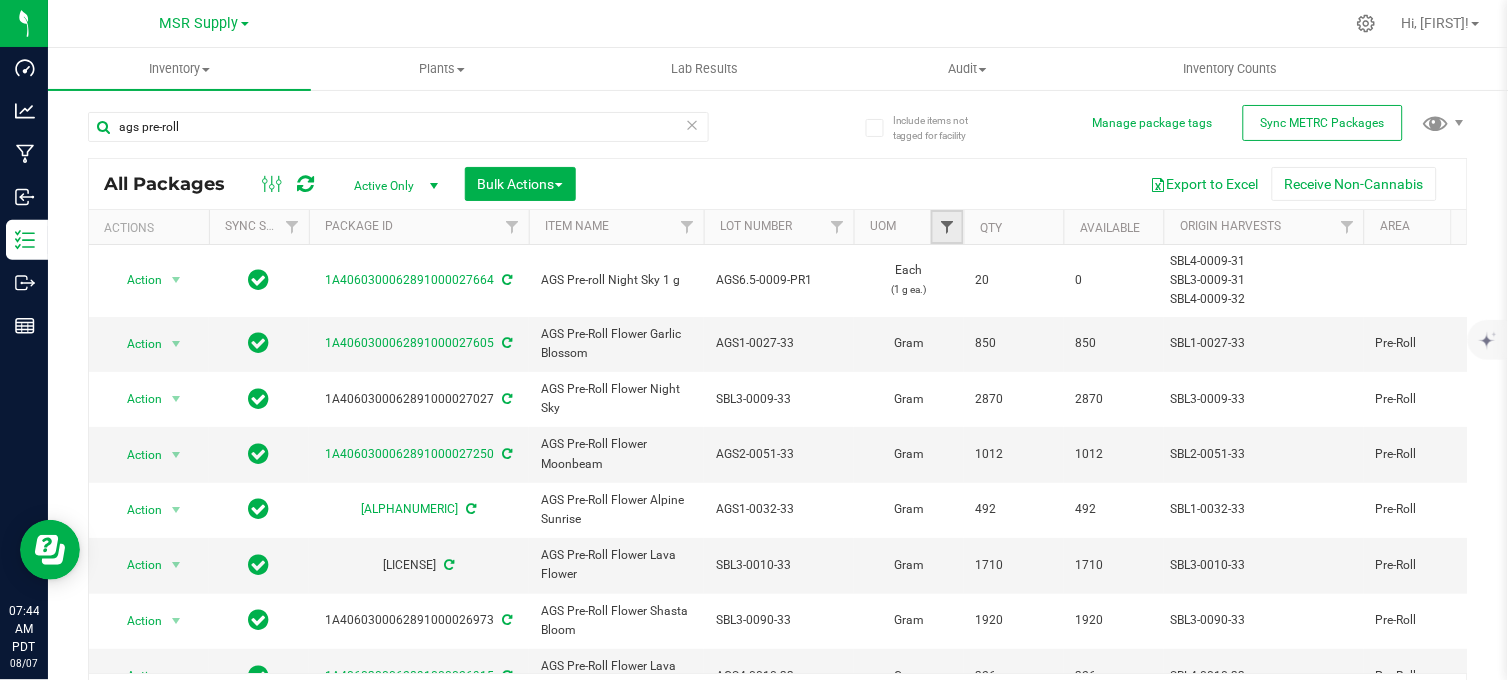 click at bounding box center (947, 227) 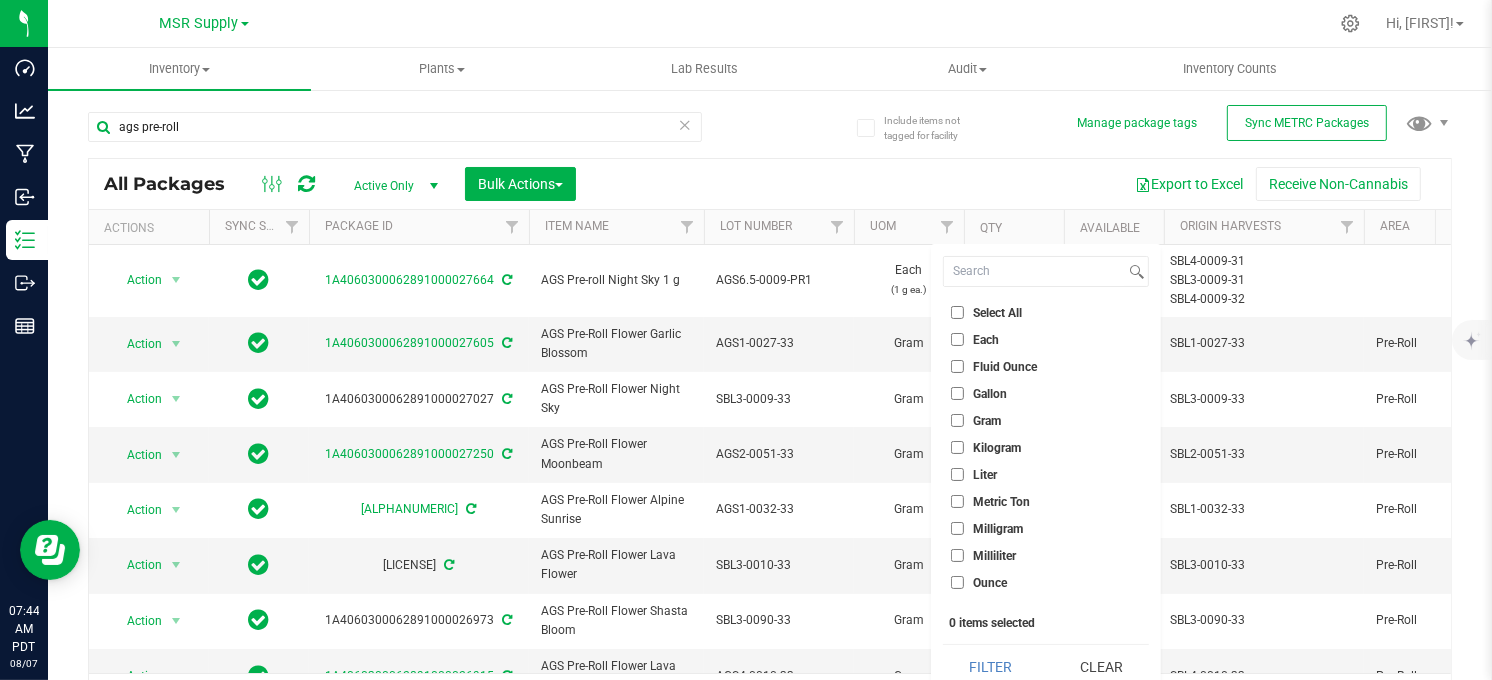 click on "Each" at bounding box center (957, 339) 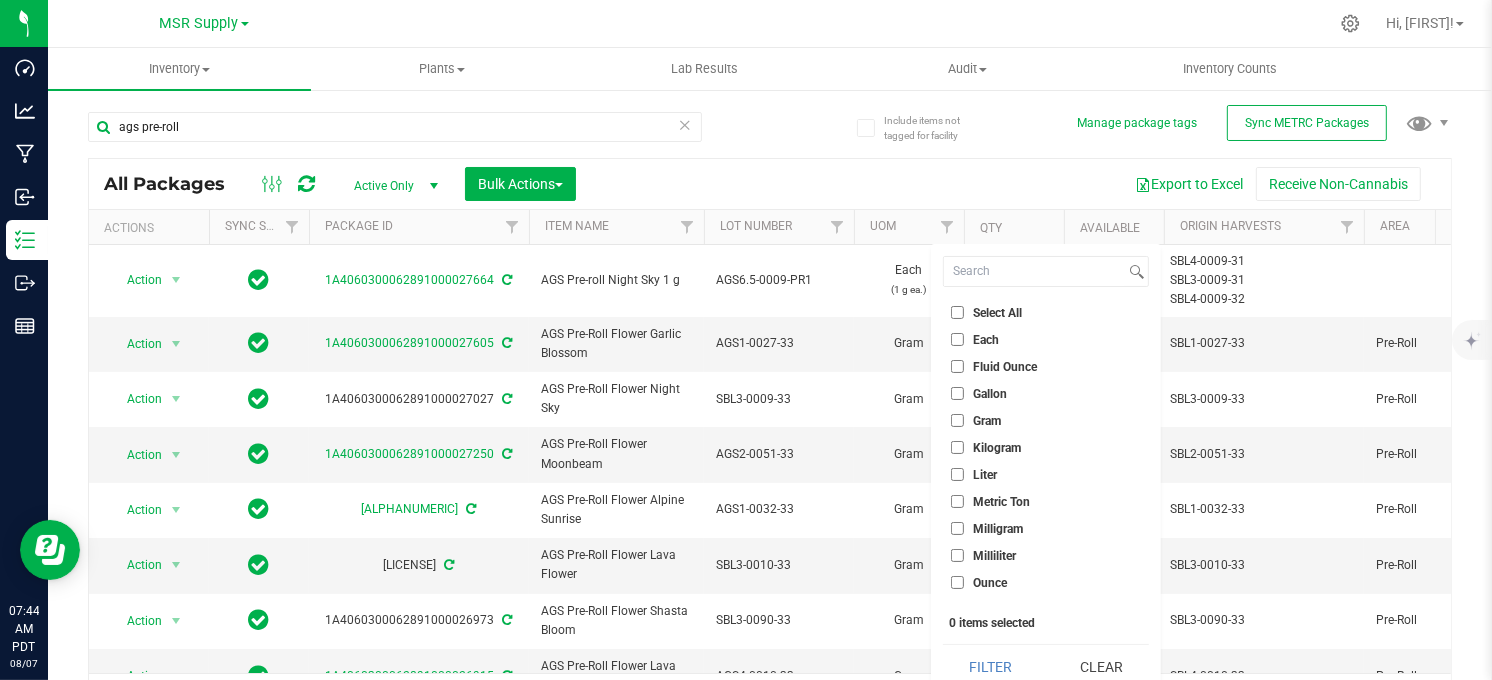 checkbox on "true" 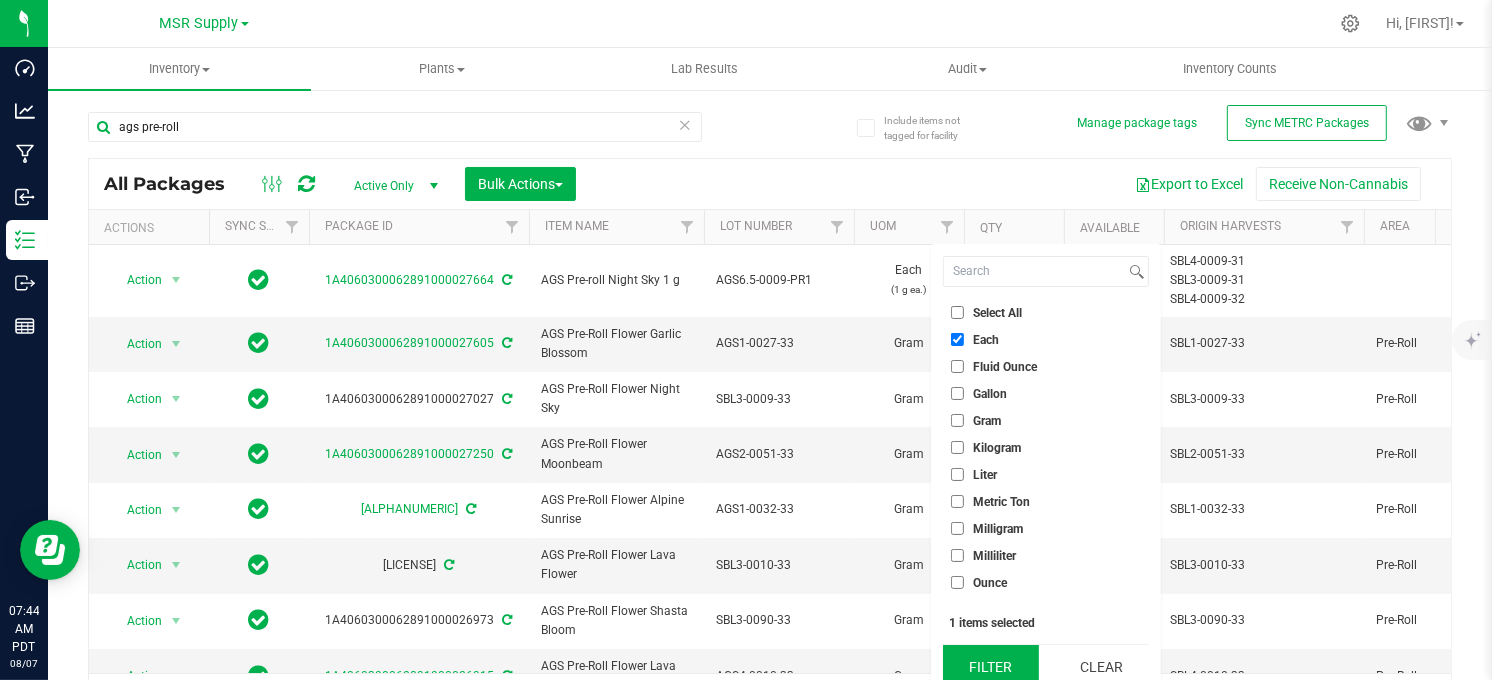click on "Filter" at bounding box center [991, 667] 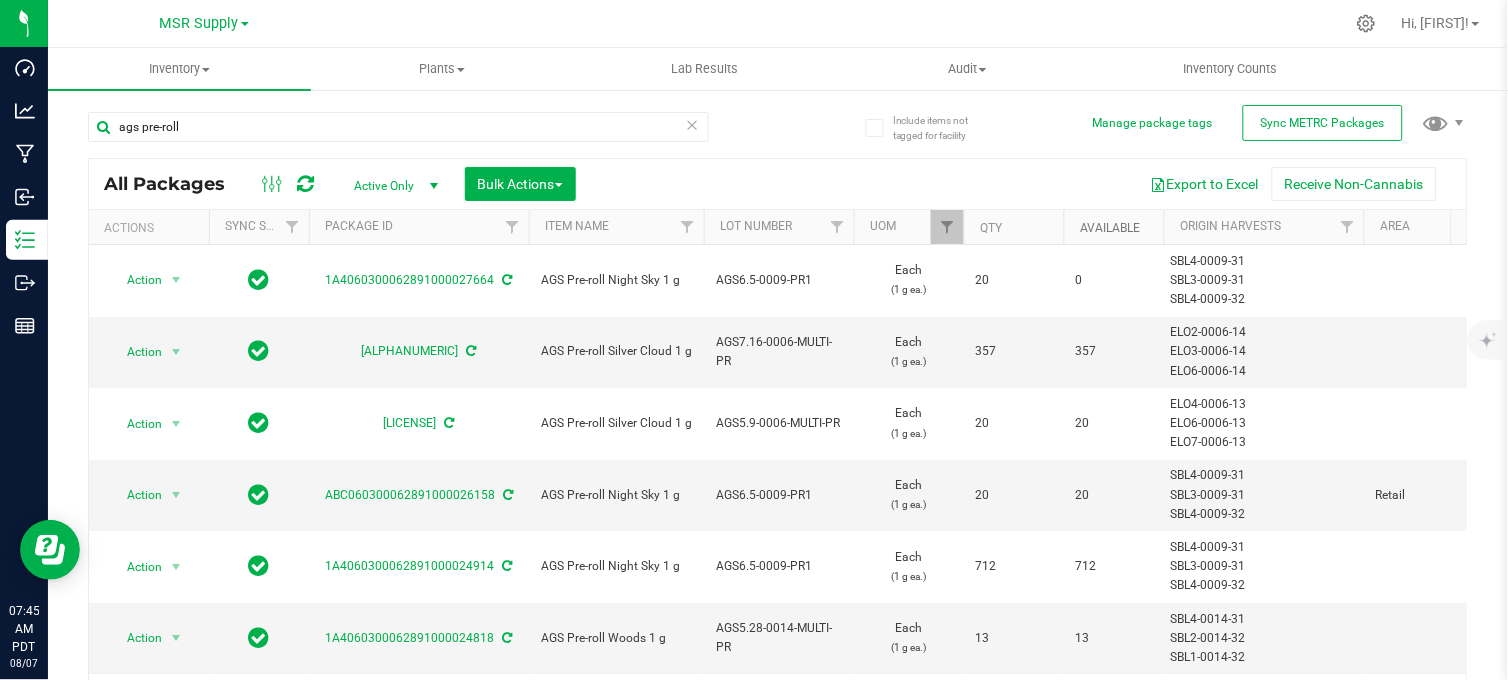 click on "Available" at bounding box center (1110, 228) 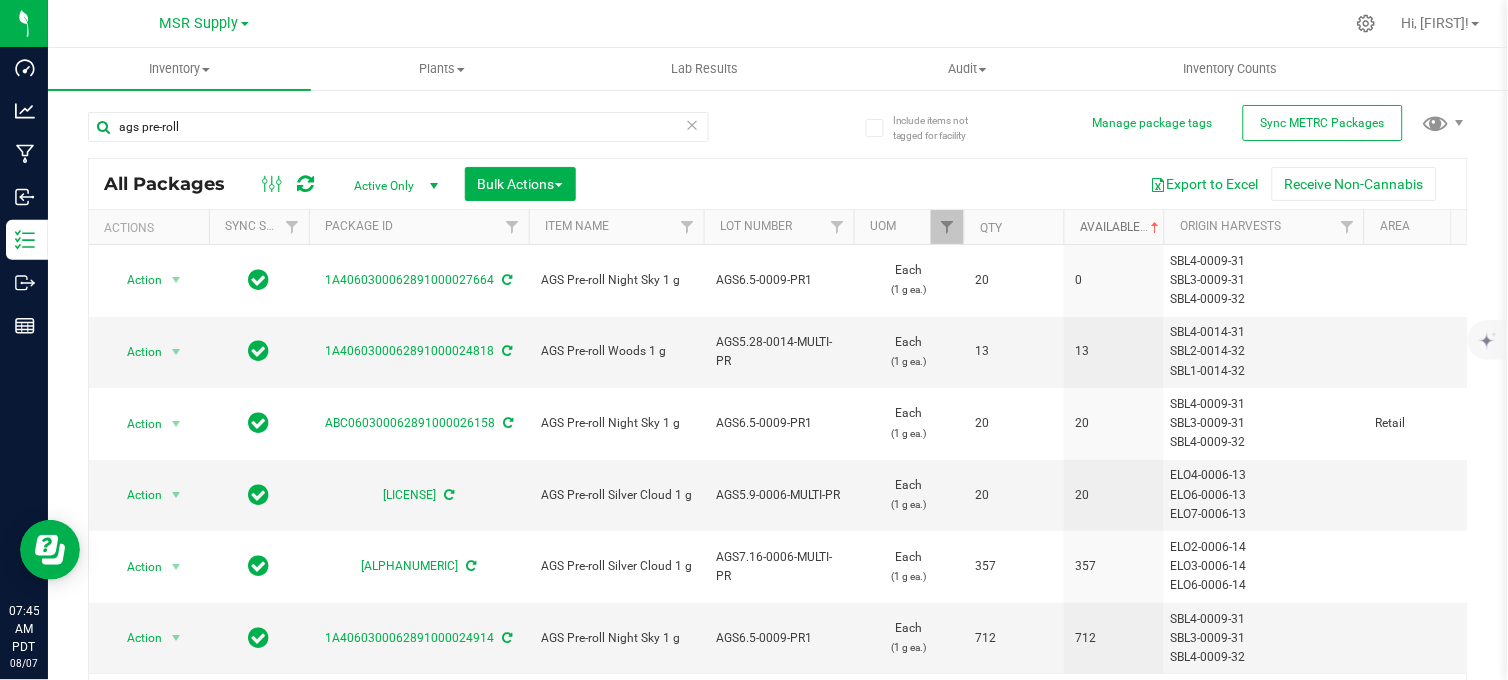 click on "Available" at bounding box center [1121, 227] 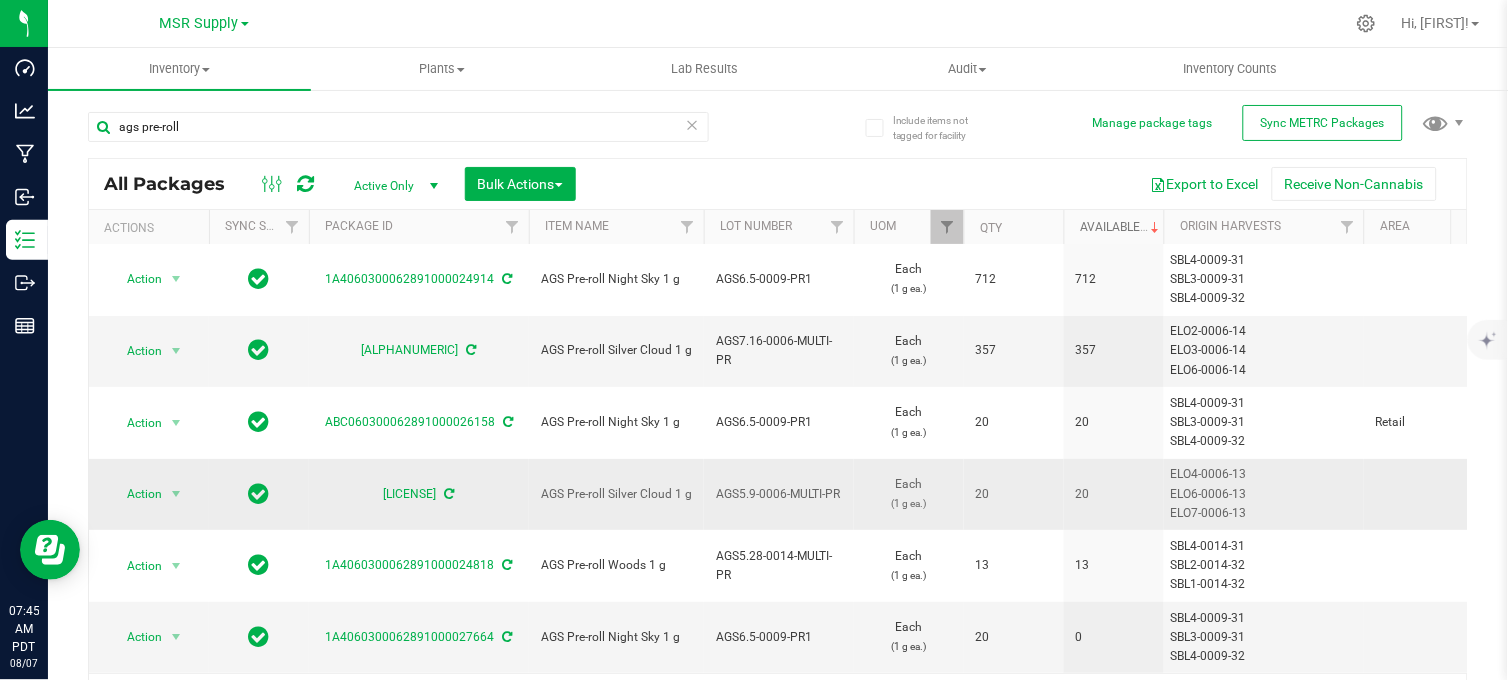 scroll, scrollTop: 0, scrollLeft: 0, axis: both 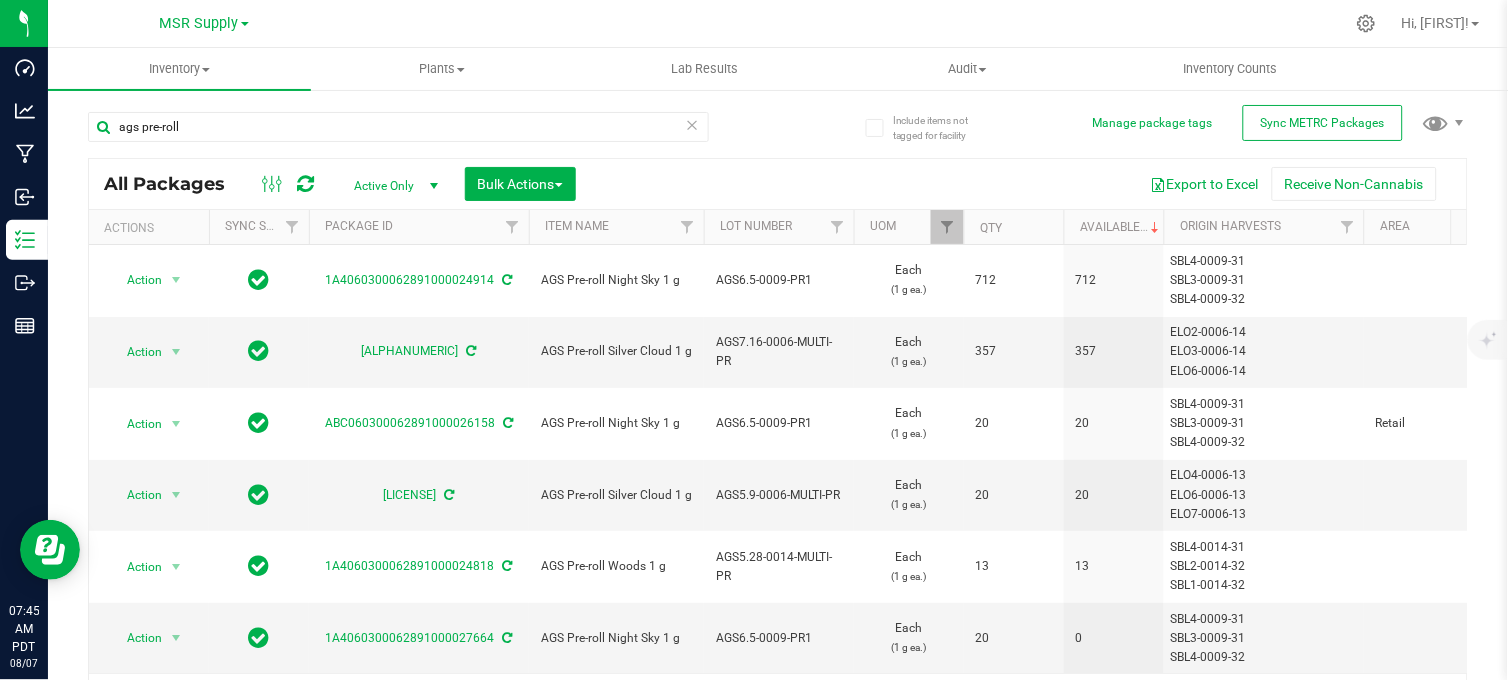 click on "ags pre-roll
All Packages
Active Only Active Only Lab Samples Locked All External Internal
Bulk Actions
Add to manufacturing run
Add to outbound order" at bounding box center (778, 407) 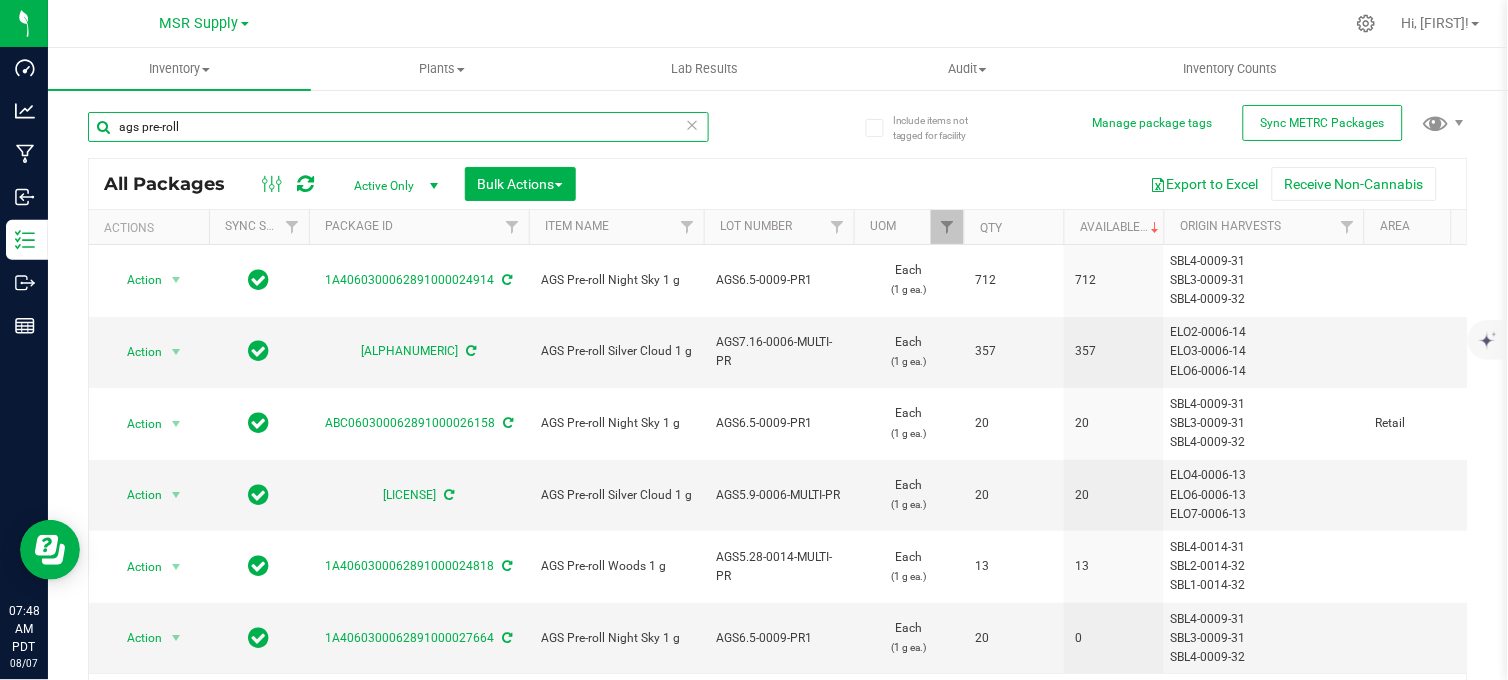 drag, startPoint x: 218, startPoint y: 133, endPoint x: 140, endPoint y: 155, distance: 81.0432 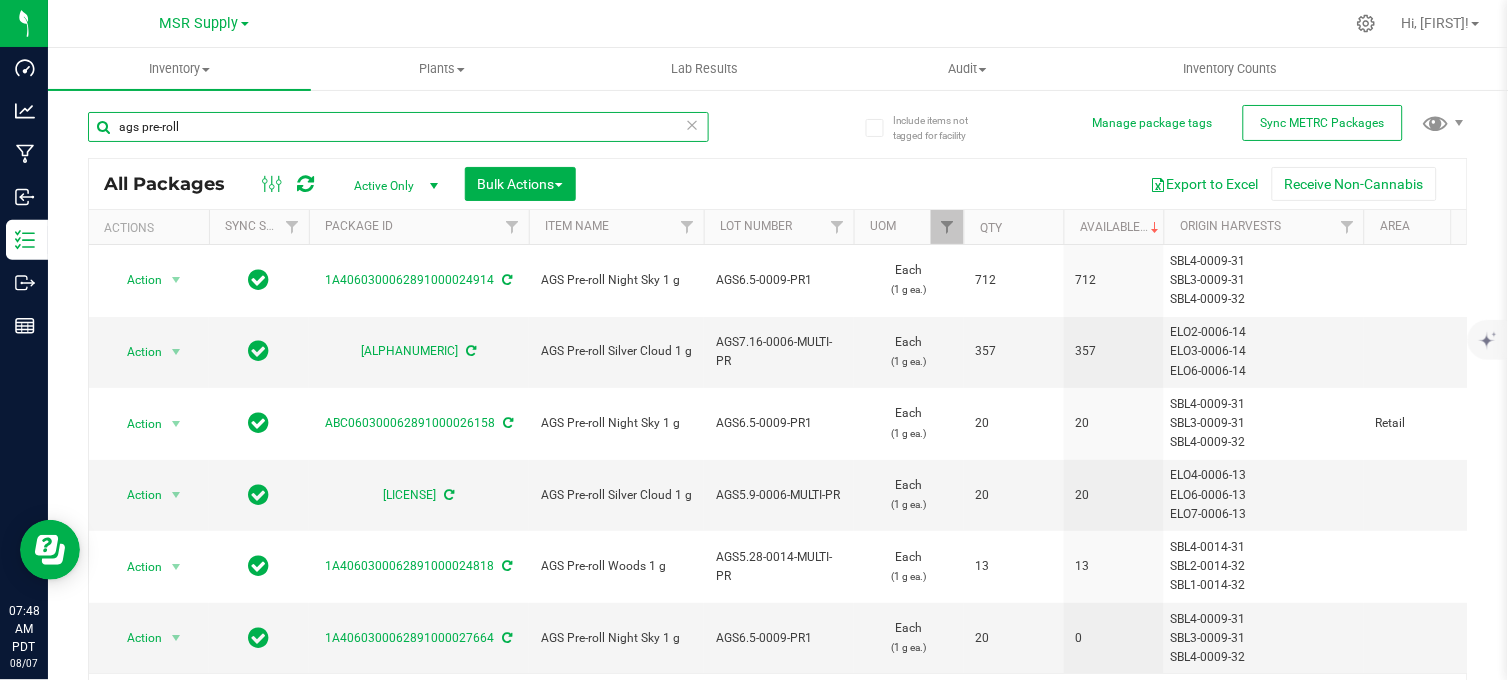click on "ags pre-roll" at bounding box center (398, 135) 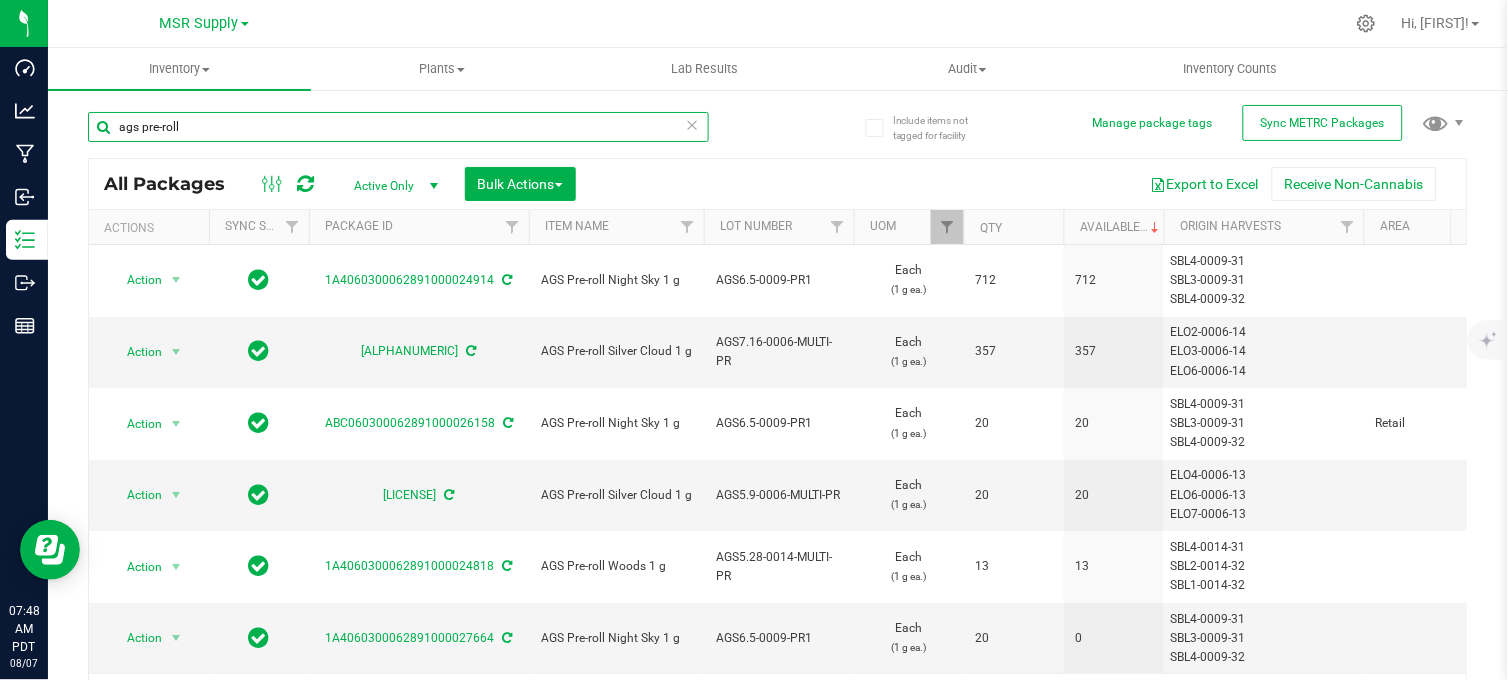 click on "ags pre-roll" at bounding box center [398, 127] 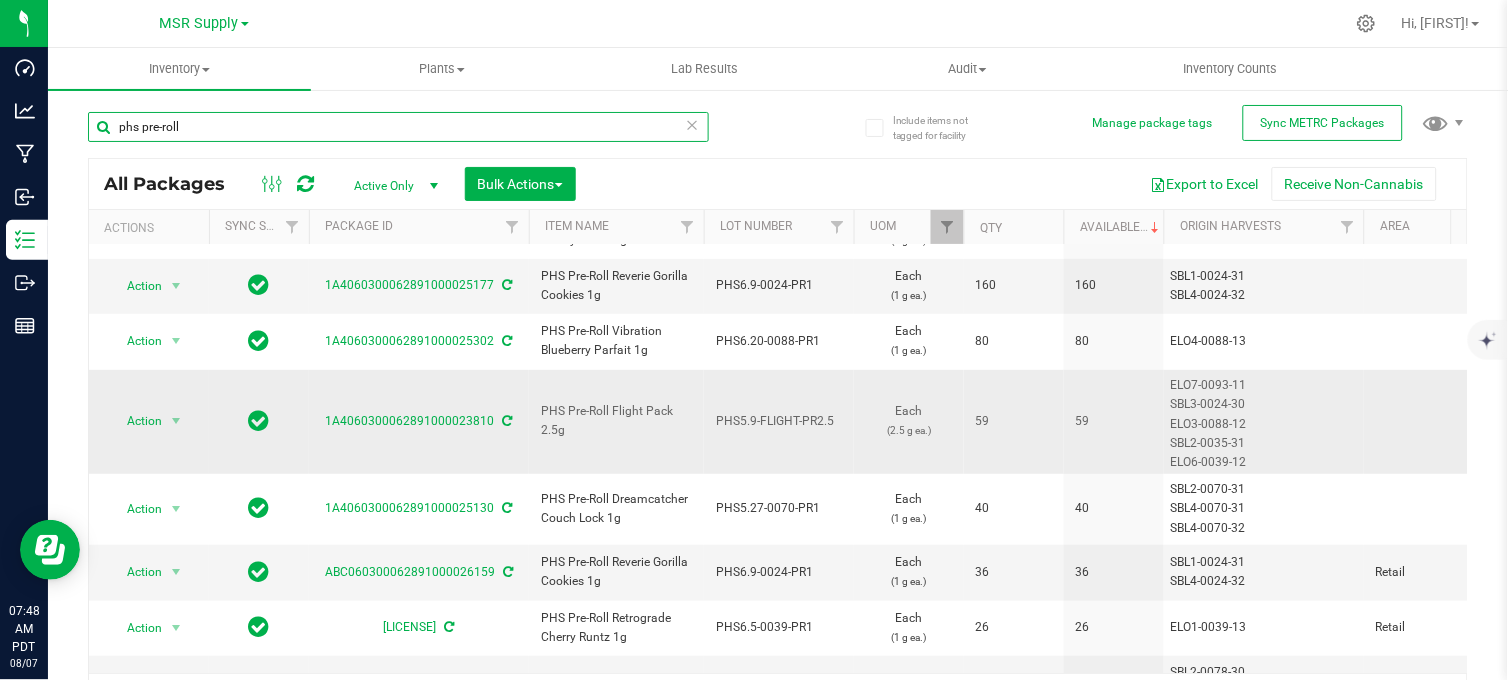 scroll, scrollTop: 333, scrollLeft: 0, axis: vertical 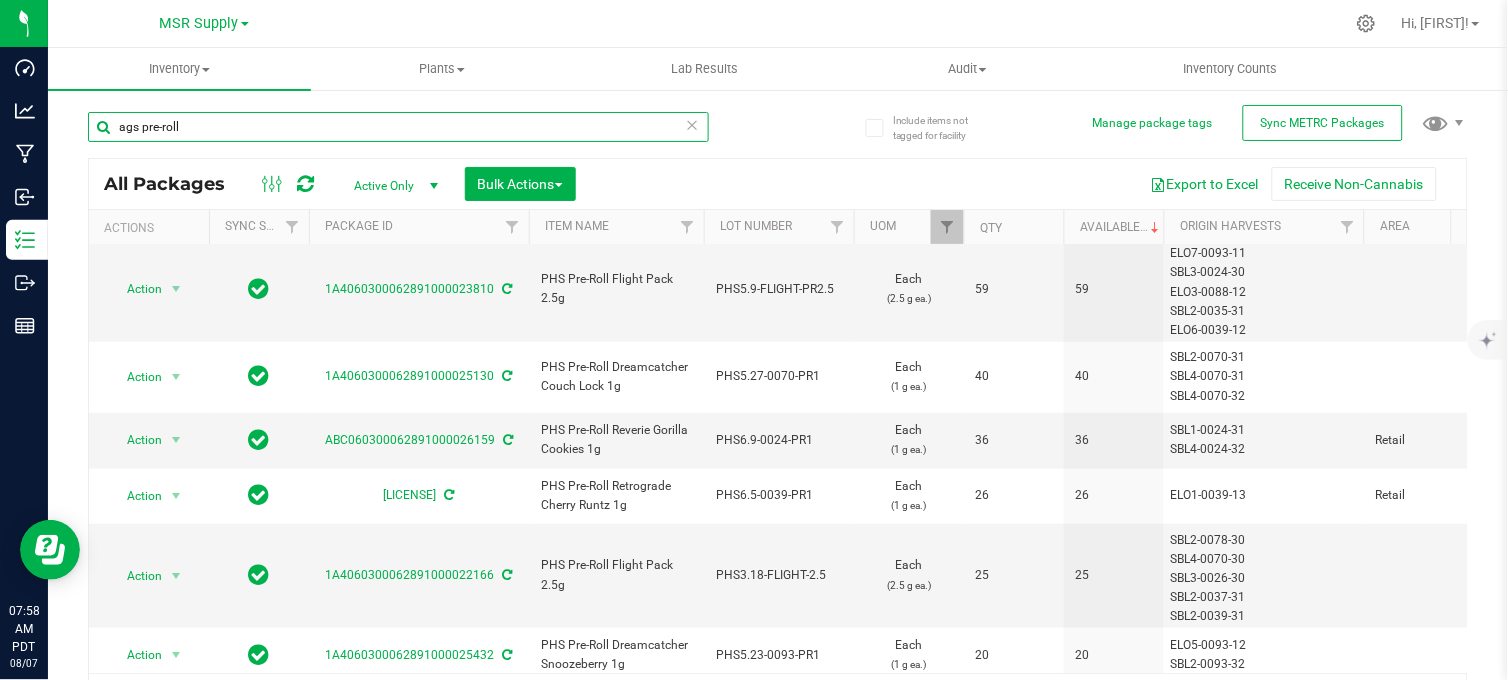 type on "ags pre-roll" 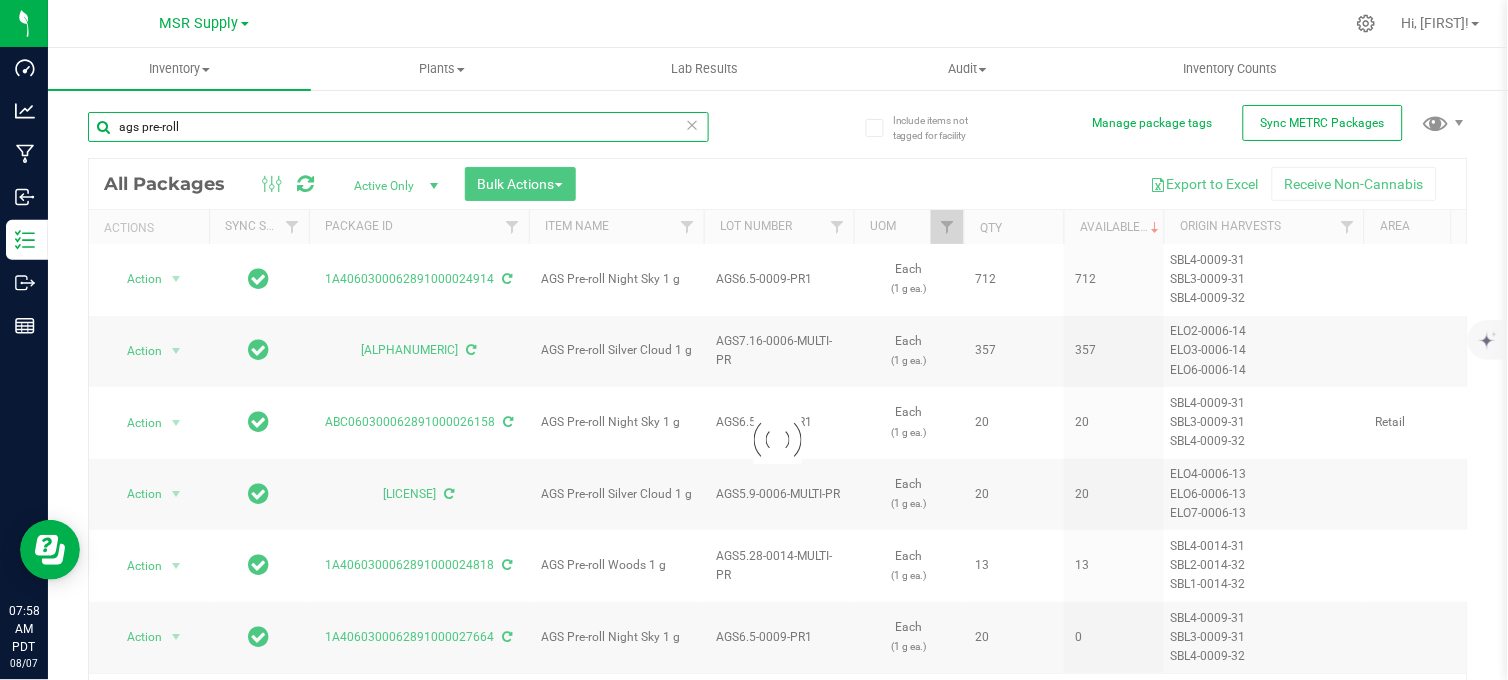 scroll, scrollTop: 0, scrollLeft: 0, axis: both 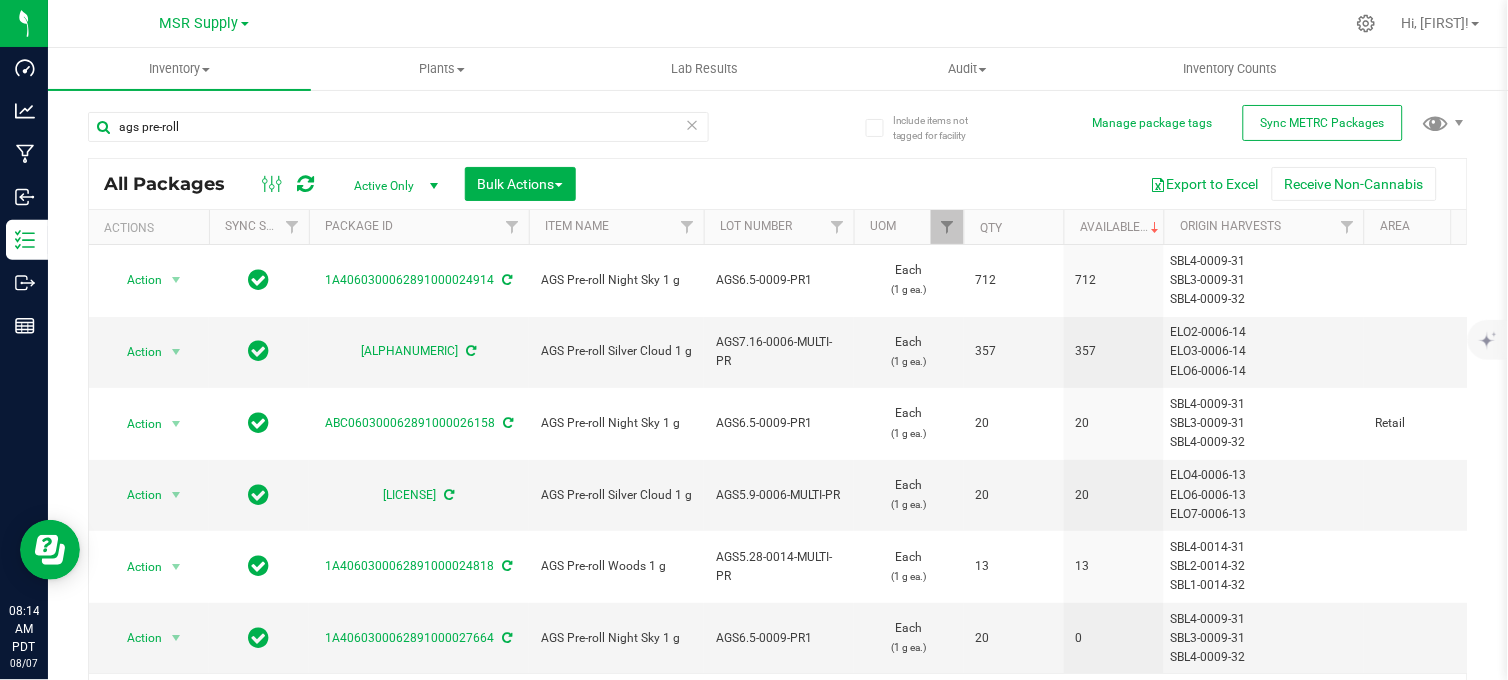 click on "ags pre-roll
All Packages
Active Only Active Only Lab Samples Locked All External Internal
Bulk Actions
Add to manufacturing run
Add to outbound order" at bounding box center [778, 407] 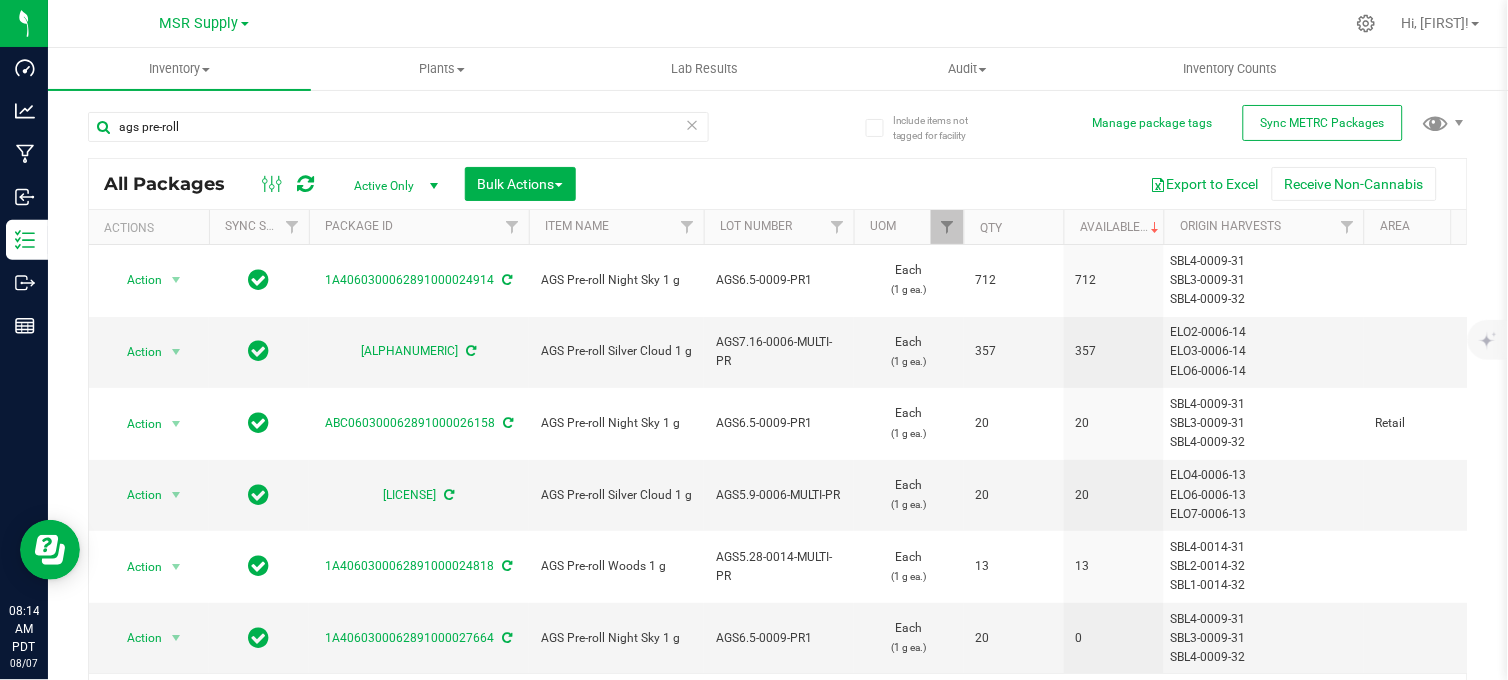 click on "ags pre-roll" at bounding box center [433, 126] 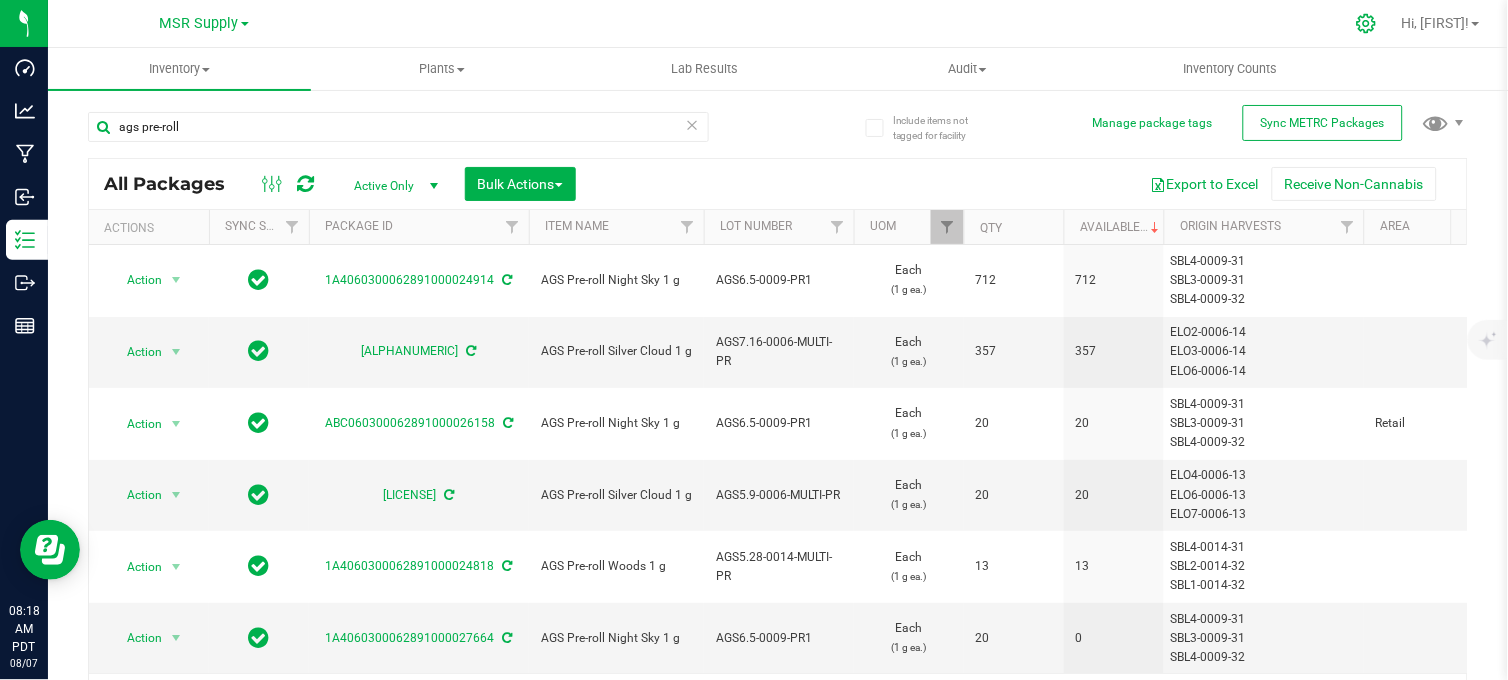 click 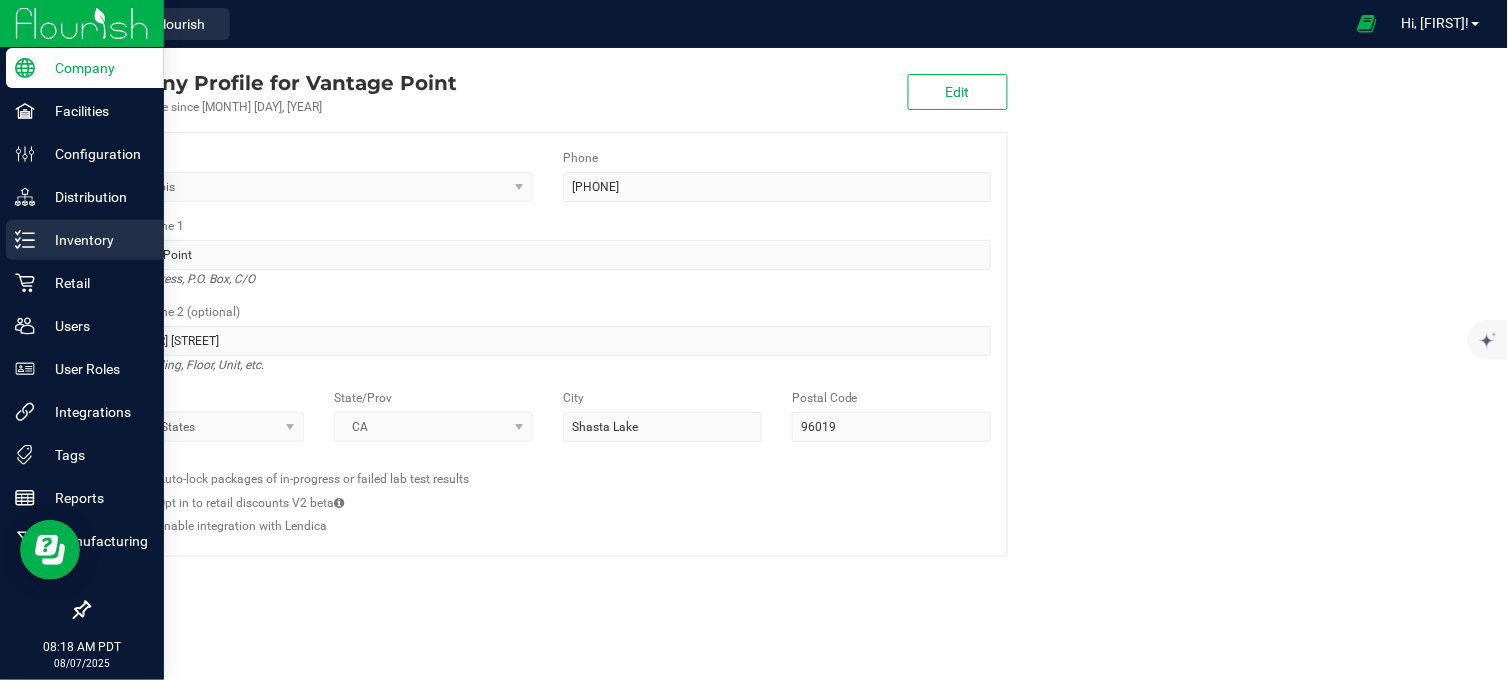 click on "Inventory" at bounding box center (95, 240) 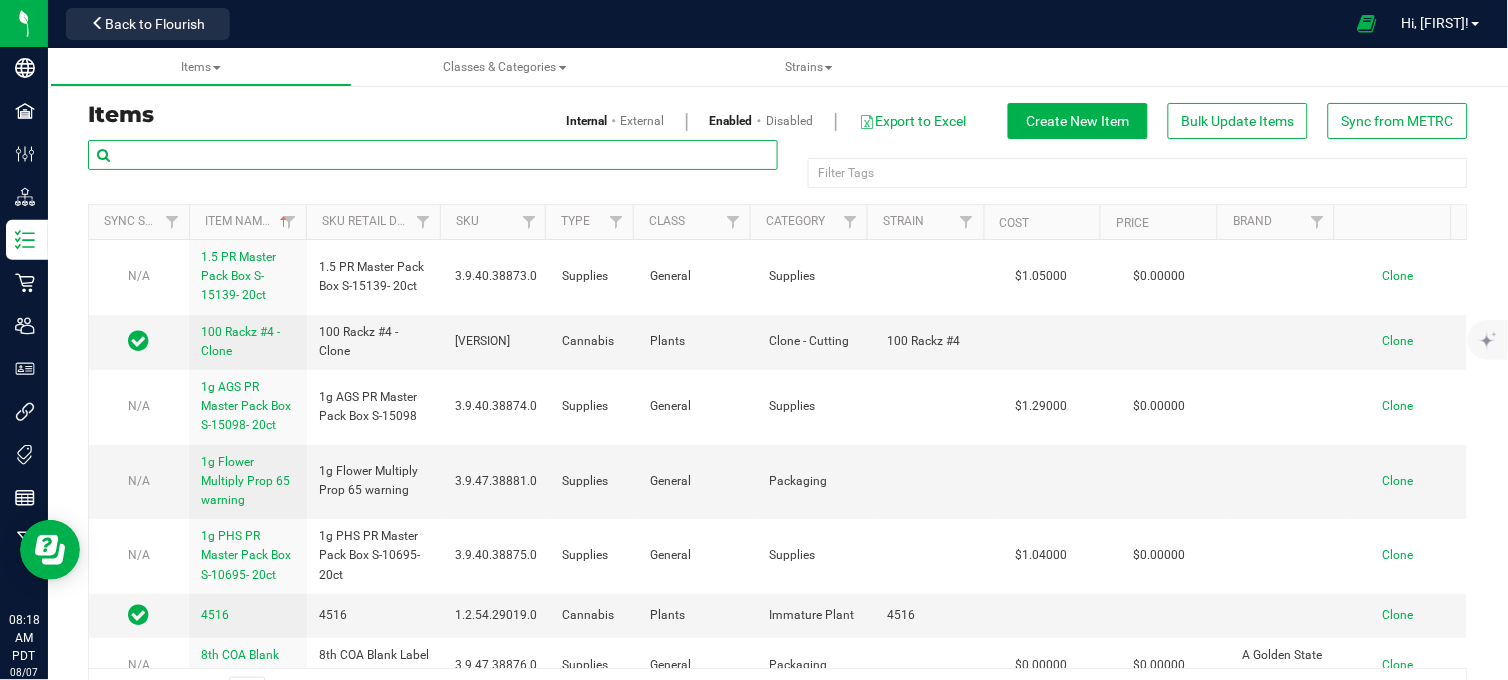 click at bounding box center [433, 155] 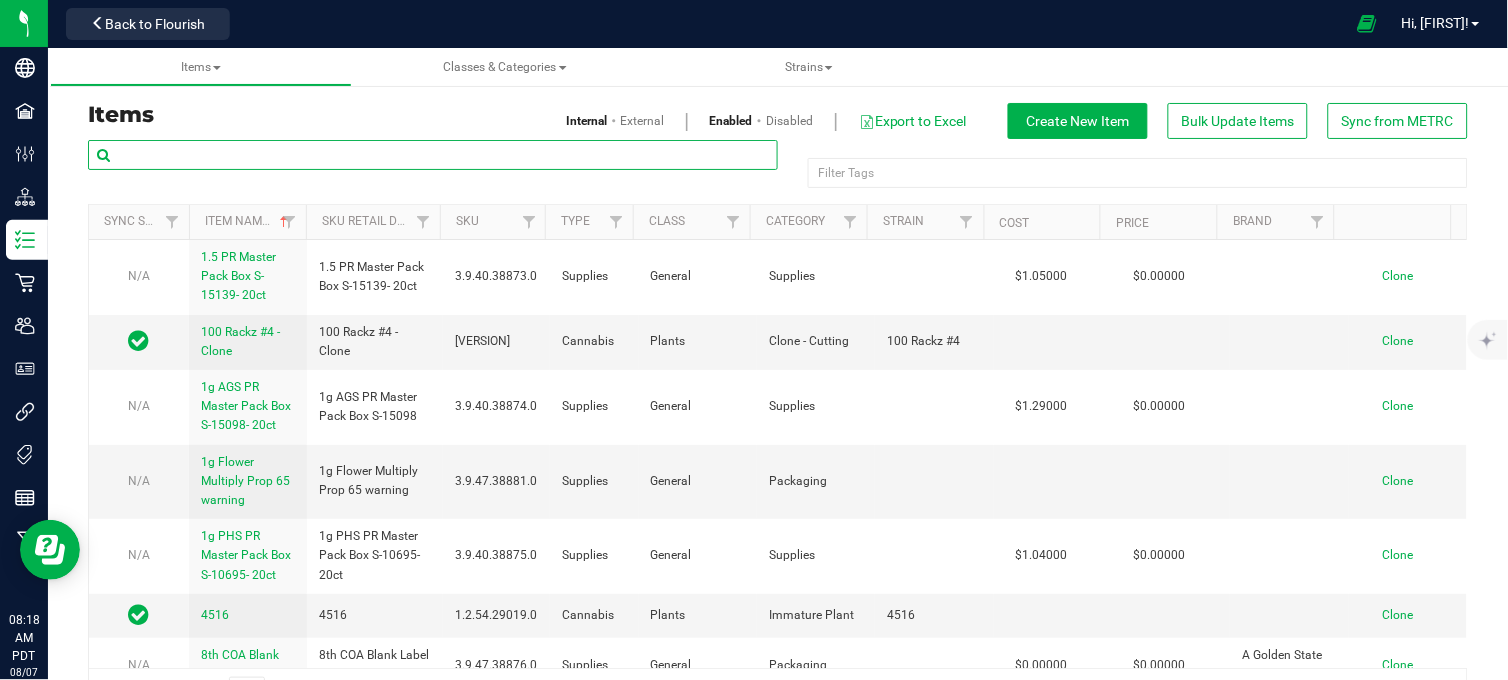paste on "AGS 0.7 g (x 5) Preroll-pack Woods 3.5g" 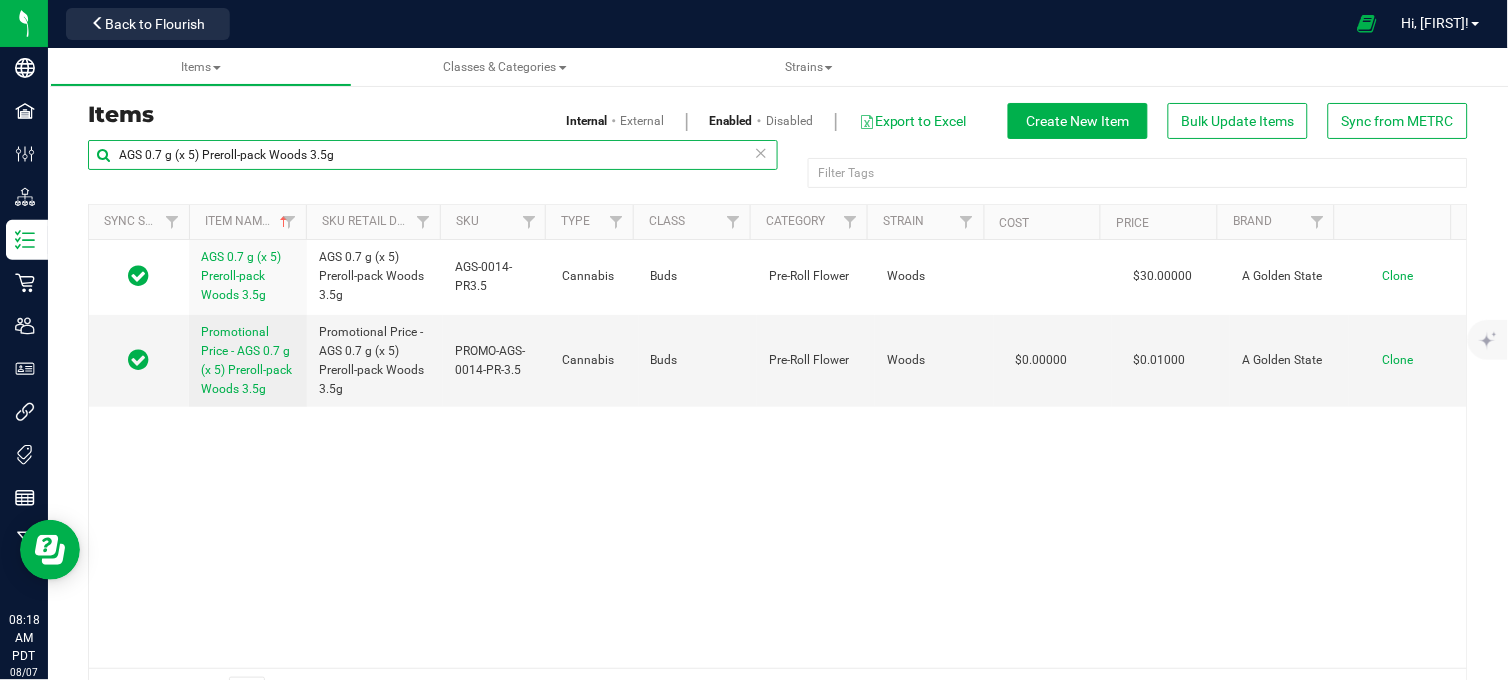click on "AGS 0.7 g (x 5) Preroll-pack Woods 3.5g" at bounding box center (433, 155) 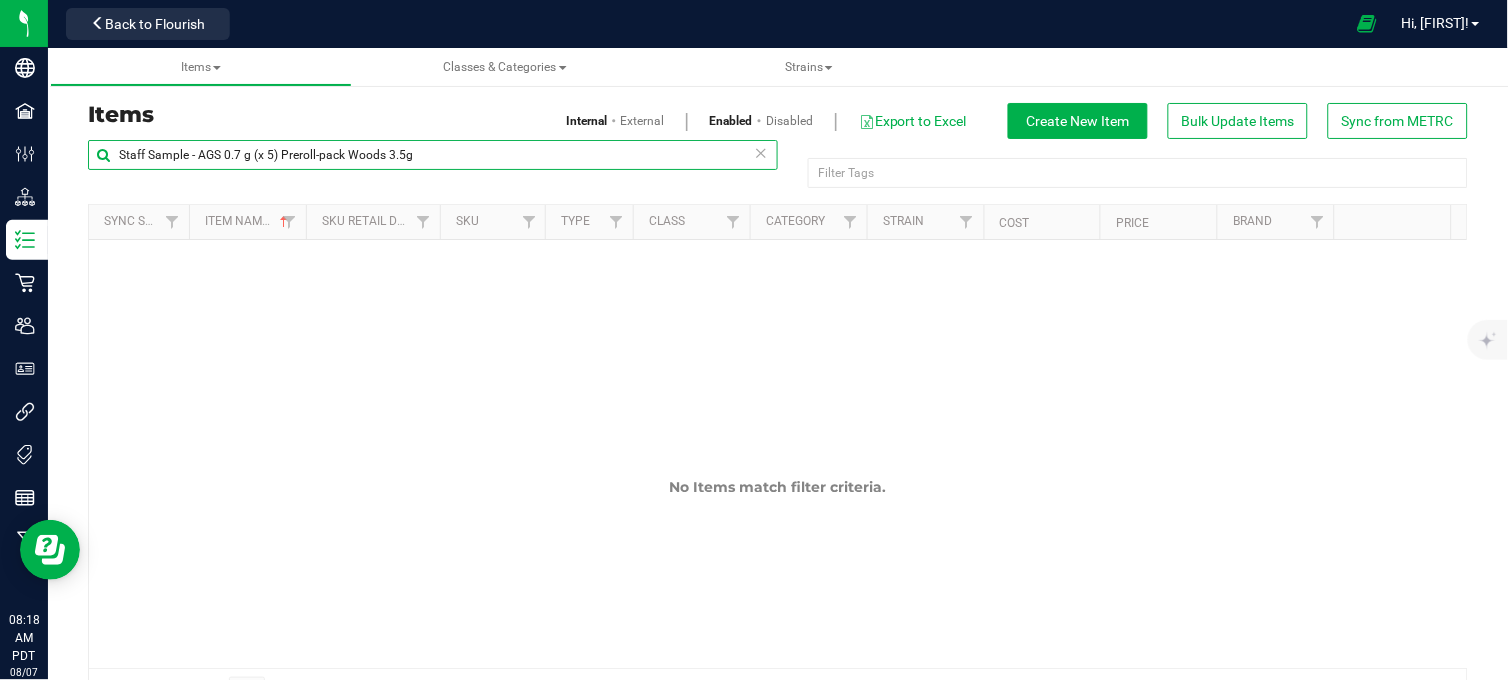 drag, startPoint x: 197, startPoint y: 151, endPoint x: 232, endPoint y: 180, distance: 45.453274 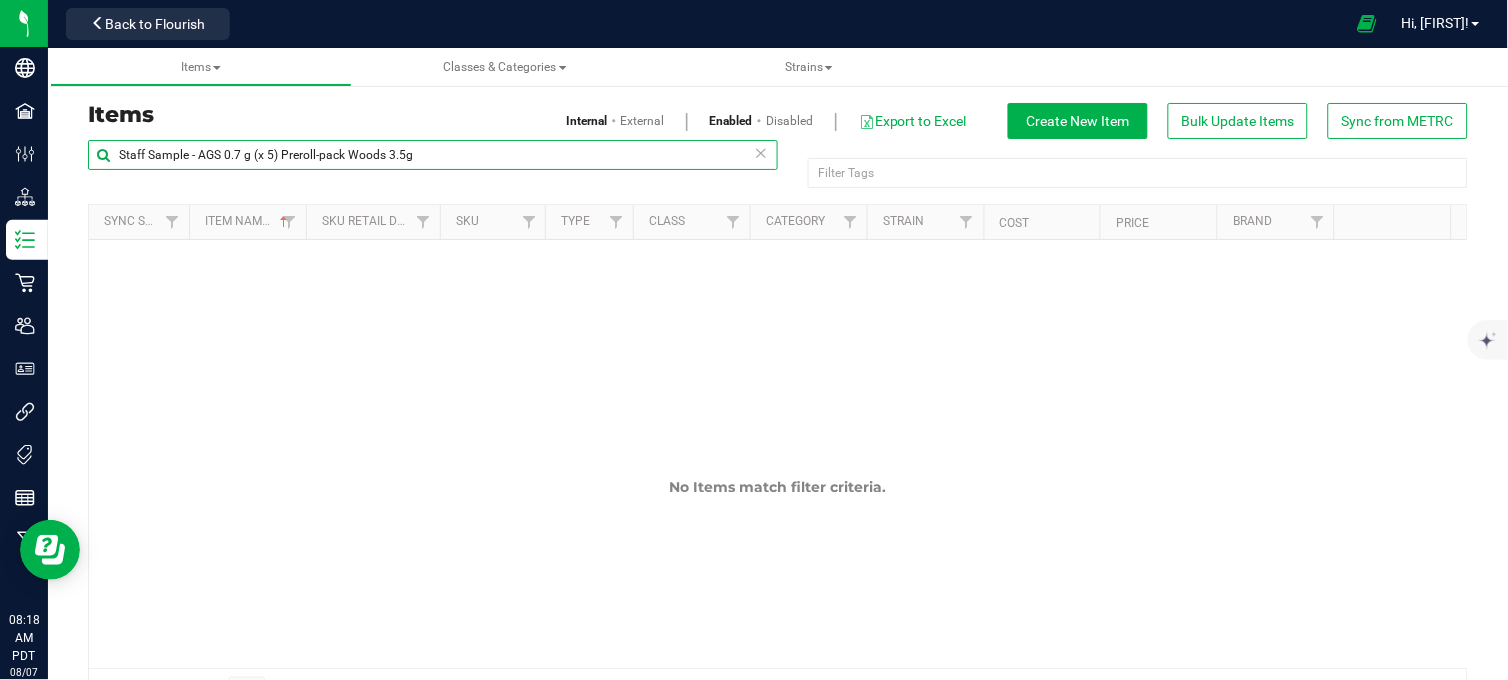 click on "Staff Sample - AGS 0.7 g (x 5) Preroll-pack Woods 3.5g" at bounding box center (433, 163) 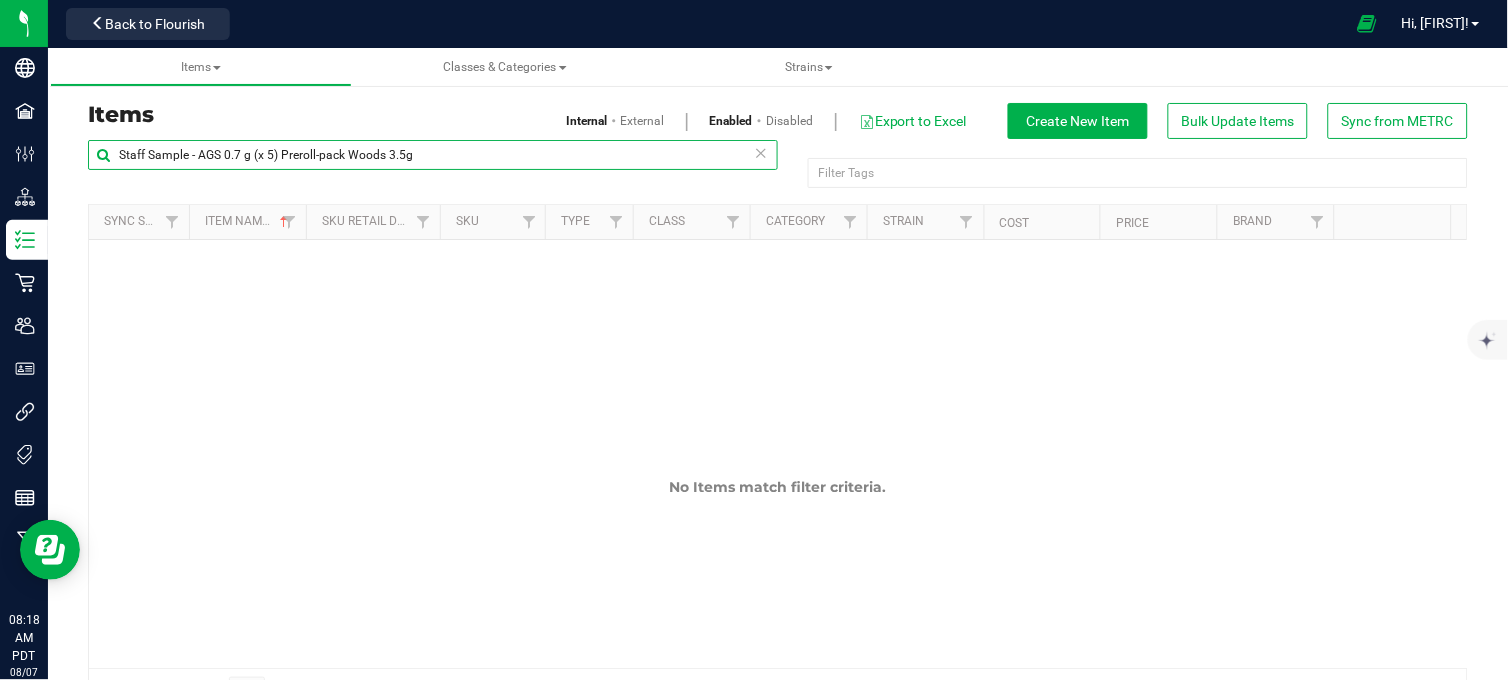 click on "Staff Sample - AGS 0.7 g (x 5) Preroll-pack Woods 3.5g" at bounding box center (433, 155) 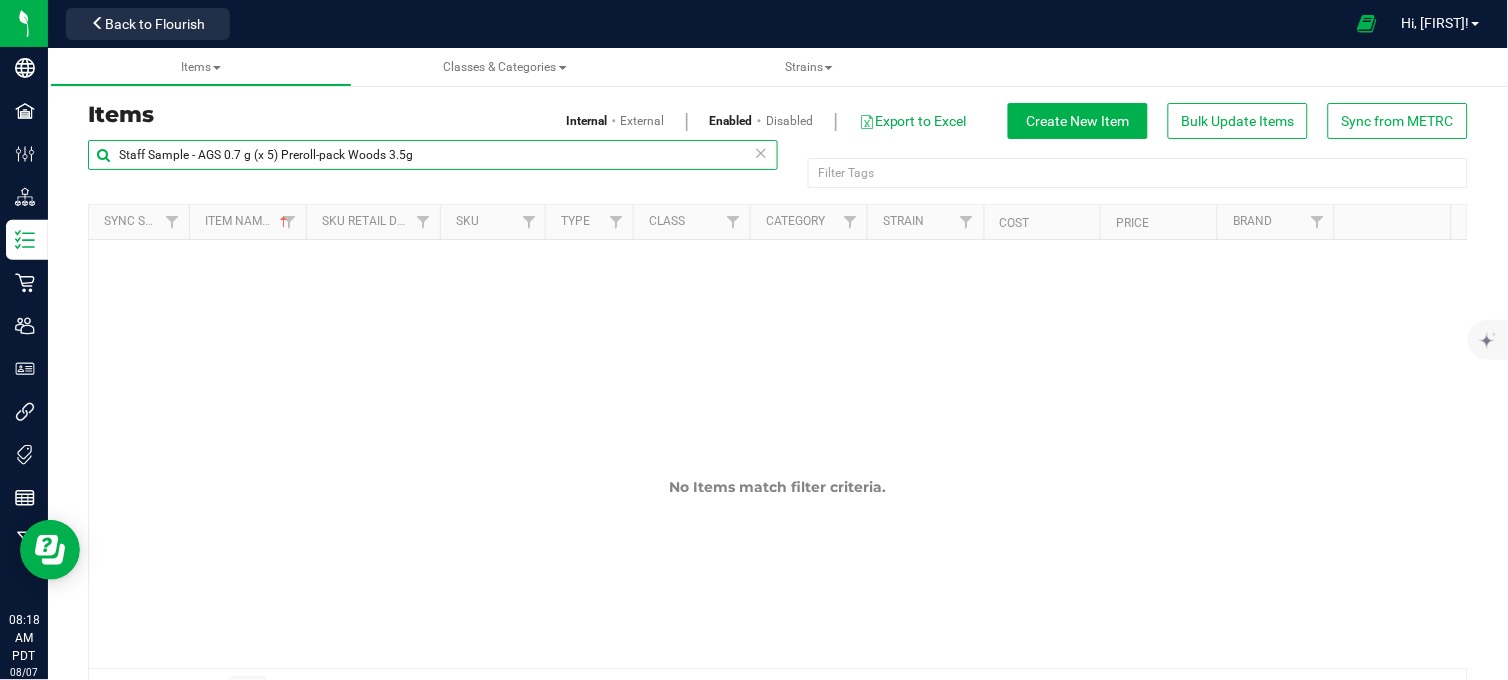 drag, startPoint x: 416, startPoint y: 154, endPoint x: 116, endPoint y: 166, distance: 300.2399 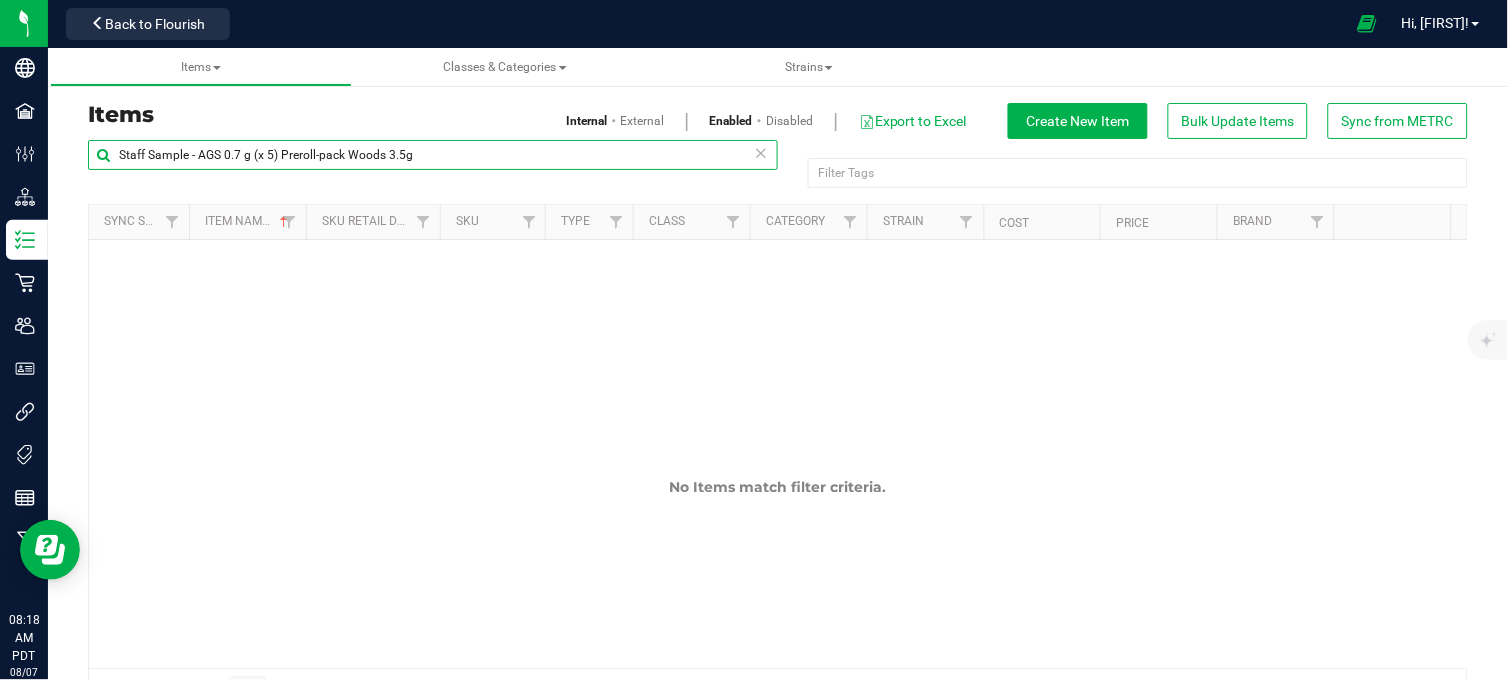 click on "Staff Sample - AGS 0.7 g (x 5) Preroll-pack Woods 3.5g" at bounding box center [433, 155] 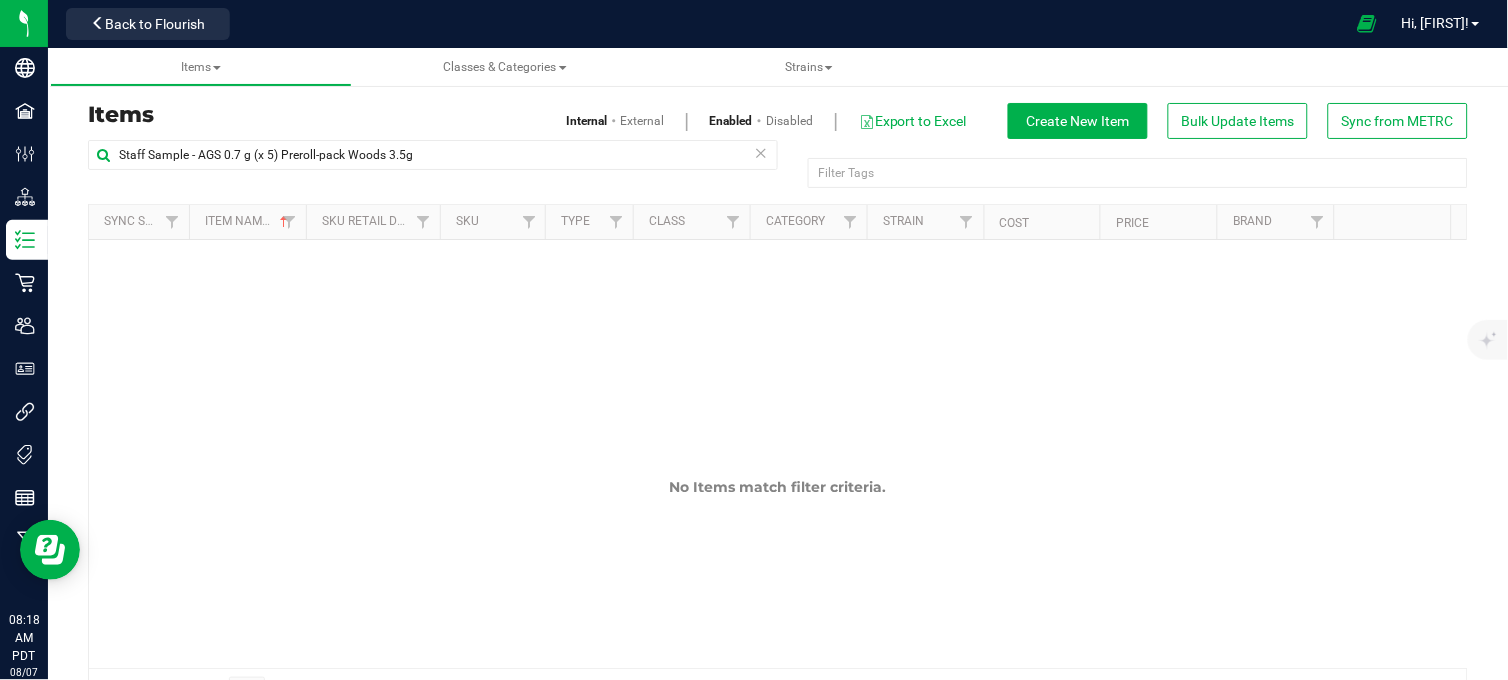 click on "No Items match filter criteria." at bounding box center (778, 515) 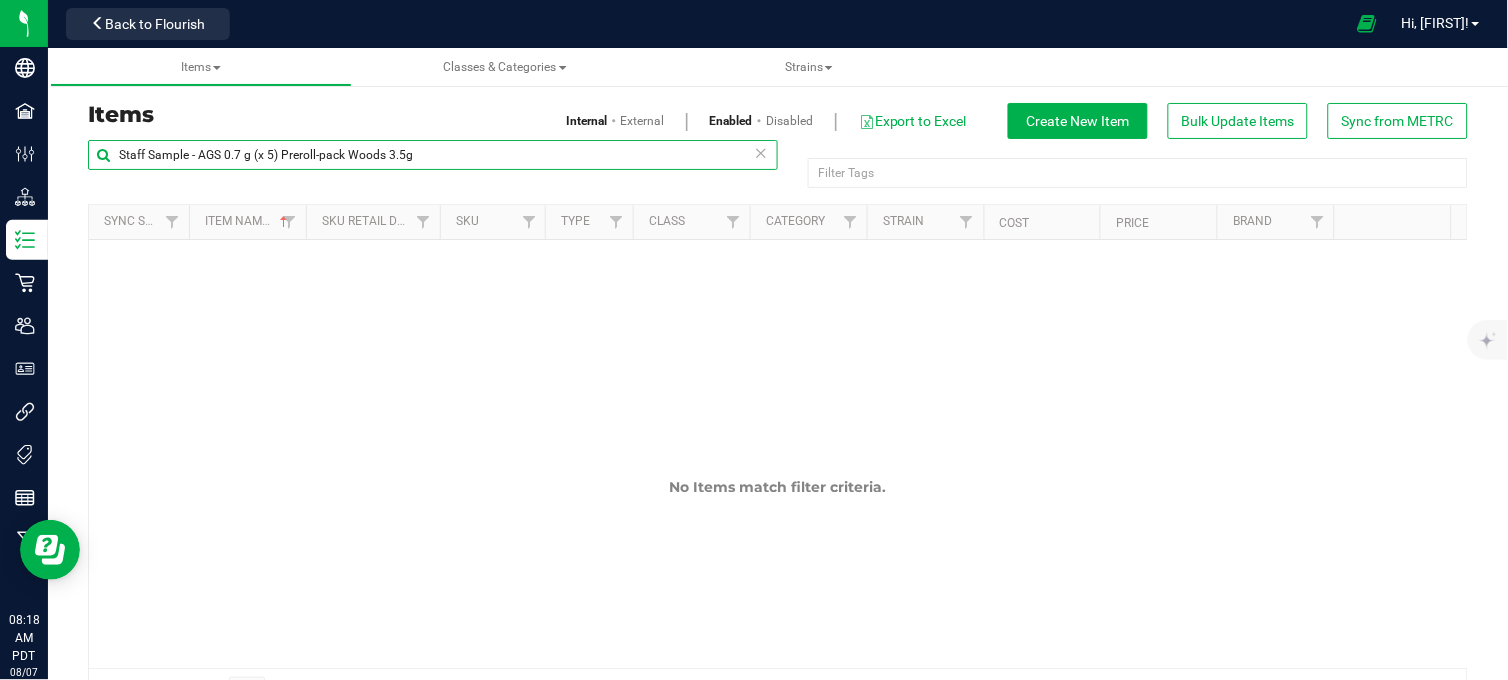 drag, startPoint x: 197, startPoint y: 157, endPoint x: 97, endPoint y: 168, distance: 100.60318 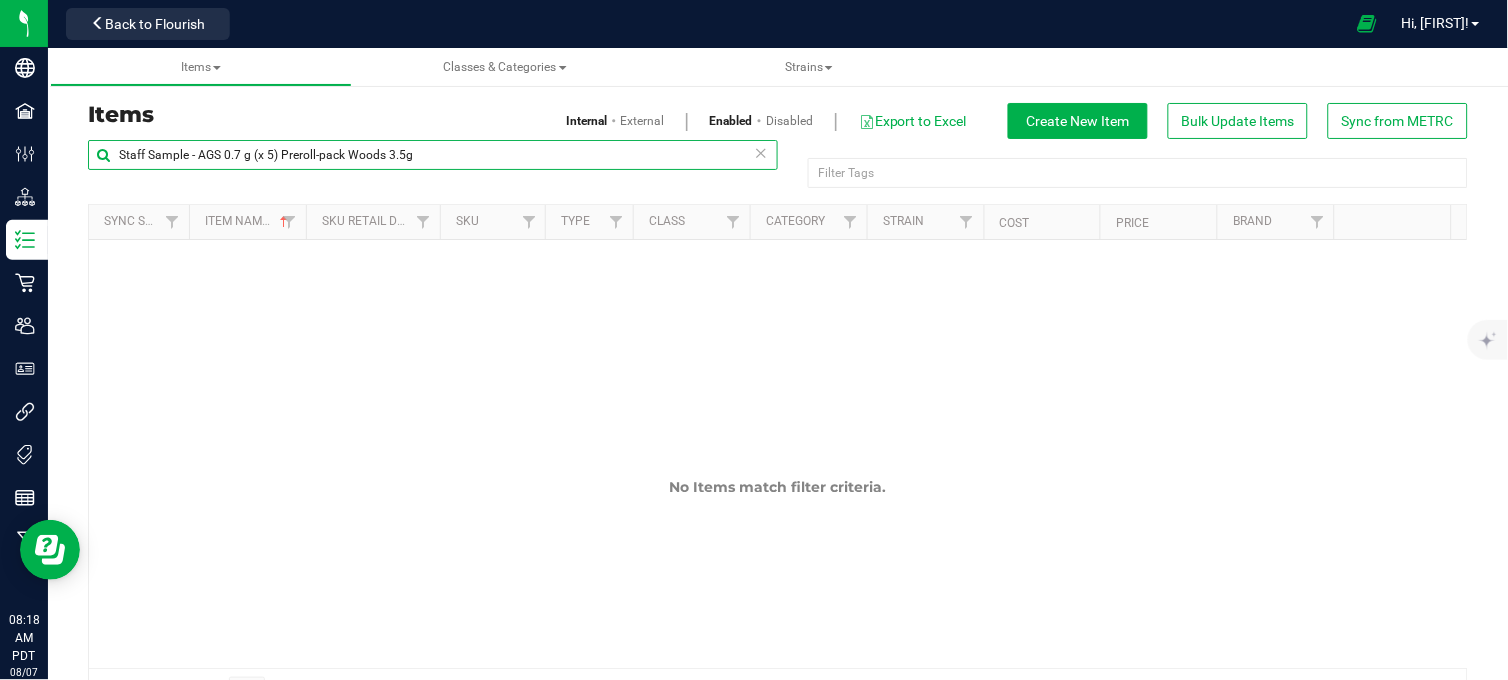 click on "Staff Sample - AGS 0.7 g (x 5) Preroll-pack Woods 3.5g" at bounding box center [433, 155] 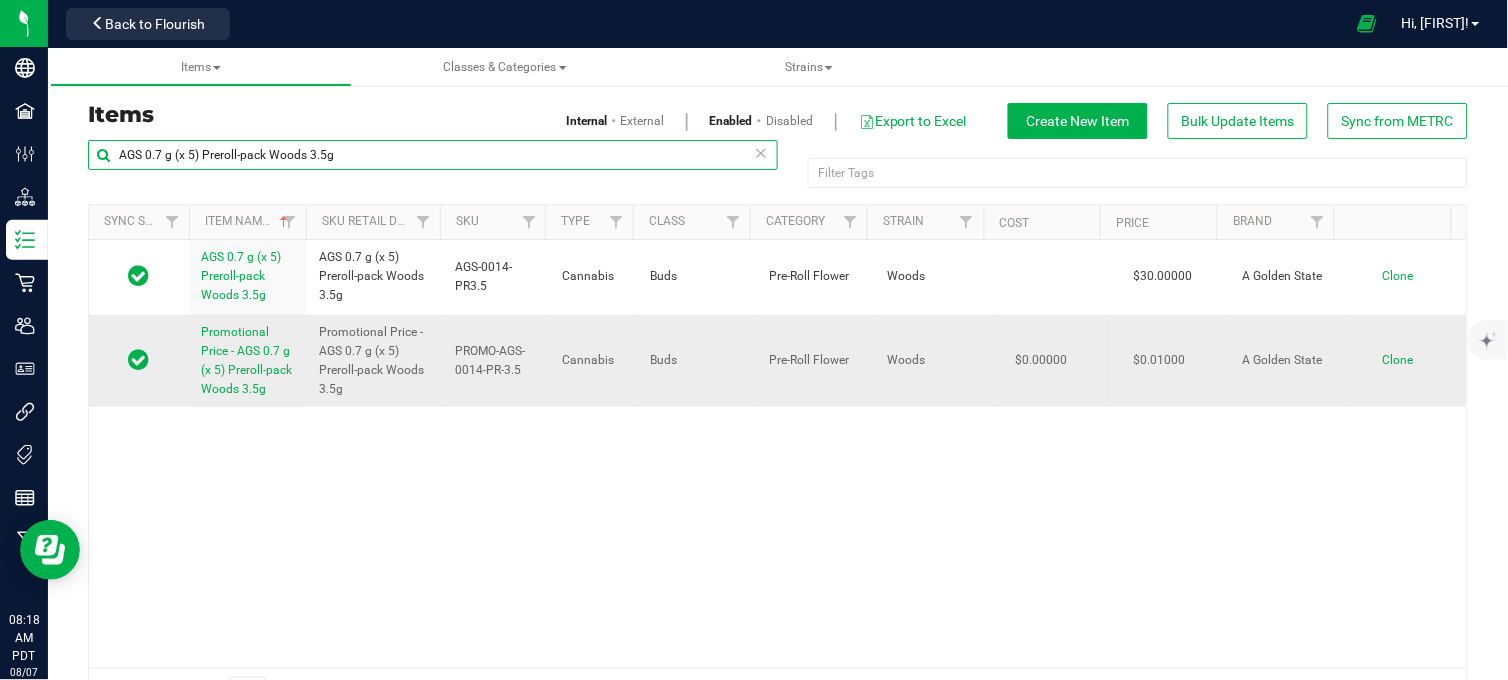 type on "AGS 0.7 g (x 5) Preroll-pack Woods 3.5g" 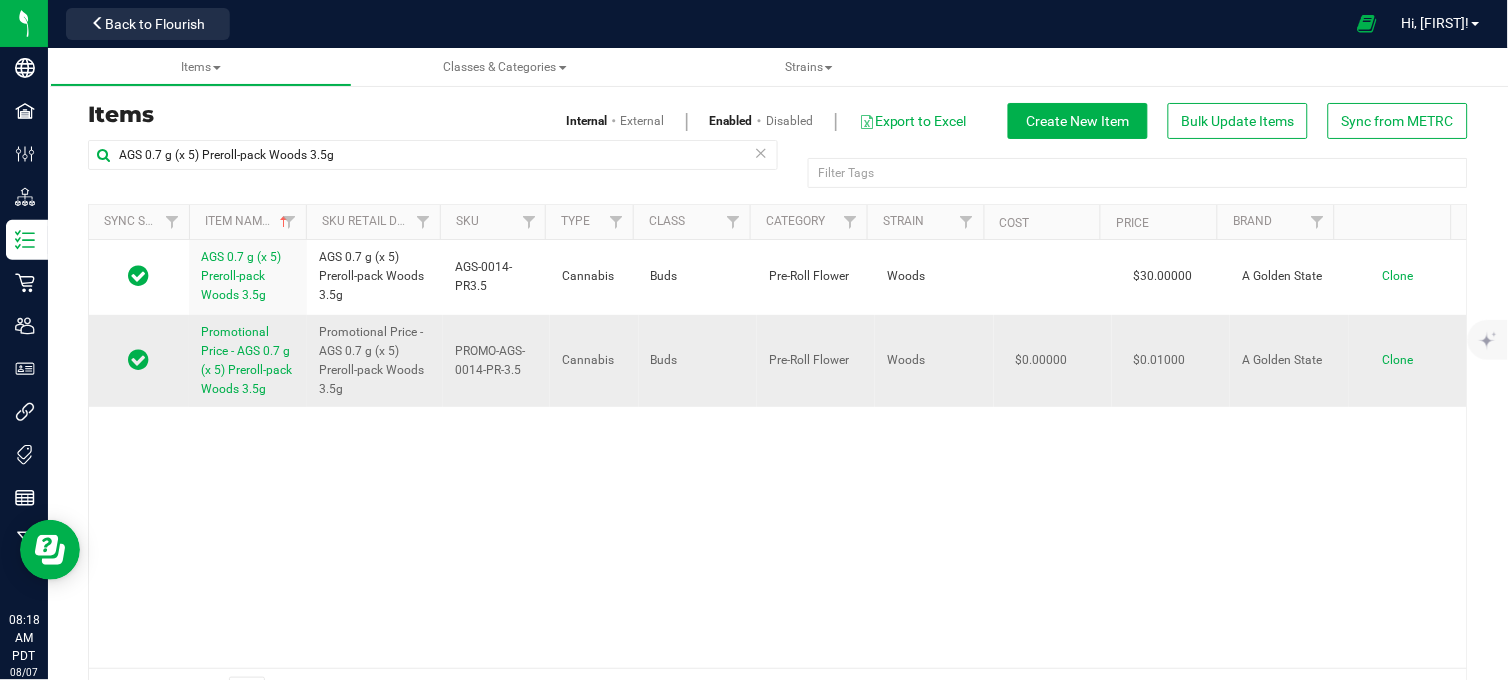 click on "Clone" at bounding box center [1397, 360] 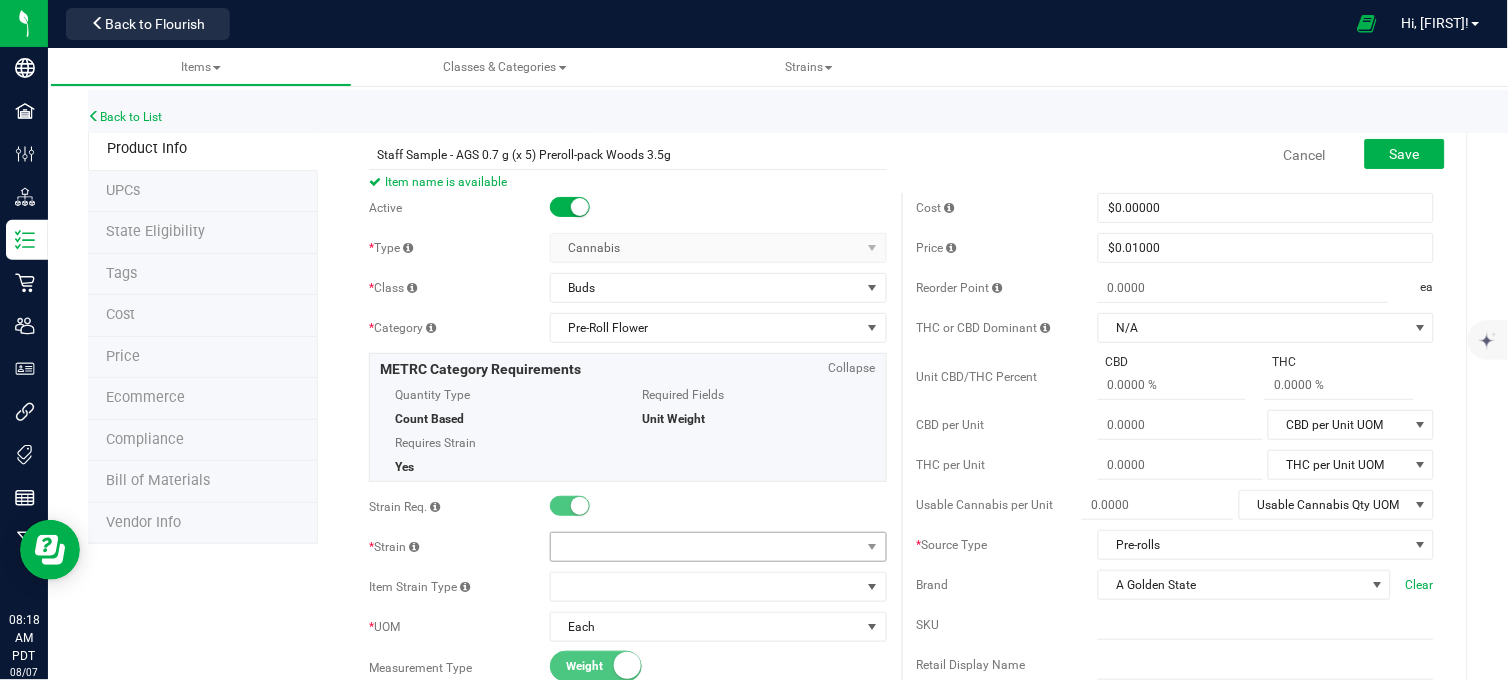 type on "Staff Sample - AGS 0.7 g (x 5) Preroll-pack Woods 3.5g" 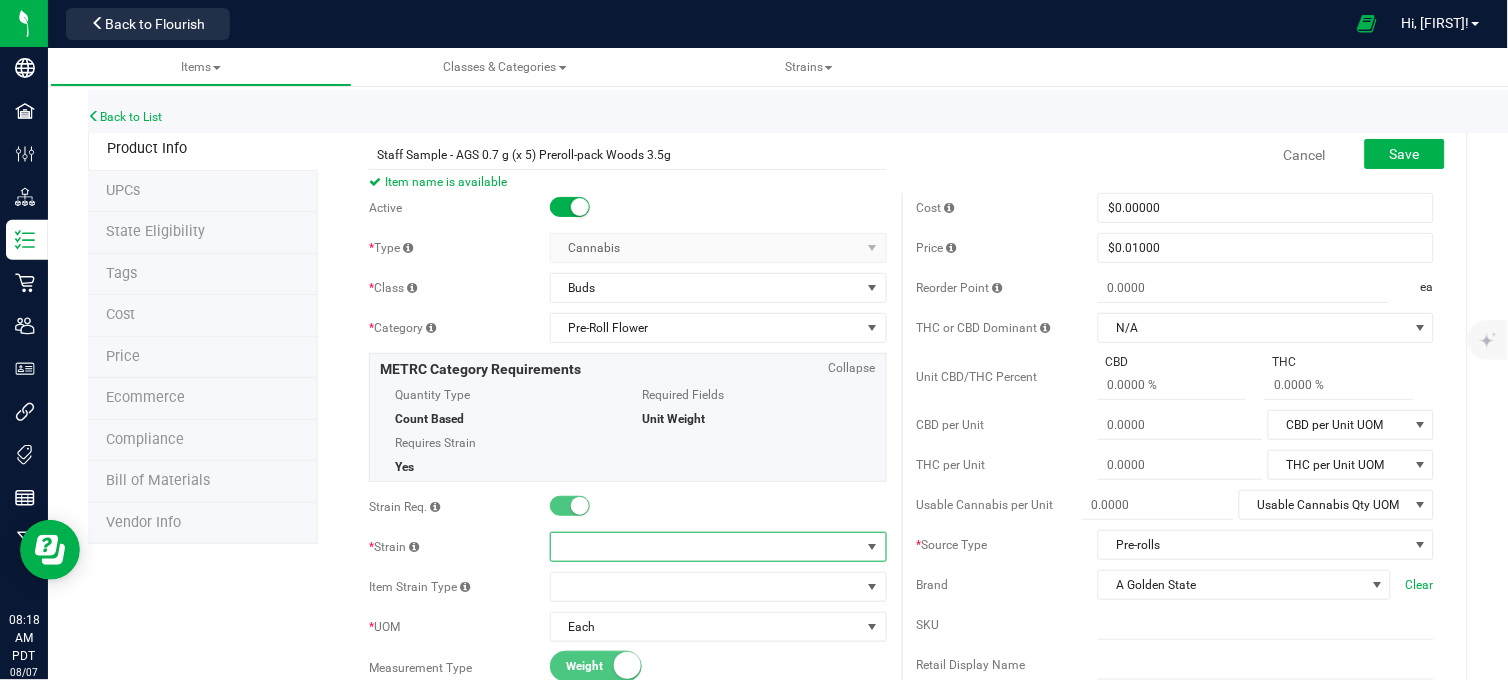 click at bounding box center [705, 547] 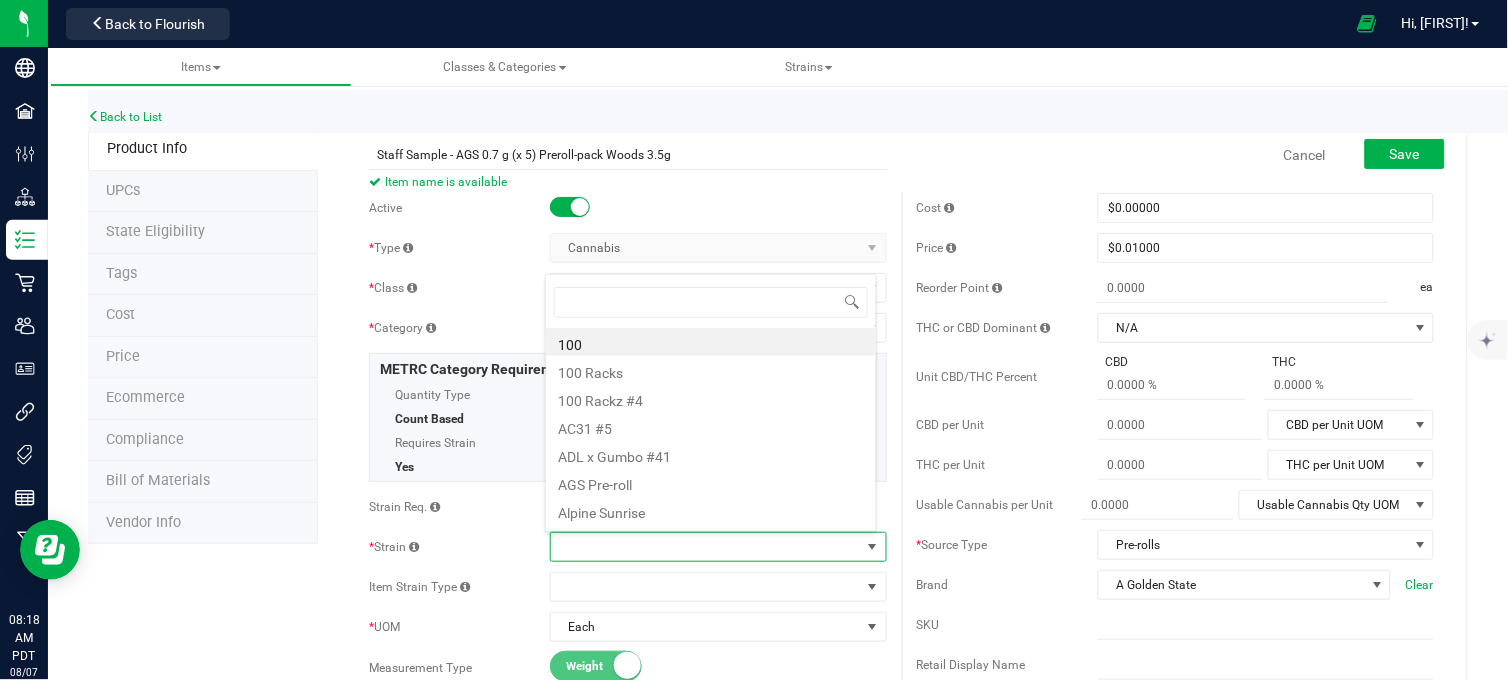 scroll, scrollTop: 99970, scrollLeft: 99667, axis: both 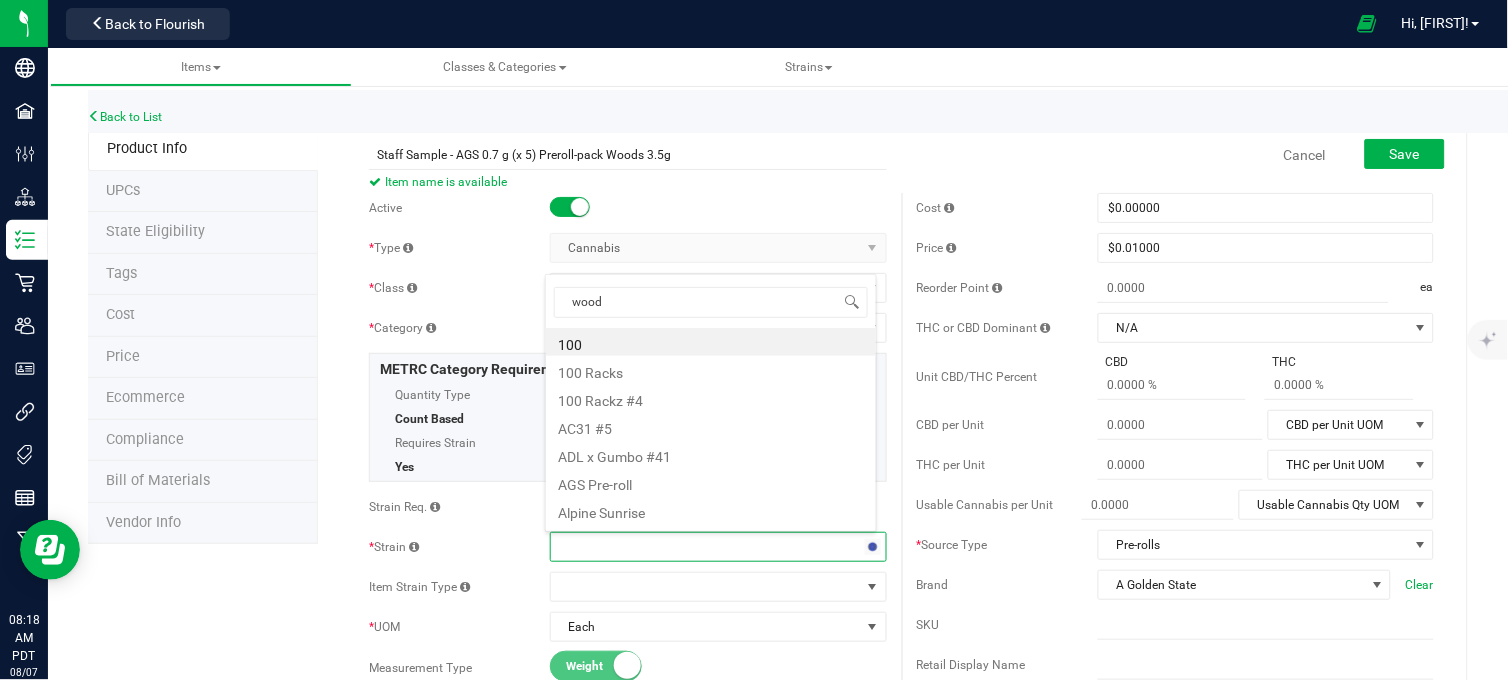 type on "woods" 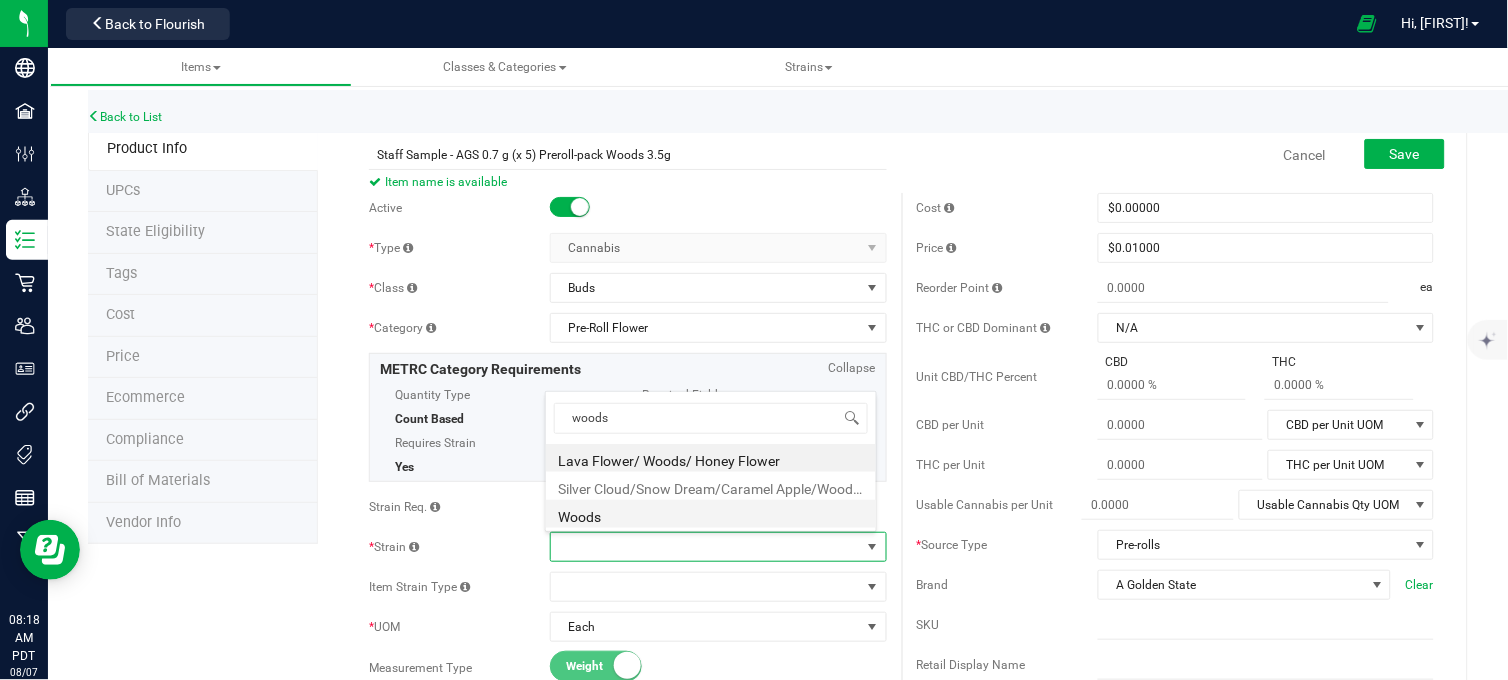 click on "Woods" at bounding box center (711, 514) 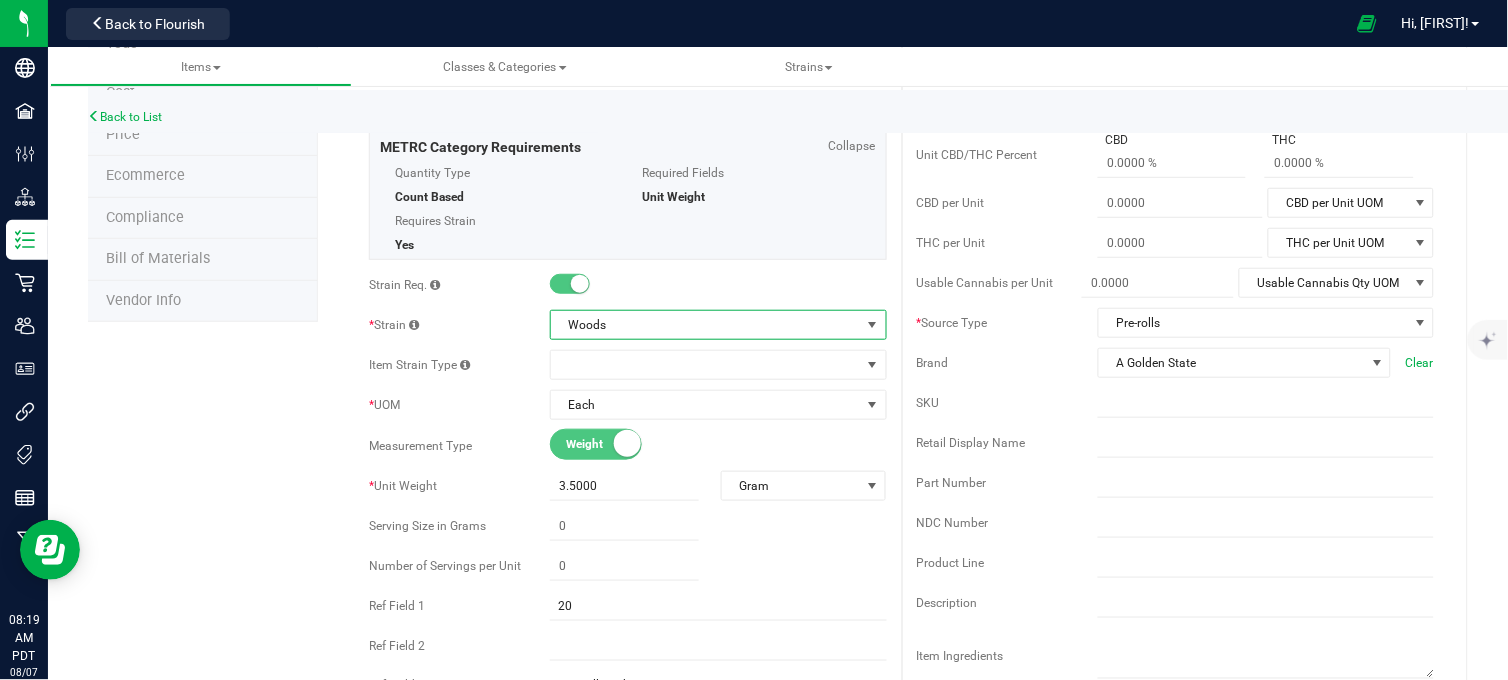 scroll, scrollTop: 0, scrollLeft: 0, axis: both 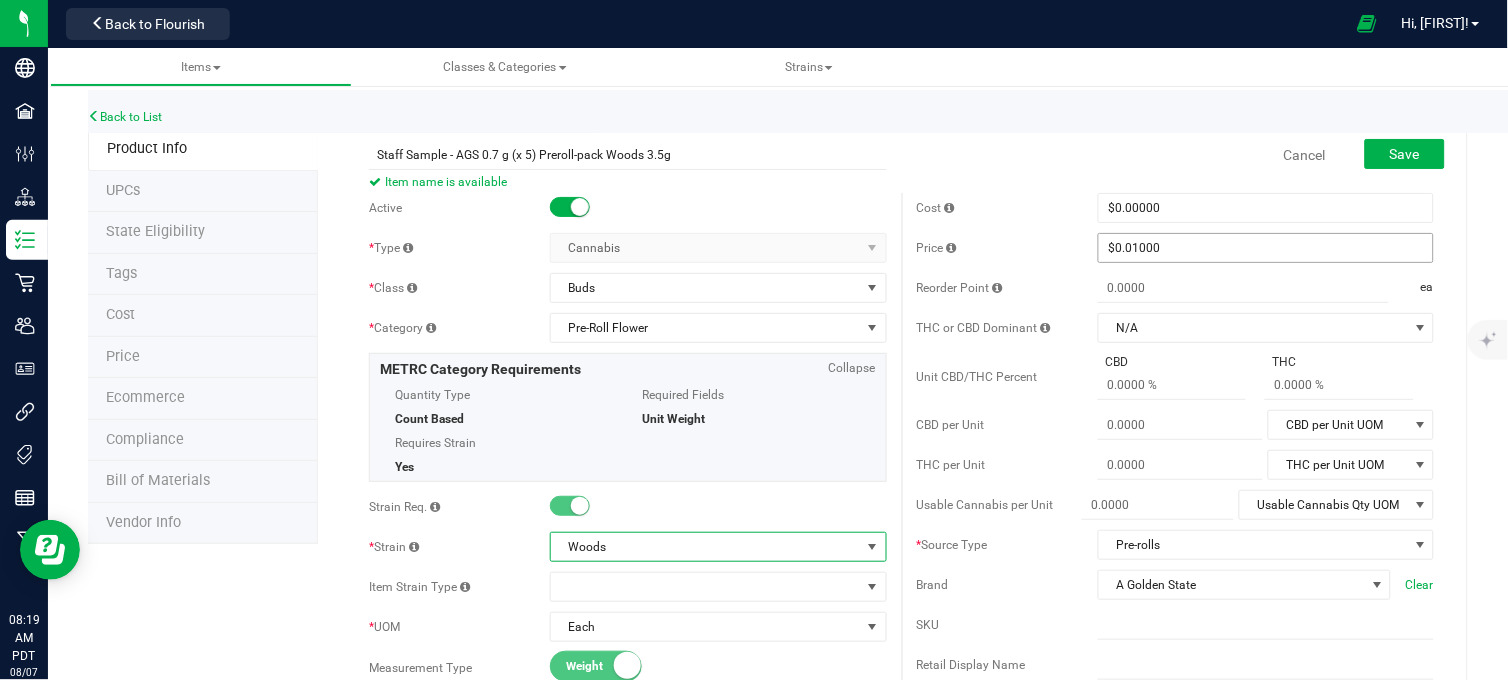 click on "[PRICE] [PRICE]" at bounding box center [1266, 248] 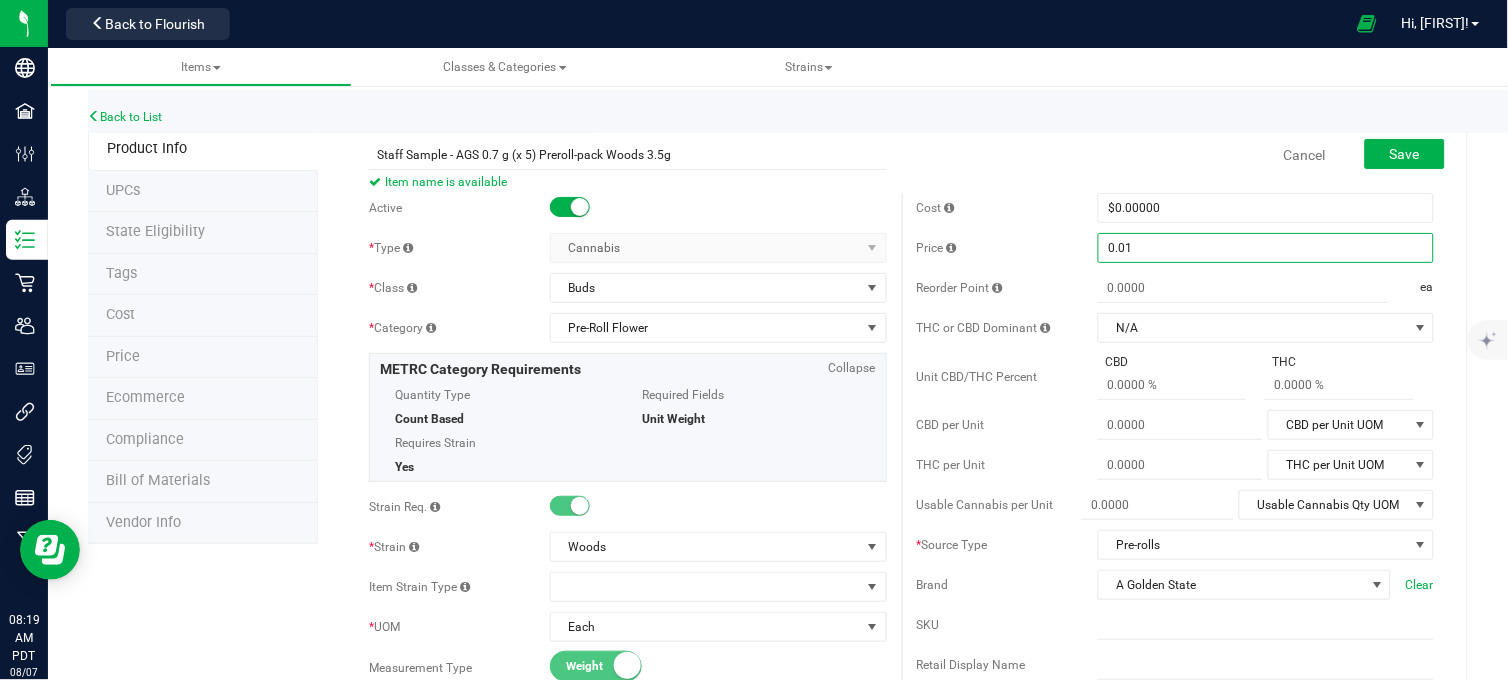 click on "0.01" at bounding box center (1266, 248) 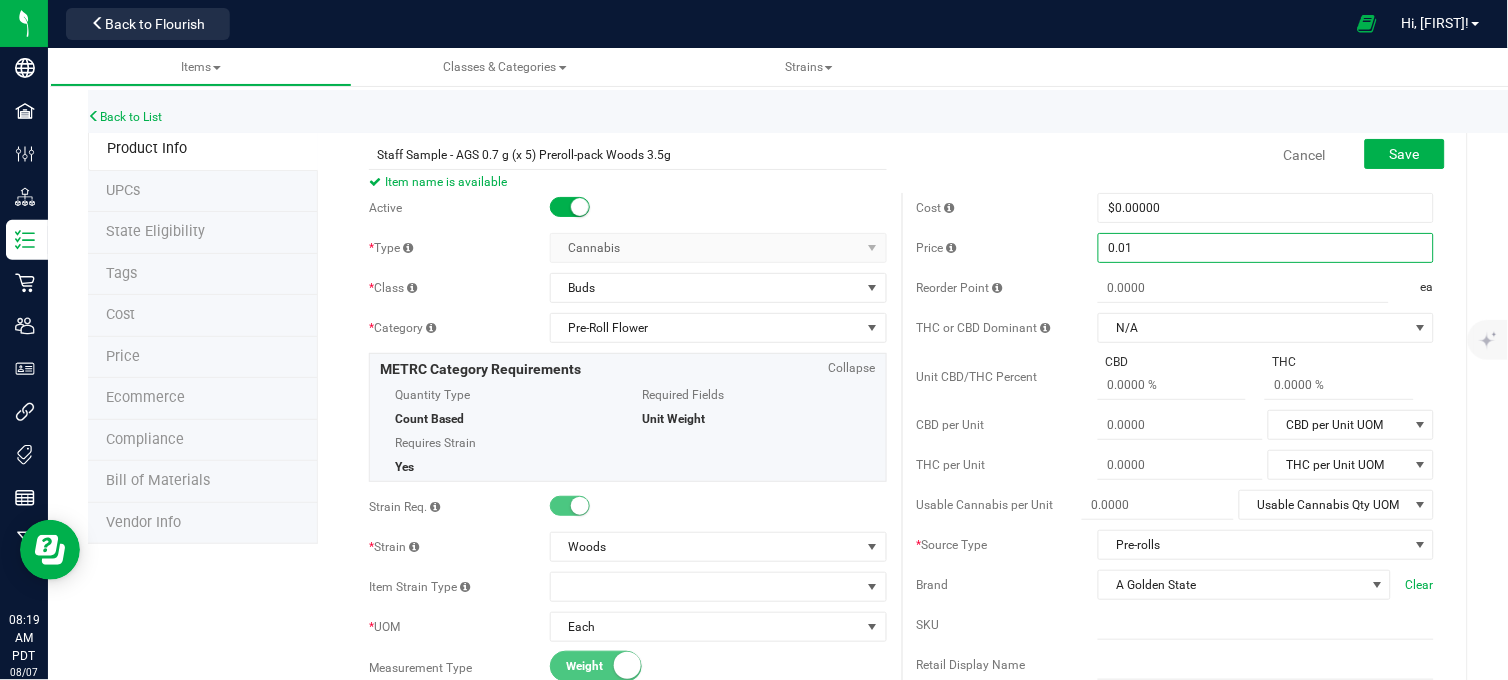 click on "0.01" at bounding box center [1266, 248] 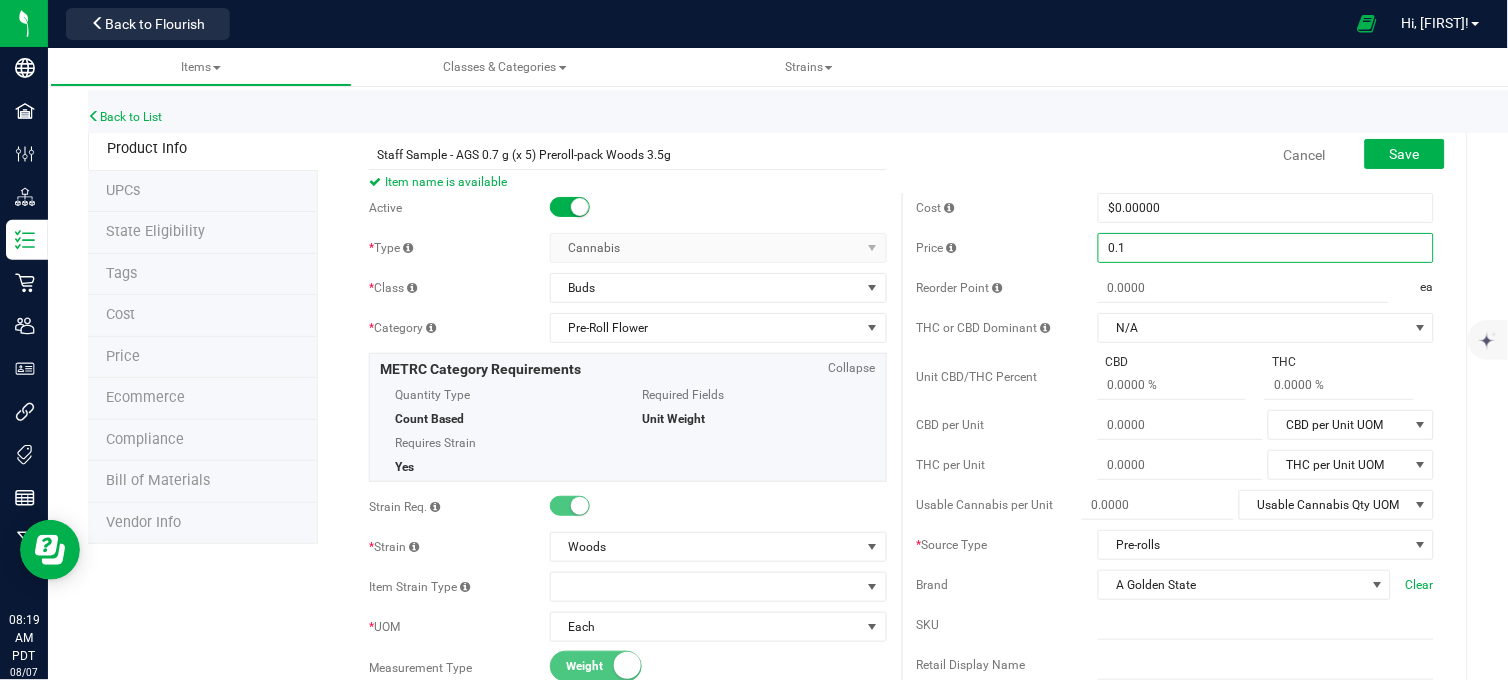 type on "0.10" 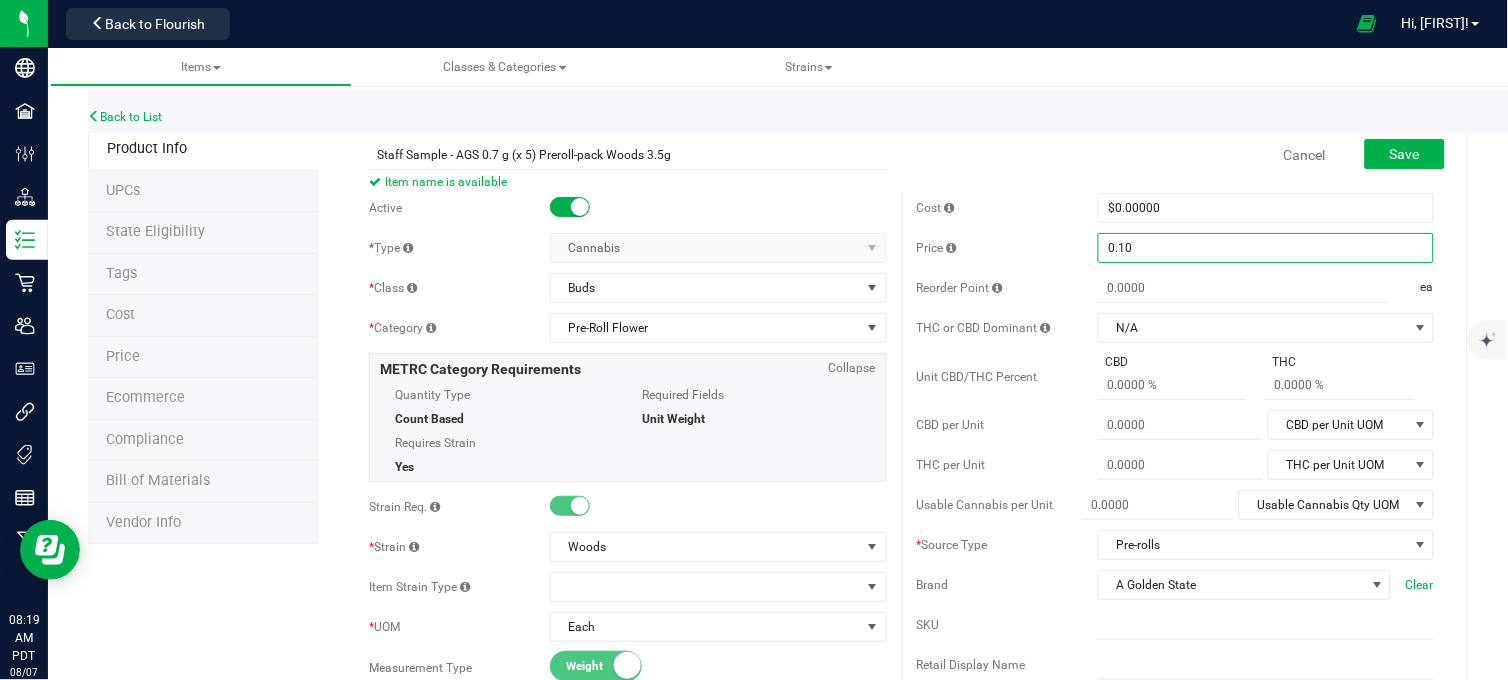 type on "$0.10000" 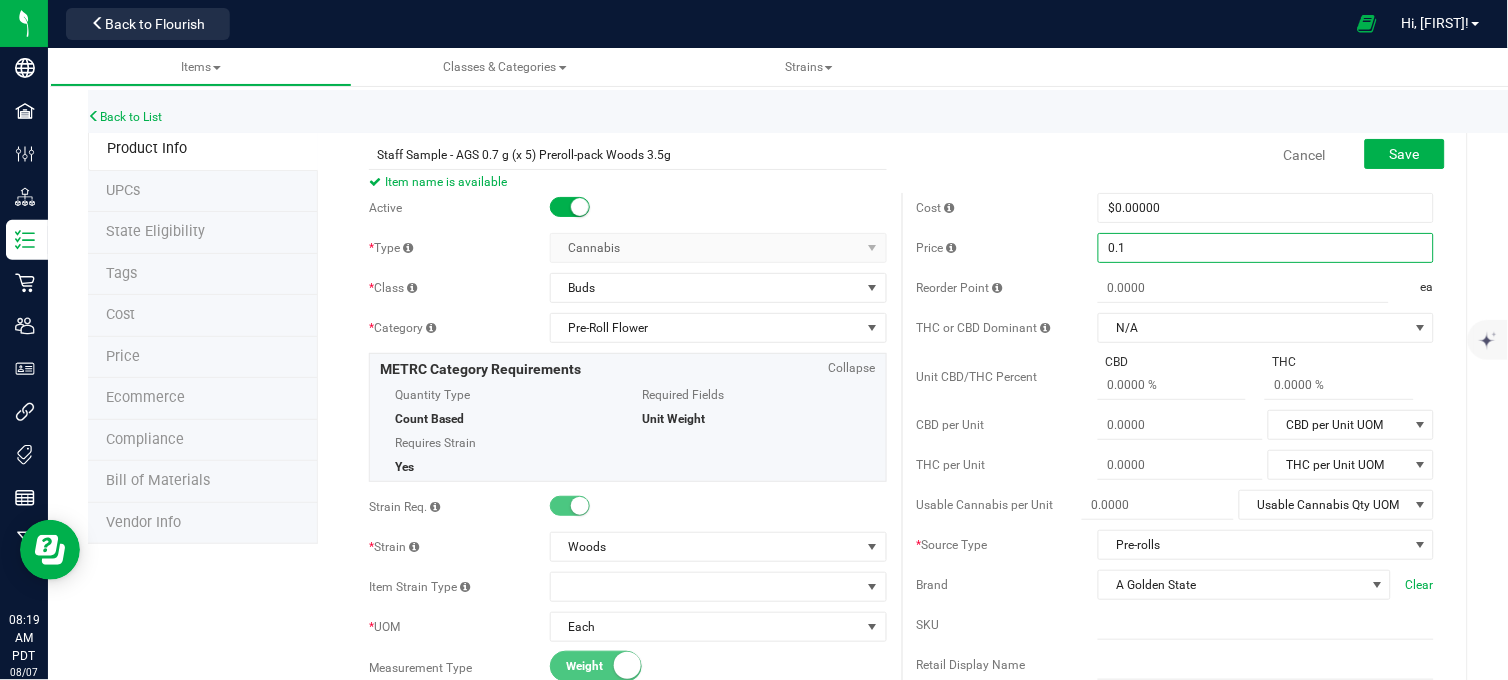 click on "Back to List" at bounding box center (842, 111) 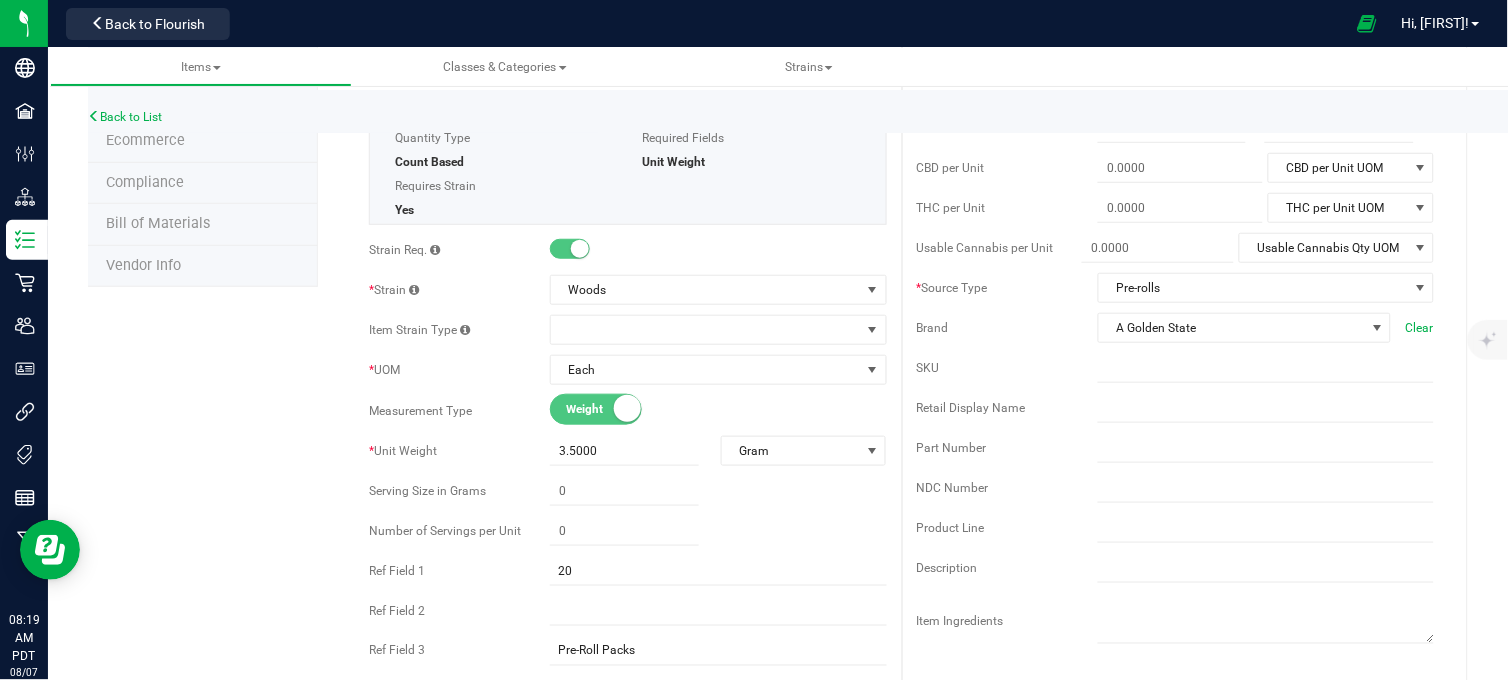 scroll, scrollTop: 333, scrollLeft: 0, axis: vertical 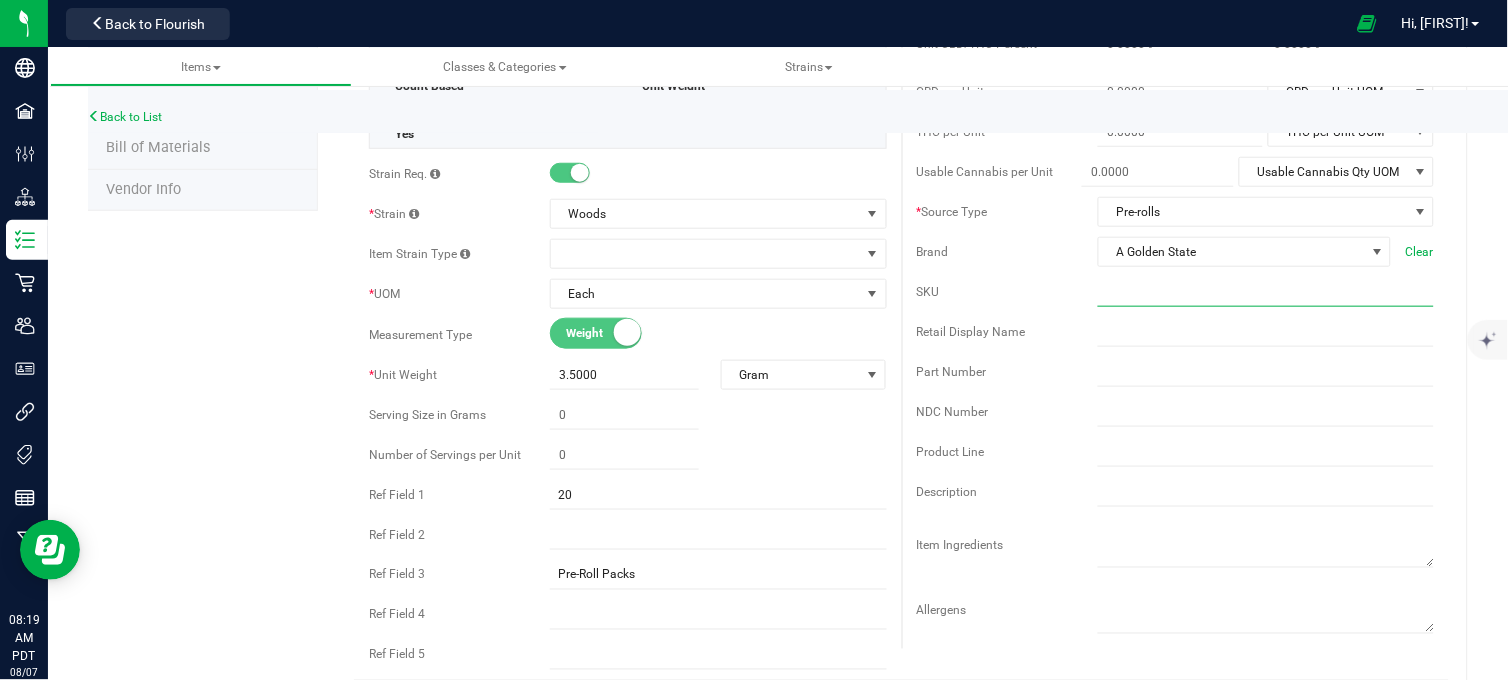 drag, startPoint x: 1130, startPoint y: 290, endPoint x: 1116, endPoint y: 293, distance: 14.3178215 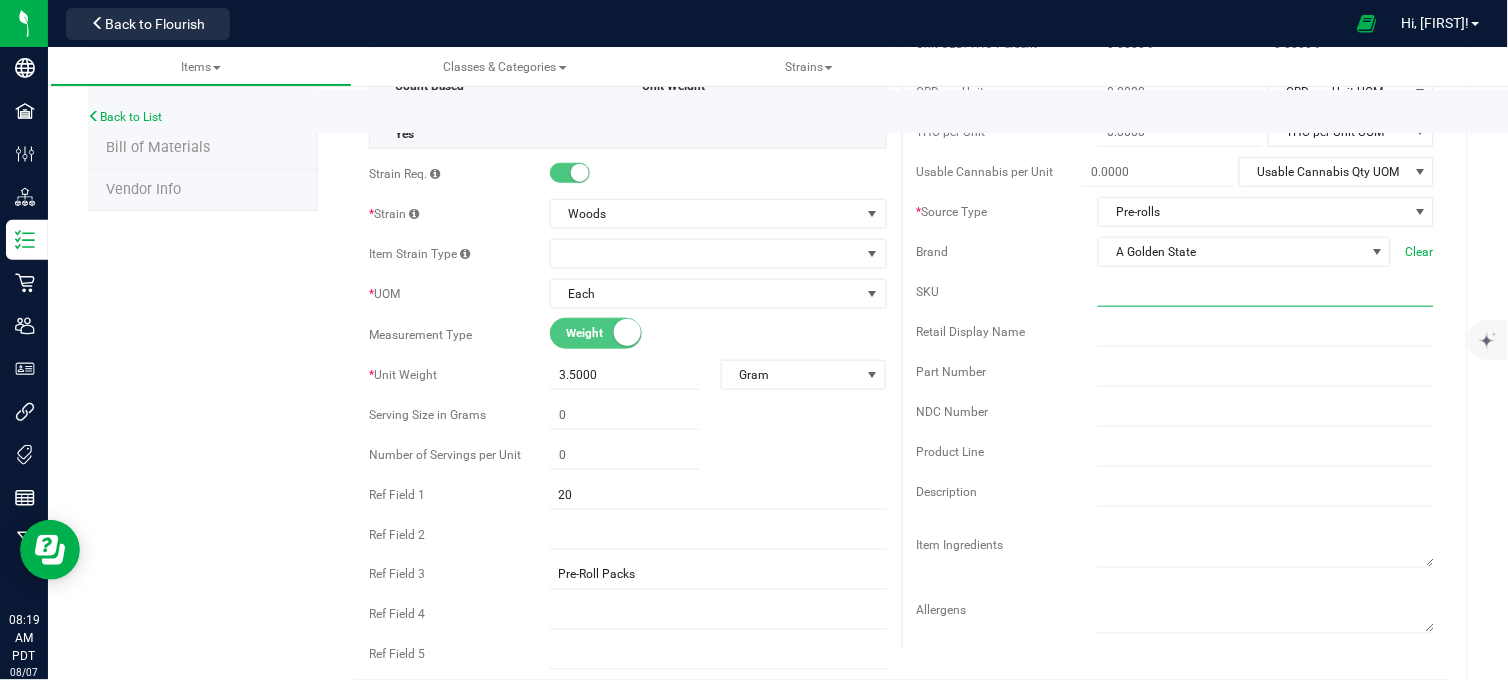 click at bounding box center (1266, 292) 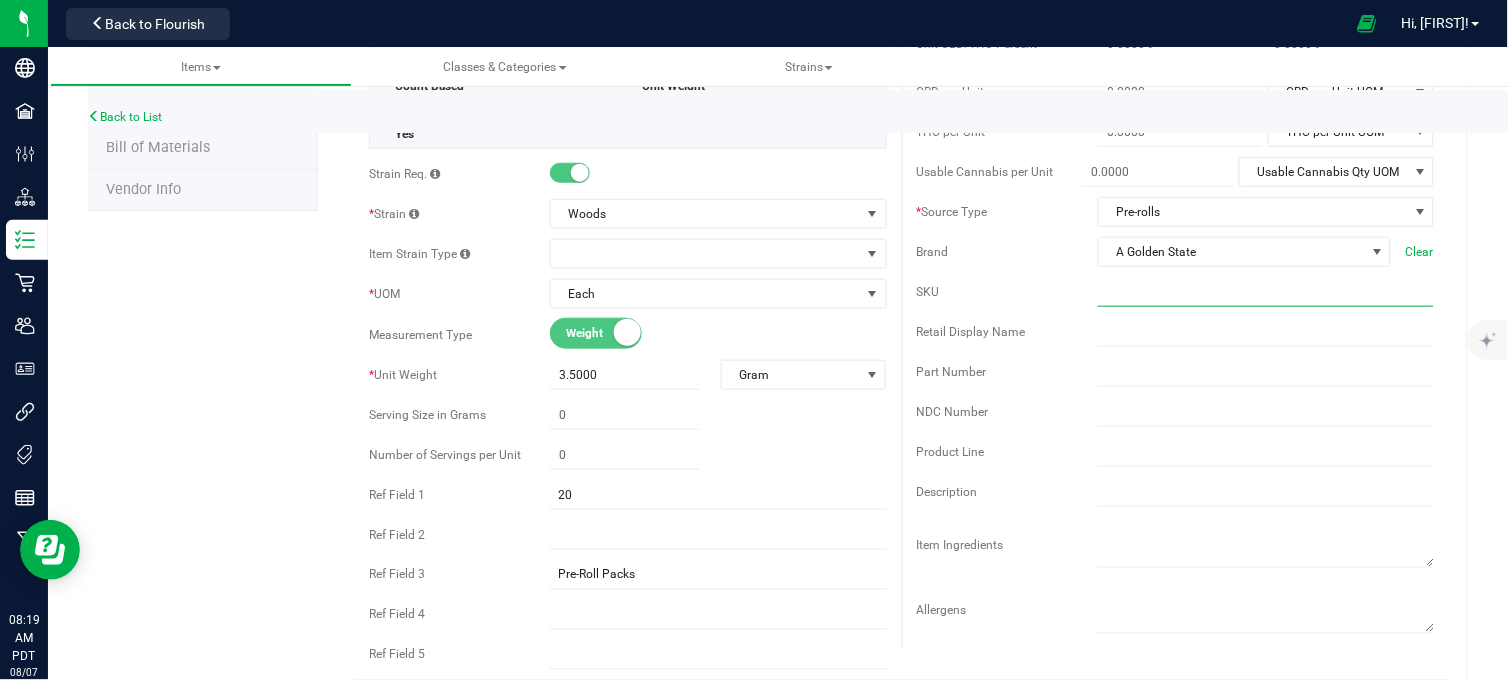 paste on "AGS-0014-PR3.5" 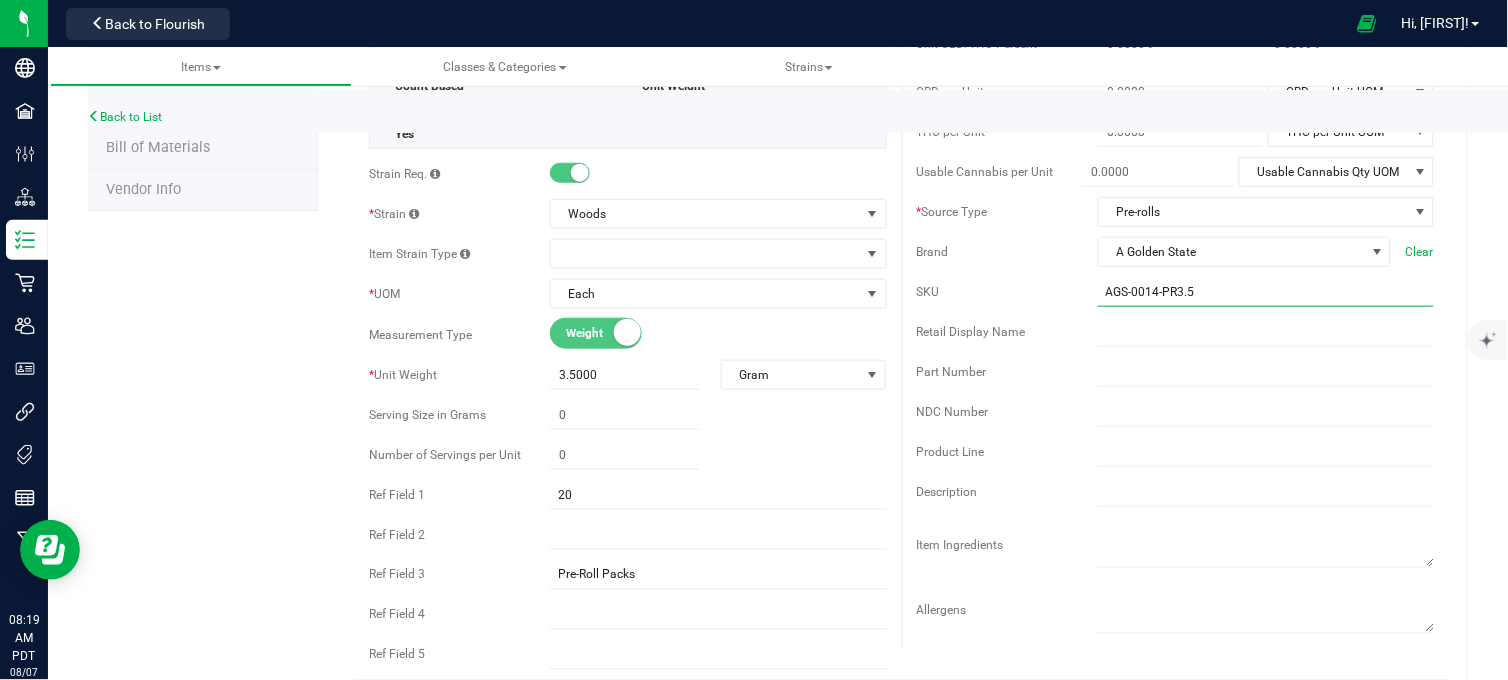 click on "AGS-0014-PR3.5" at bounding box center (1266, 292) 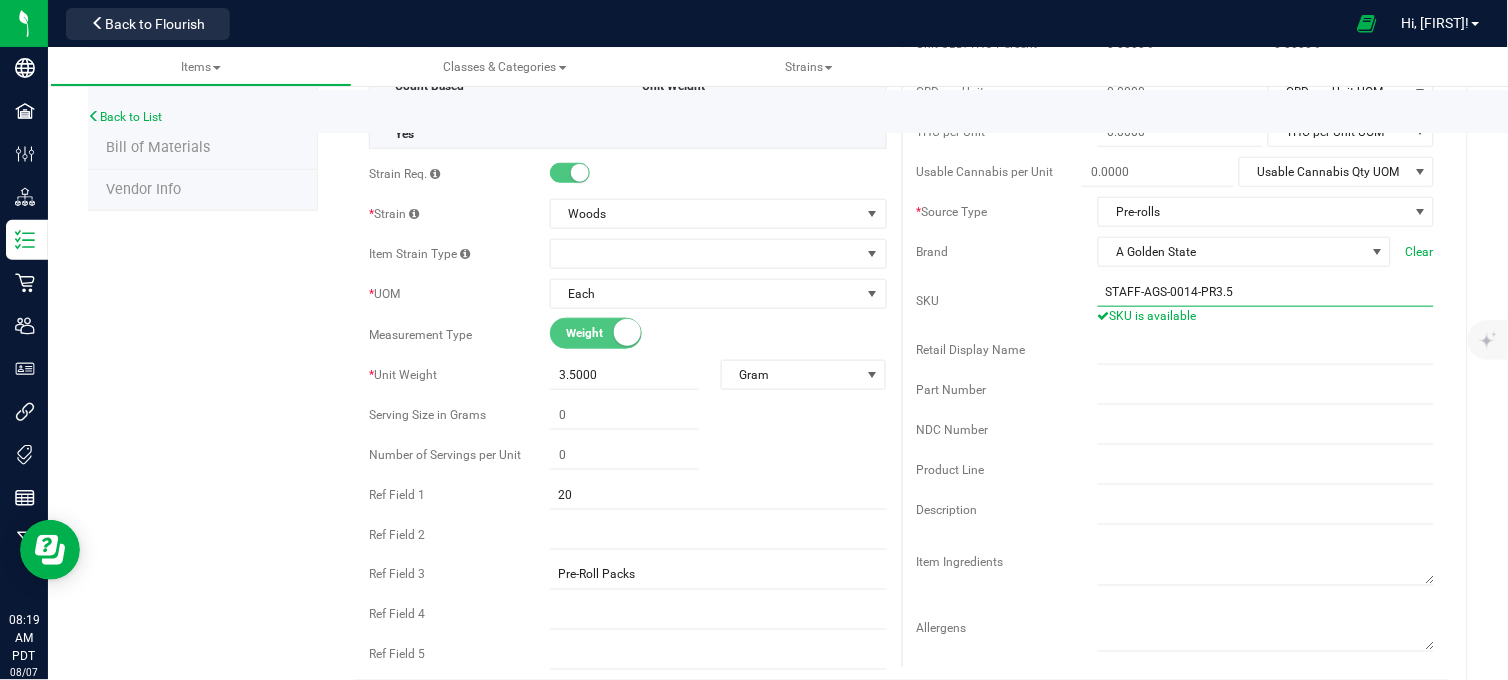 type on "STAFF-AGS-0014-PR3.5" 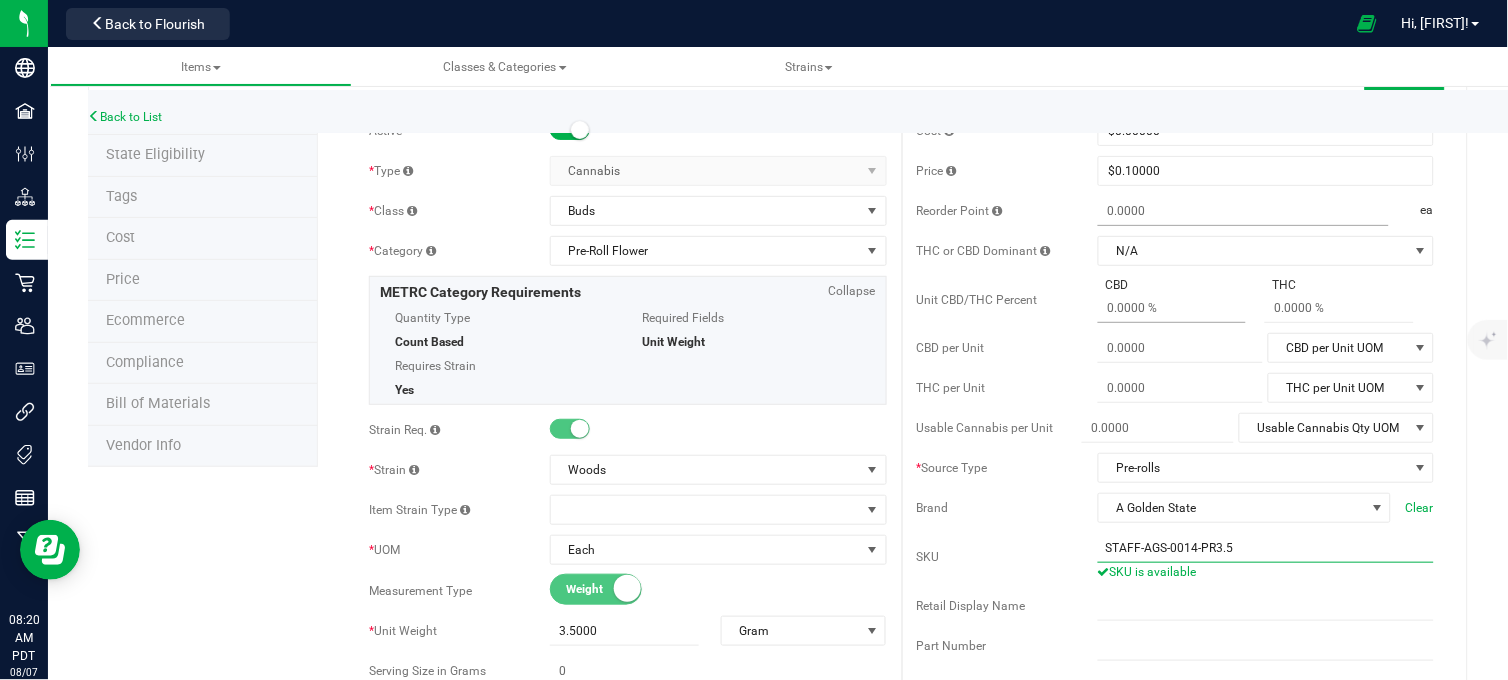 scroll, scrollTop: 0, scrollLeft: 0, axis: both 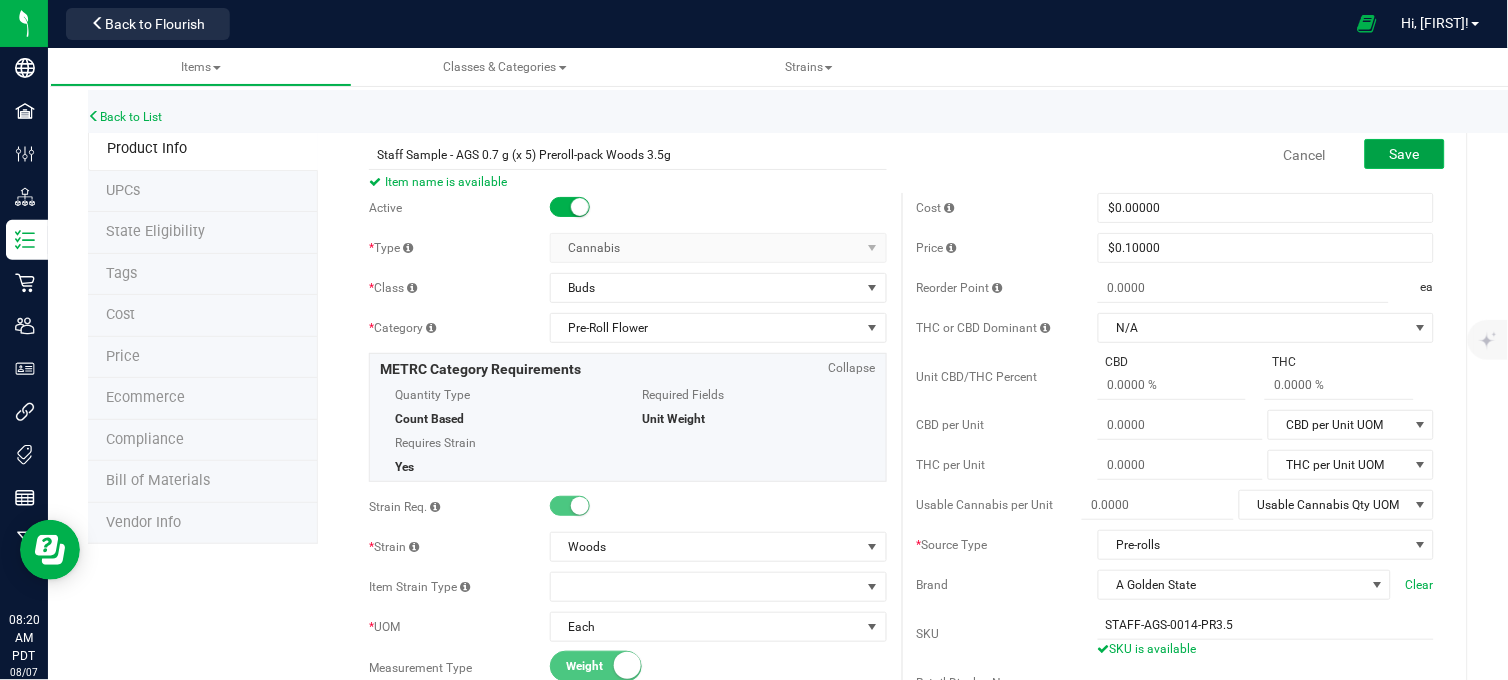 click on "Save" at bounding box center (1405, 154) 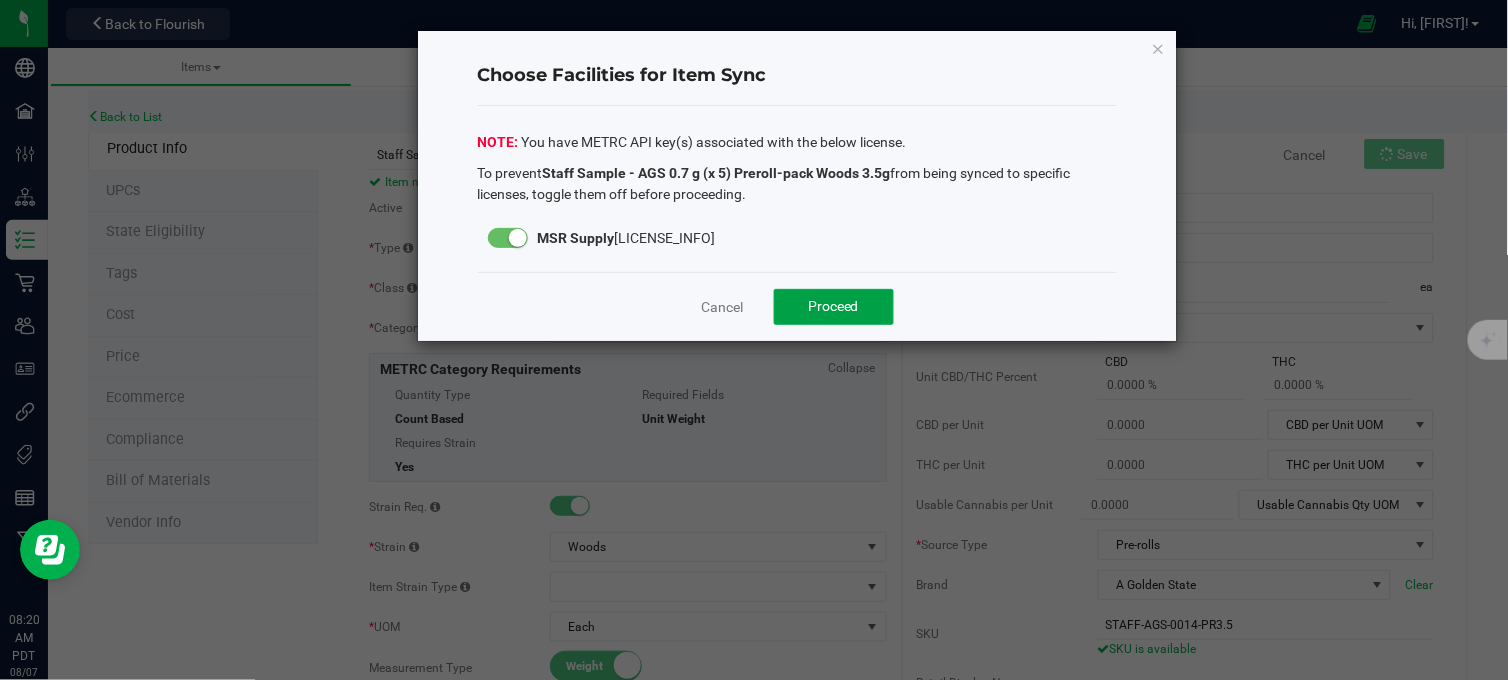 click on "Proceed" 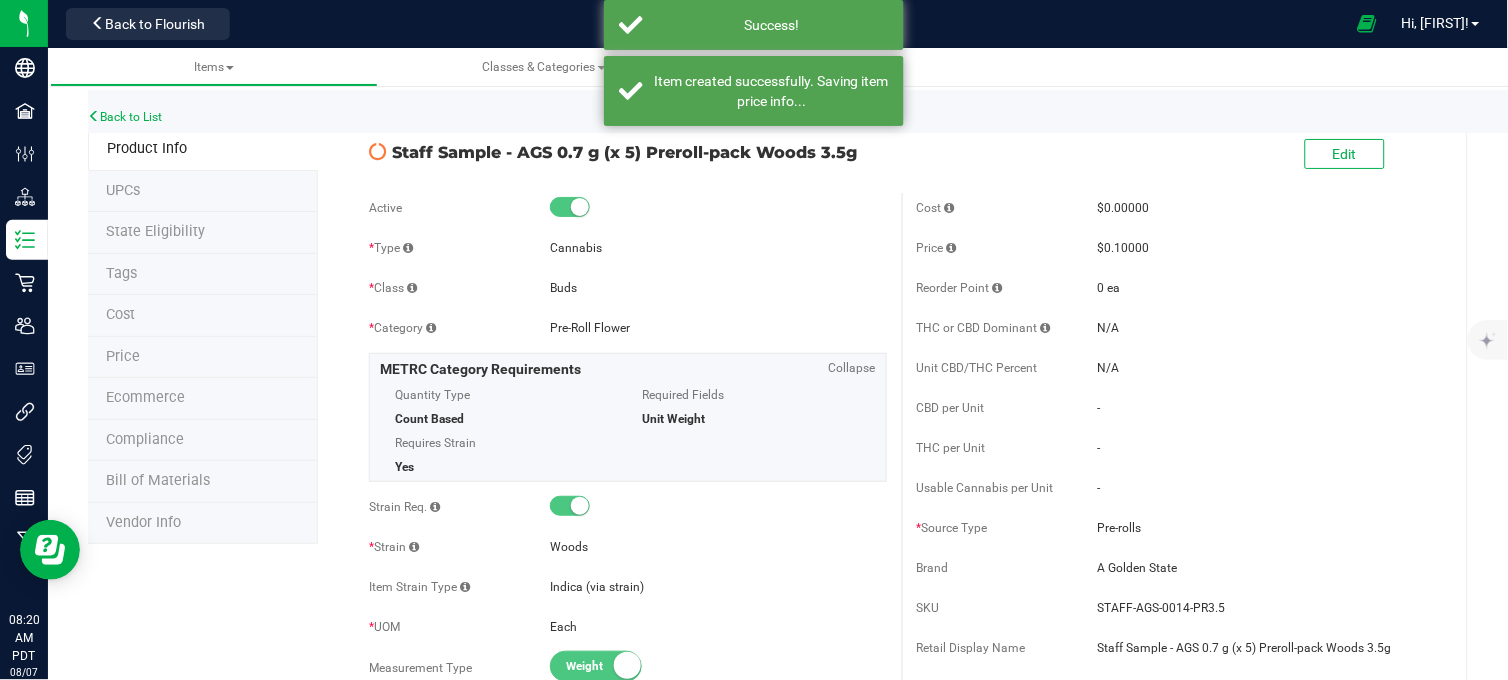 click on "[PRODUCT_INFO]" at bounding box center (778, 1076) 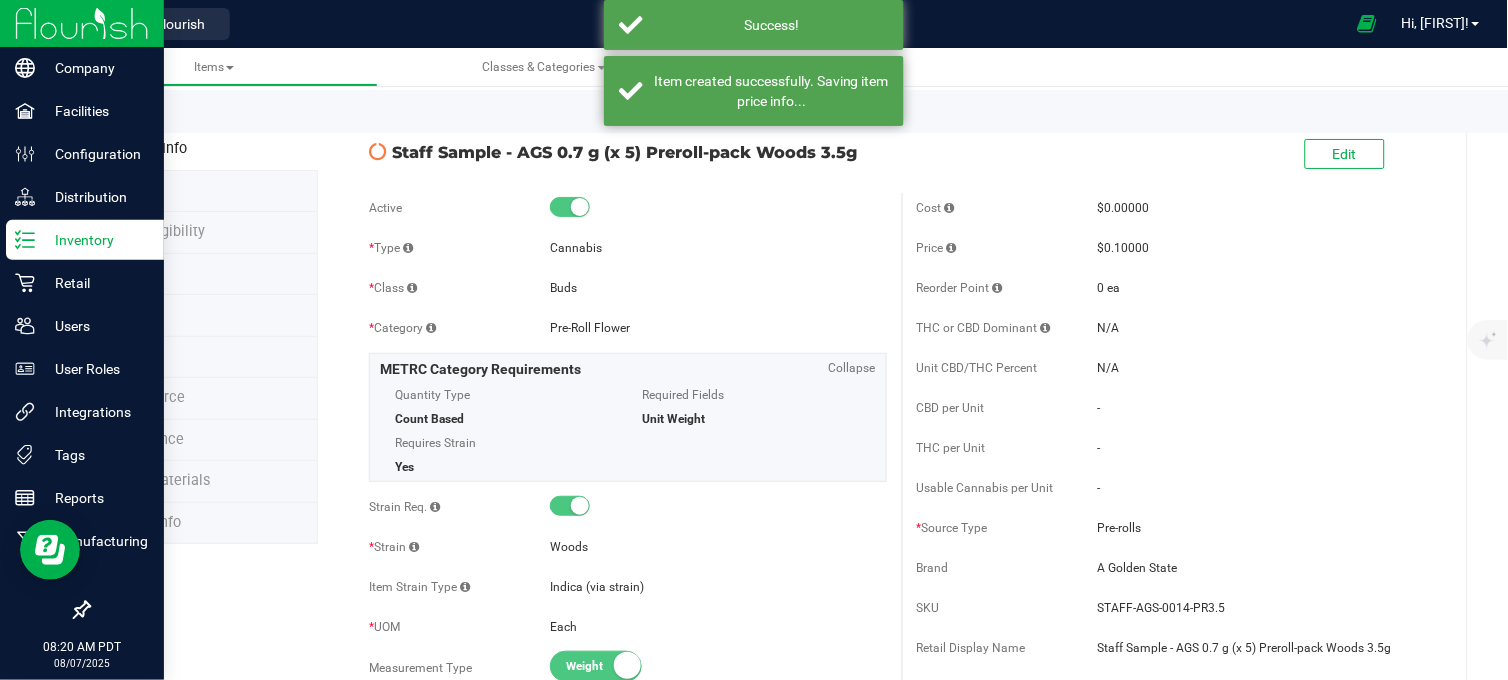 click at bounding box center [82, 23] 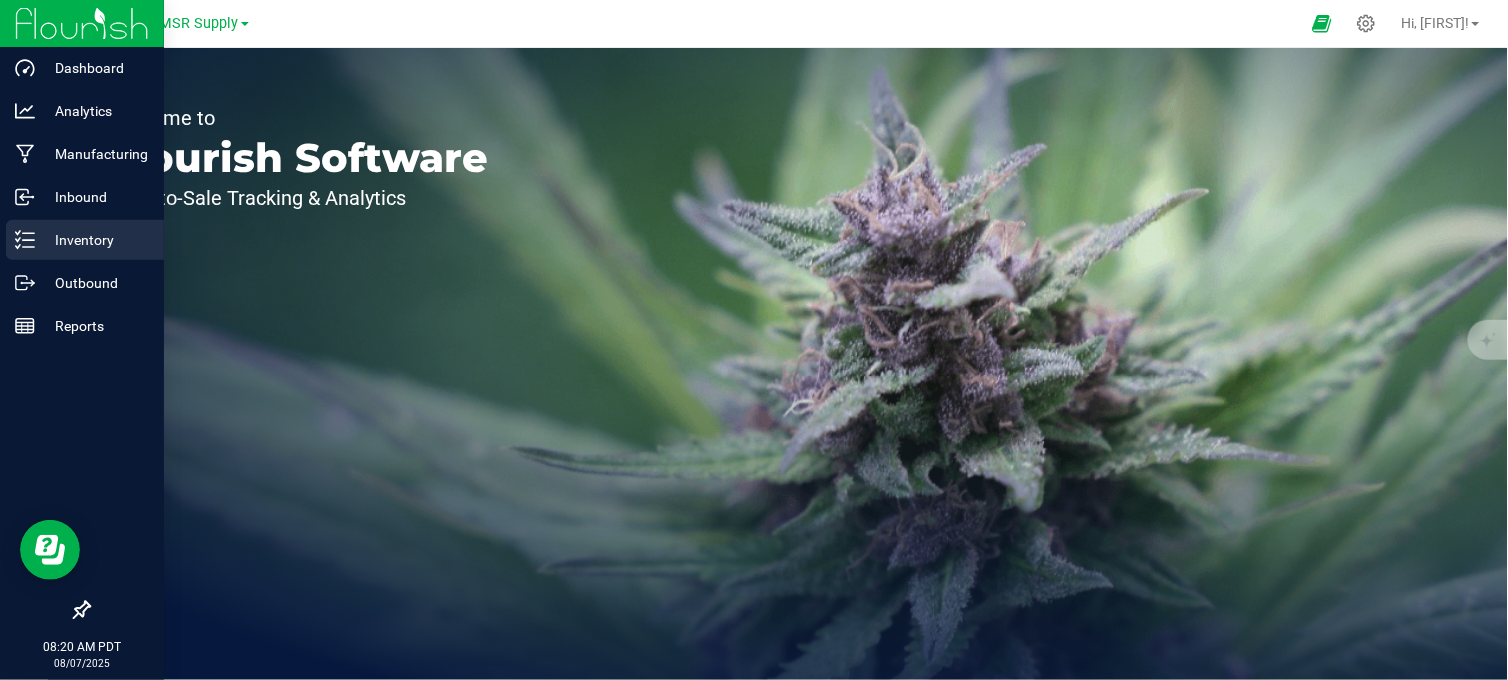 click on "Inventory" at bounding box center (95, 240) 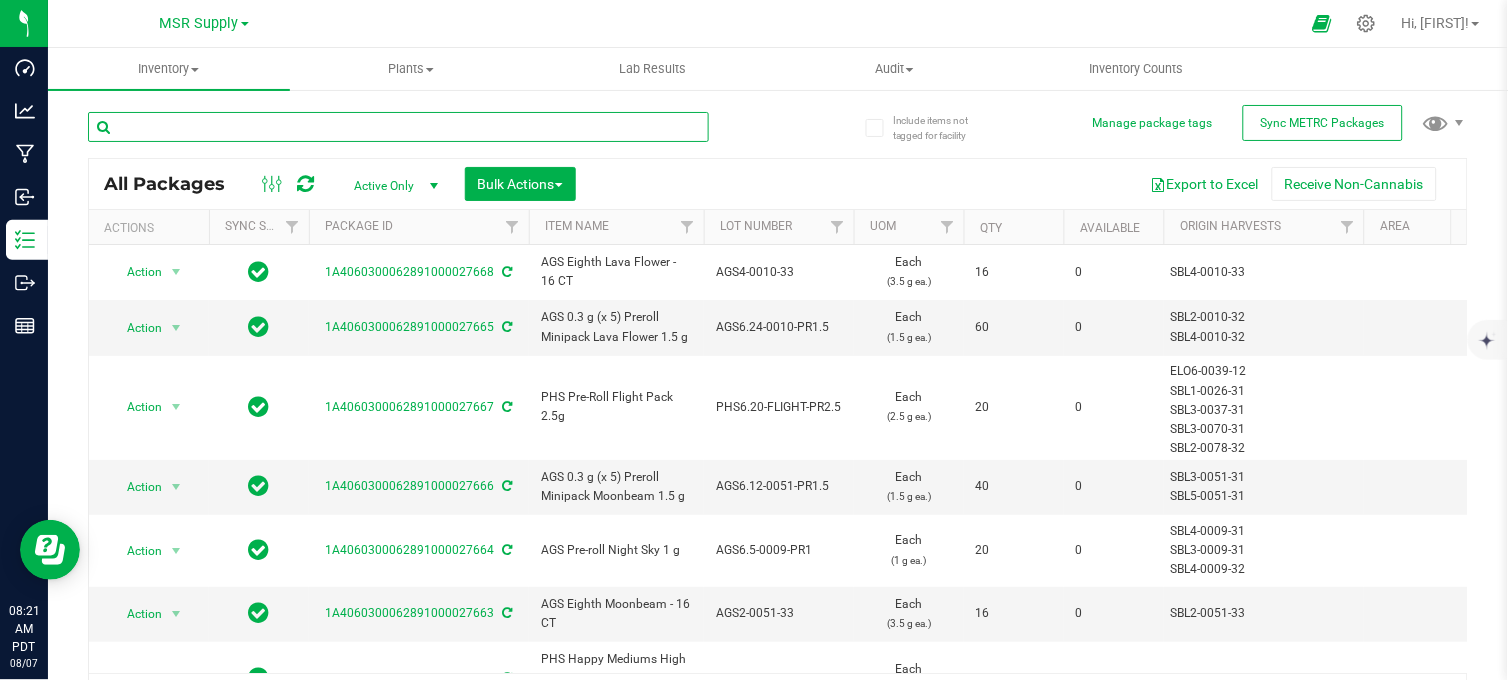 click at bounding box center [398, 127] 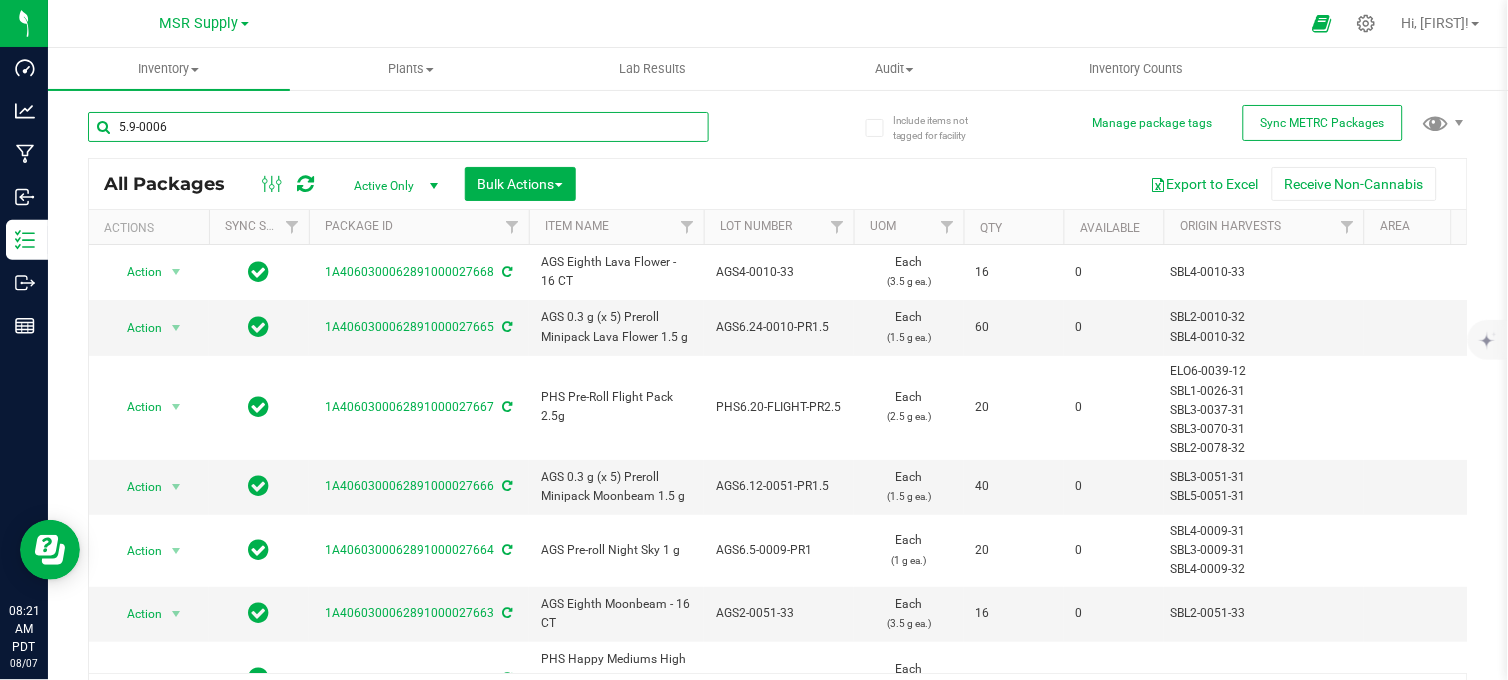 type on "5.9-0006" 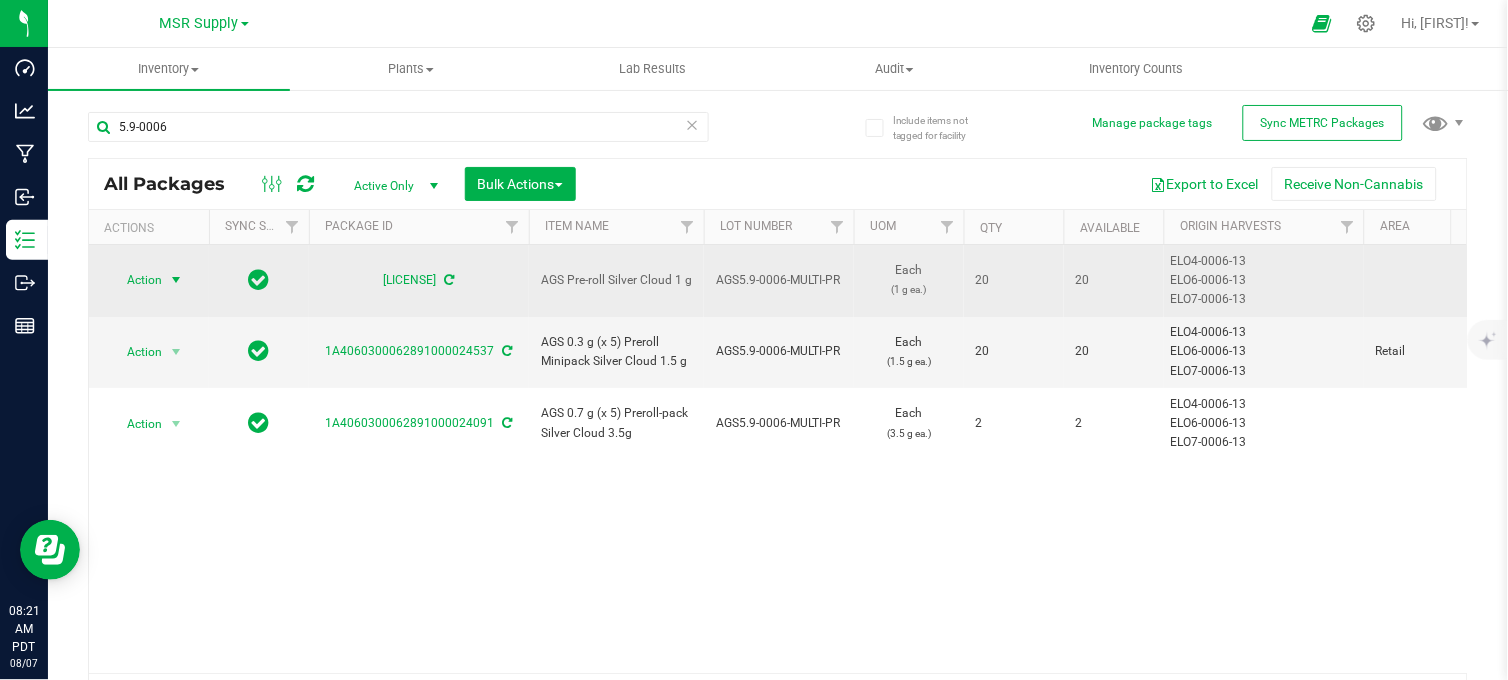 click at bounding box center (176, 280) 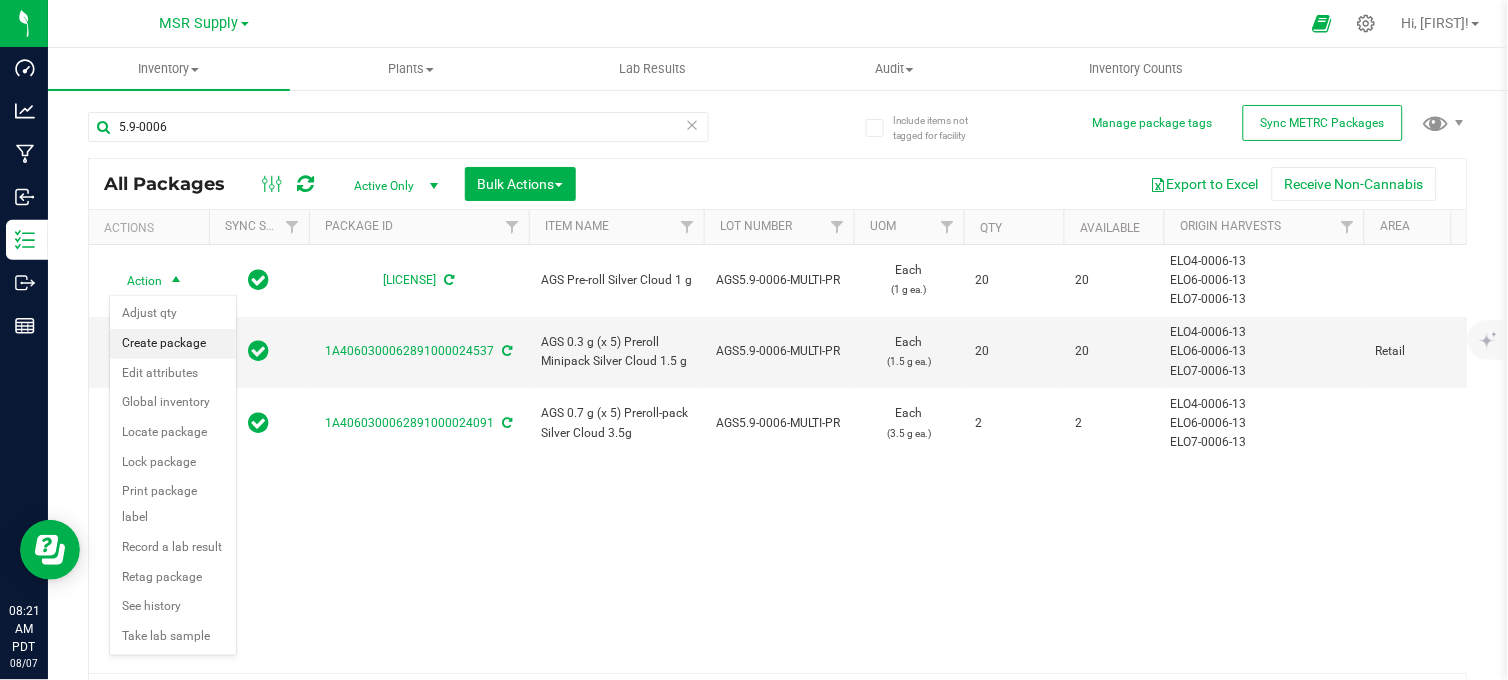 click on "Create package" at bounding box center (173, 344) 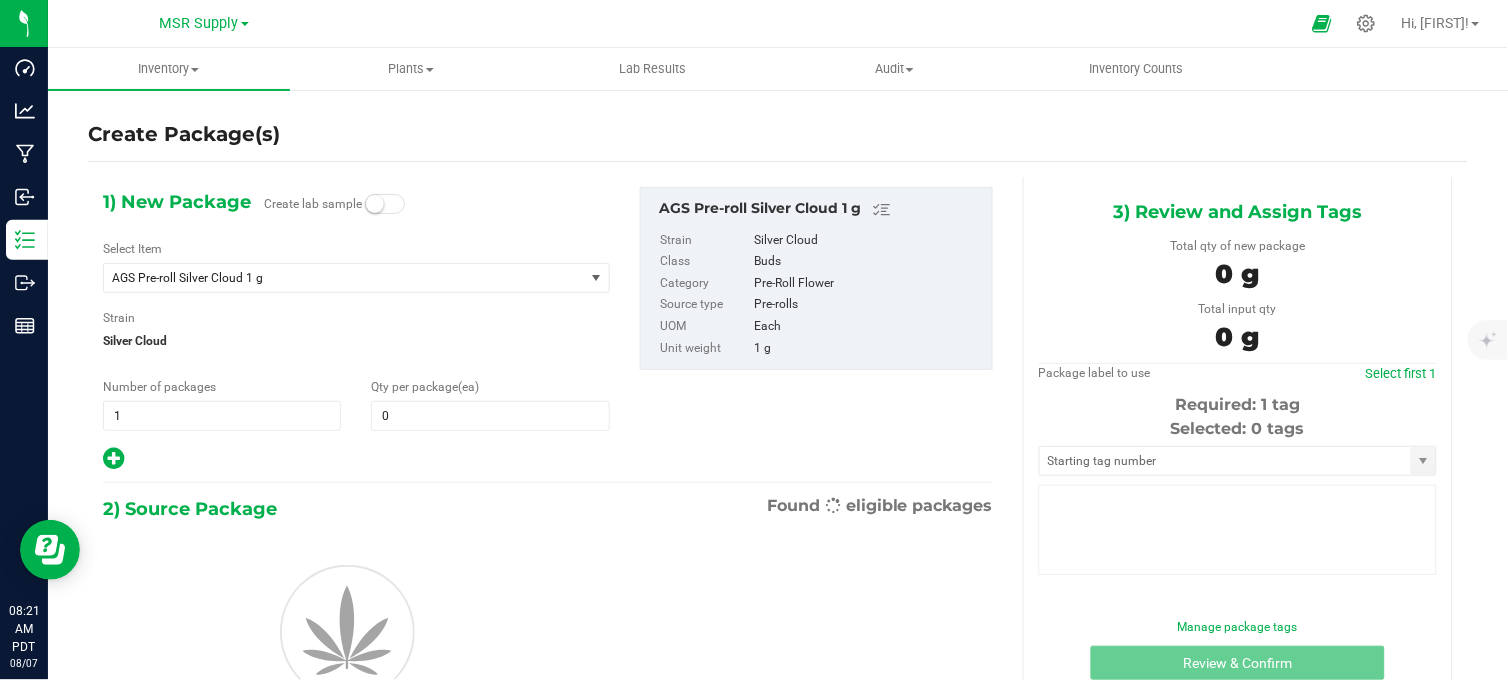 type on "0" 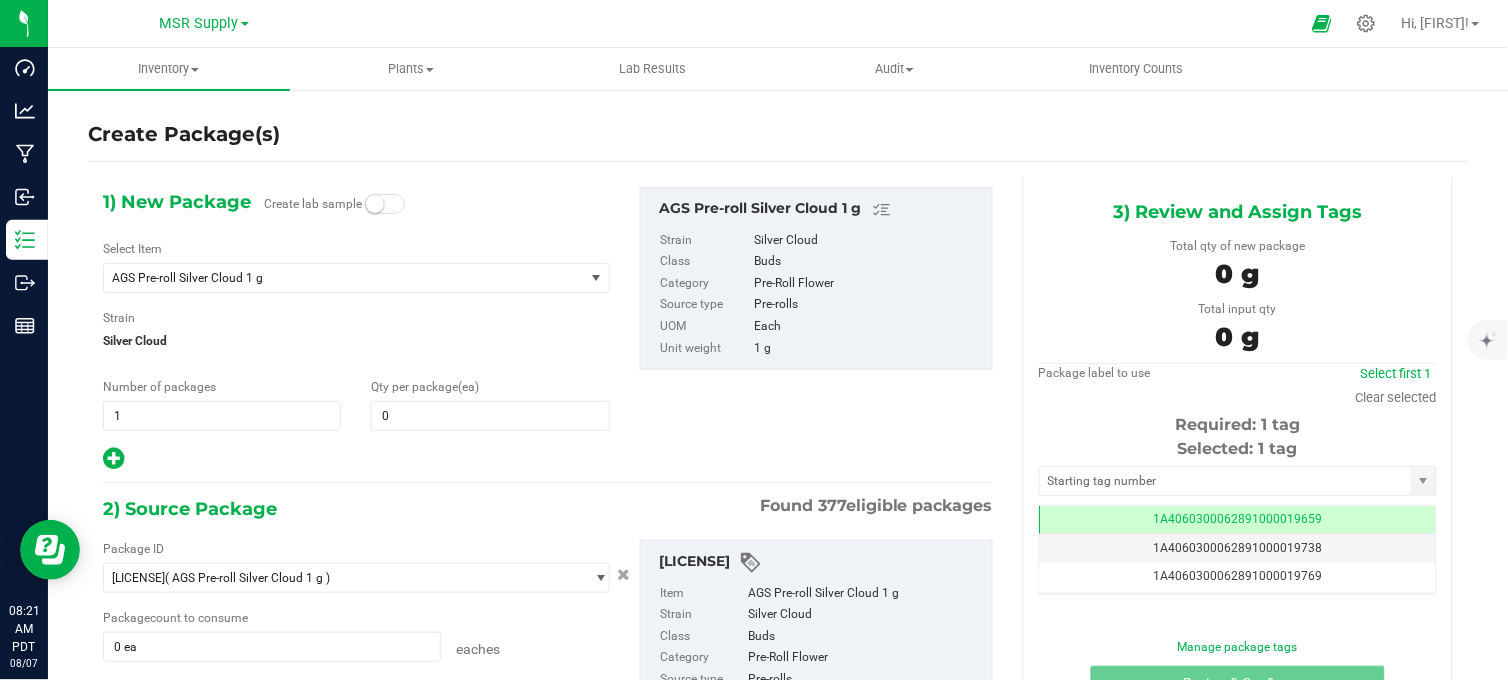 scroll, scrollTop: 0, scrollLeft: -1, axis: horizontal 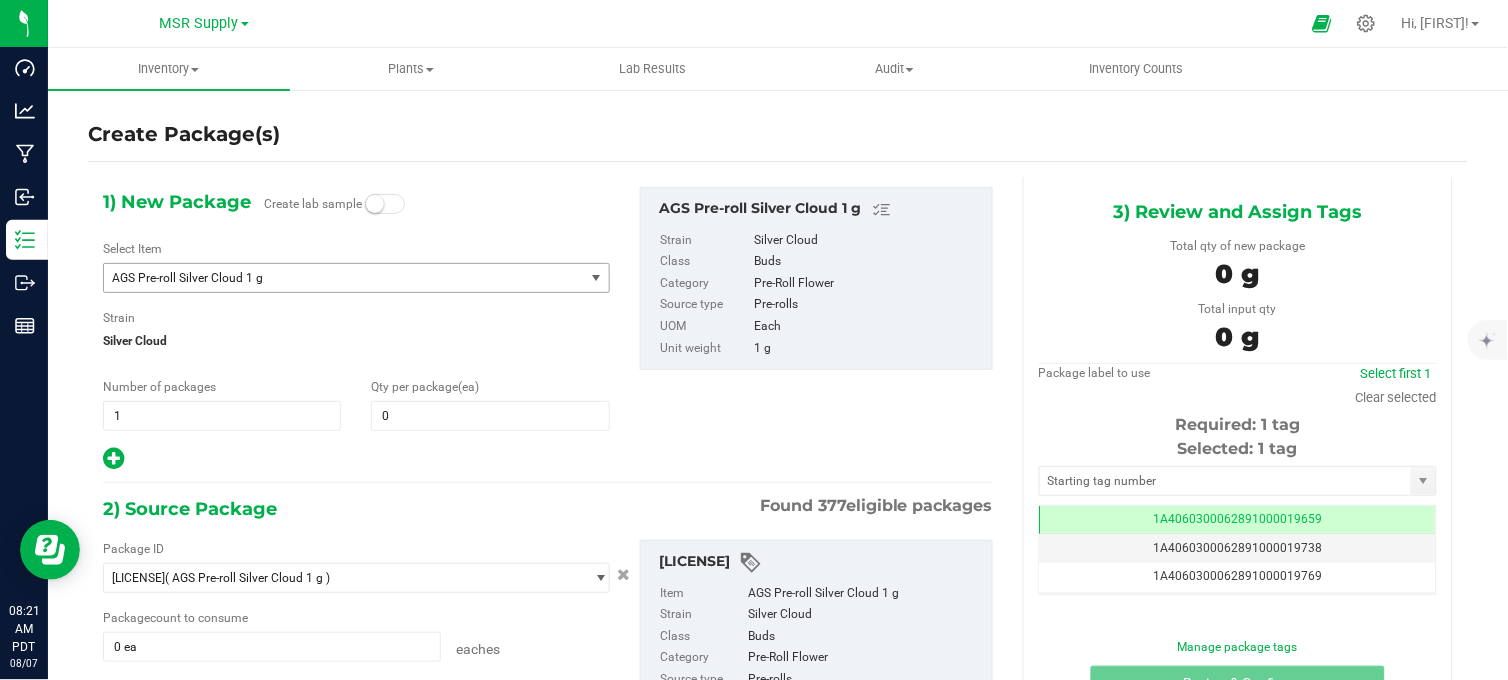 click on "AGS Pre-roll Silver Cloud 1 g" at bounding box center (334, 278) 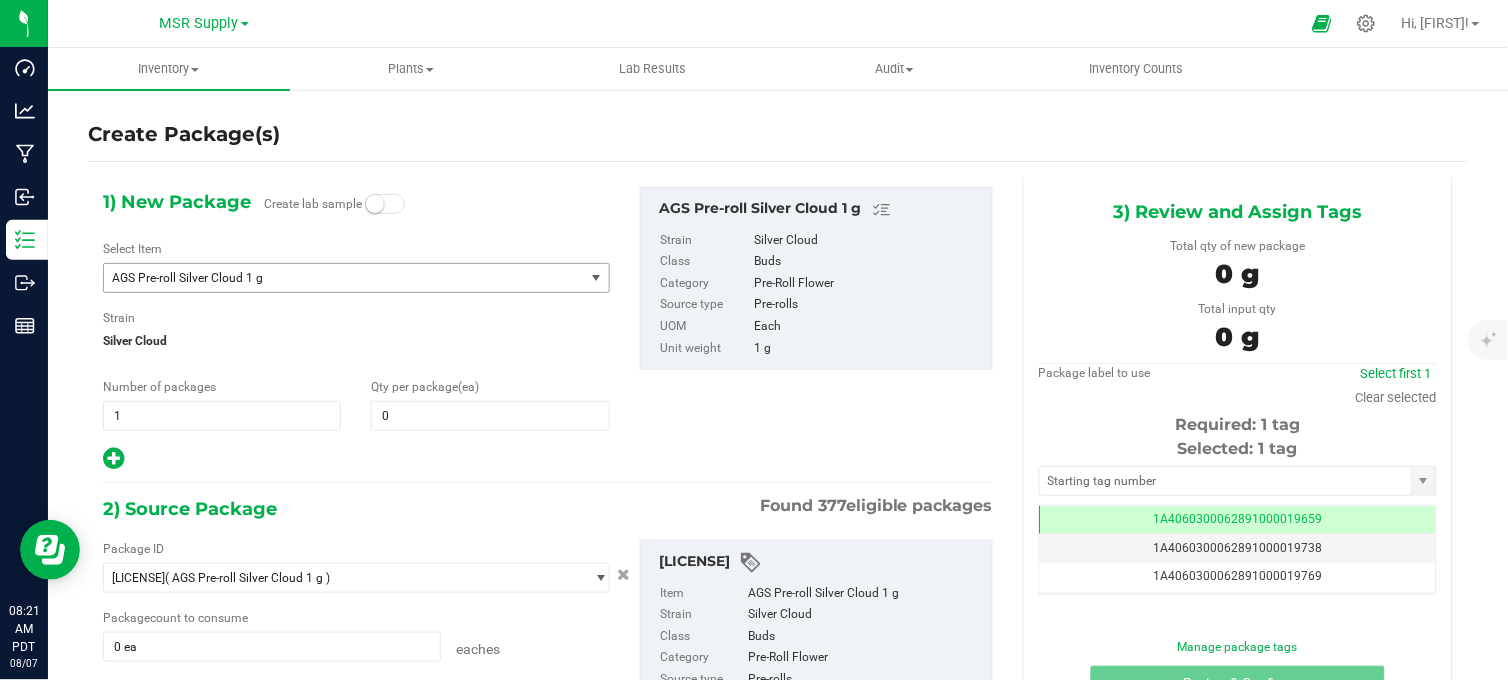 scroll, scrollTop: 5180, scrollLeft: 0, axis: vertical 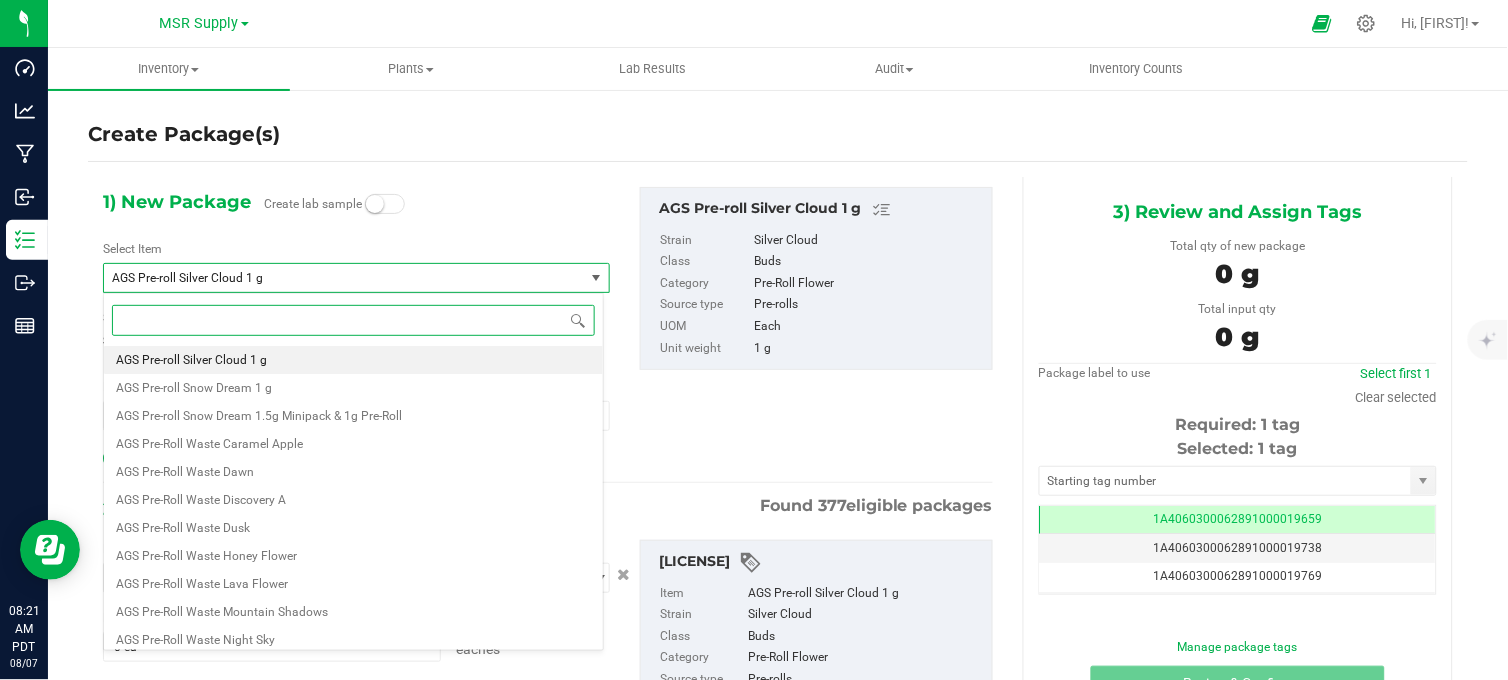 paste on "Promotional Price - AGS 0.3 g (x 5) Preroll Minipack Silver Cloud 1.5 g" 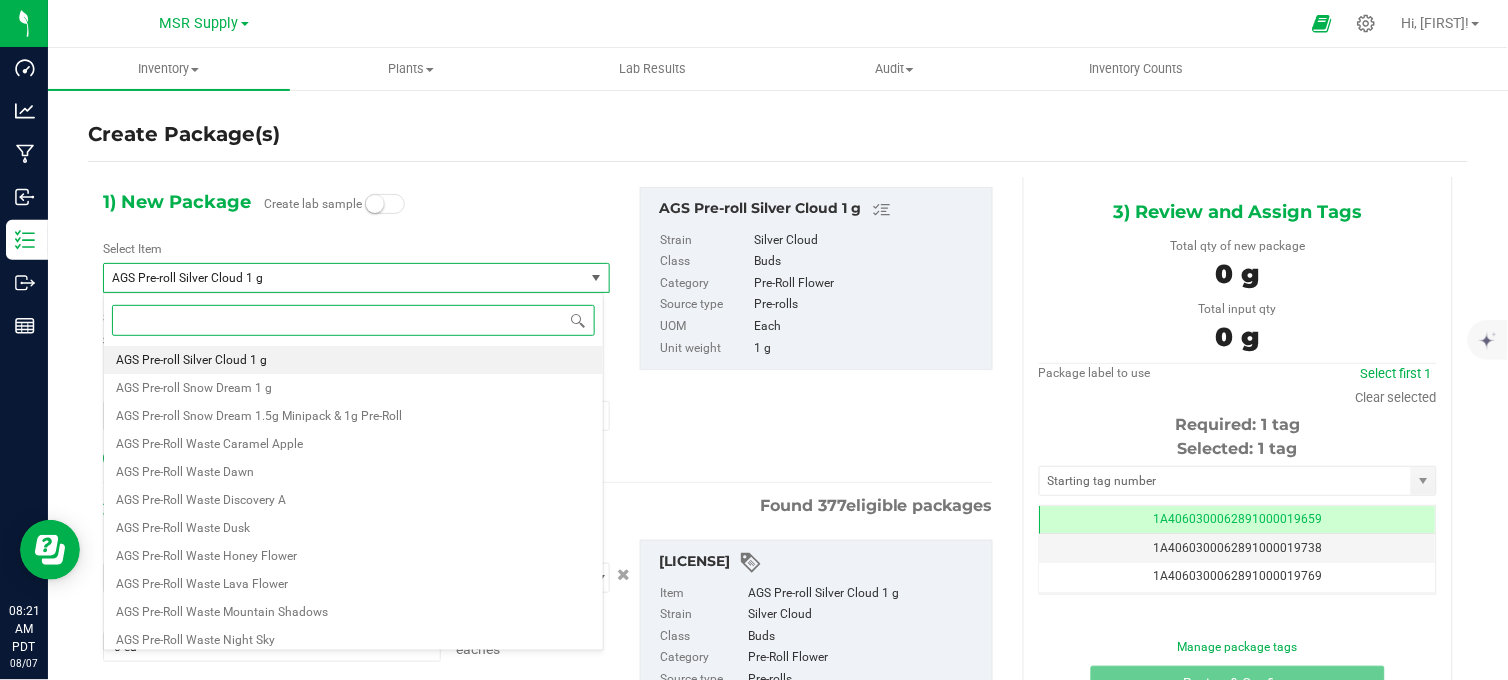 type on "Promotional Price - AGS 0.3 g (x 5) Preroll Minipack Silver Cloud 1.5 g" 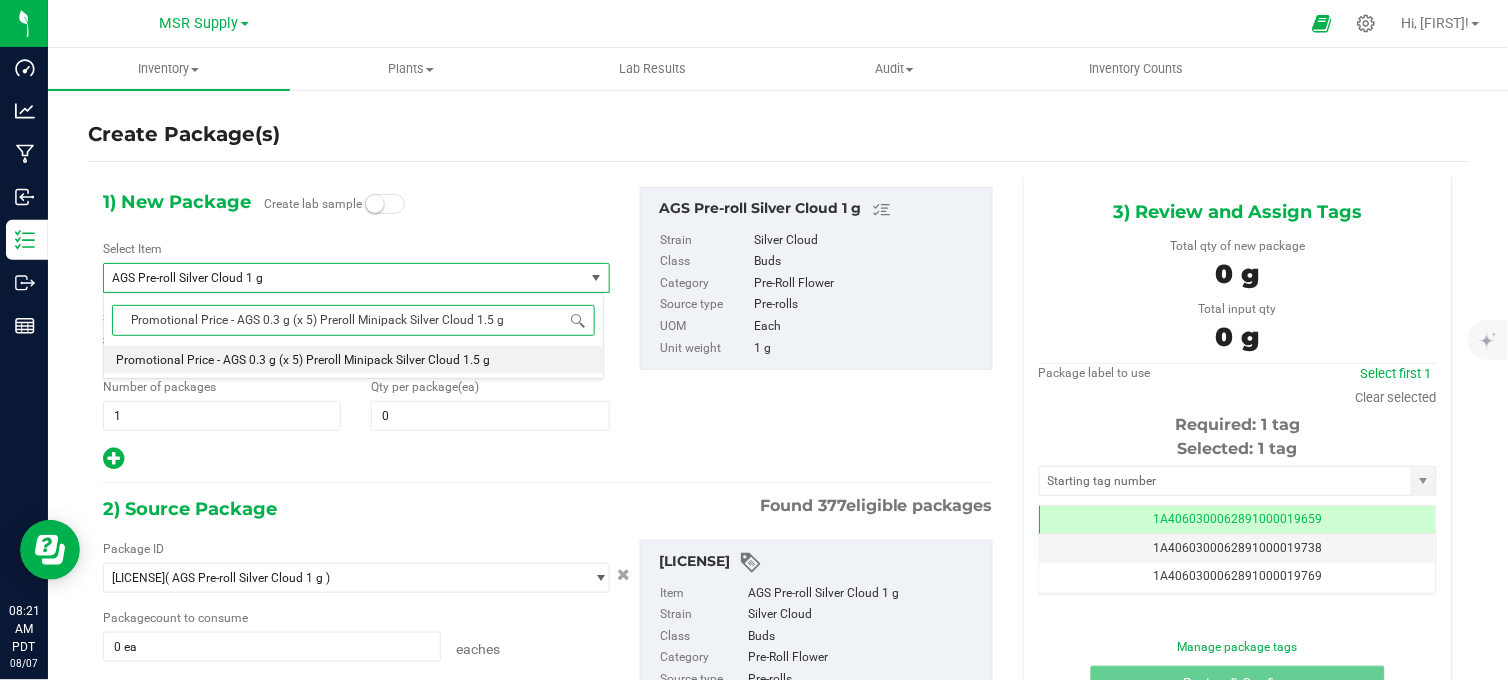 scroll, scrollTop: 0, scrollLeft: 0, axis: both 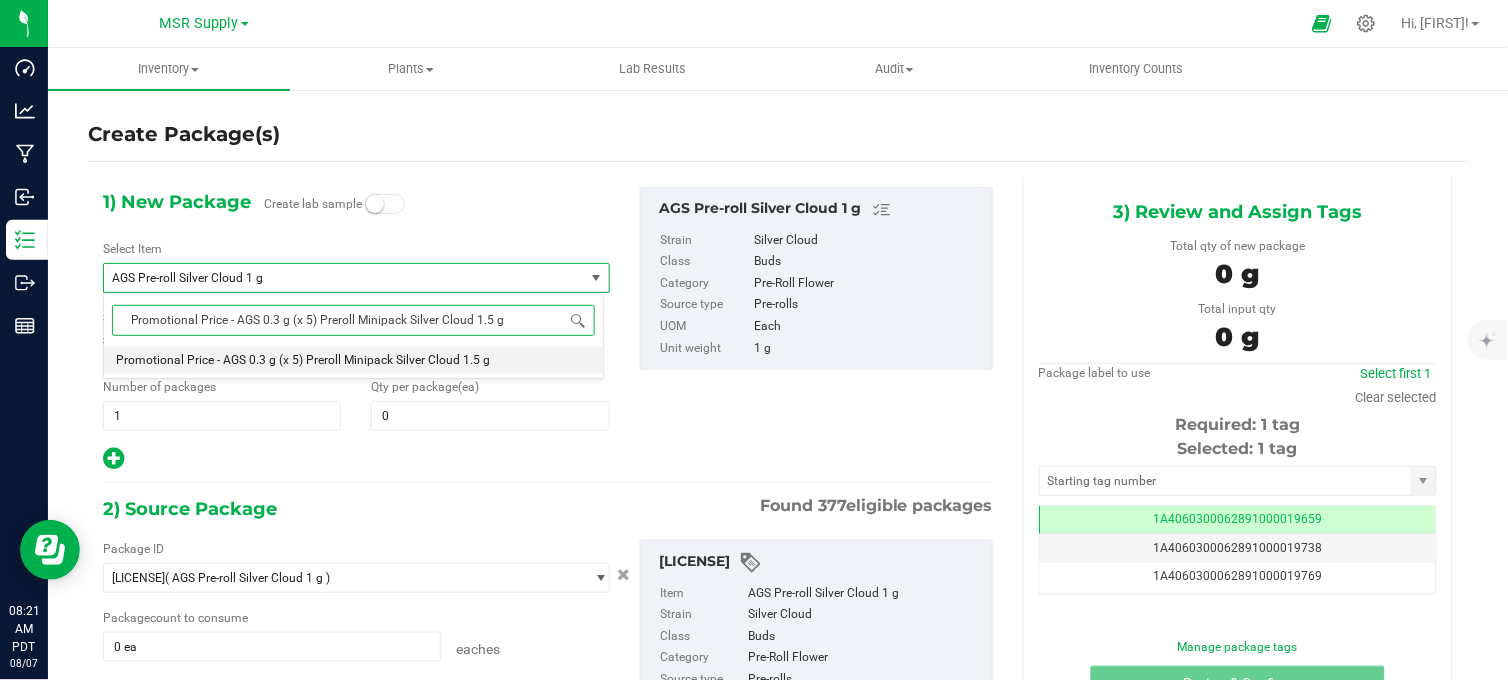 click on "Promotional Price - AGS 0.3 g (x 5) Preroll Minipack Silver Cloud 1.5 g" at bounding box center [353, 360] 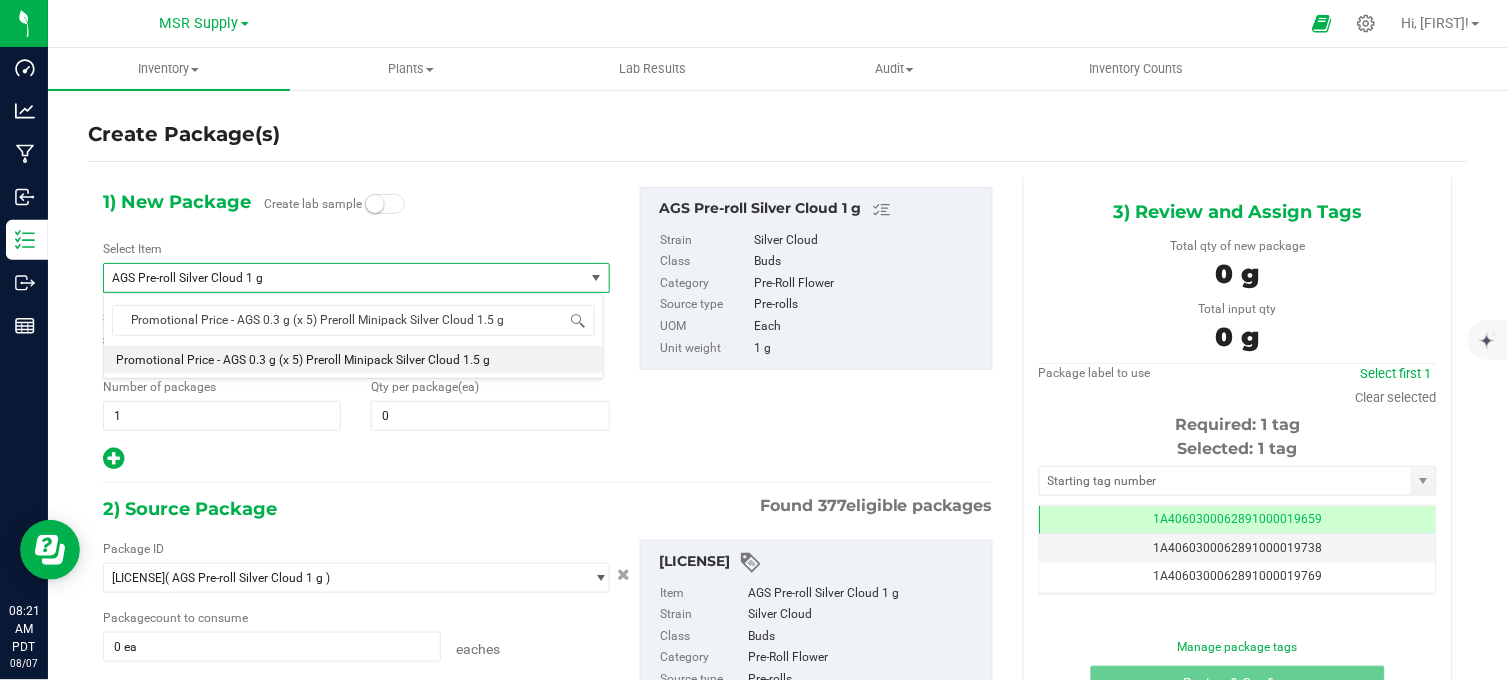 type 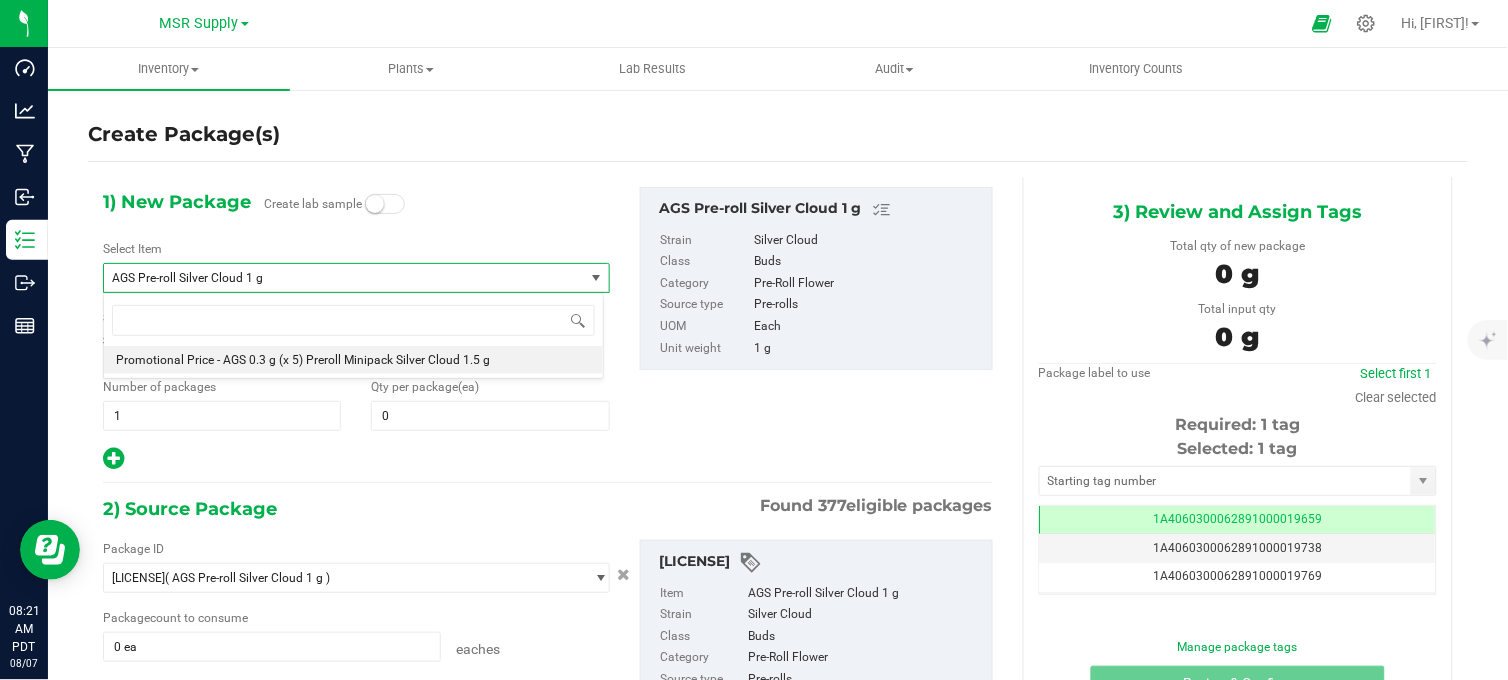 type on "0" 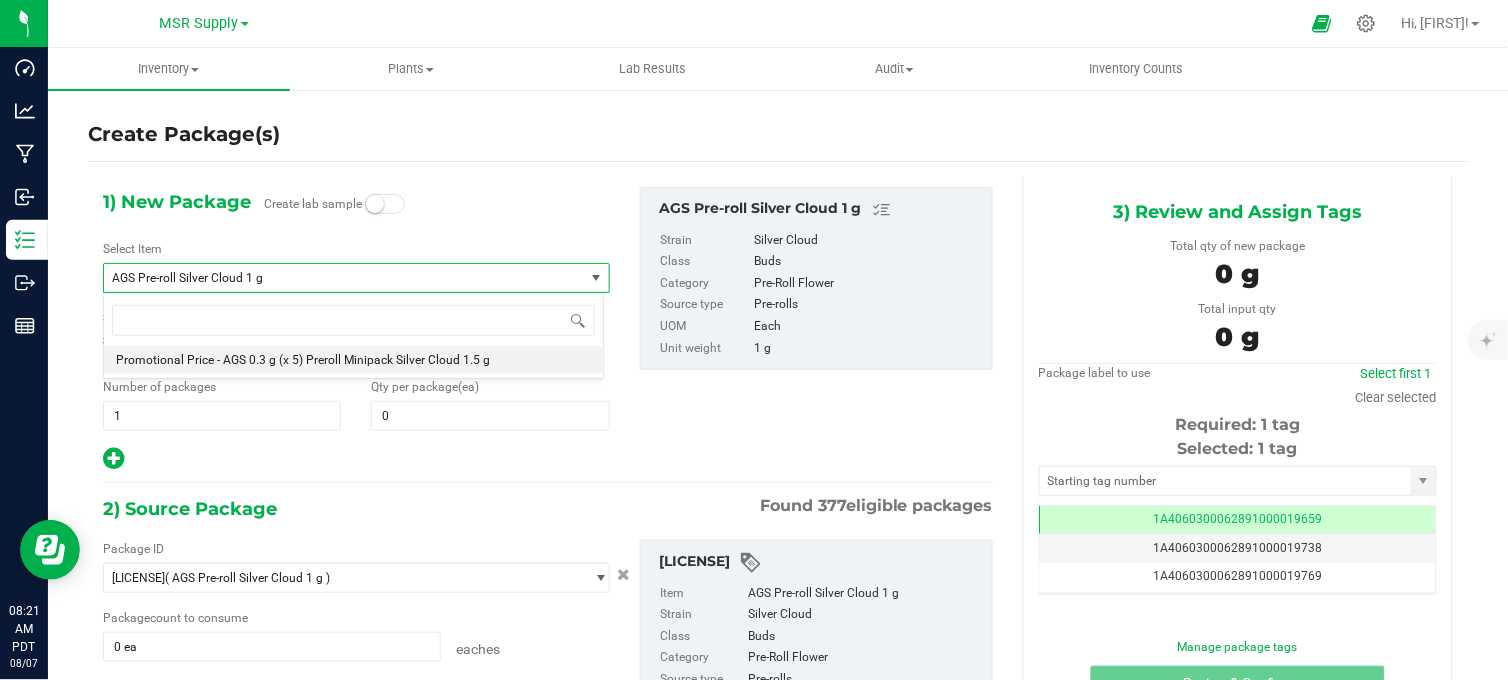 scroll, scrollTop: 34132, scrollLeft: 0, axis: vertical 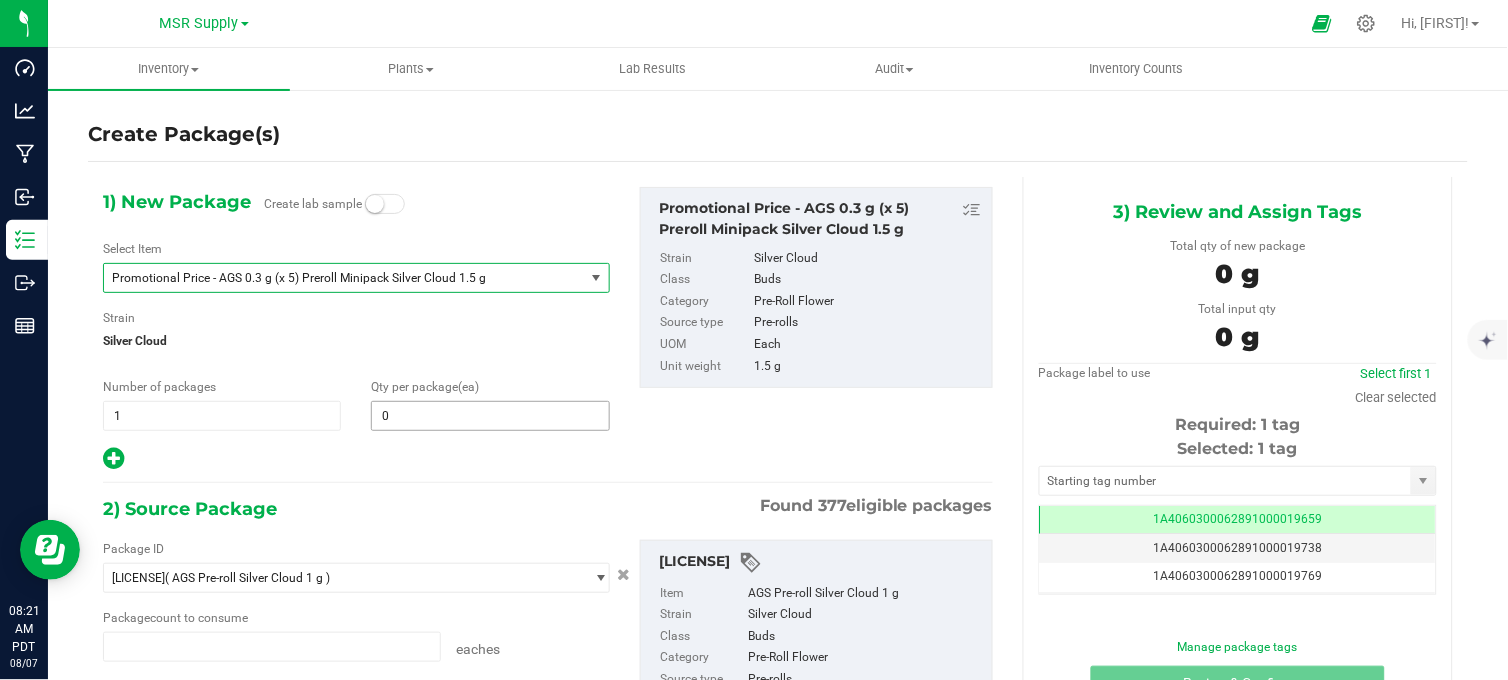 type on "0 ea" 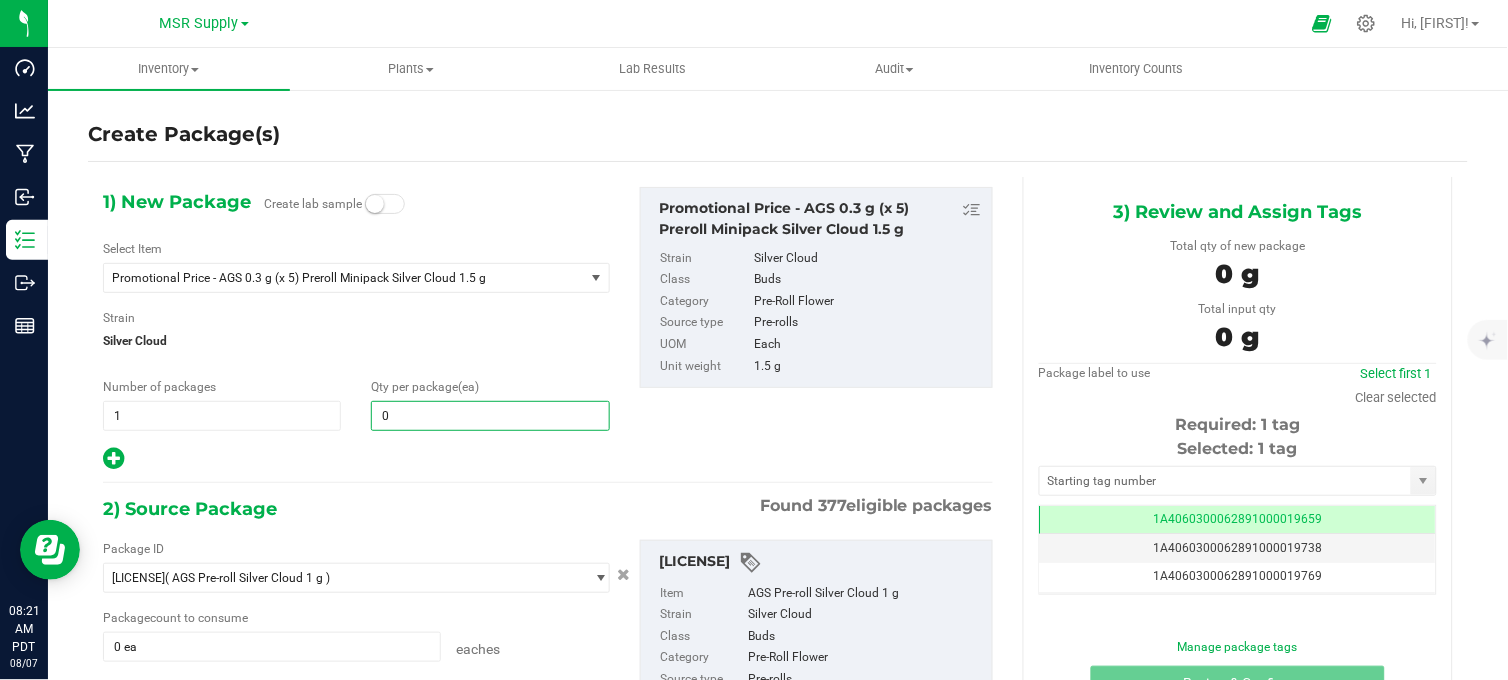 type 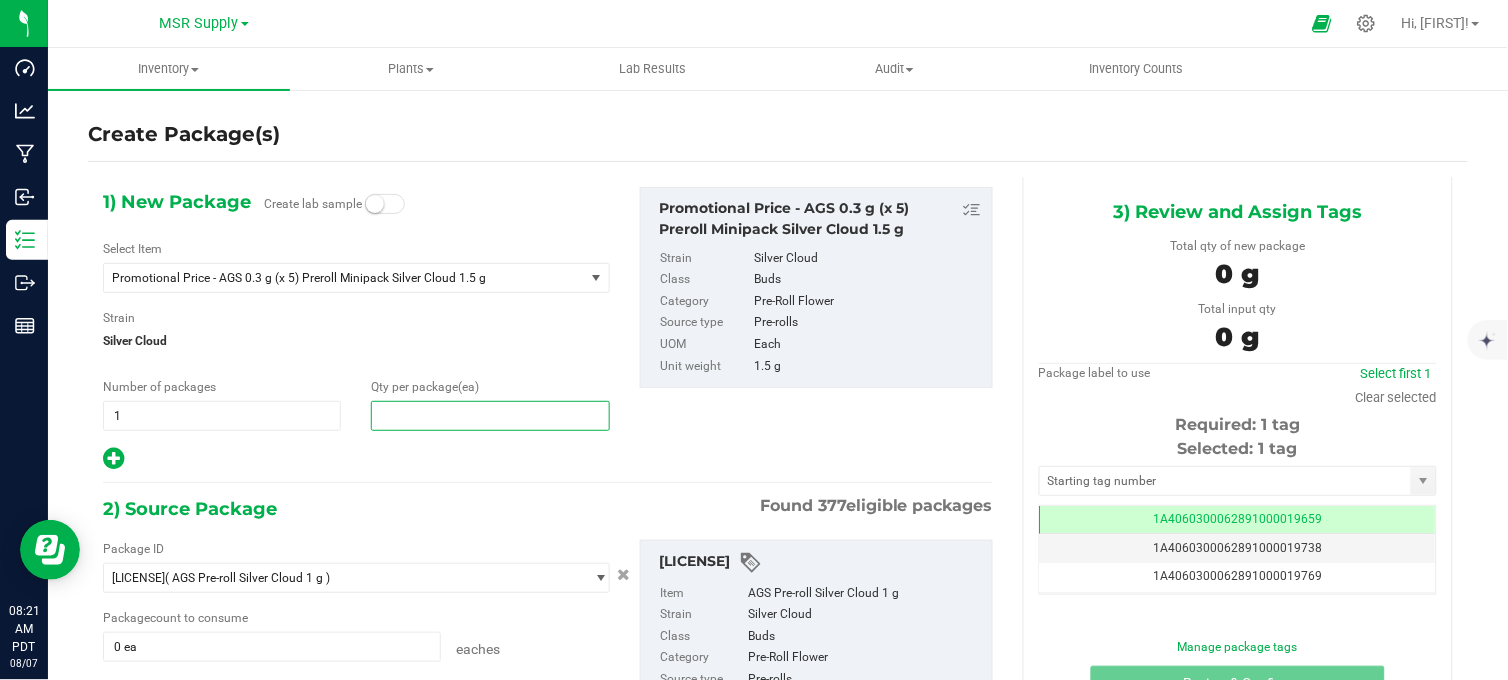 click at bounding box center (490, 416) 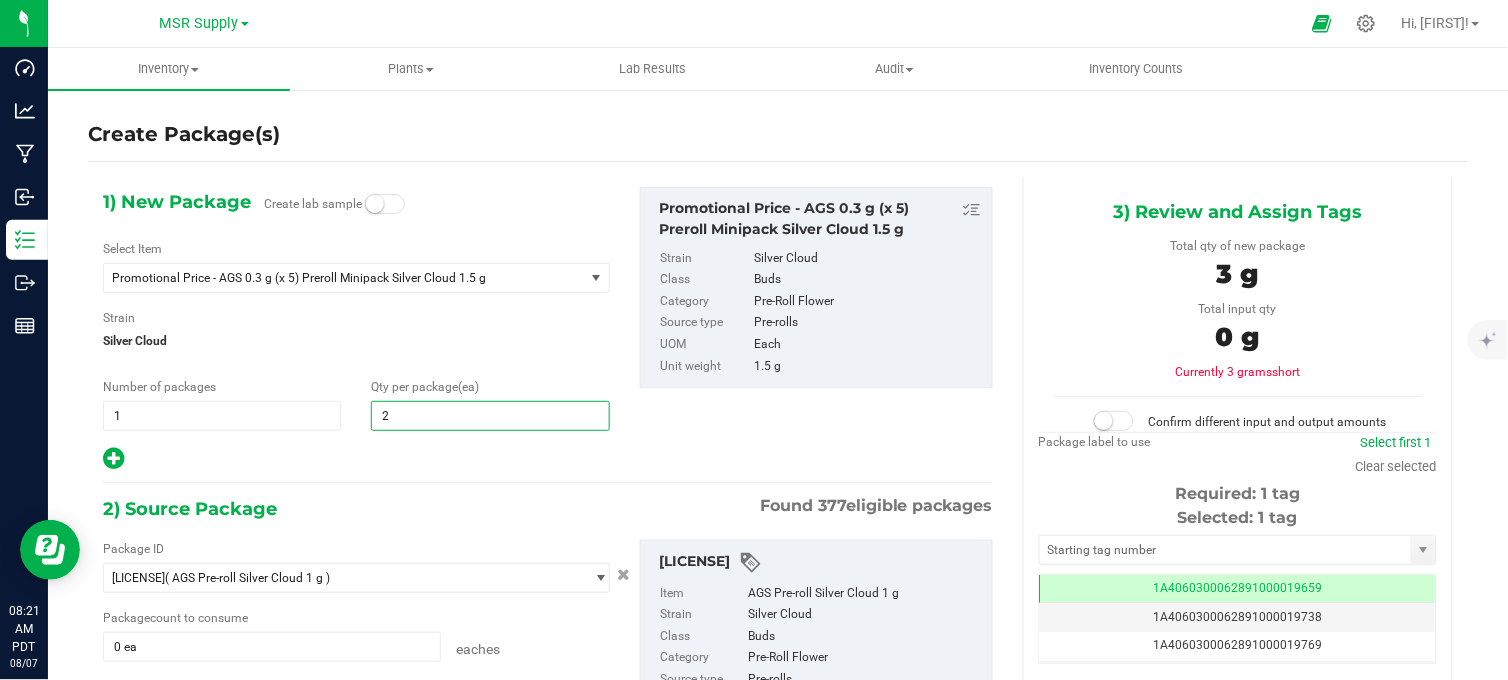 type on "20" 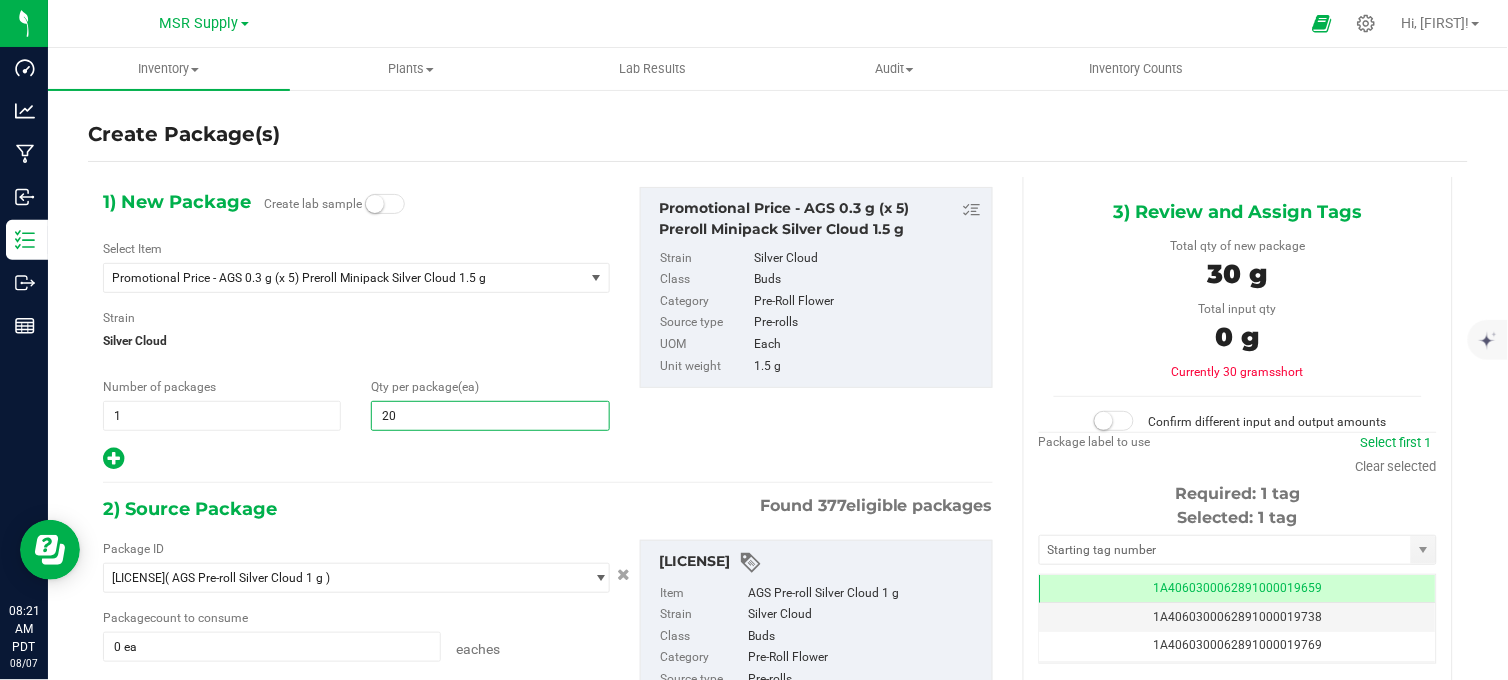 type on "20" 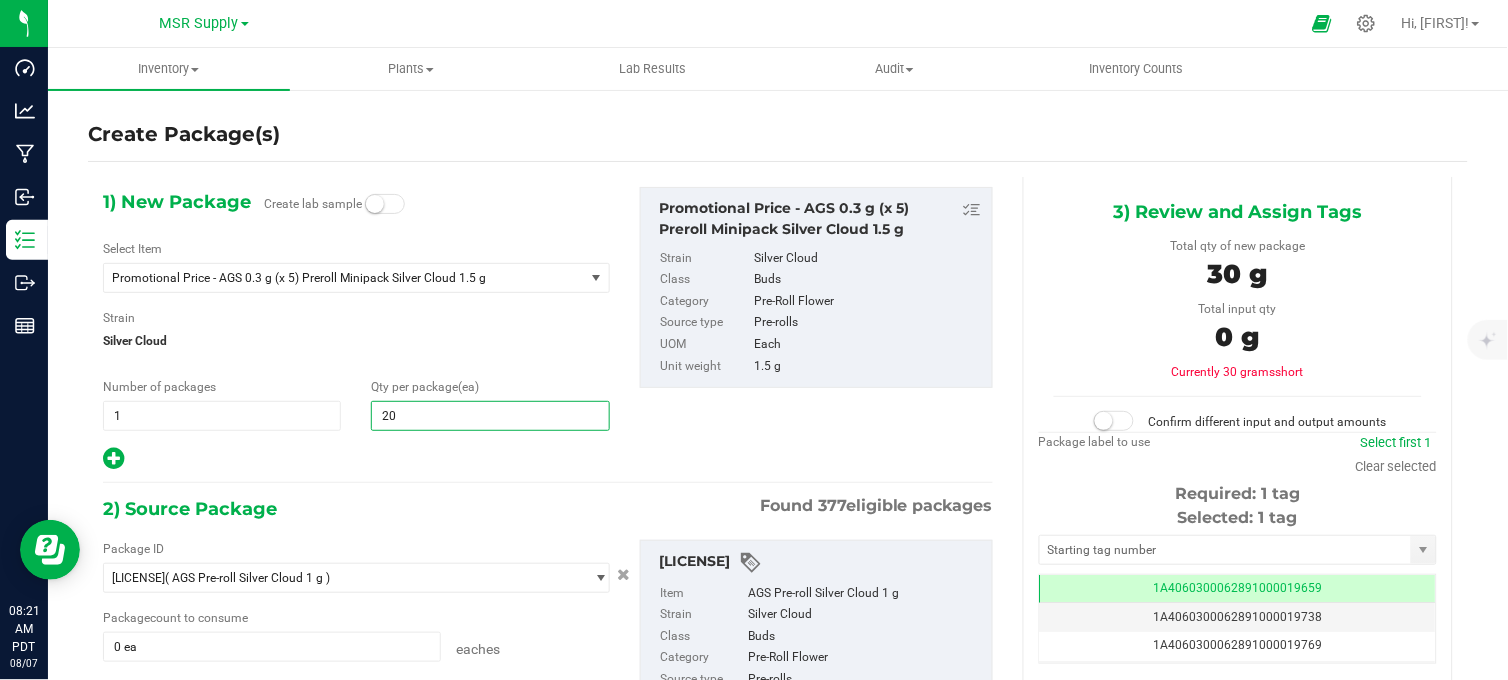click at bounding box center [356, 459] 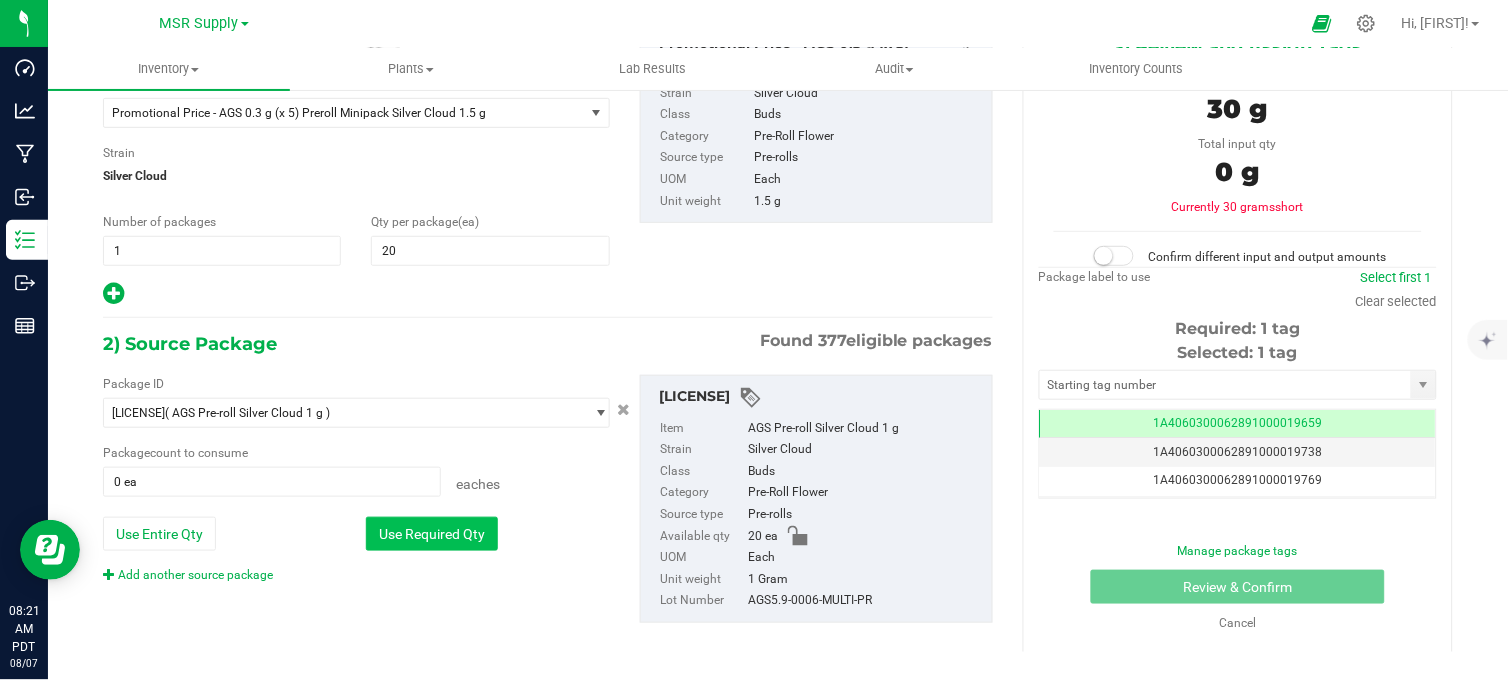 click on "Use Required Qty" at bounding box center (432, 534) 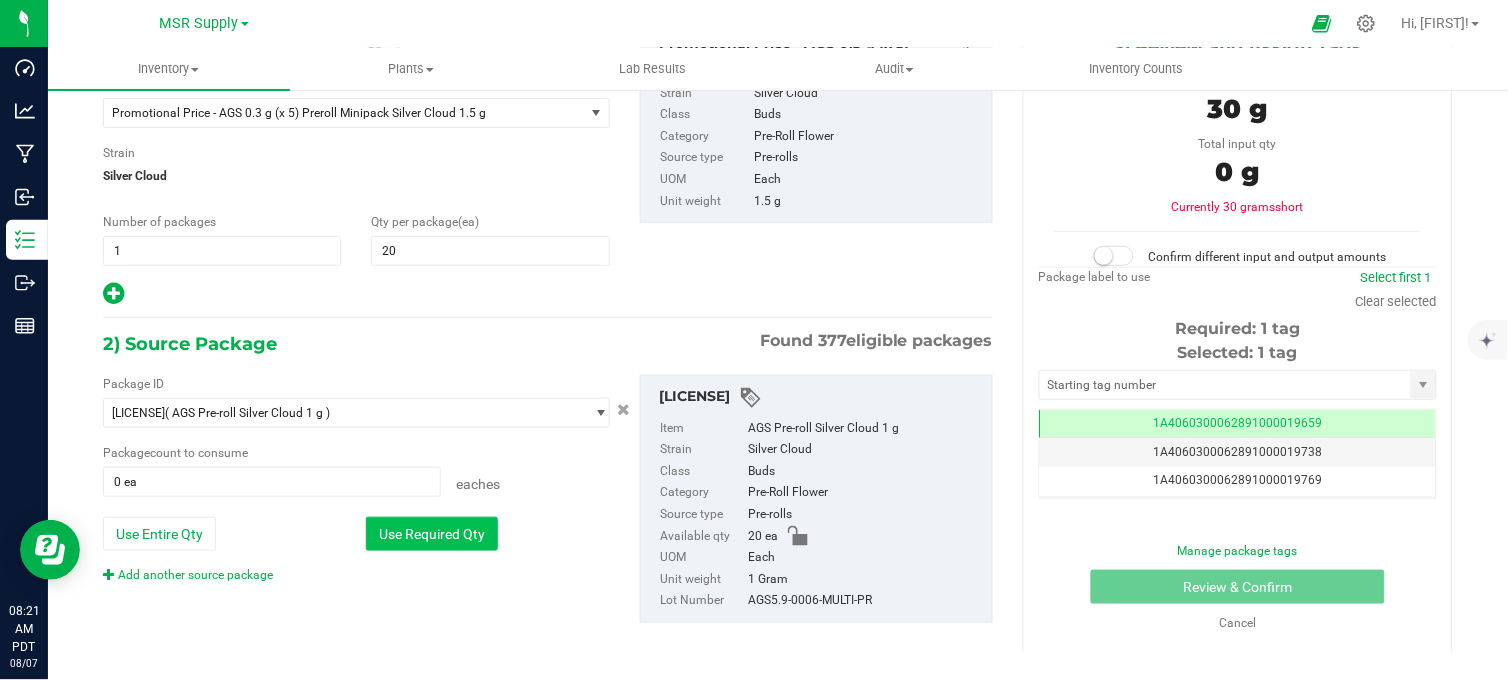 type on "20 ea" 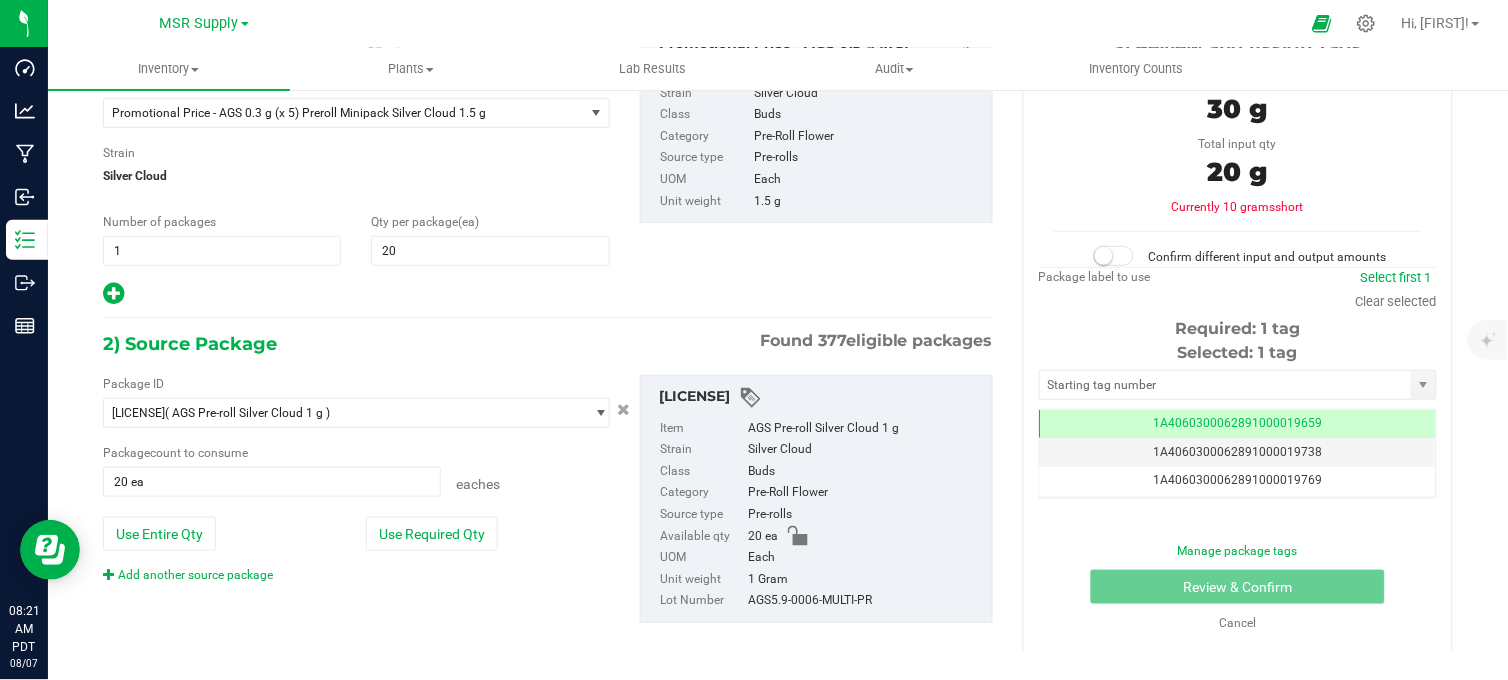 click at bounding box center (548, 318) 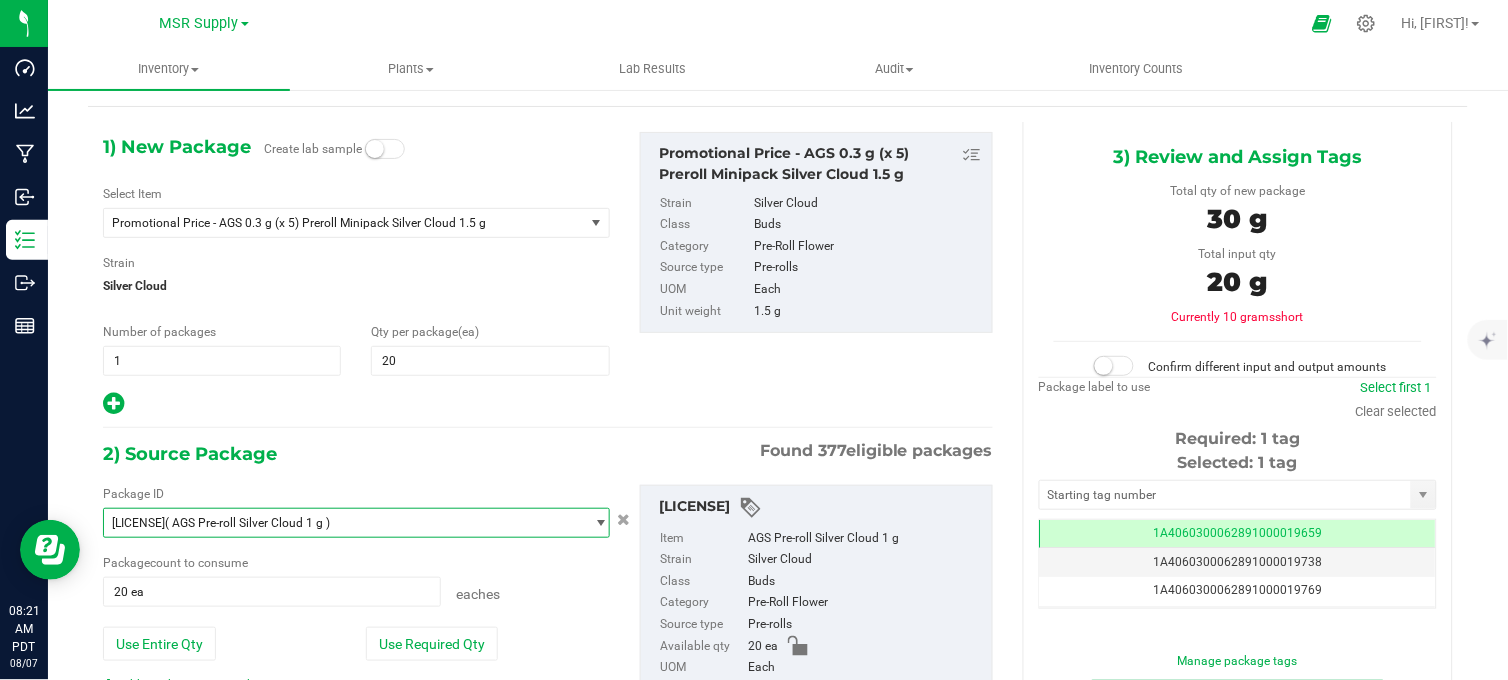 click on "(
AGS Pre-roll Silver Cloud 1 g
)" at bounding box center [247, 523] 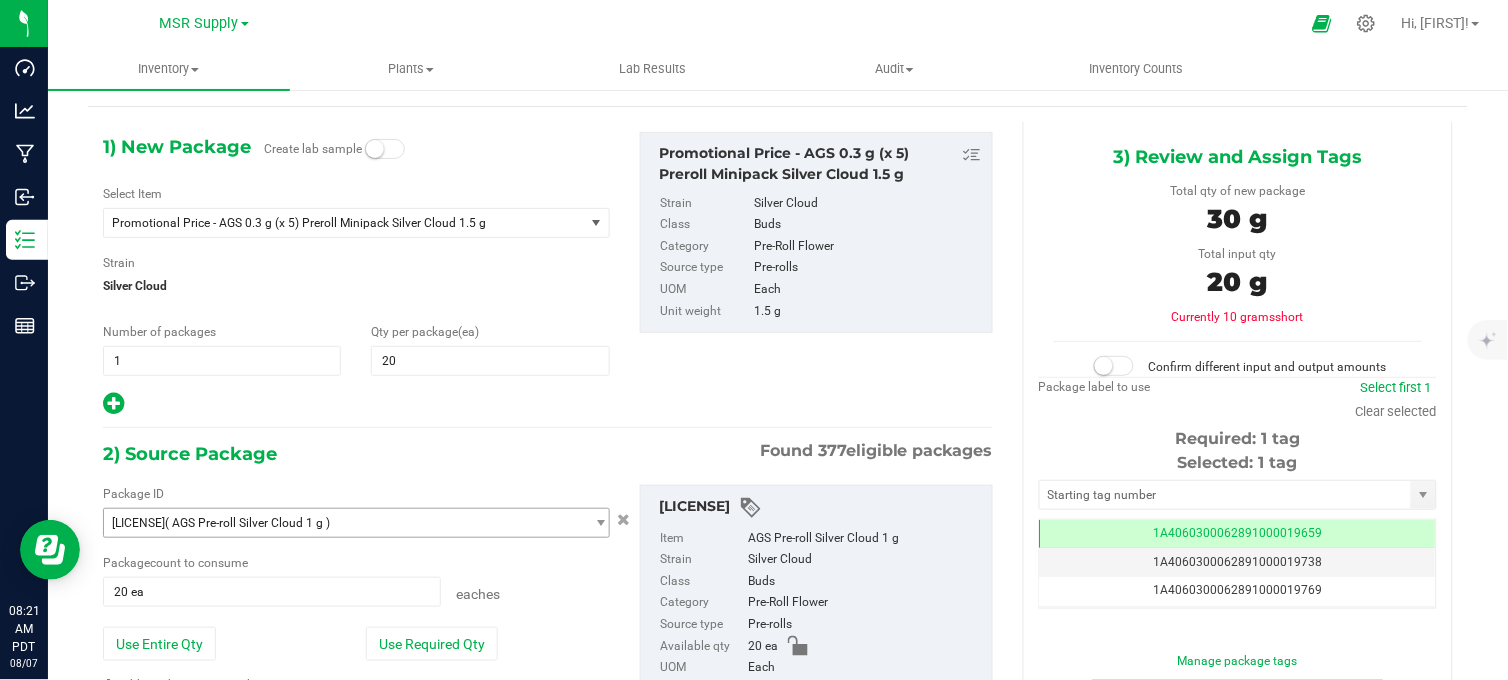 click on "[BRAND] [BRAND] [BRAND] Hi, [FIRST]!" at bounding box center [778, 24] 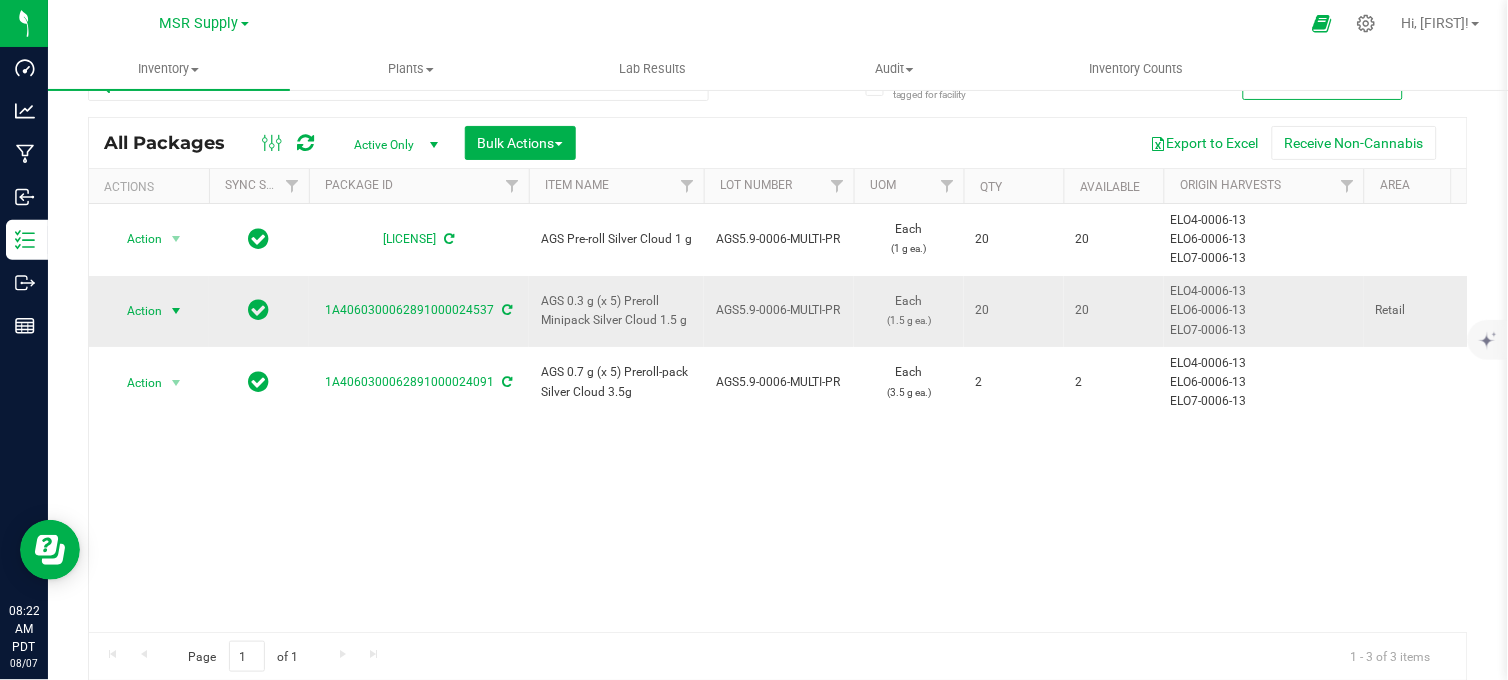 click at bounding box center [176, 311] 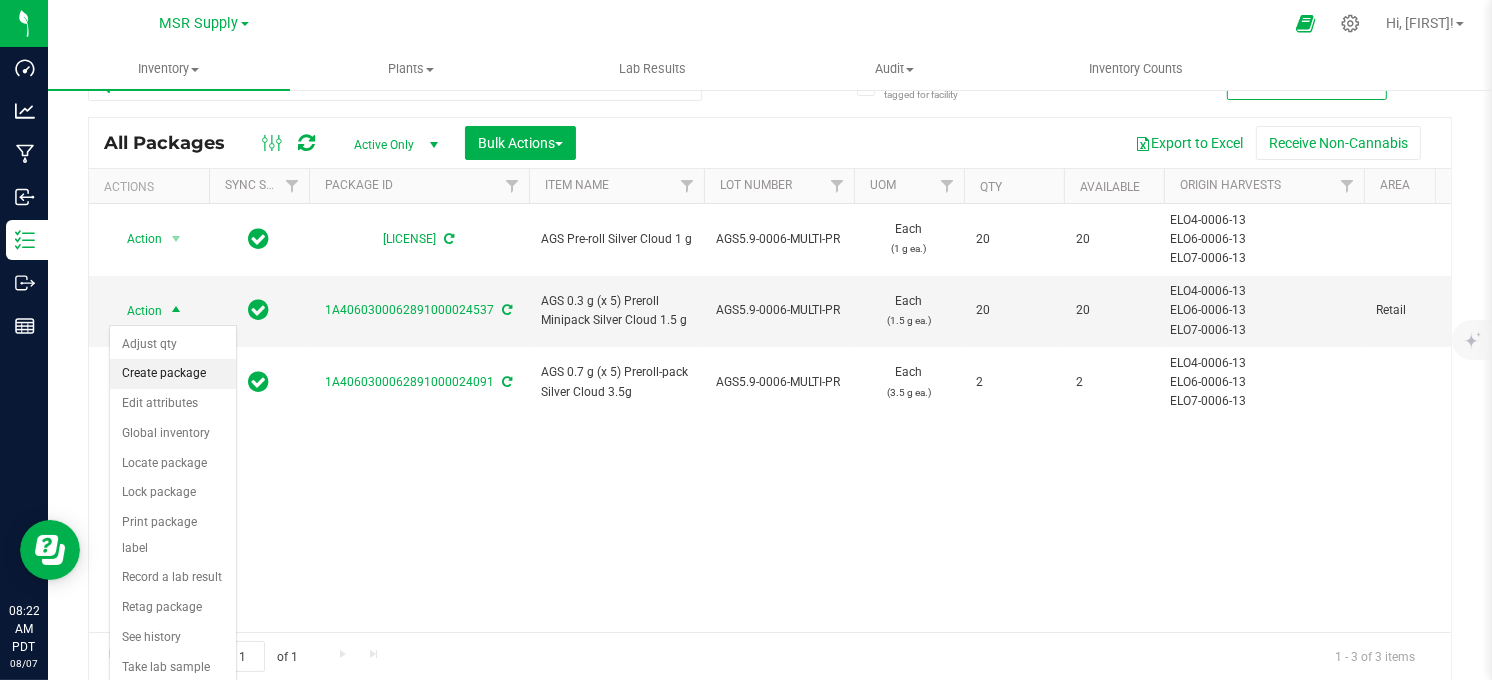 click on "Create package" at bounding box center [173, 374] 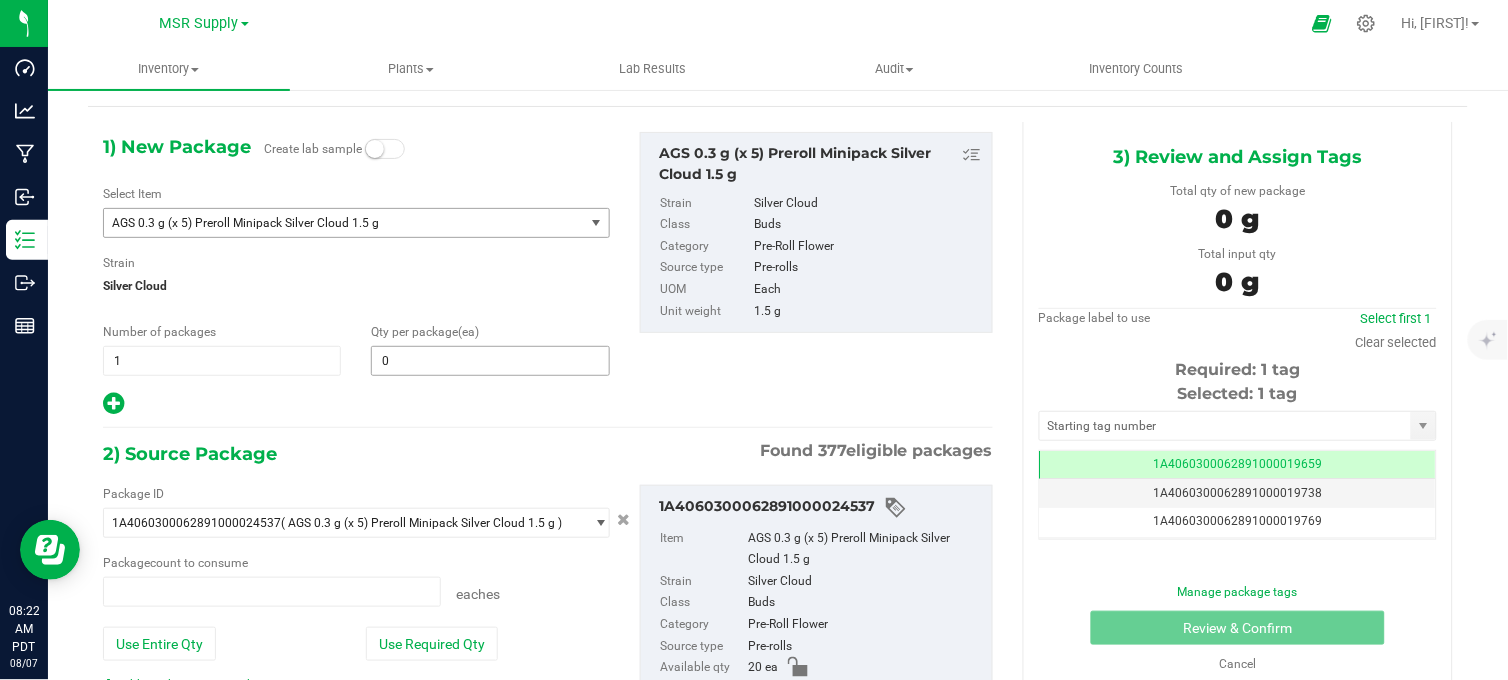 type on "0 ea" 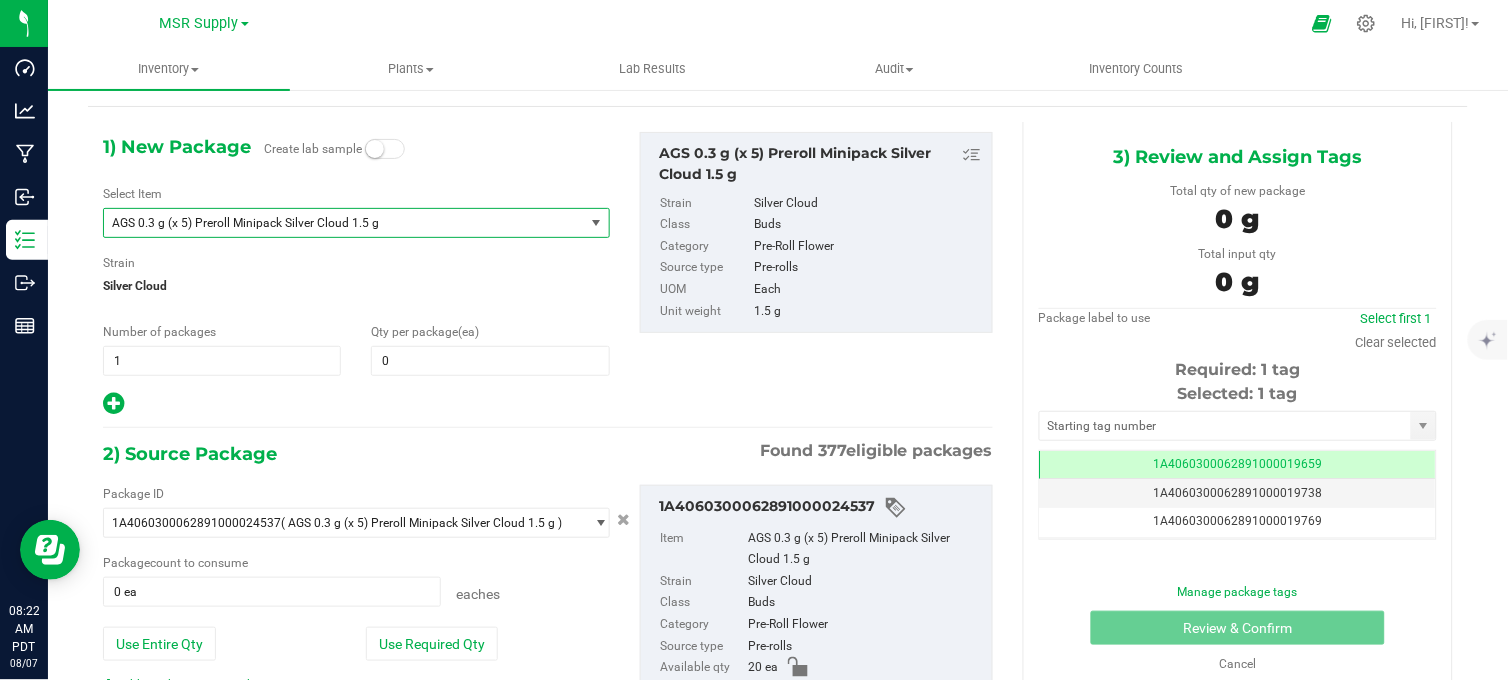 click on "AGS 0.3 g (x 5) Preroll Minipack Silver Cloud 1.5 g" at bounding box center [334, 223] 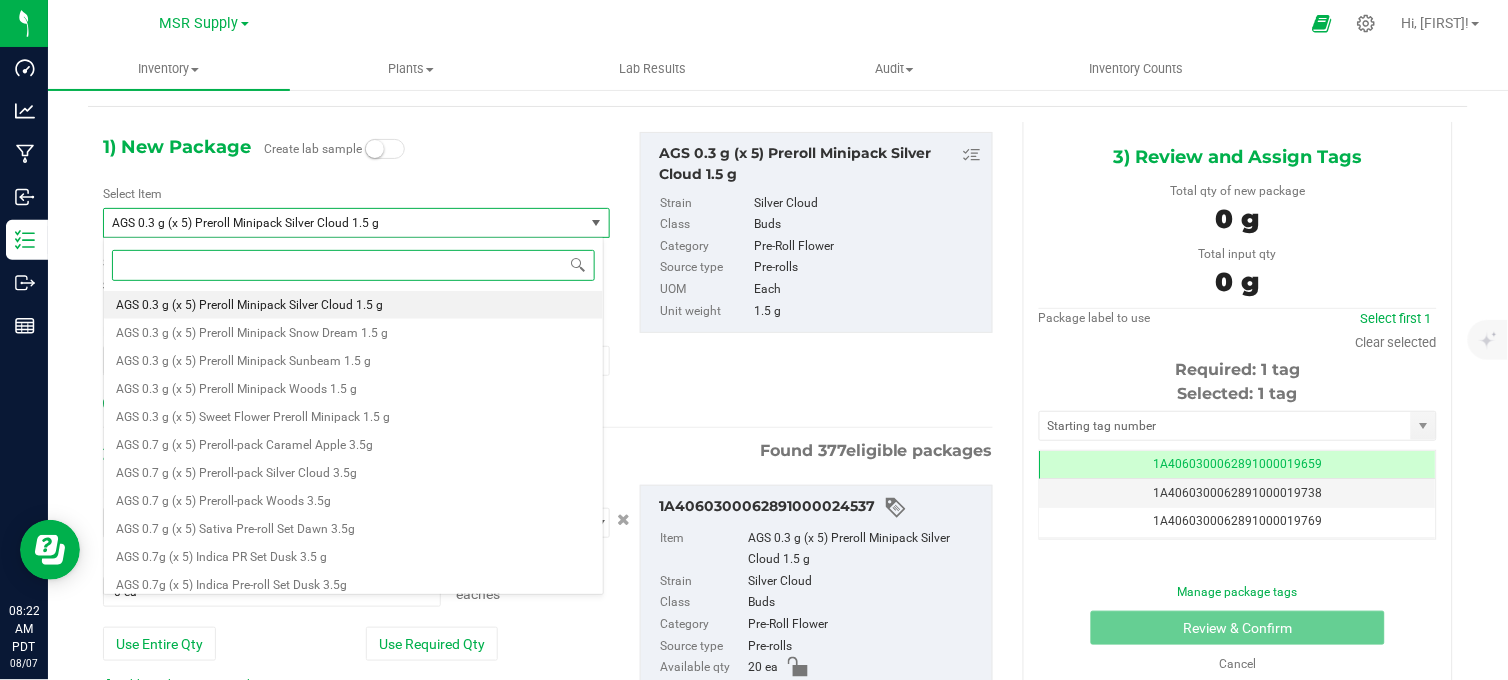 paste on "Promotional Price - AGS 0.3 g (x 5) Preroll Minipack Silver Cloud 1.5 g" 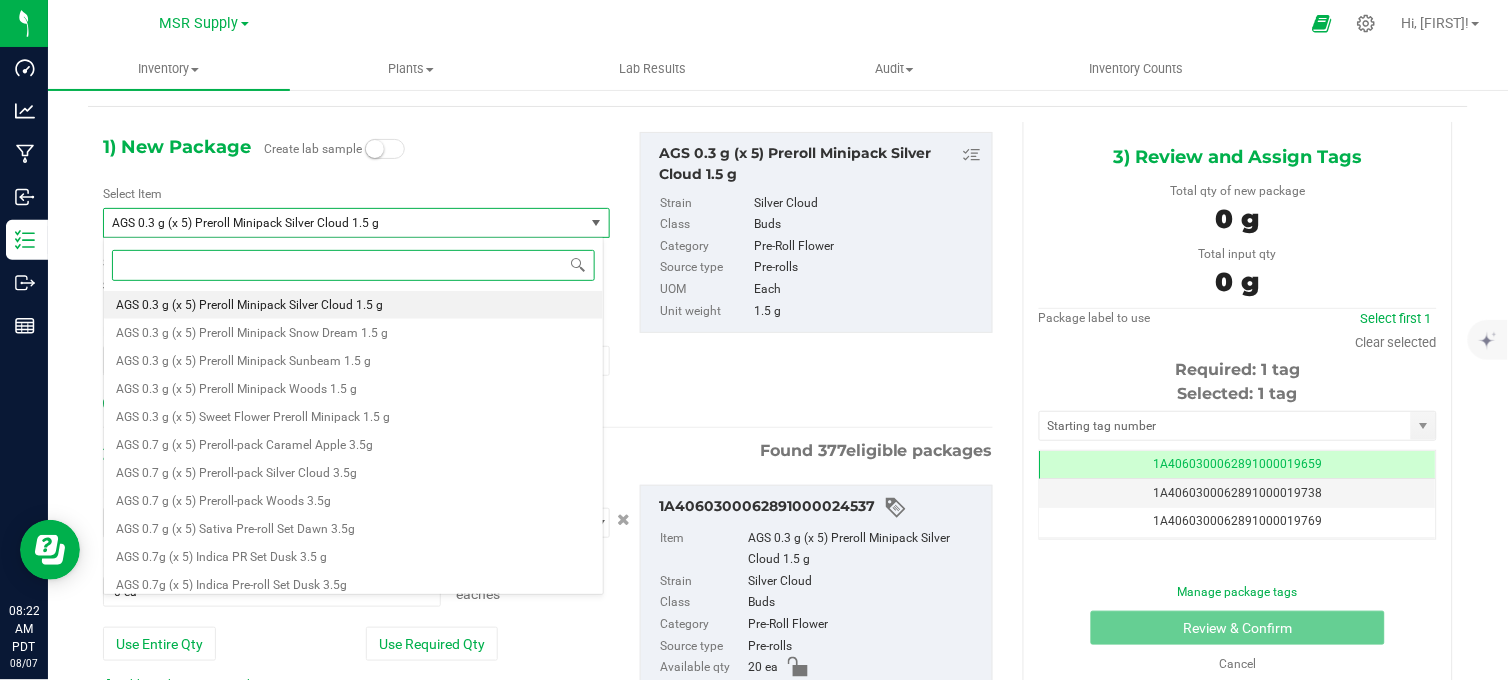 type on "Promotional Price - AGS 0.3 g (x 5) Preroll Minipack Silver Cloud 1.5 g" 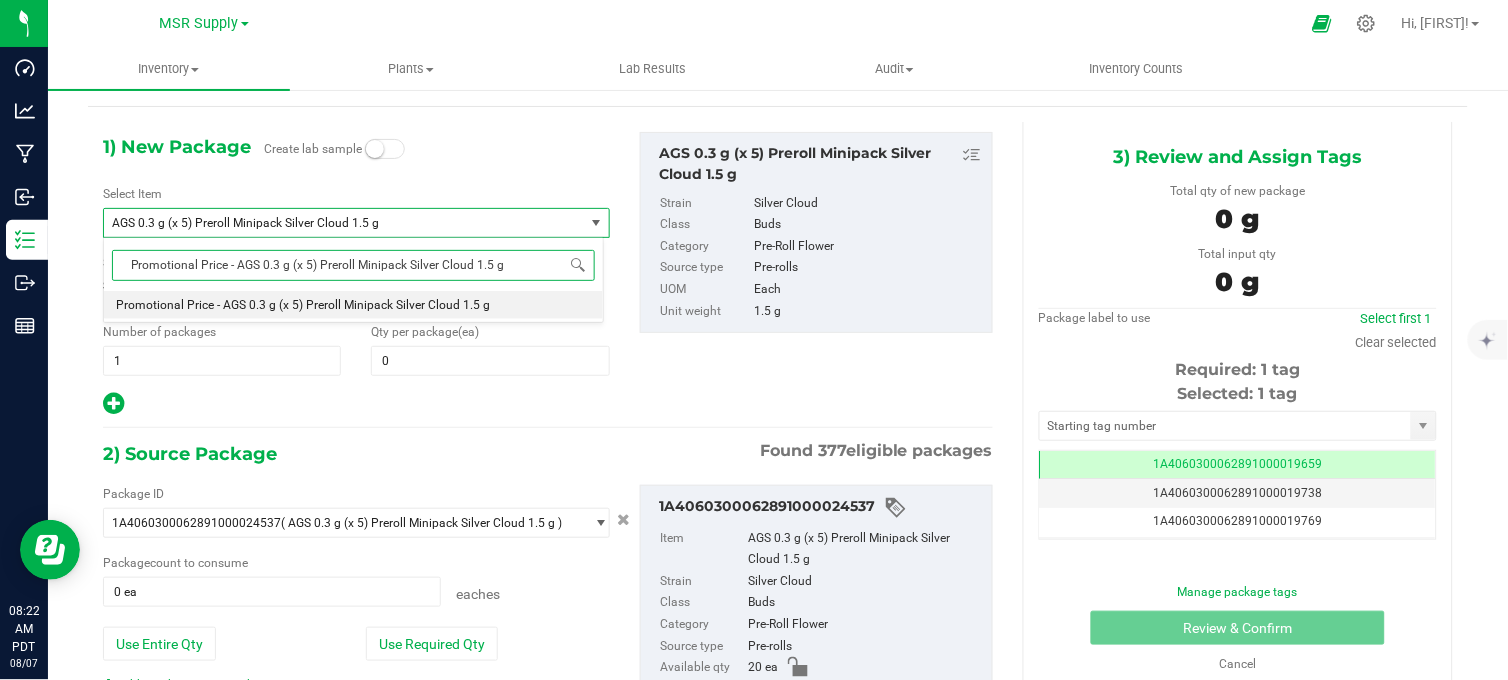 click on "Promotional Price - AGS 0.3 g (x 5) Preroll Minipack Silver Cloud 1.5 g" at bounding box center [303, 305] 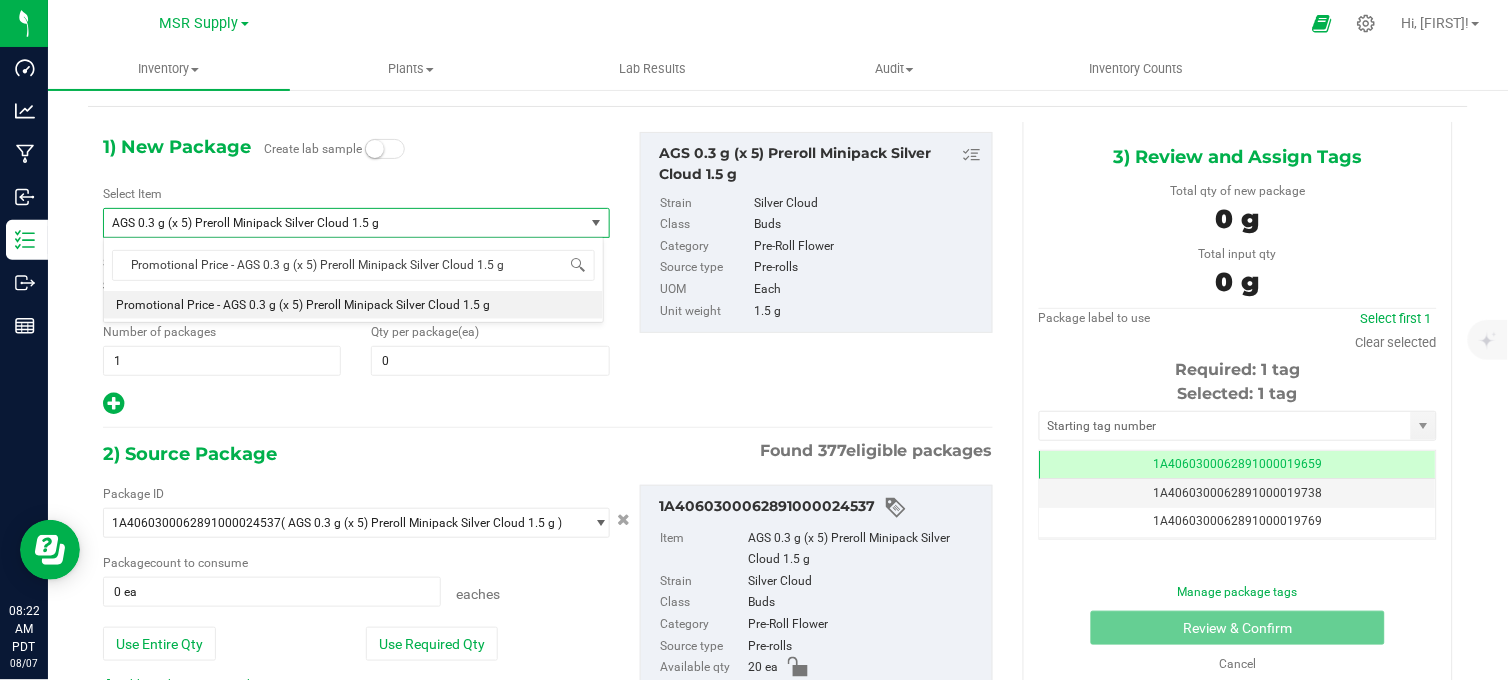 type 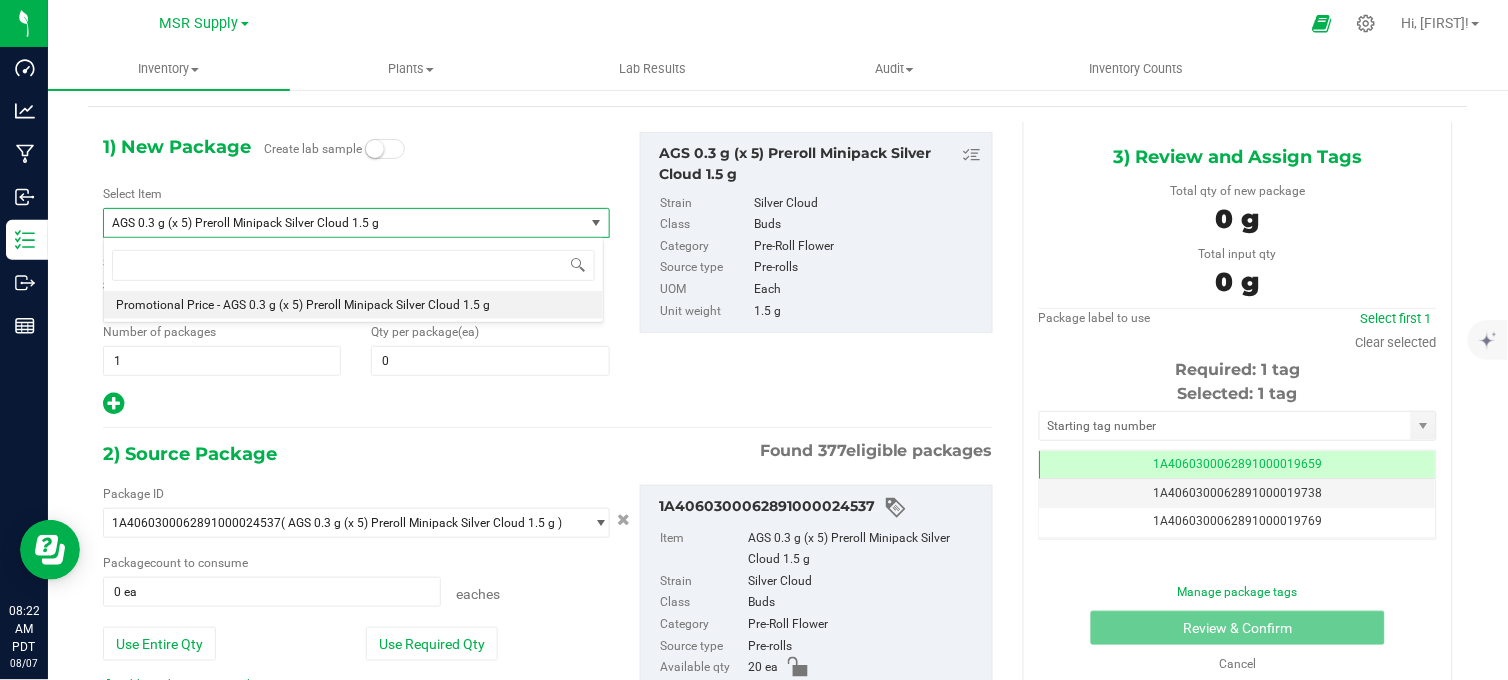 type on "0" 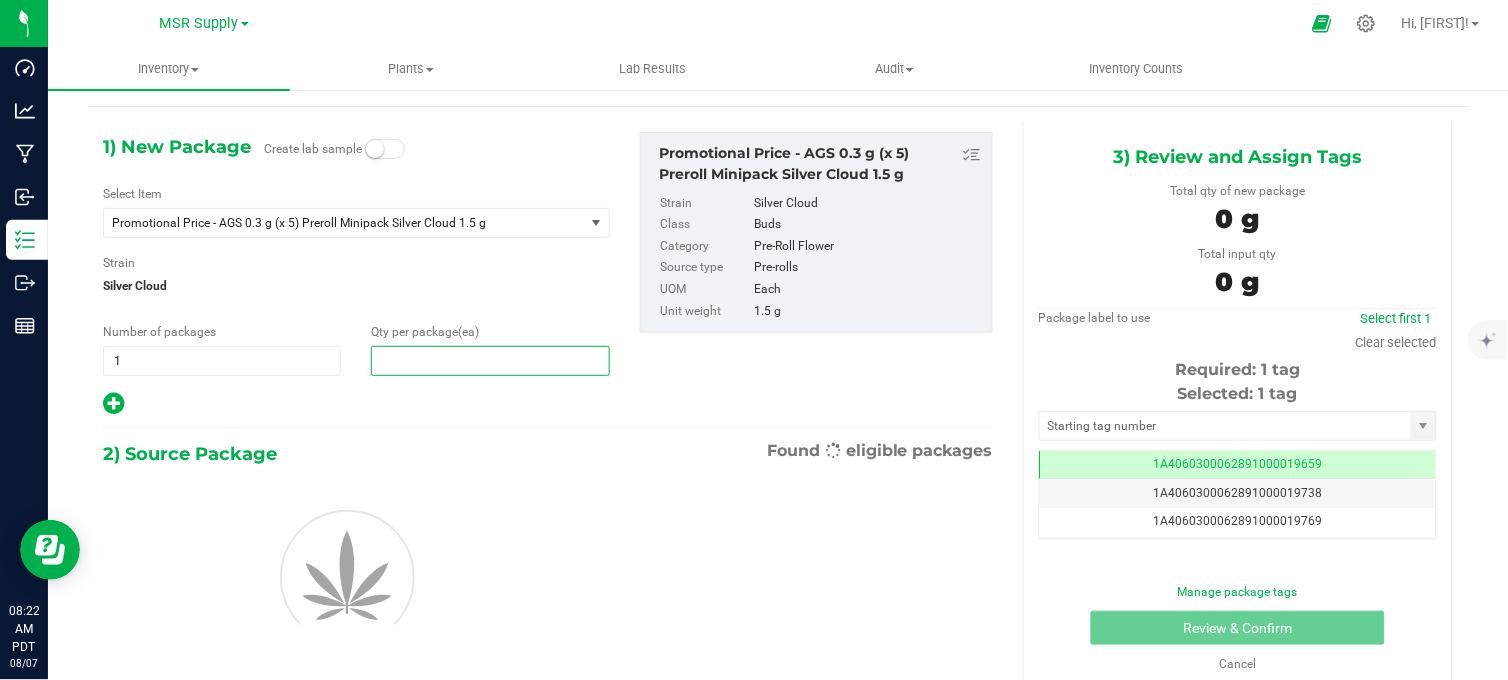 click at bounding box center [490, 361] 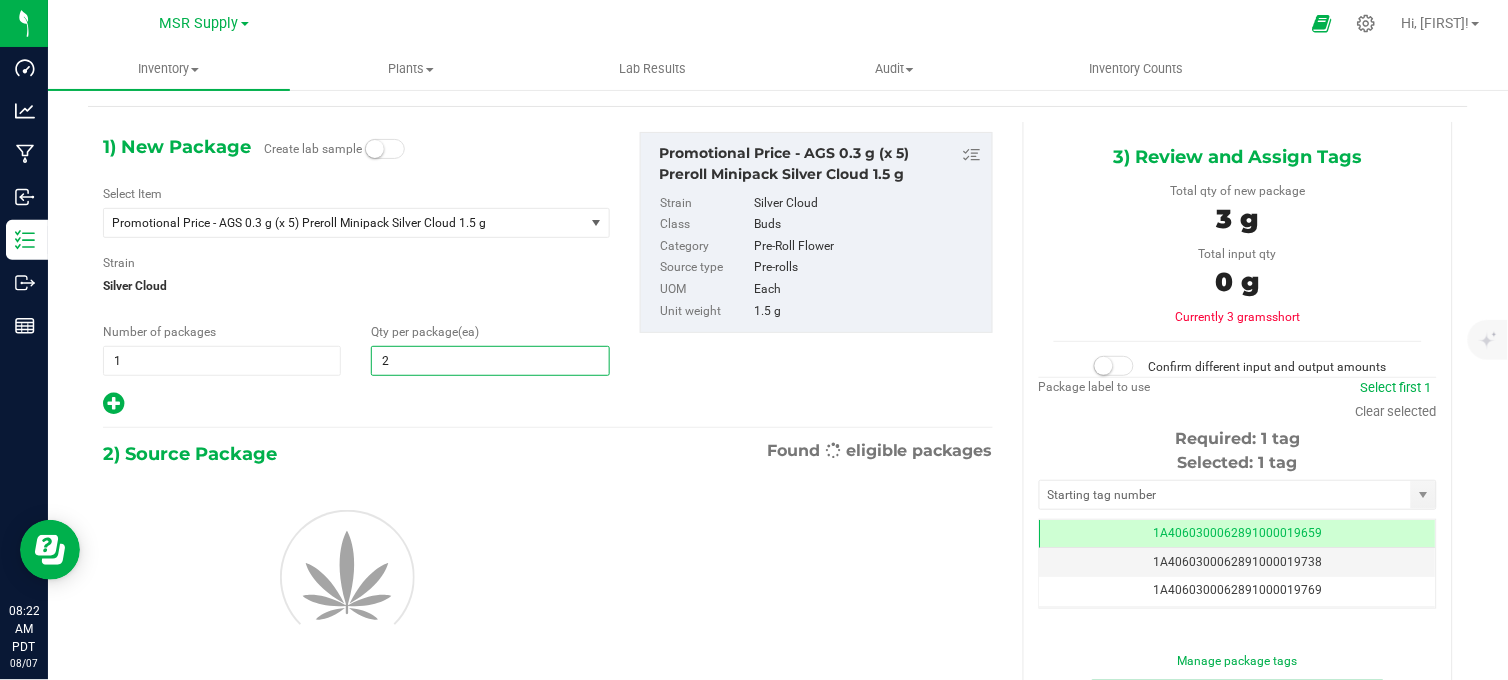 type on "20" 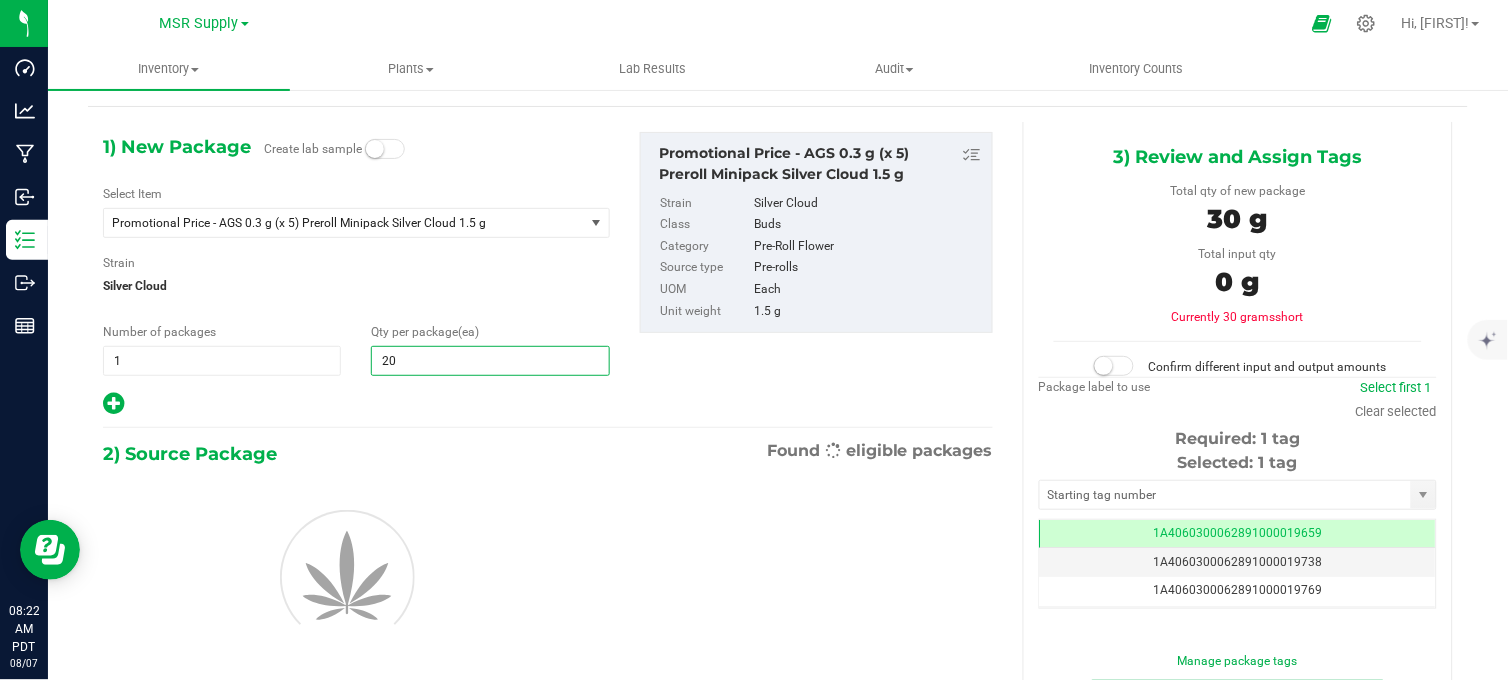 type on "20" 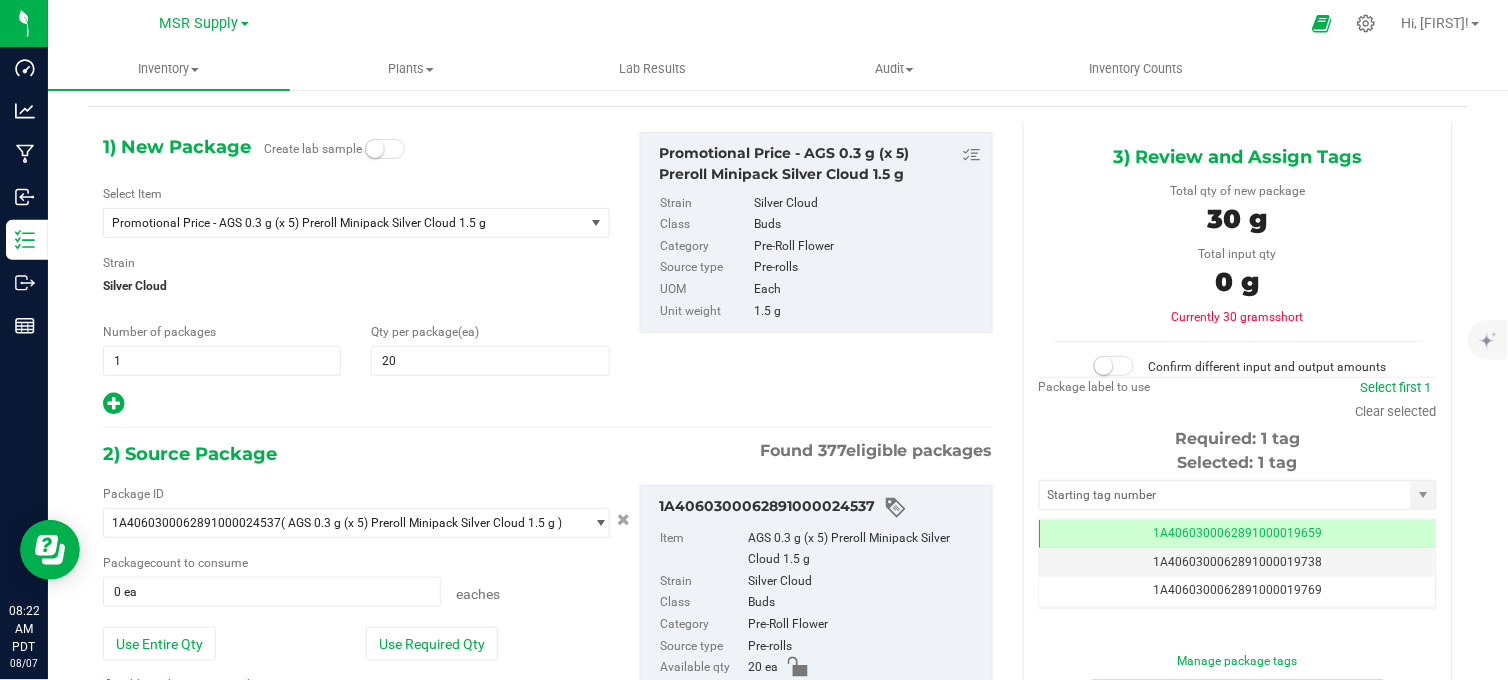 click at bounding box center (548, 428) 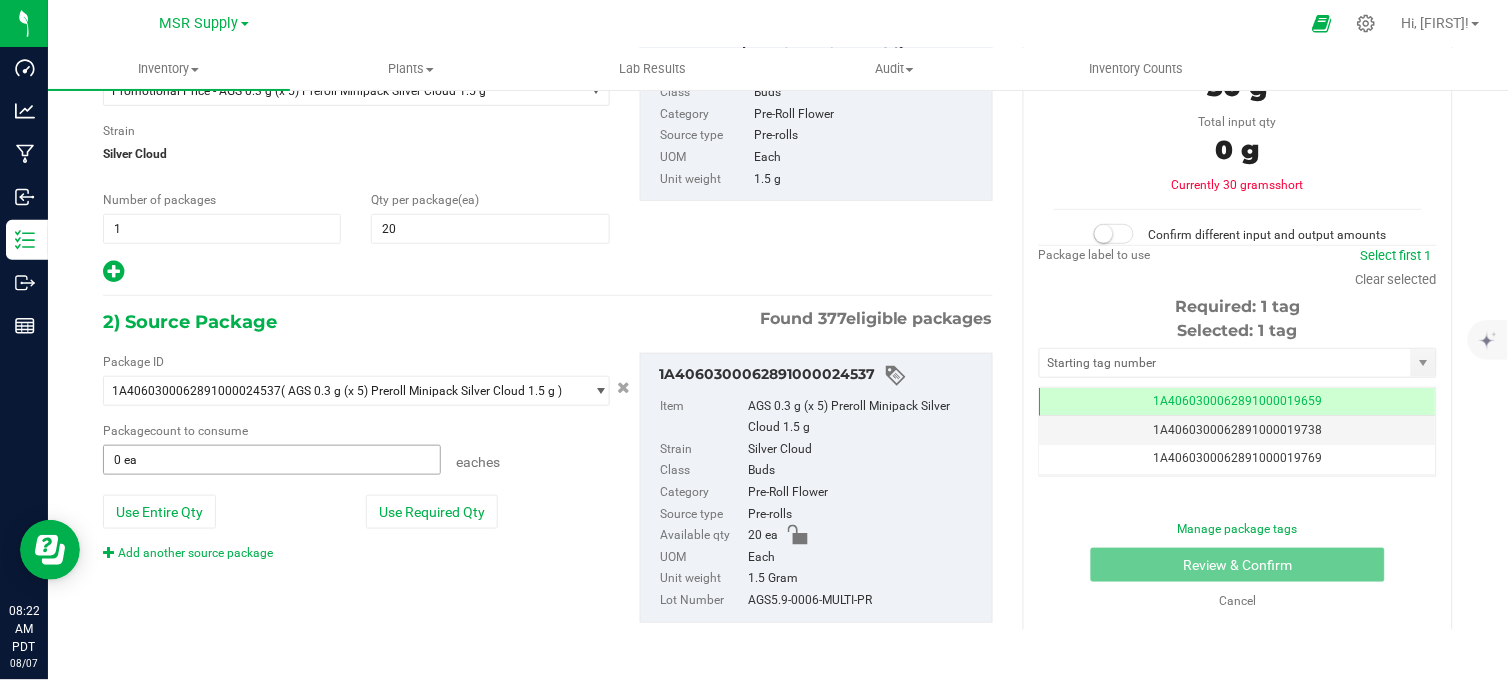 type 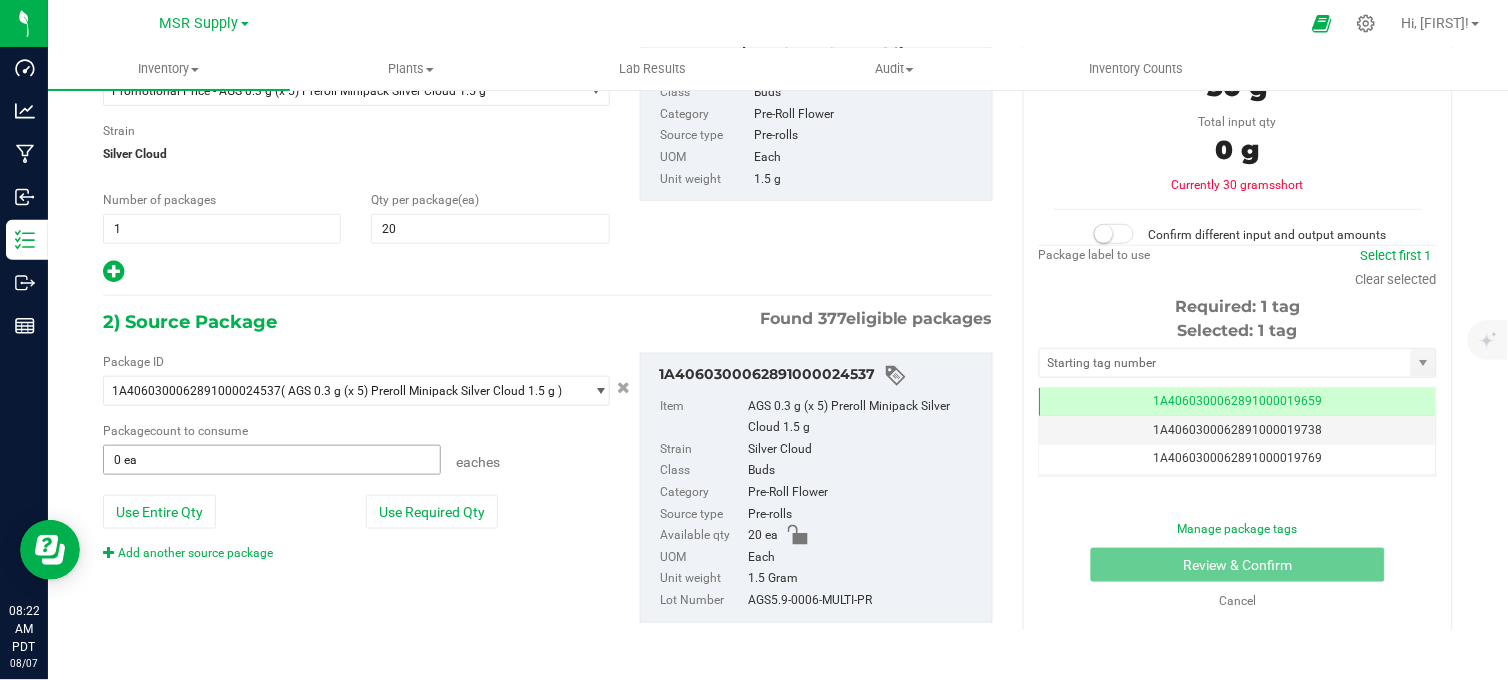 type 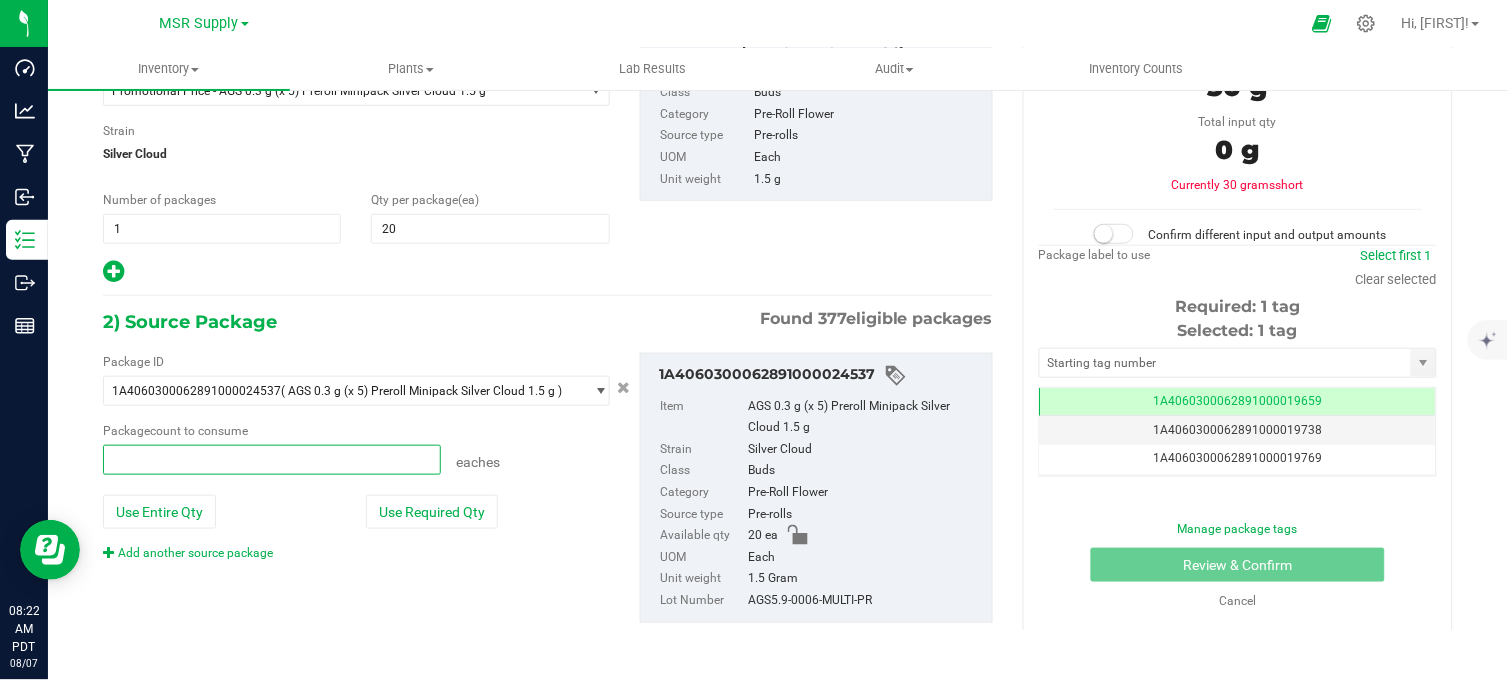 click at bounding box center [272, 460] 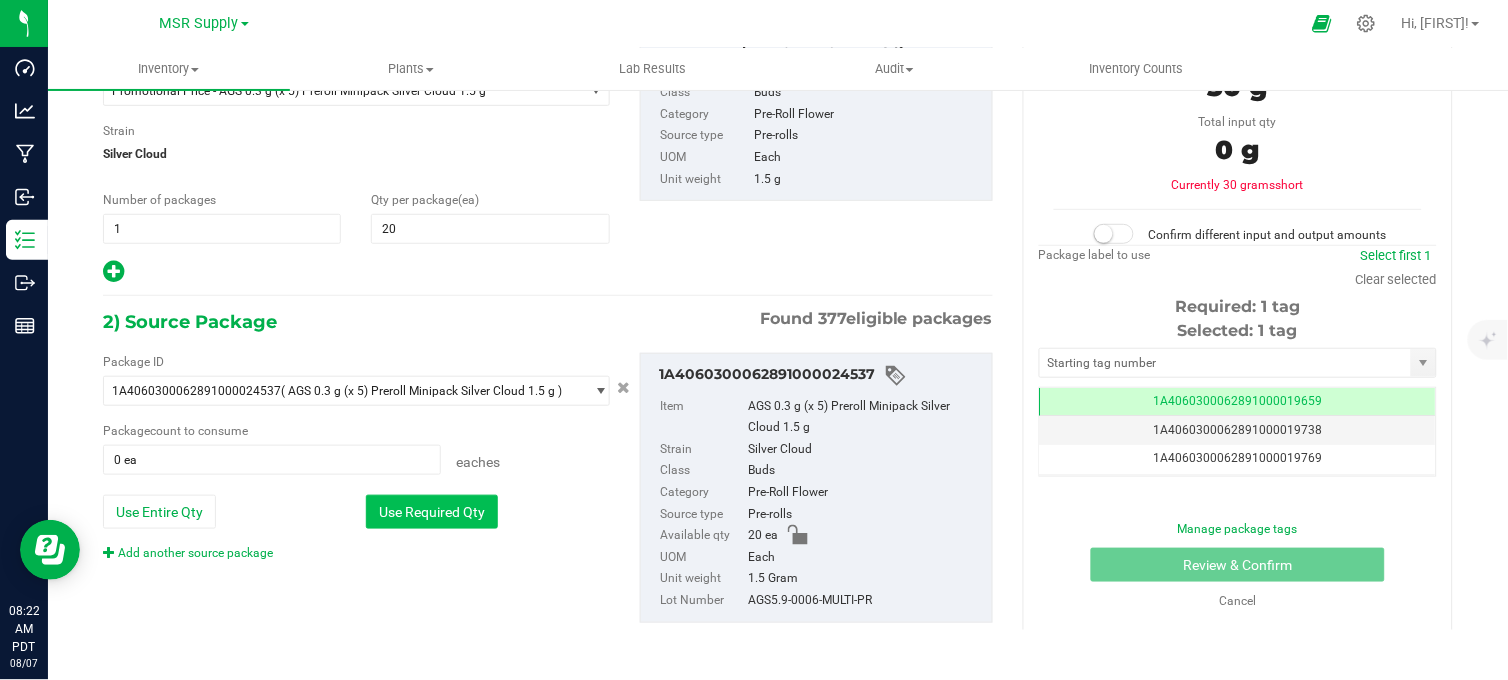 click on "Use Required Qty" at bounding box center [432, 512] 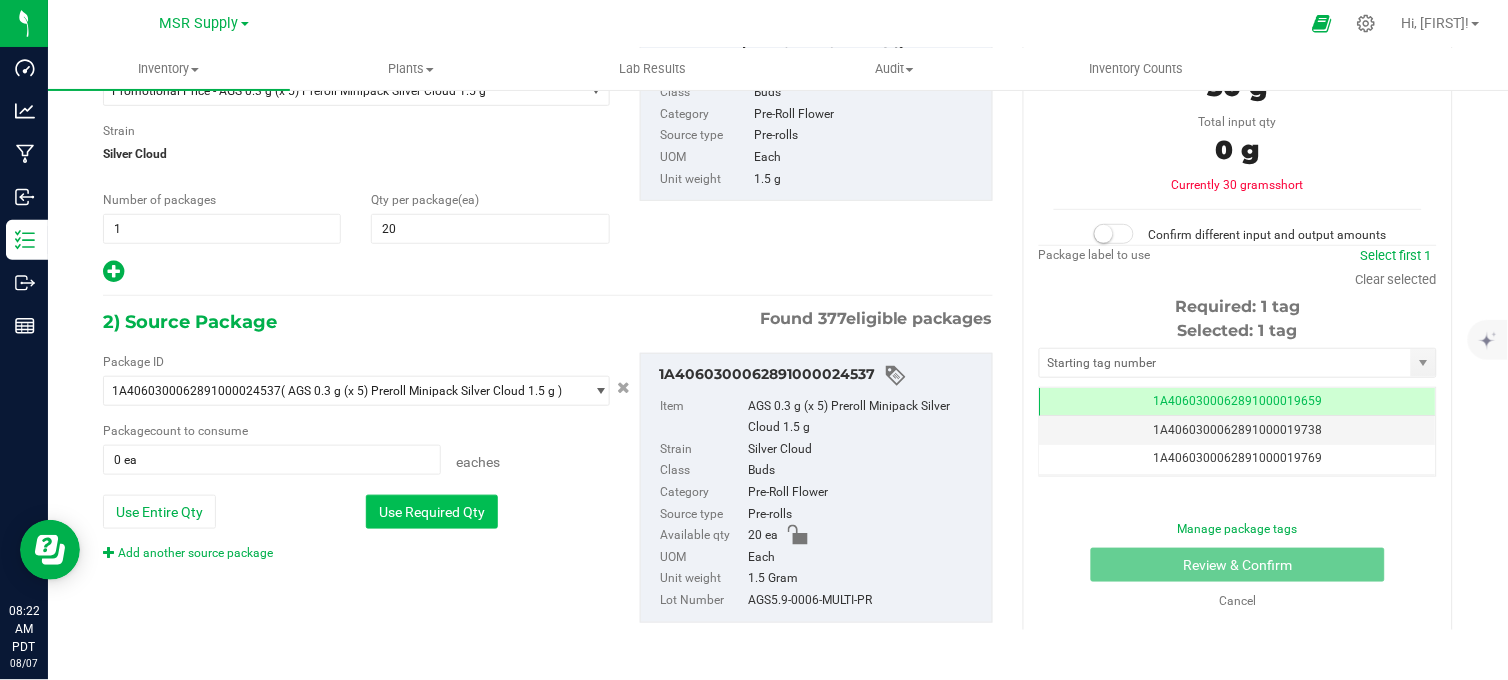type on "20 ea" 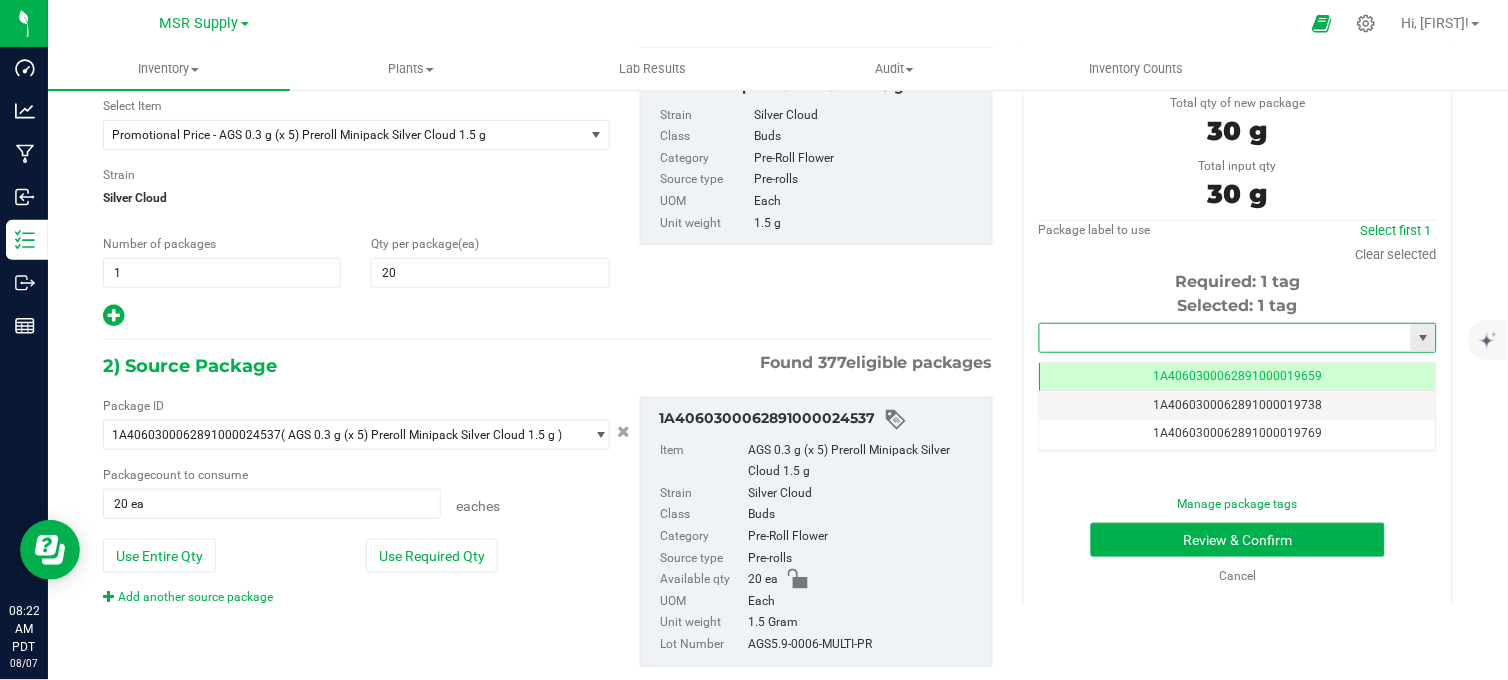 click at bounding box center (1225, 338) 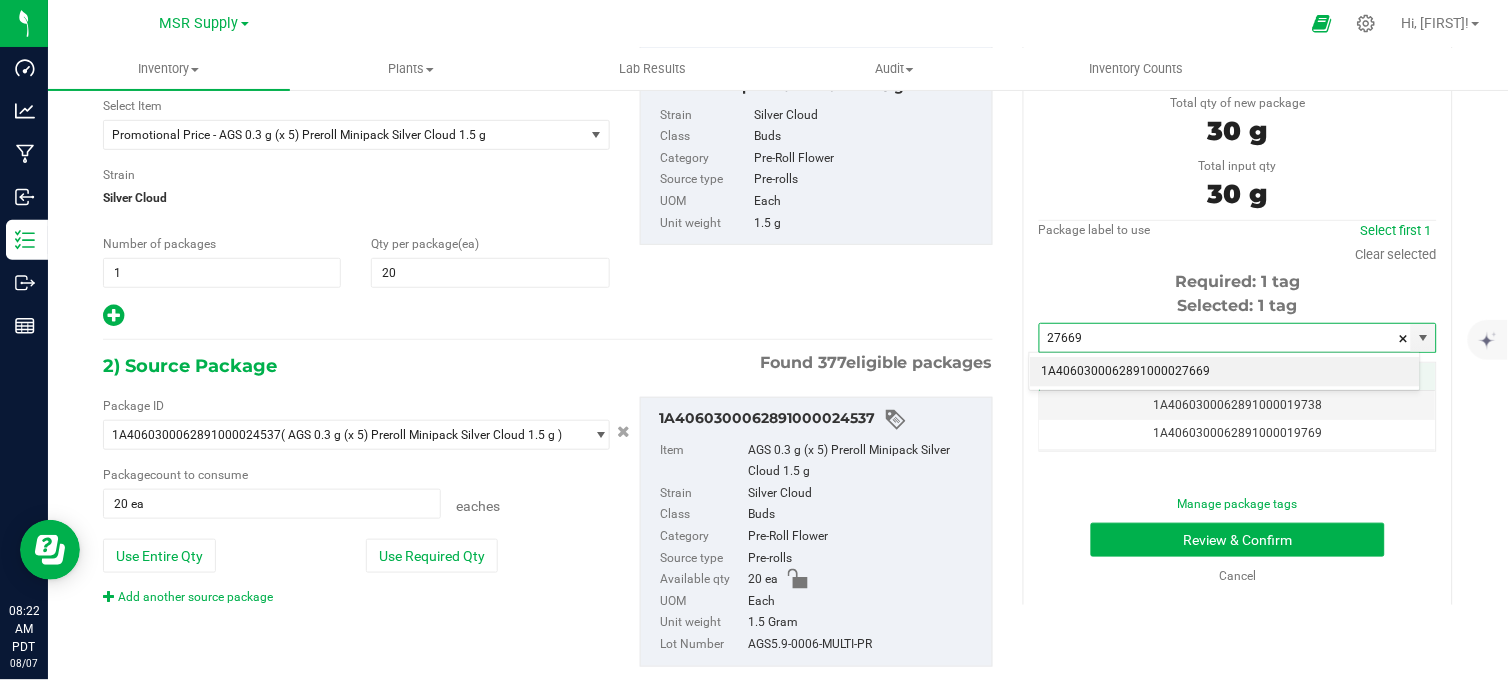 click on "1A4060300062891000027669" at bounding box center [1225, 372] 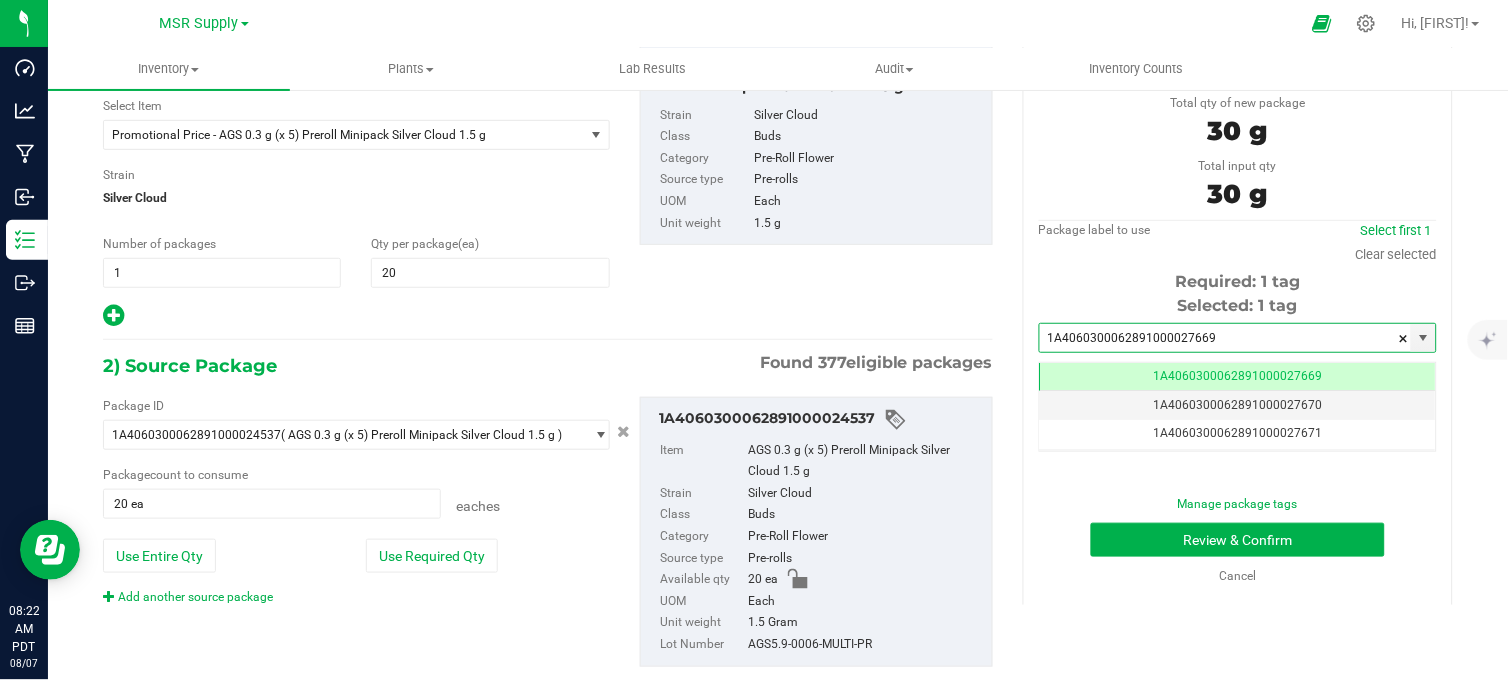 type on "1A4060300062891000027669" 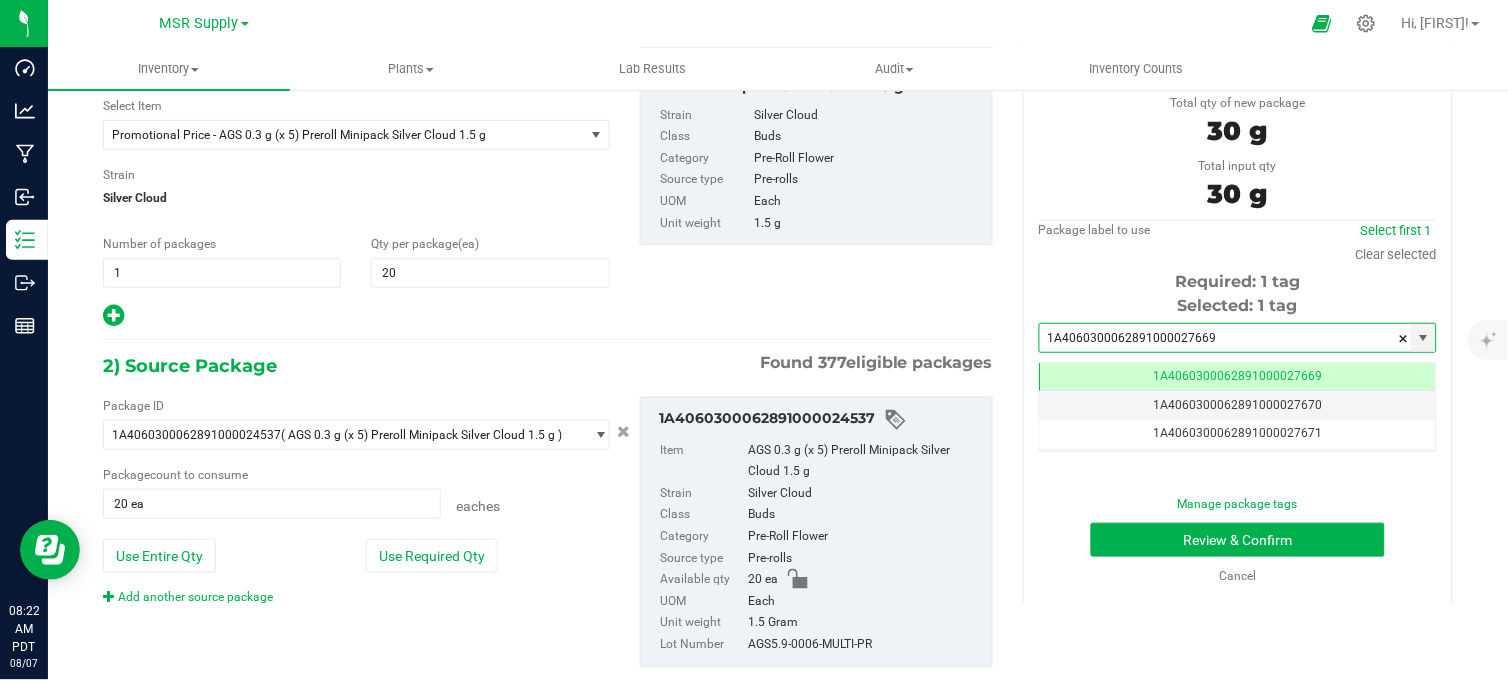 click on "Manage package tags
Review & Confirm
Cancel" at bounding box center (1238, 540) 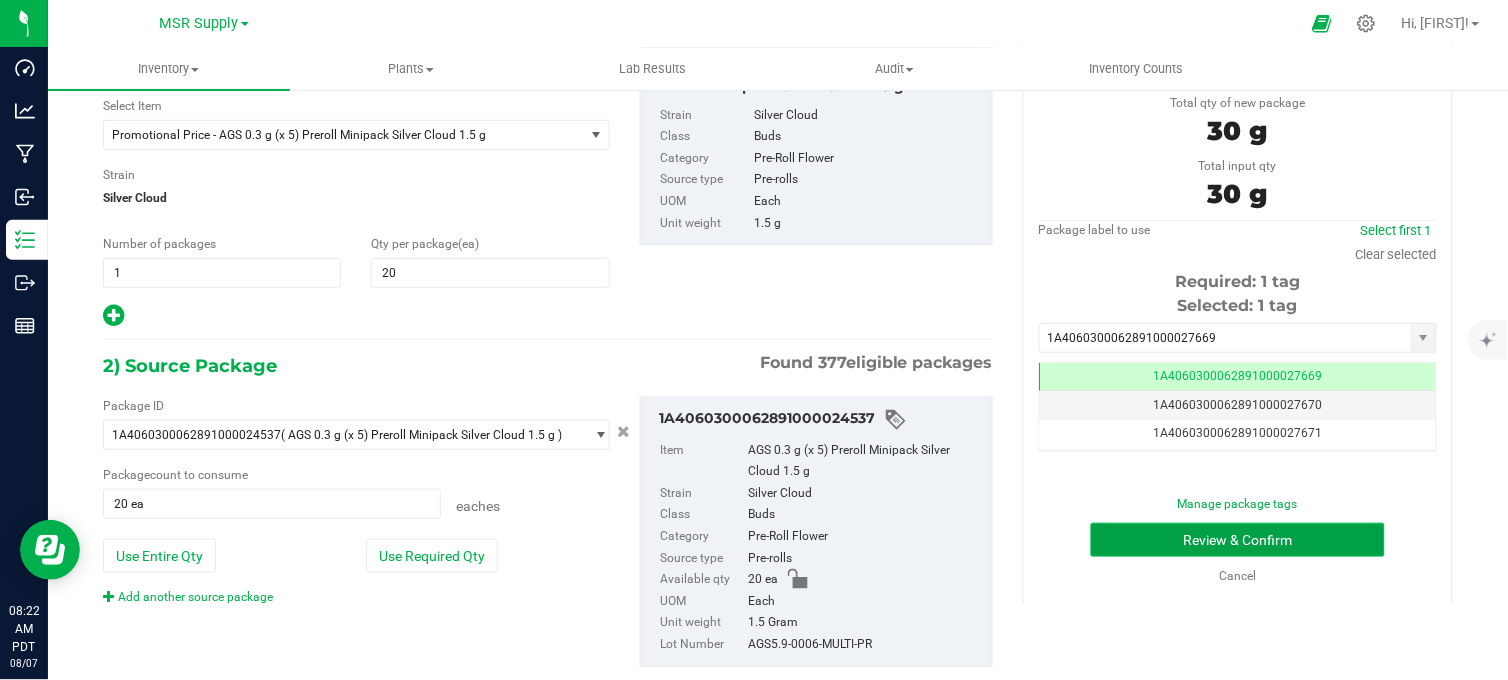 drag, startPoint x: 1246, startPoint y: 513, endPoint x: 1242, endPoint y: 533, distance: 20.396078 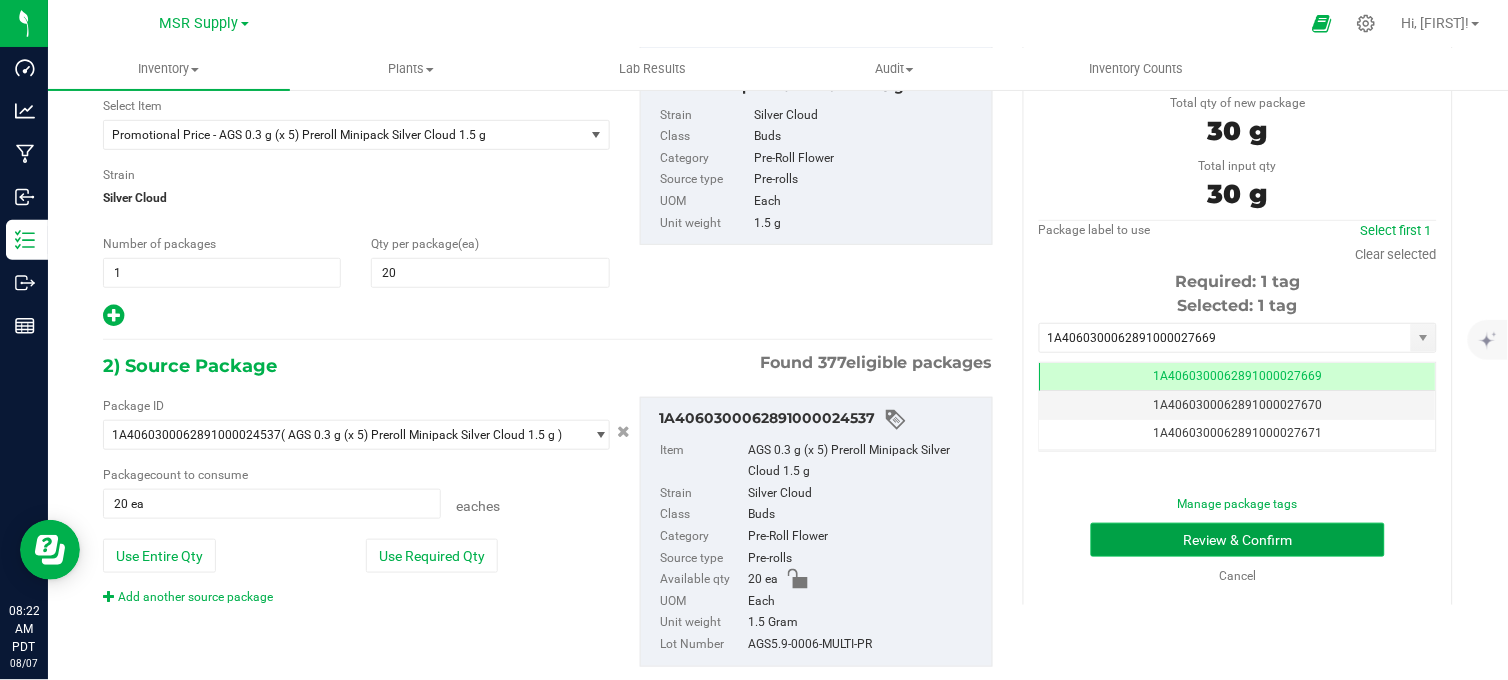 click on "Review & Confirm" at bounding box center [1238, 540] 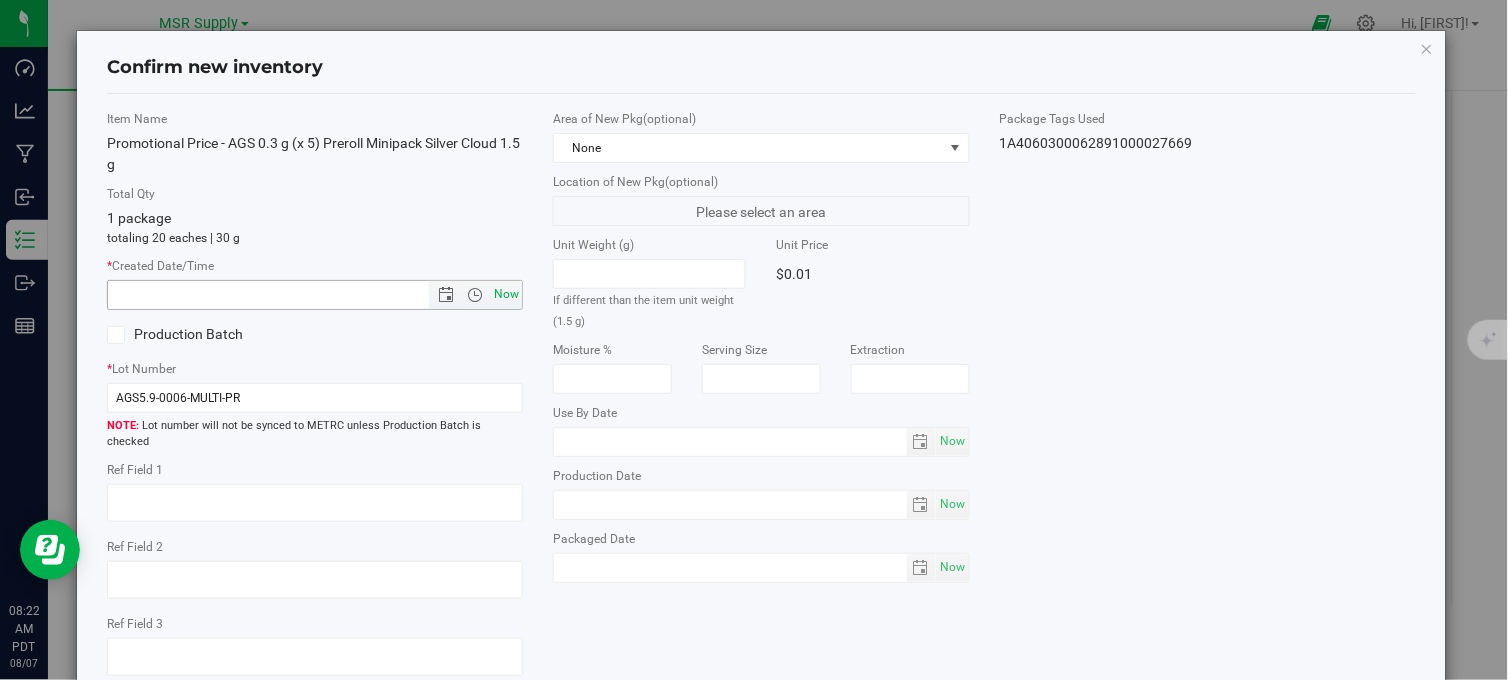 click on "Now" at bounding box center [507, 294] 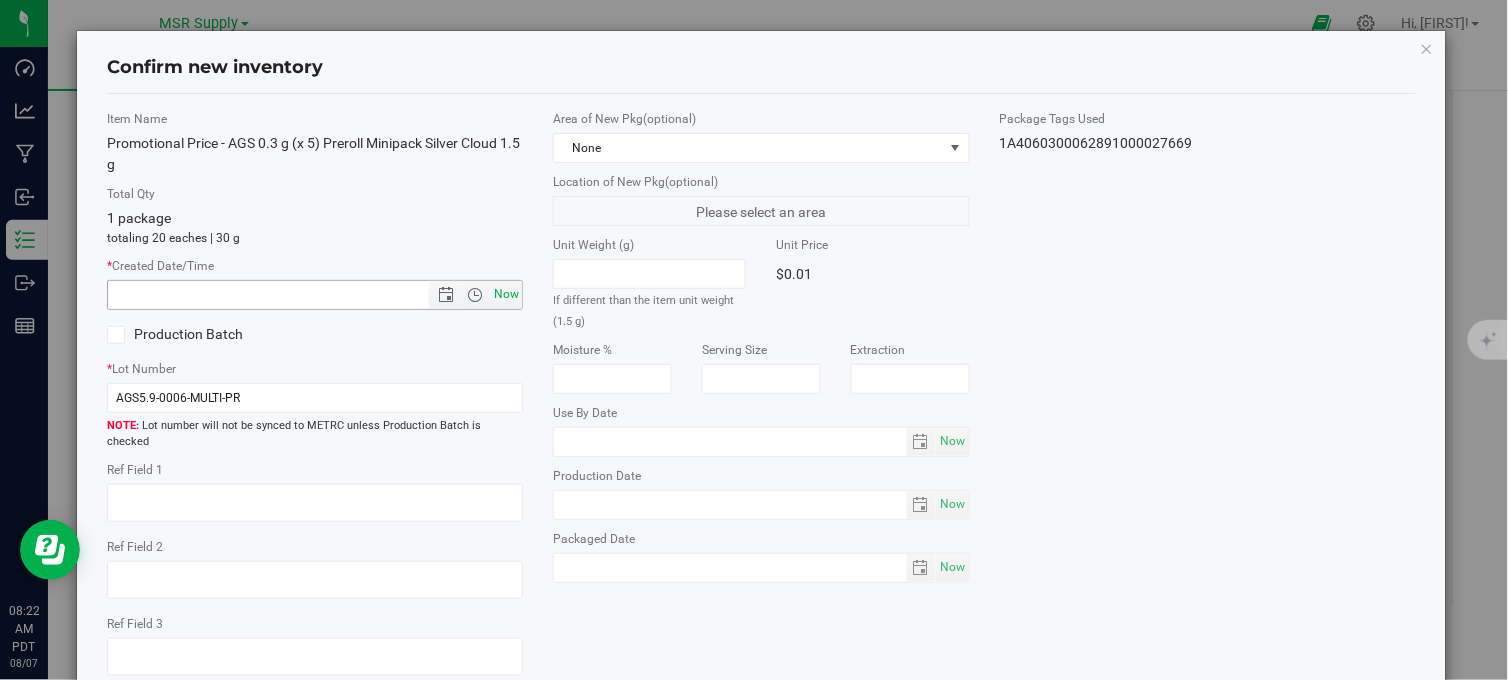 type on "[DATE]" 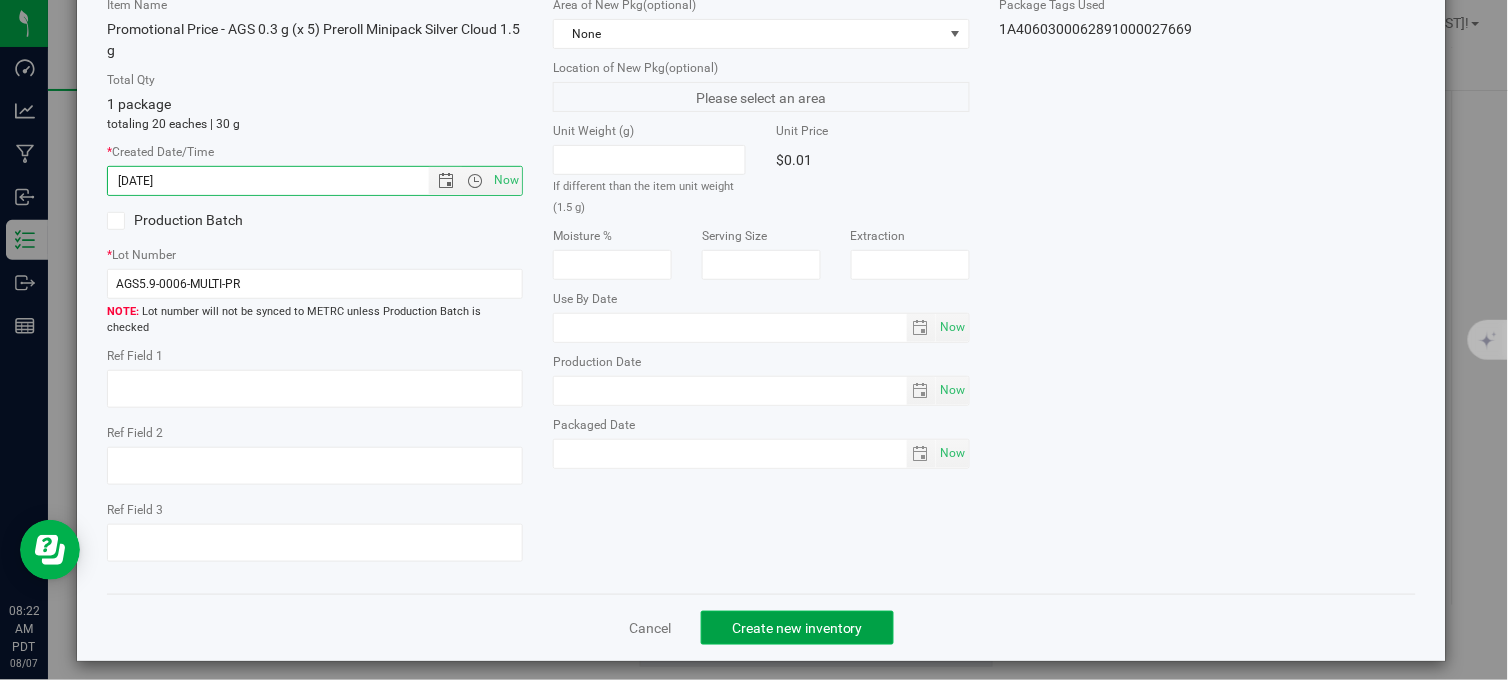 click on "Create new inventory" 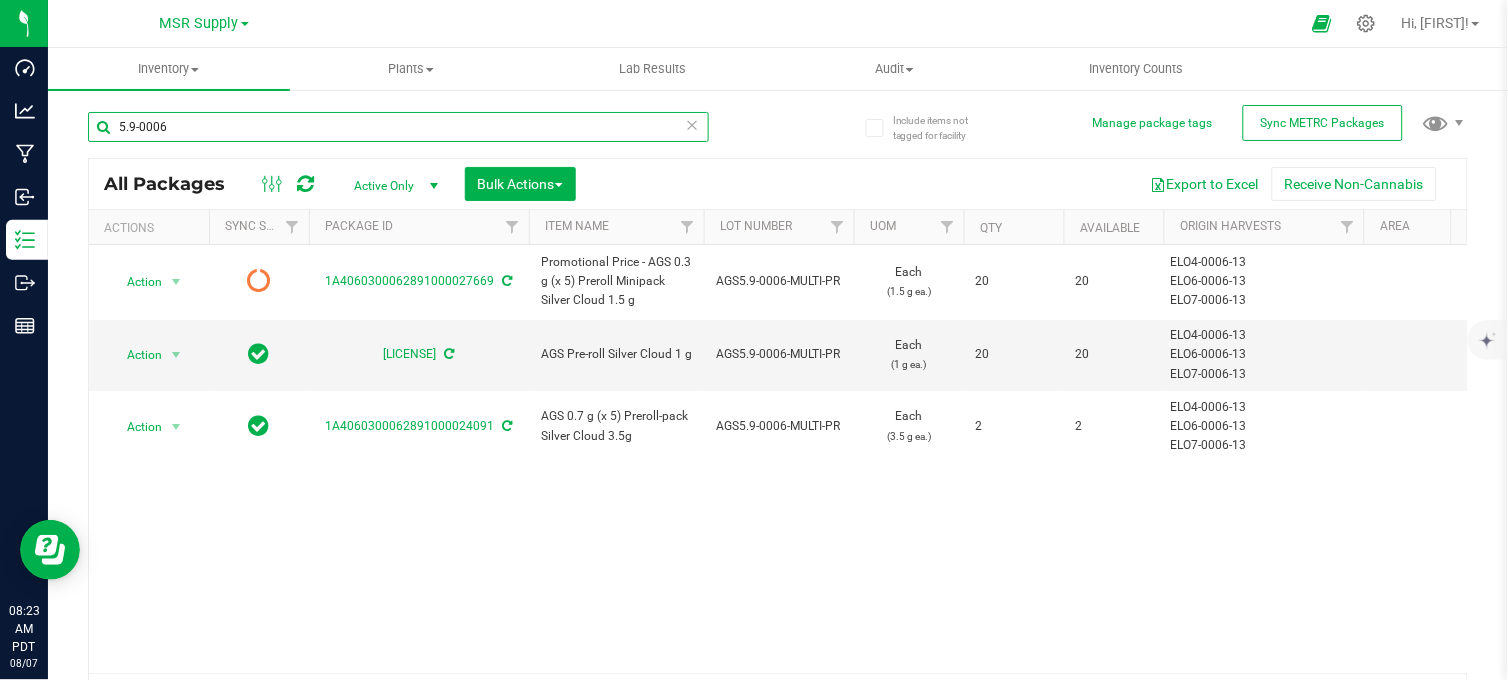 drag, startPoint x: 181, startPoint y: 121, endPoint x: 100, endPoint y: 134, distance: 82.036575 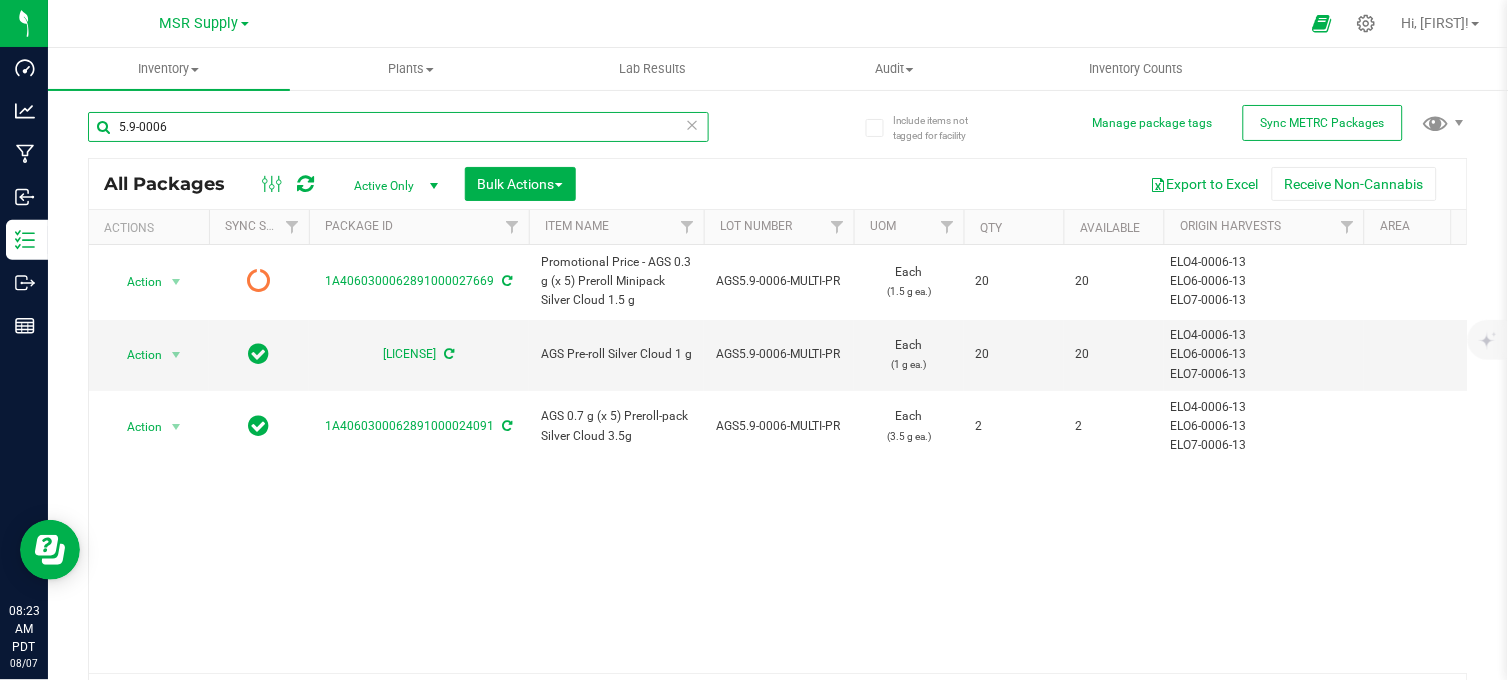 click on "5.9-0006" at bounding box center [398, 127] 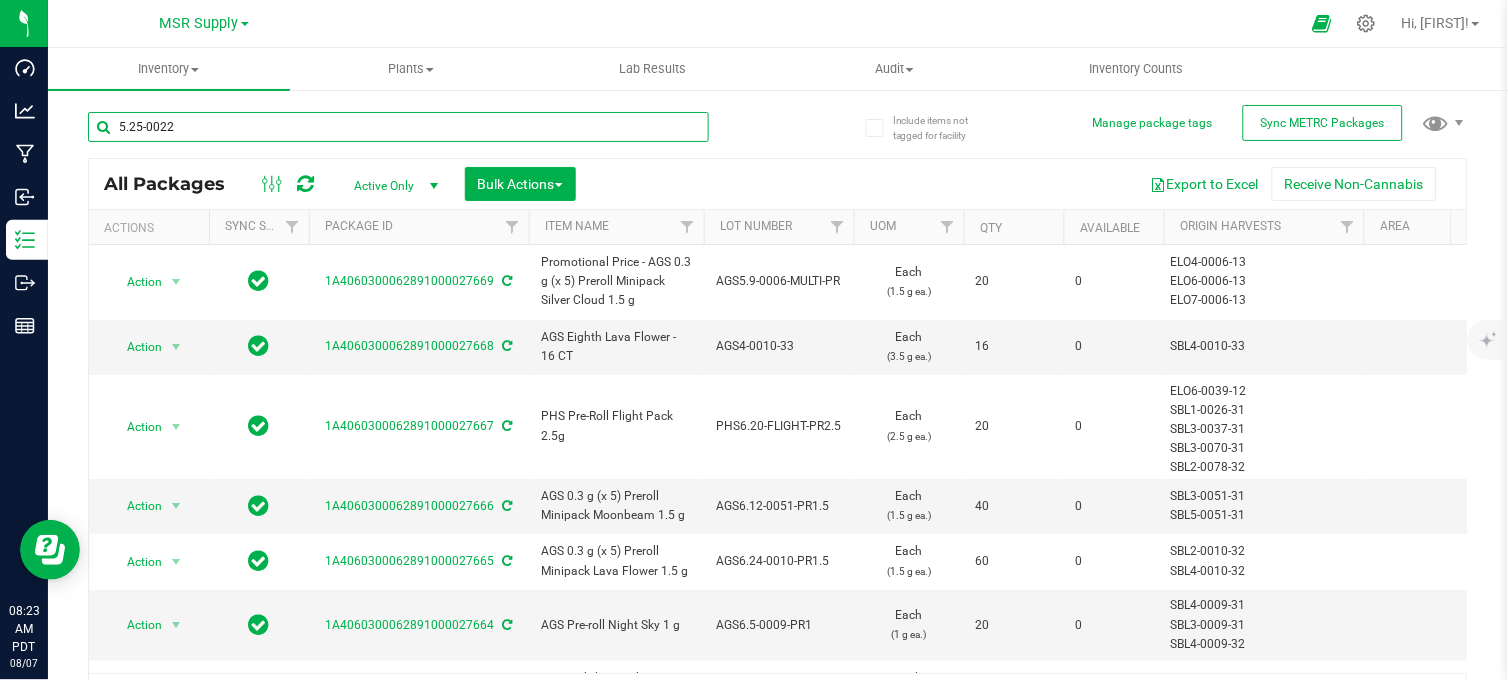 type on "5.25-0022" 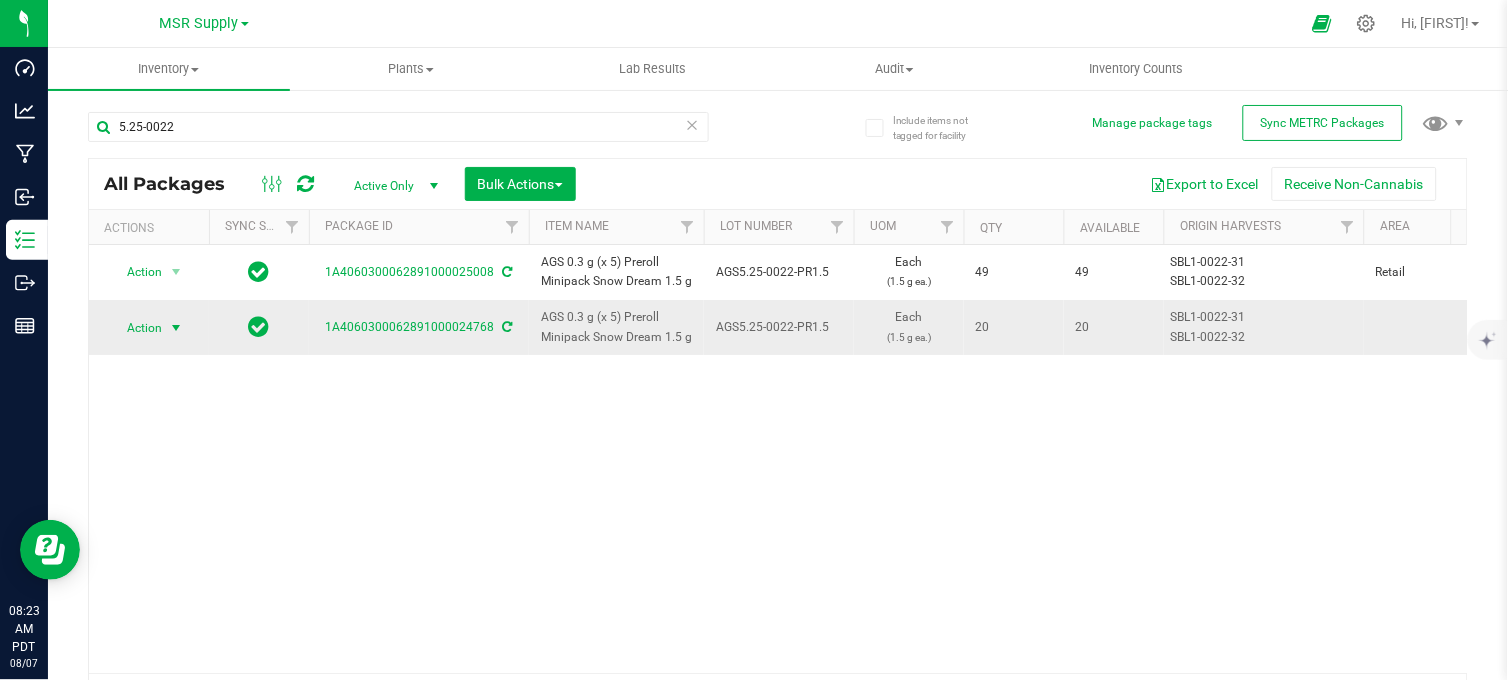 click at bounding box center [176, 328] 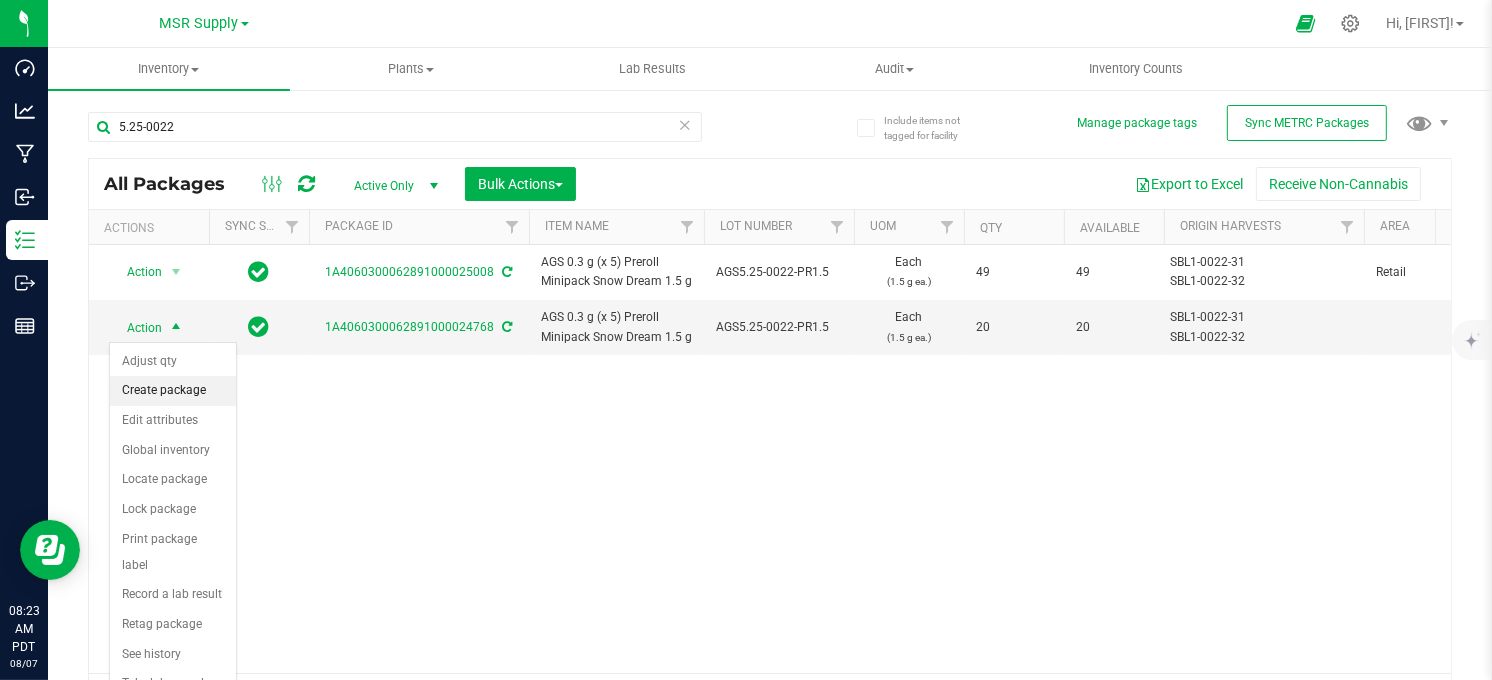 click on "Create package" at bounding box center [173, 391] 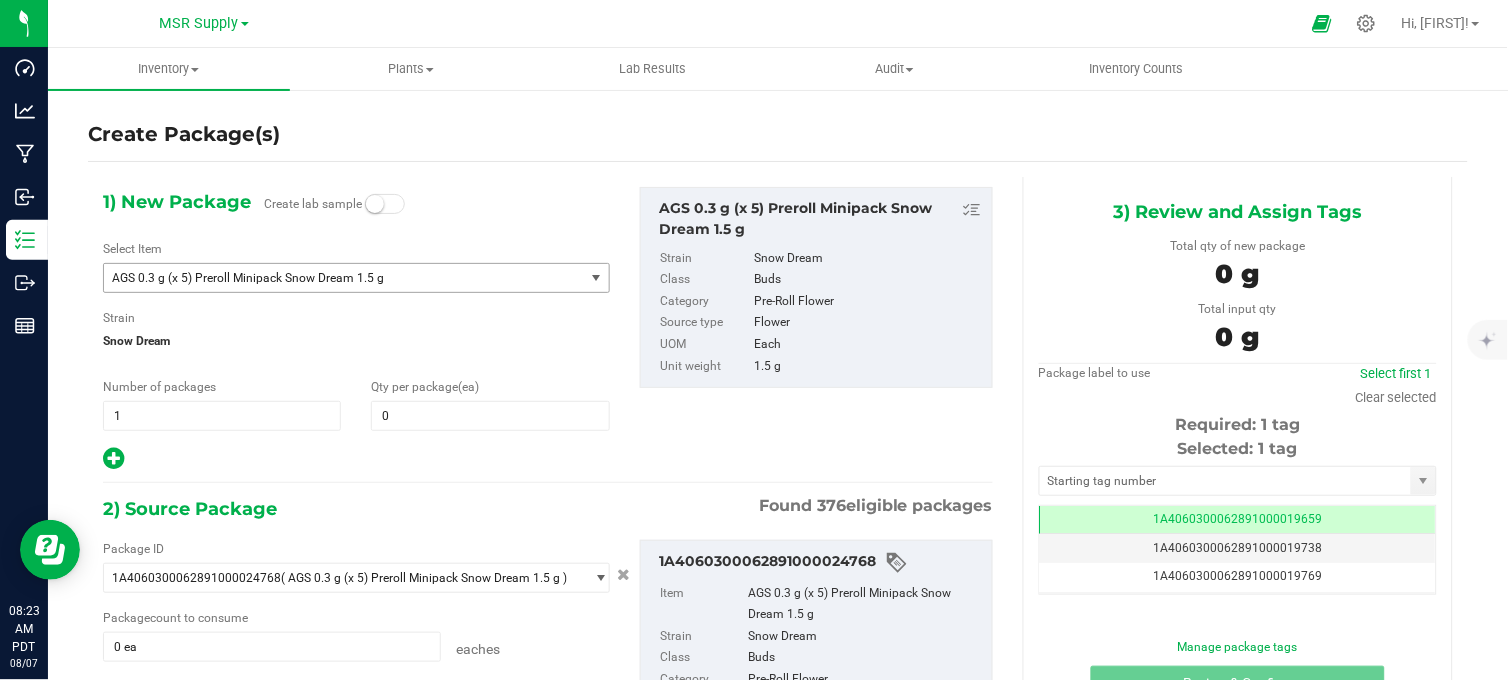 click on "AGS 0.3 g (x 5) Preroll Minipack Snow Dream 1.5 g" at bounding box center (334, 278) 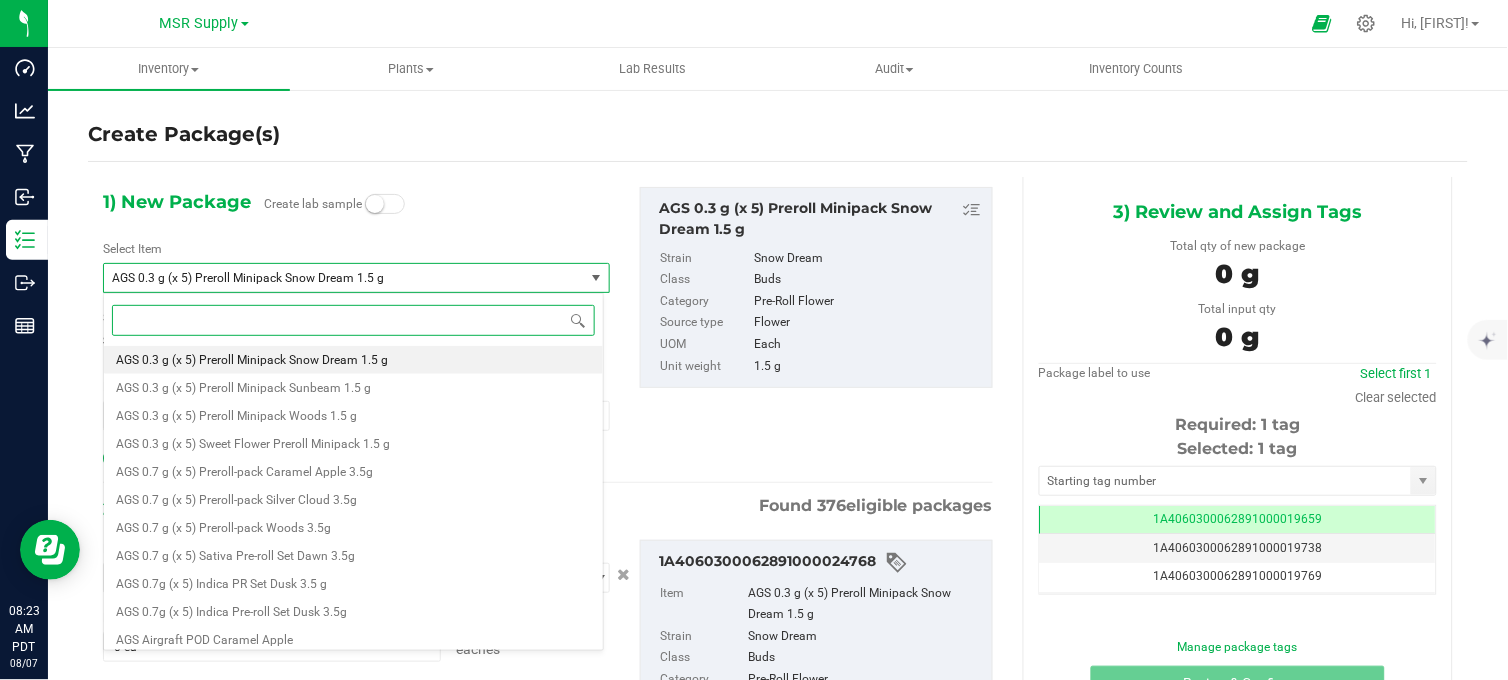 paste on "Staff Sample - AGS 0.3 g (x 5) Preroll Minipack Snow Dream 1.5 g" 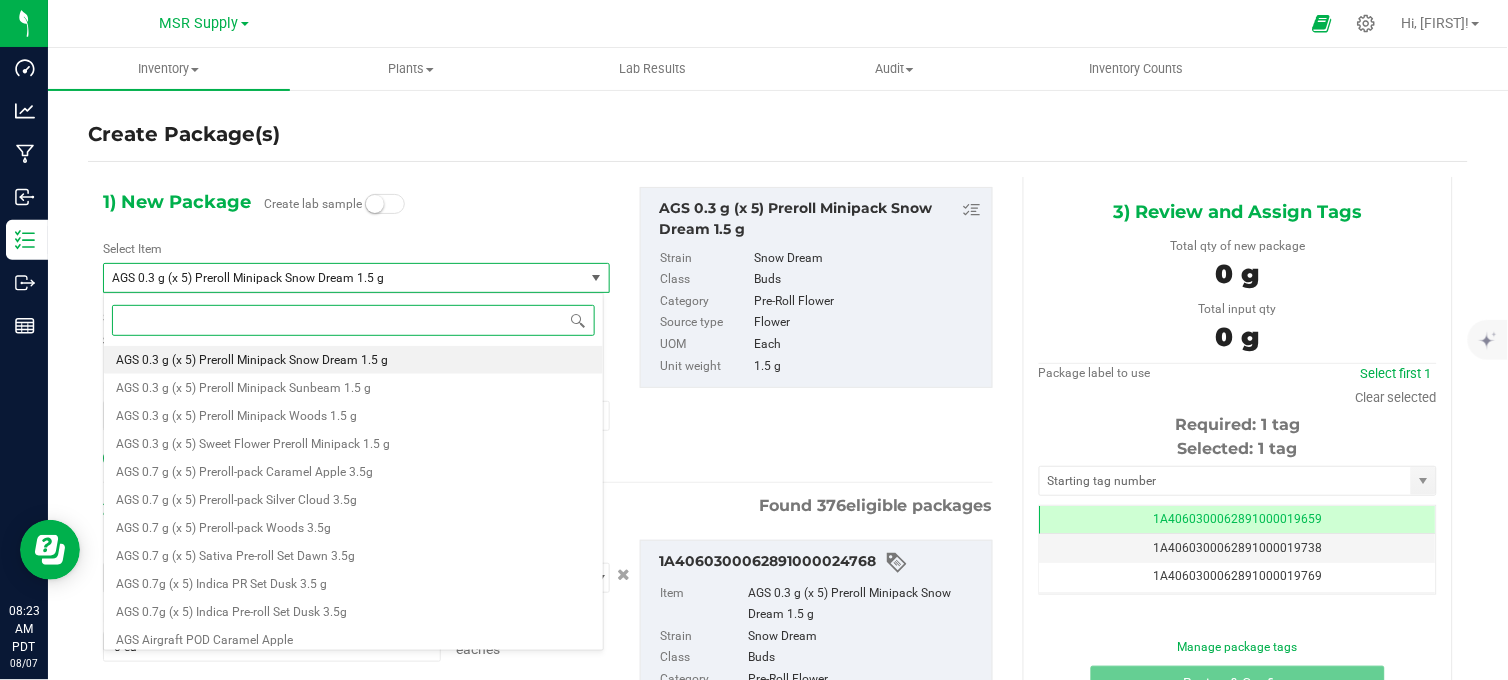 type on "Staff Sample - AGS 0.3 g (x 5) Preroll Minipack Snow Dream 1.5 g" 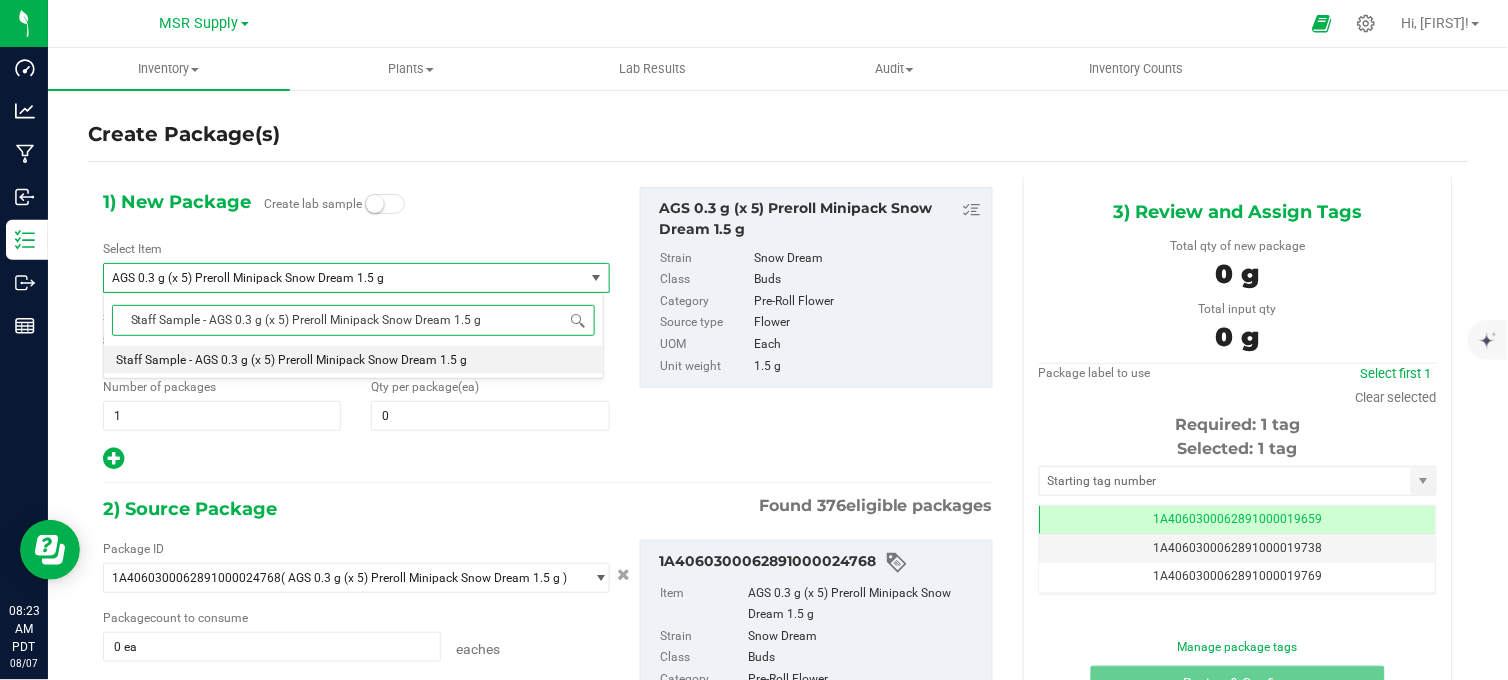 click on "Staff Sample - AGS 0.3 g (x 5) Preroll Minipack Snow Dream 1.5 g" at bounding box center (291, 360) 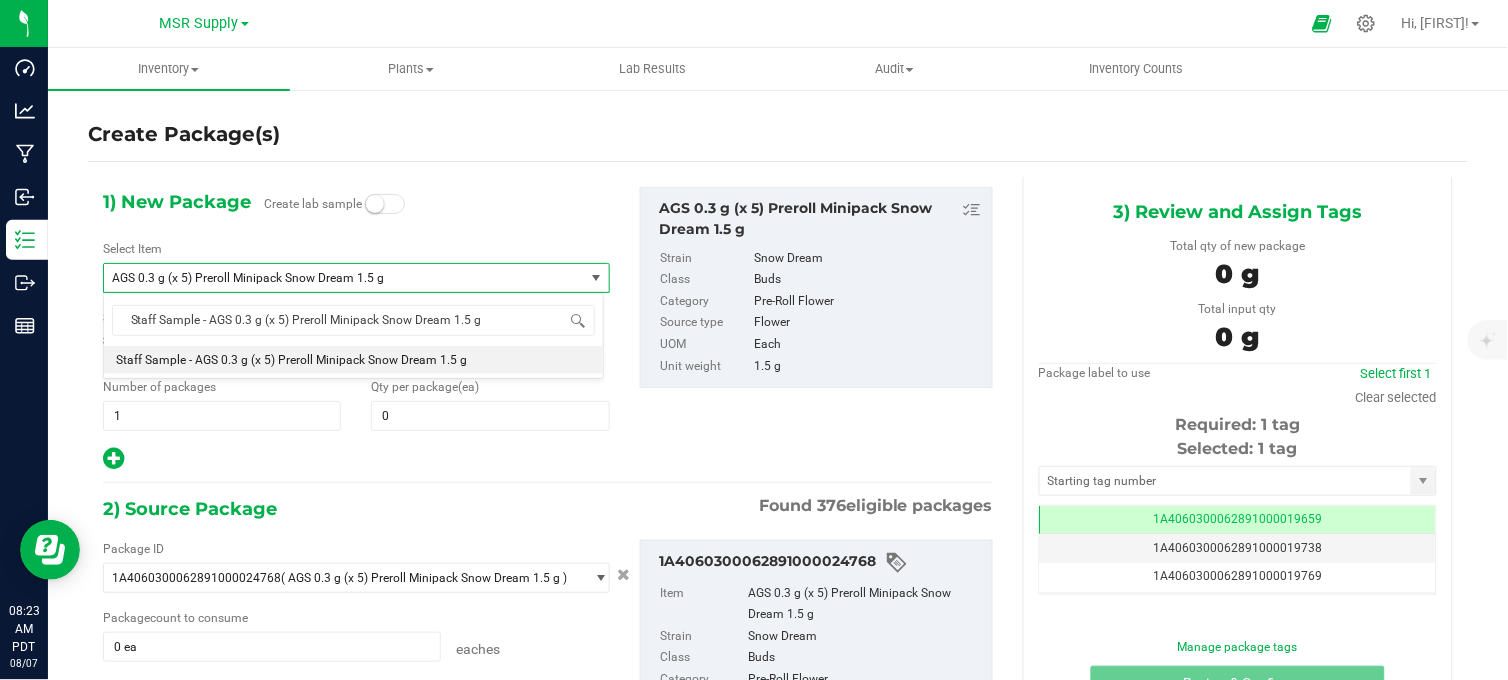 type 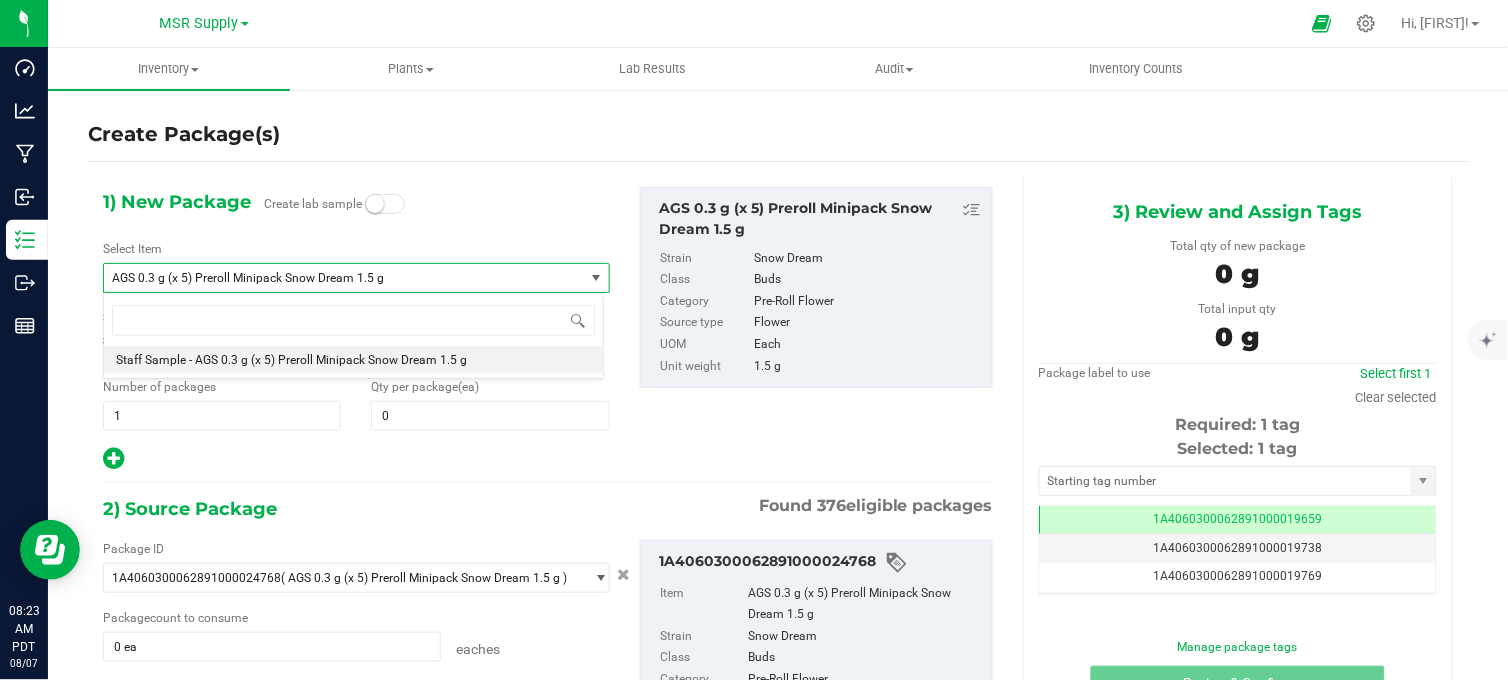 type on "0" 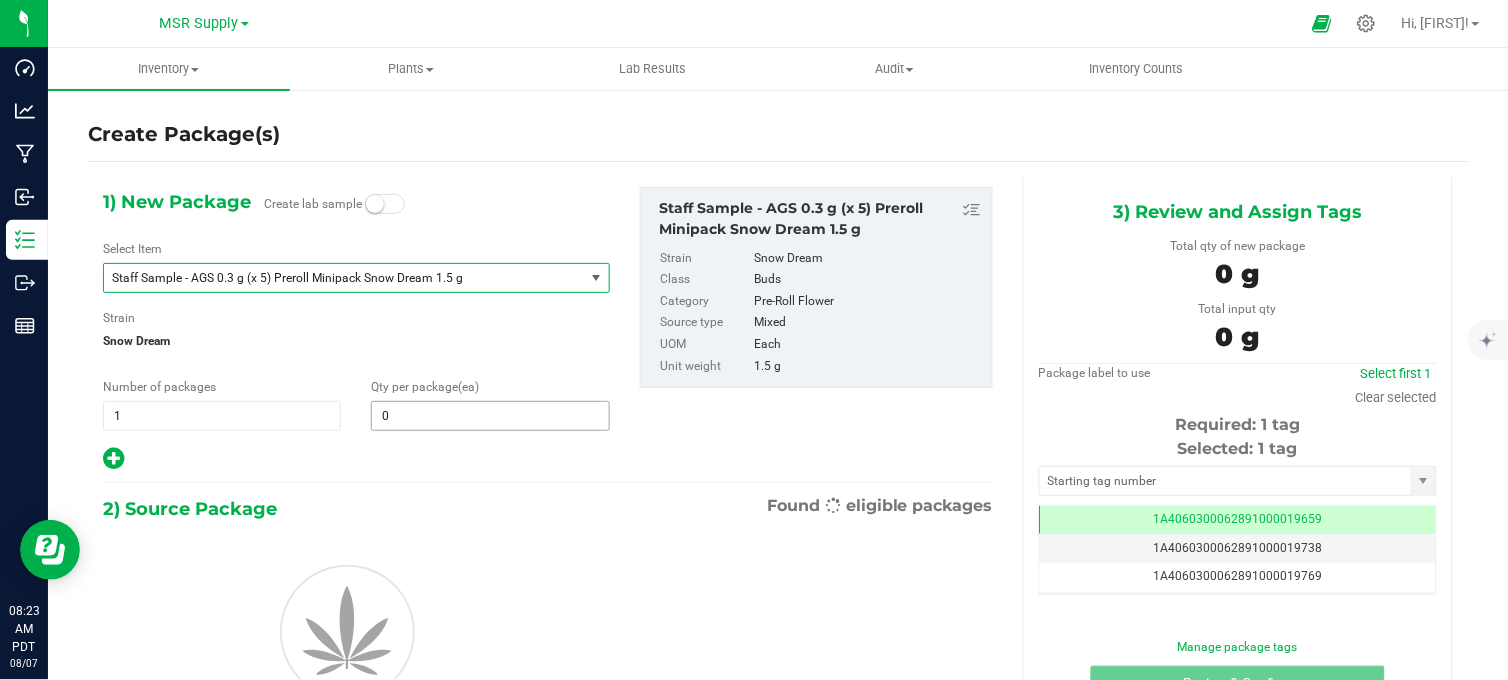 type 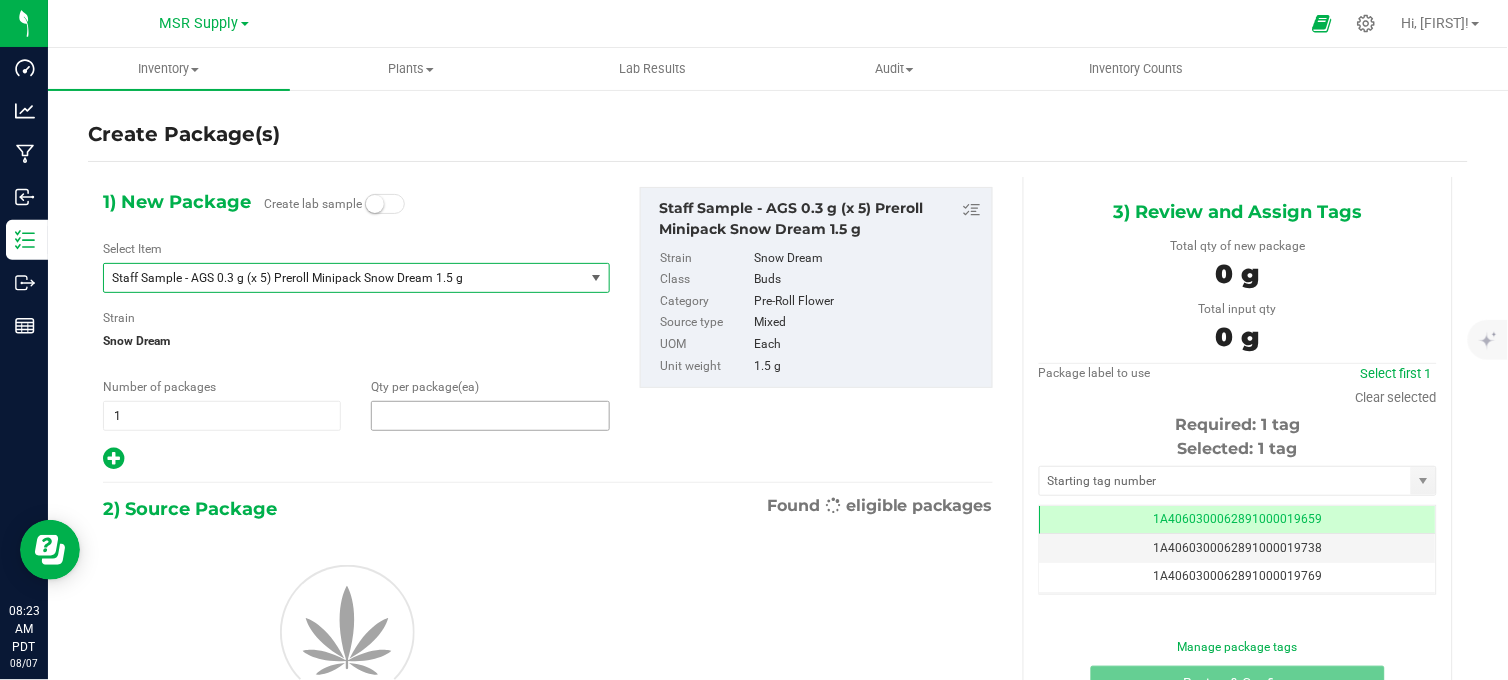 click at bounding box center (490, 416) 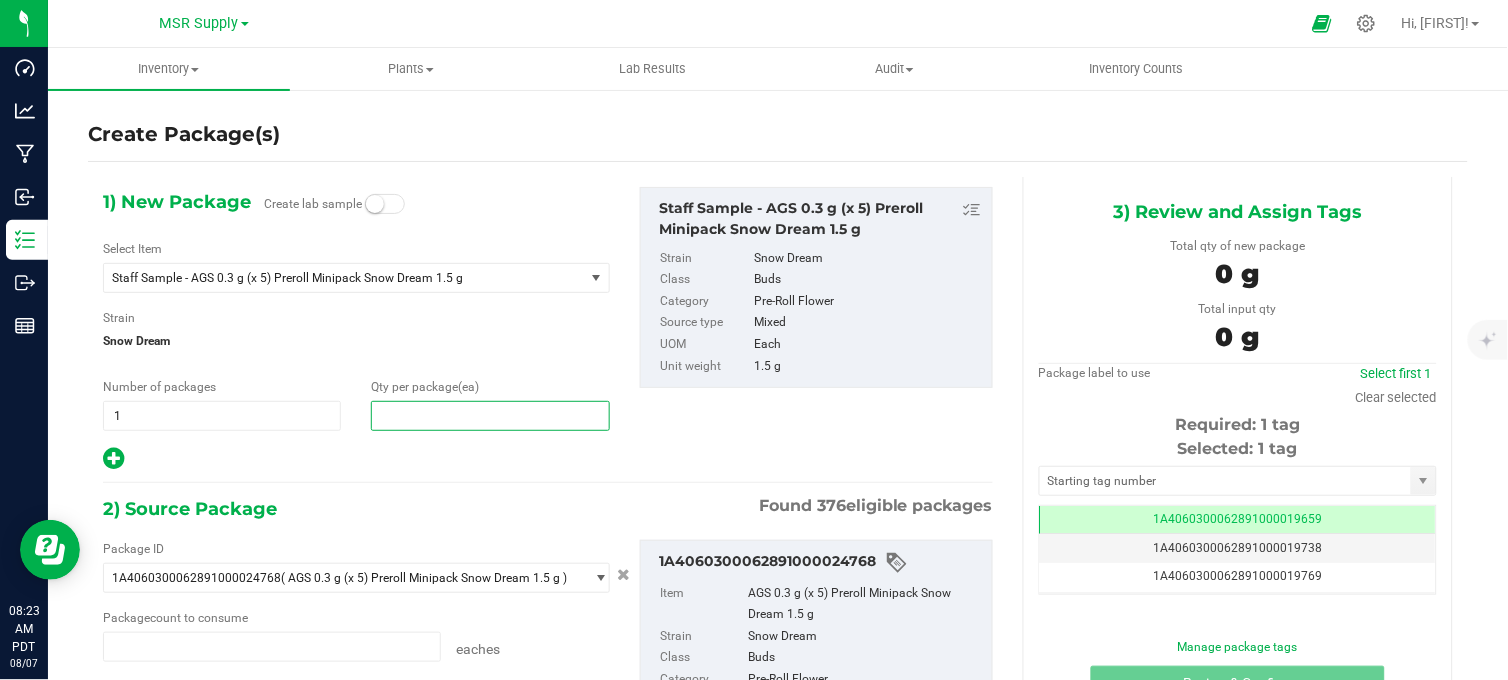 type on "0 ea" 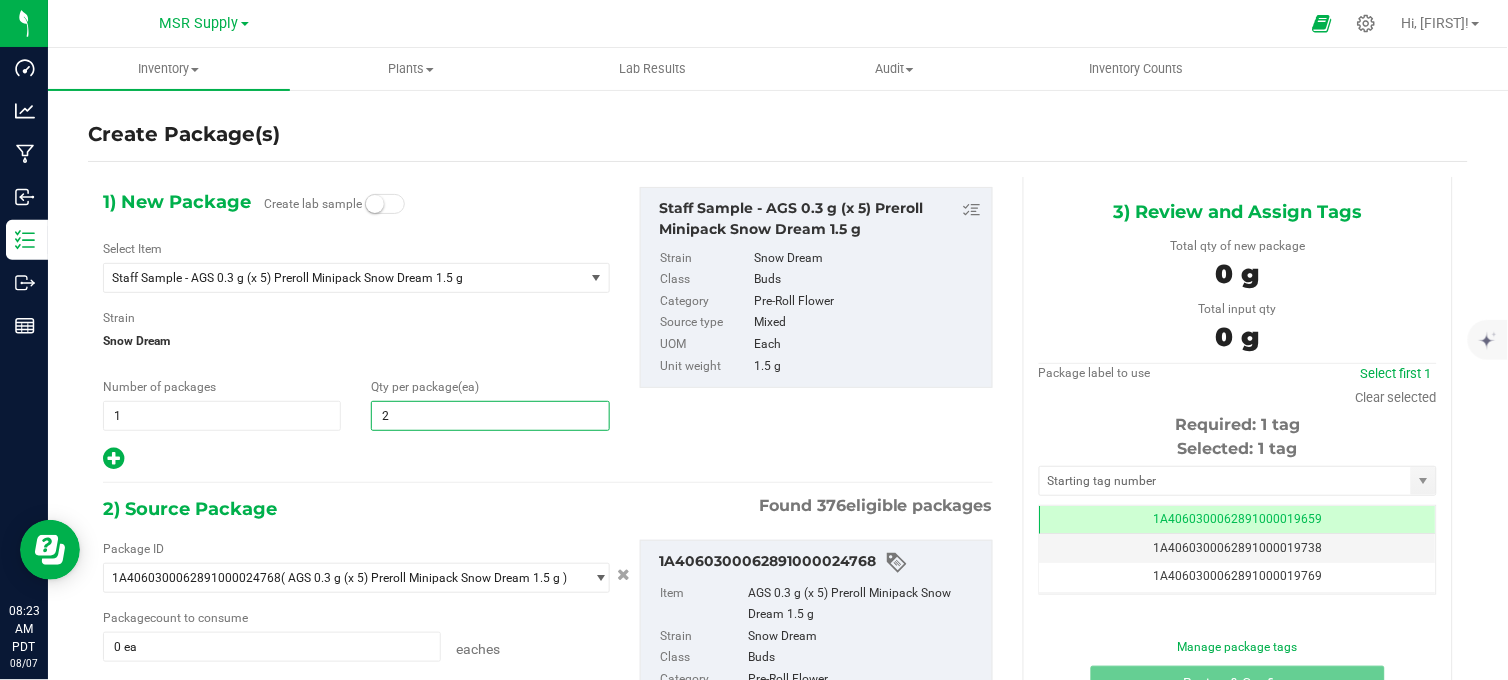 type on "20" 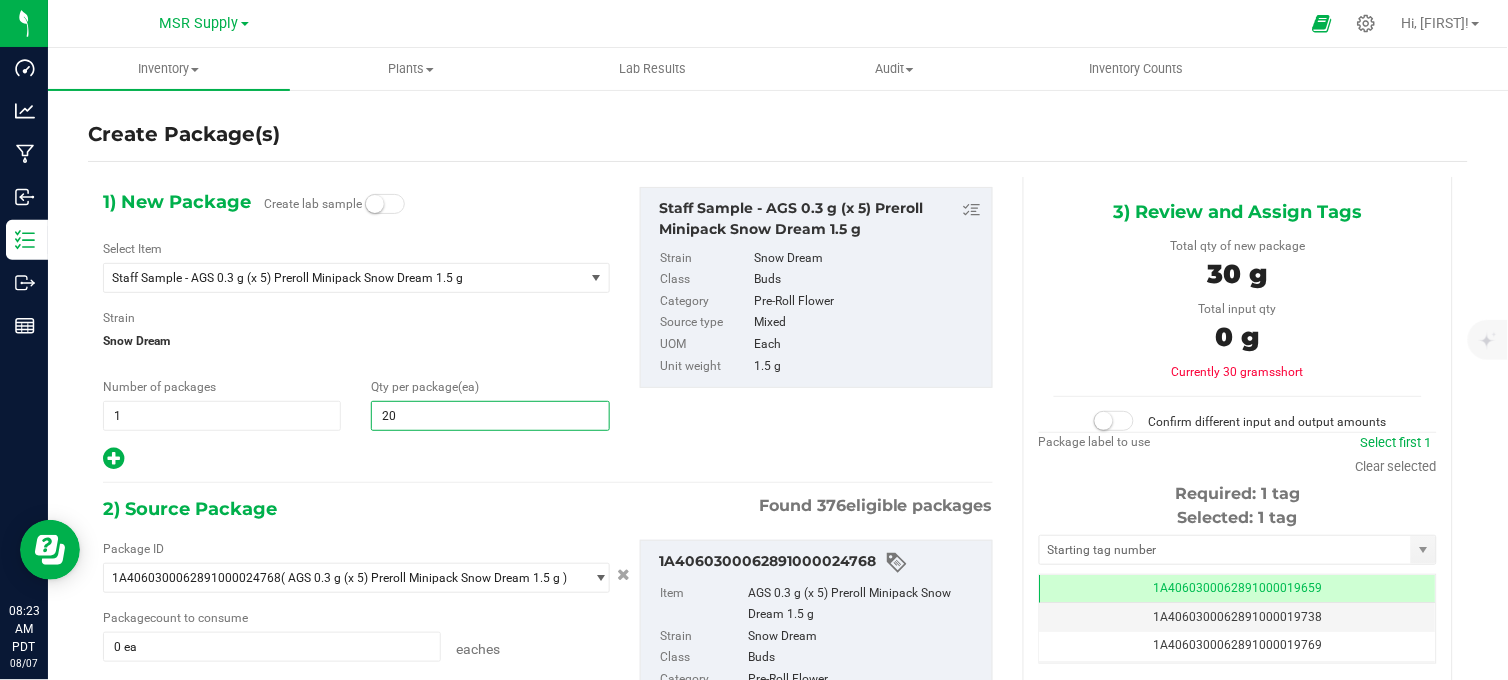 type on "20" 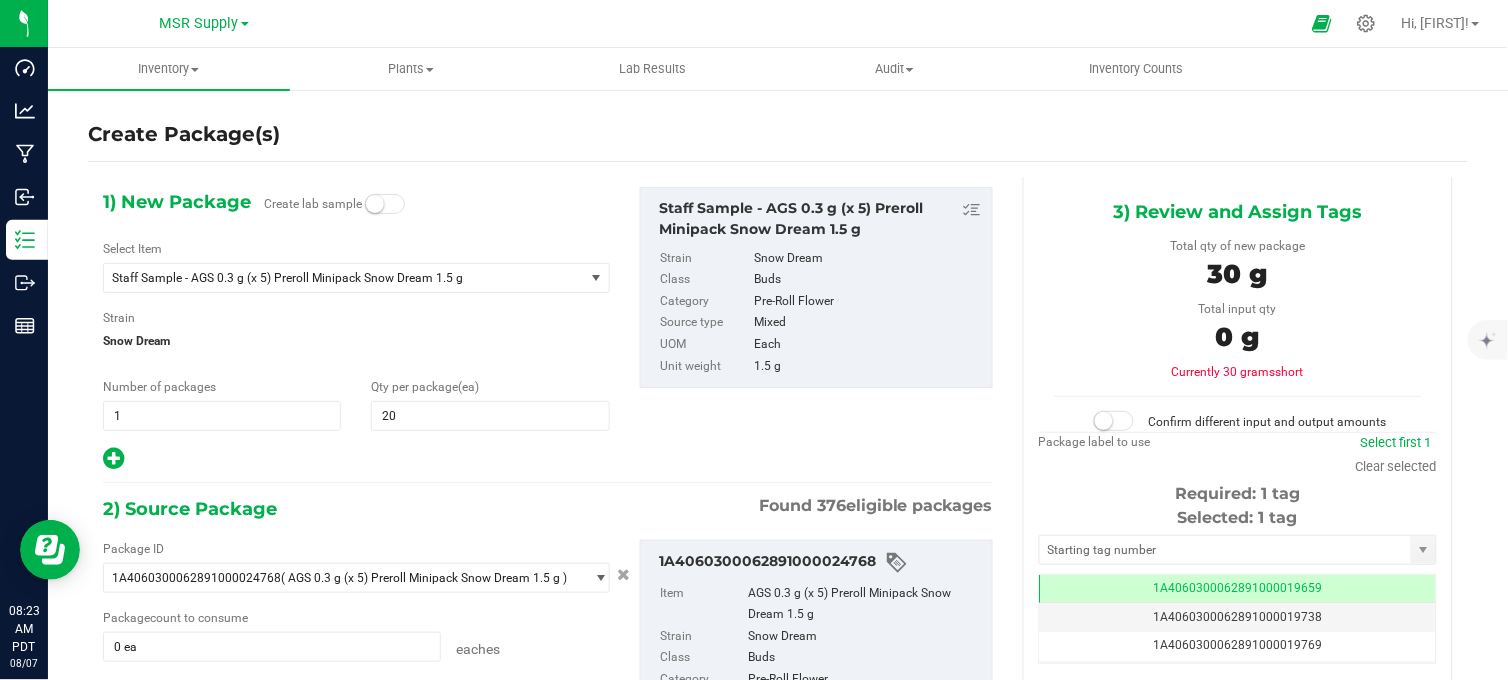 click at bounding box center (356, 459) 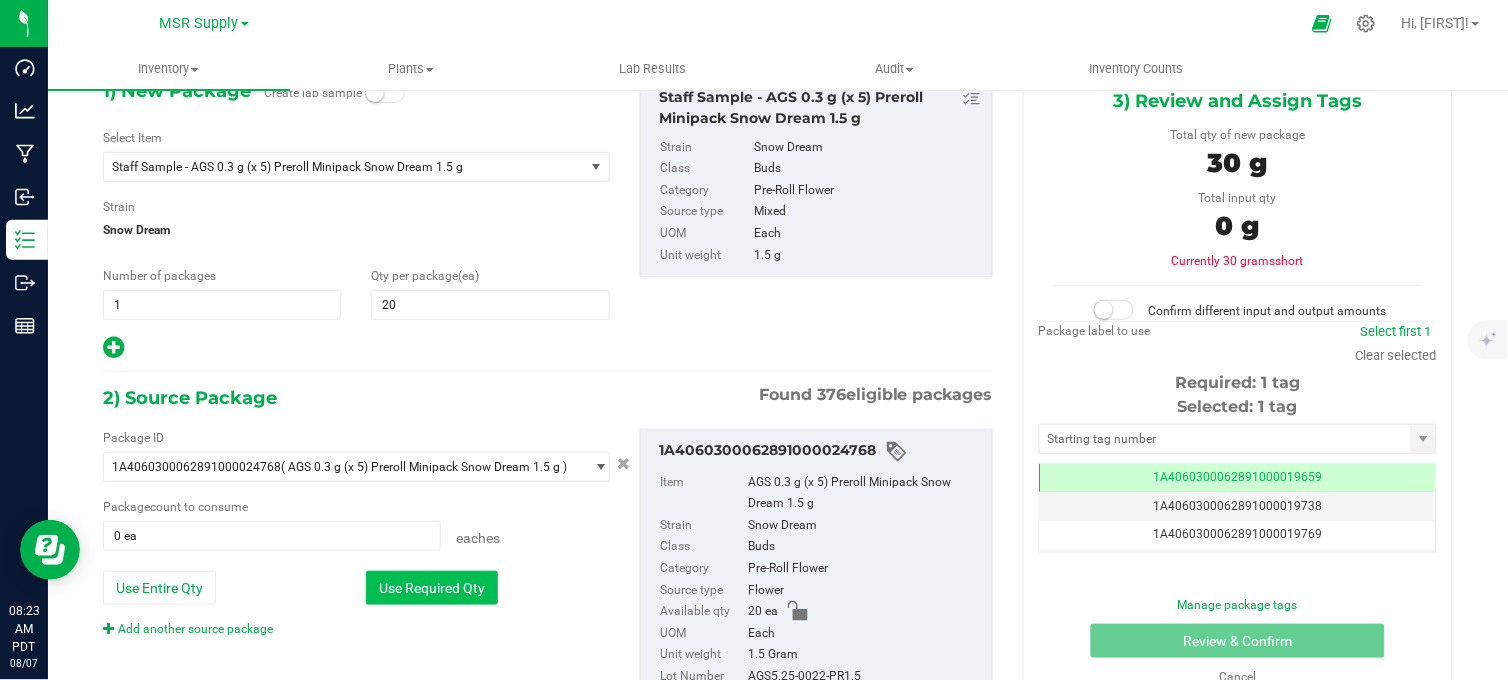 click on "Use Required Qty" at bounding box center (432, 588) 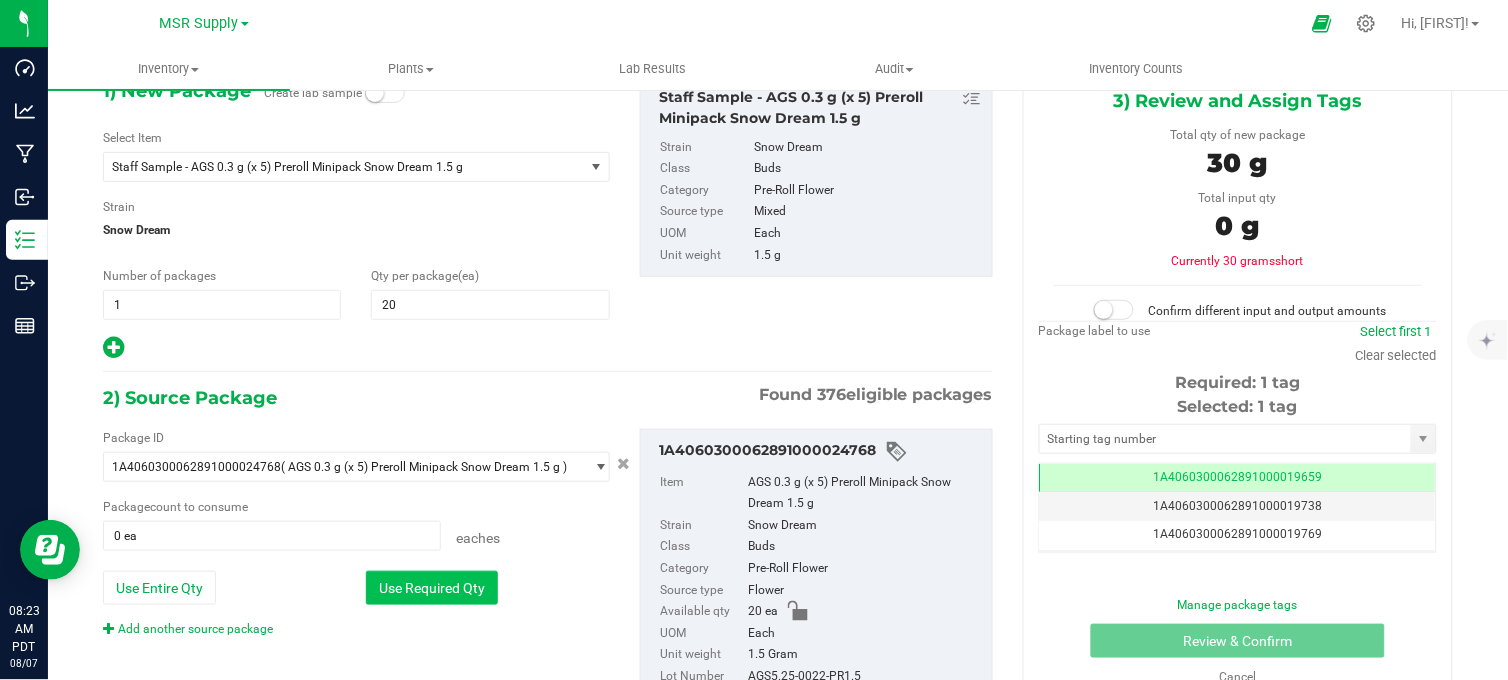 type on "20 ea" 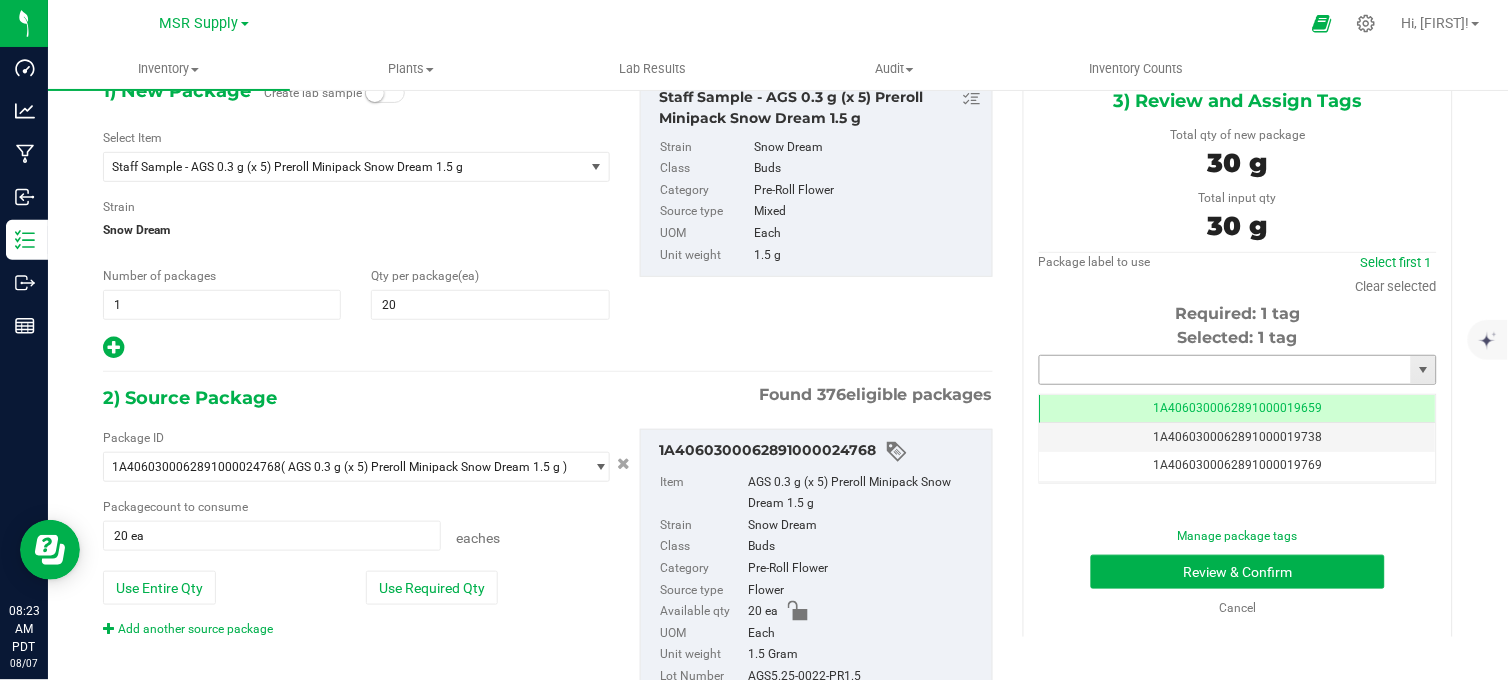 click at bounding box center [1225, 370] 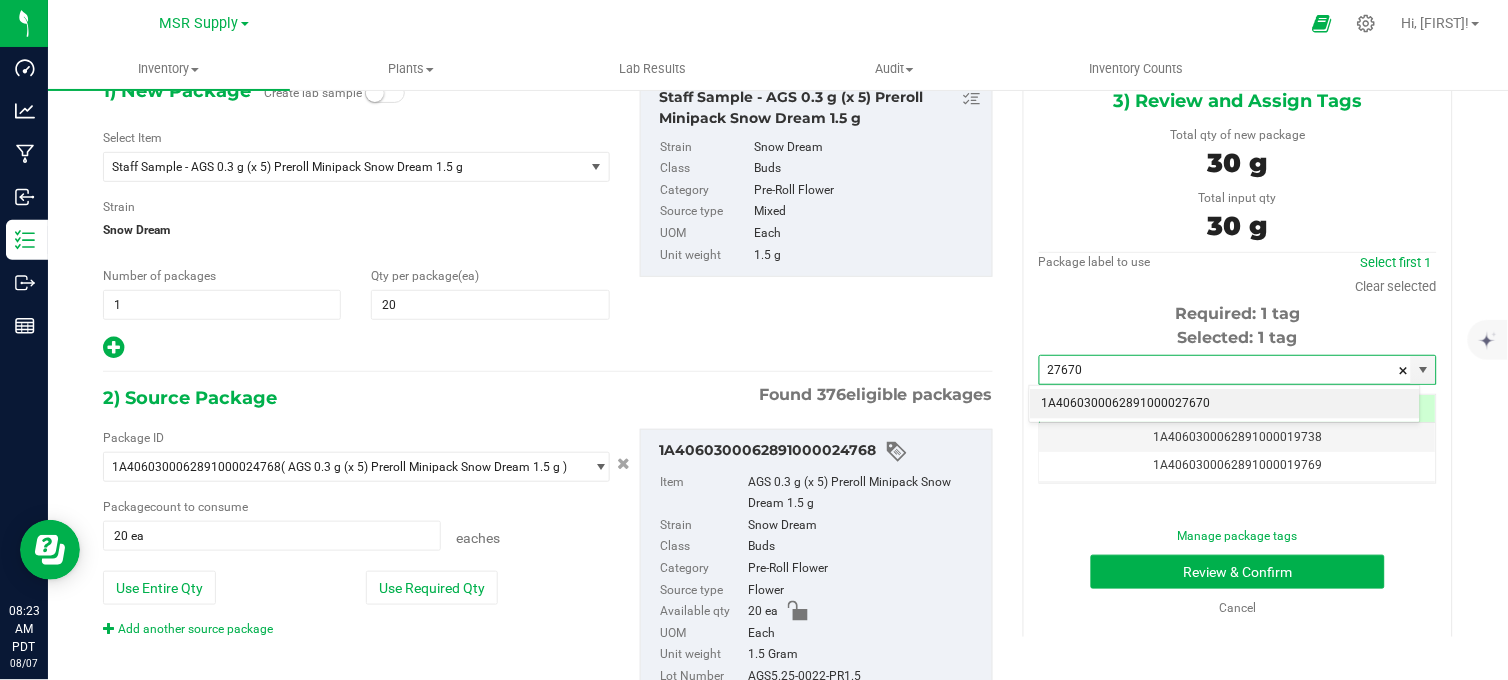 click on "1A4060300062891000027670" at bounding box center (1225, 404) 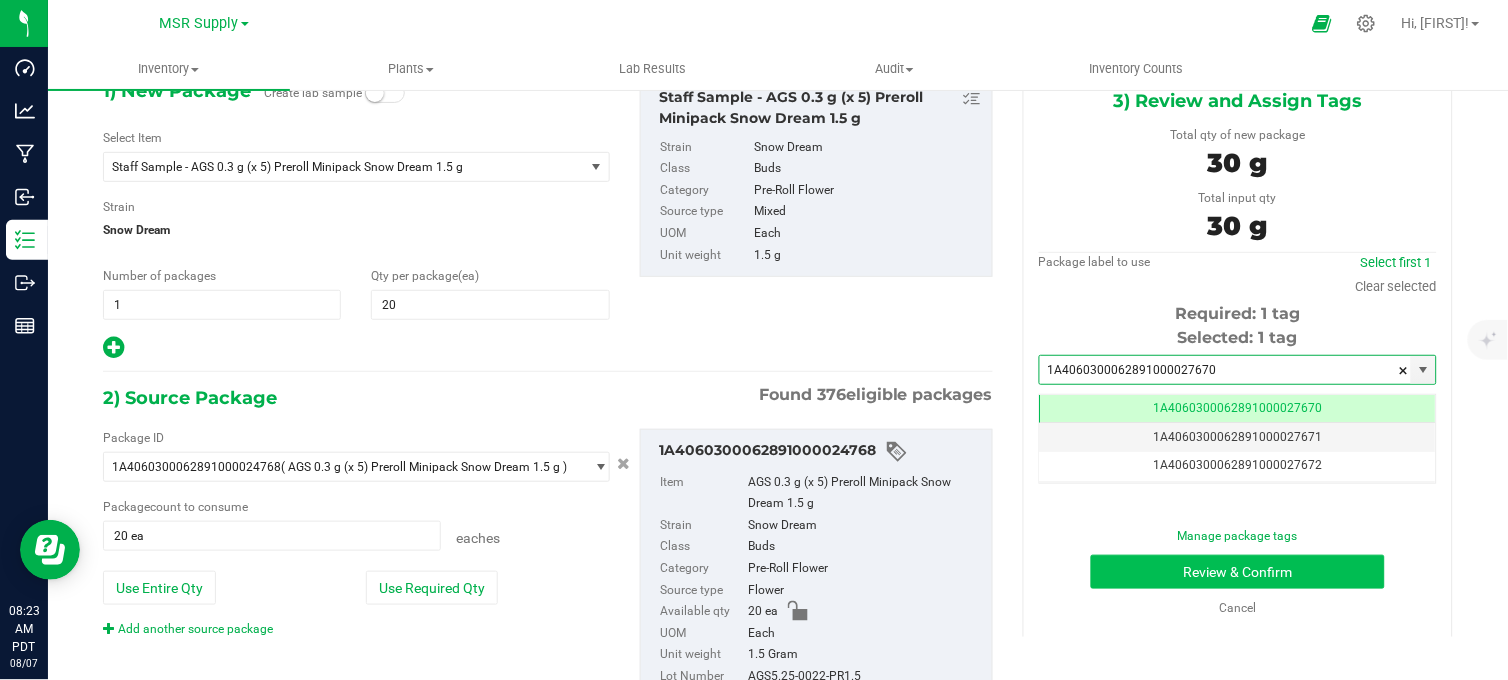 type on "1A4060300062891000027670" 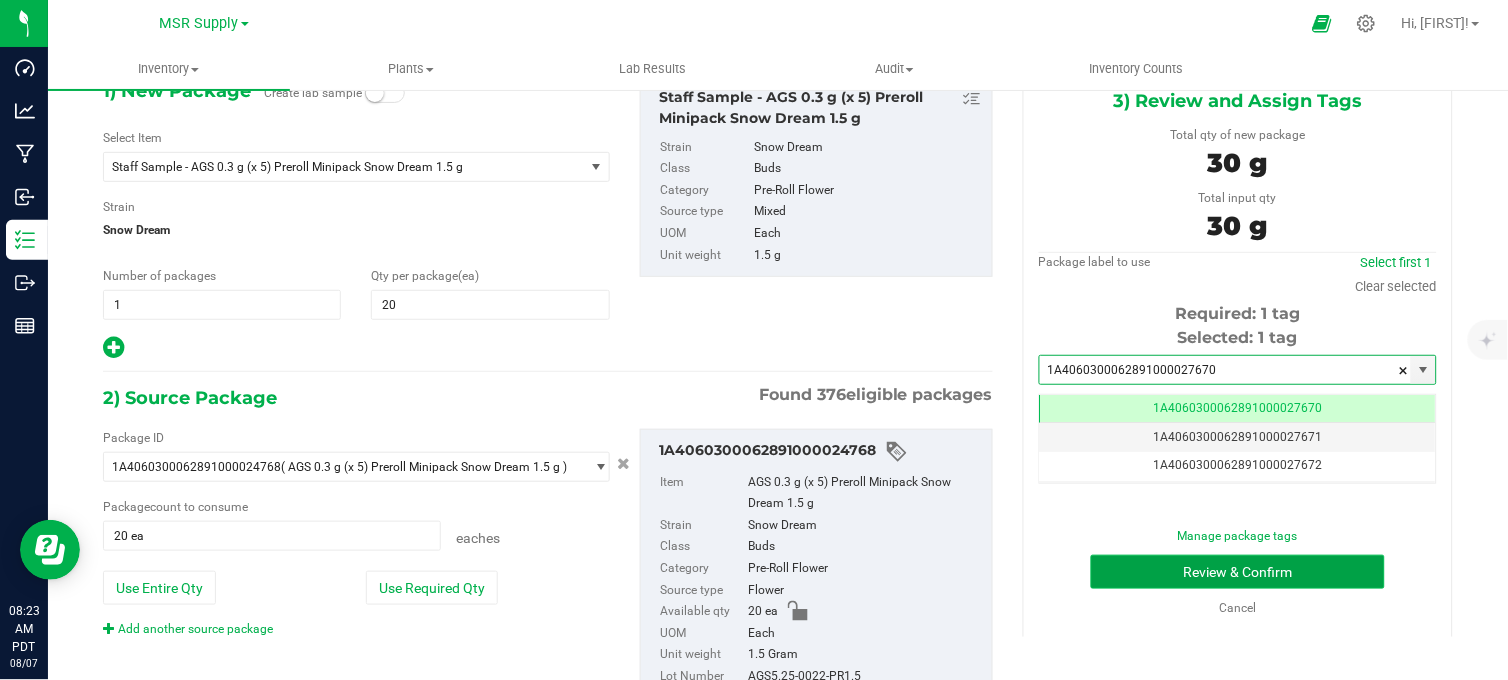 click on "Review & Confirm" at bounding box center (1238, 572) 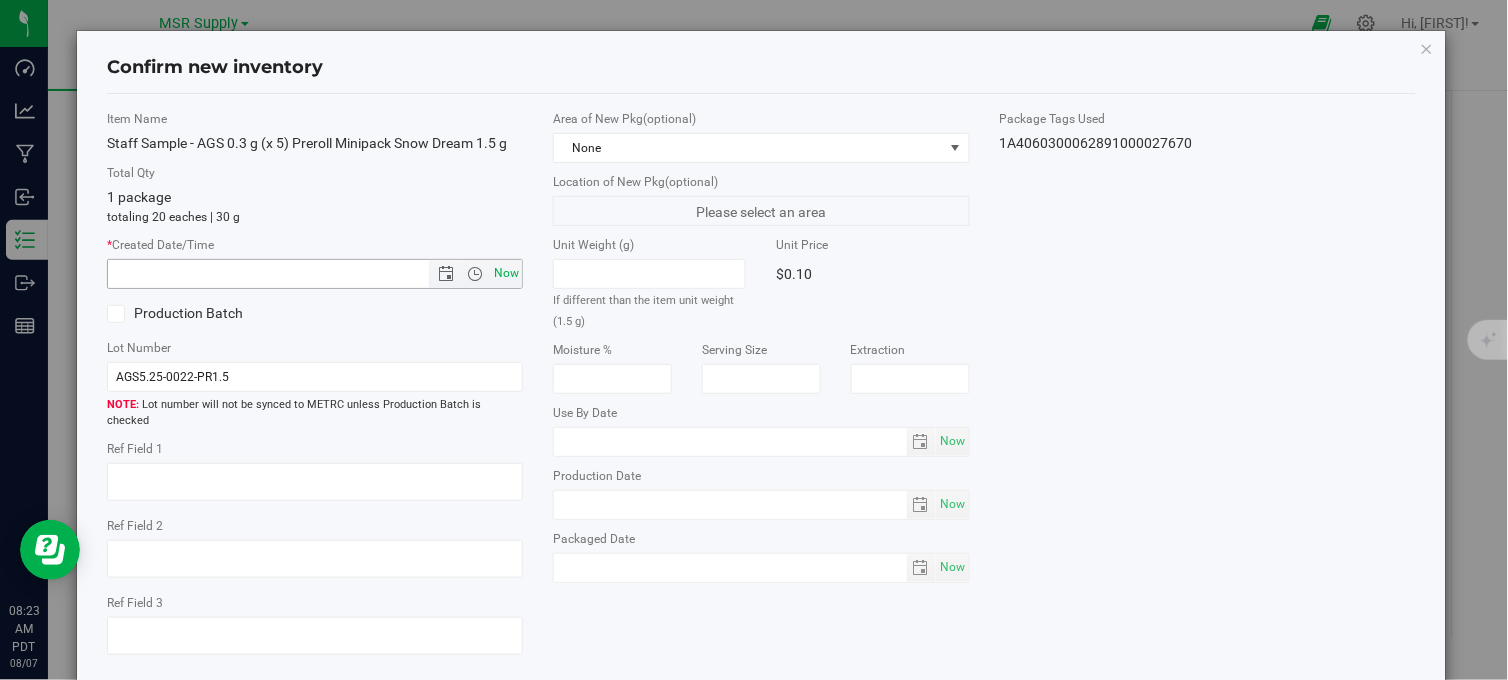 click on "Now" at bounding box center [507, 273] 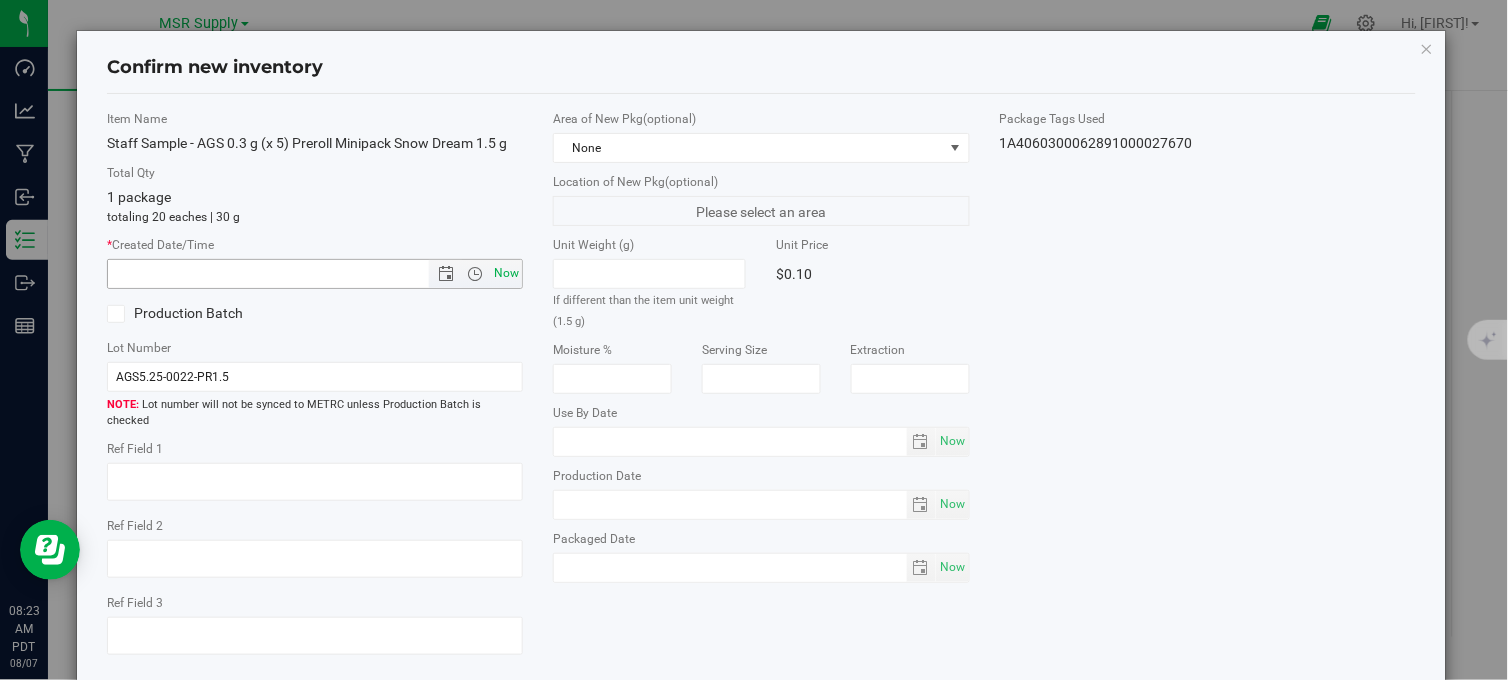 type on "[MONTH] [DAY], [YEAR] [TIME] [TIME]" 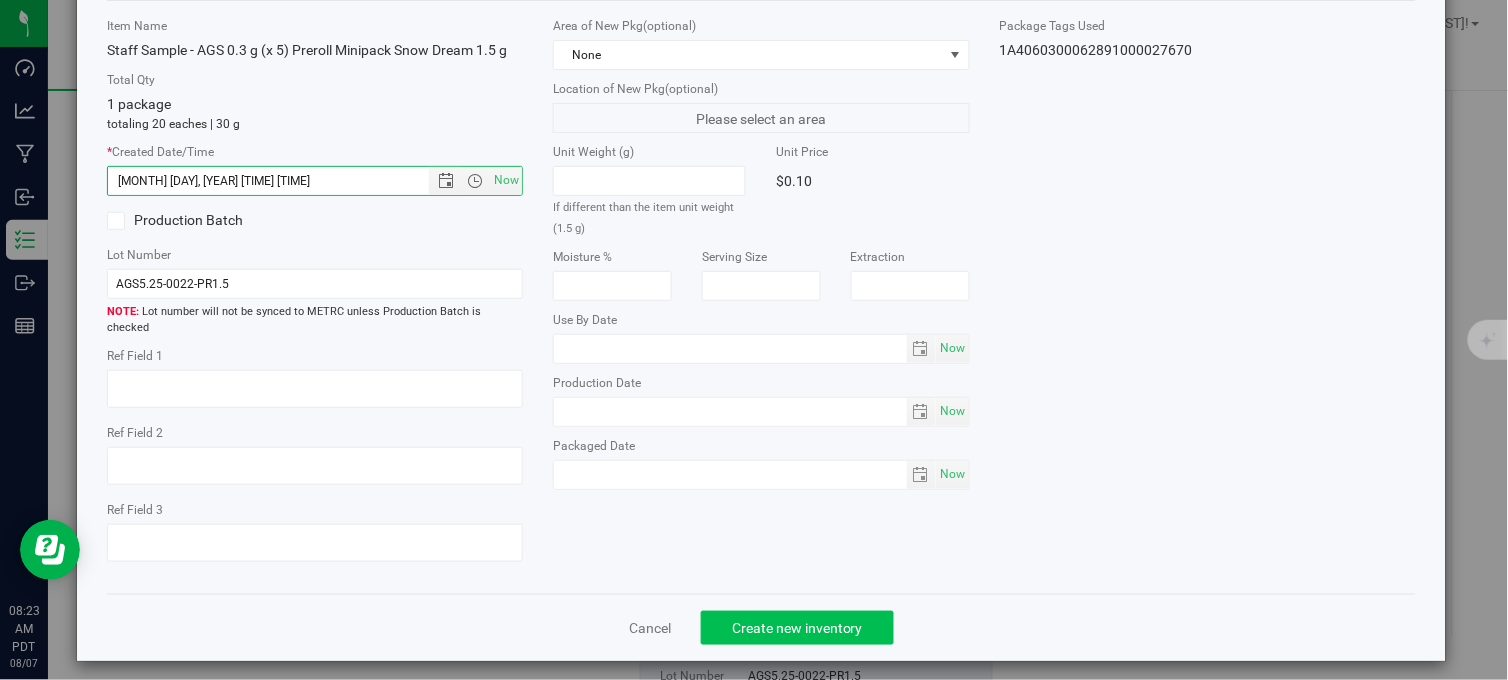 drag, startPoint x: 724, startPoint y: 597, endPoint x: 730, endPoint y: 606, distance: 10.816654 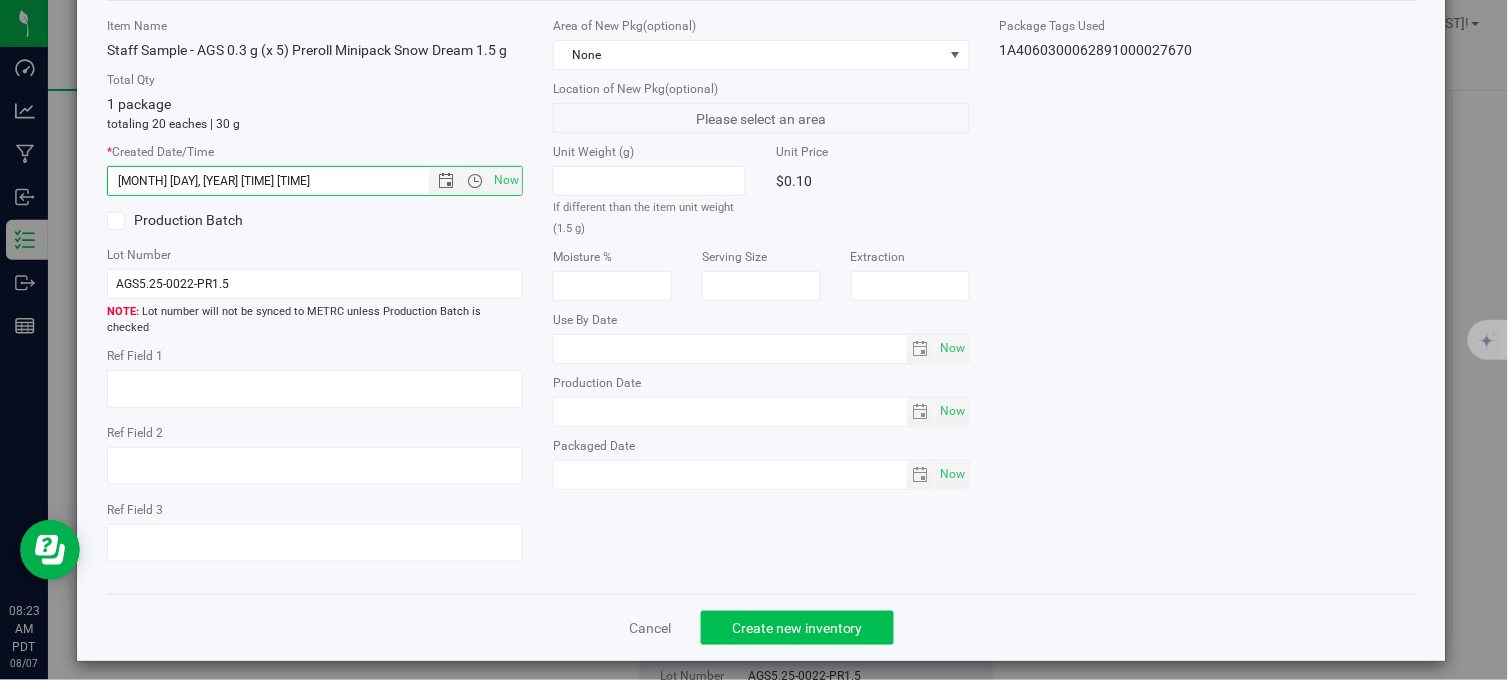 click on "Cancel
Create new inventory" at bounding box center [761, 627] 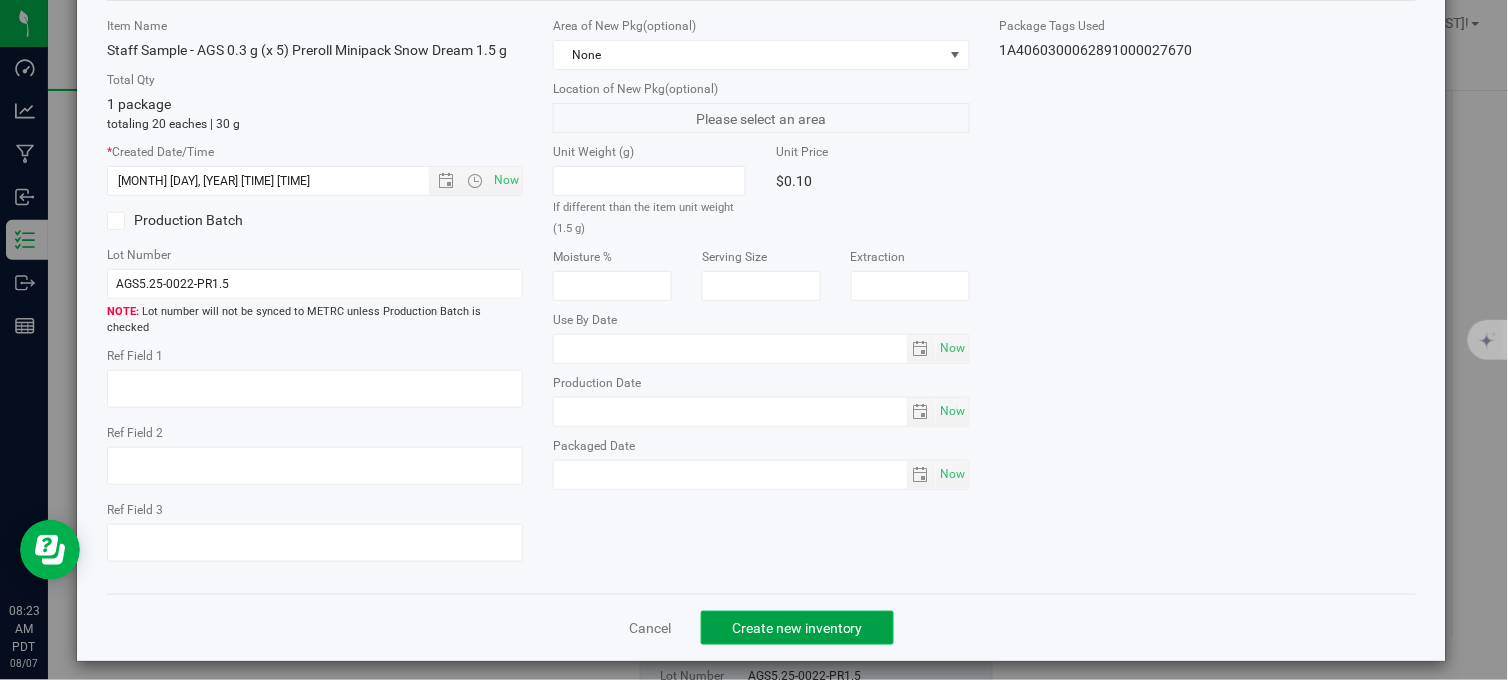 click on "Create new inventory" 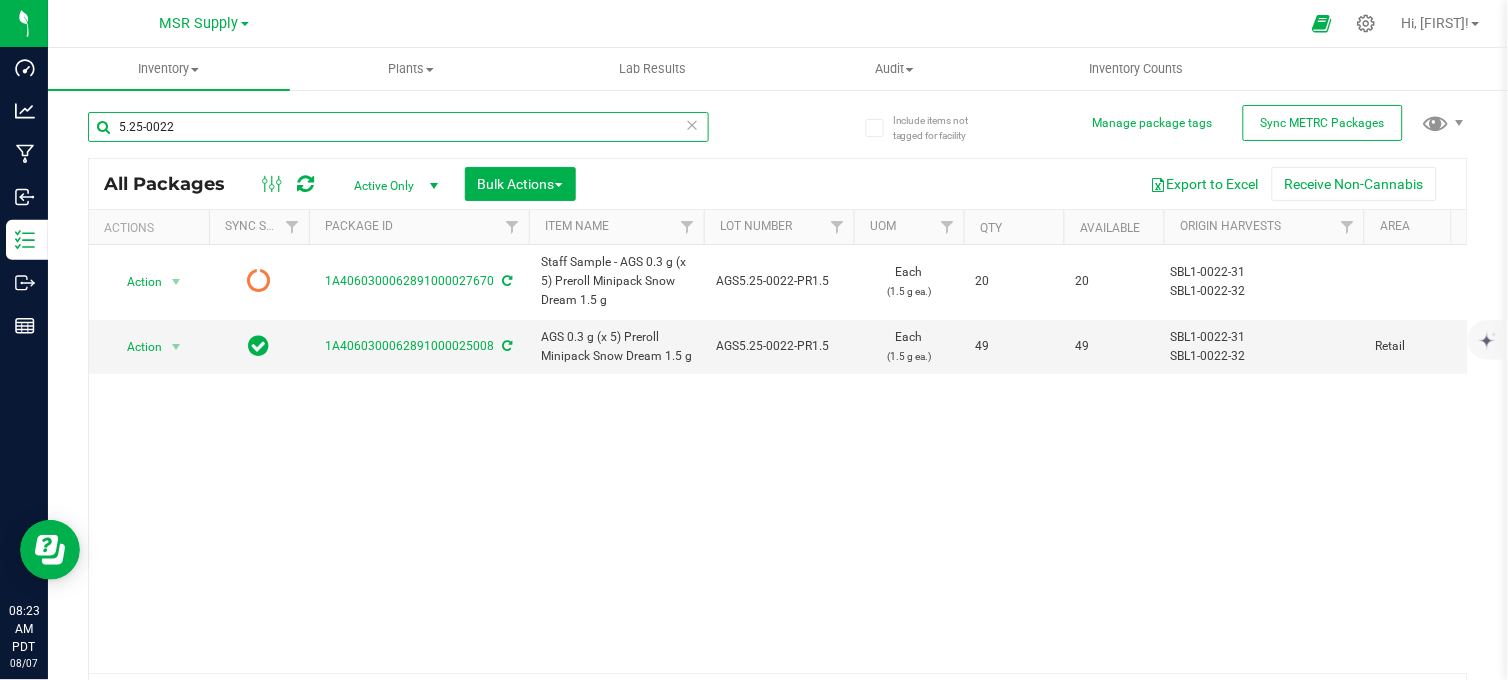 drag, startPoint x: 174, startPoint y: 124, endPoint x: 96, endPoint y: 135, distance: 78.77182 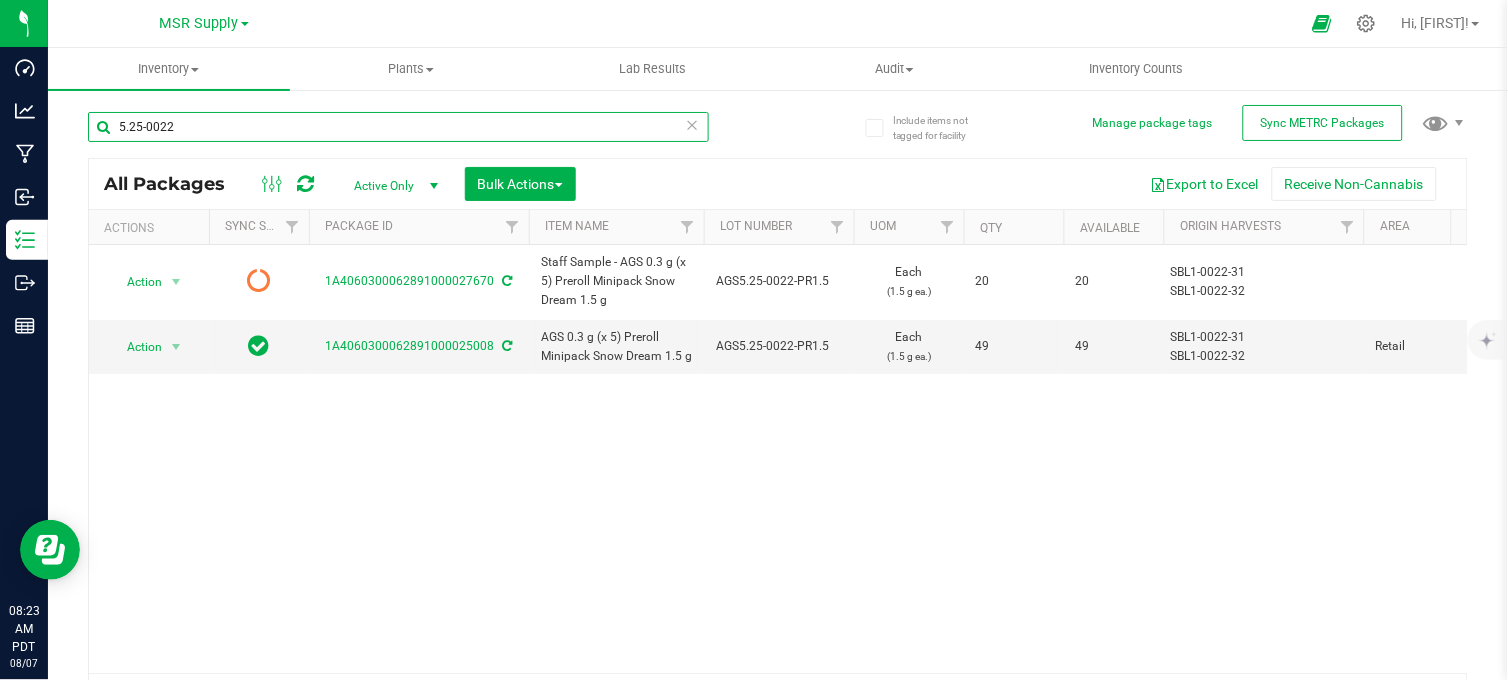 click on "5.25-0022" at bounding box center [398, 127] 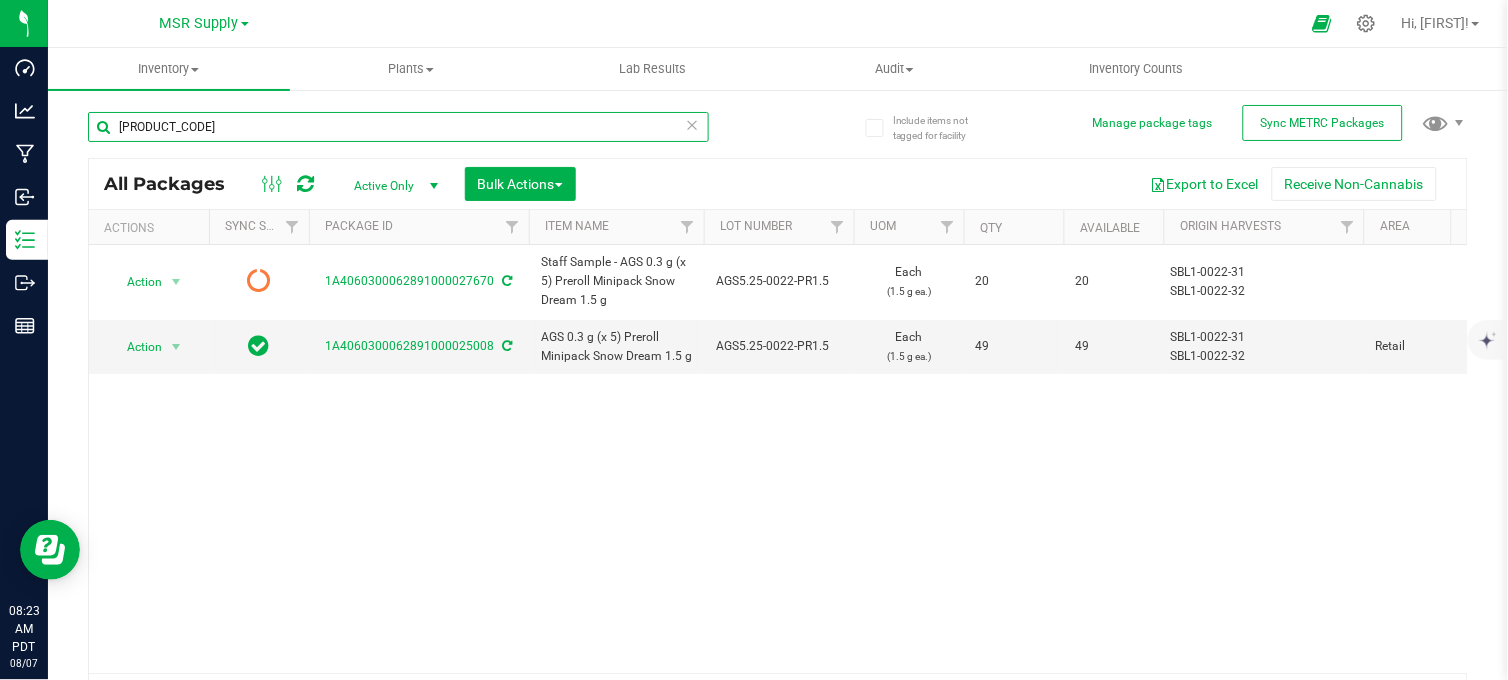 type on "[PRODUCT_CODE]" 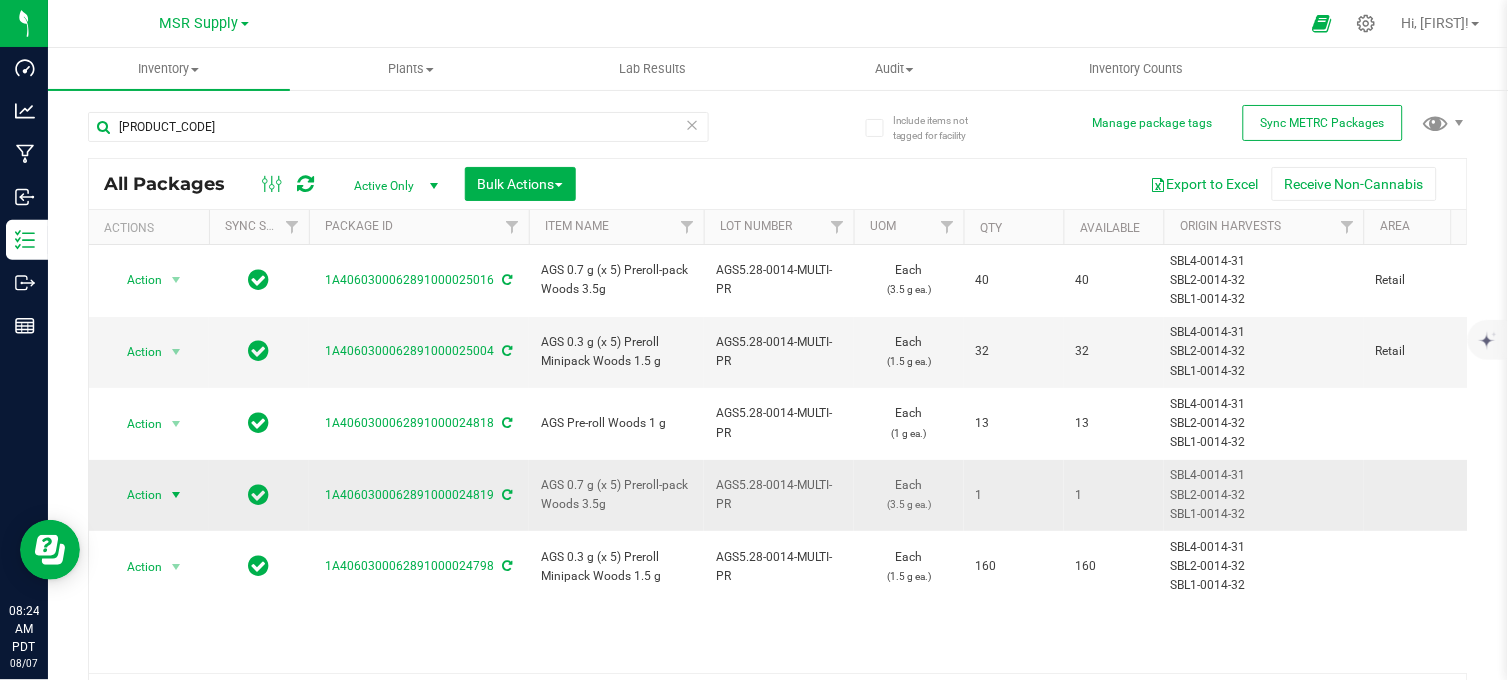 click at bounding box center [176, 495] 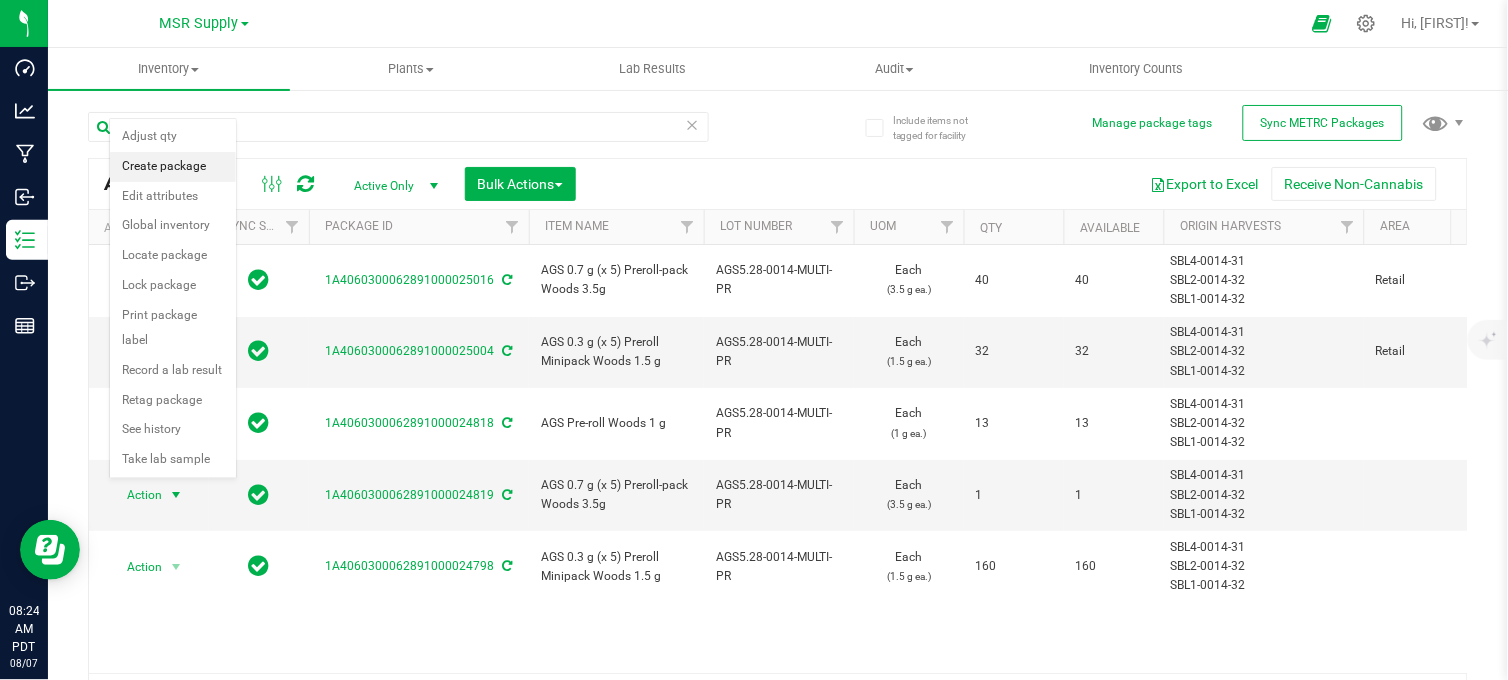 click on "Create package" at bounding box center (173, 167) 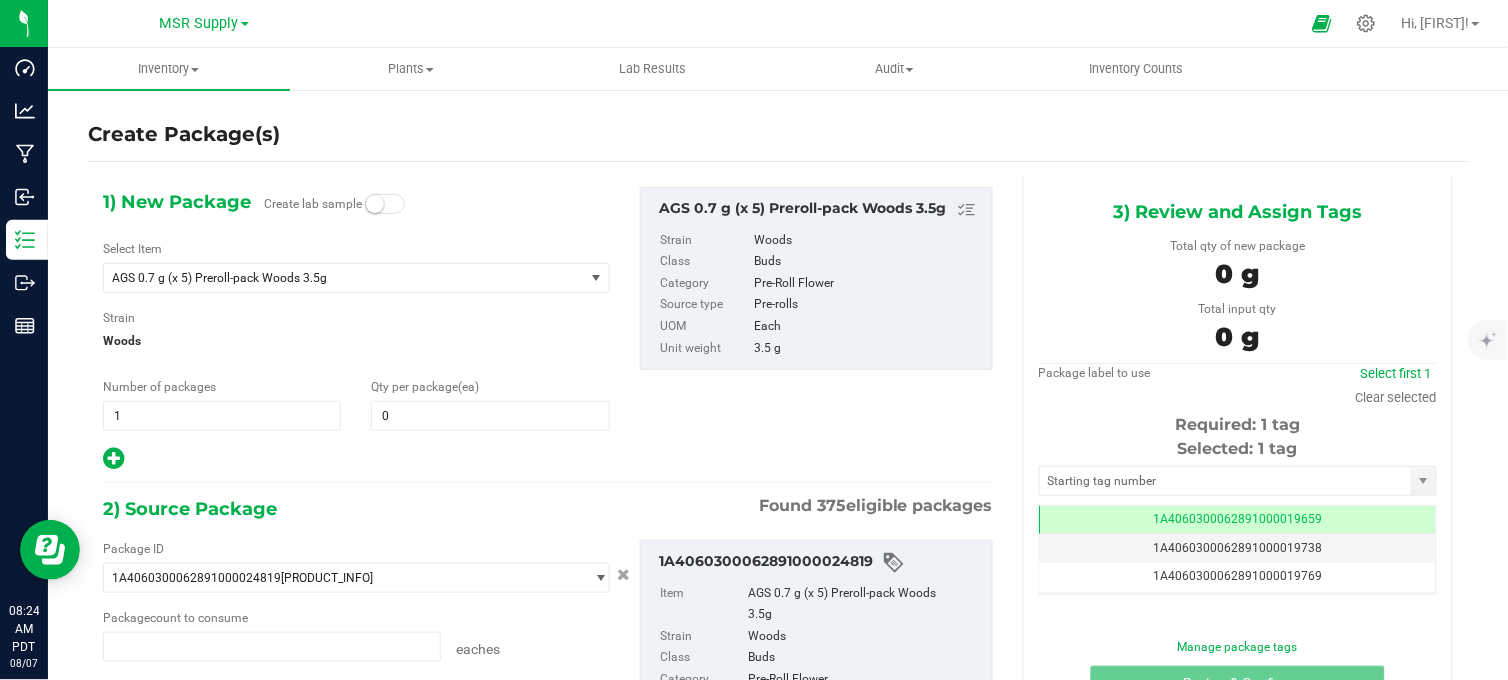 type on "0 ea" 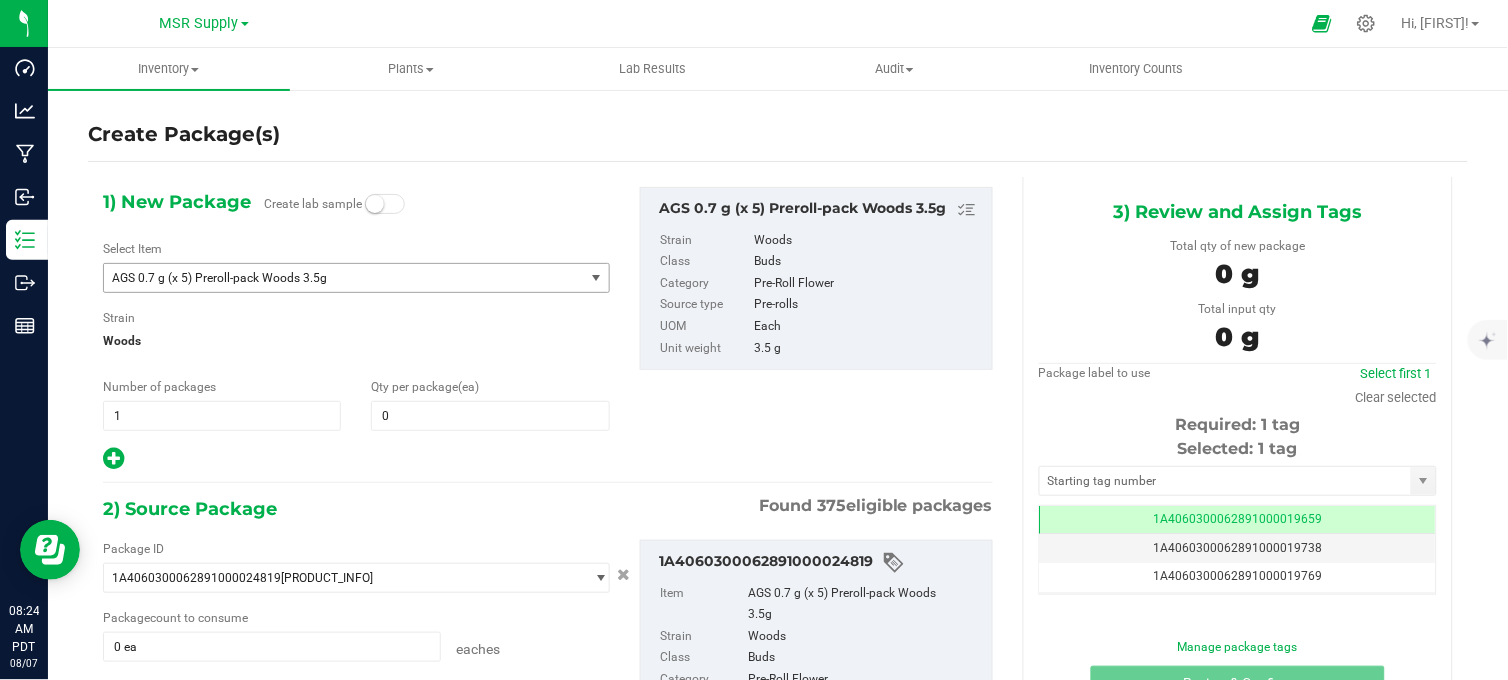drag, startPoint x: 291, startPoint y: 276, endPoint x: 305, endPoint y: 292, distance: 21.260292 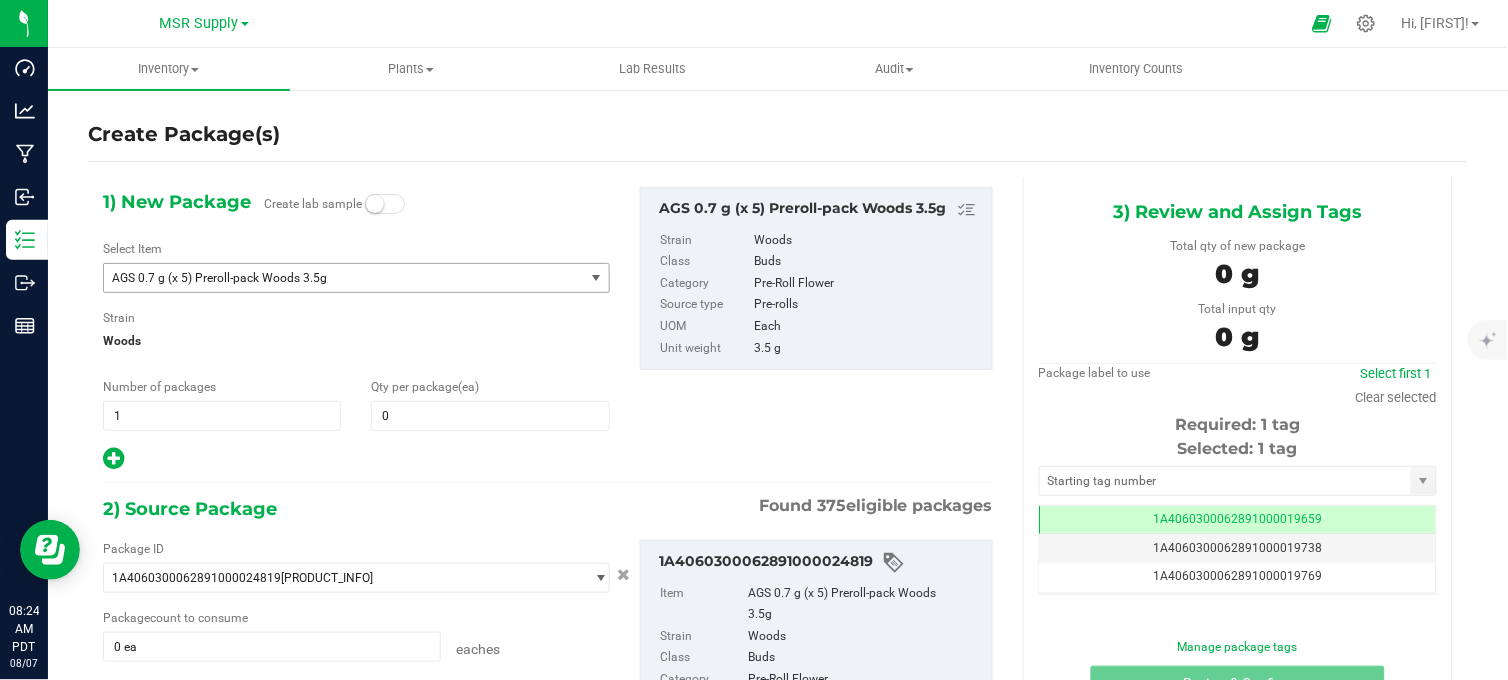 click on "AGS 0.7 g (x 5) Preroll-pack Woods 3.5g" at bounding box center (334, 278) 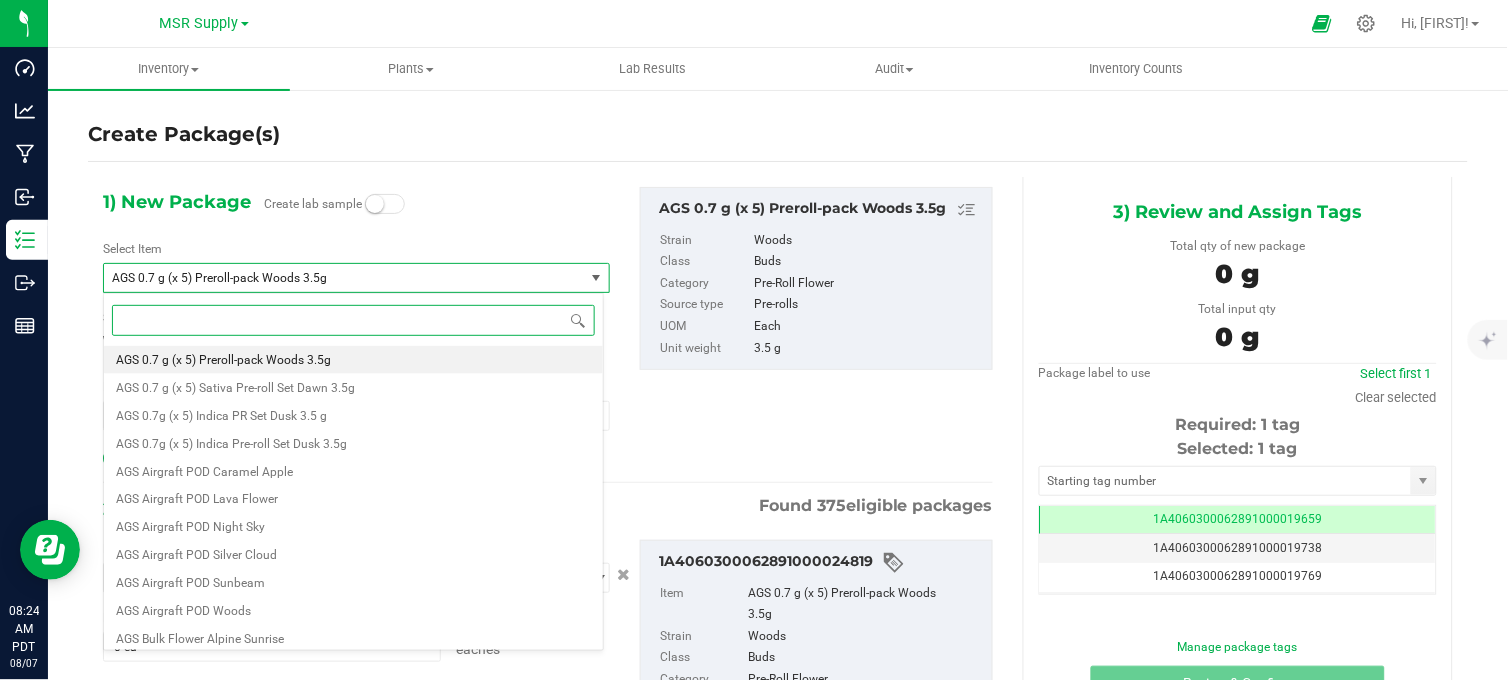 paste on "Staff Sample - AGS 0.7 g (x 5) Preroll-pack Woods 3.5g" 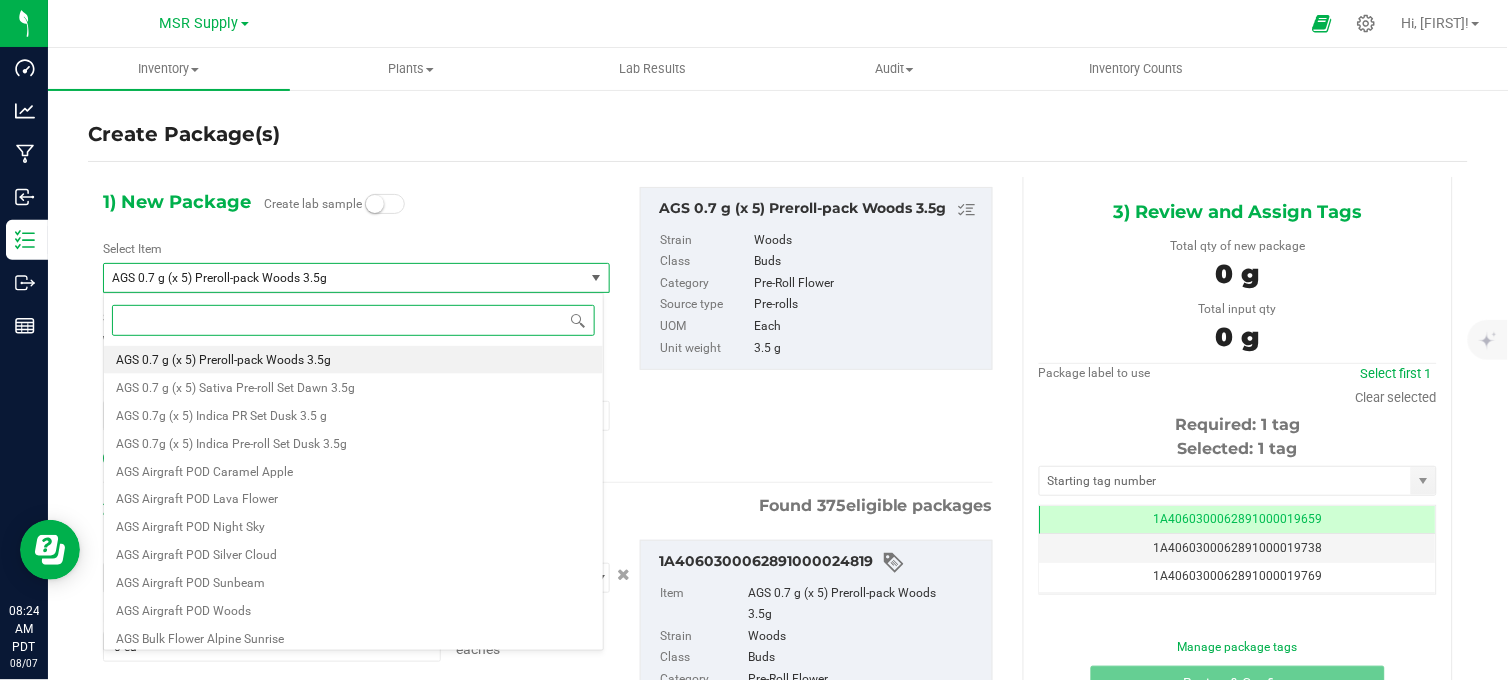 type on "Staff Sample - AGS 0.7 g (x 5) Preroll-pack Woods 3.5g" 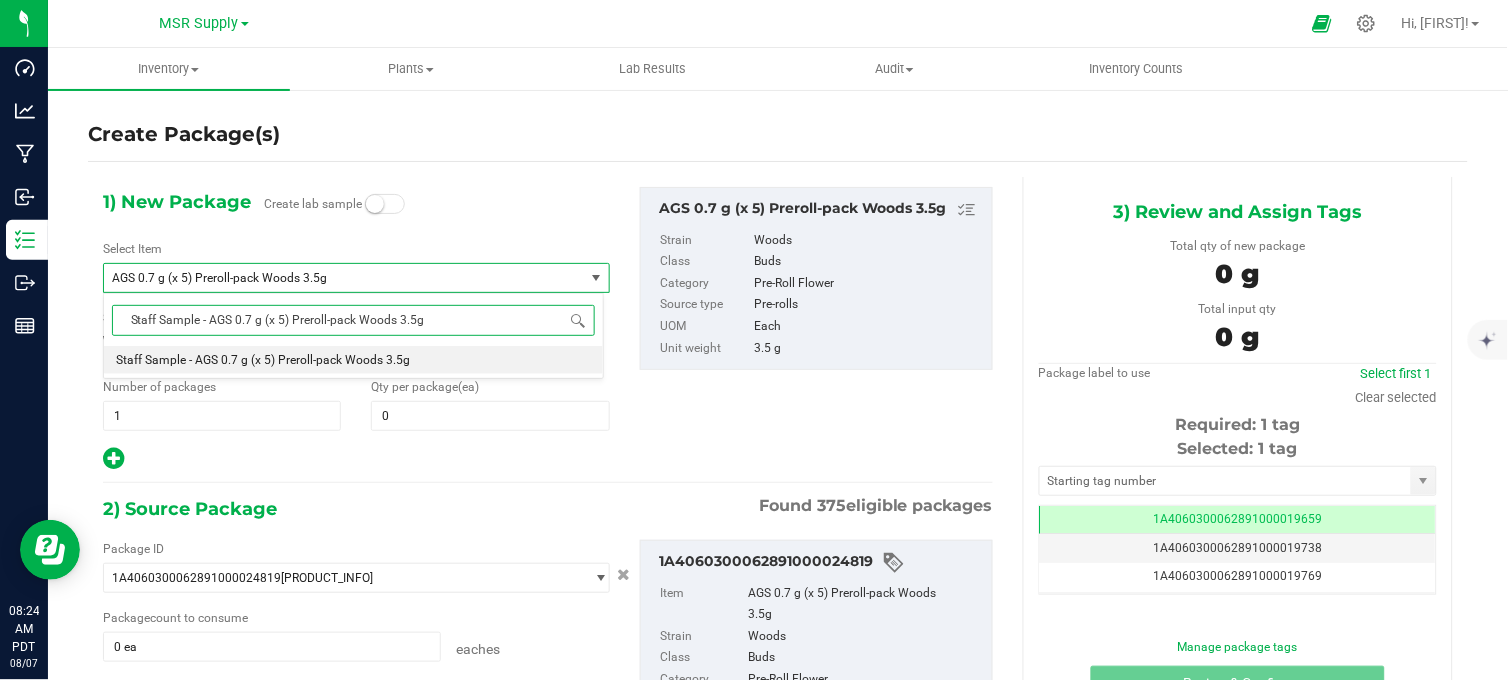 click on "Staff Sample - AGS 0.7 g (x 5) Preroll-pack Woods 3.5g" at bounding box center (263, 360) 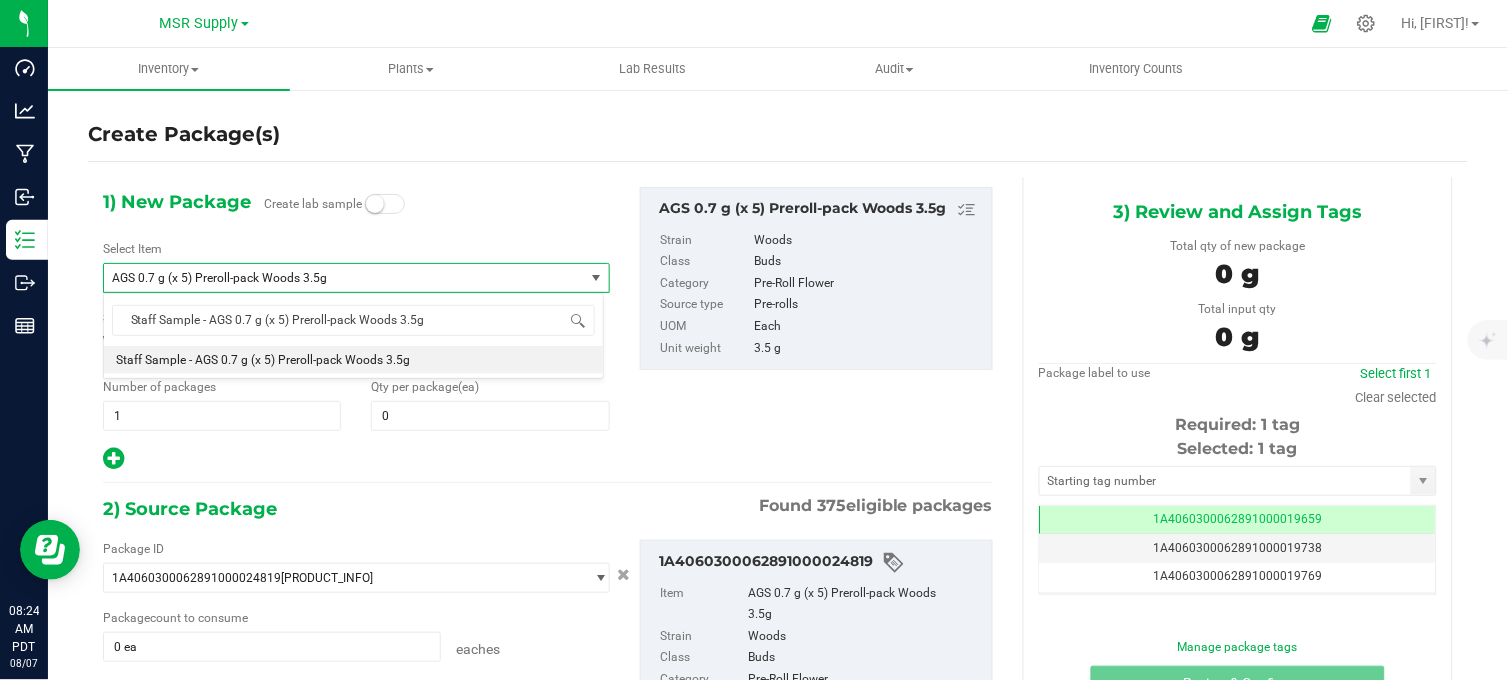 type 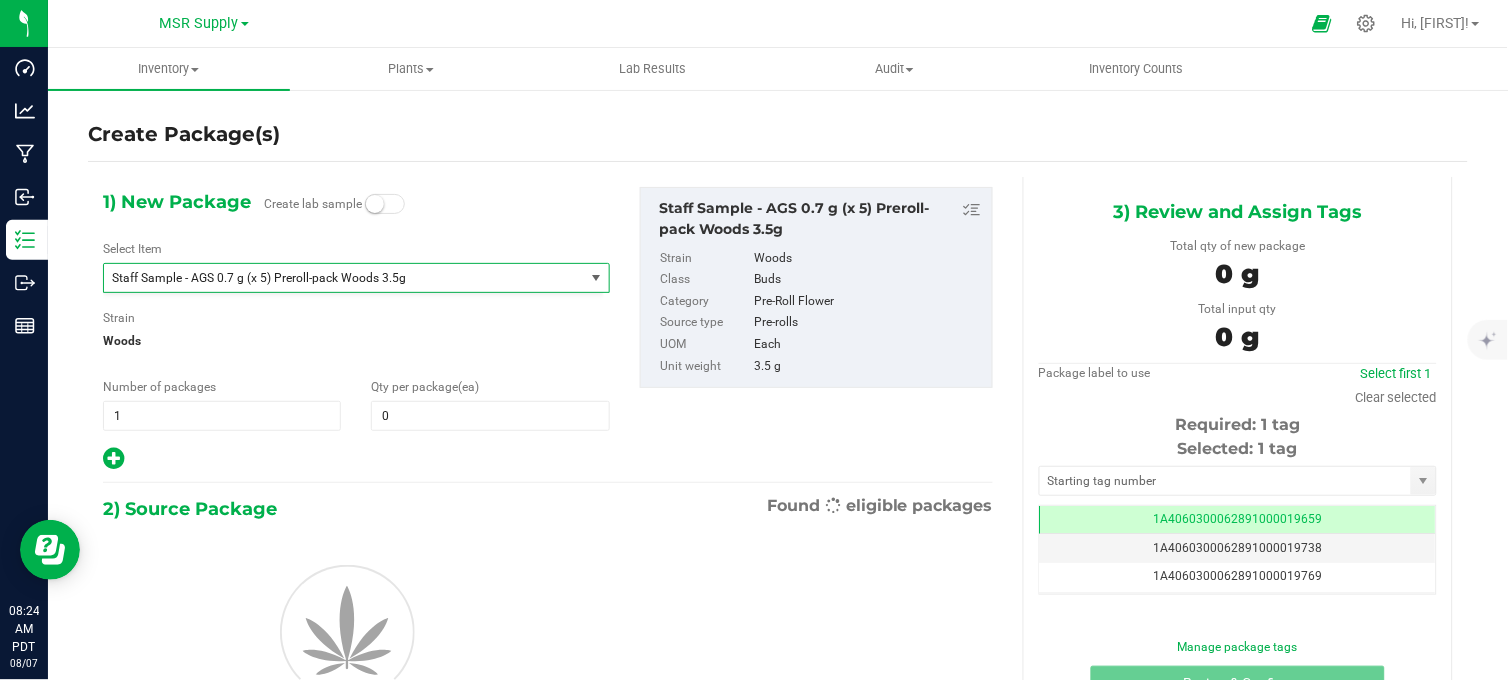 type on "0" 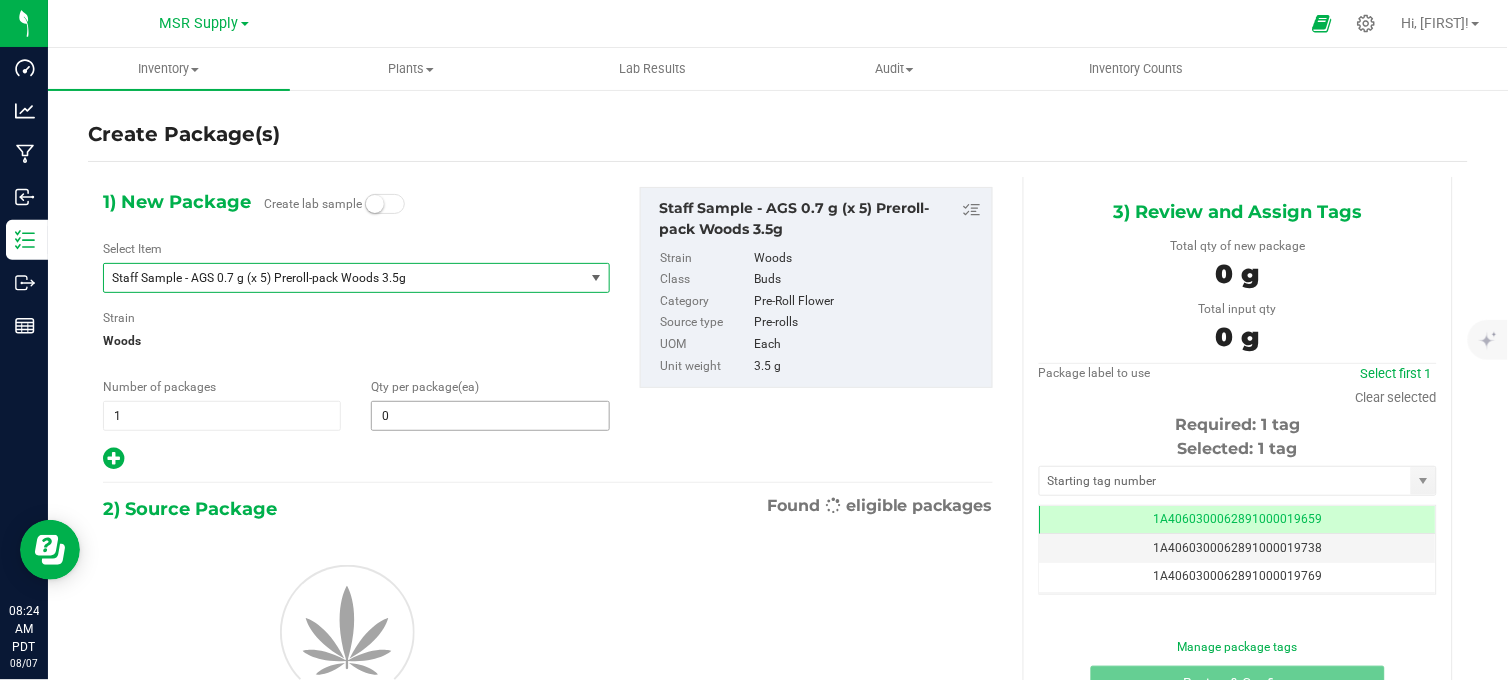 click on "0 0" at bounding box center (490, 416) 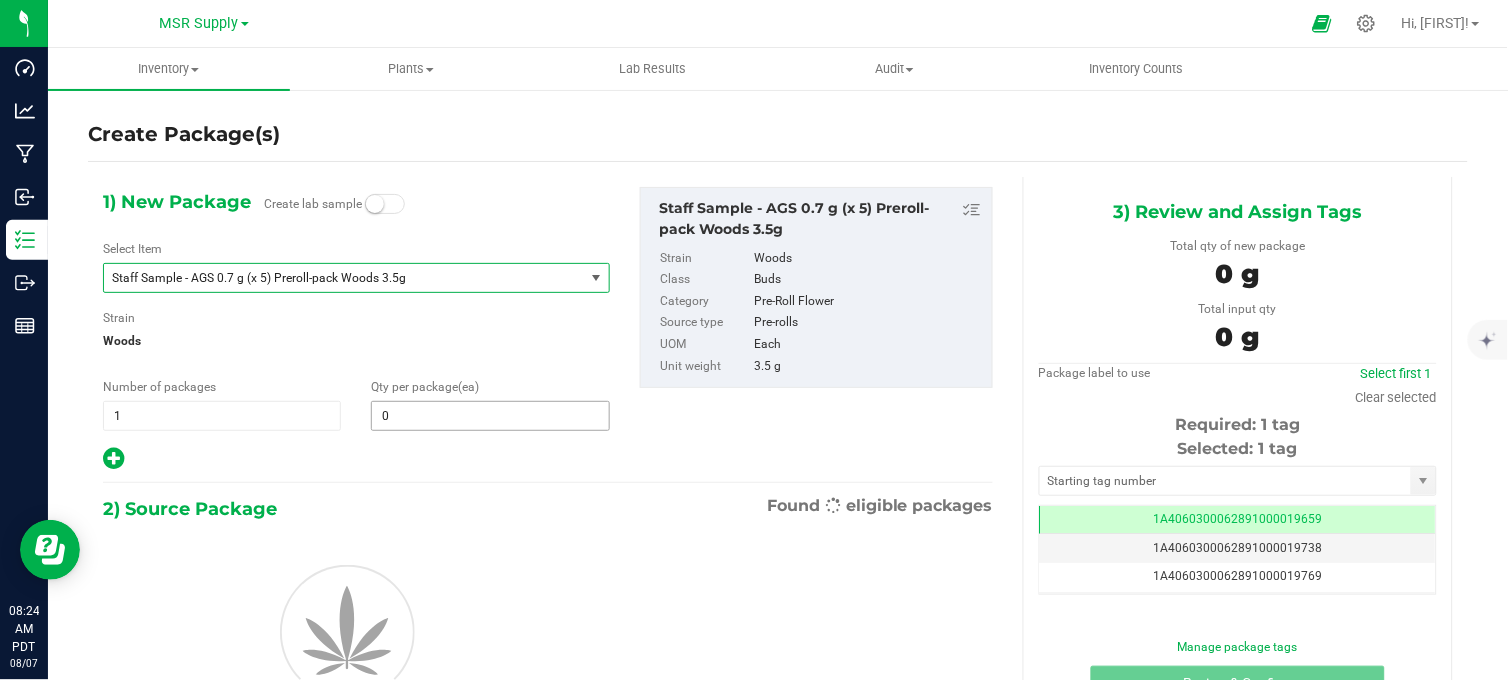 type 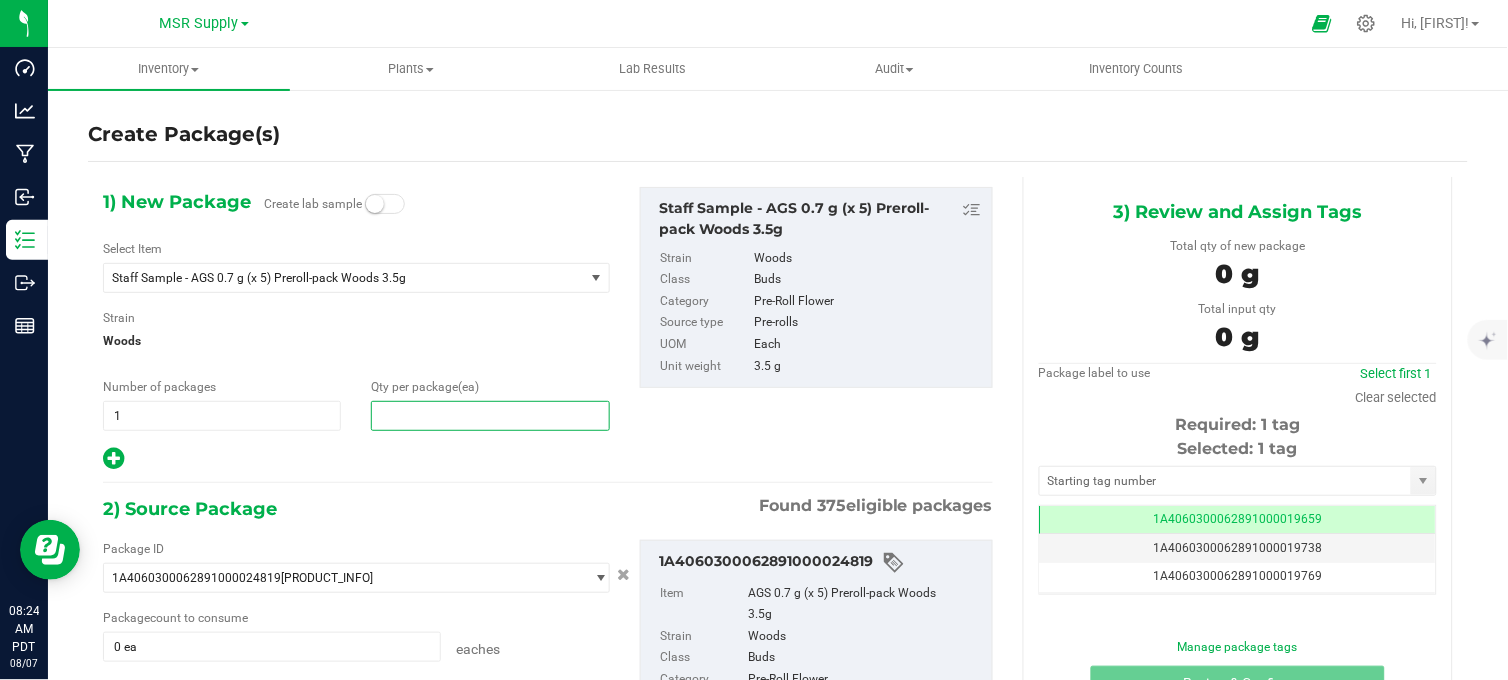 type on "1" 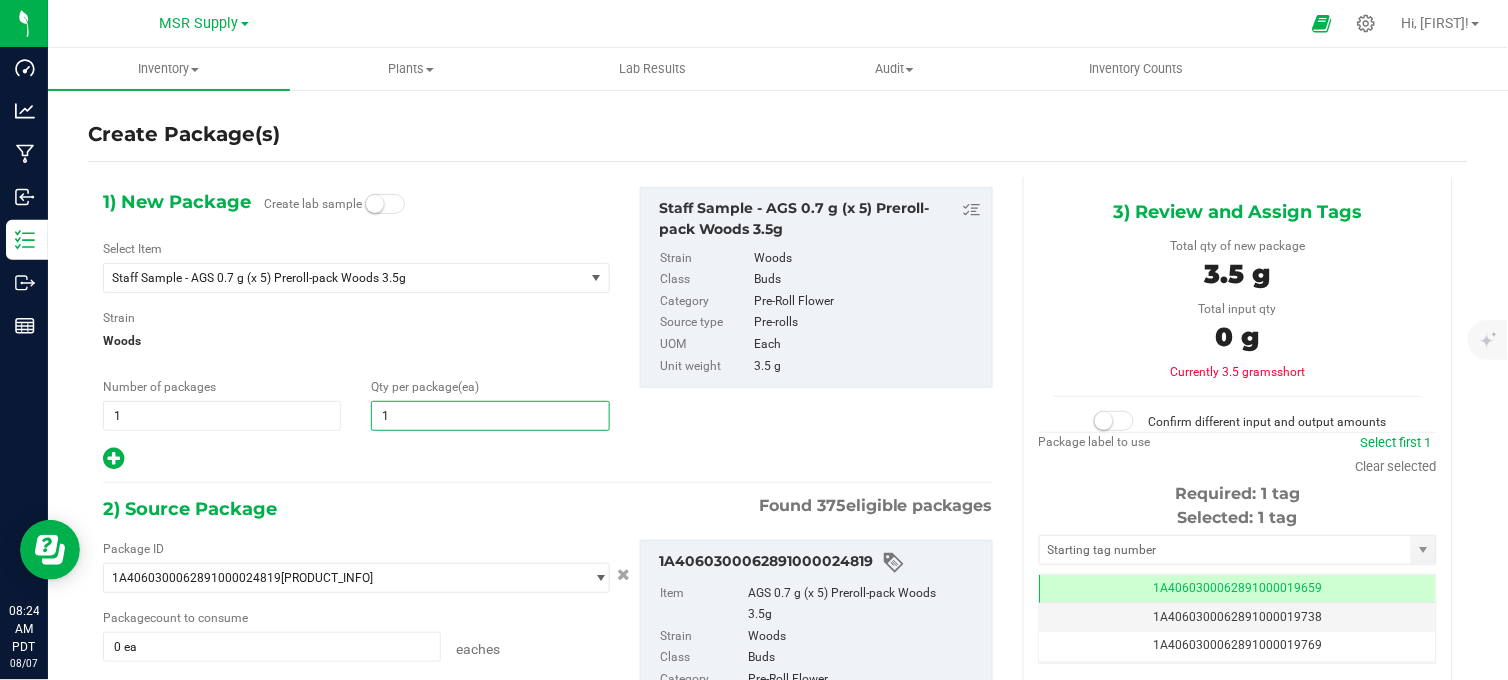 type on "1" 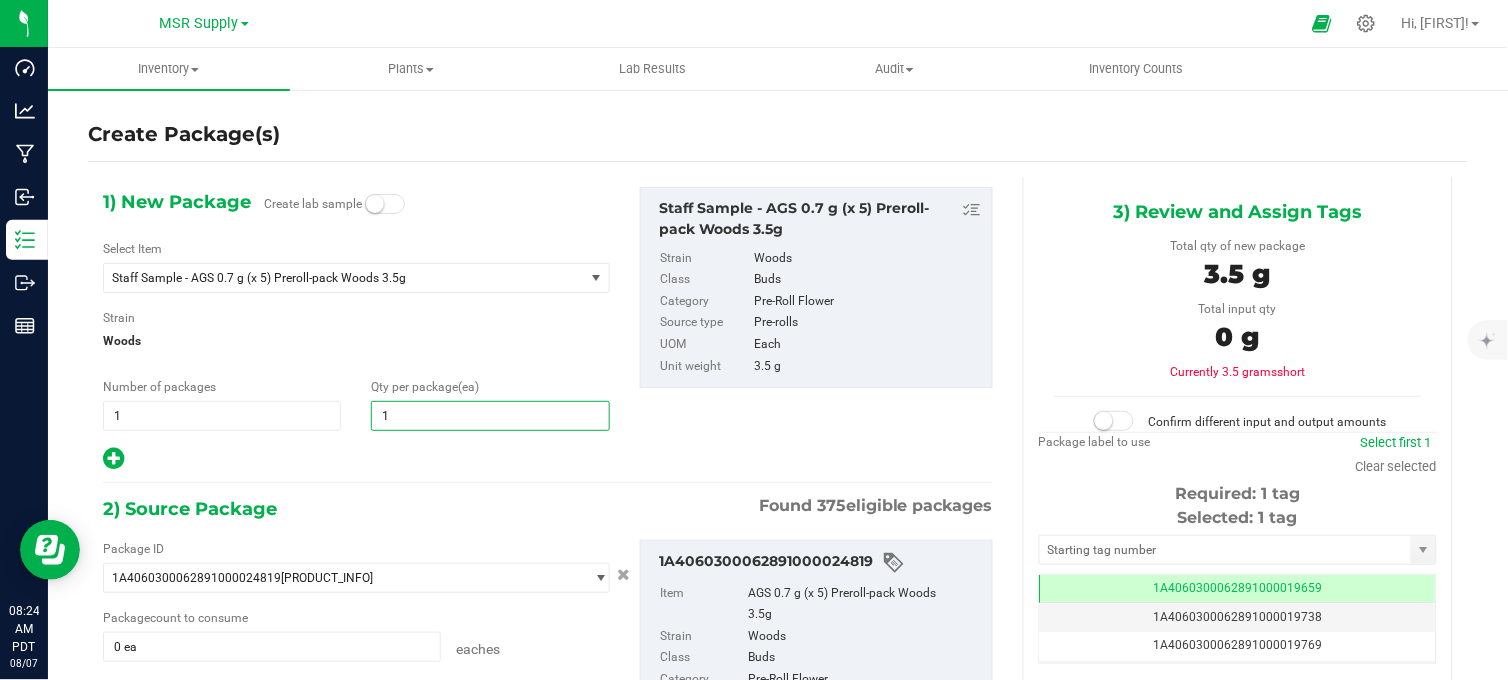 click at bounding box center (356, 459) 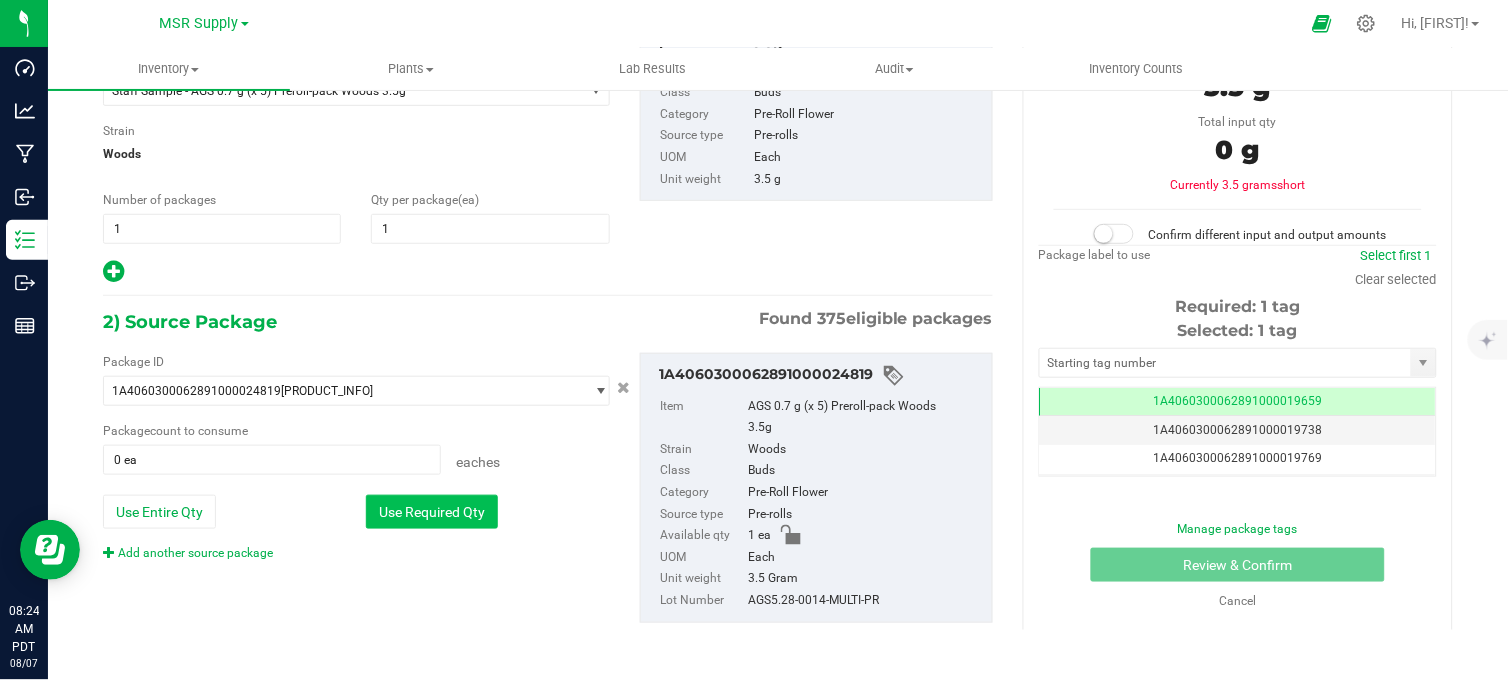 click on "Use Required Qty" at bounding box center [432, 512] 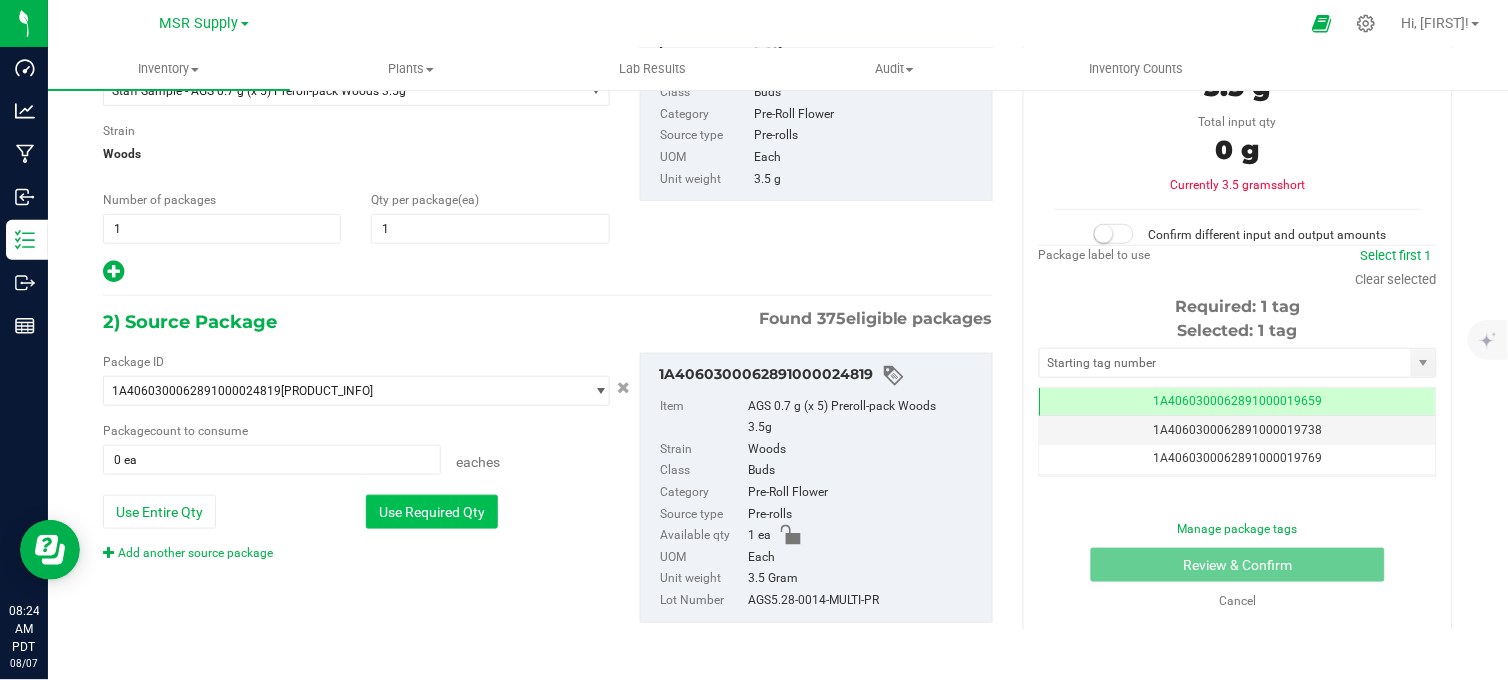 type on "1 ea" 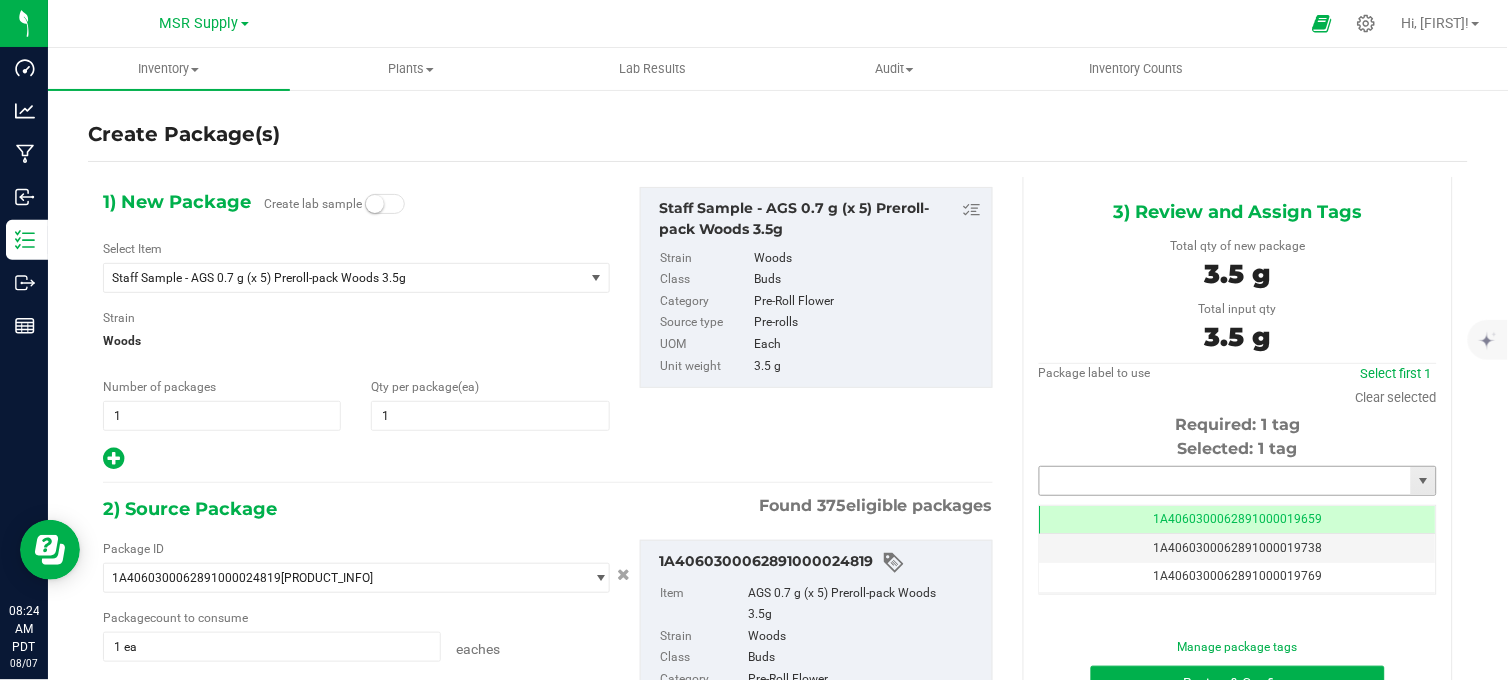click at bounding box center (1225, 481) 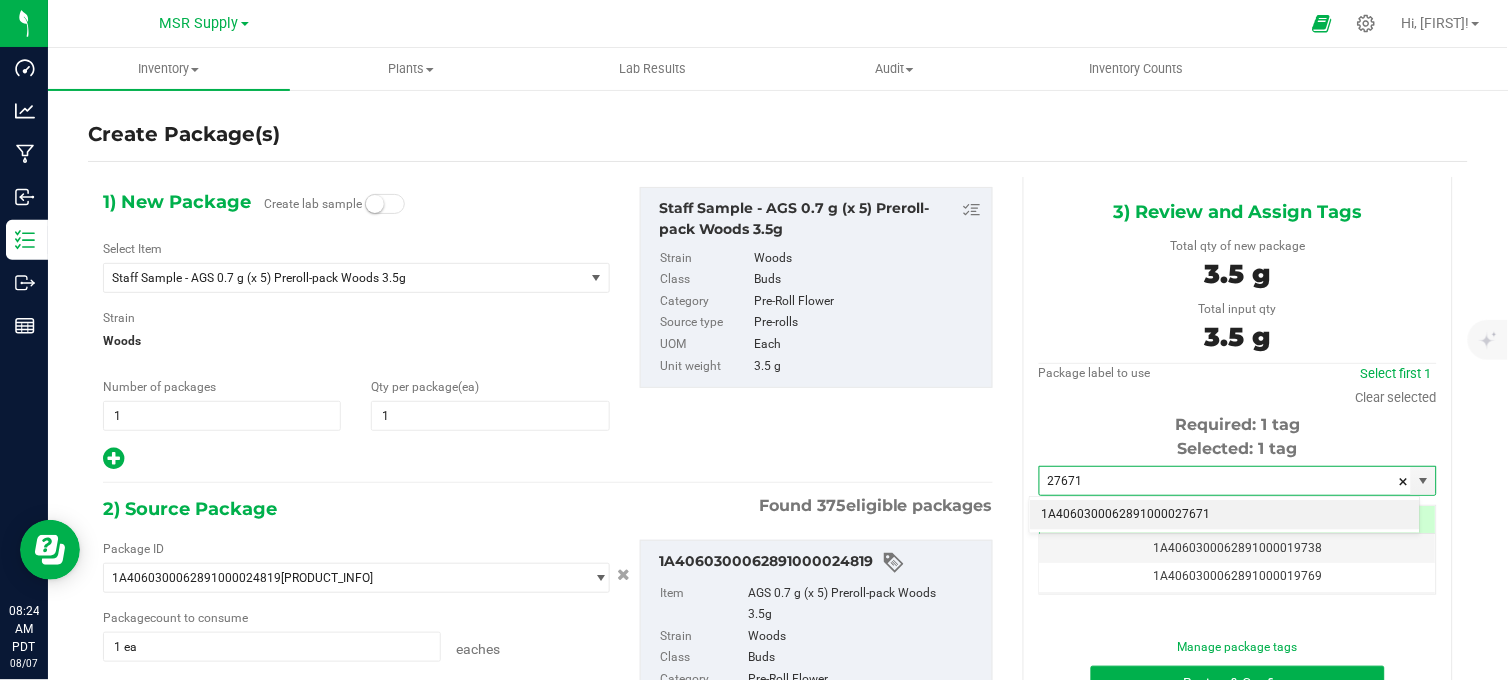 click on "1A4060300062891000027671" at bounding box center [1225, 515] 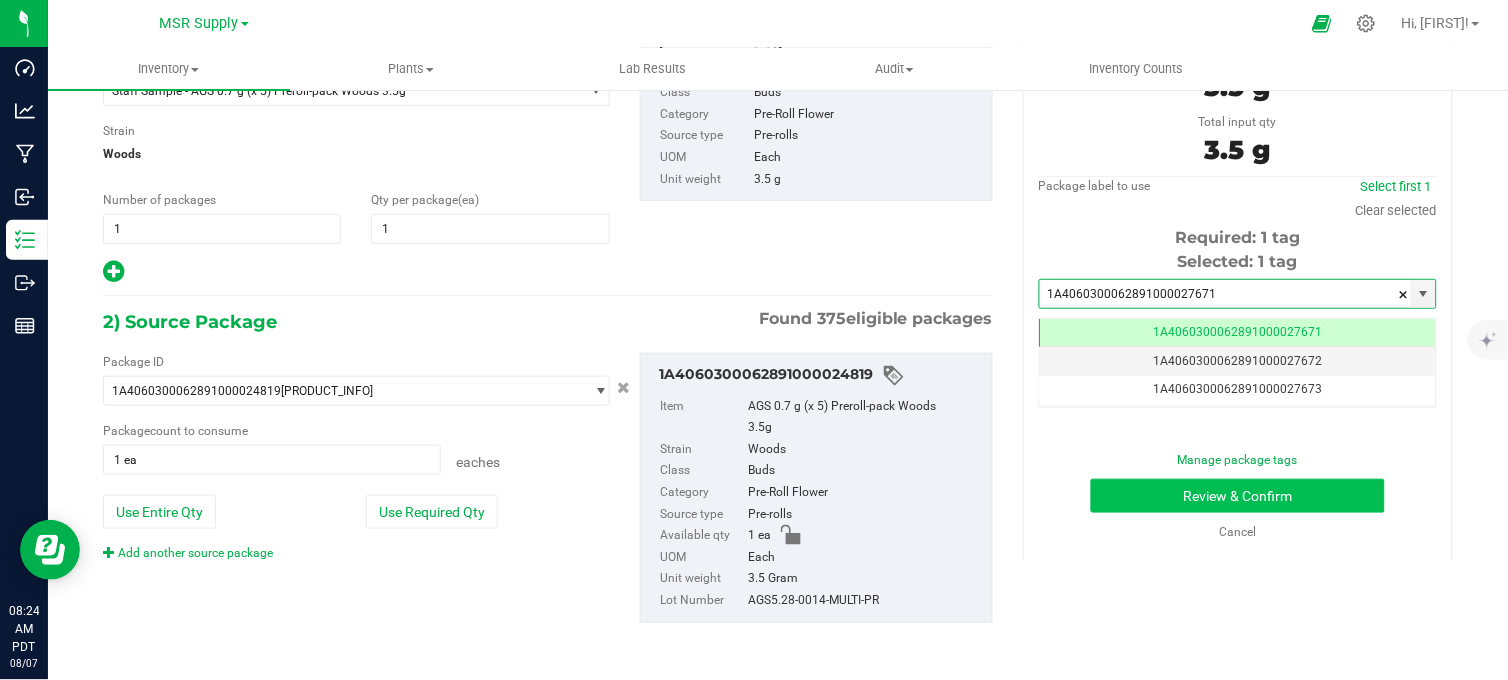 type on "1A4060300062891000027671" 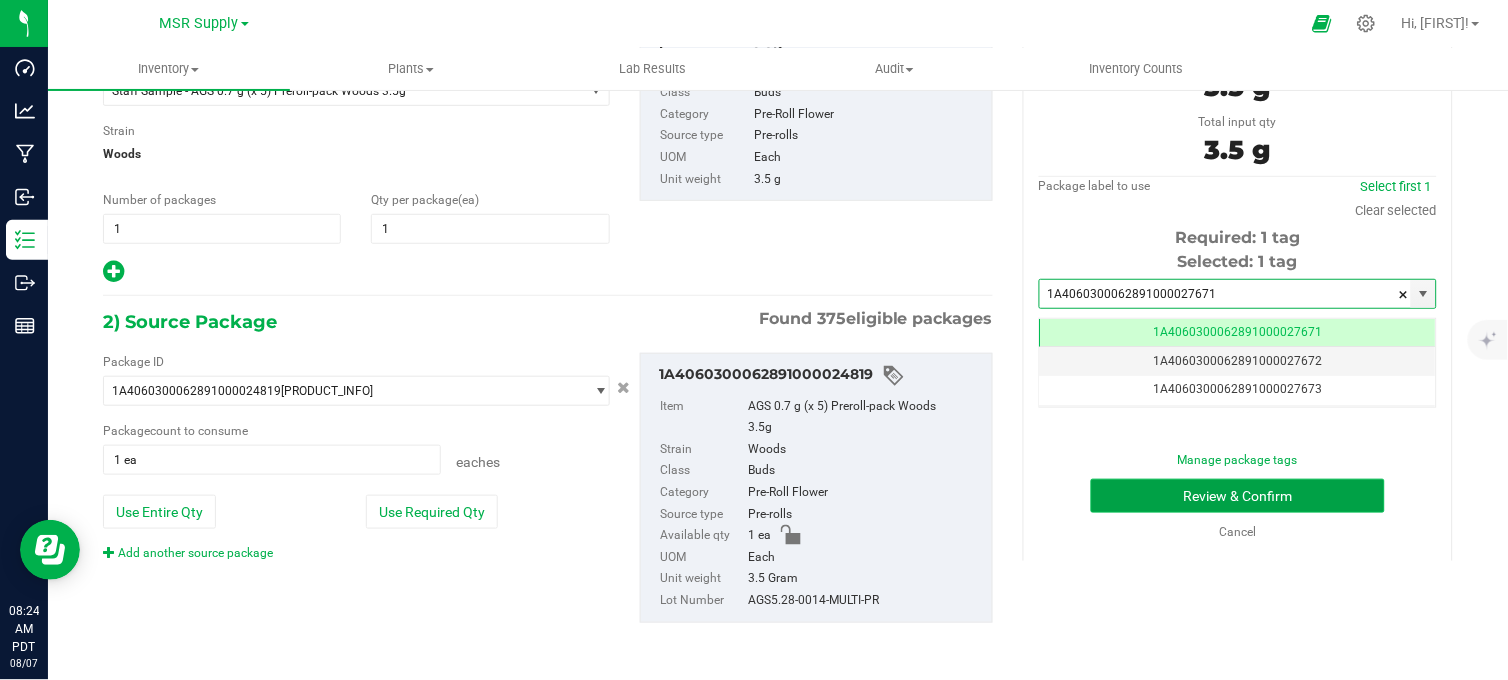 click on "Review & Confirm" at bounding box center (1238, 496) 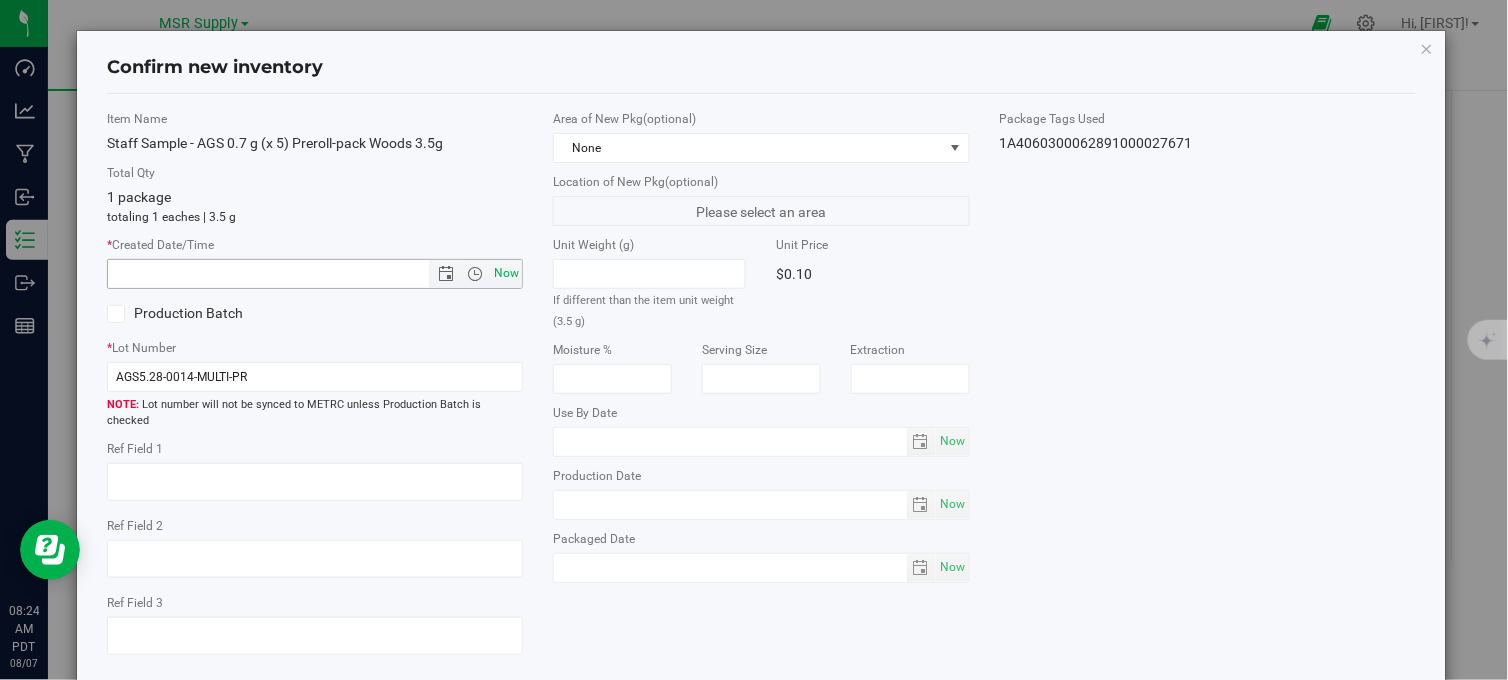 click on "Now" at bounding box center [507, 273] 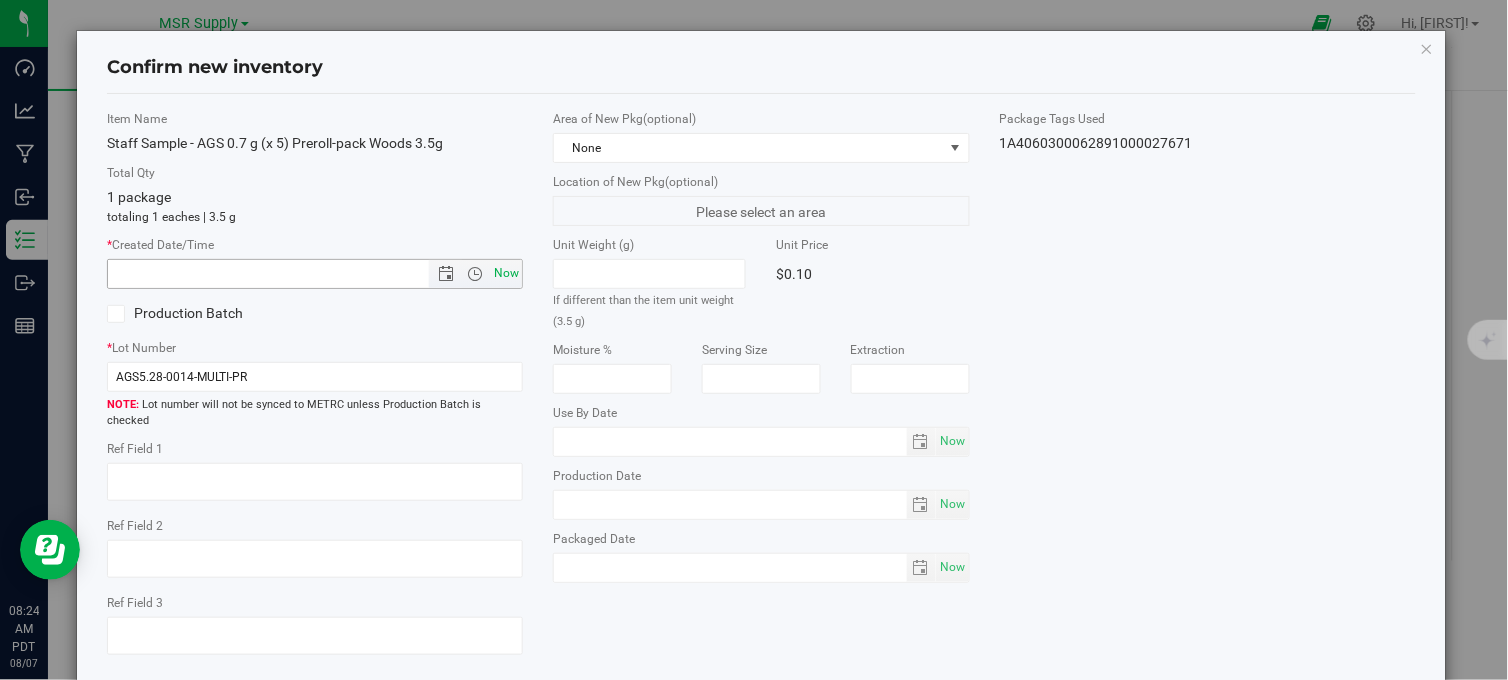 type on "[DATE]" 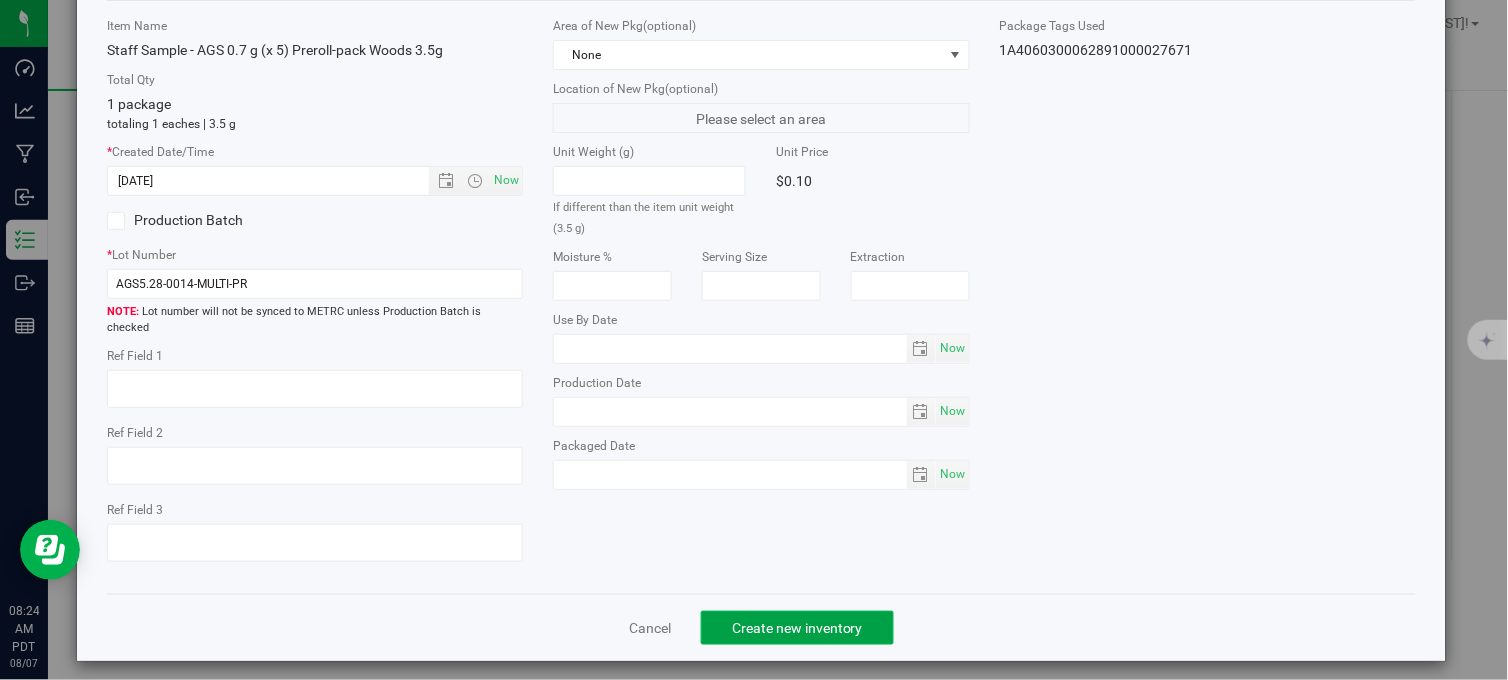 click on "Create new inventory" 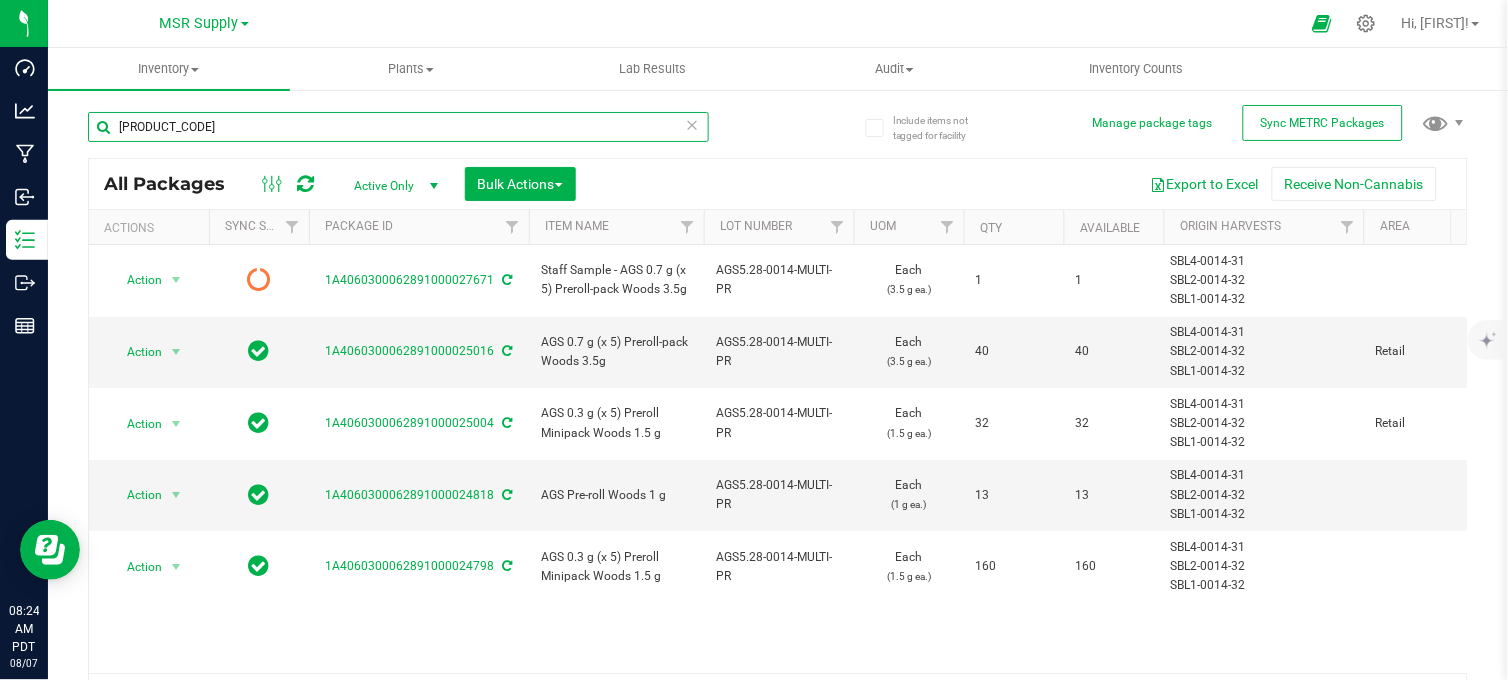 drag, startPoint x: 201, startPoint y: 125, endPoint x: 98, endPoint y: 138, distance: 103.81715 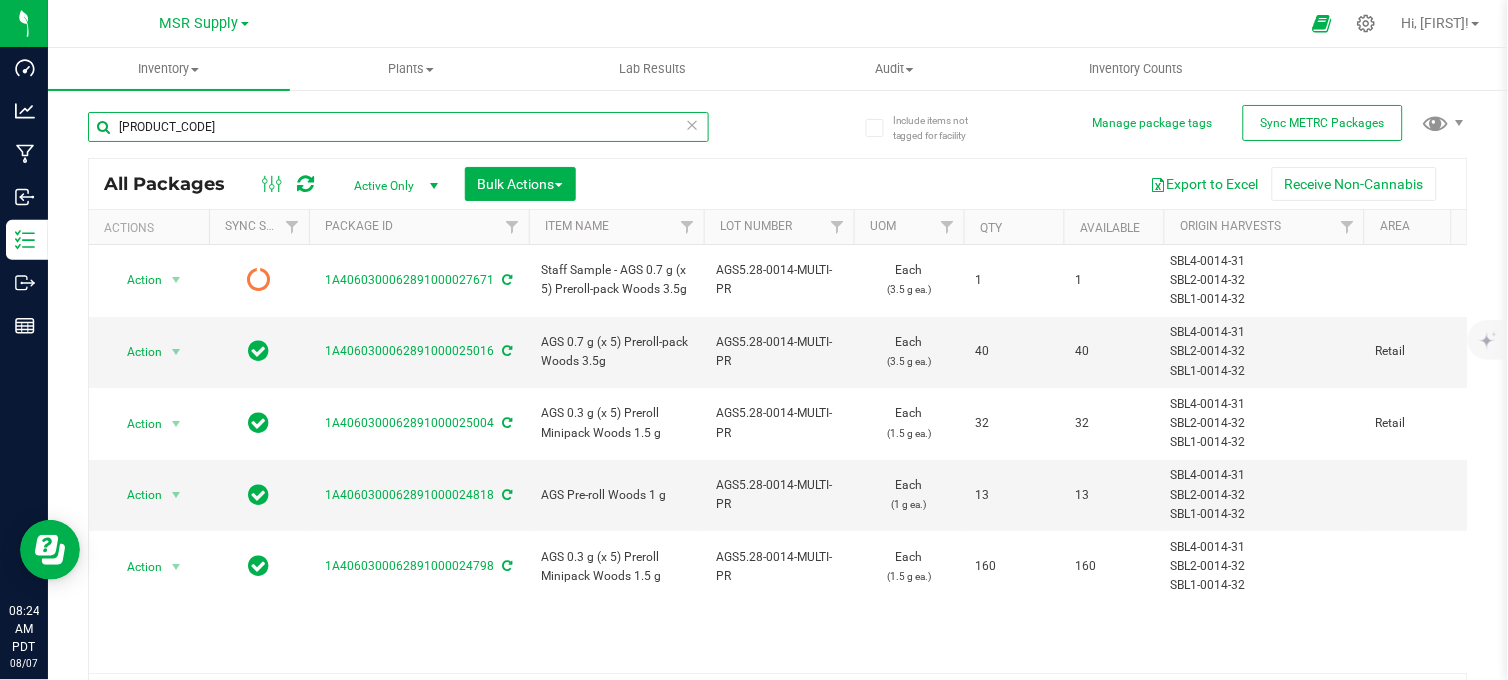 click on "[PRODUCT_CODE]" at bounding box center [398, 127] 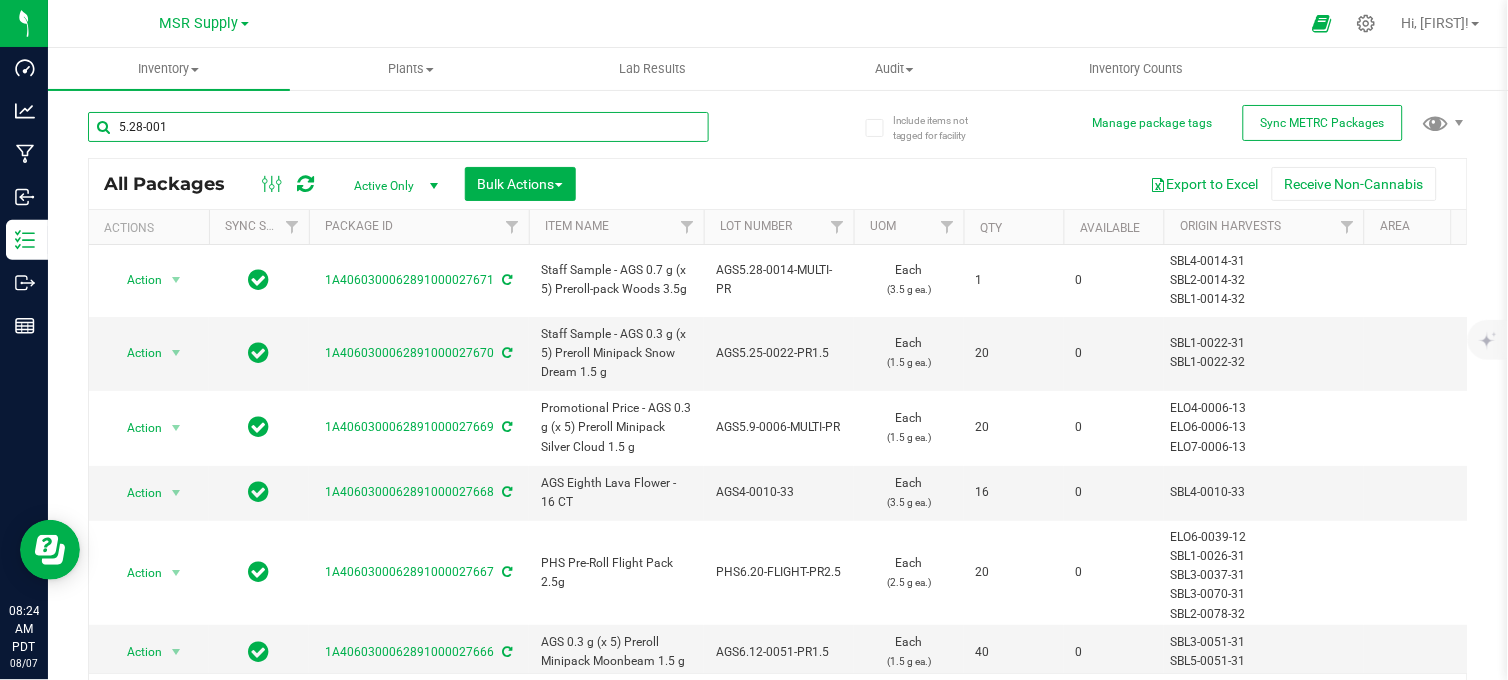 type on "[PRODUCT_CODE]" 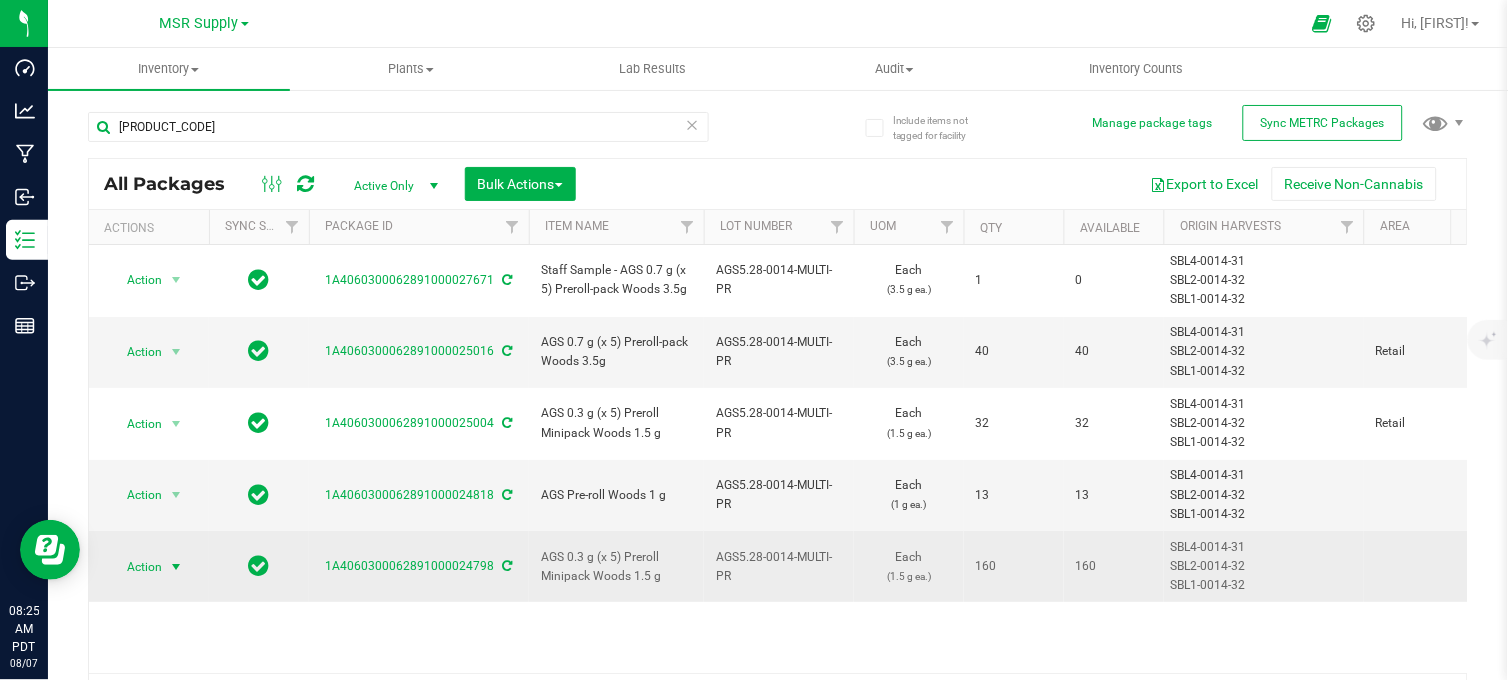 click on "Action" at bounding box center (136, 567) 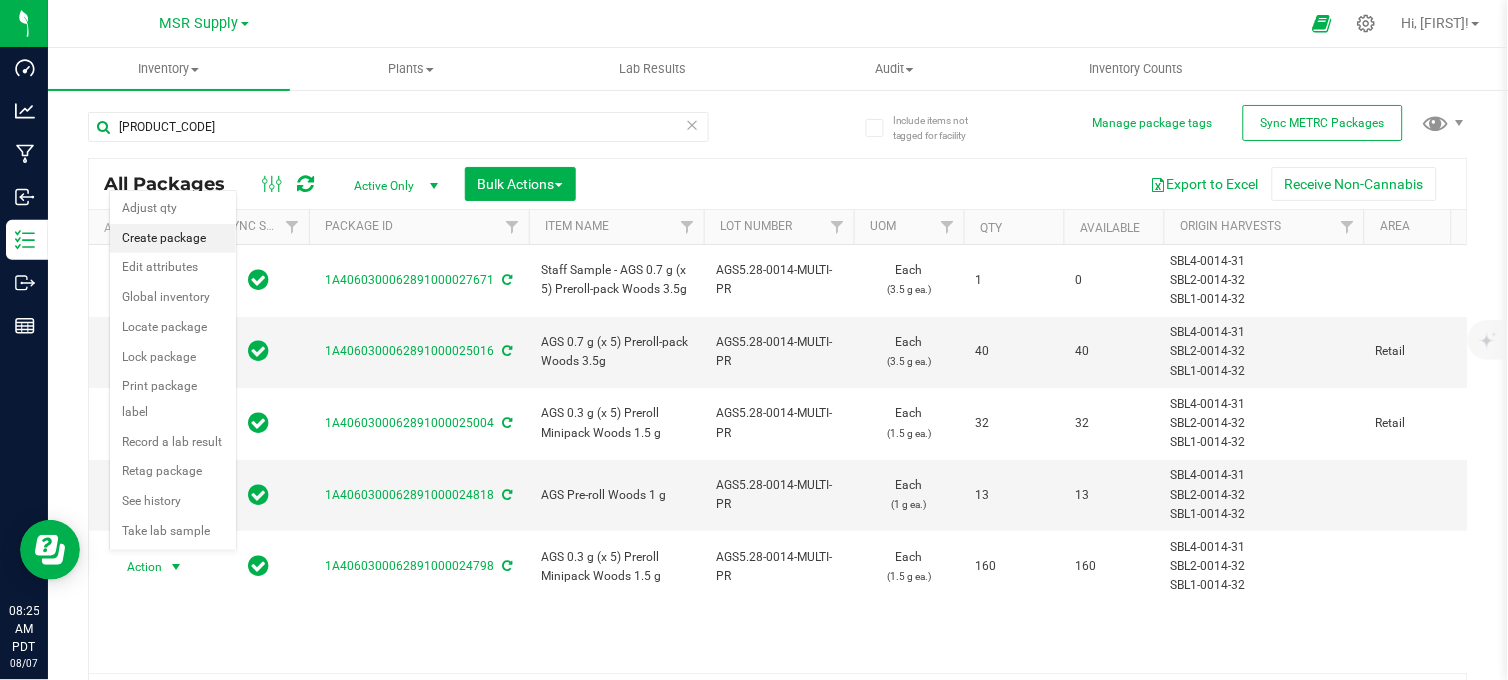 click on "Create package" at bounding box center (173, 239) 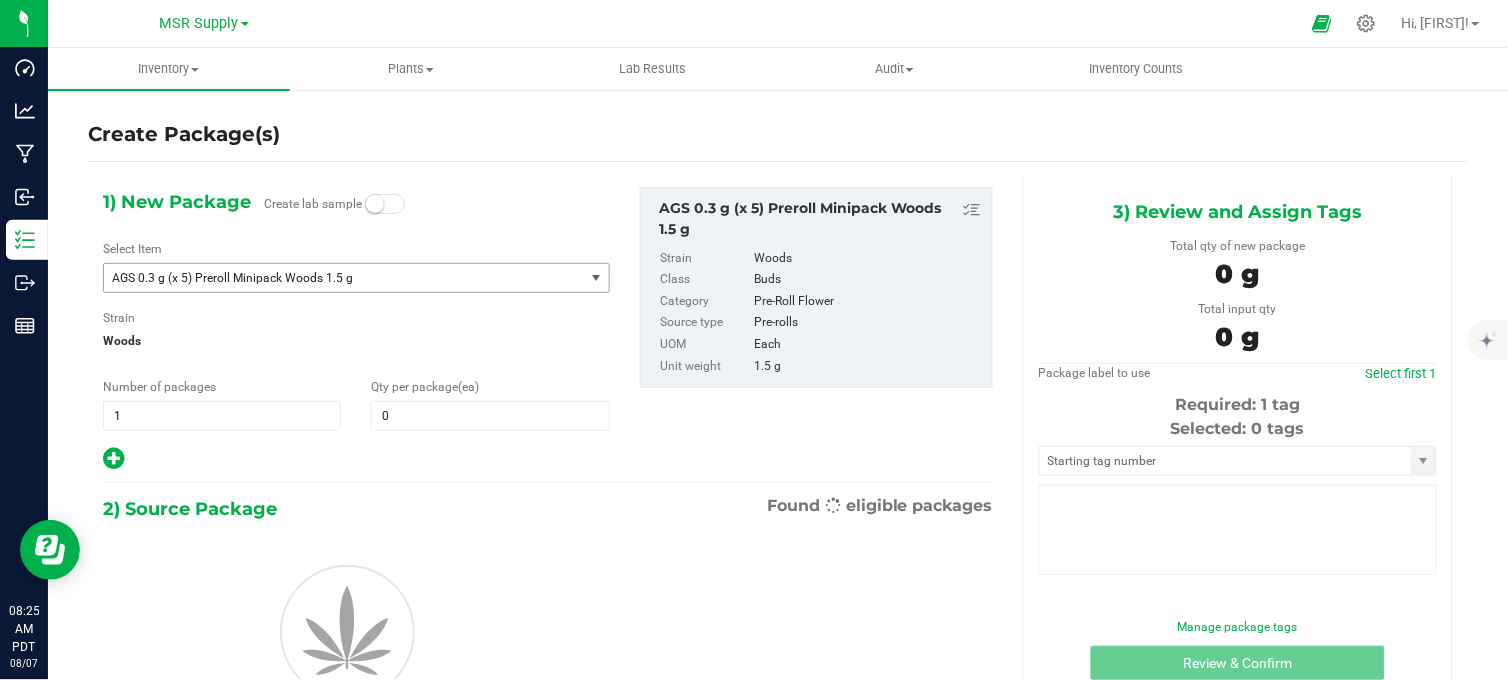 type on "0" 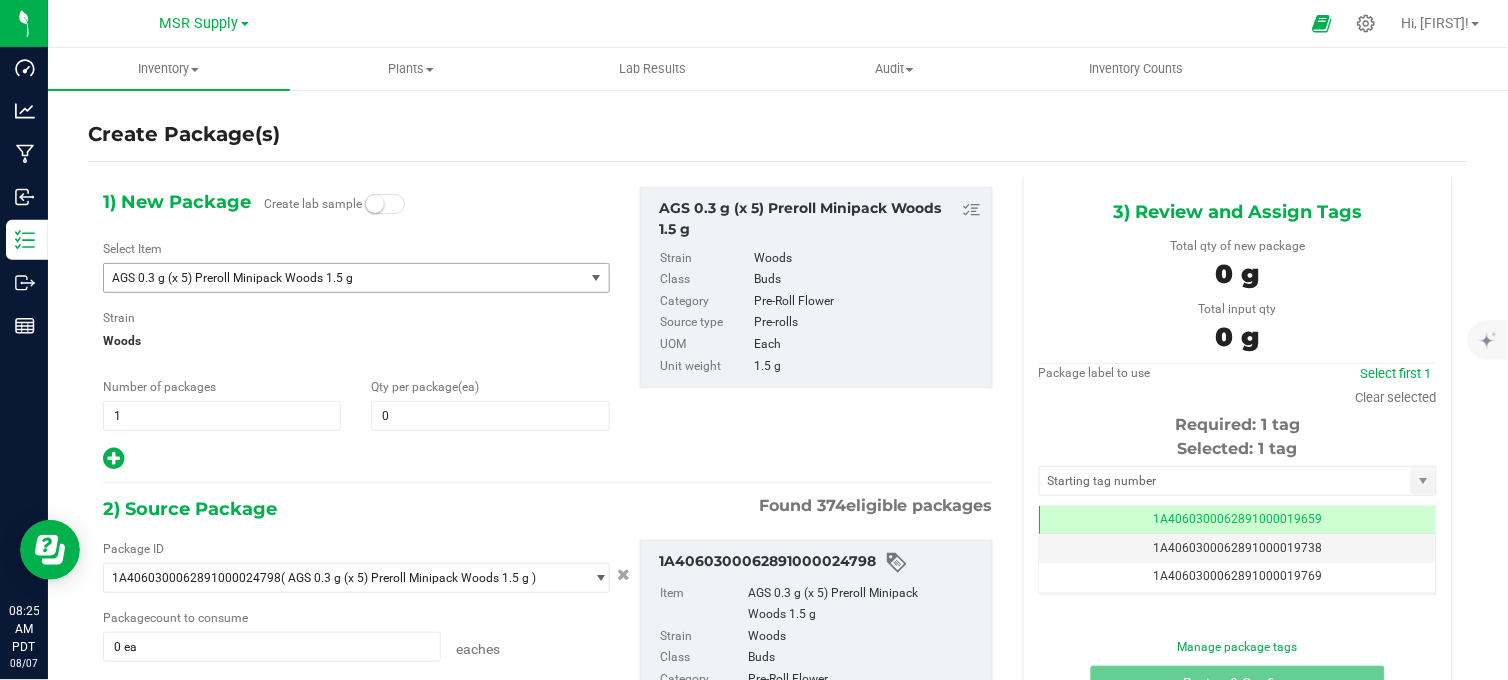 click on "AGS 0.3 g (x 5) Preroll Minipack Woods 1.5 g" at bounding box center (334, 278) 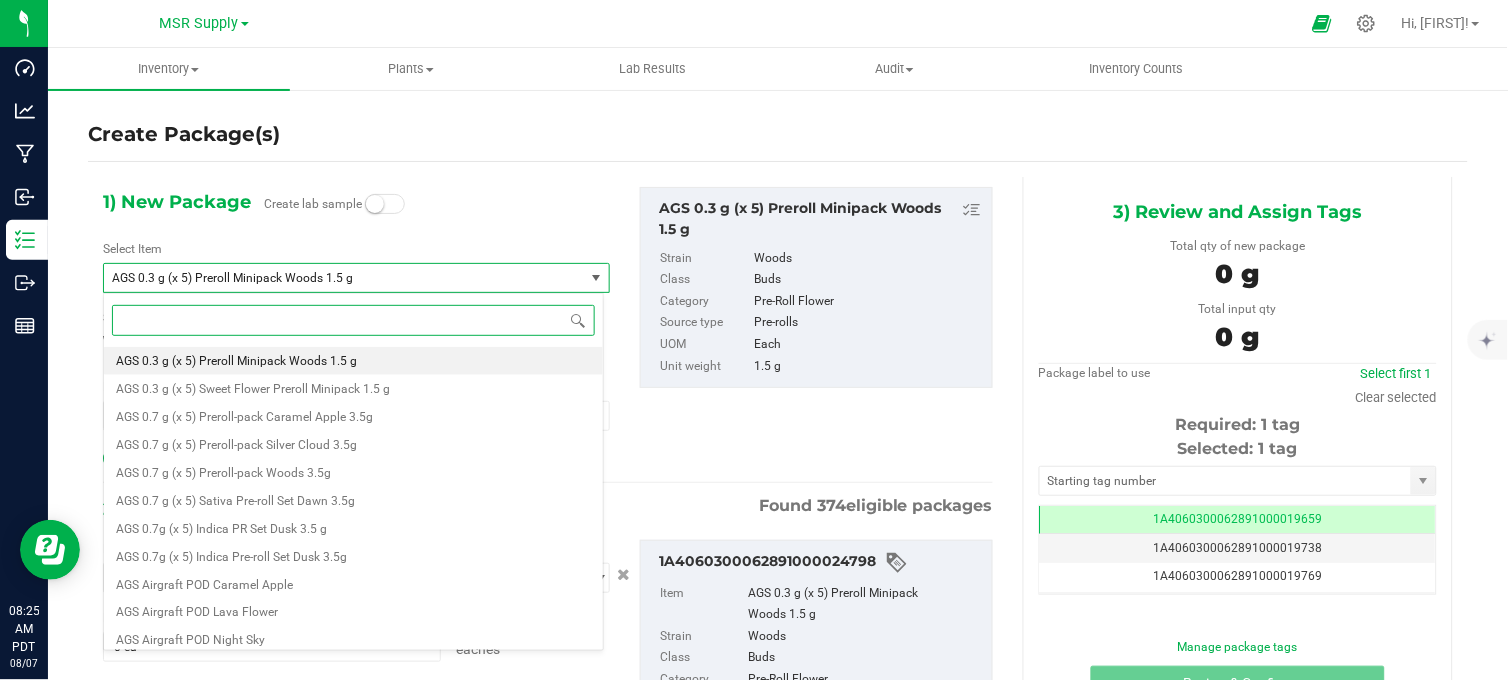 paste on "Staff Sample - AGS 0.3 g (x 5) Preroll Minipack Woods 1.5 g" 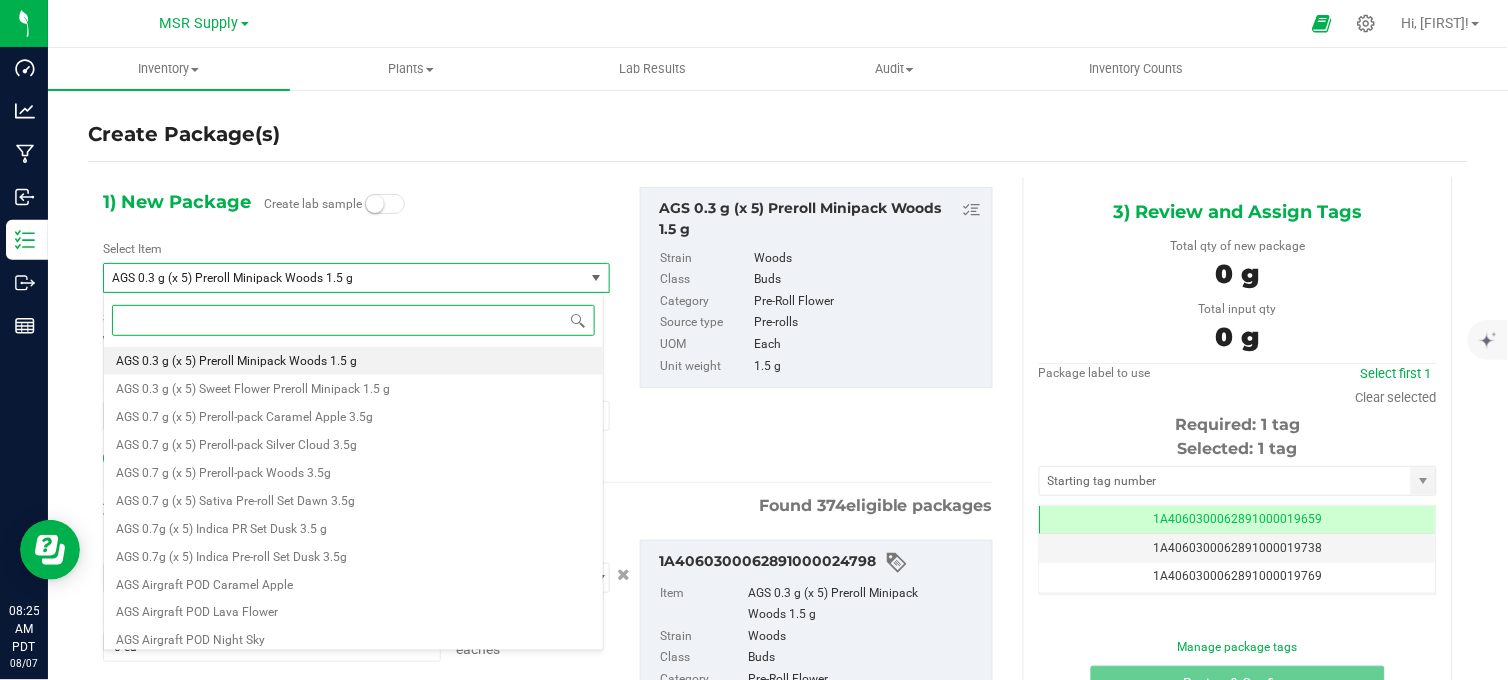 type on "Staff Sample - AGS 0.3 g (x 5) Preroll Minipack Woods 1.5 g" 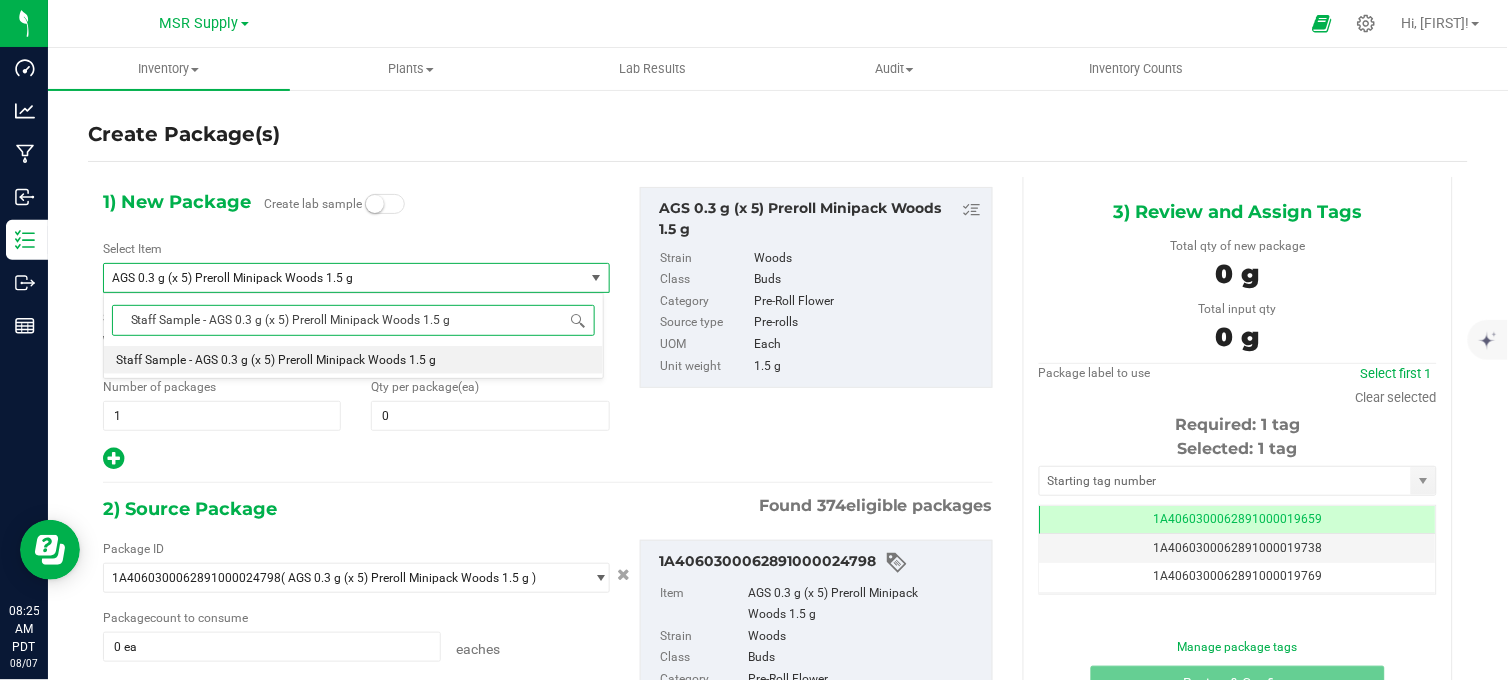 click on "Staff Sample - AGS 0.3 g (x 5) Preroll Minipack Woods 1.5 g" at bounding box center (276, 360) 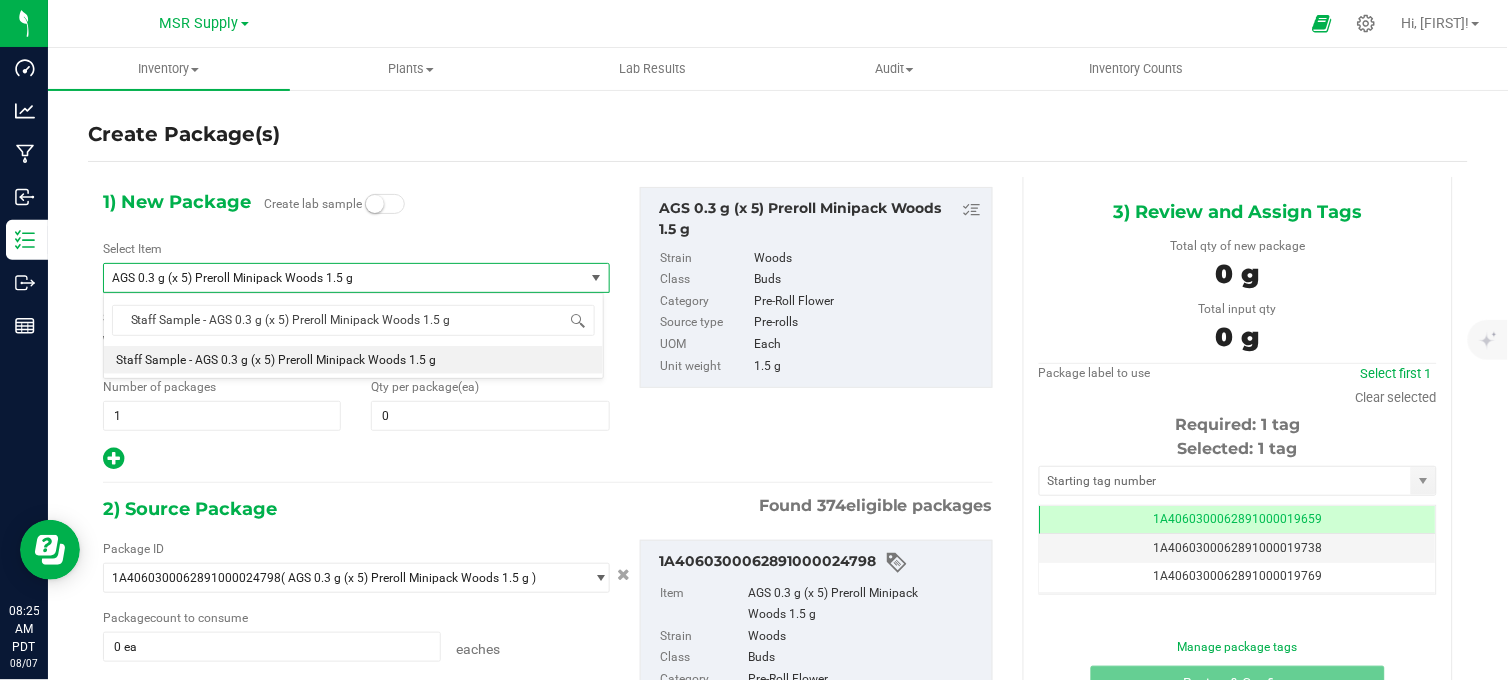 type 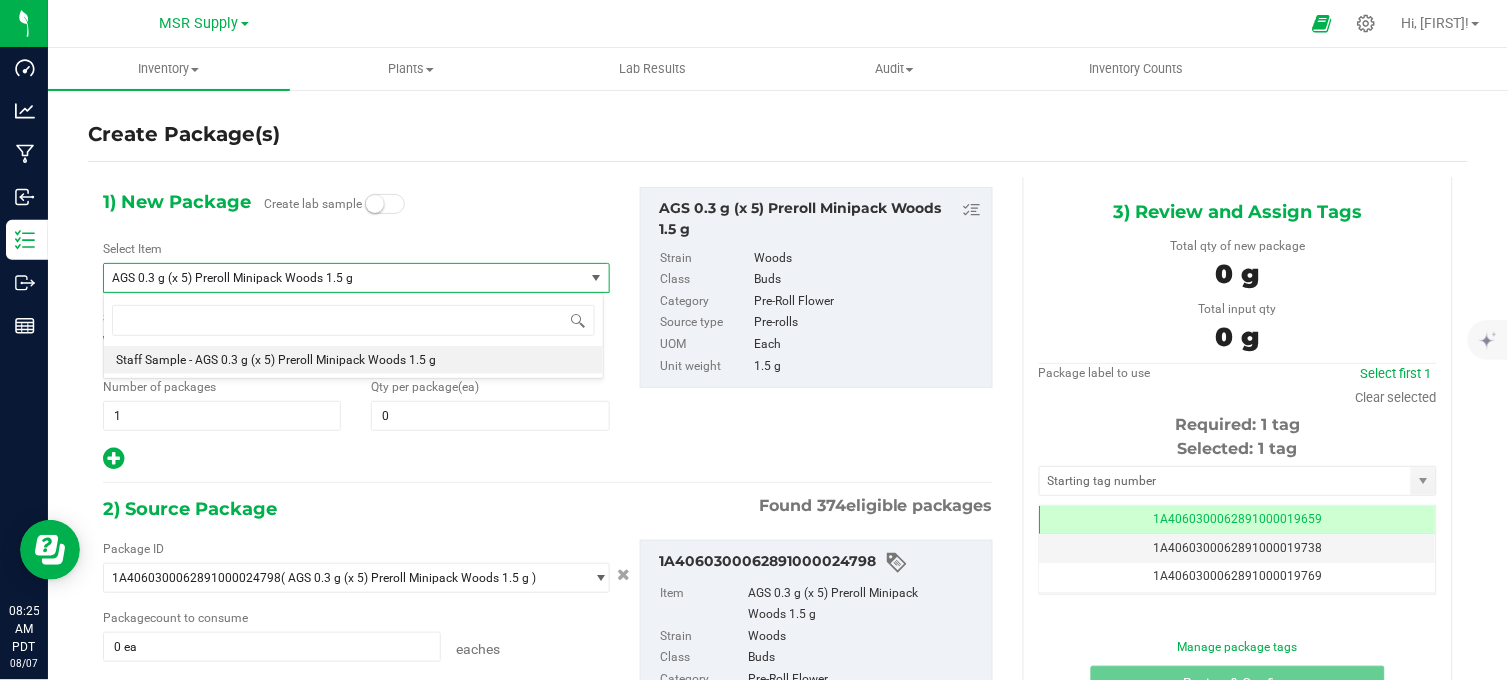 type on "0" 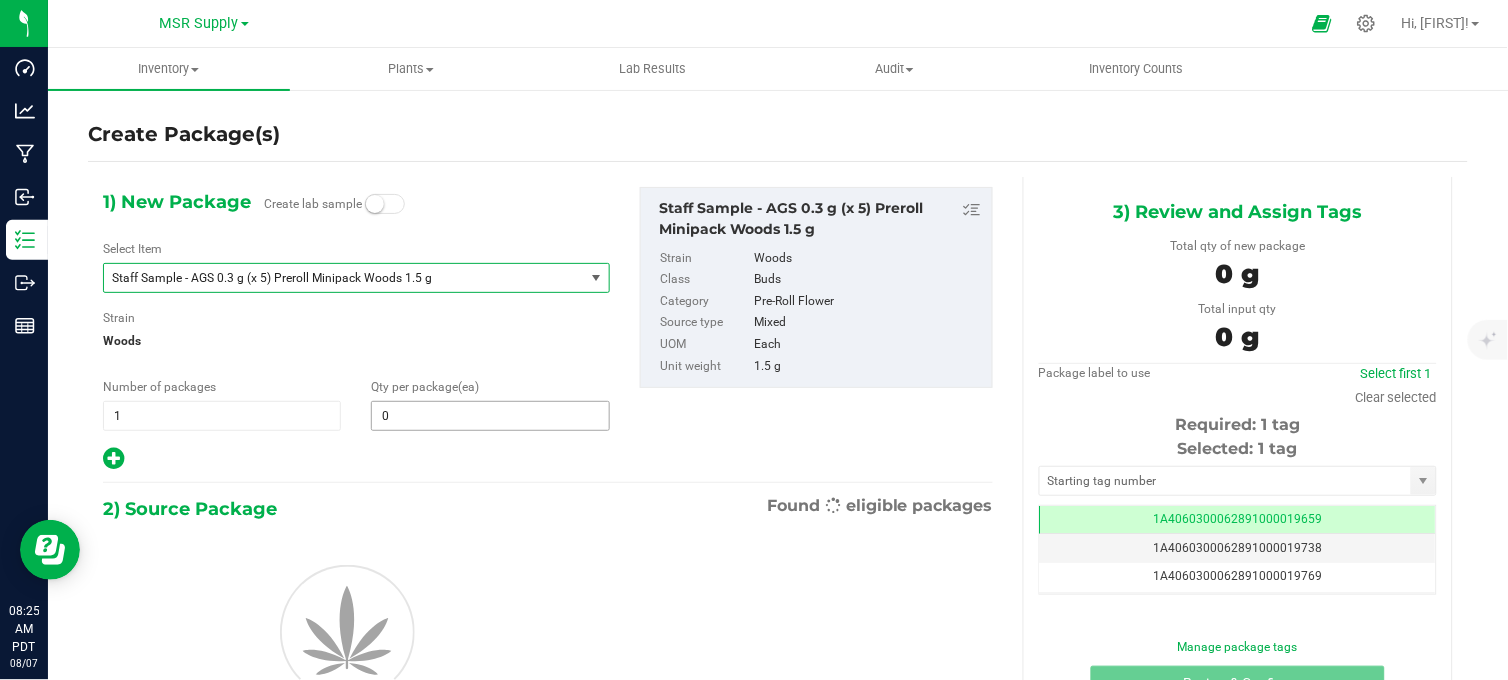 type 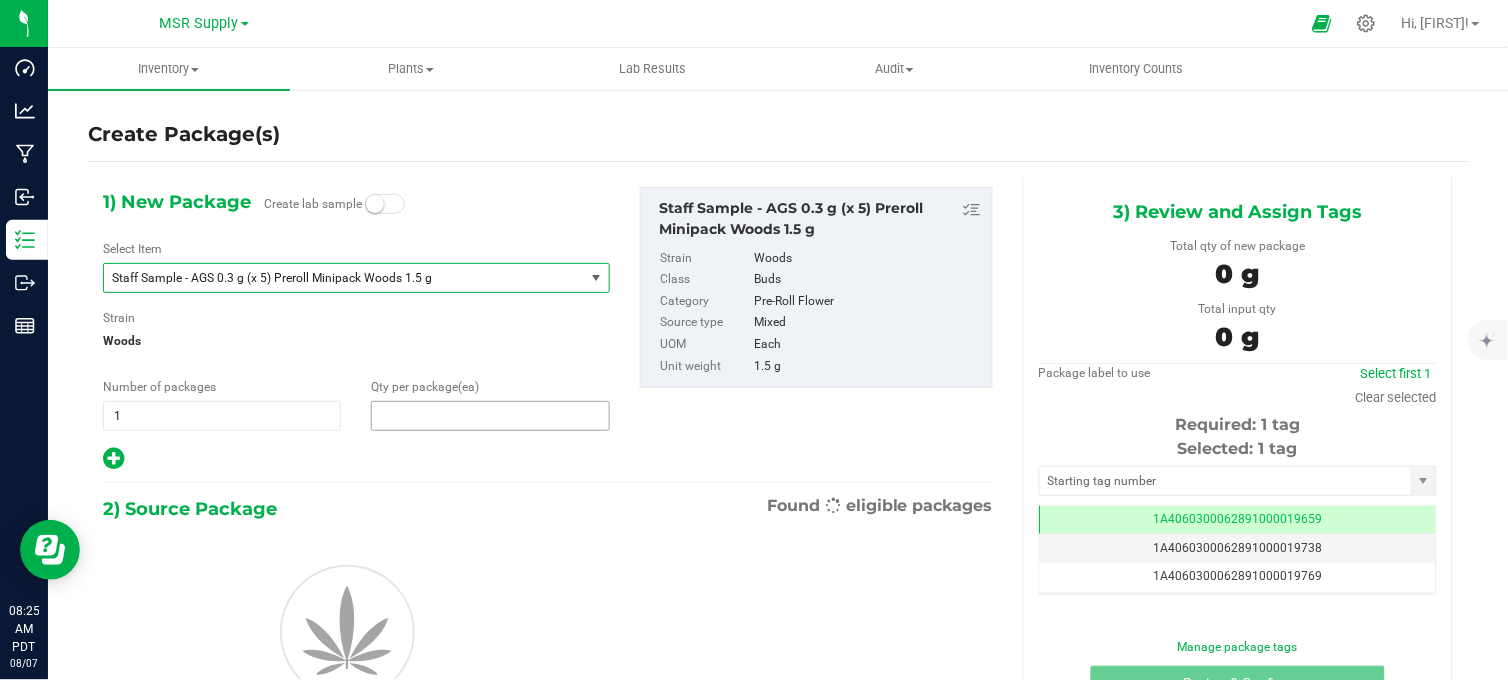 click at bounding box center (490, 416) 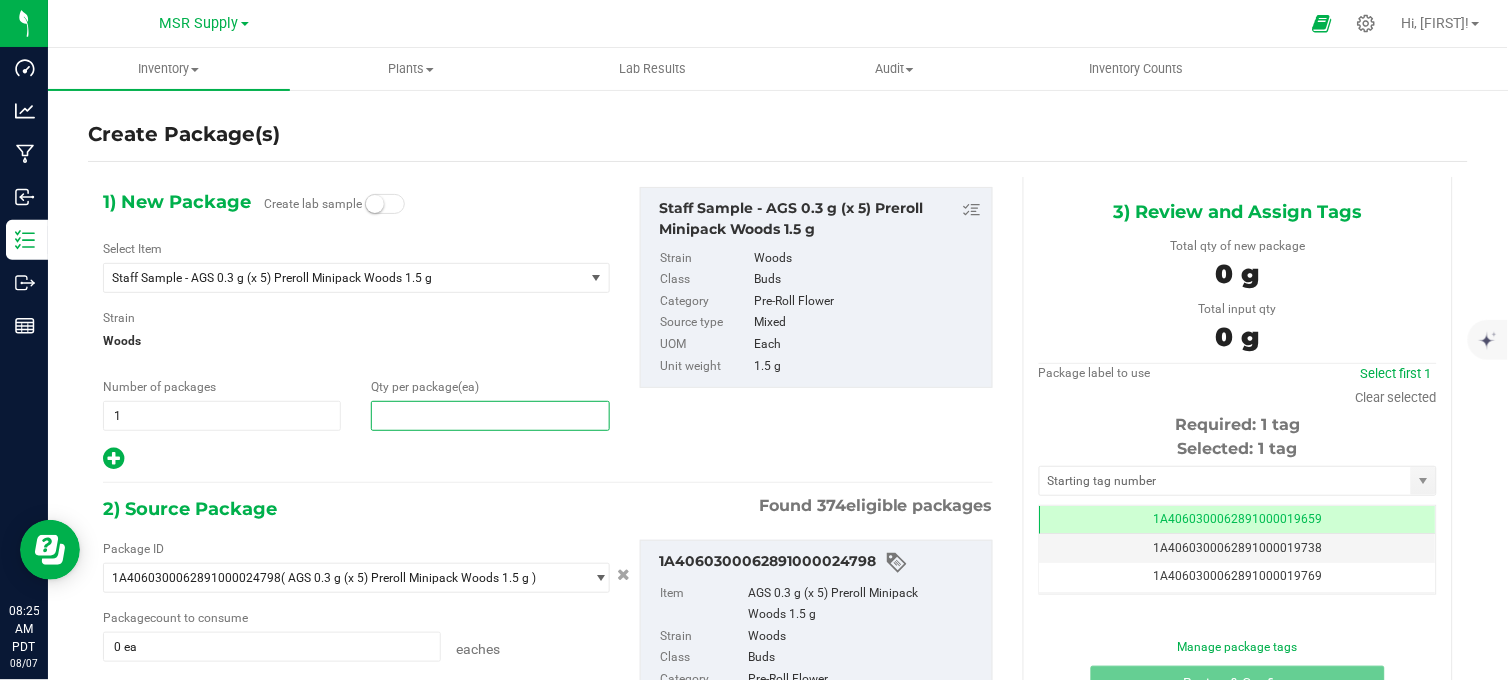 type on "5" 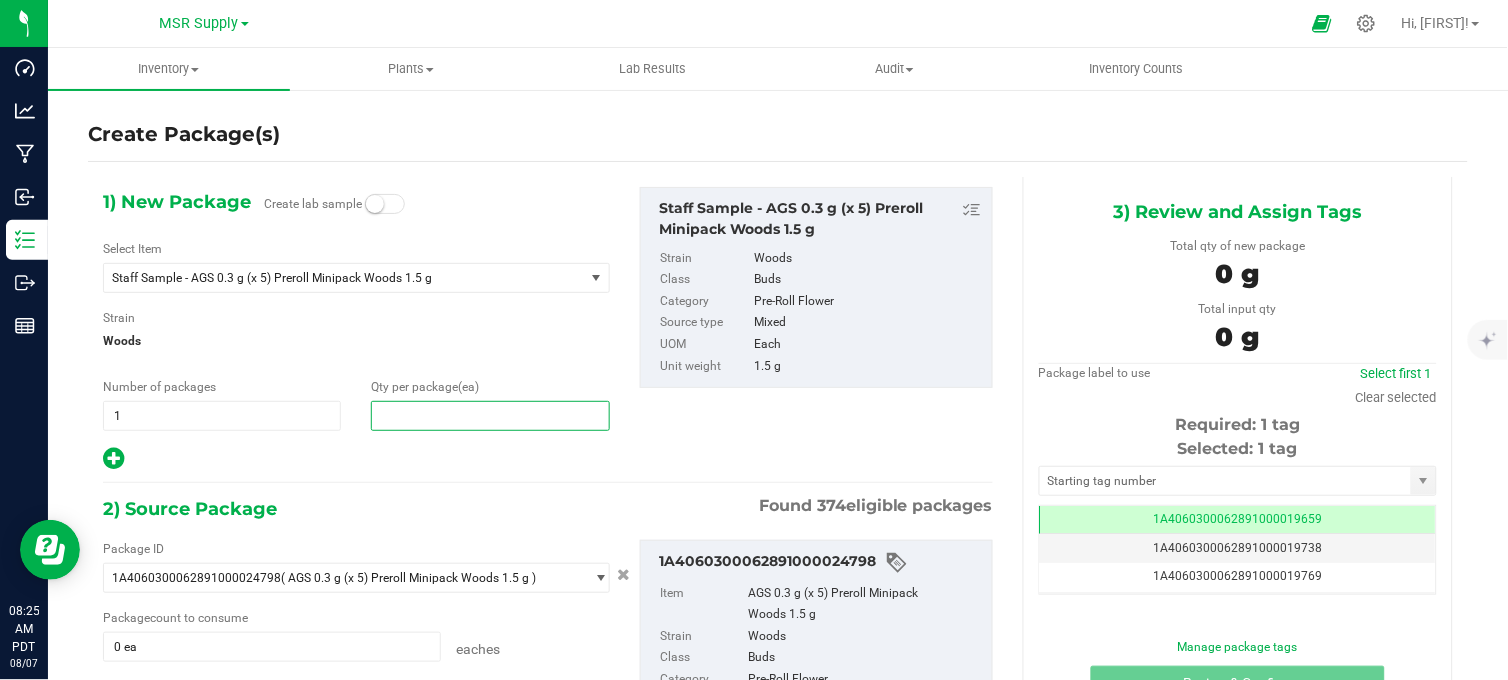 type on "4" 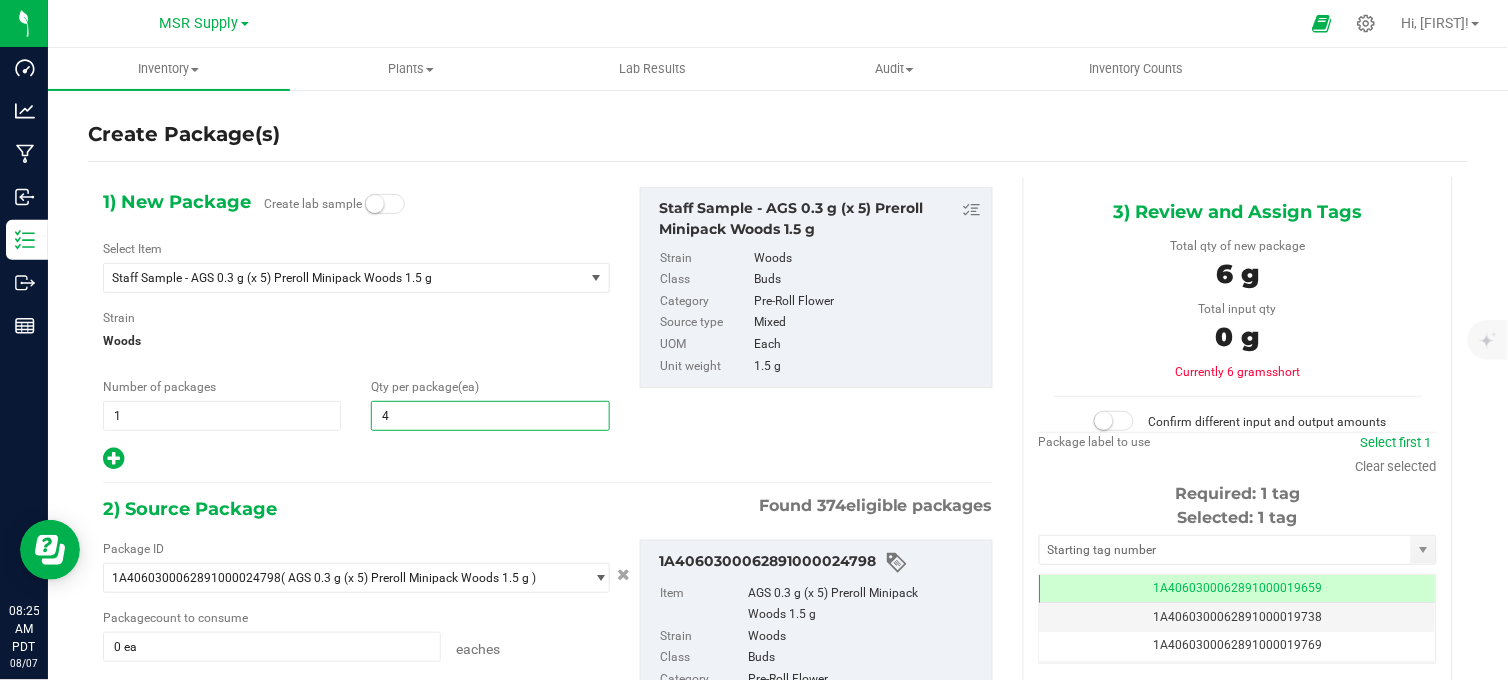 type on "4" 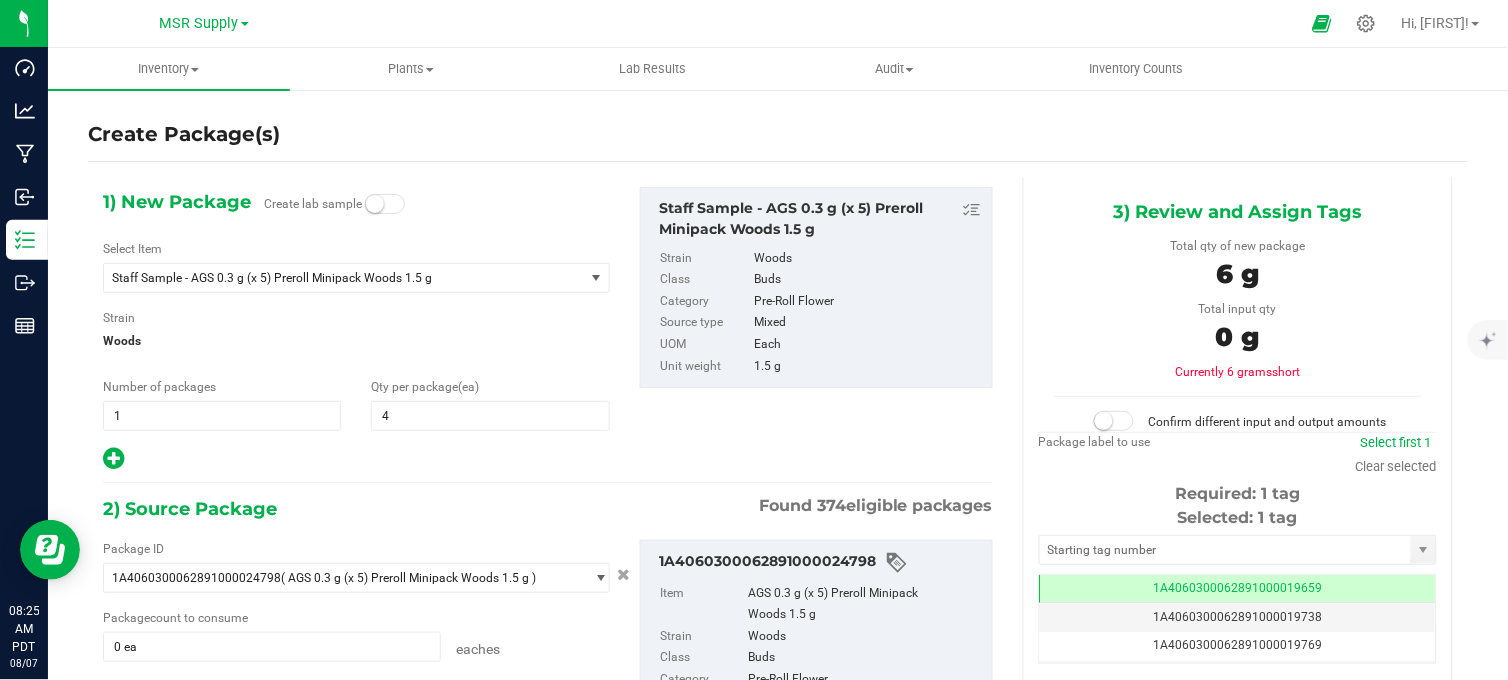 click on "[PRODUCT_INFO]" at bounding box center [548, 514] 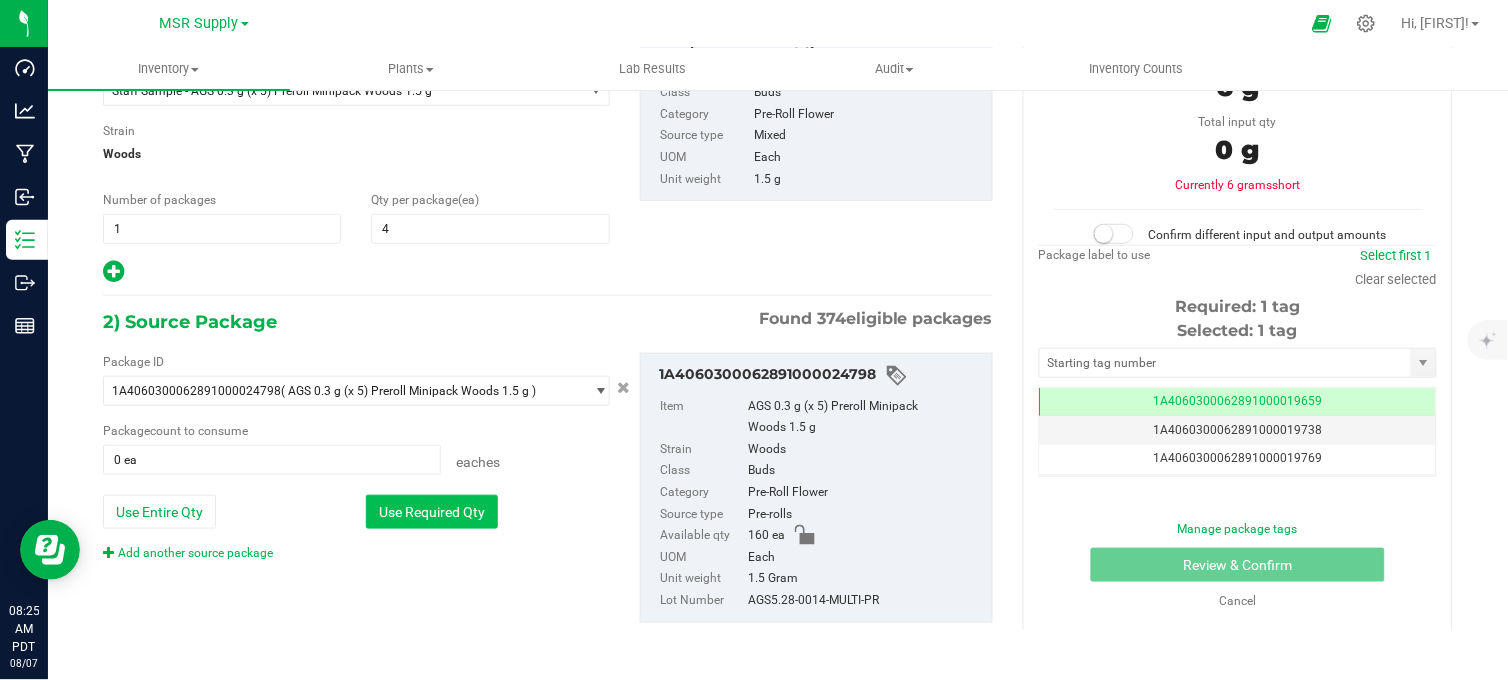 click on "Use Required Qty" at bounding box center (432, 512) 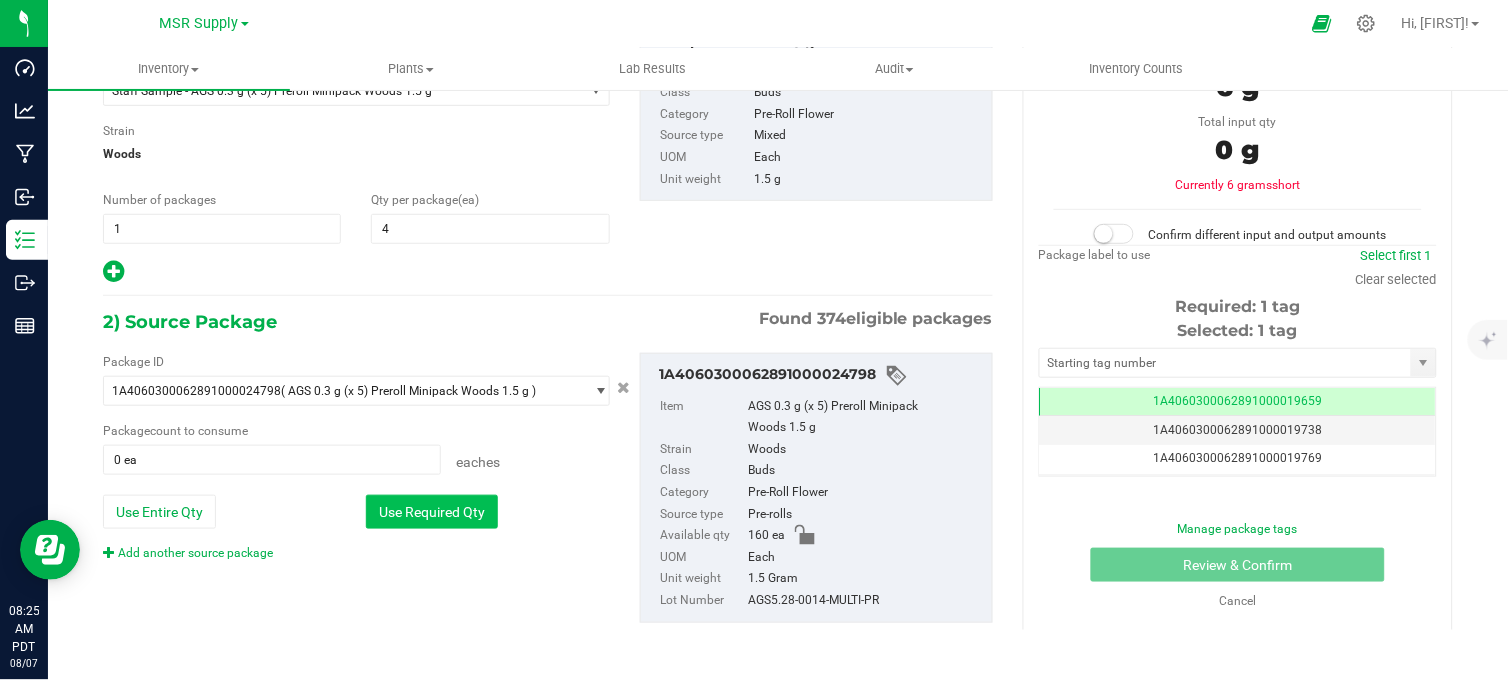 type on "4 ea" 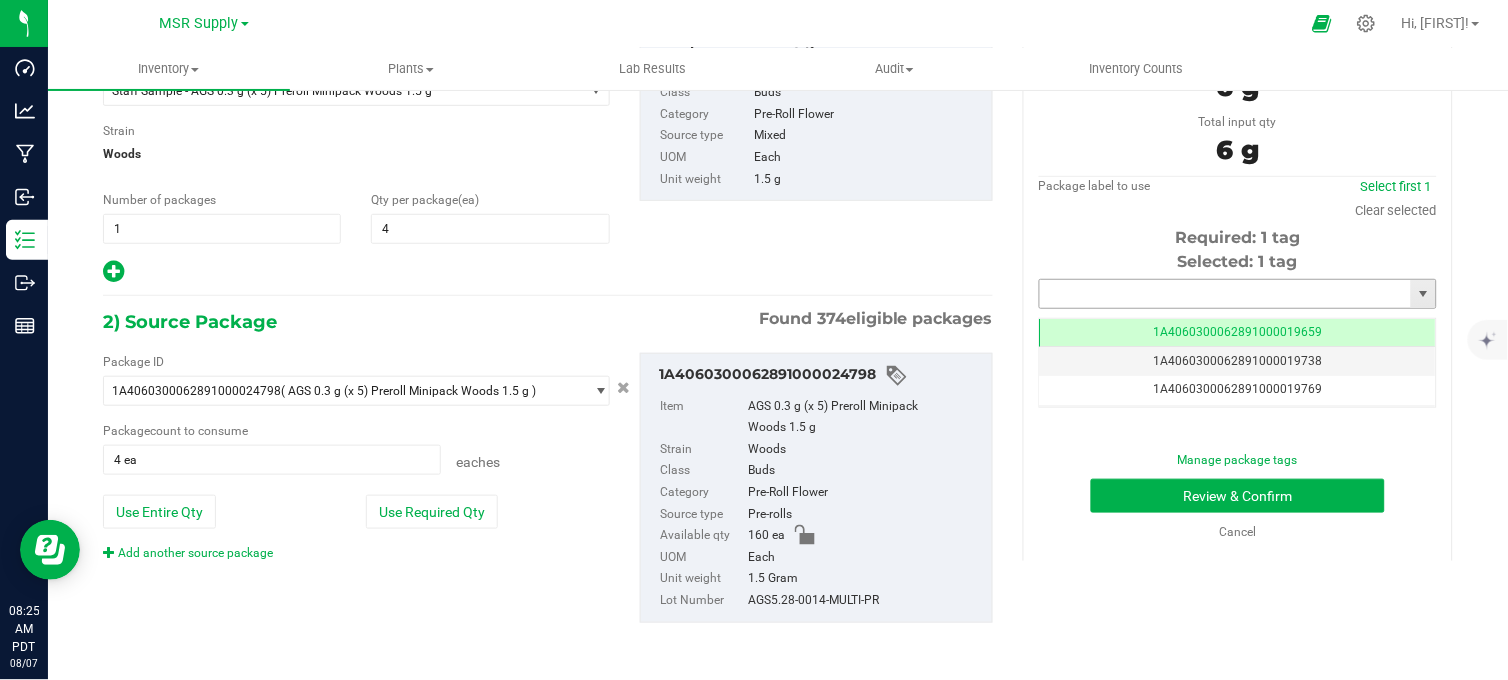 click at bounding box center [1225, 294] 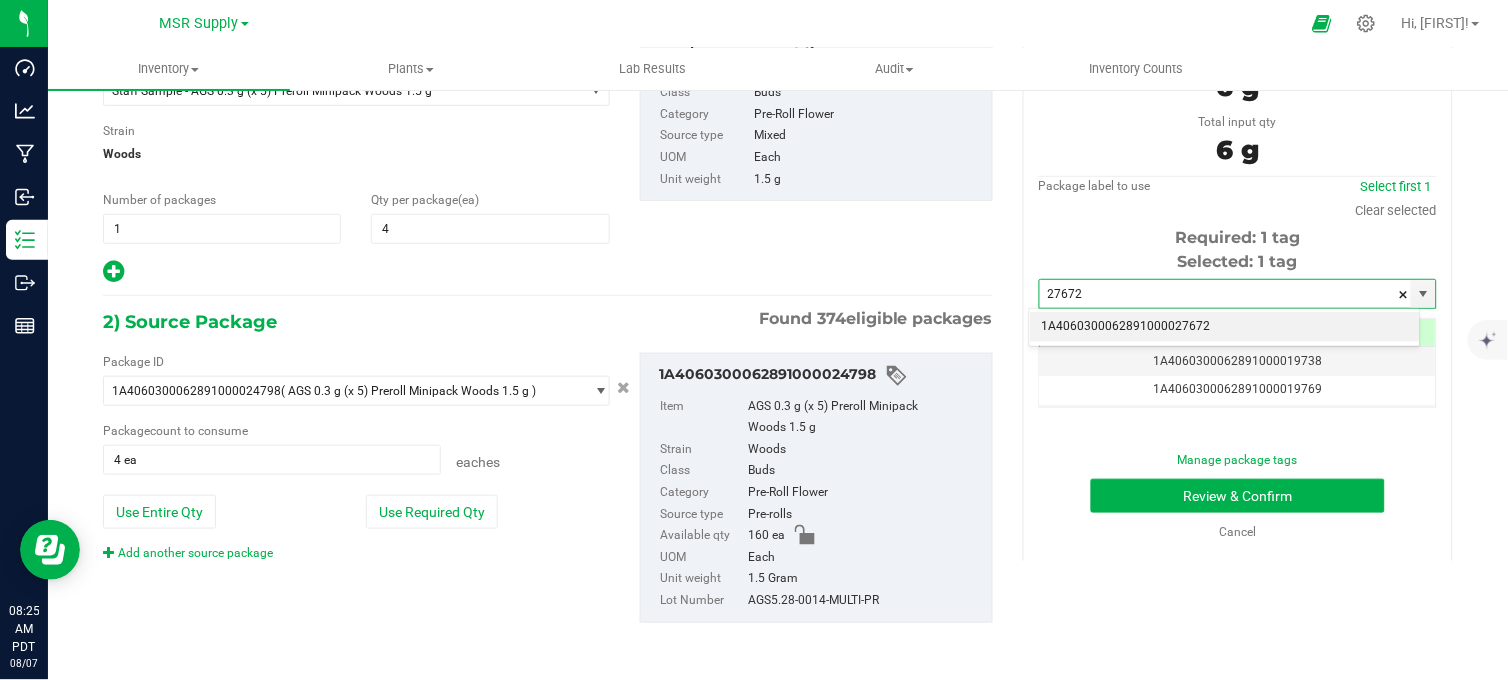 click on "1A4060300062891000027672" at bounding box center (1225, 327) 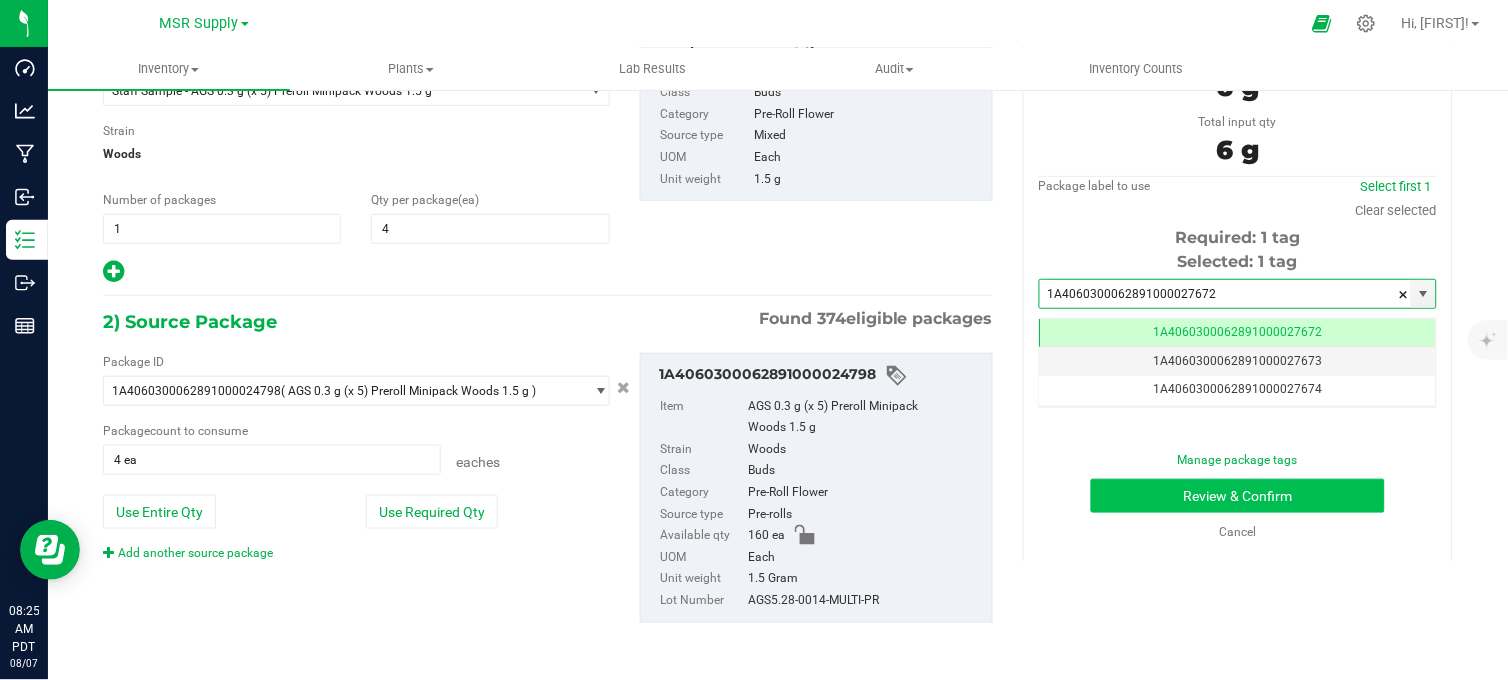 type on "1A4060300062891000027672" 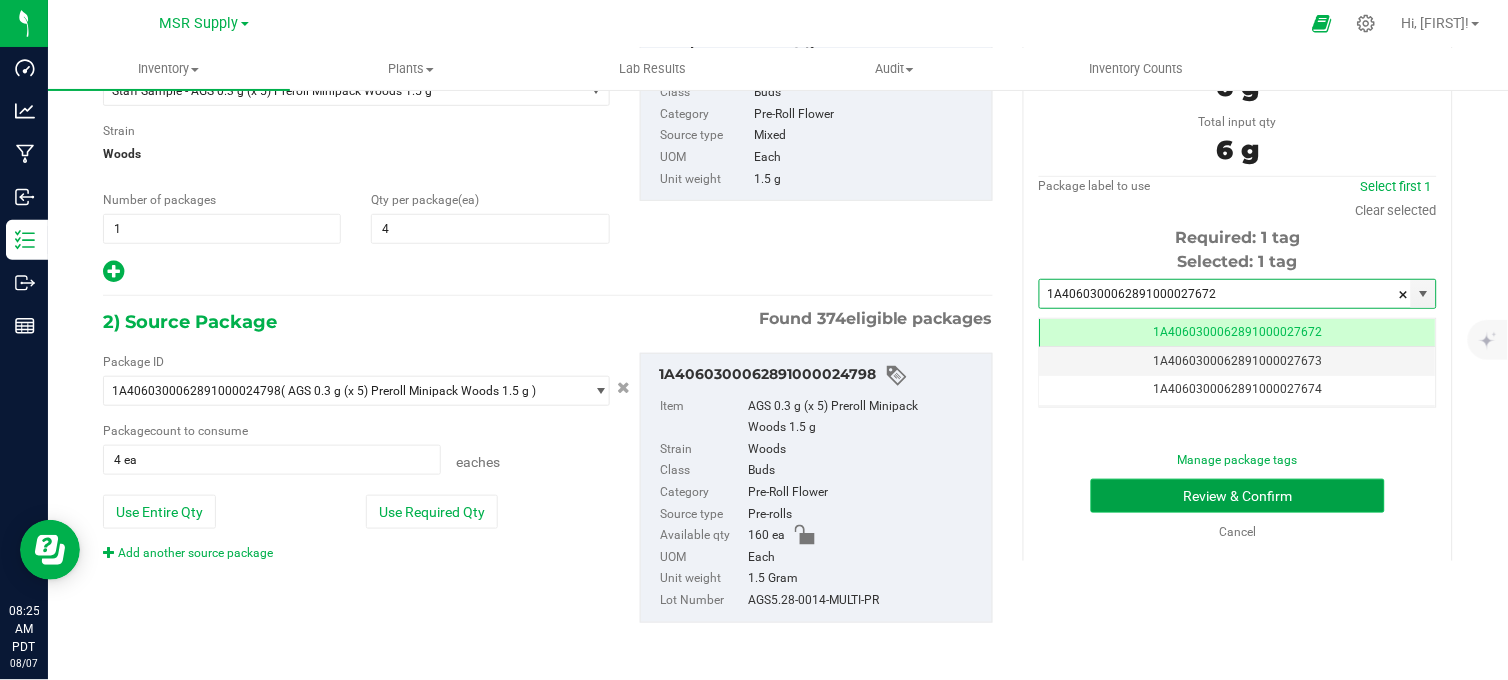 click on "Review & Confirm" at bounding box center (1238, 496) 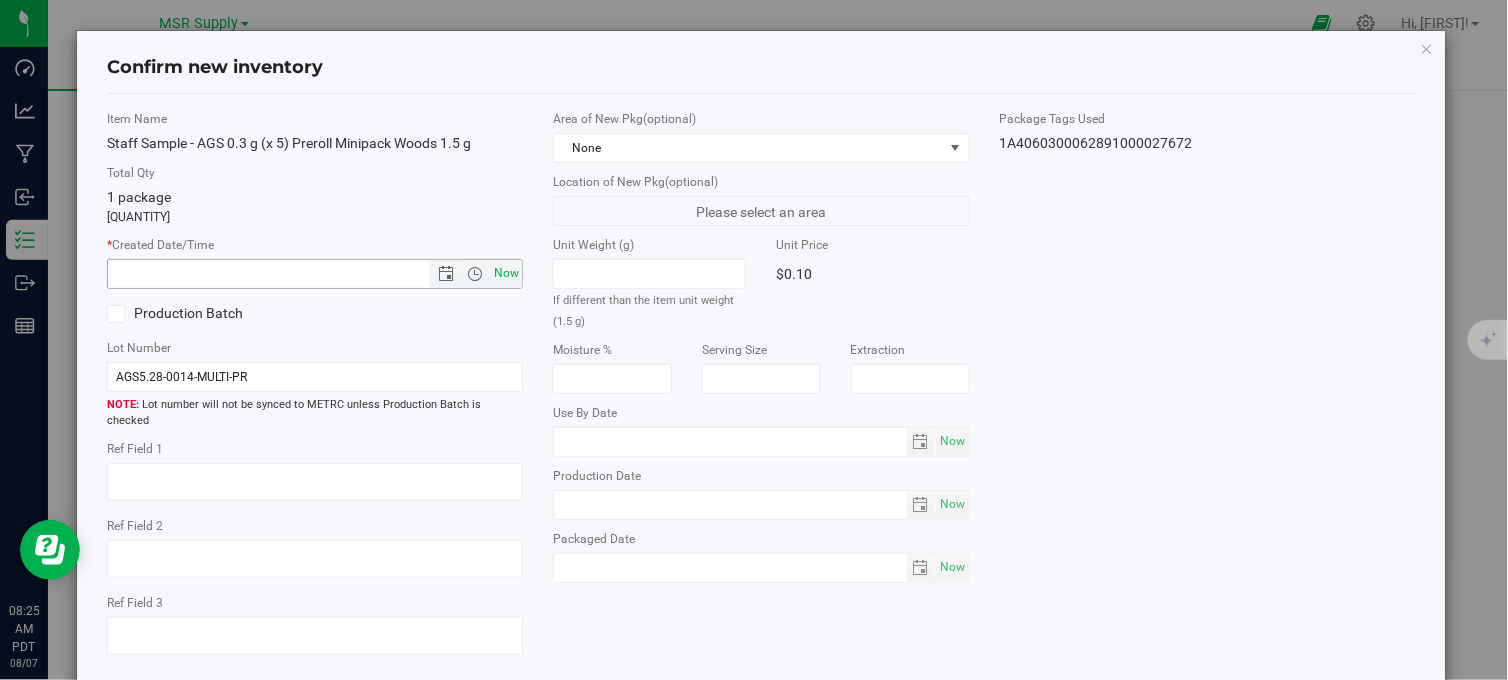 click on "Now" at bounding box center (507, 273) 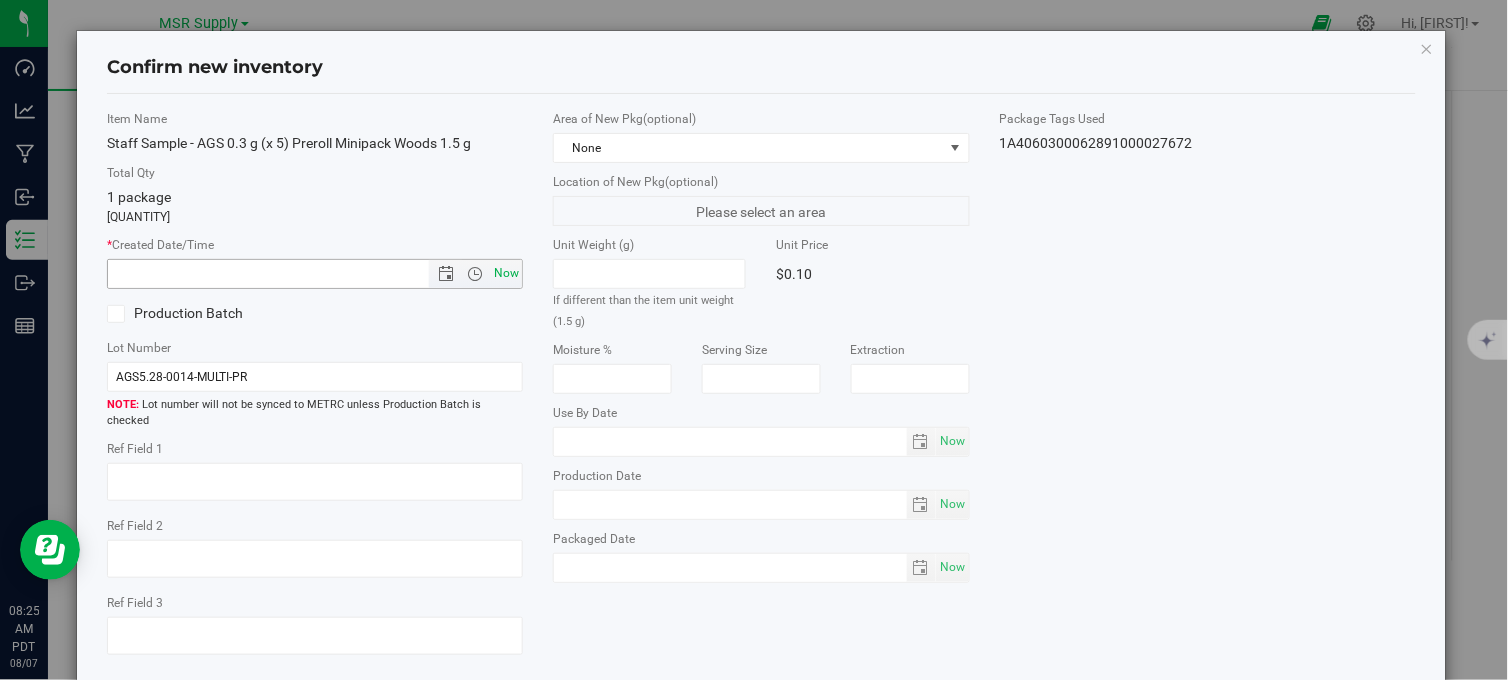 type on "[MONTH] [DAY], [YEAR] [TIME] [AM/PM]" 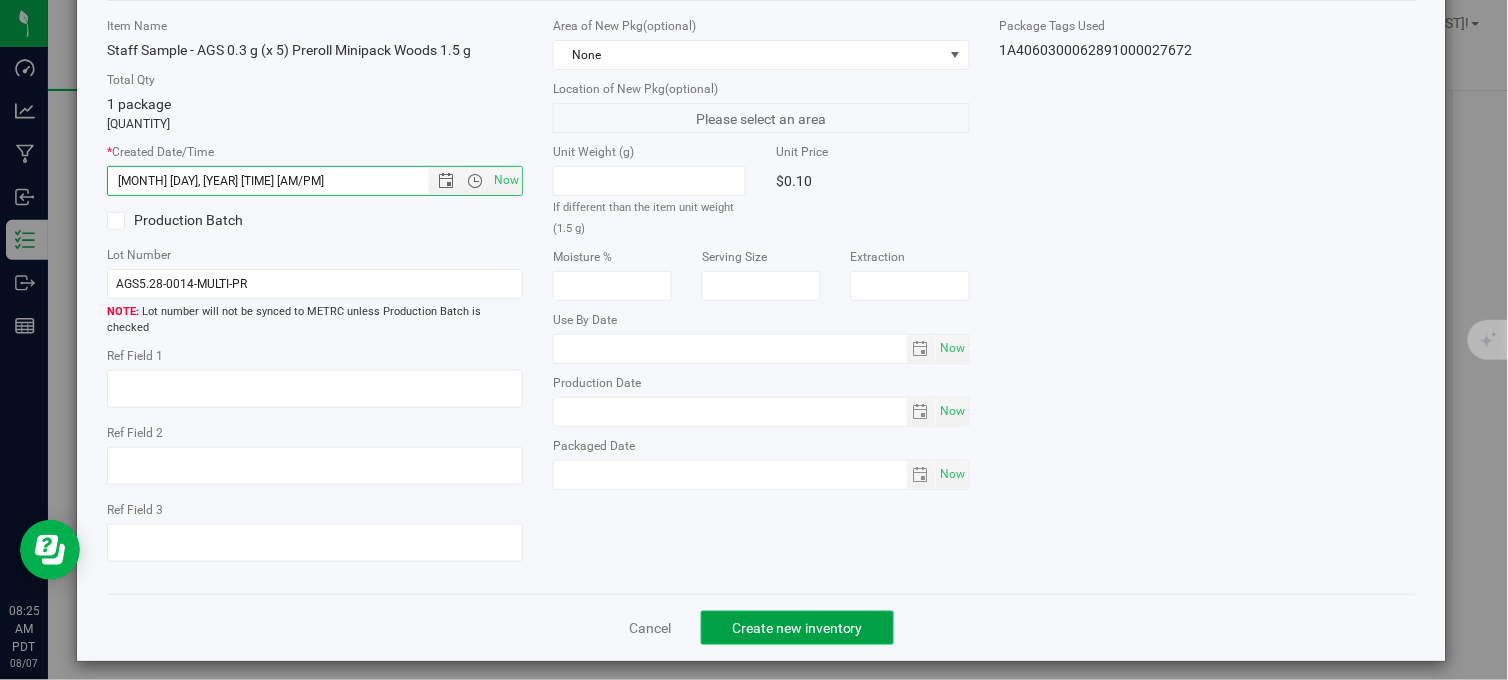click on "Create new inventory" 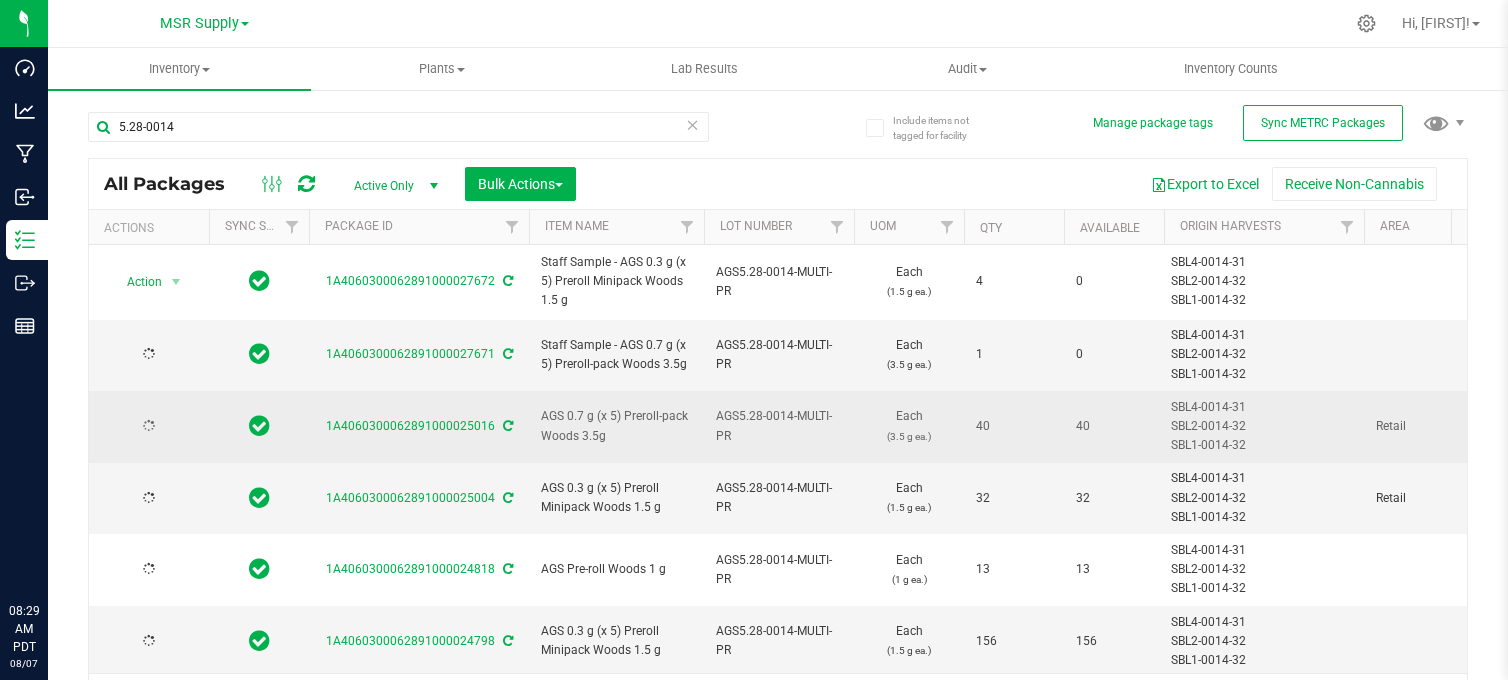 scroll, scrollTop: 0, scrollLeft: 0, axis: both 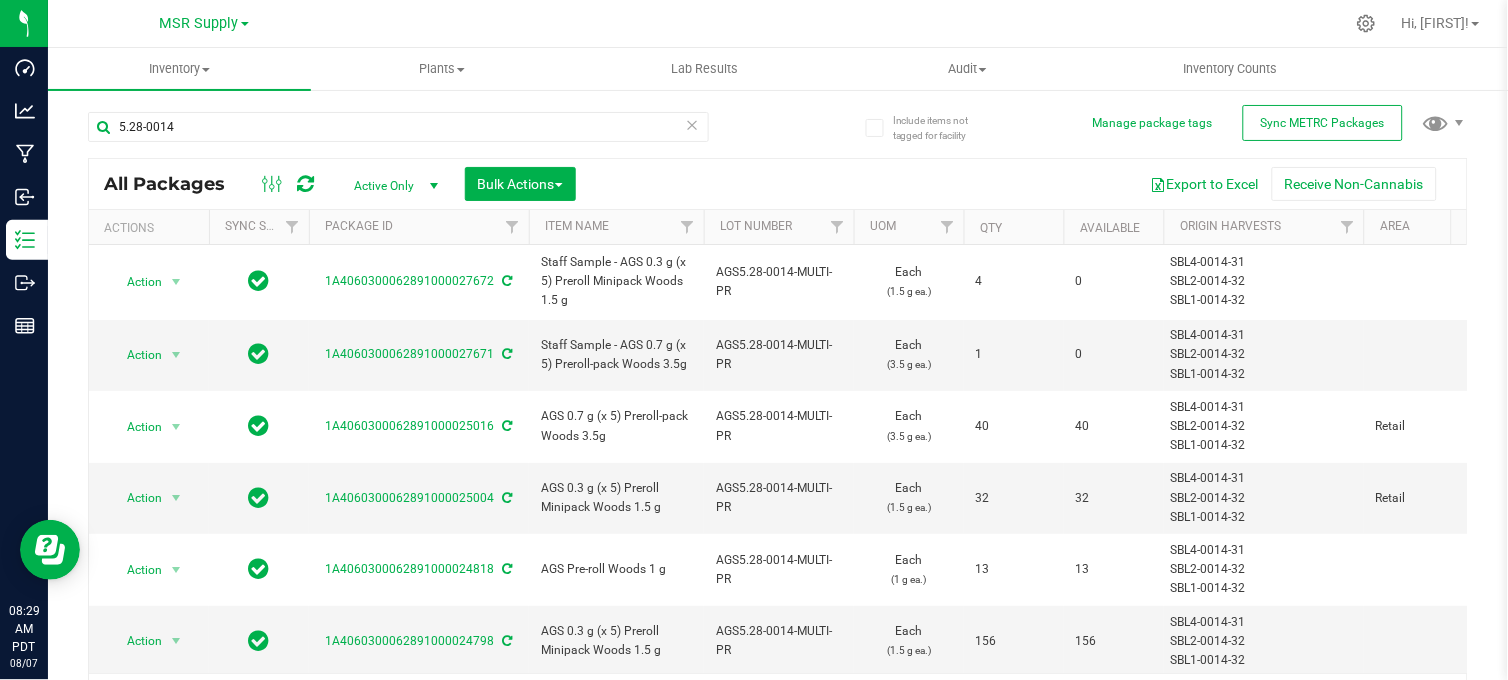 click on "[PRODUCT_CODE]" at bounding box center [433, 126] 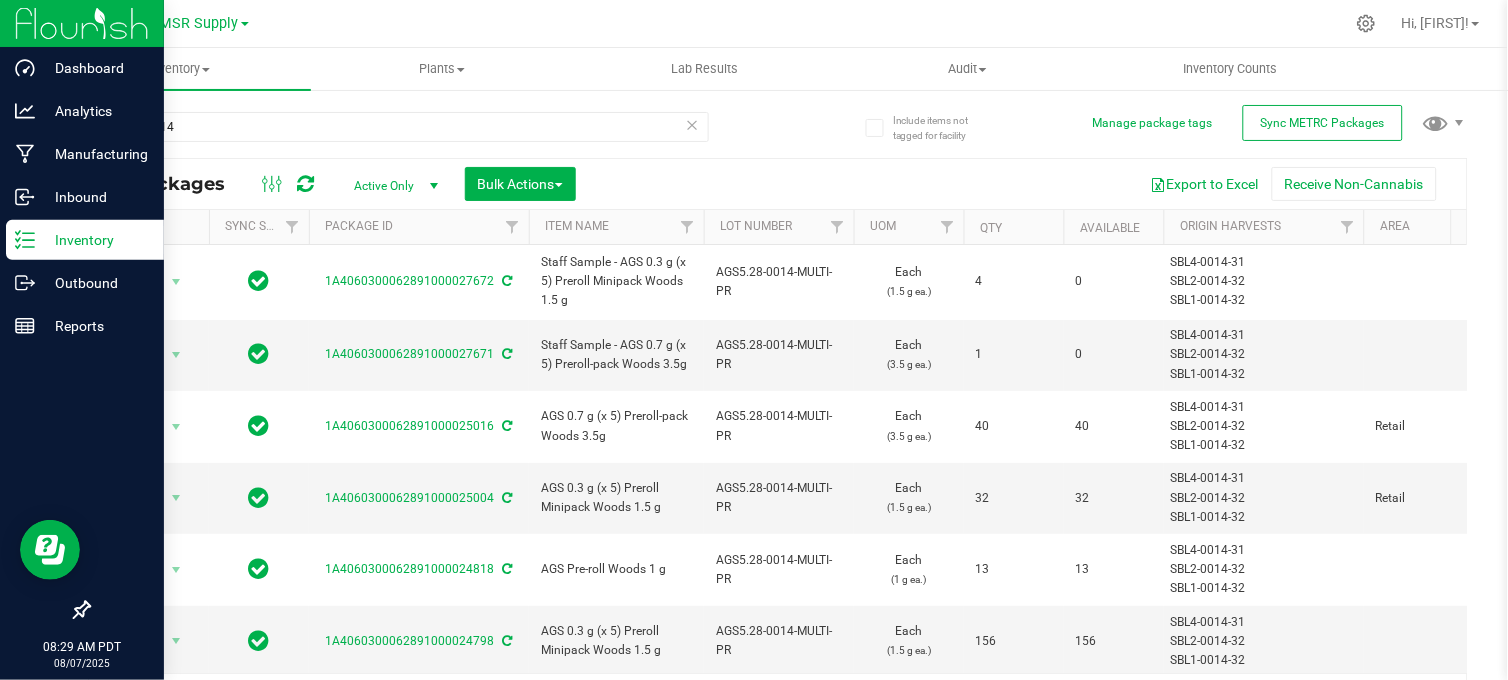 click at bounding box center (82, 23) 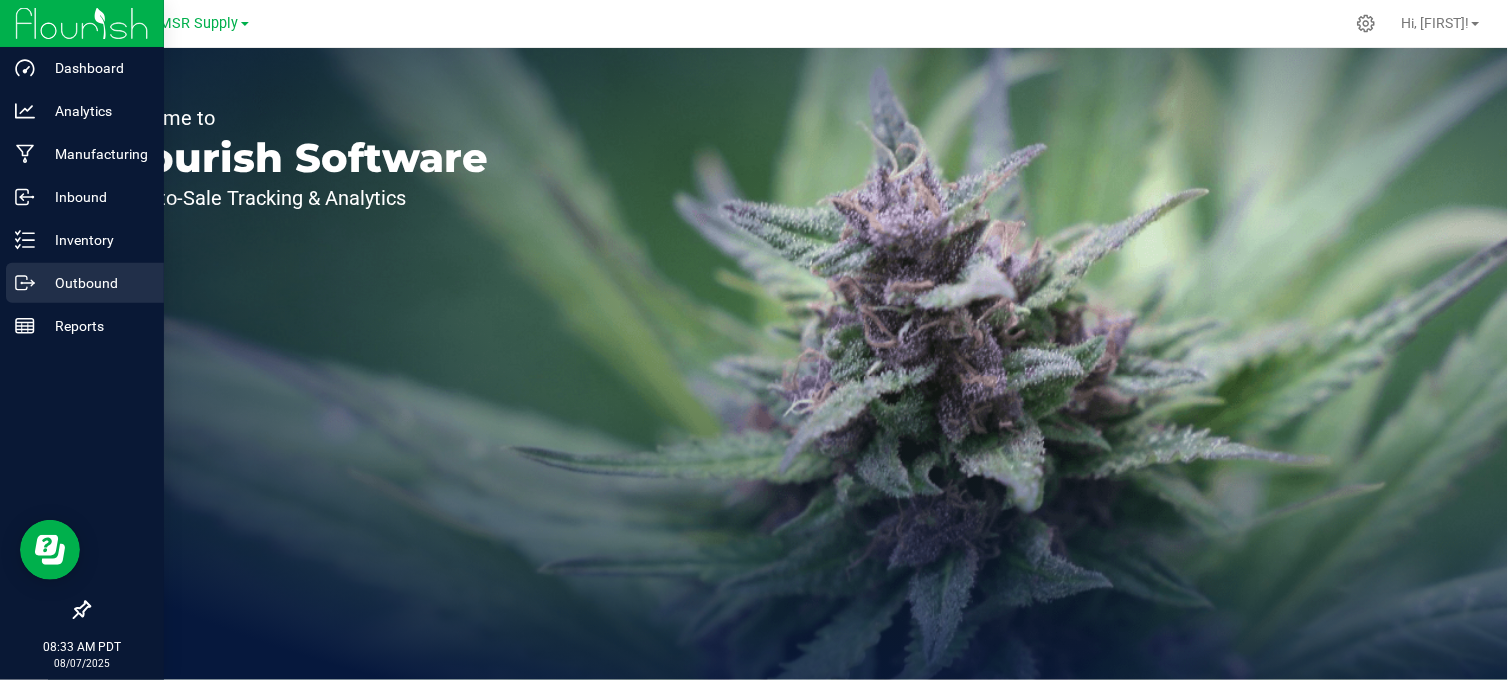 click on "Outbound" at bounding box center [95, 283] 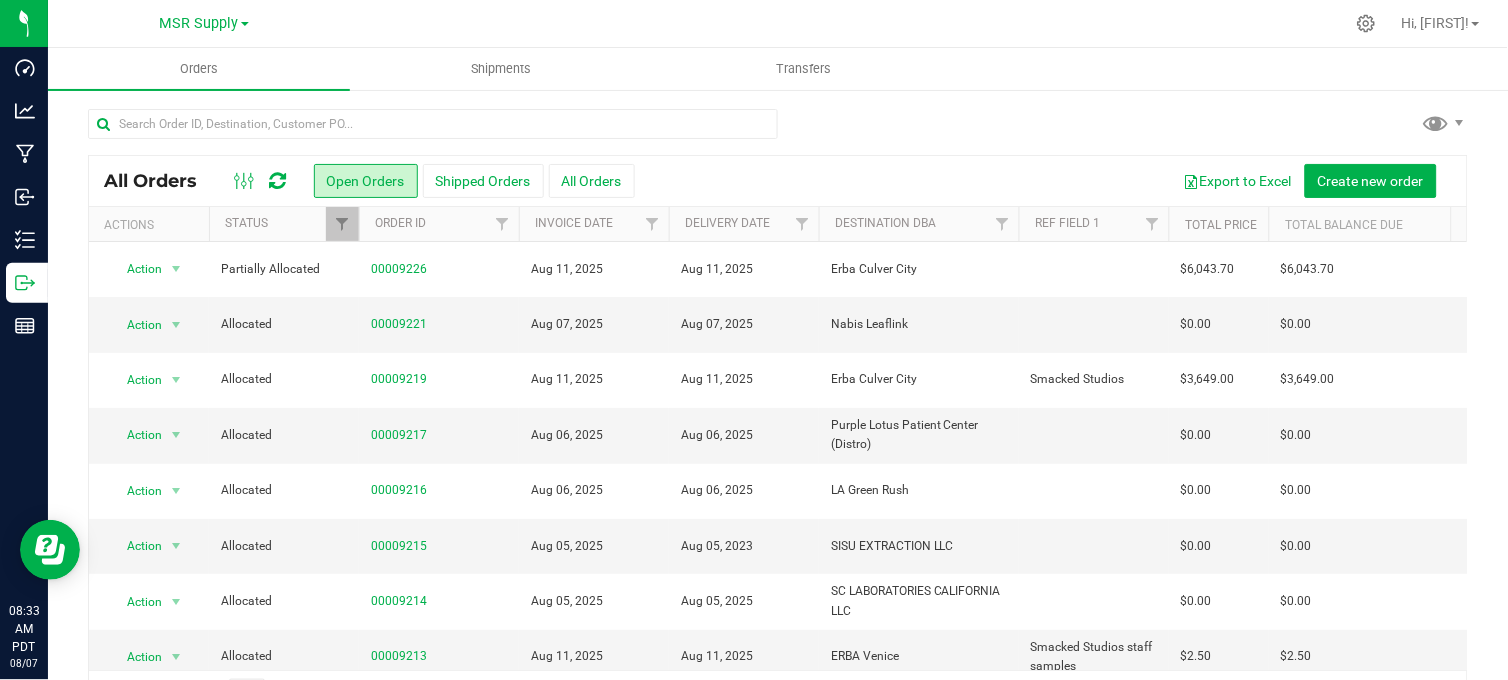 click at bounding box center (778, 132) 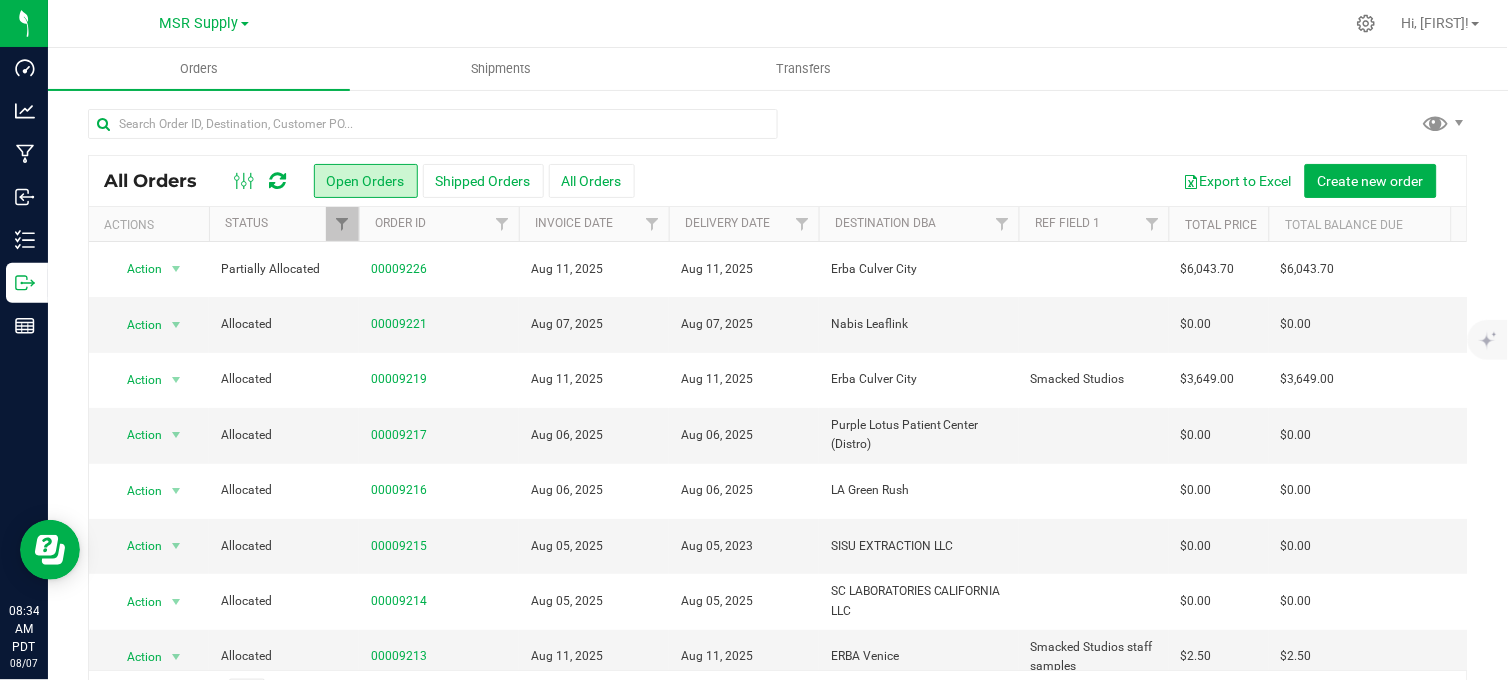 click at bounding box center [778, 132] 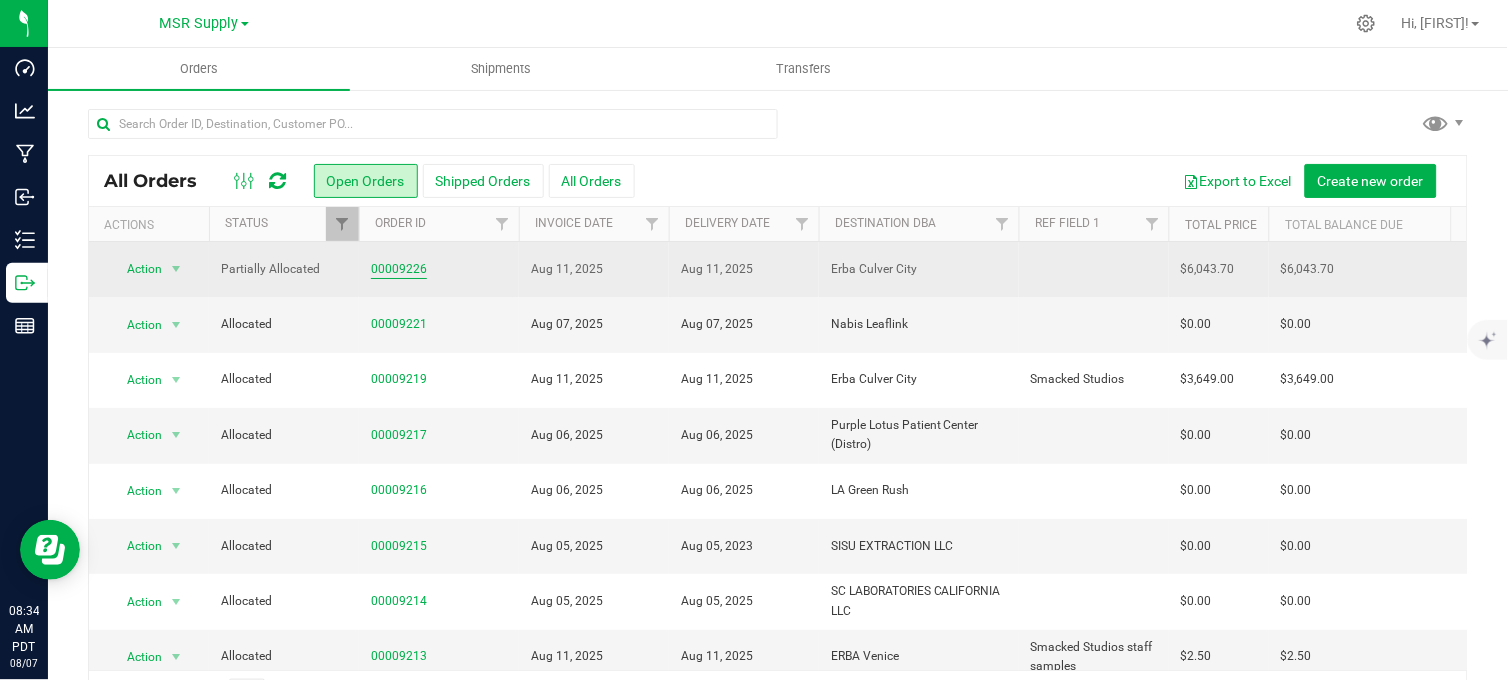 click on "00009226" at bounding box center [399, 269] 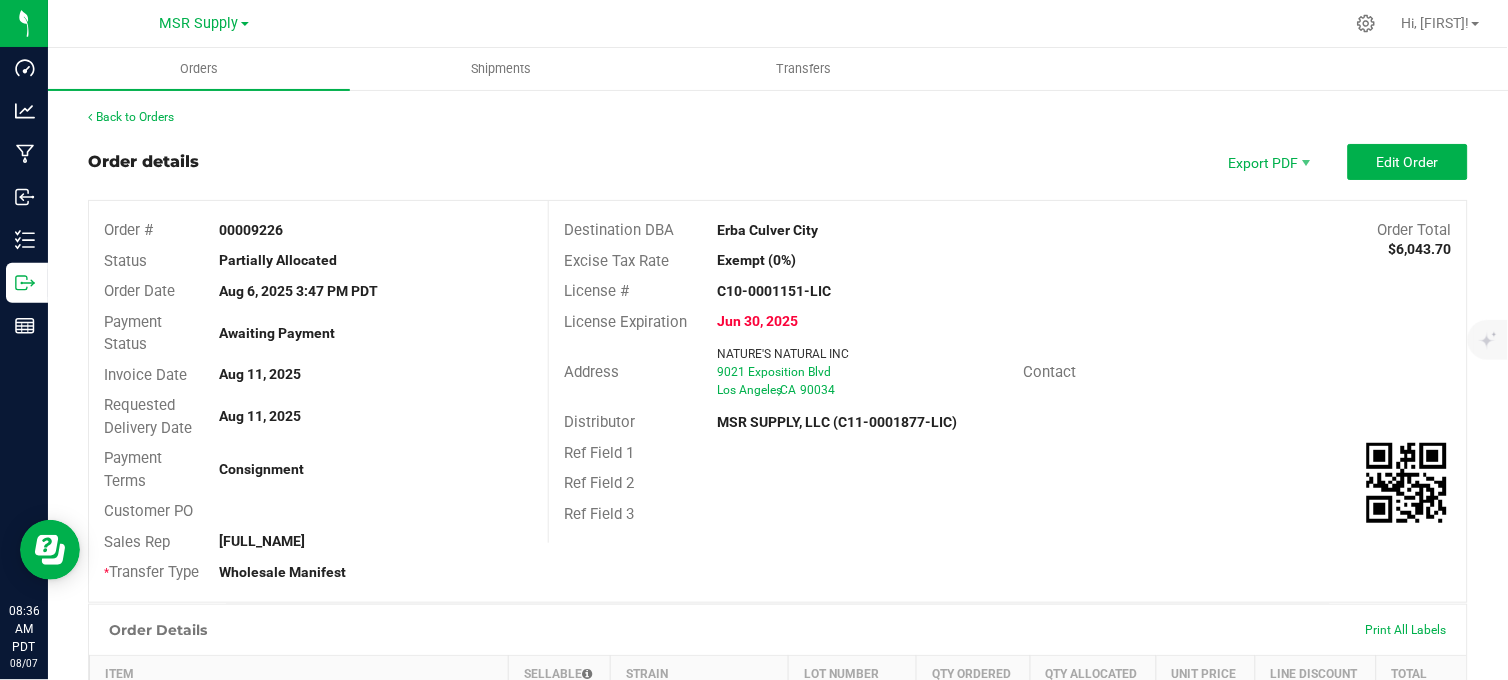 click on "Order details   Export PDF   Edit Order" at bounding box center (778, 162) 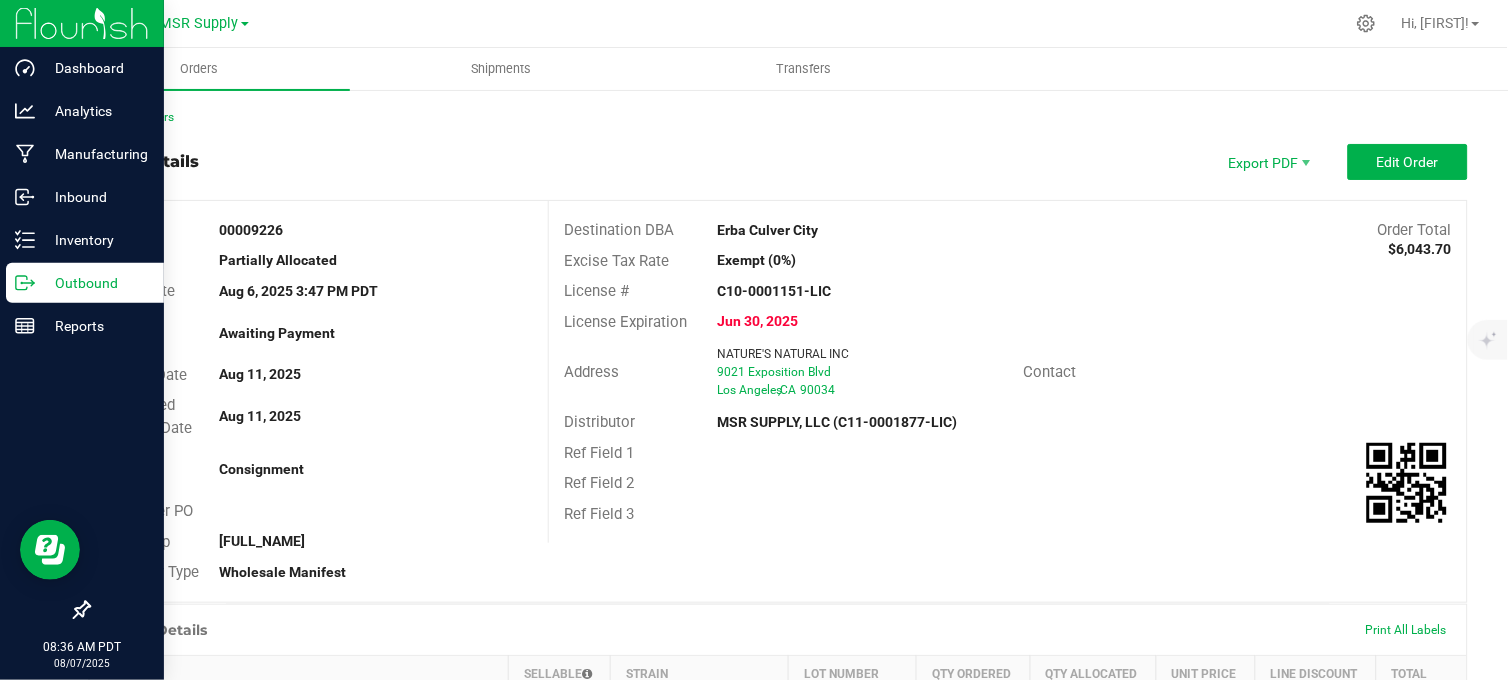 click 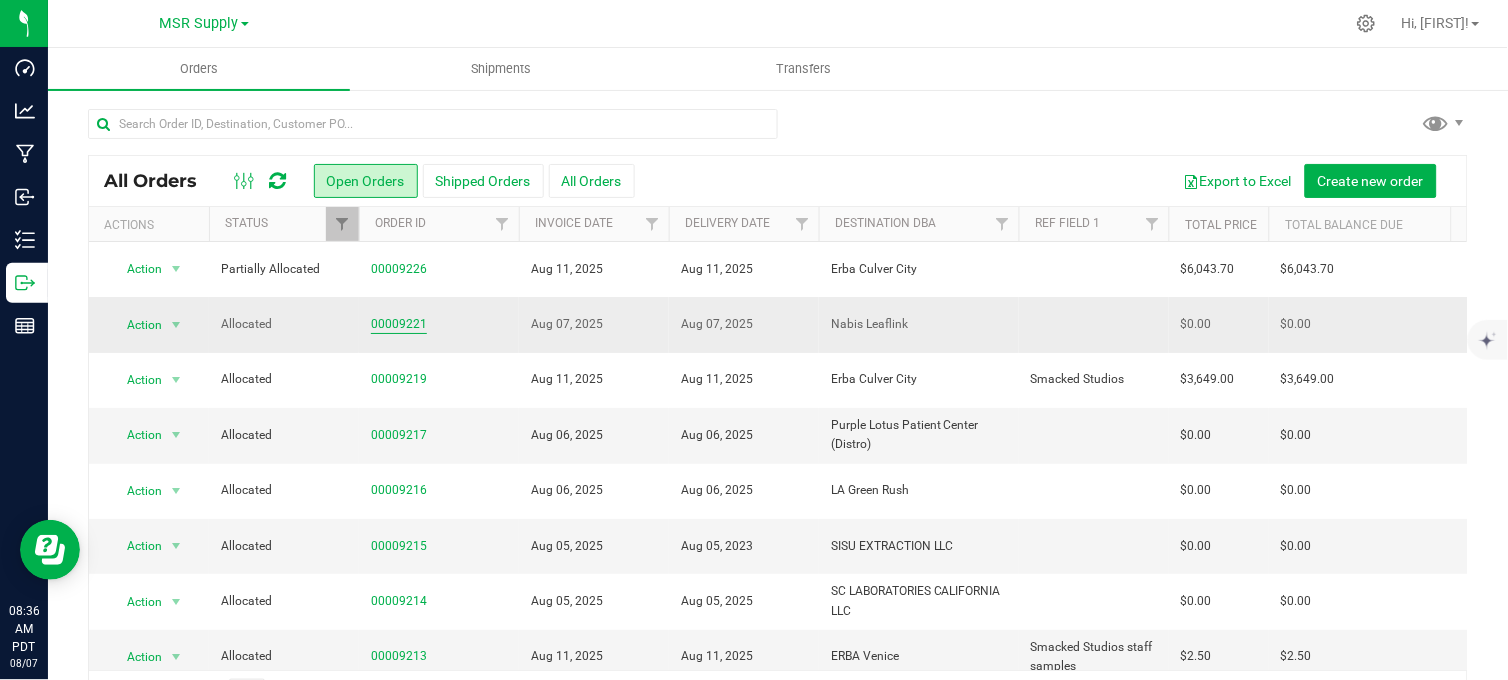 click on "00009221" at bounding box center [399, 324] 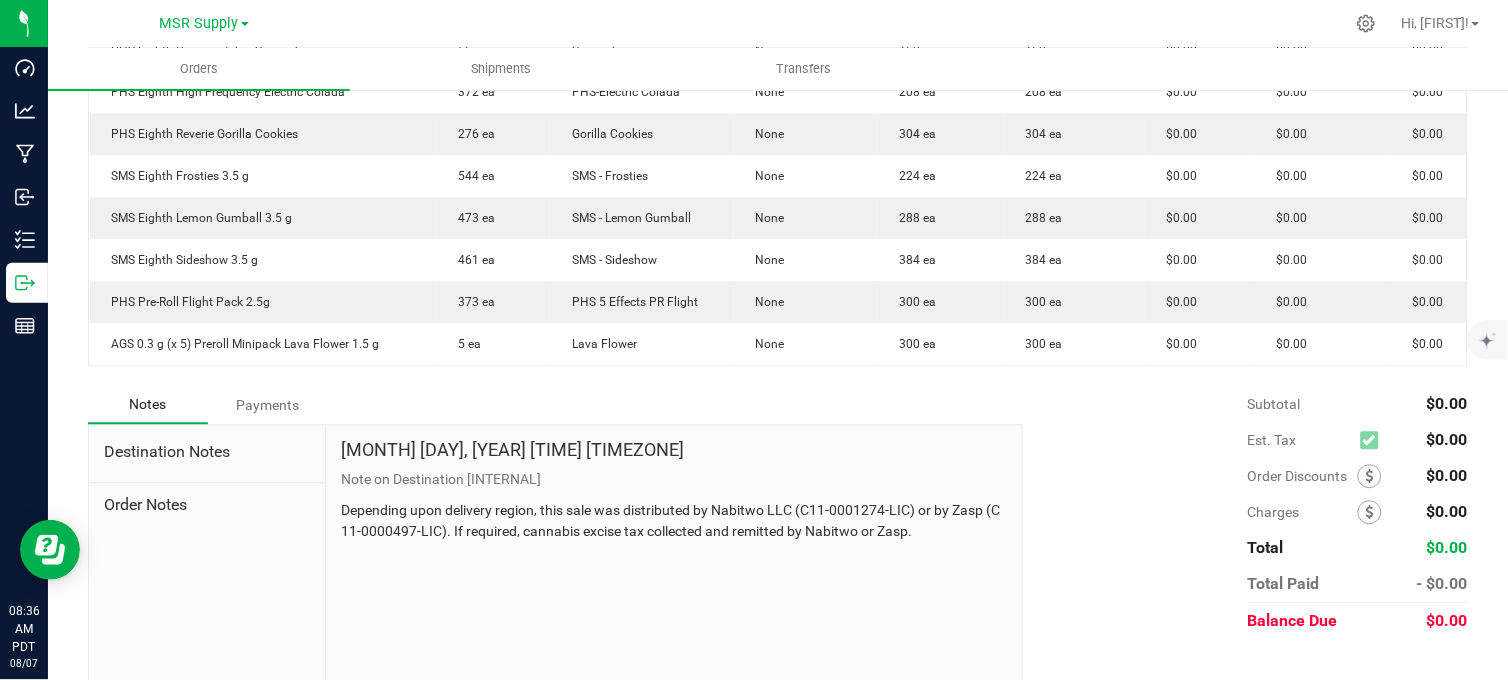 scroll, scrollTop: 888, scrollLeft: 0, axis: vertical 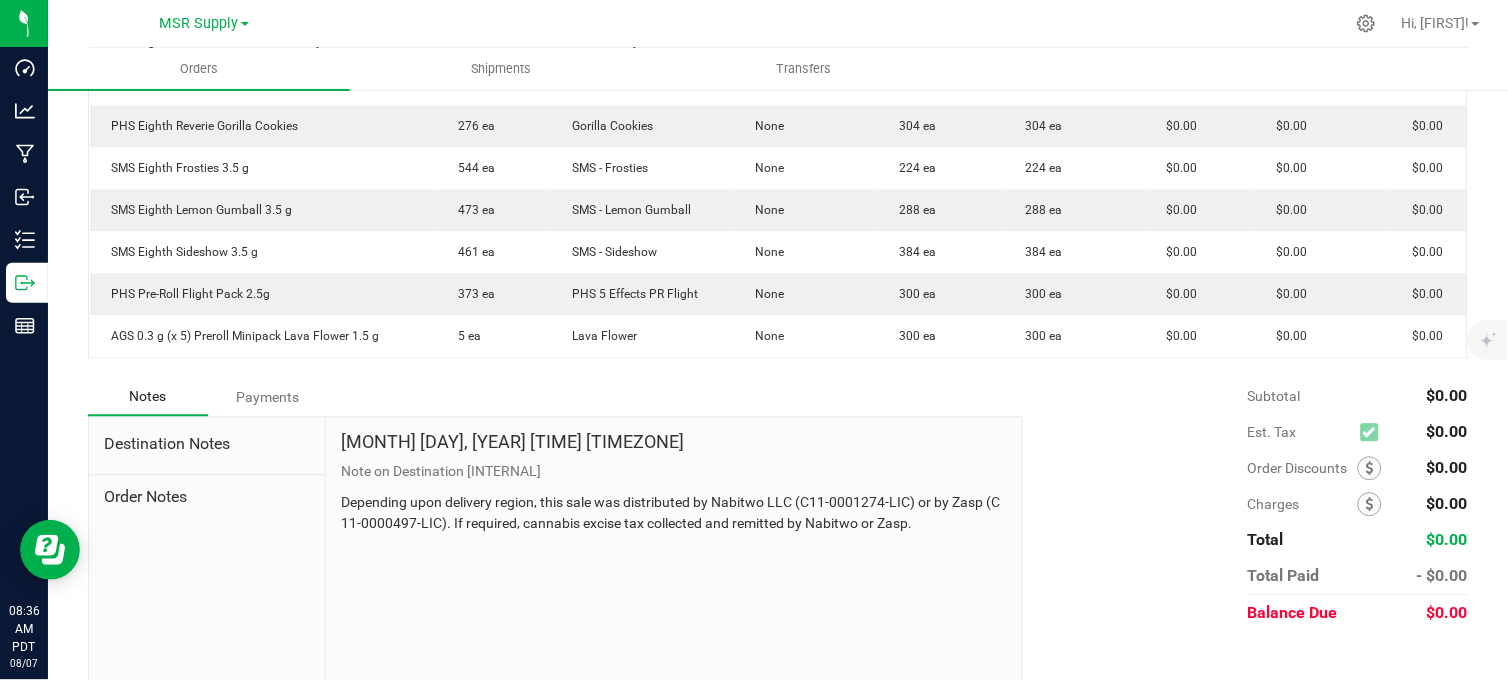 click on "Notes
Payments" at bounding box center (548, 398) 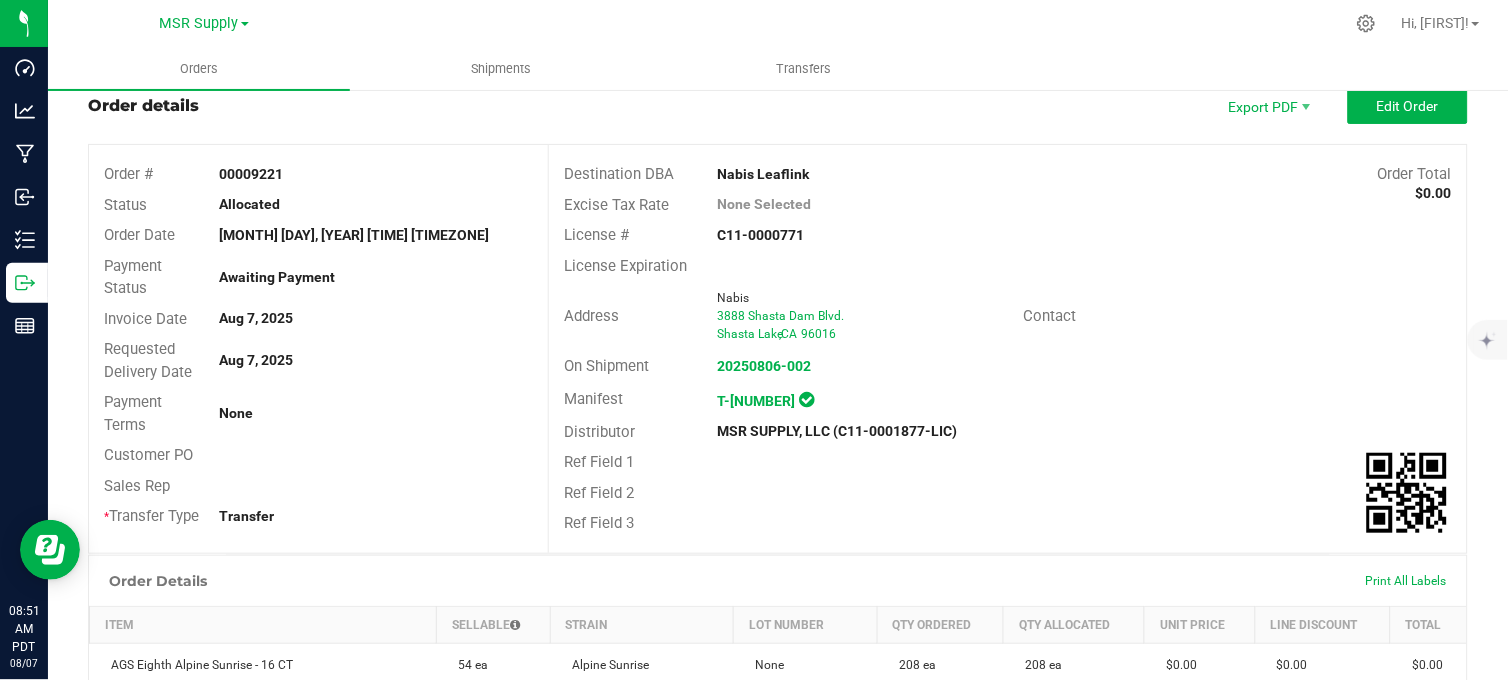 scroll, scrollTop: 0, scrollLeft: 0, axis: both 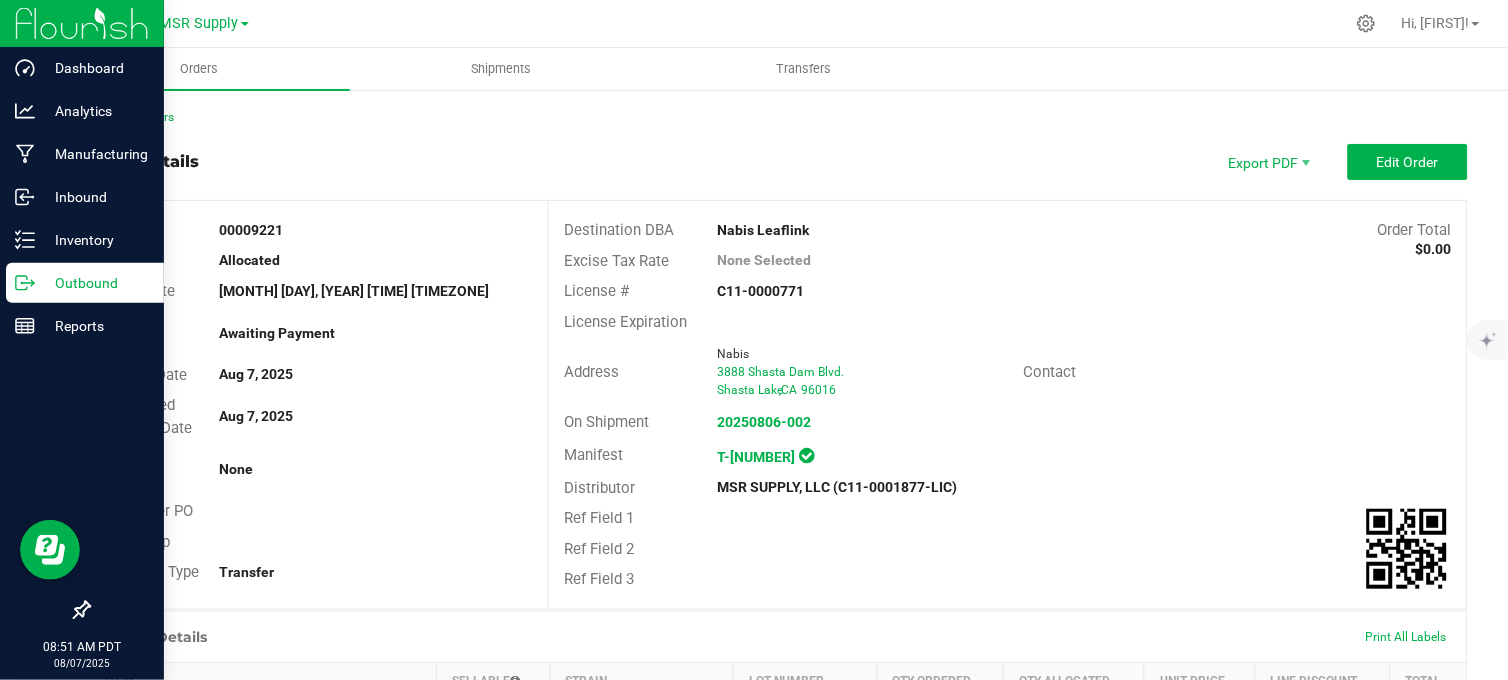 click on "Outbound" at bounding box center [95, 283] 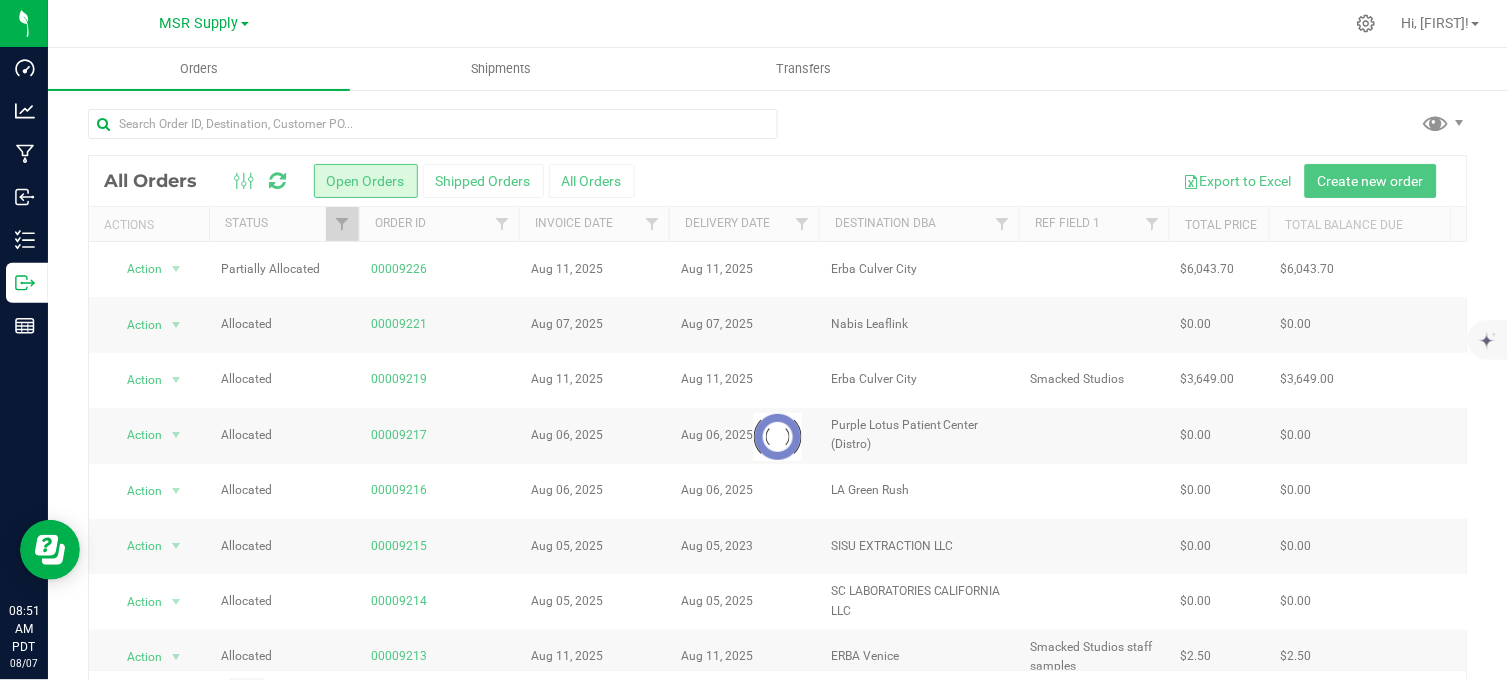 click at bounding box center (778, 132) 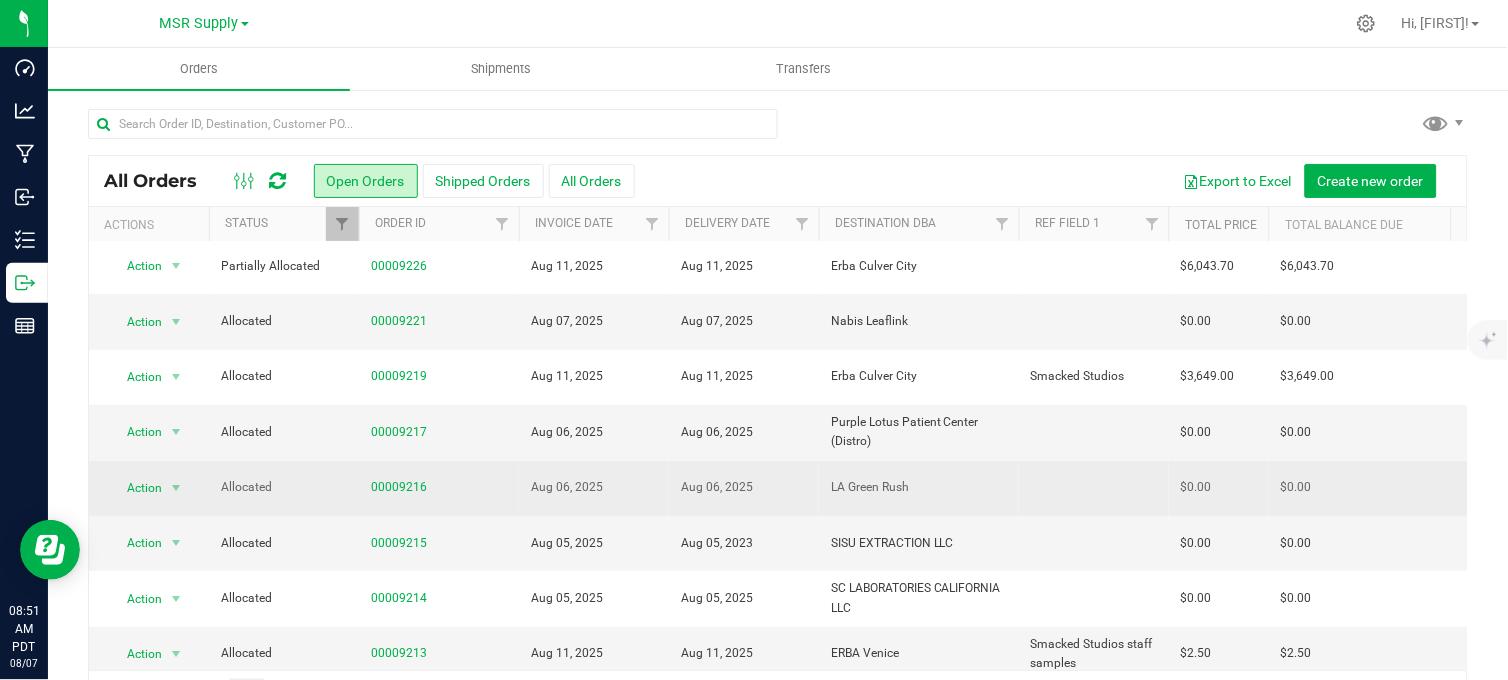 scroll, scrollTop: 0, scrollLeft: 0, axis: both 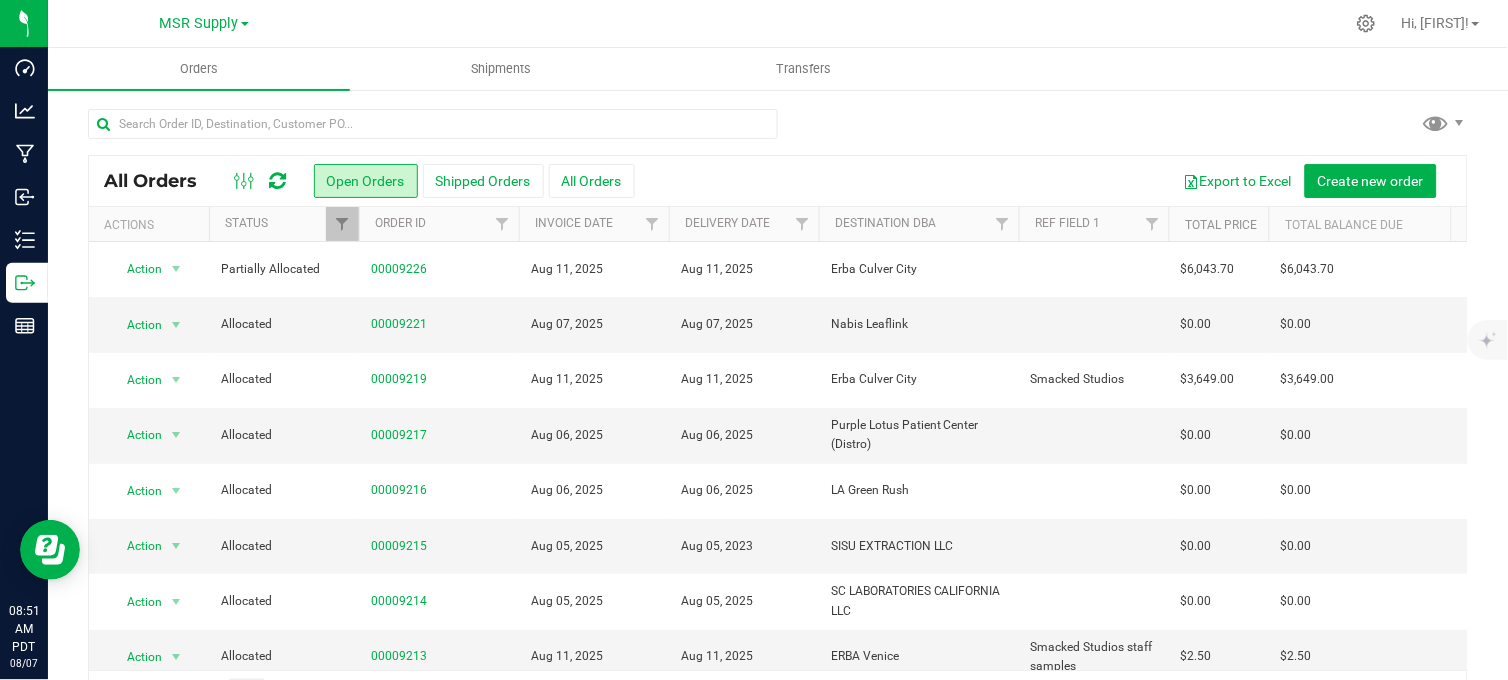 drag, startPoint x: 851, startPoint y: 121, endPoint x: 861, endPoint y: 130, distance: 13.453624 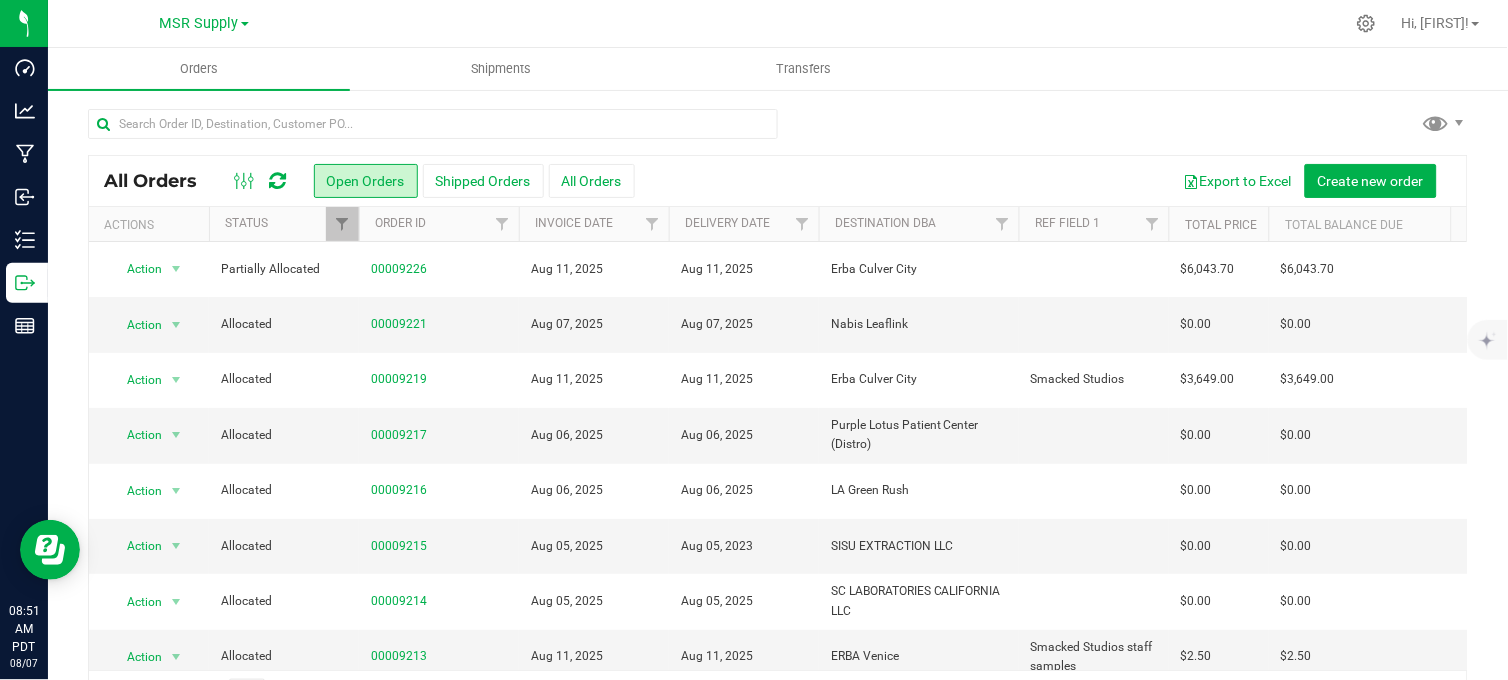 click at bounding box center (778, 132) 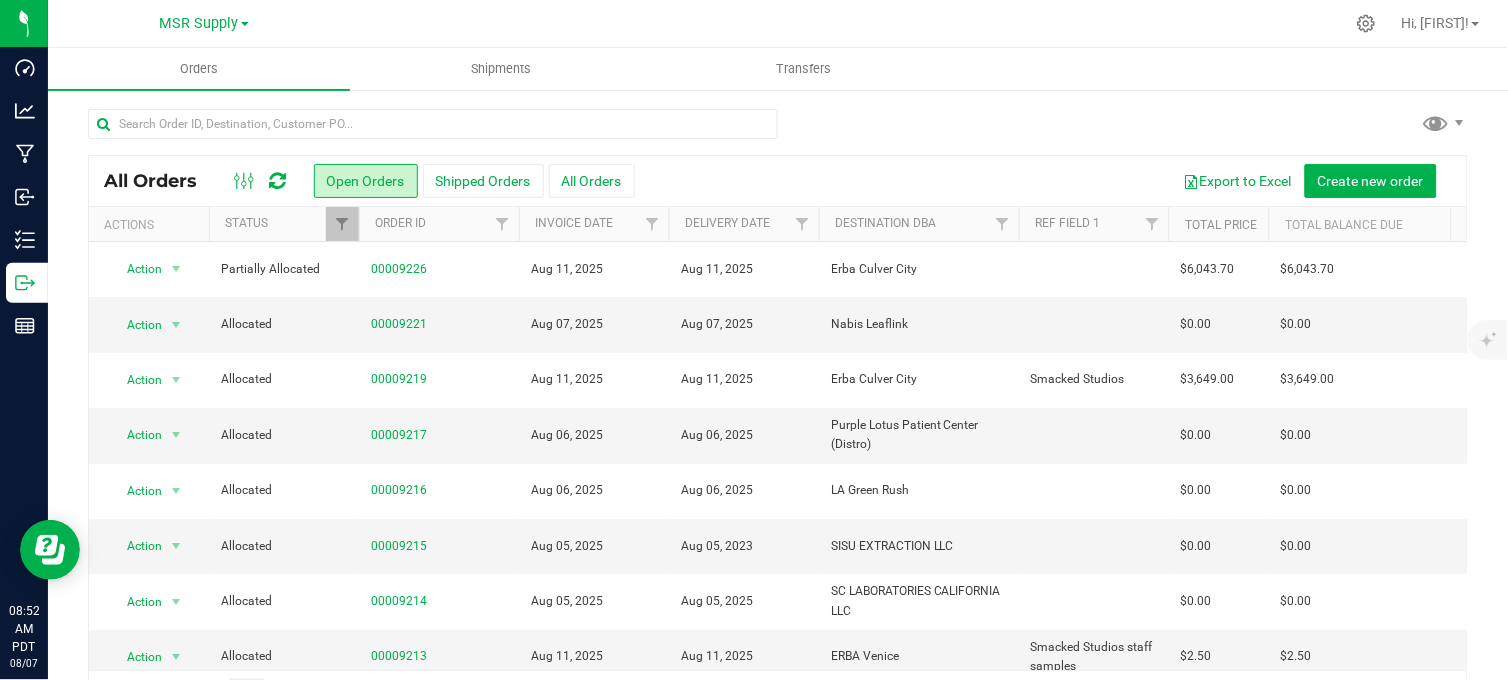 click at bounding box center (851, 23) 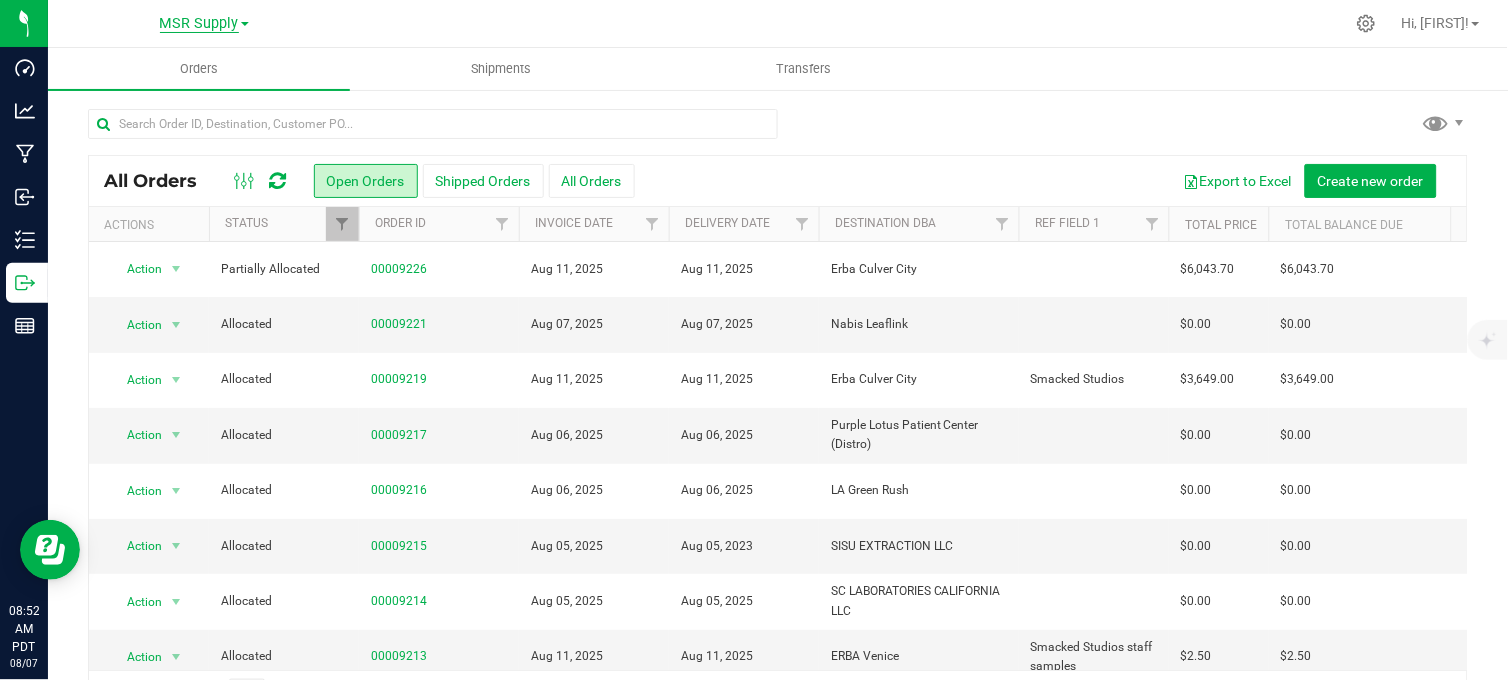 click on "MSR Supply" at bounding box center (199, 24) 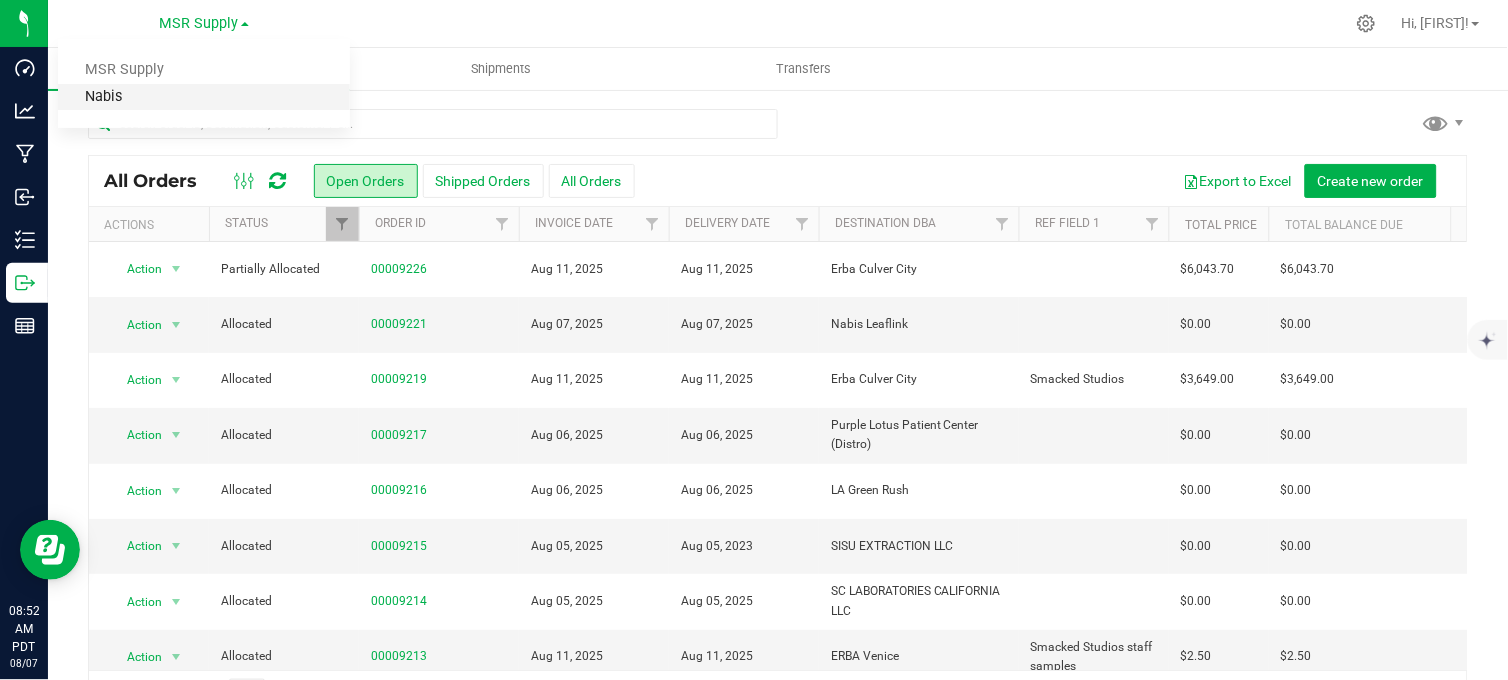 click on "Nabis" at bounding box center [204, 97] 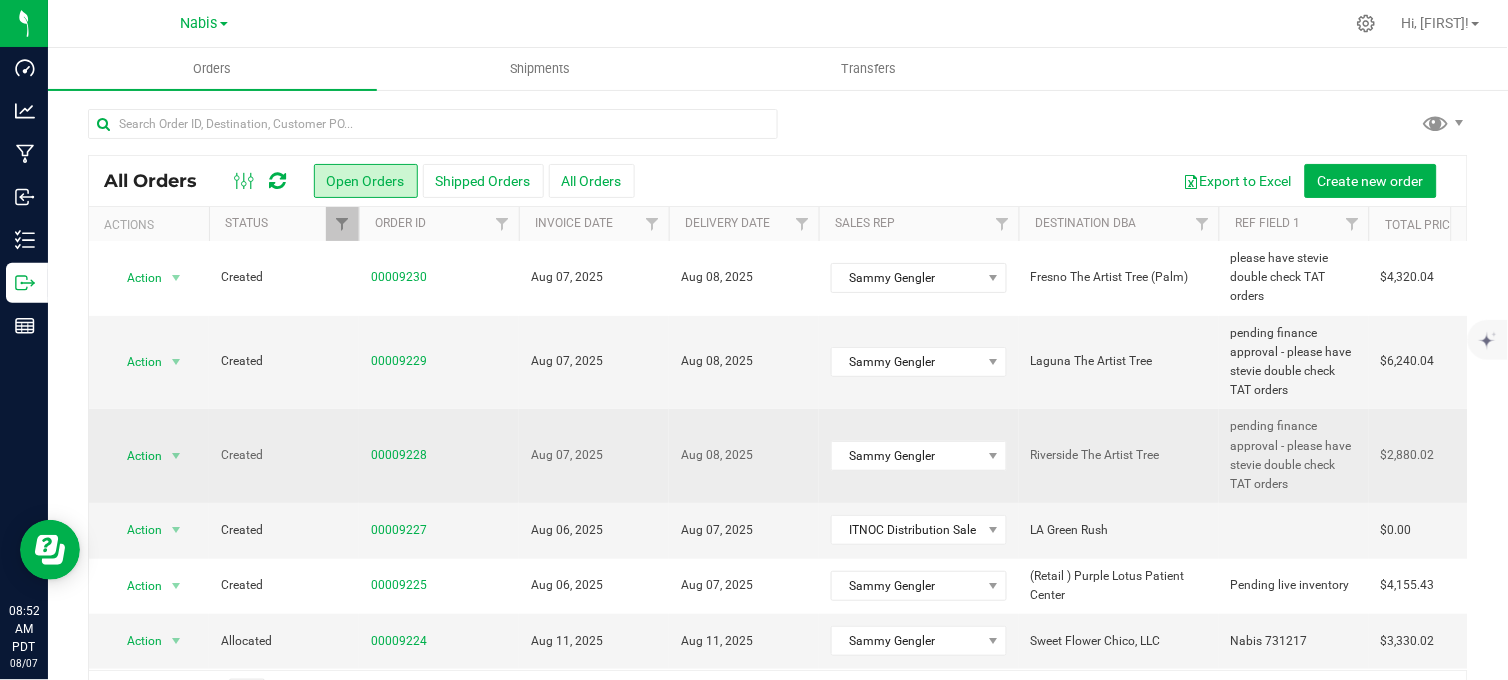 scroll, scrollTop: 333, scrollLeft: 0, axis: vertical 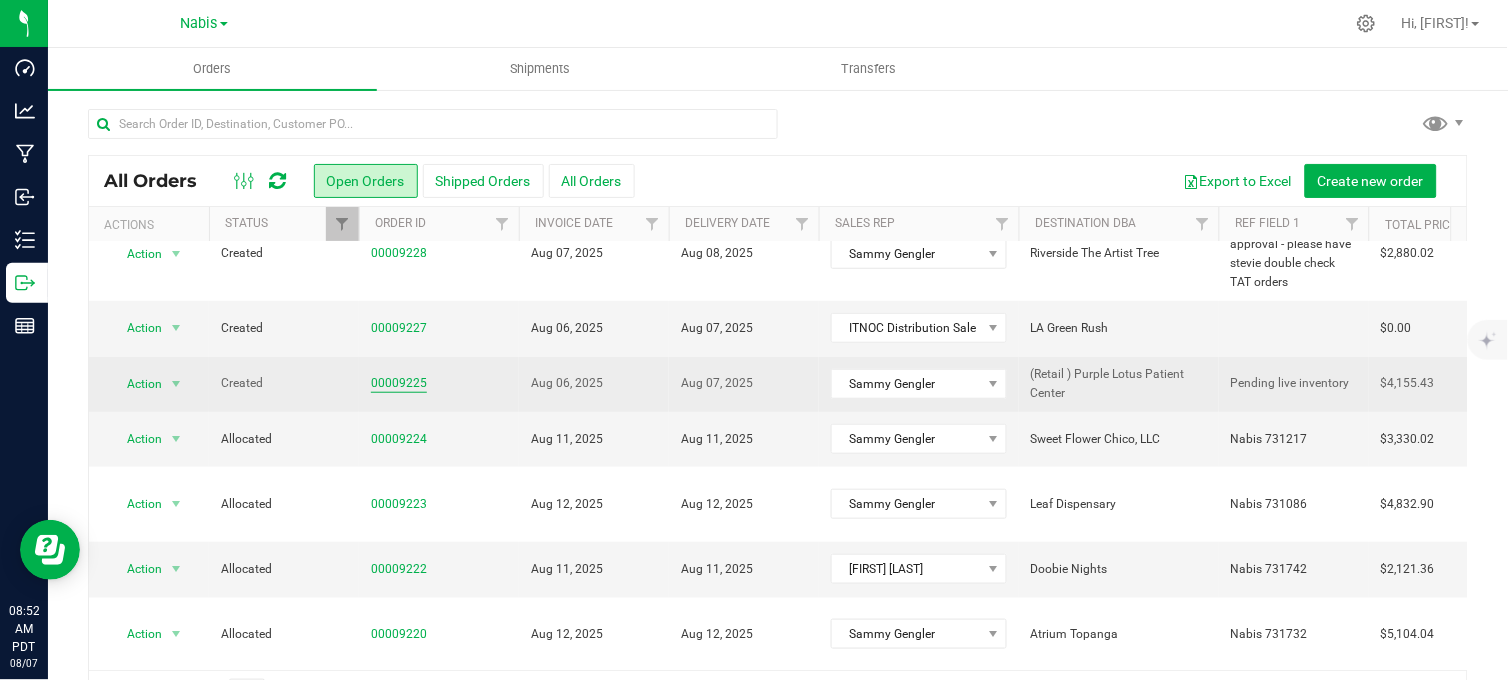 click on "00009225" at bounding box center [399, 383] 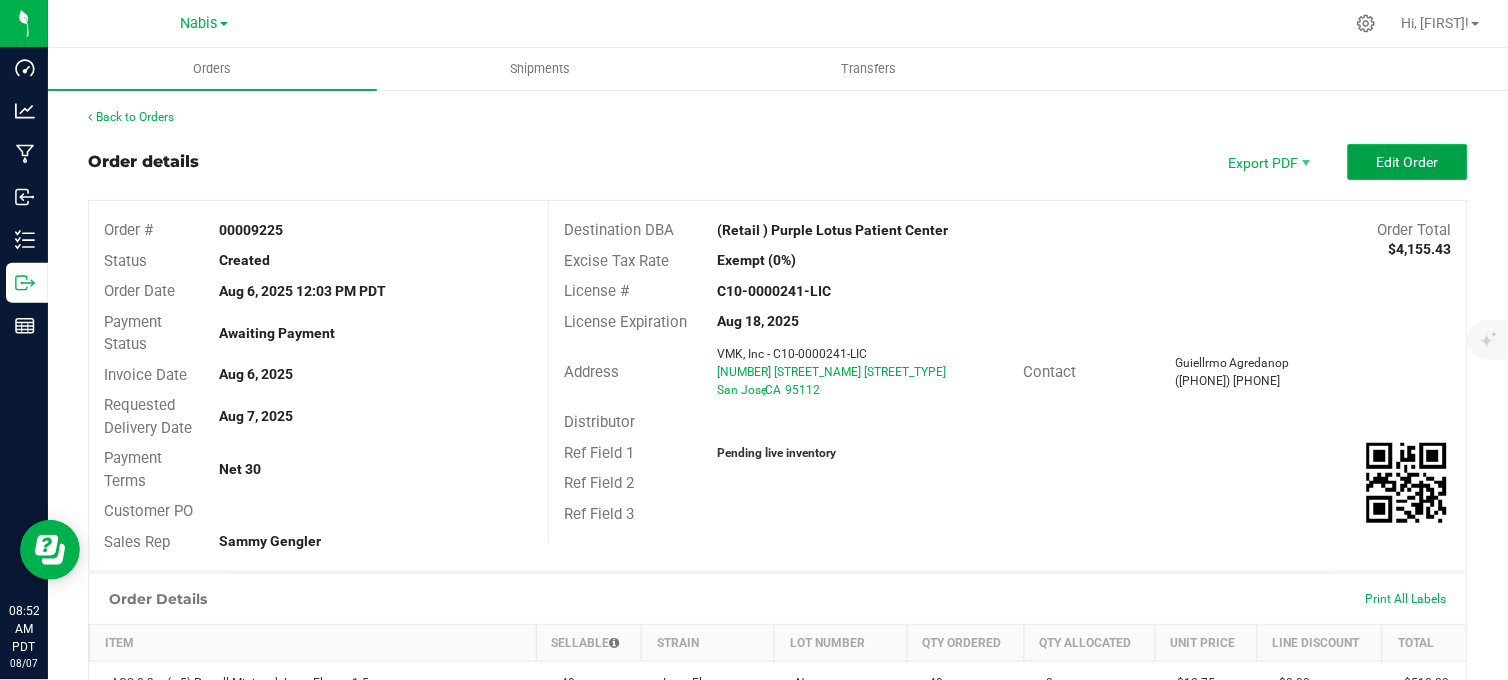 click on "Edit Order" at bounding box center (1408, 162) 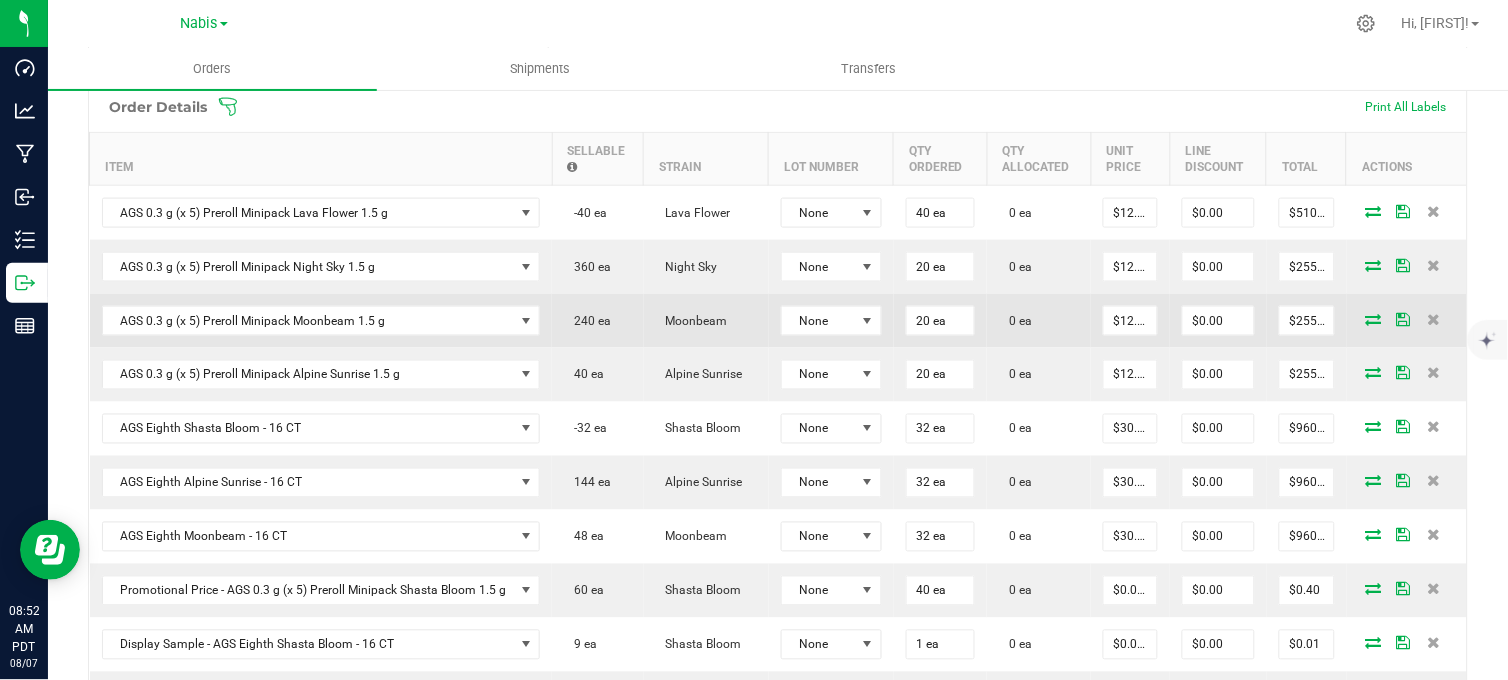 scroll, scrollTop: 555, scrollLeft: 0, axis: vertical 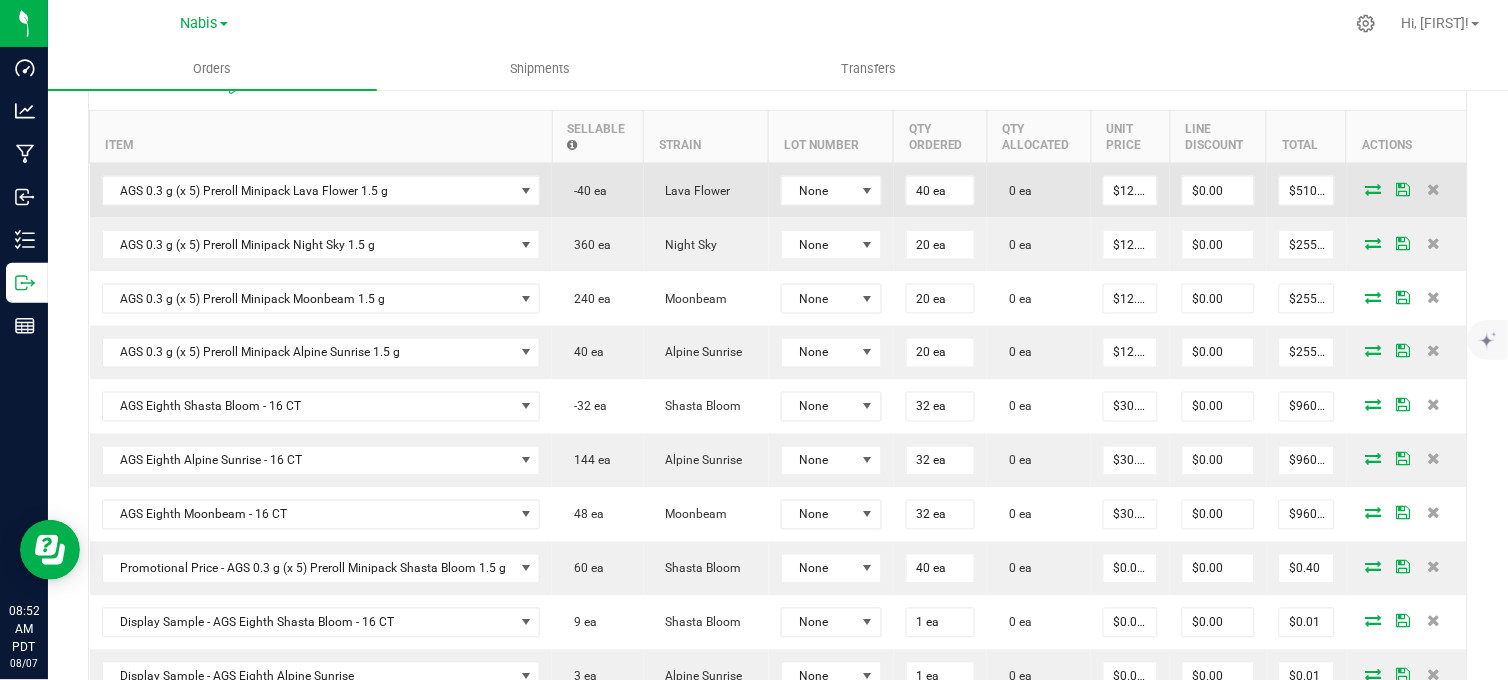 click at bounding box center (1374, 189) 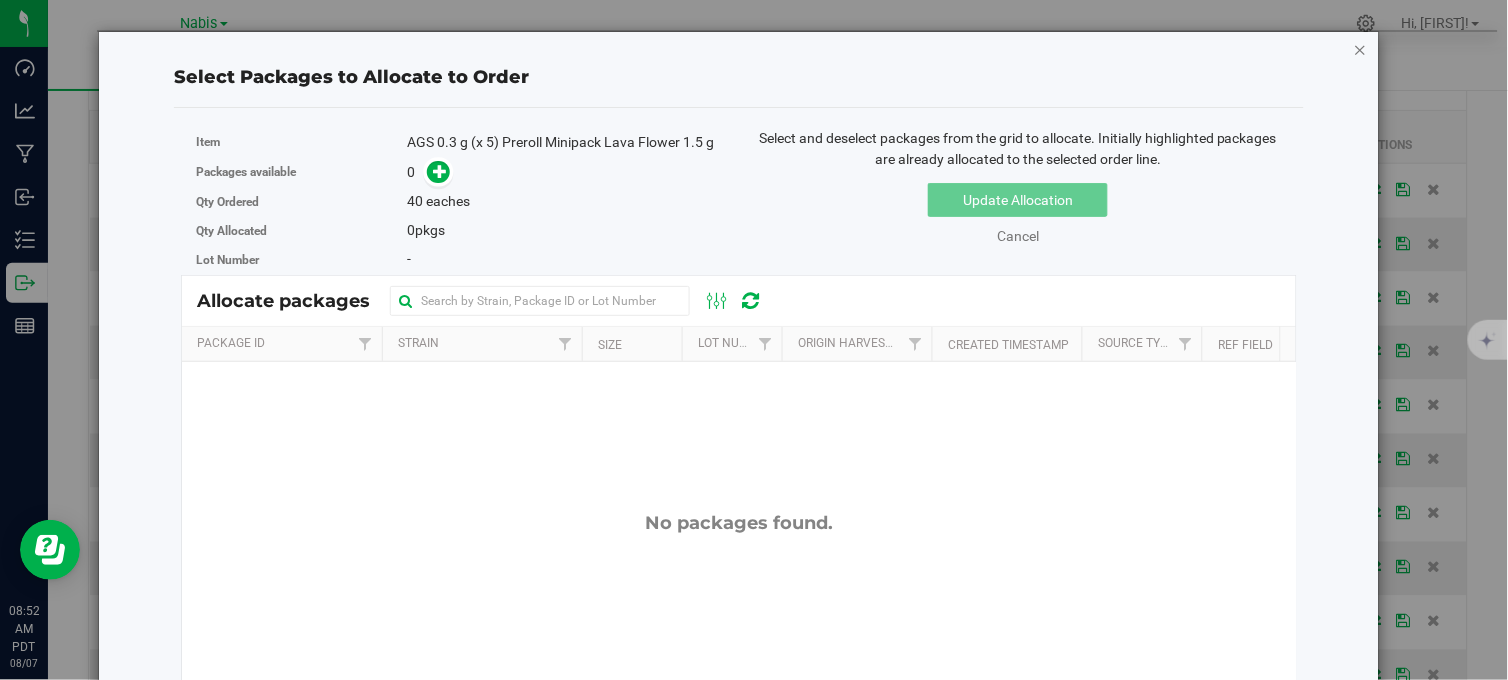 click at bounding box center (1361, 49) 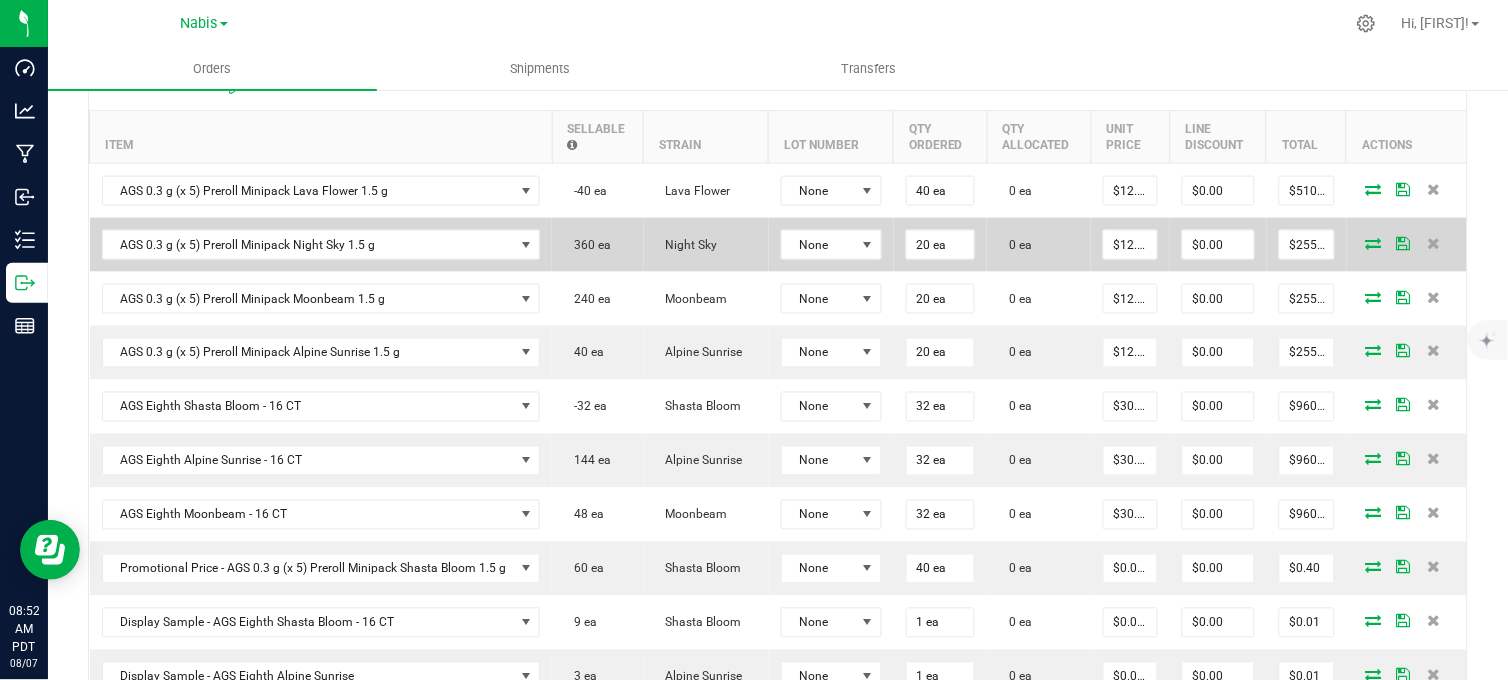 click at bounding box center (1374, 243) 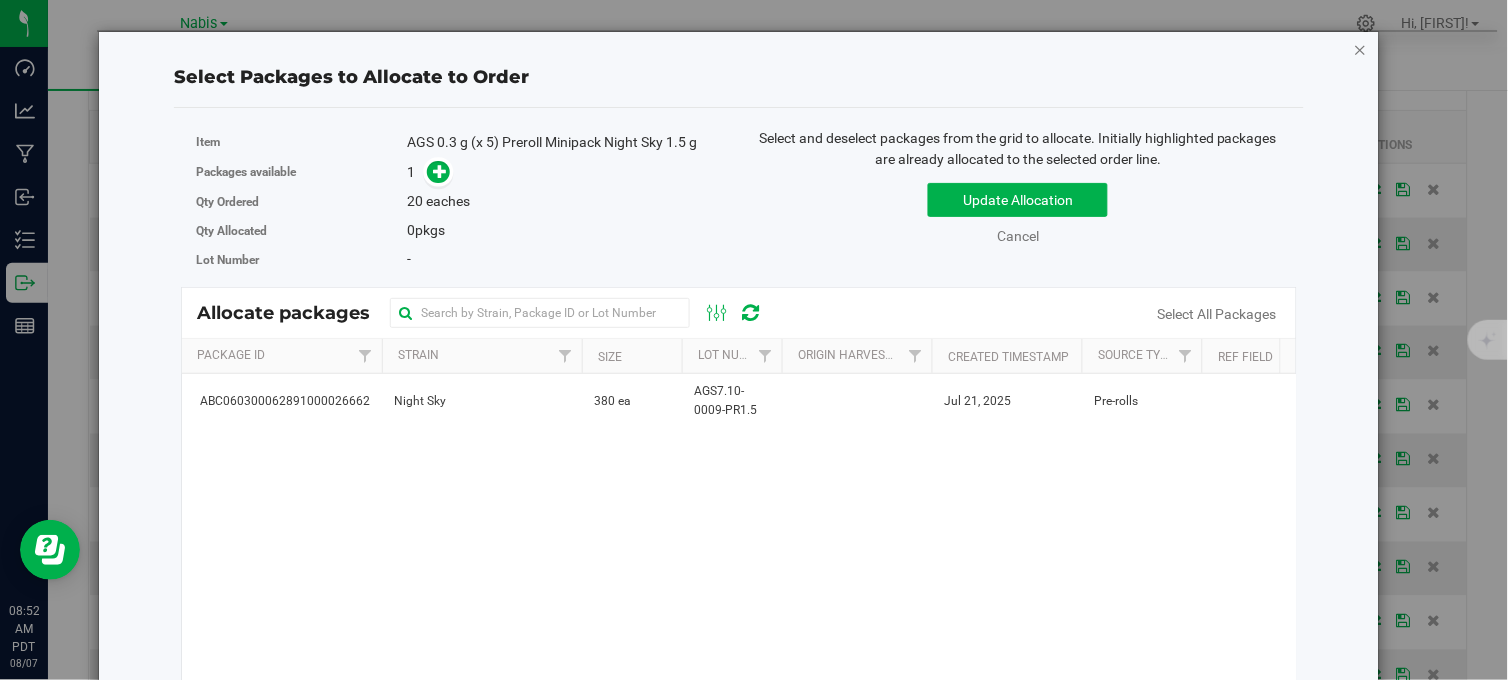 click at bounding box center (1361, 49) 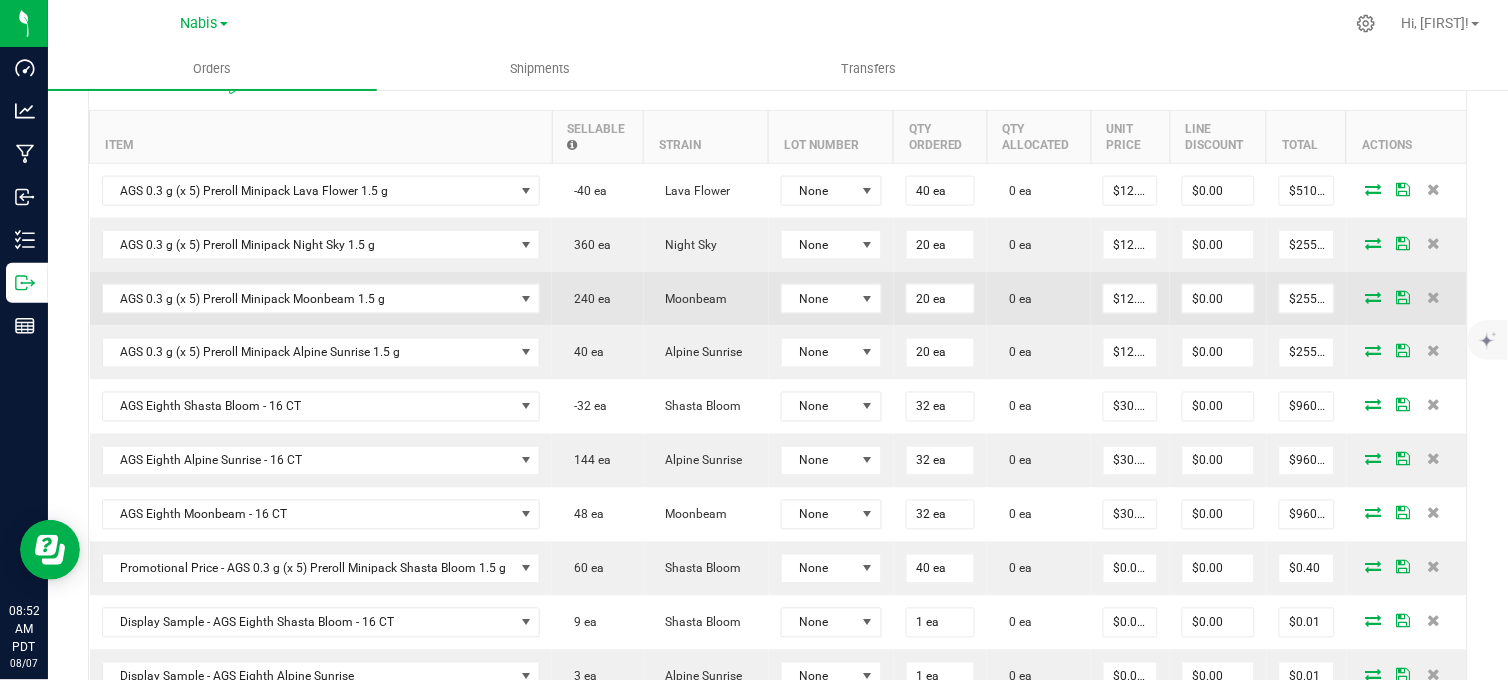 click at bounding box center (1374, 297) 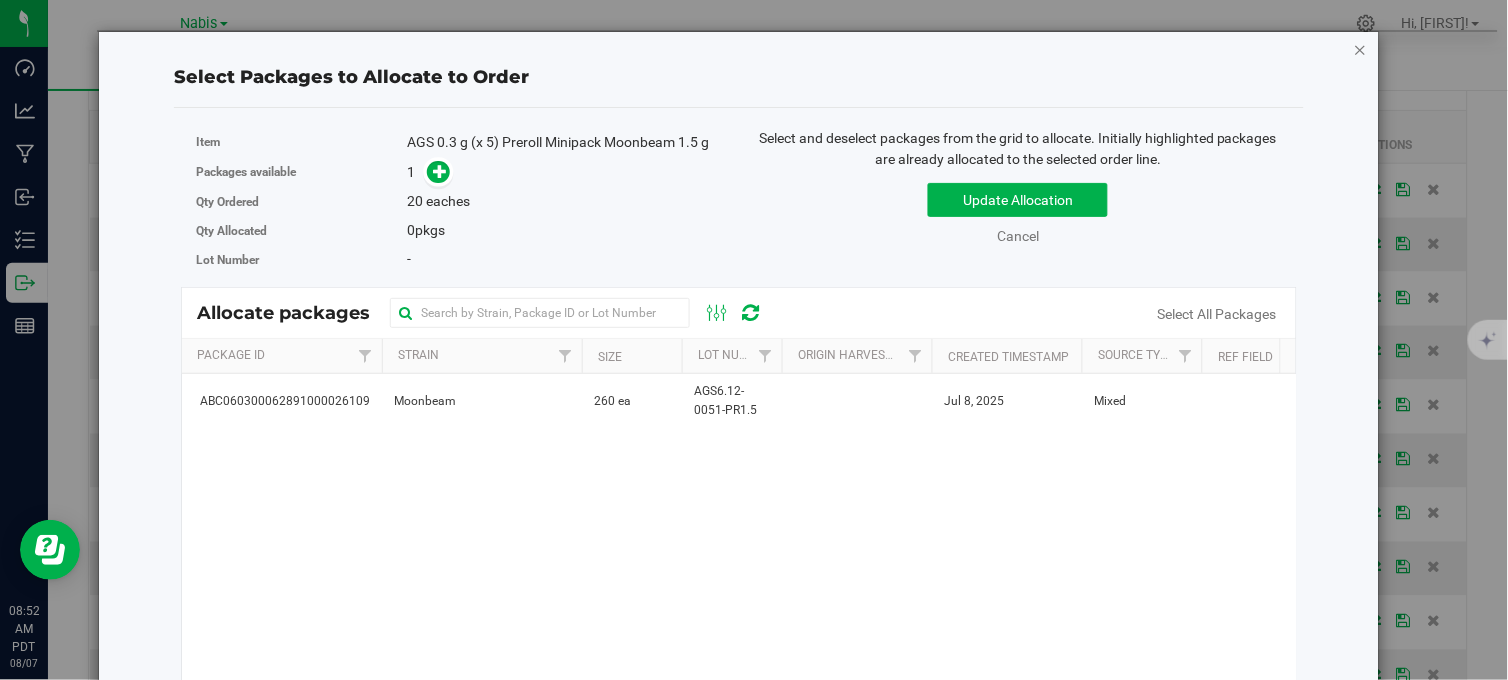 click at bounding box center [1361, 49] 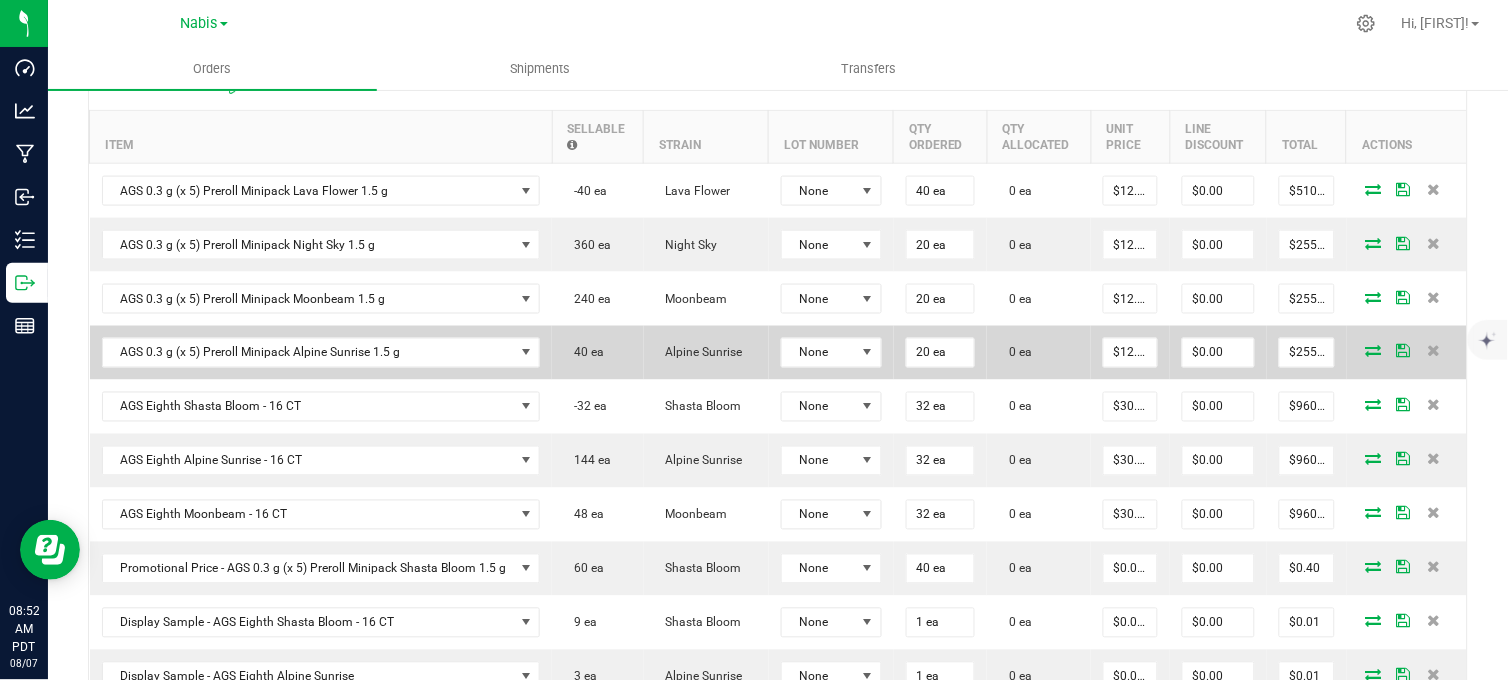 click at bounding box center (1374, 351) 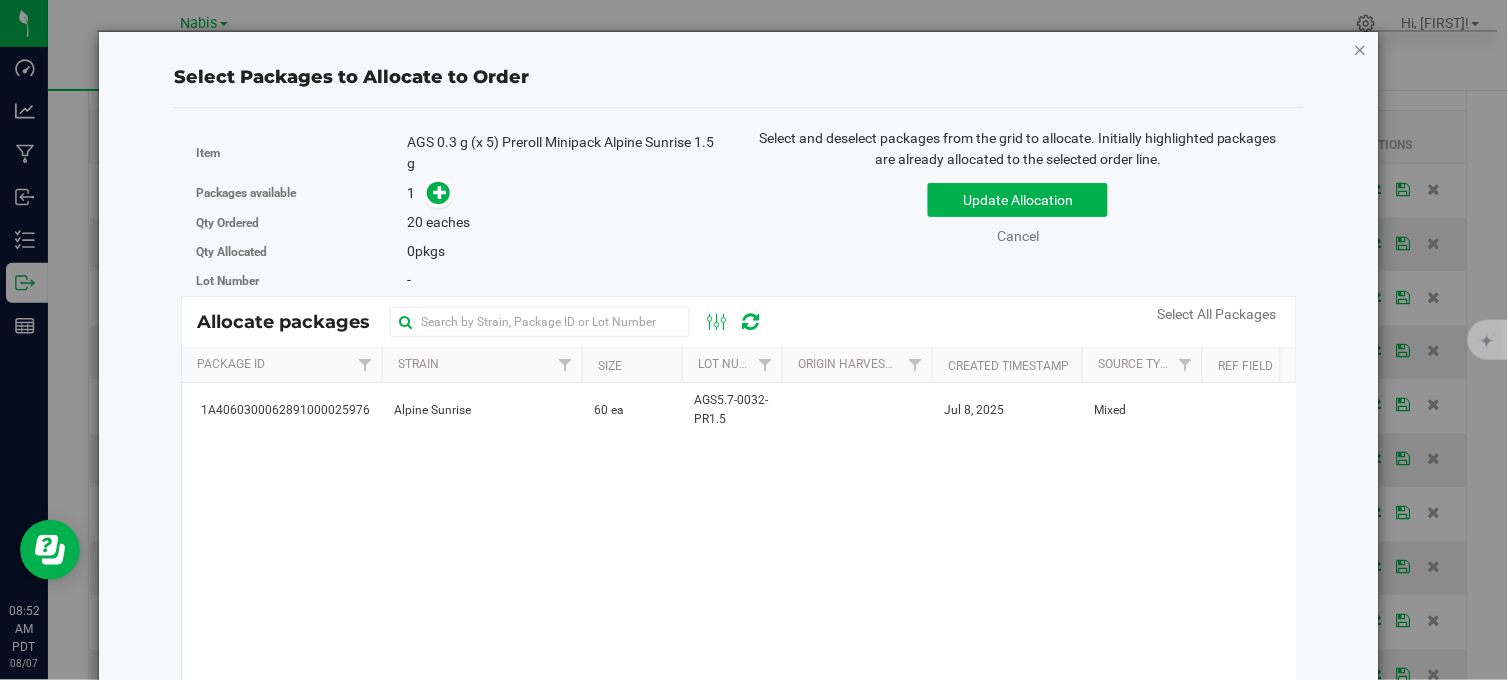 drag, startPoint x: 1356, startPoint y: 45, endPoint x: 1347, endPoint y: 52, distance: 11.401754 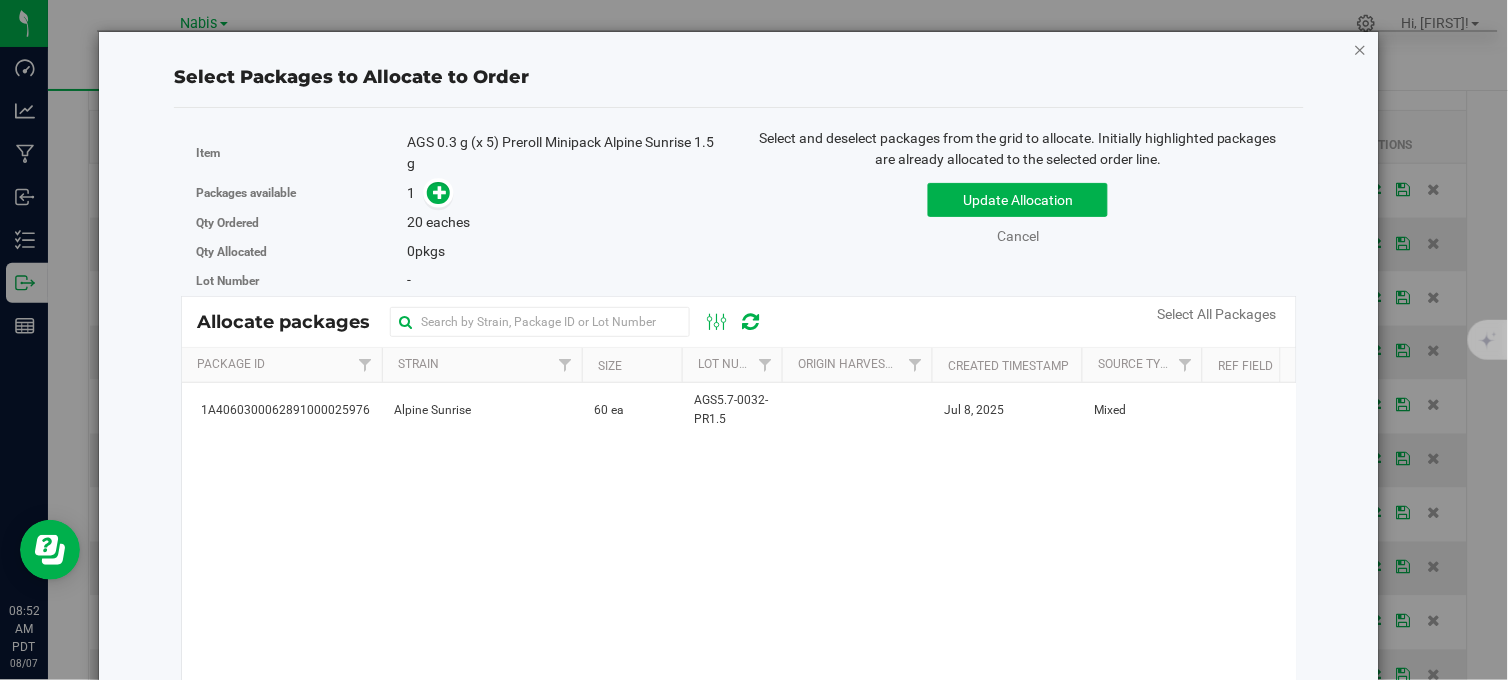 click on "Select Packages to Allocate to Order
Item
AGS 0.3 g (x 5) Preroll Minipack Alpine Sunrise 1.5 g
Packages available
1
Qty Ordered
20
0" at bounding box center [739, 472] 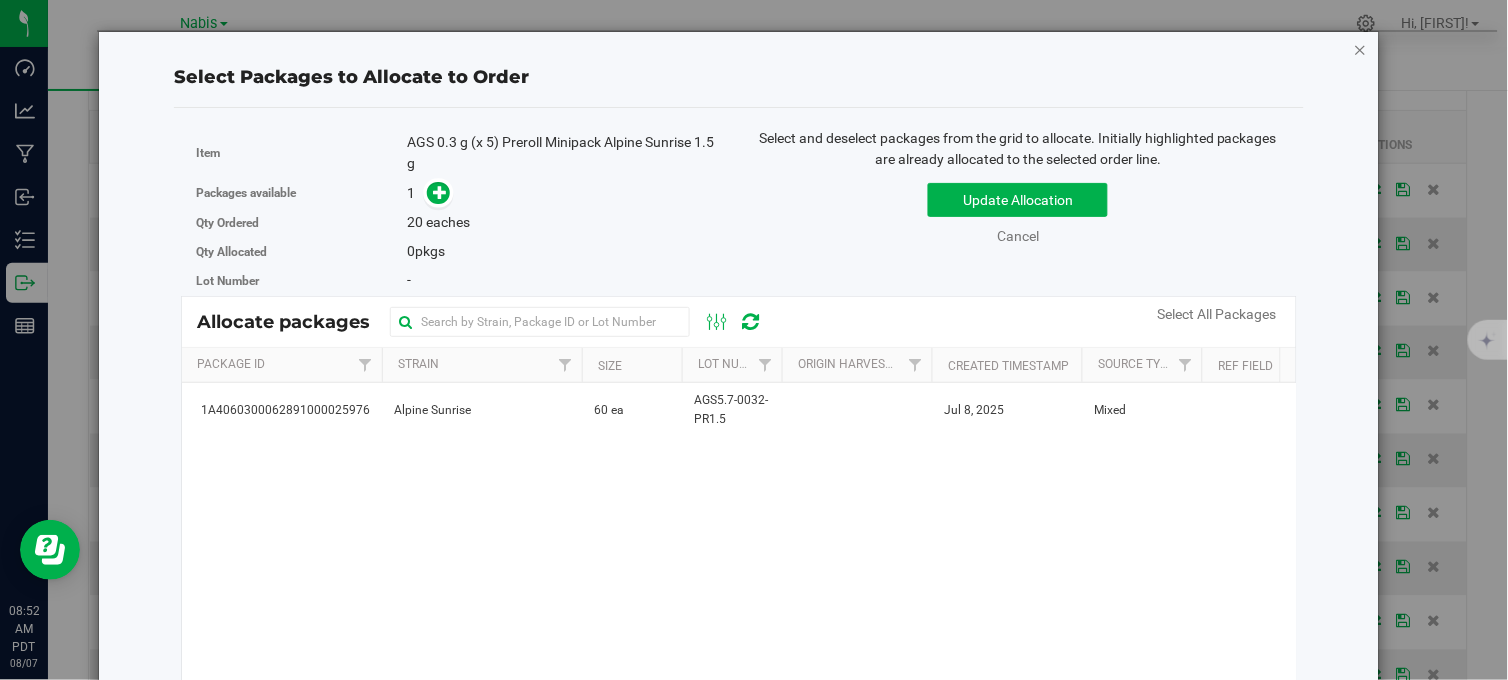 click at bounding box center (1361, 49) 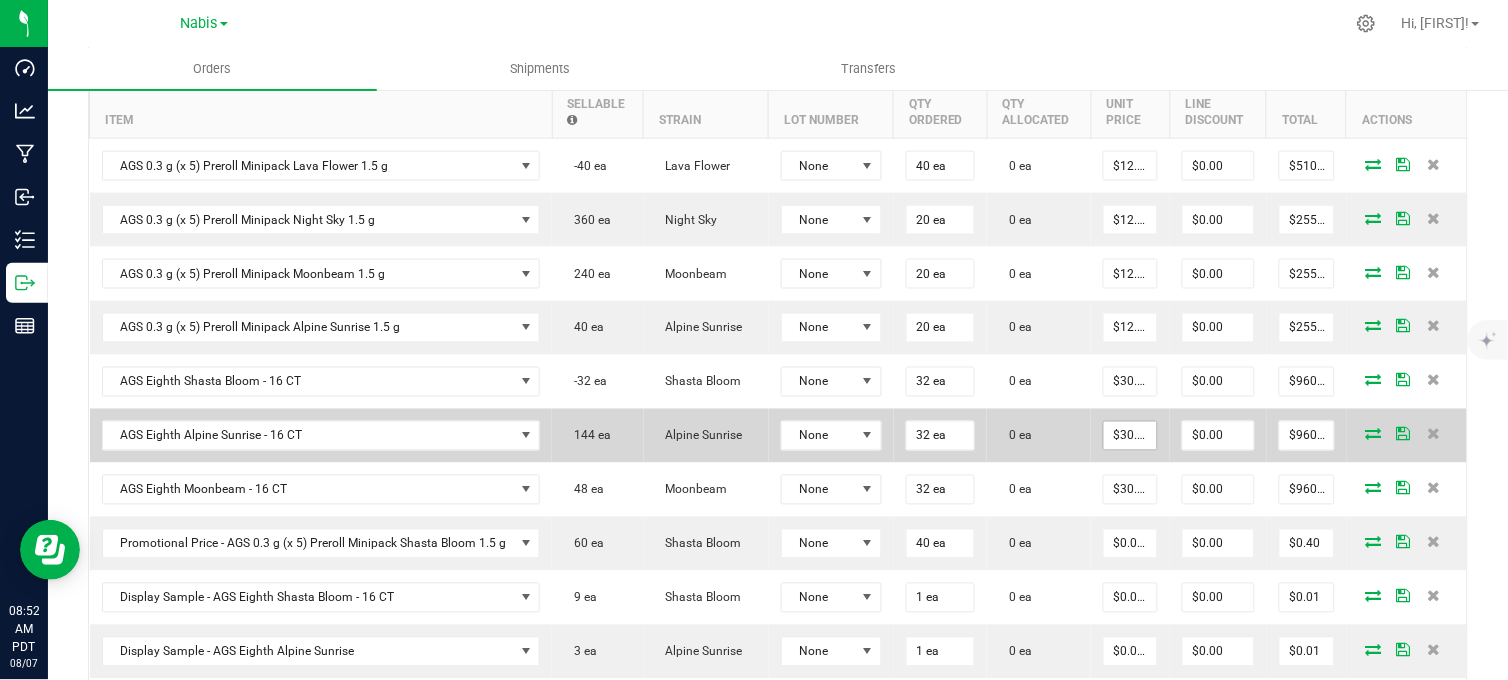 scroll, scrollTop: 555, scrollLeft: 0, axis: vertical 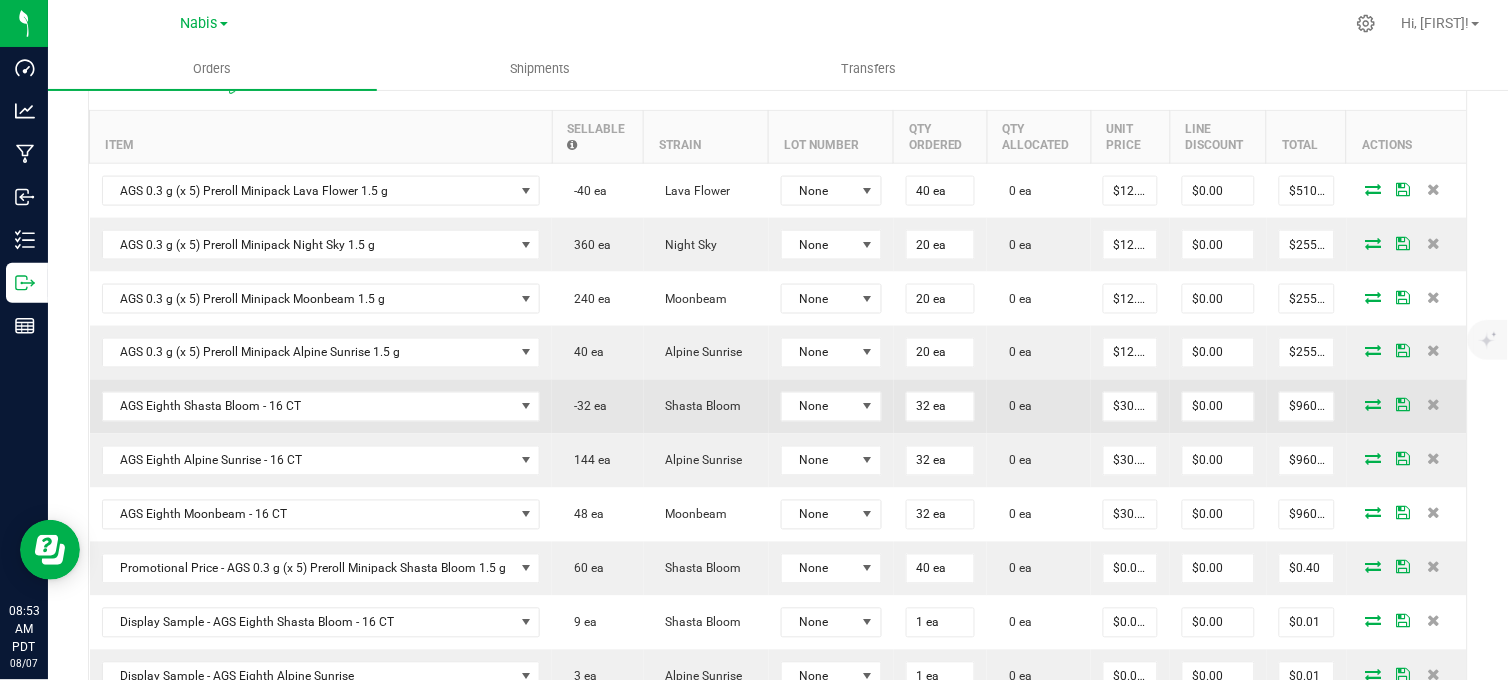 click at bounding box center (1374, 405) 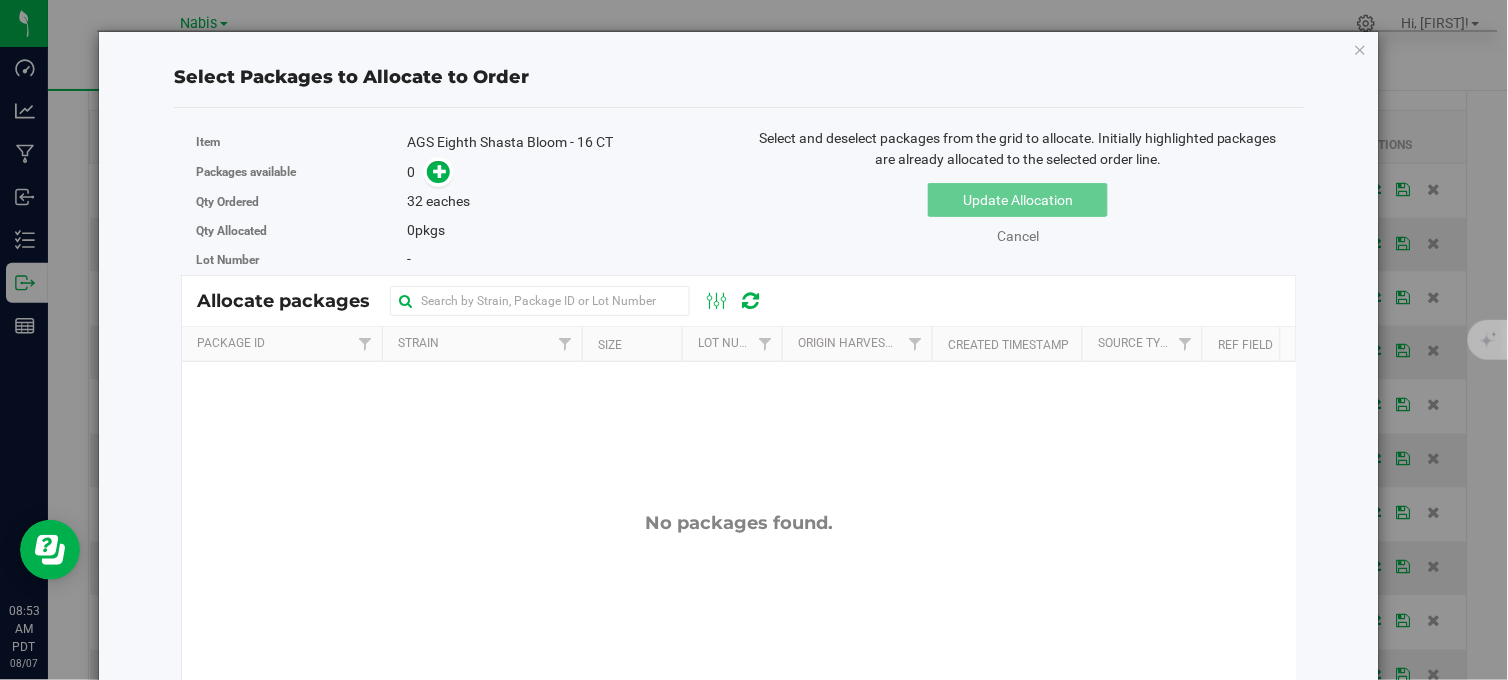 click at bounding box center [1361, 49] 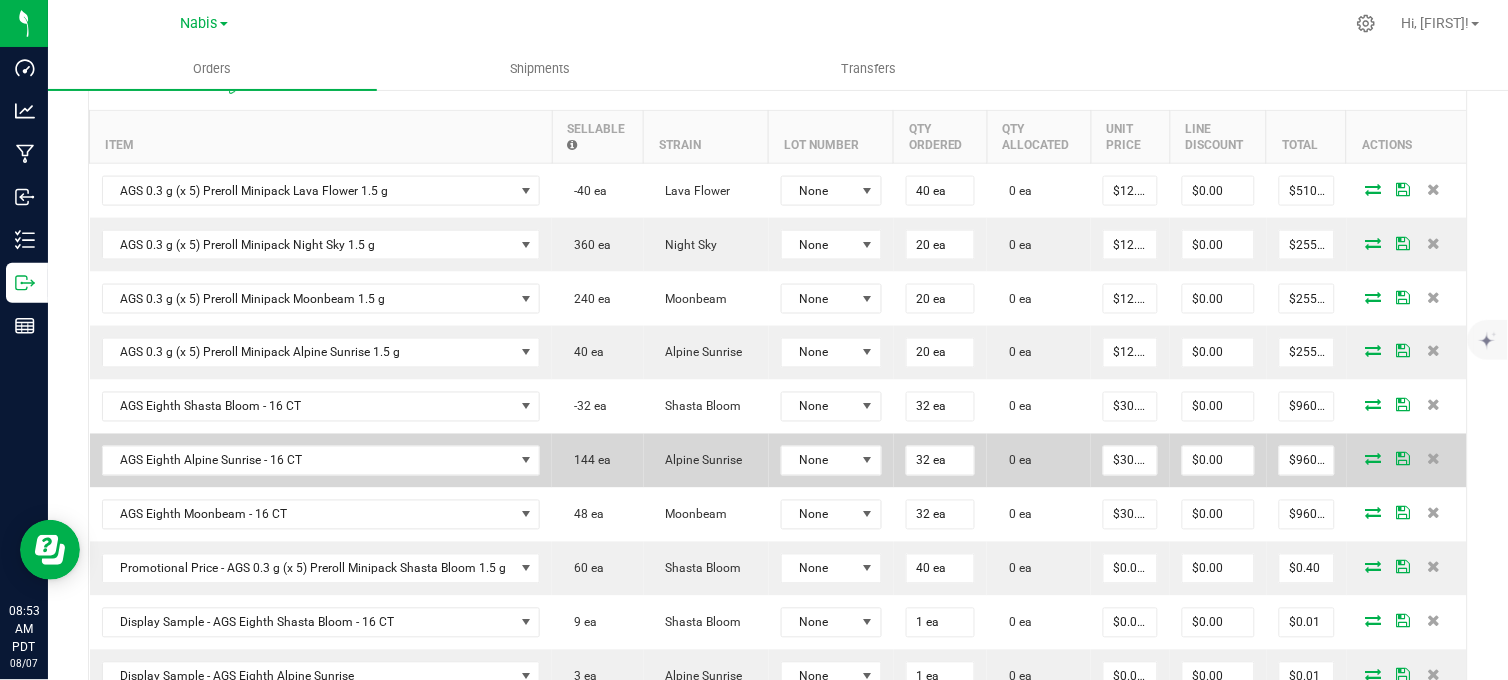 click at bounding box center [1374, 459] 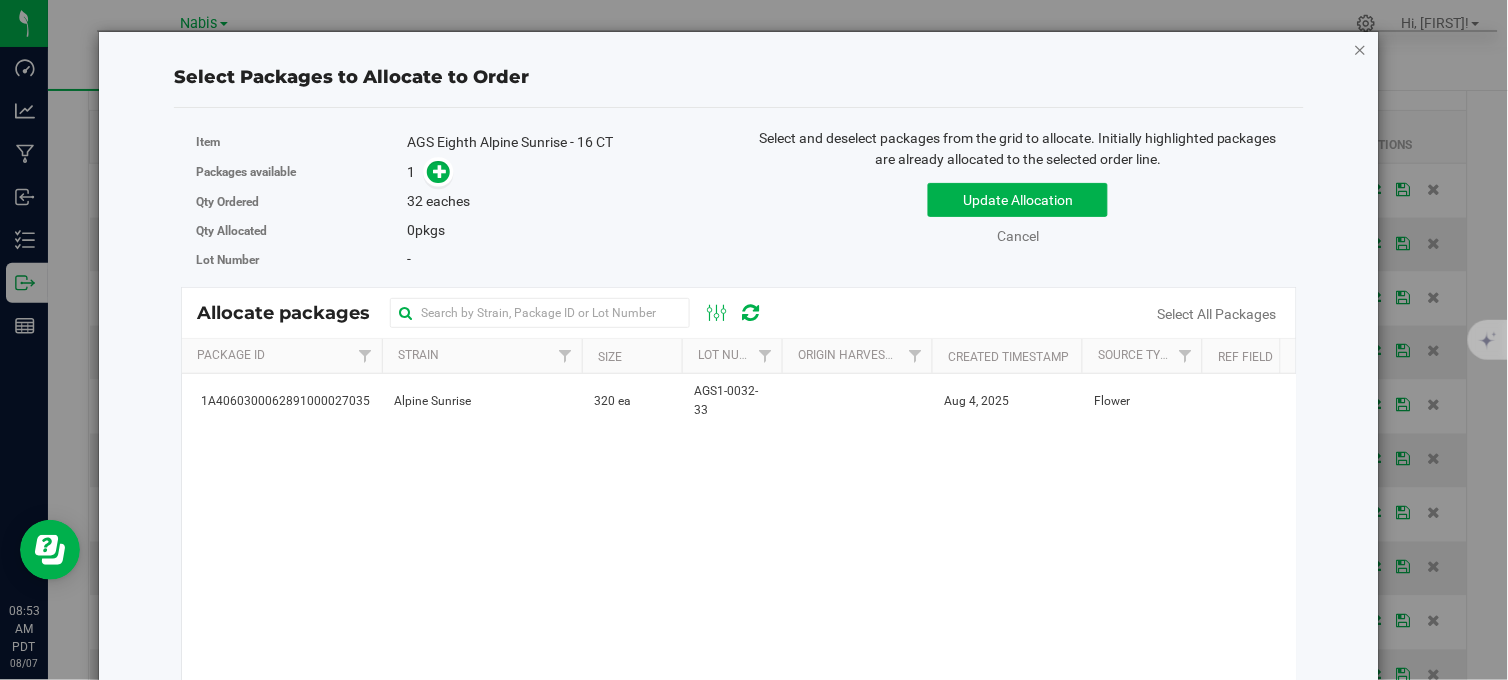 click at bounding box center [1361, 49] 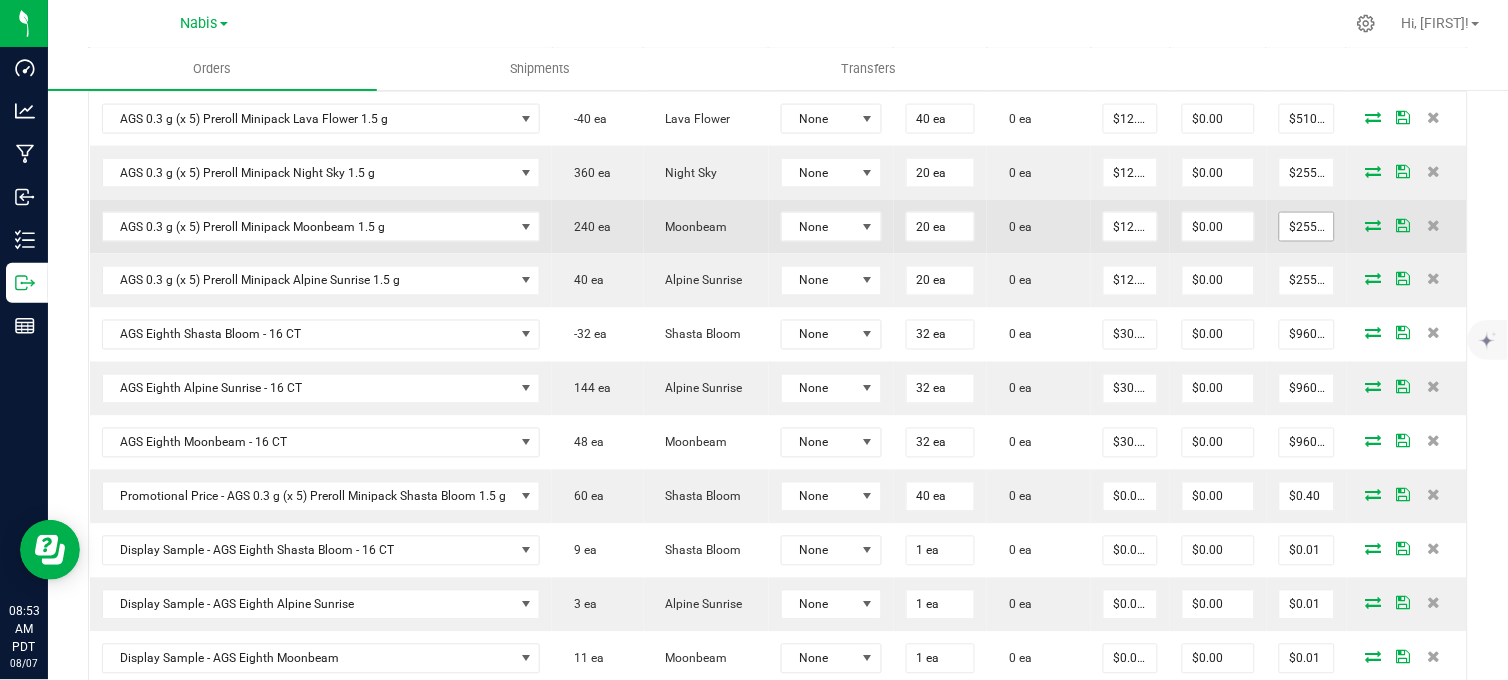 scroll, scrollTop: 666, scrollLeft: 0, axis: vertical 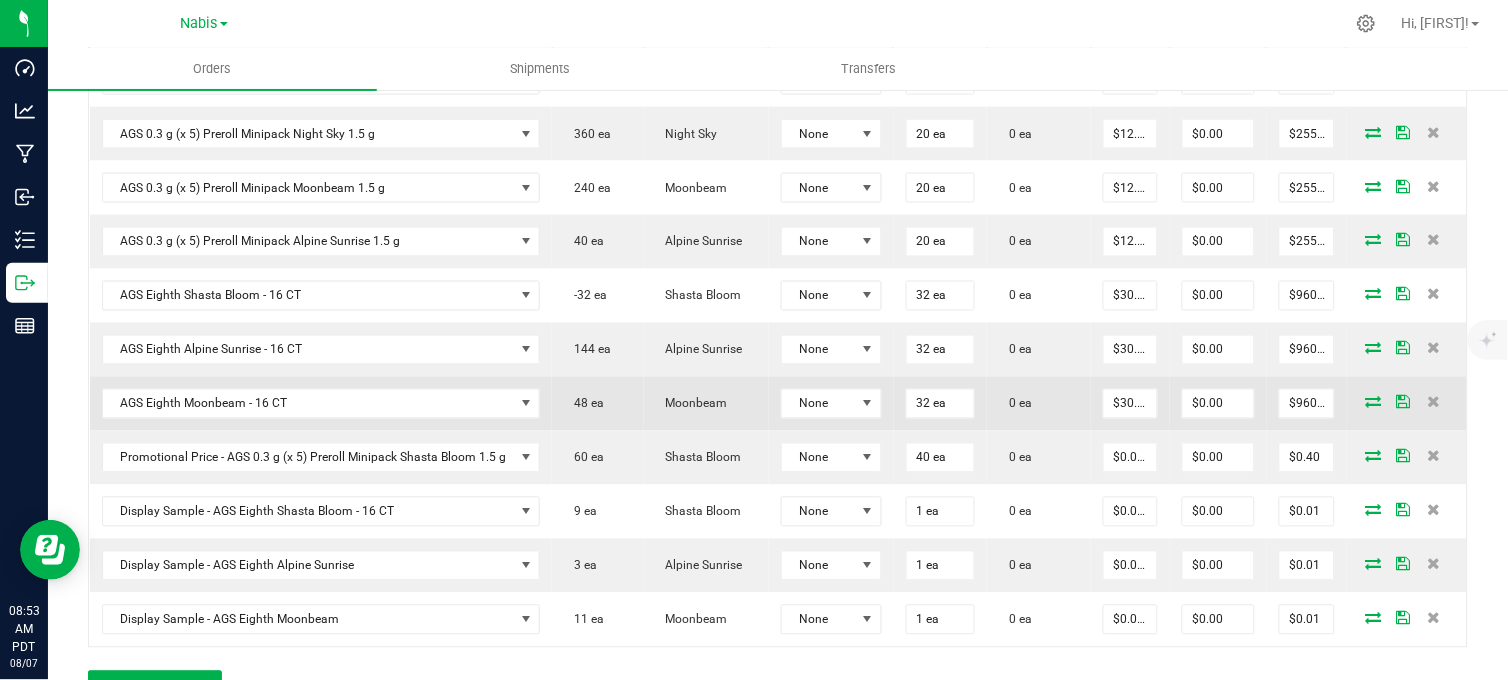 click at bounding box center [1374, 402] 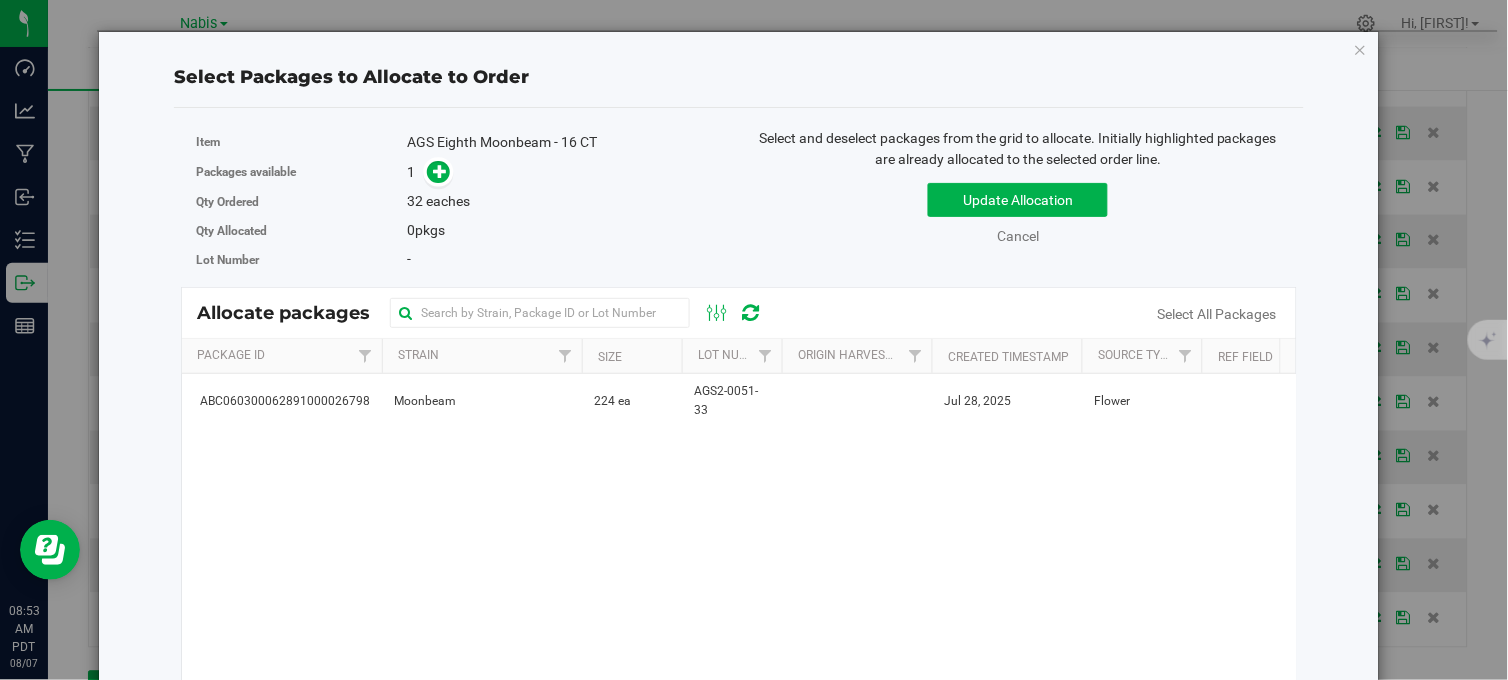 click at bounding box center (1361, 49) 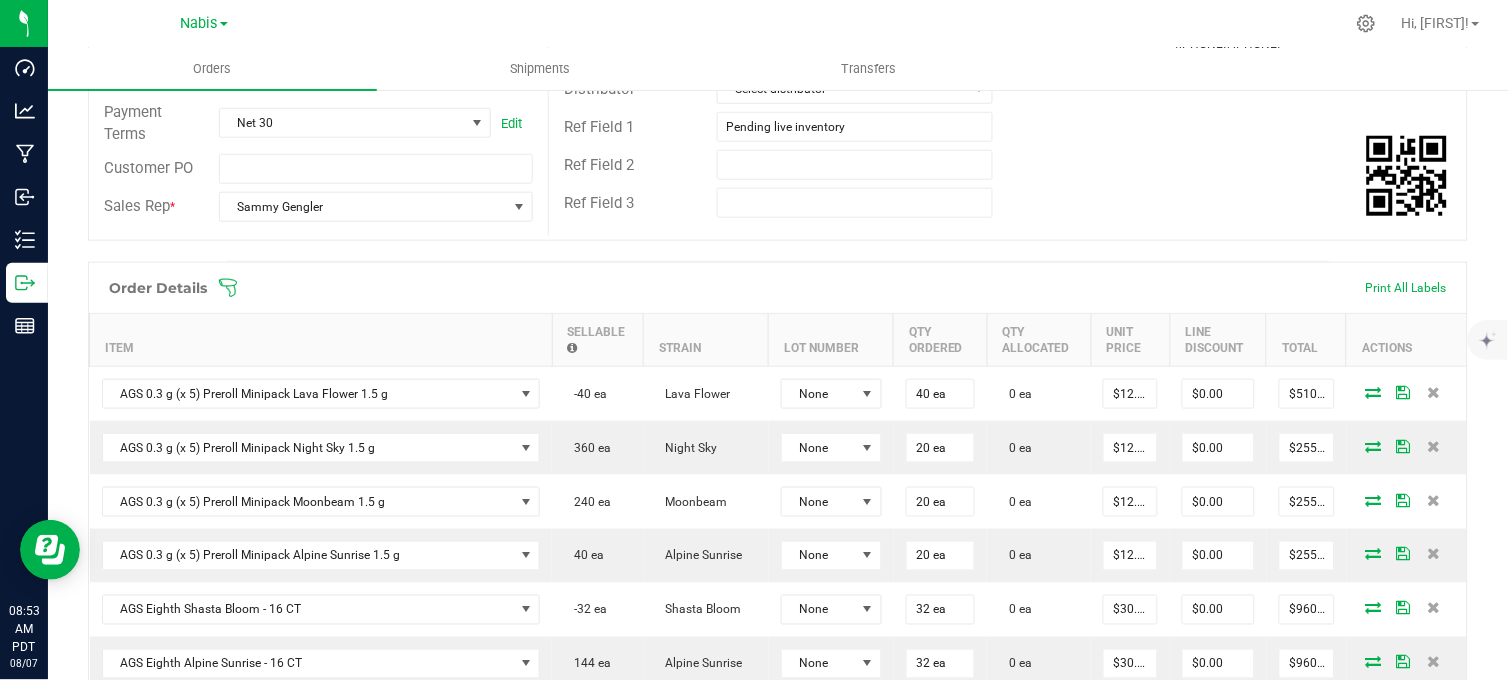 scroll, scrollTop: 0, scrollLeft: 0, axis: both 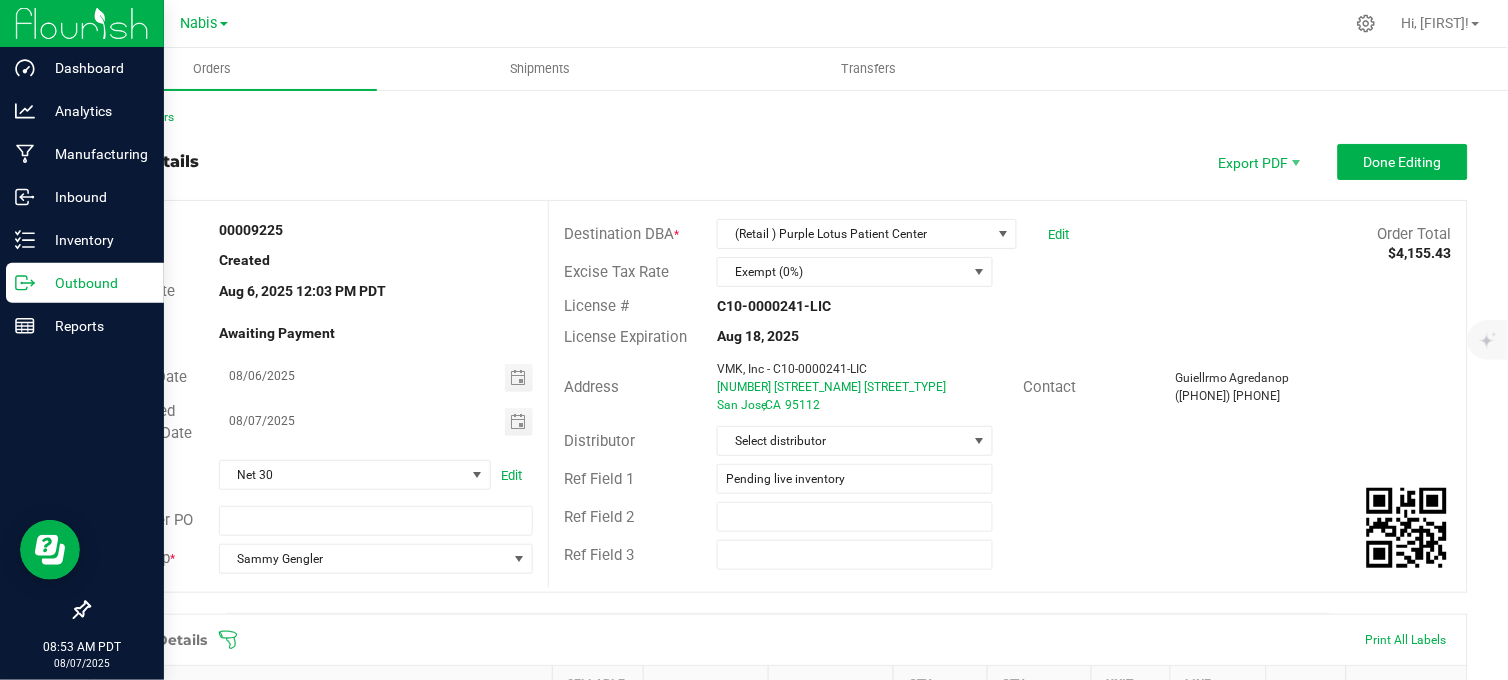 click on "Outbound" at bounding box center [95, 283] 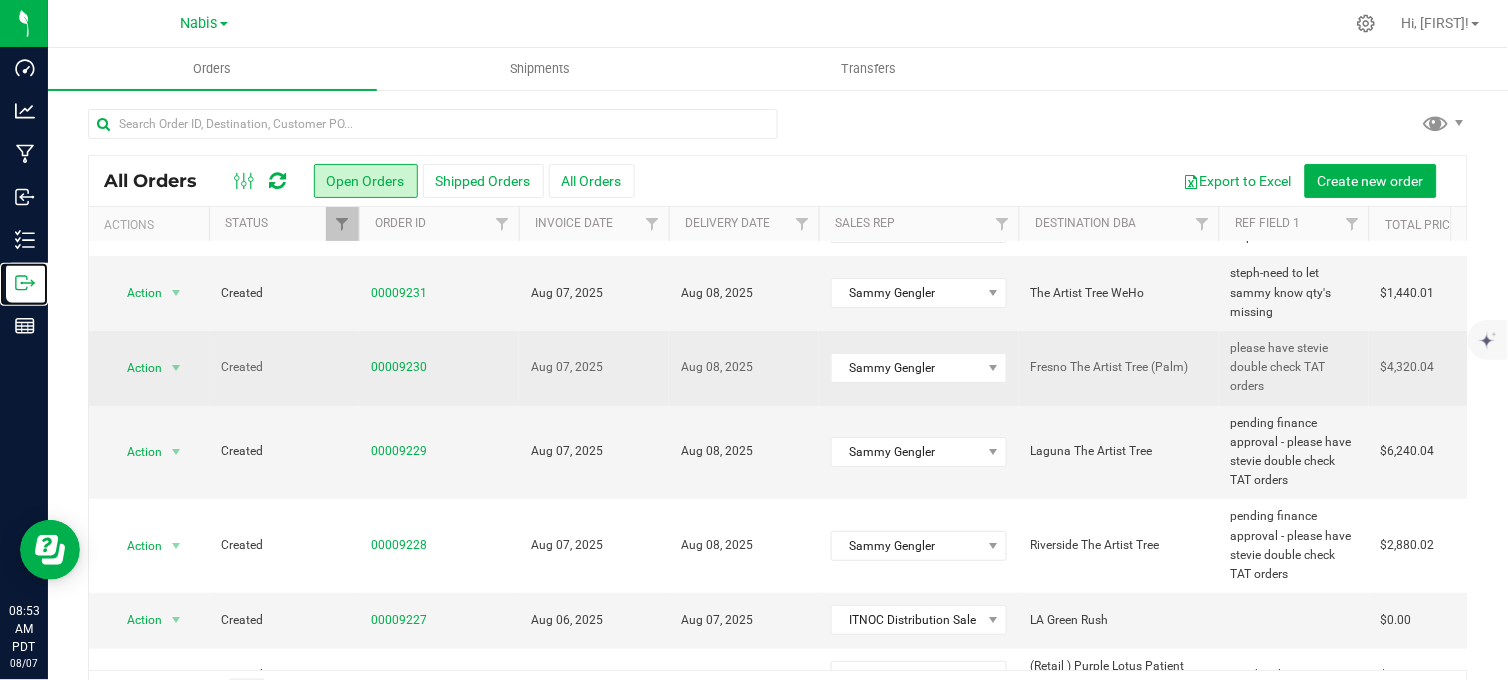 scroll, scrollTop: 111, scrollLeft: 0, axis: vertical 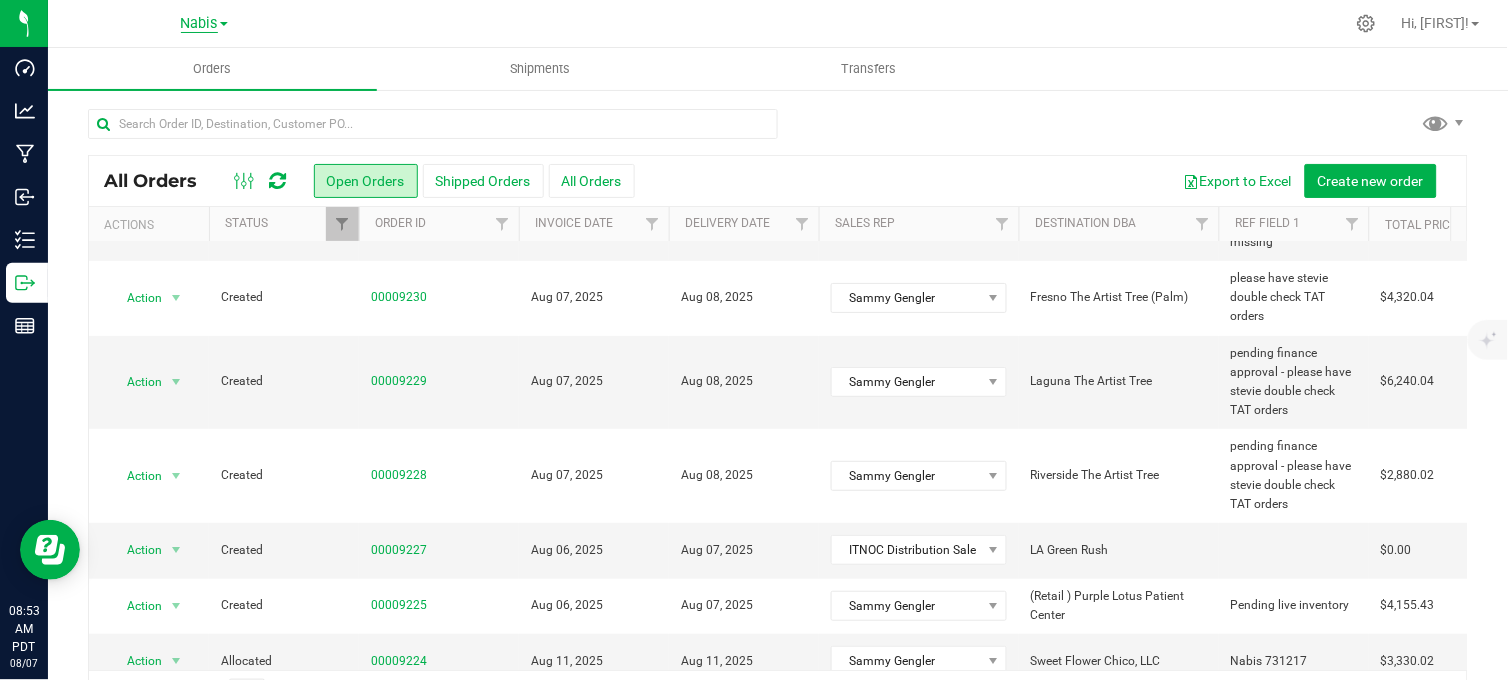 click on "Nabis" at bounding box center (199, 24) 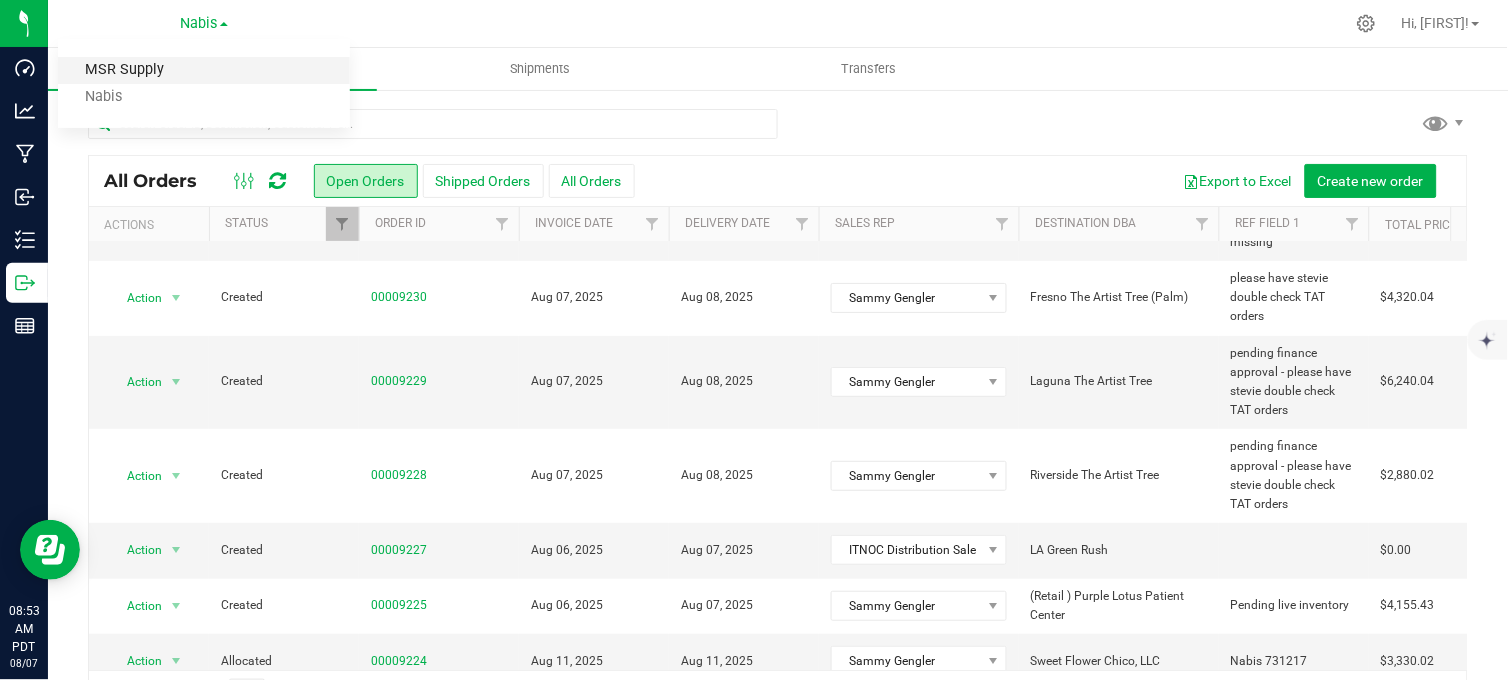 click on "MSR Supply" at bounding box center (204, 70) 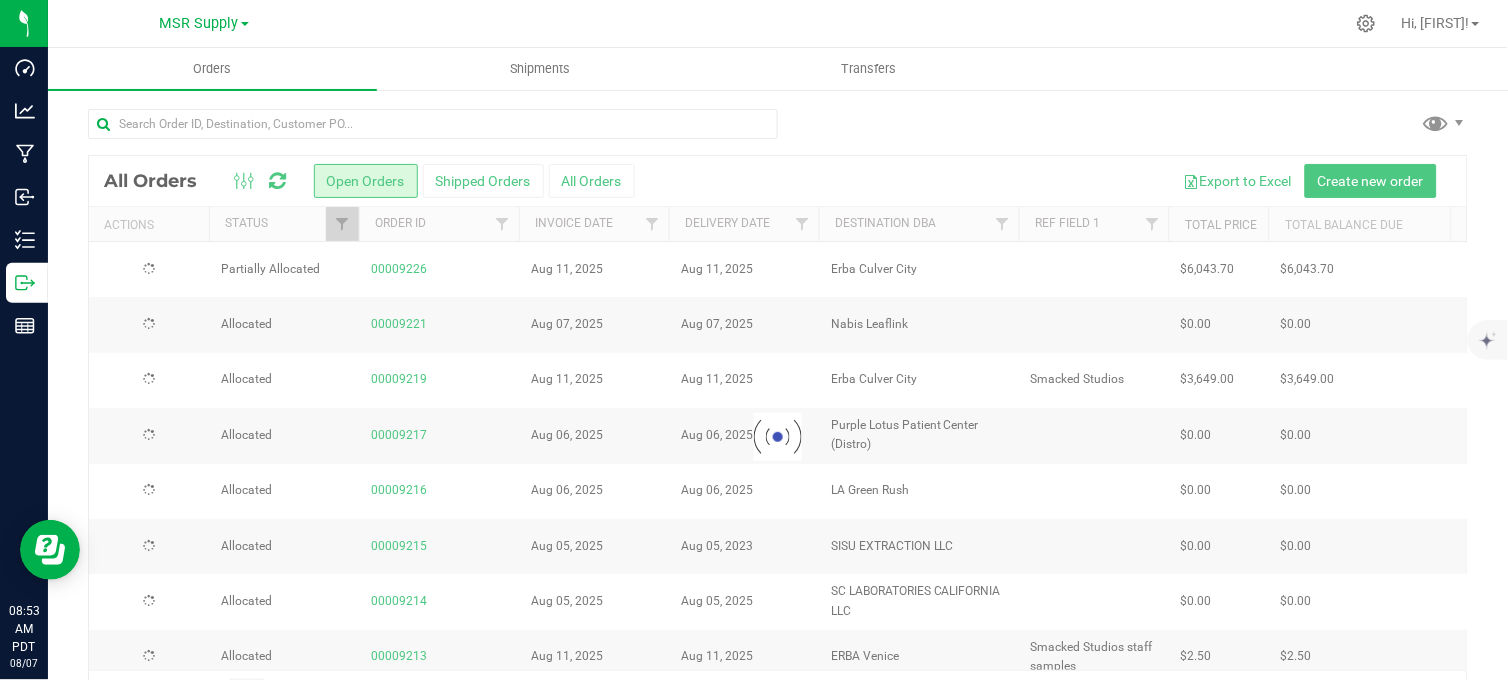 click at bounding box center (778, 132) 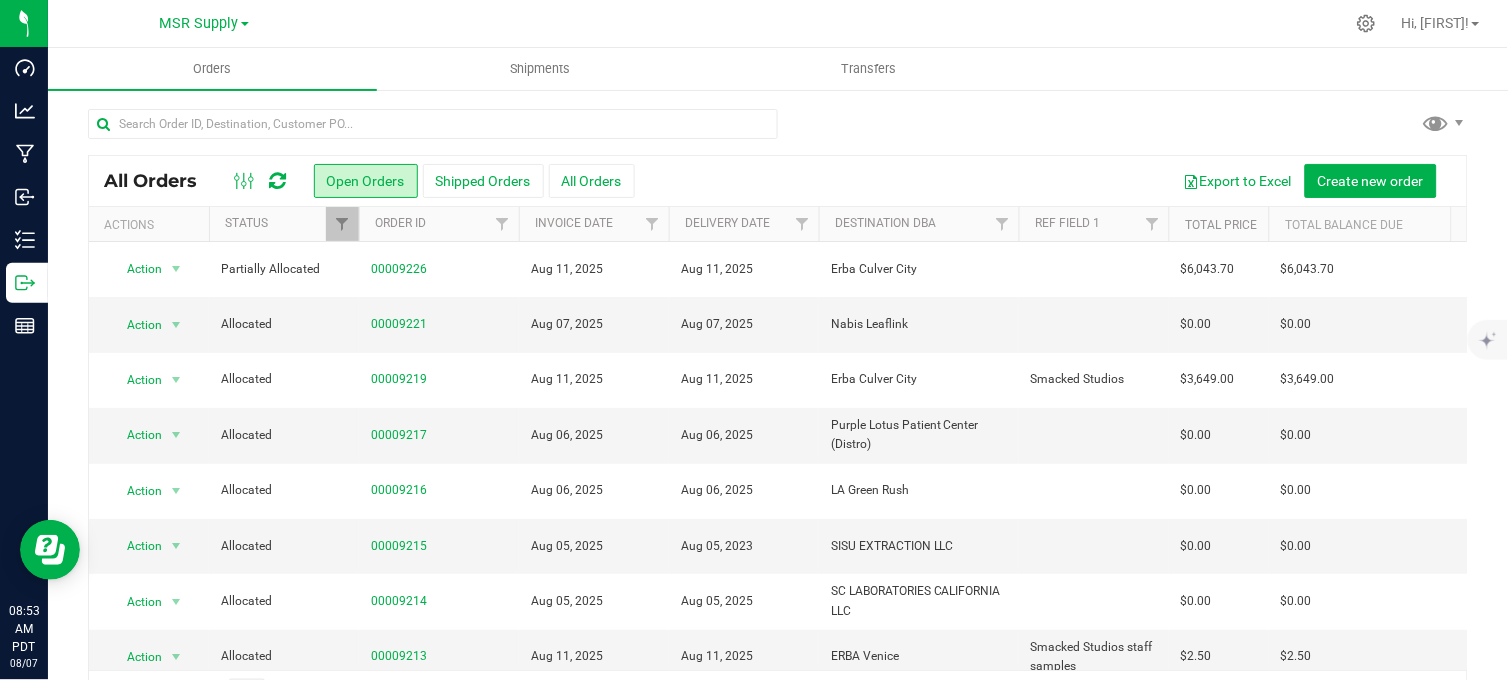 click at bounding box center (778, 132) 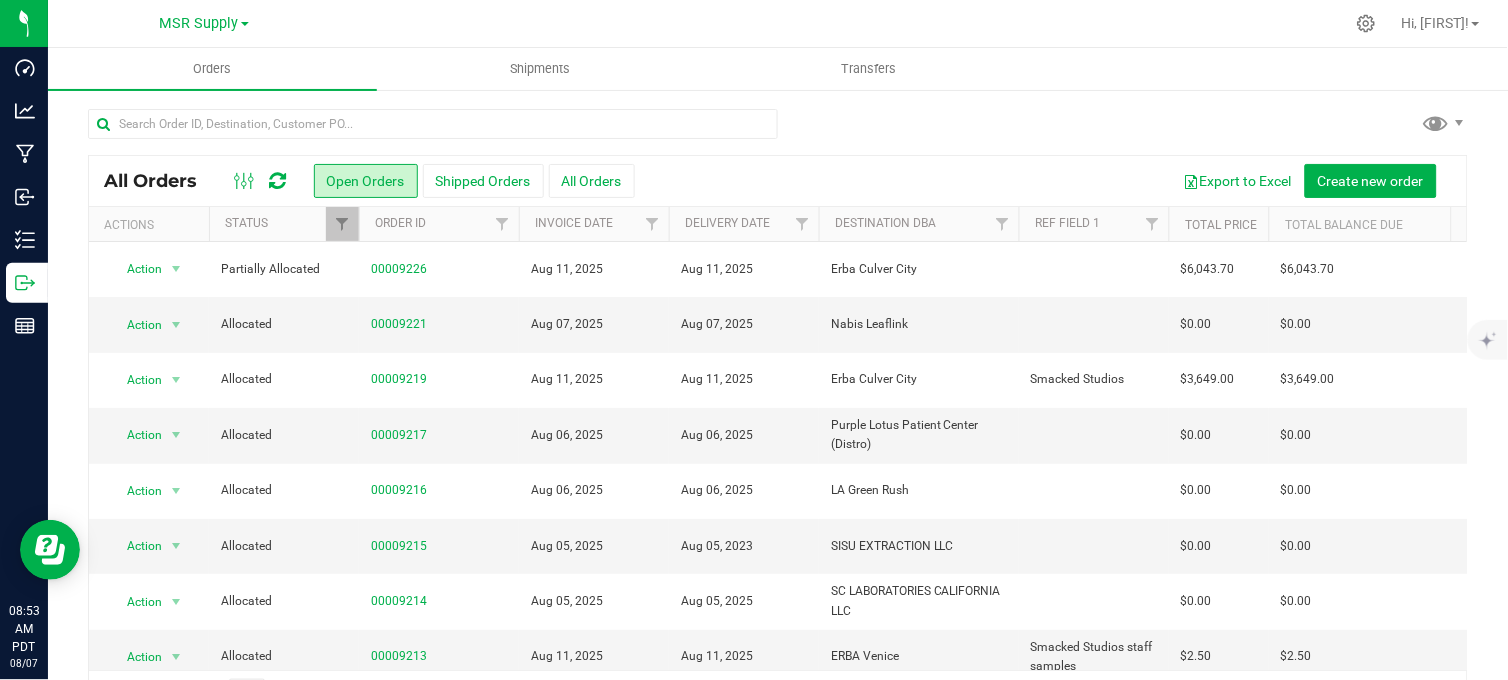 click at bounding box center [778, 132] 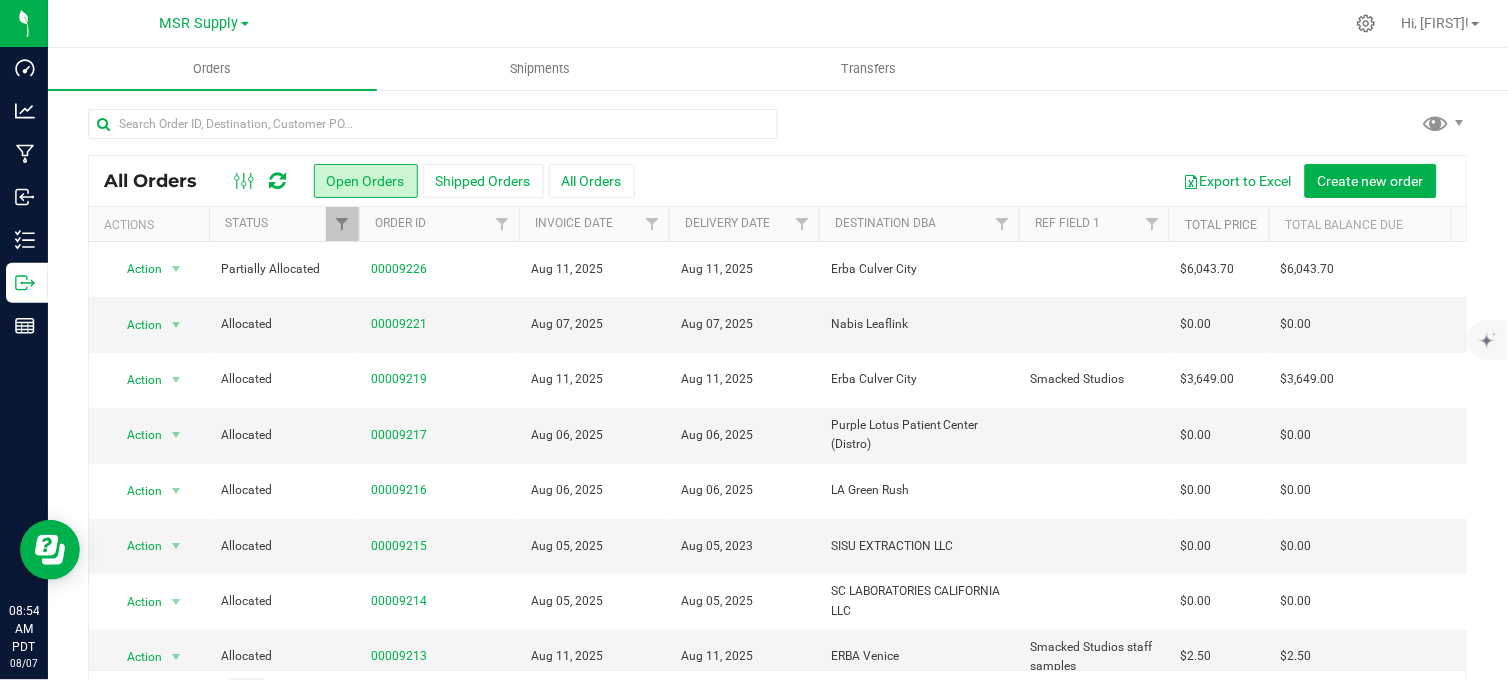 click on "All Orders
Open Orders
Shipped Orders
All Orders
Export to Excel
Create new order
Actions Status Order ID Invoice Date Delivery Date Destination DBA Ref Field 1 Total Price Payment Terms" at bounding box center (778, 413) 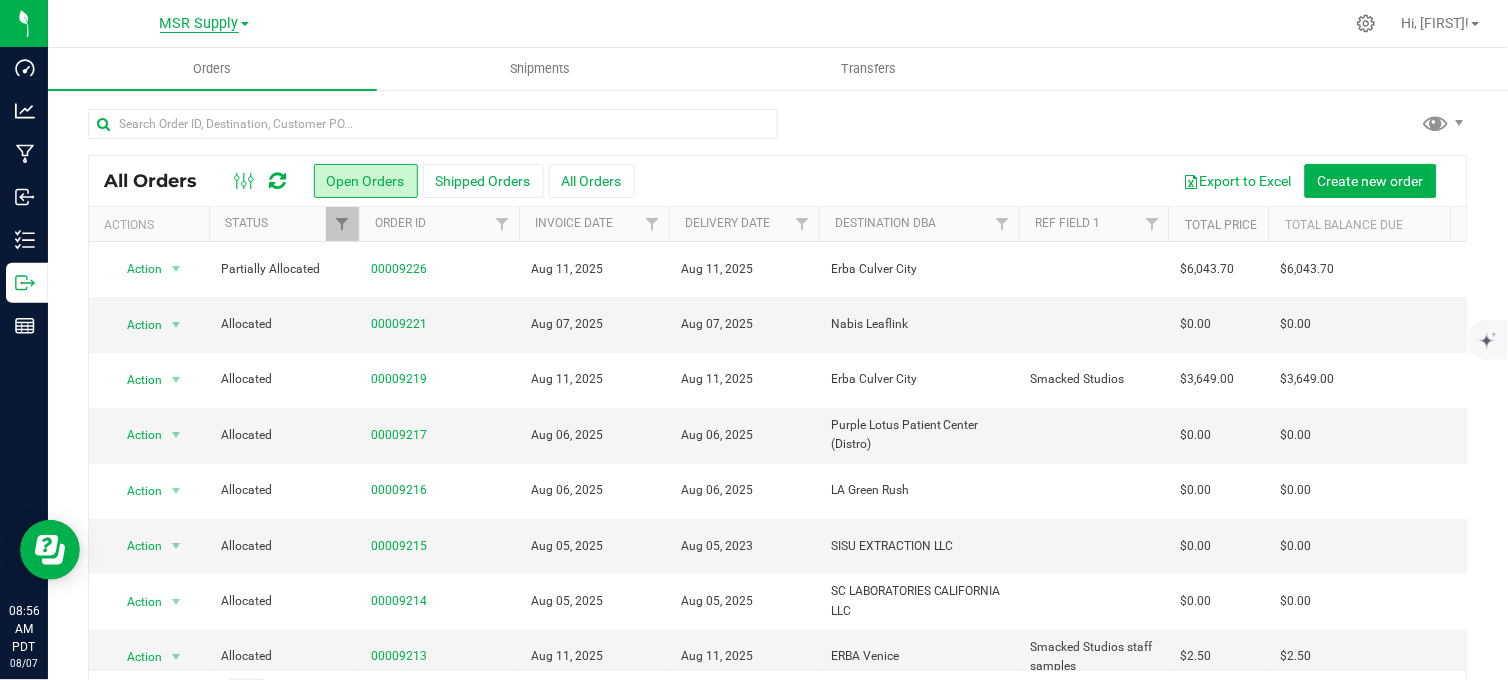 click on "MSR Supply" at bounding box center (199, 24) 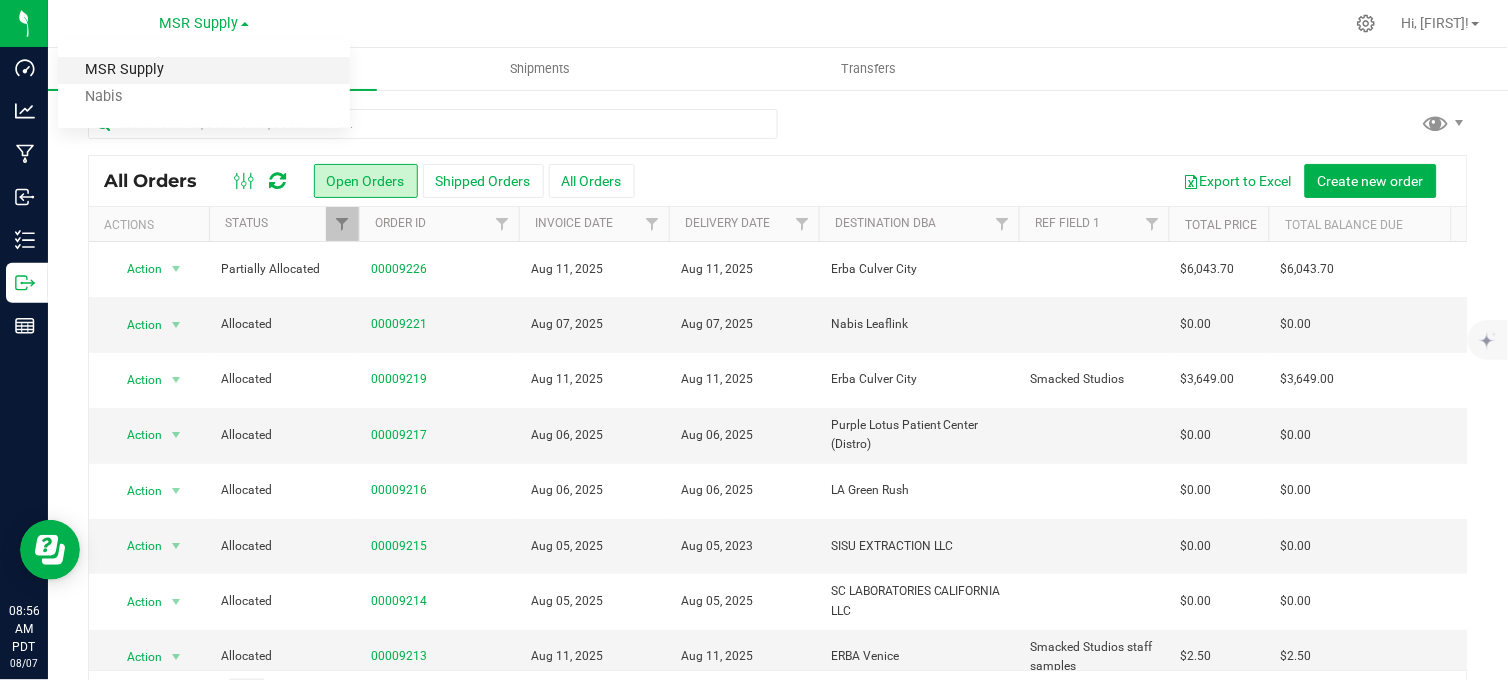 click on "MSR Supply" at bounding box center [204, 70] 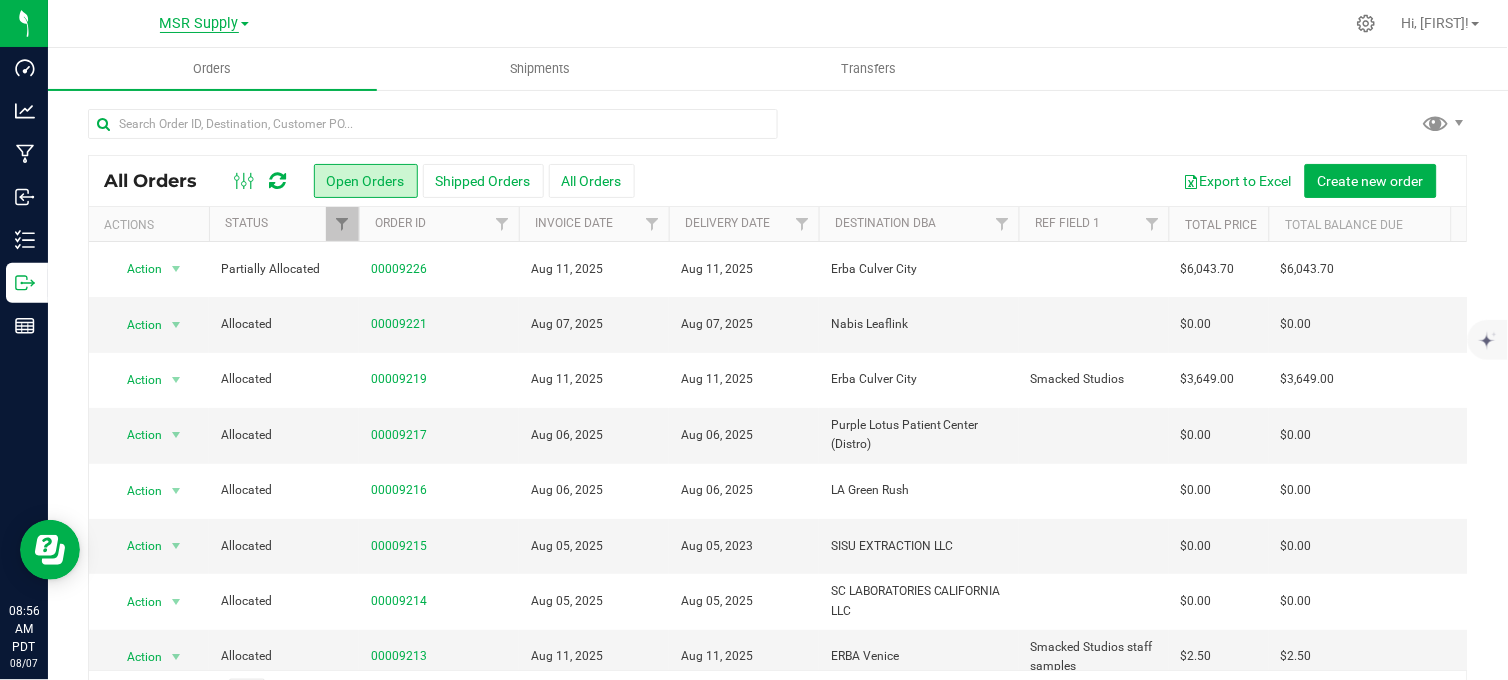 drag, startPoint x: 180, startPoint y: 10, endPoint x: 181, endPoint y: 23, distance: 13.038404 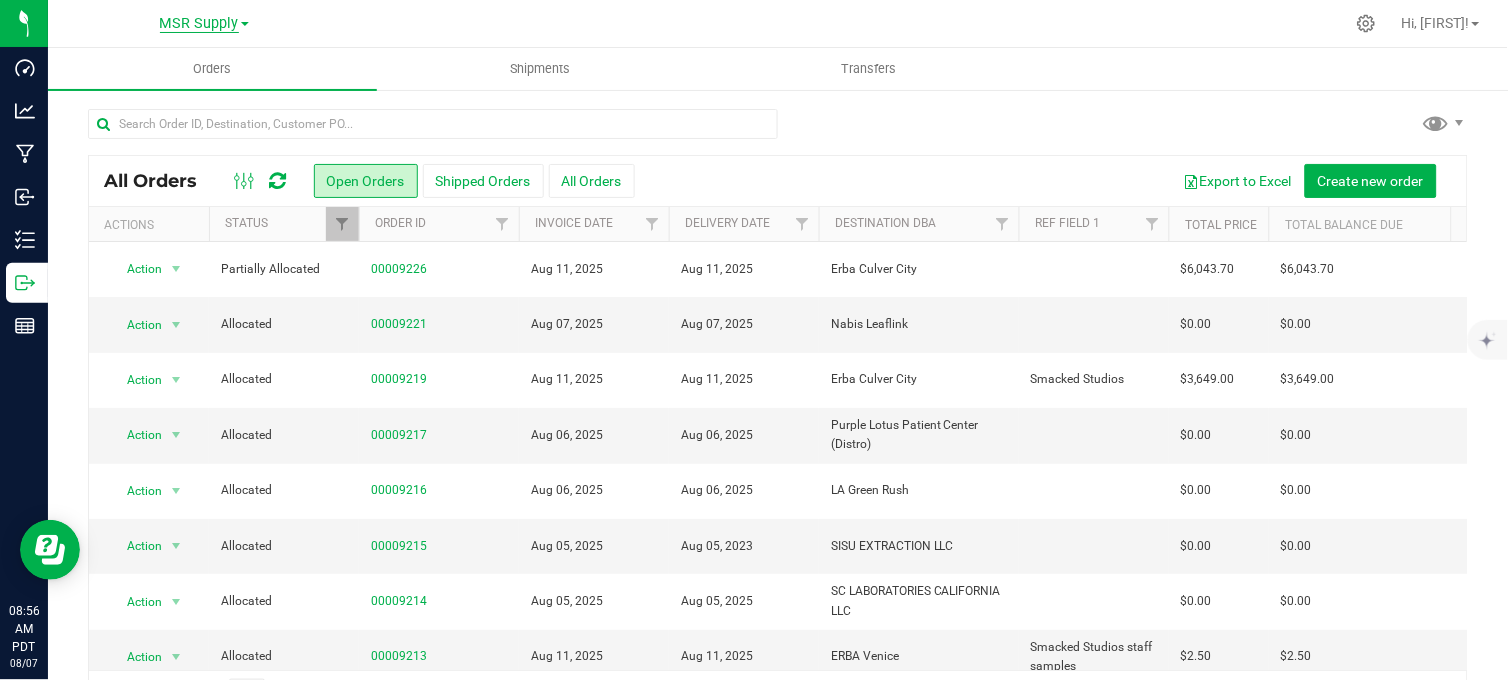 click on "MSR Supply   MSR Supply   Nabis" at bounding box center (204, 23) 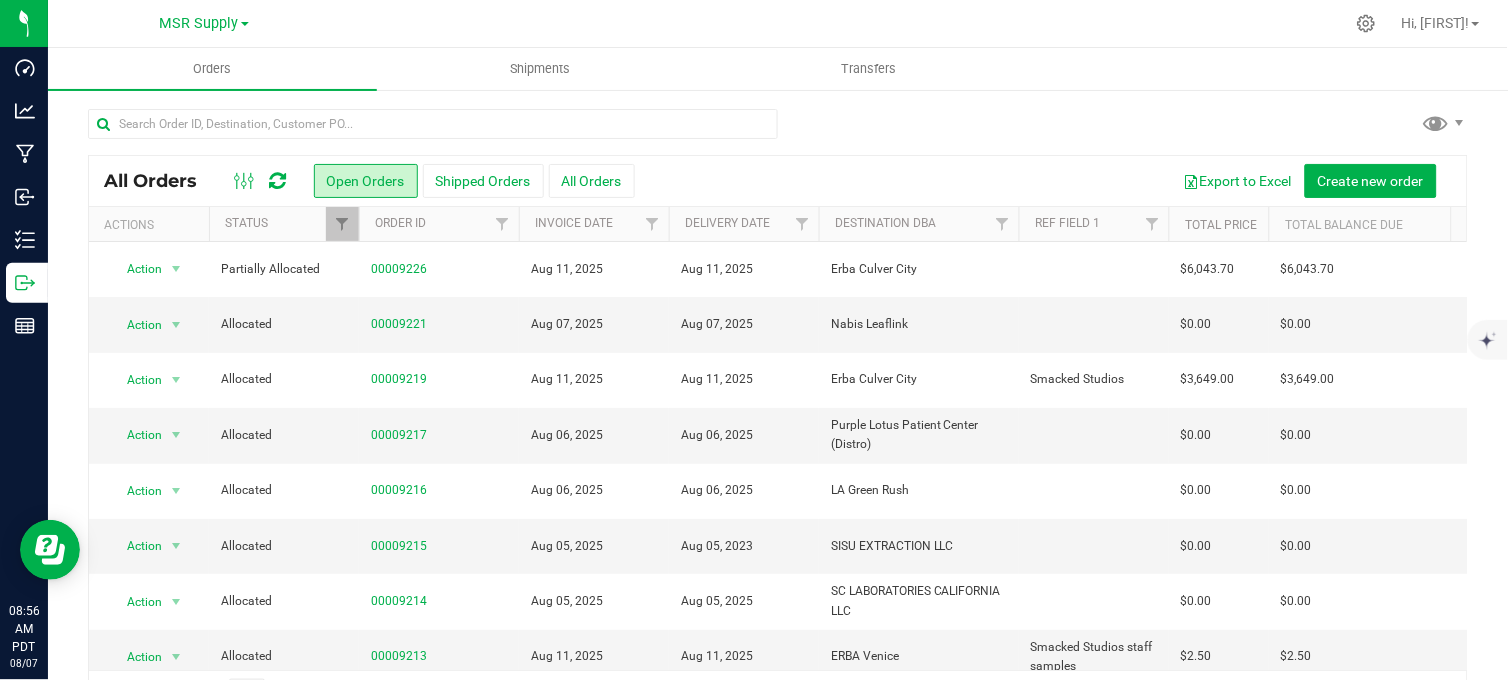 click on "MSR Supply" at bounding box center [204, 22] 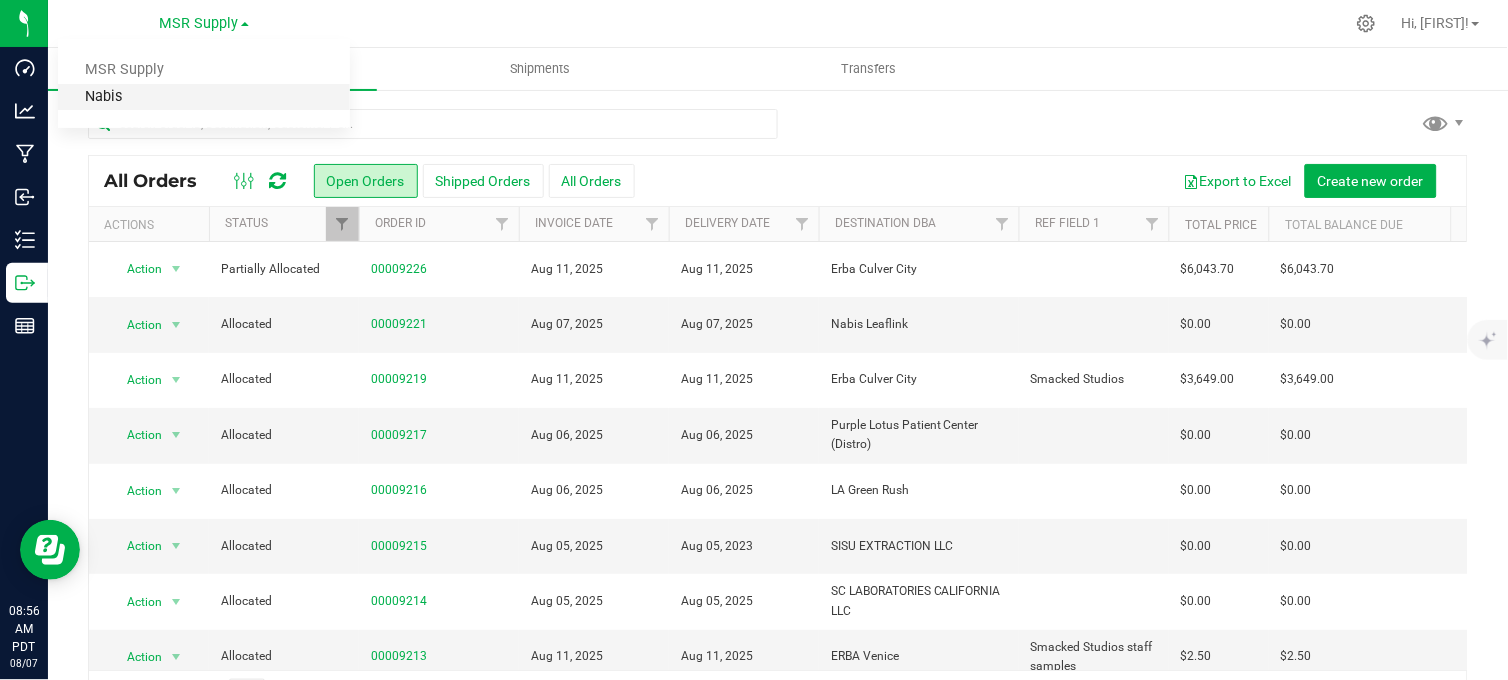 click on "Nabis" at bounding box center (204, 97) 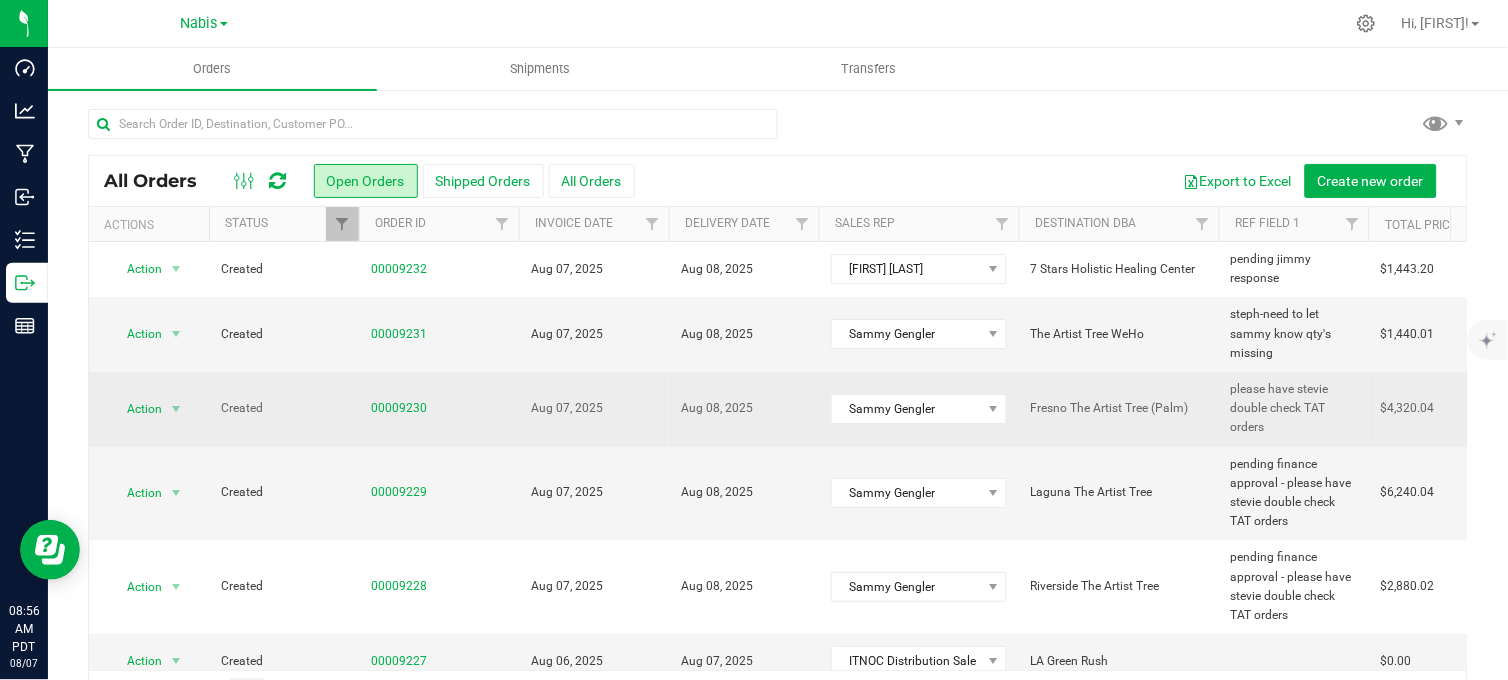 scroll, scrollTop: 60, scrollLeft: 0, axis: vertical 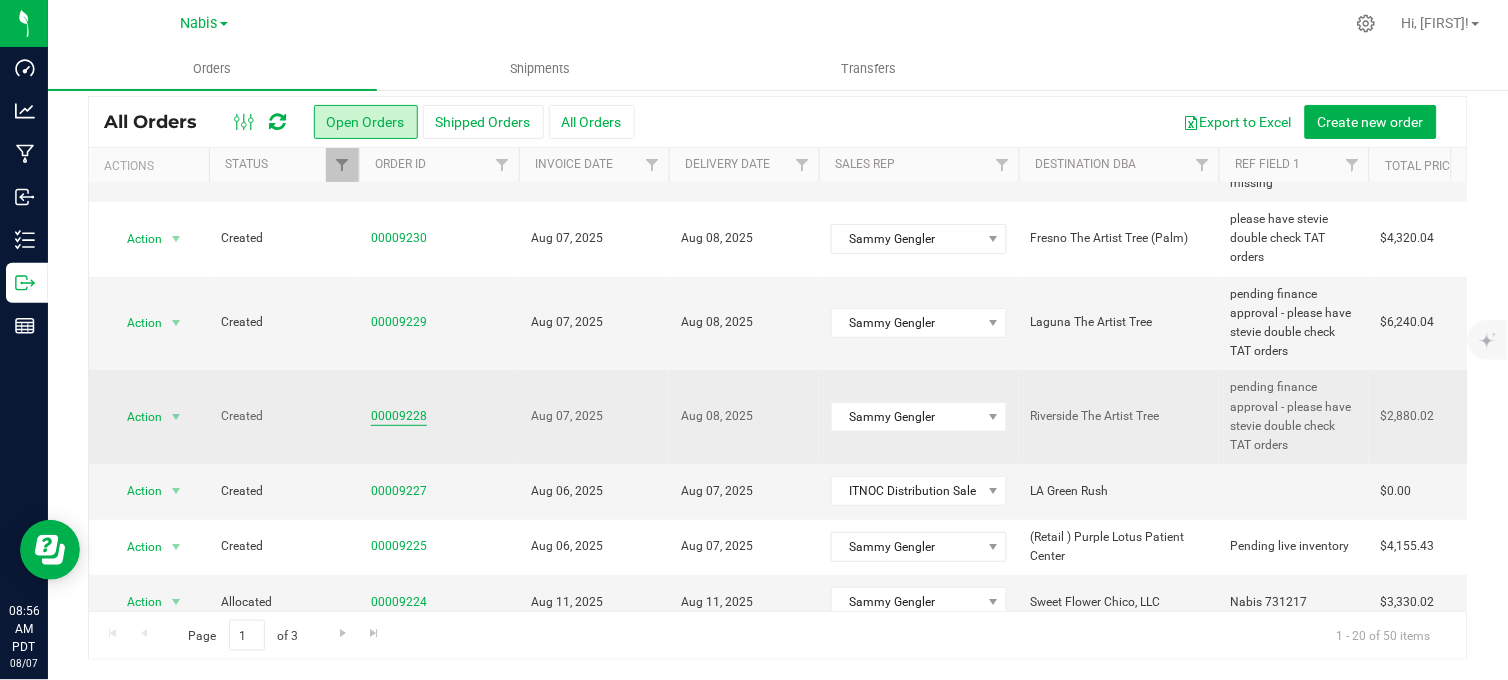 click on "00009228" at bounding box center (399, 416) 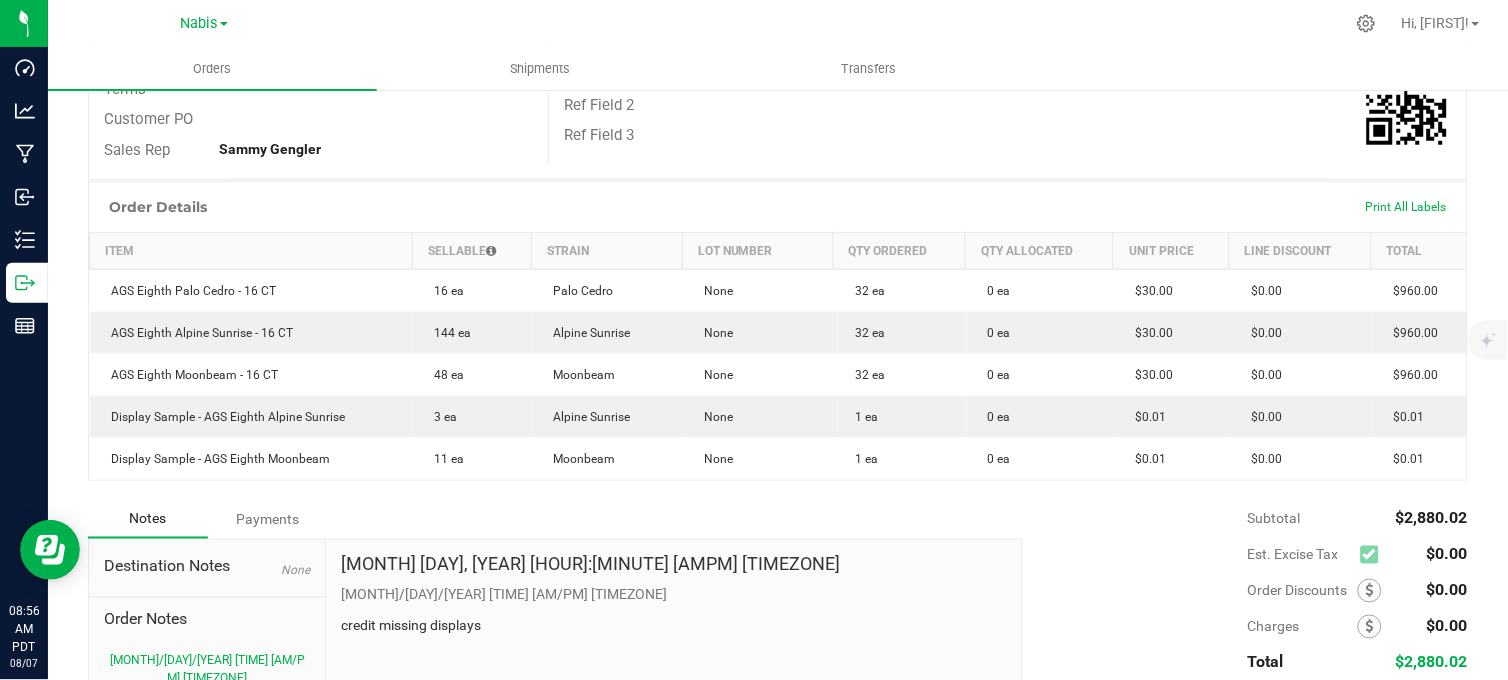 scroll, scrollTop: 393, scrollLeft: 0, axis: vertical 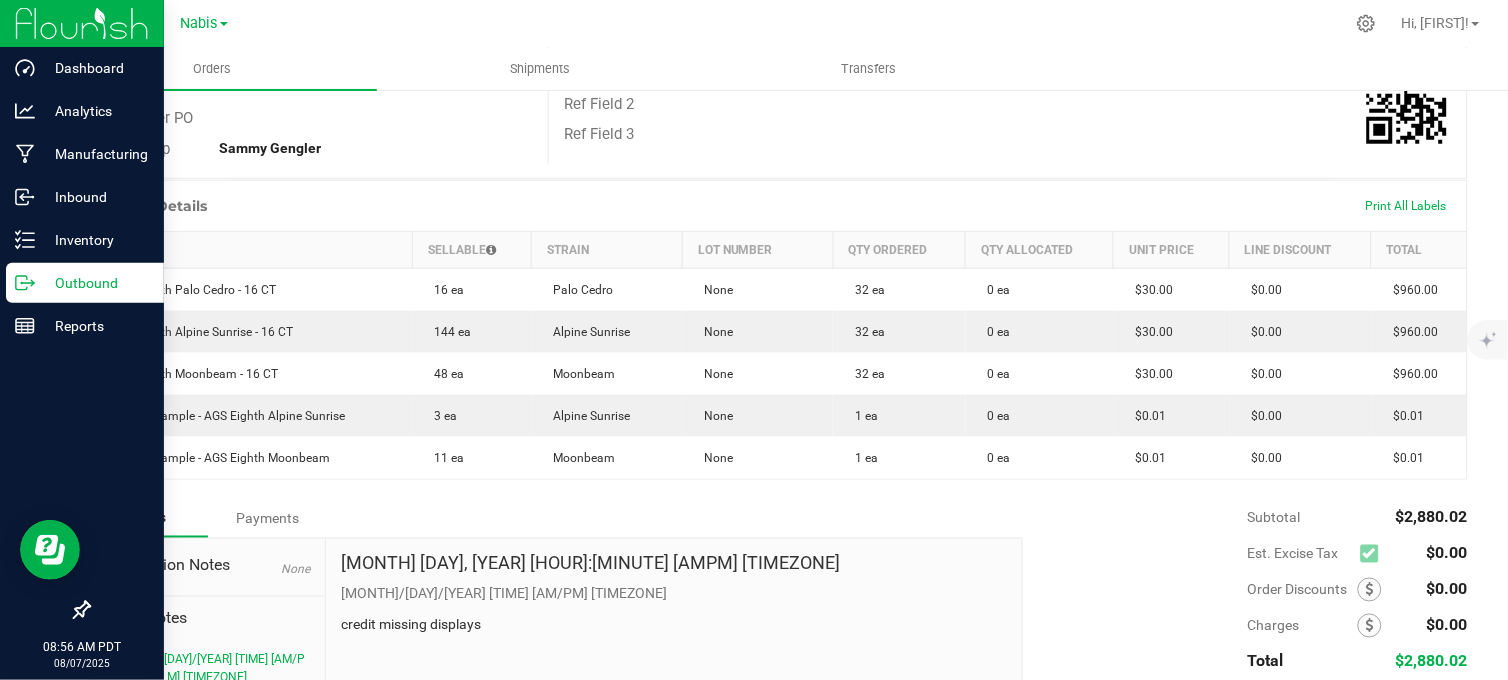 click 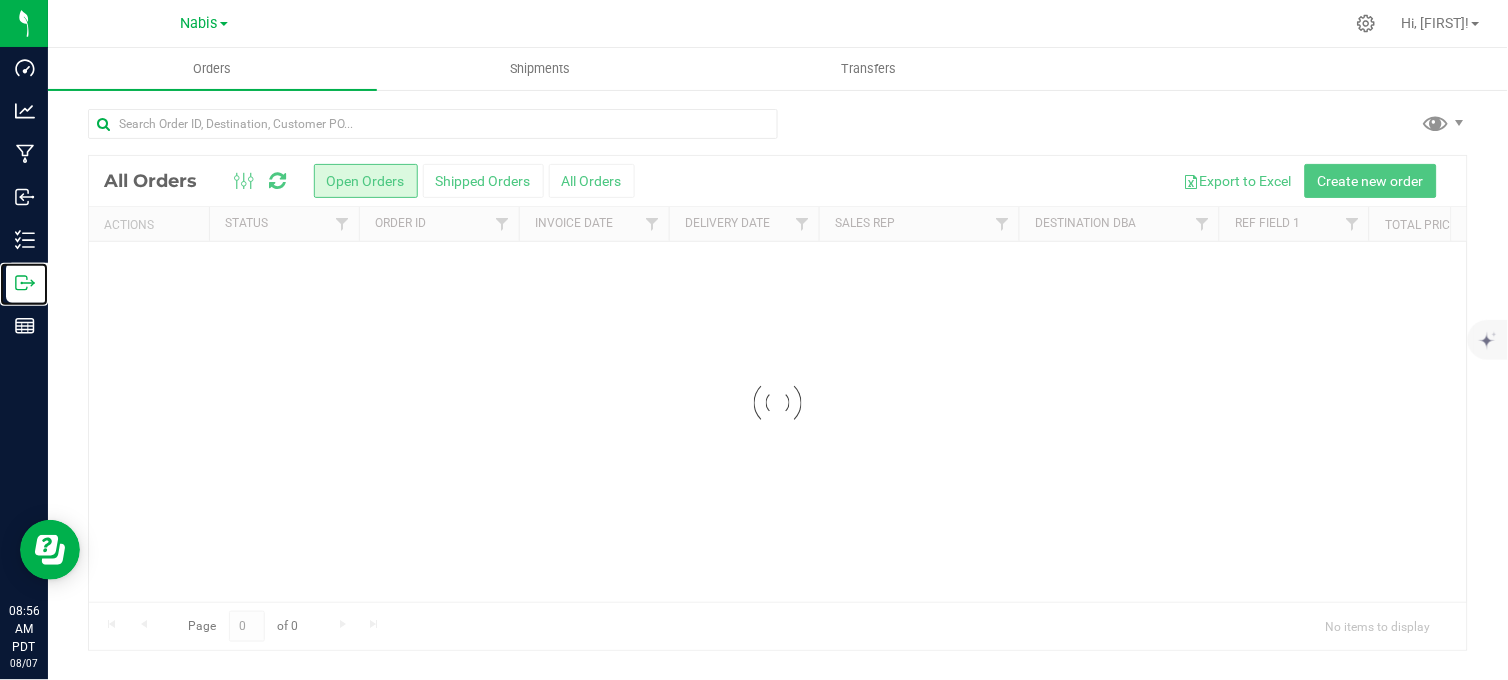 scroll, scrollTop: 0, scrollLeft: 0, axis: both 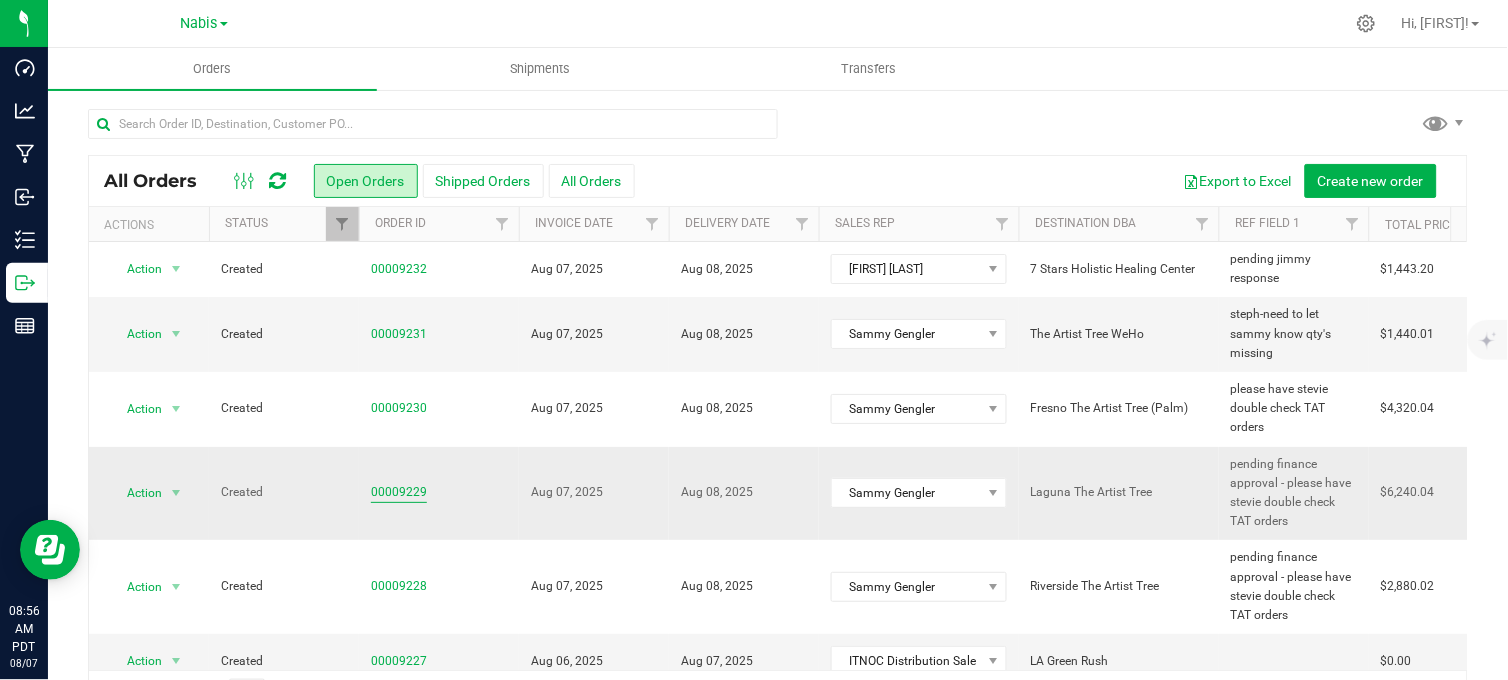 click on "00009229" at bounding box center (399, 492) 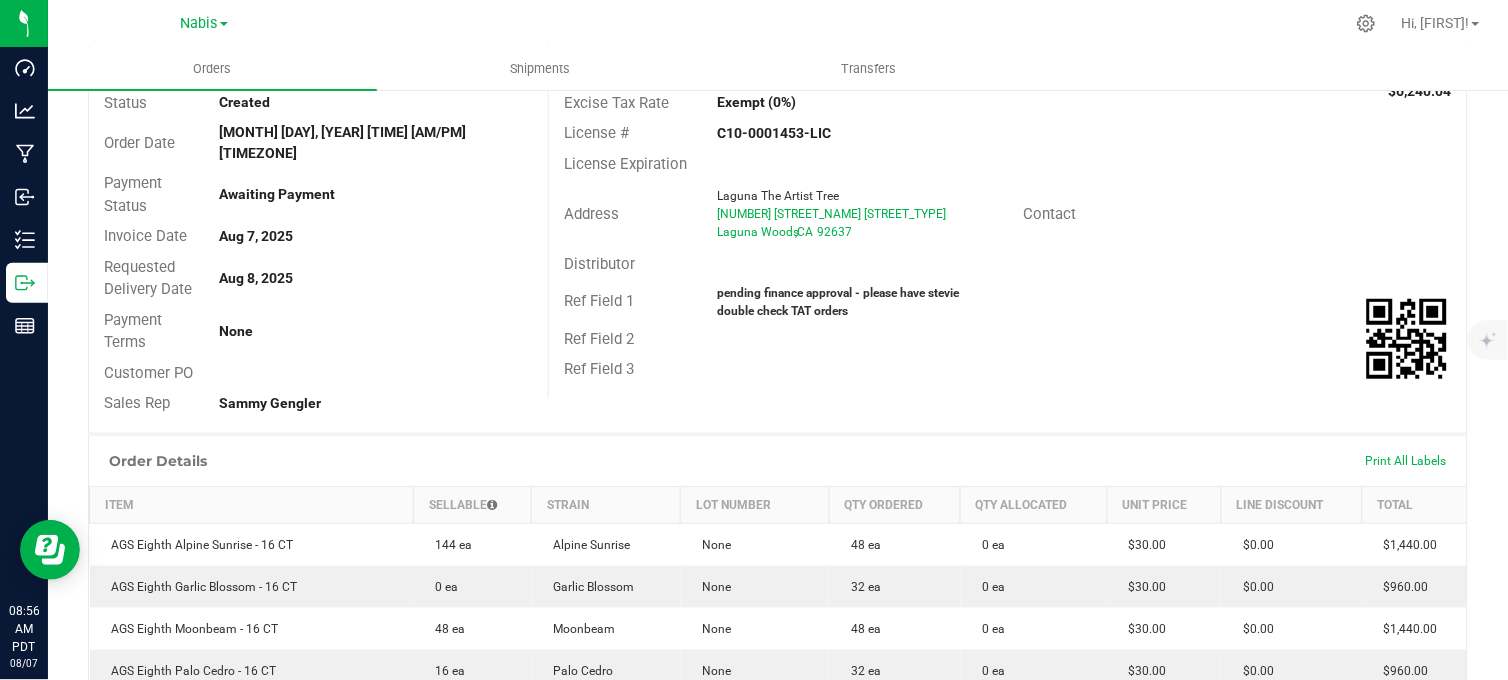 scroll, scrollTop: 111, scrollLeft: 0, axis: vertical 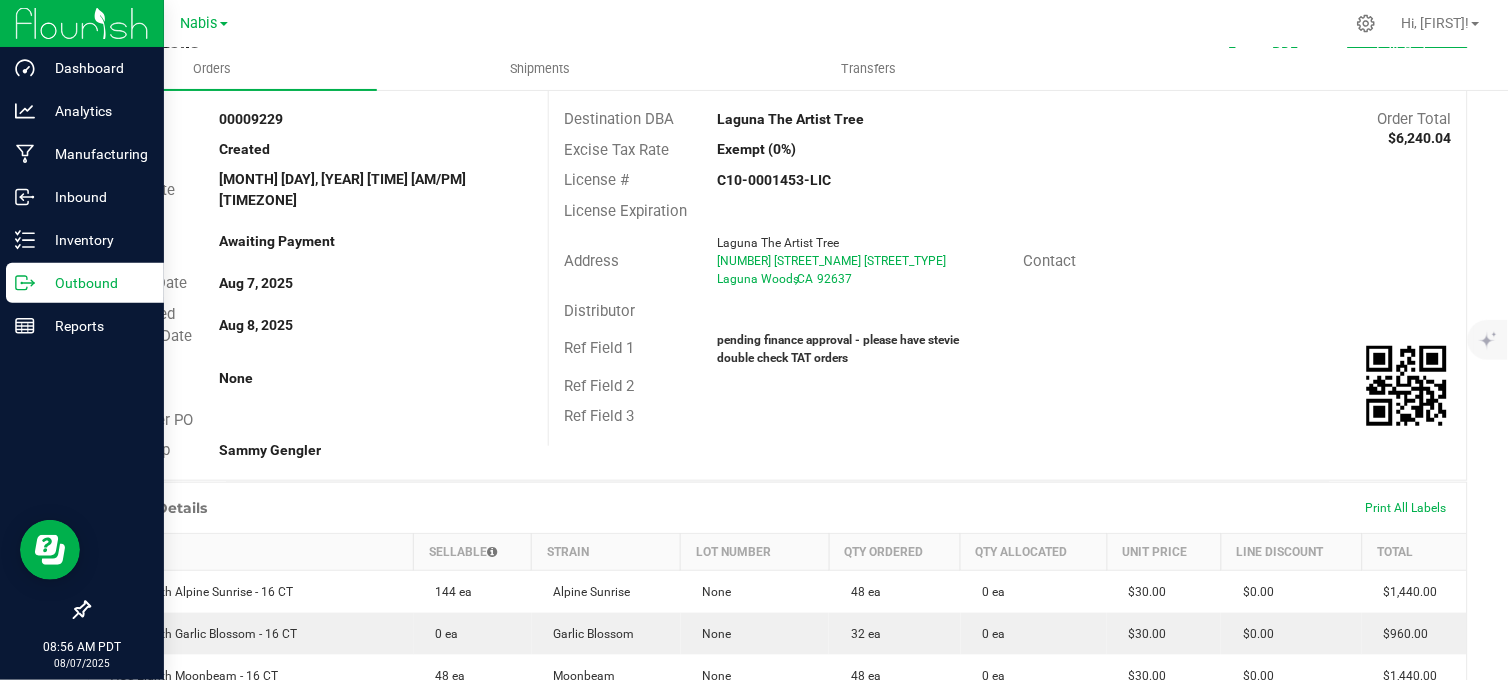 click 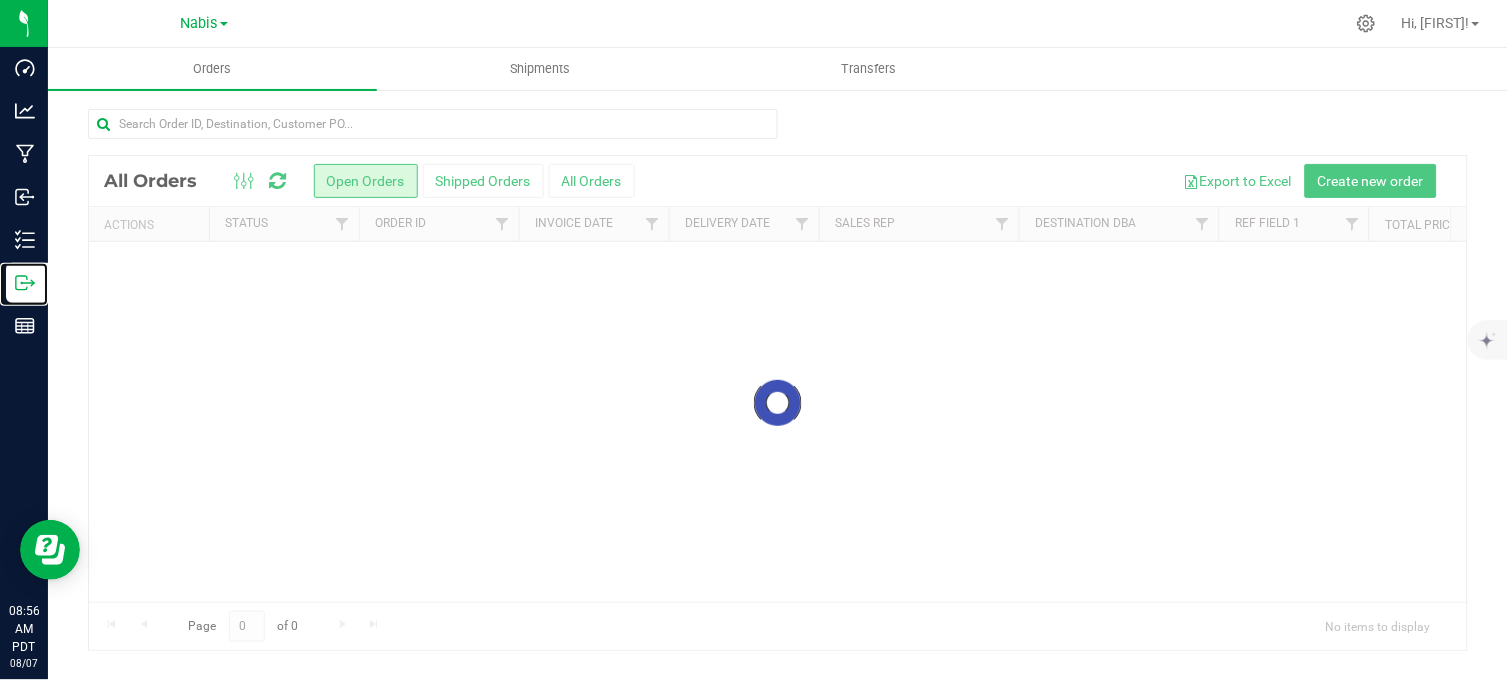 scroll, scrollTop: 0, scrollLeft: 0, axis: both 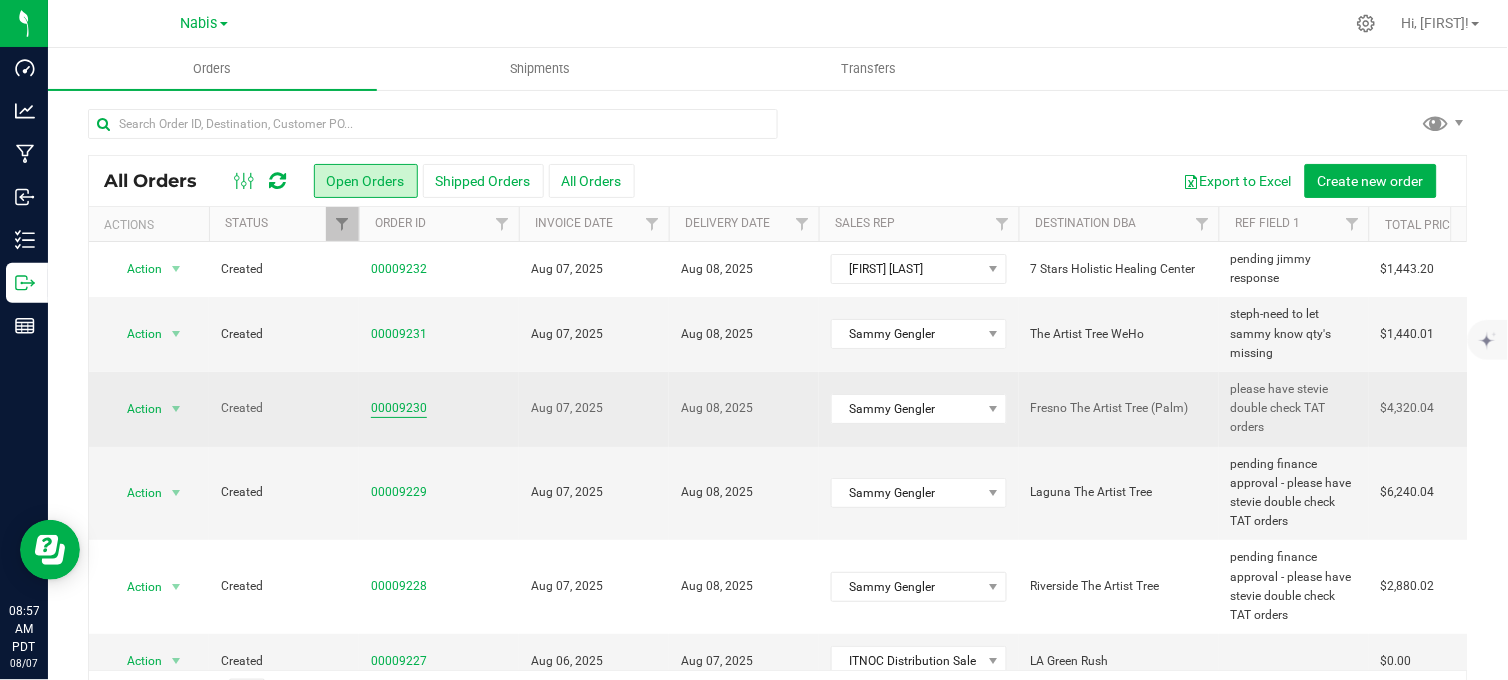 click on "00009230" at bounding box center (399, 408) 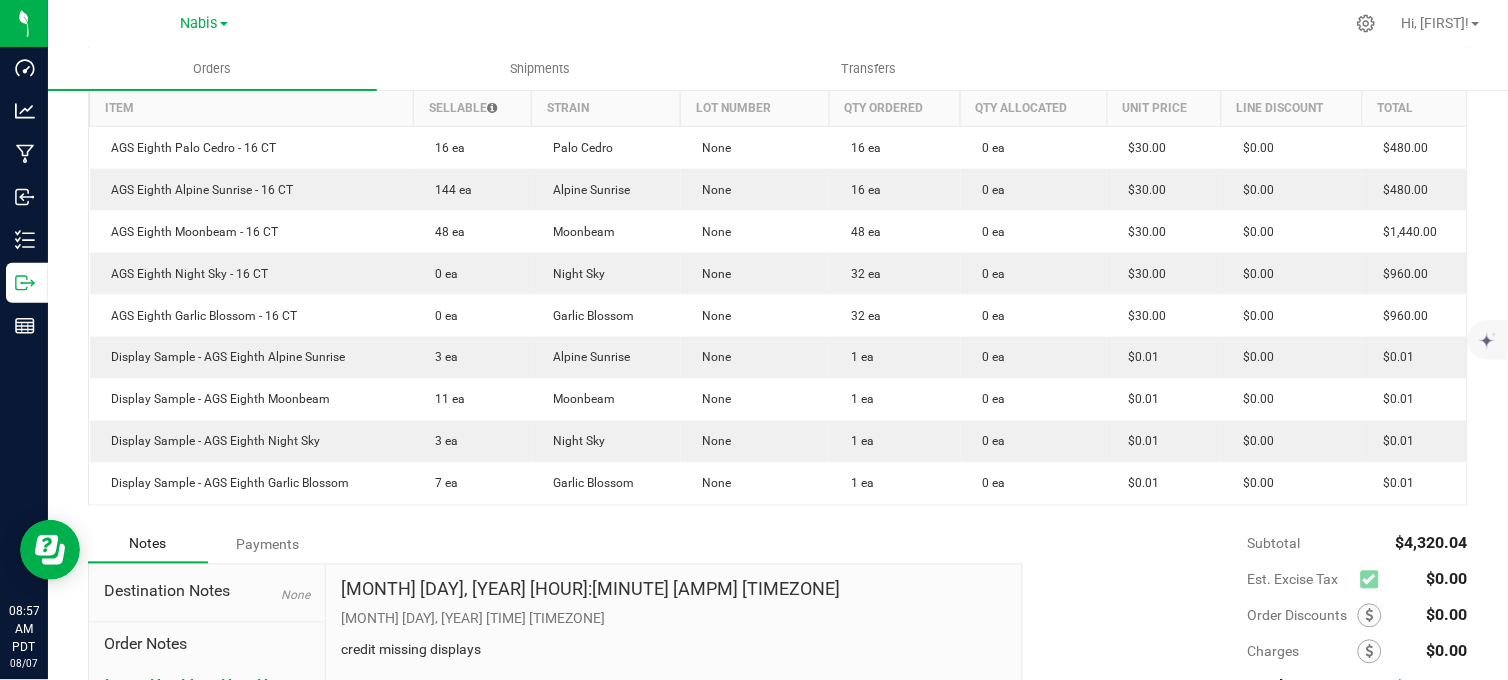 scroll, scrollTop: 0, scrollLeft: 0, axis: both 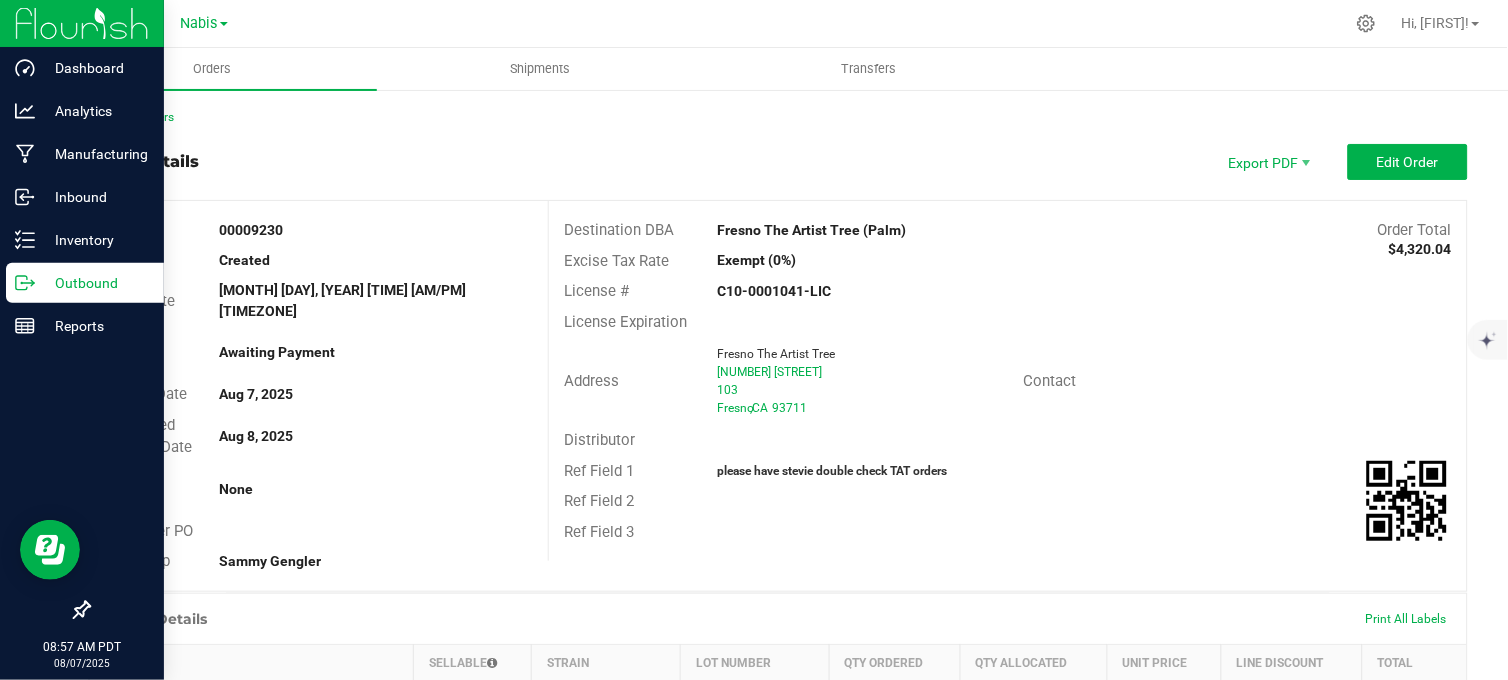 click 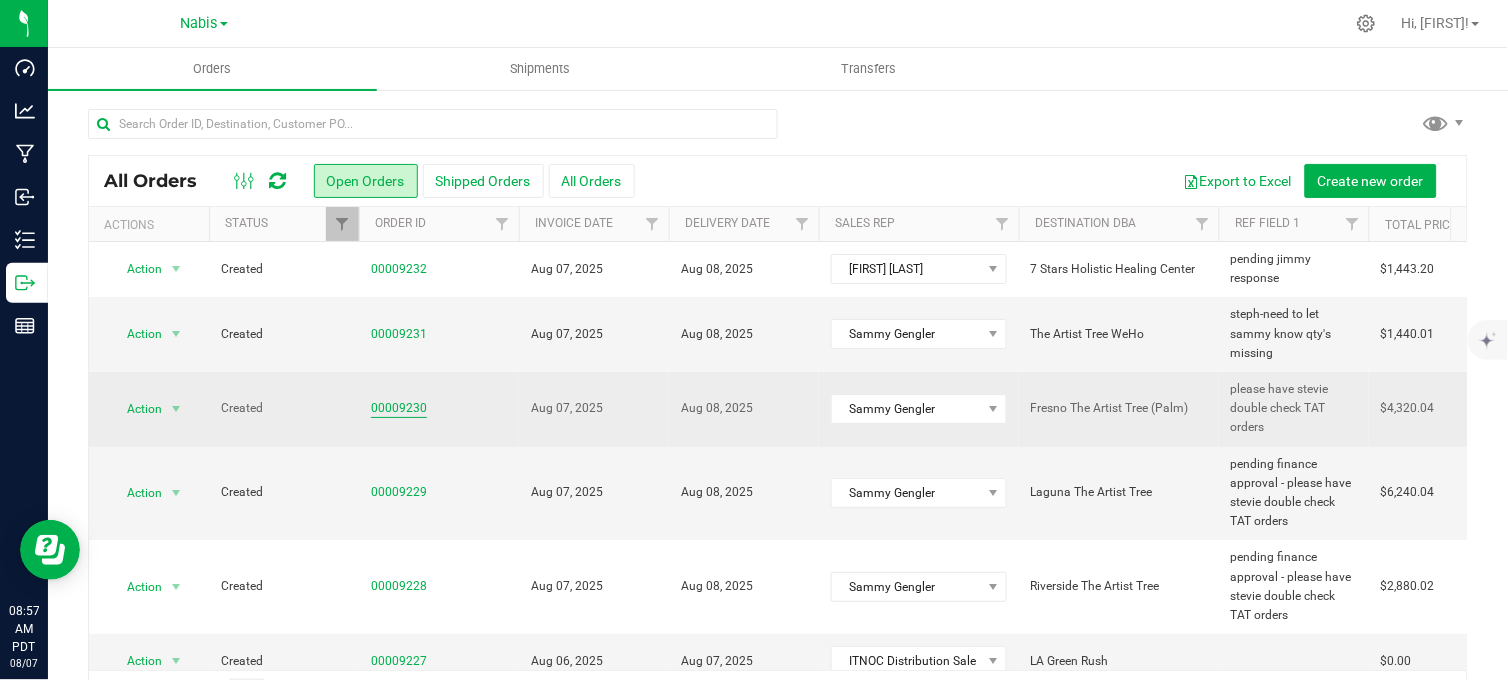 click on "00009230" at bounding box center [399, 408] 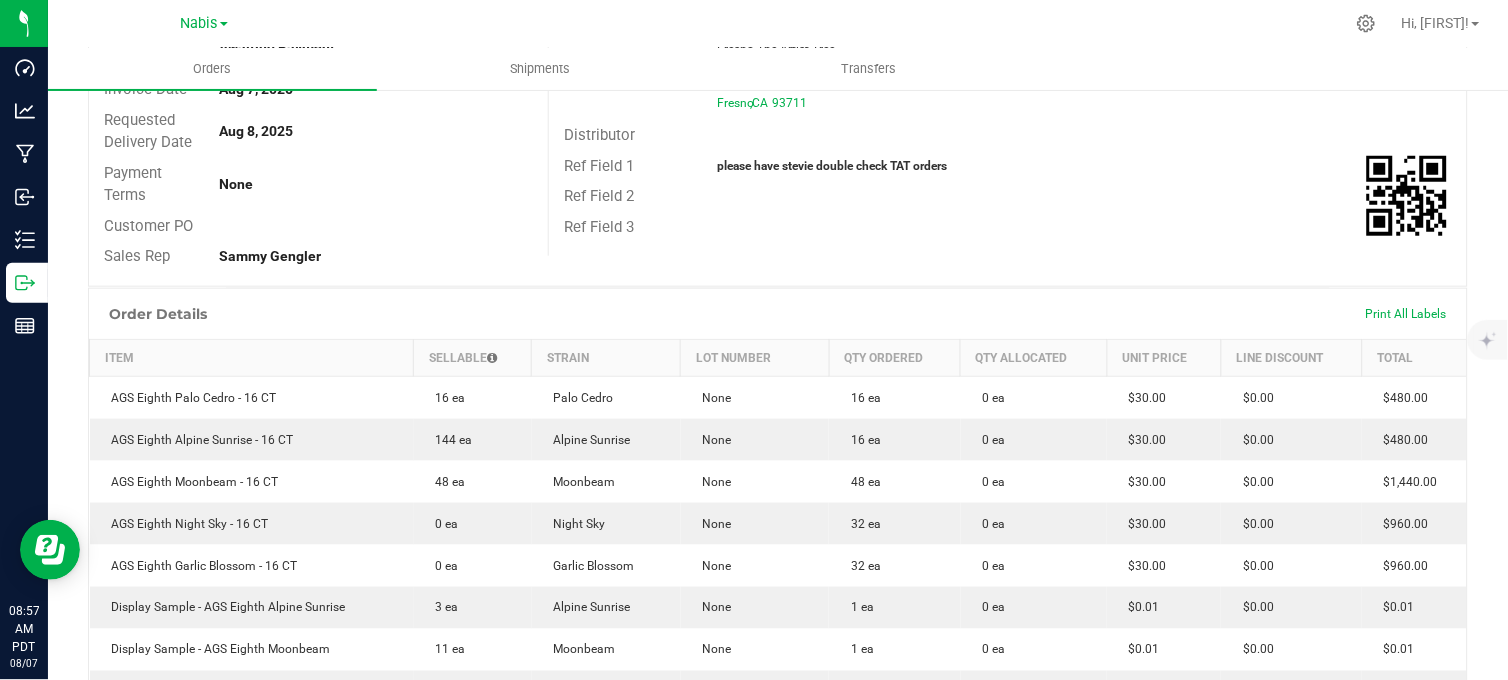 scroll, scrollTop: 0, scrollLeft: 0, axis: both 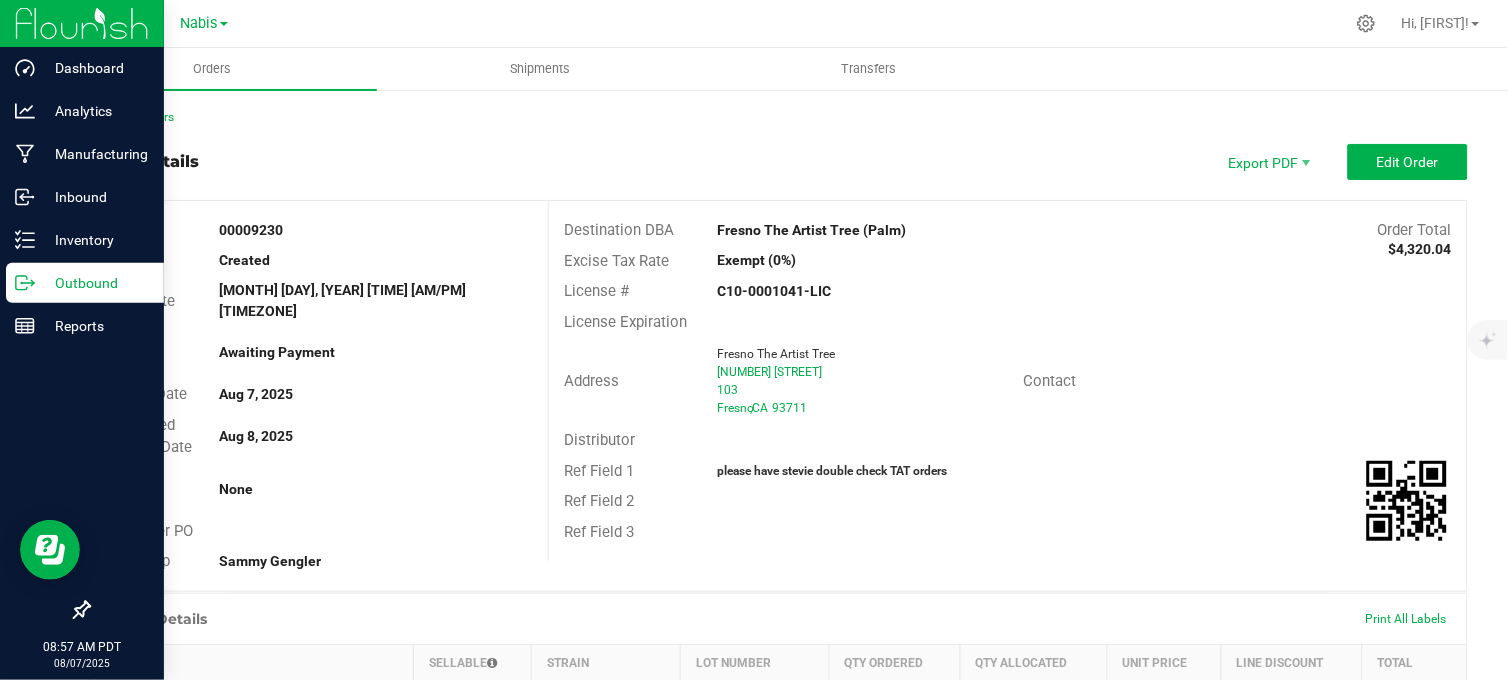 click 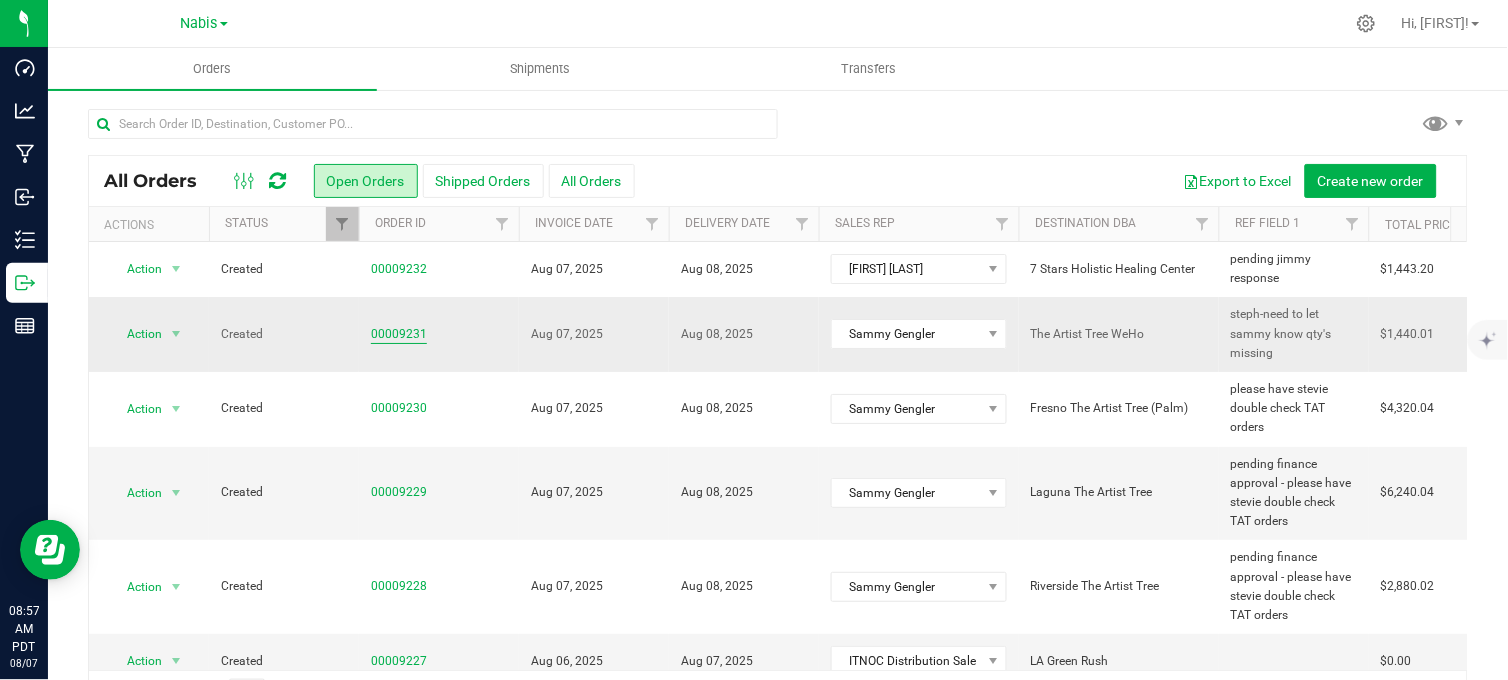 click on "00009231" at bounding box center [399, 334] 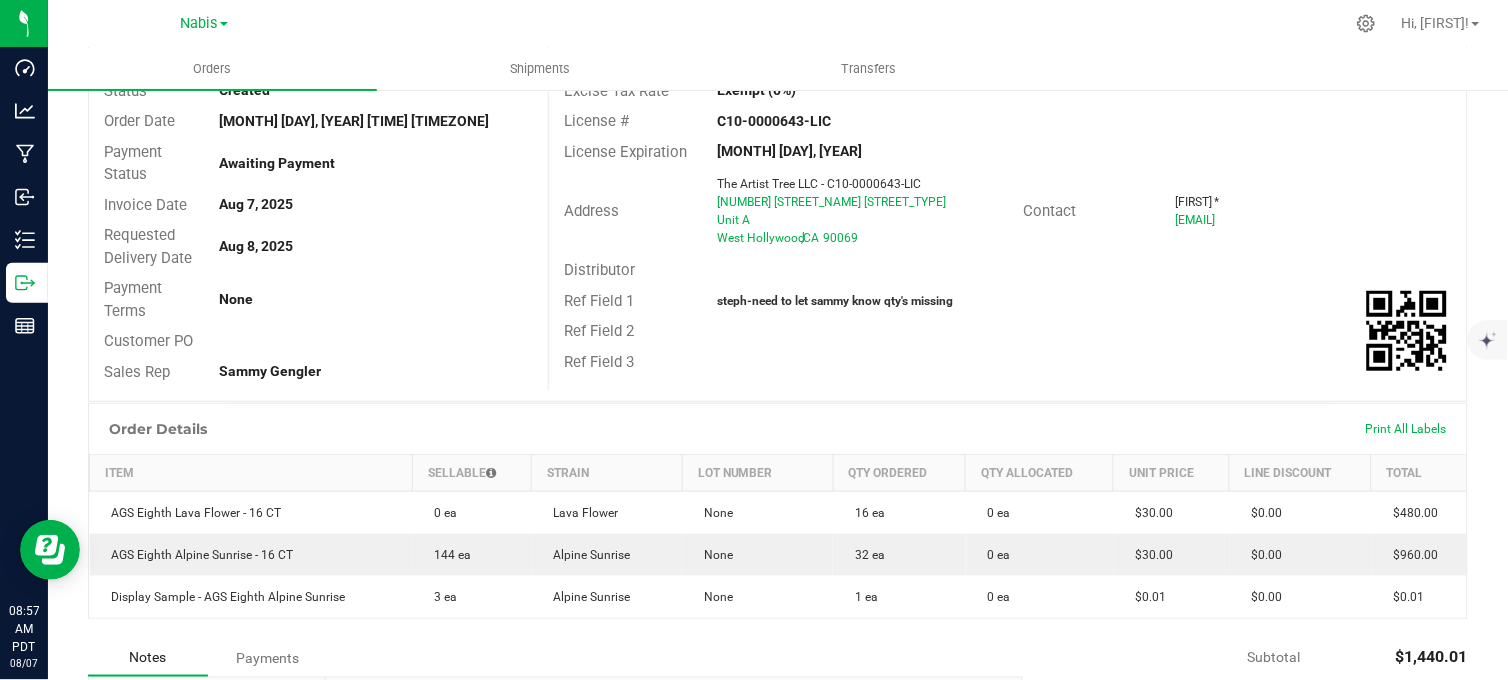 scroll, scrollTop: 111, scrollLeft: 0, axis: vertical 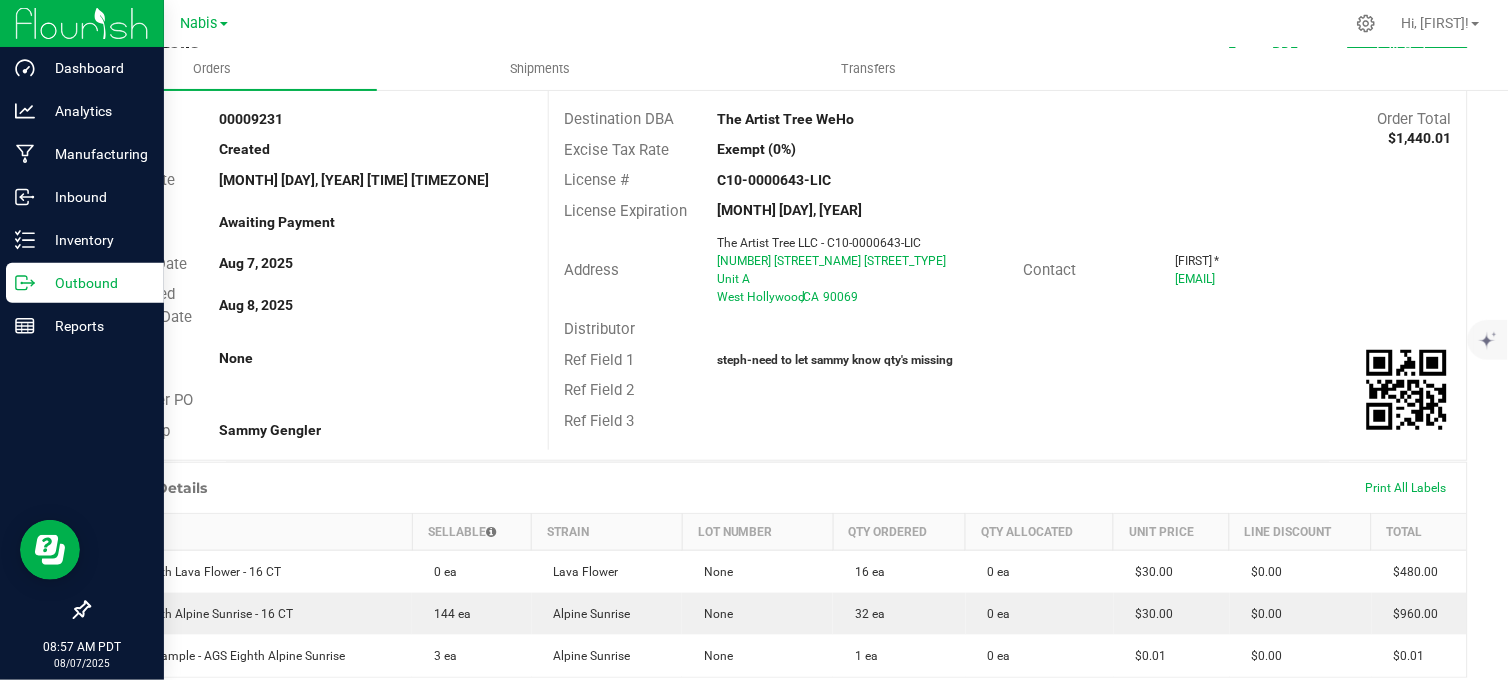 click on "Outbound" at bounding box center (95, 283) 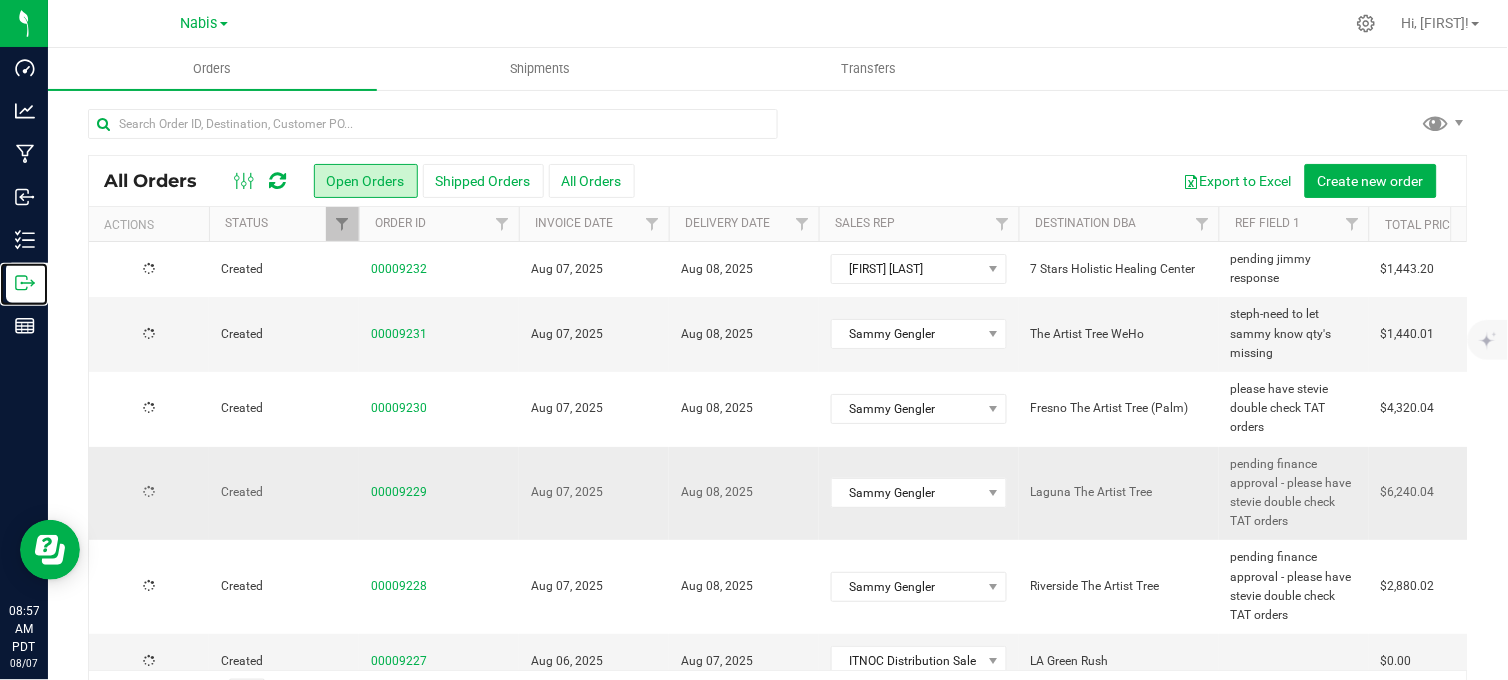 scroll, scrollTop: 60, scrollLeft: 0, axis: vertical 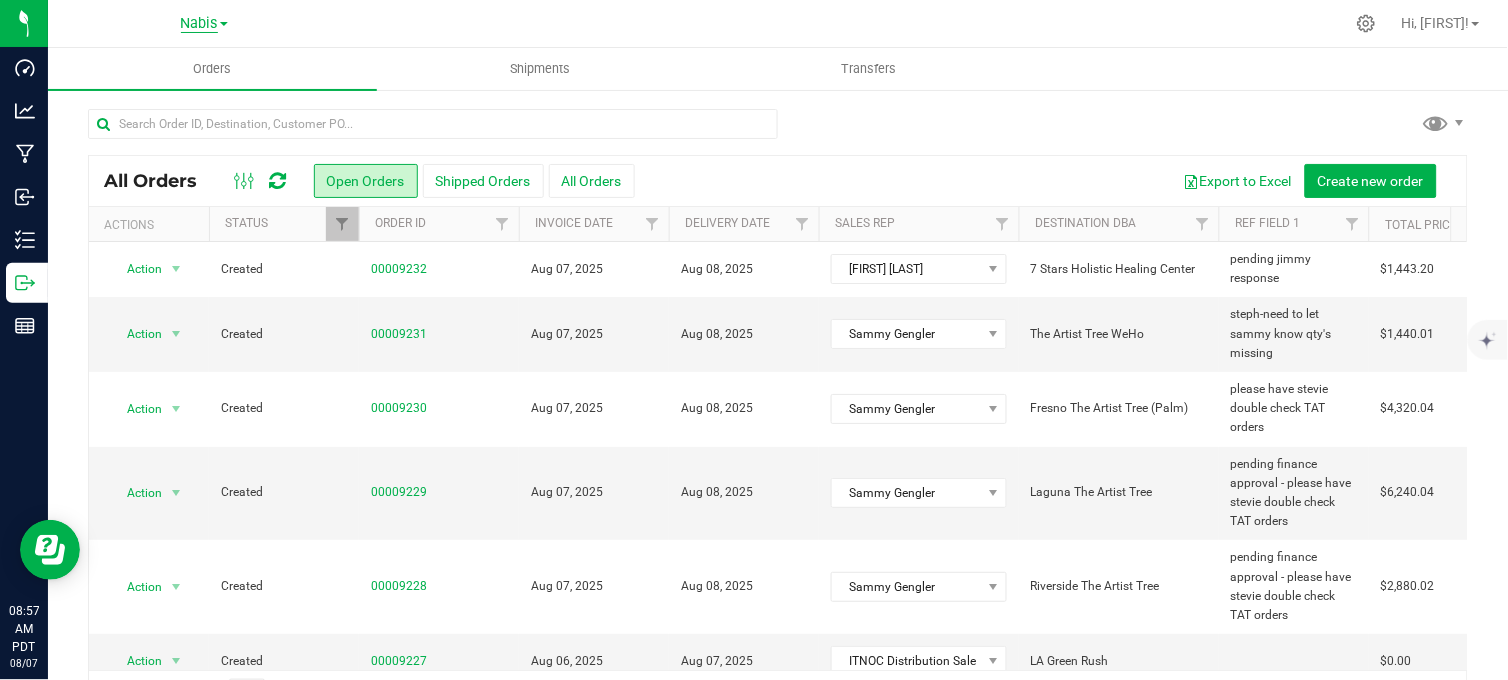 click on "Nabis" at bounding box center [199, 24] 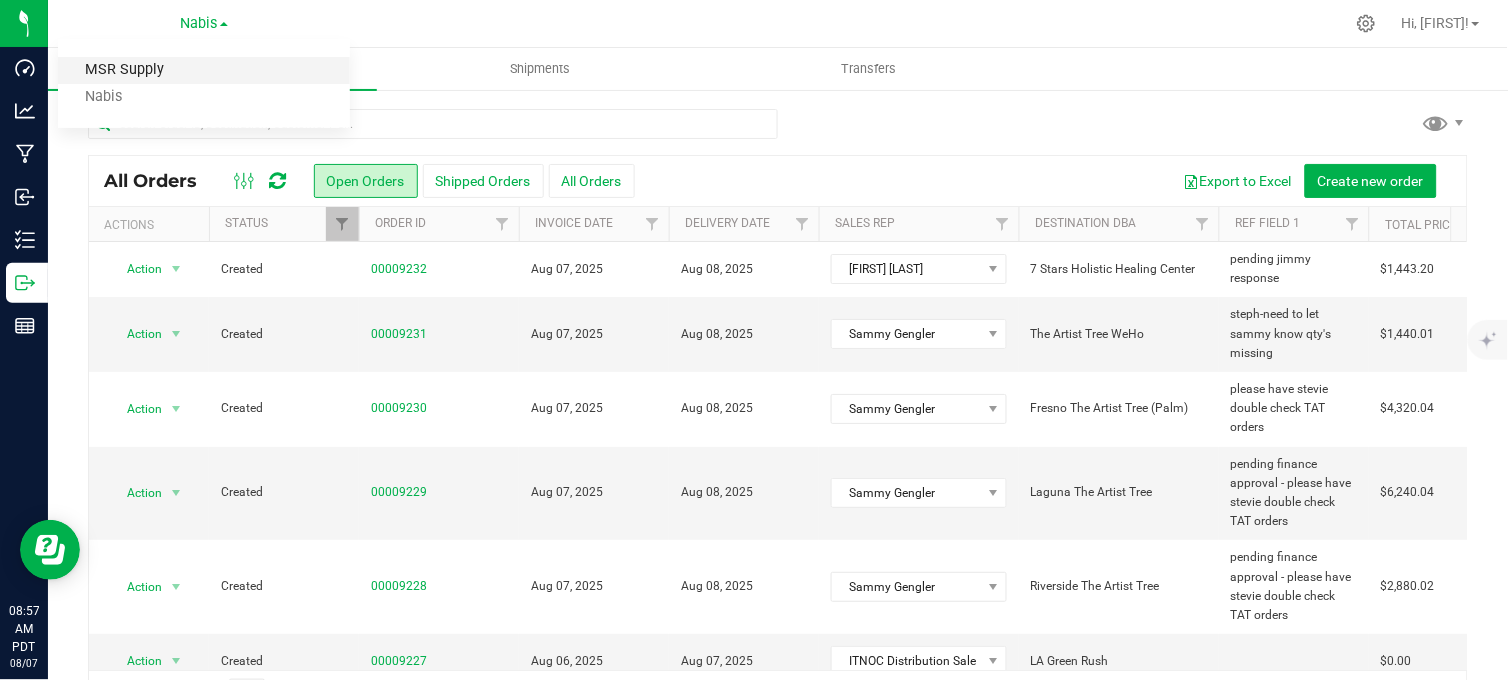 click on "MSR Supply" at bounding box center (204, 70) 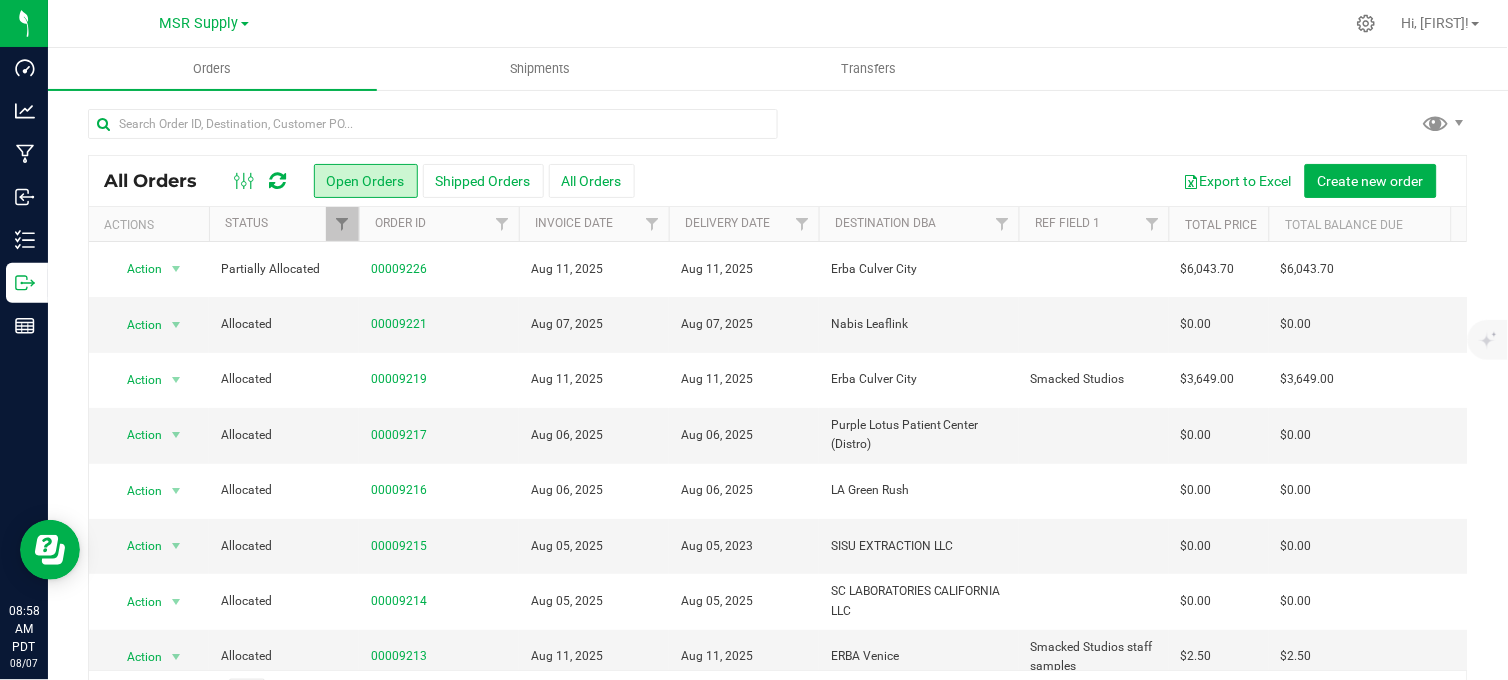 click at bounding box center [851, 23] 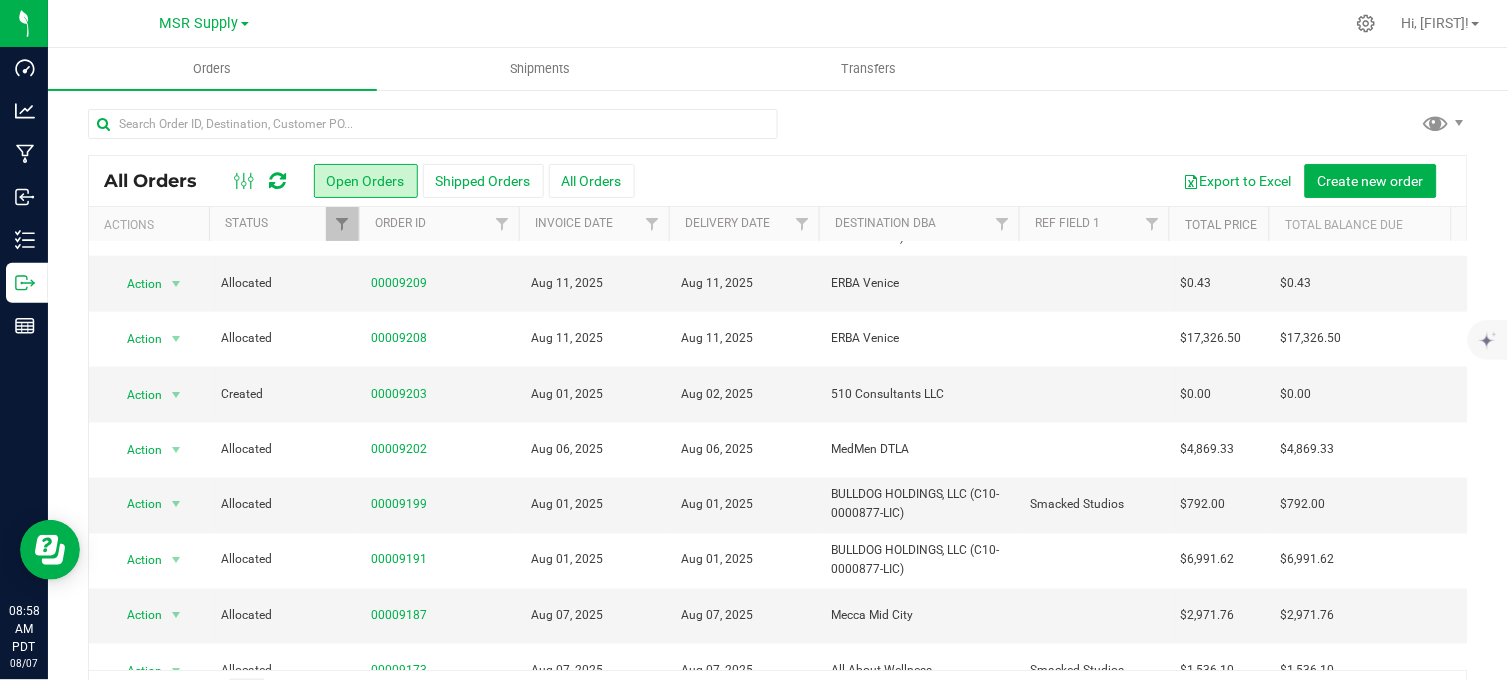 scroll, scrollTop: 596, scrollLeft: 0, axis: vertical 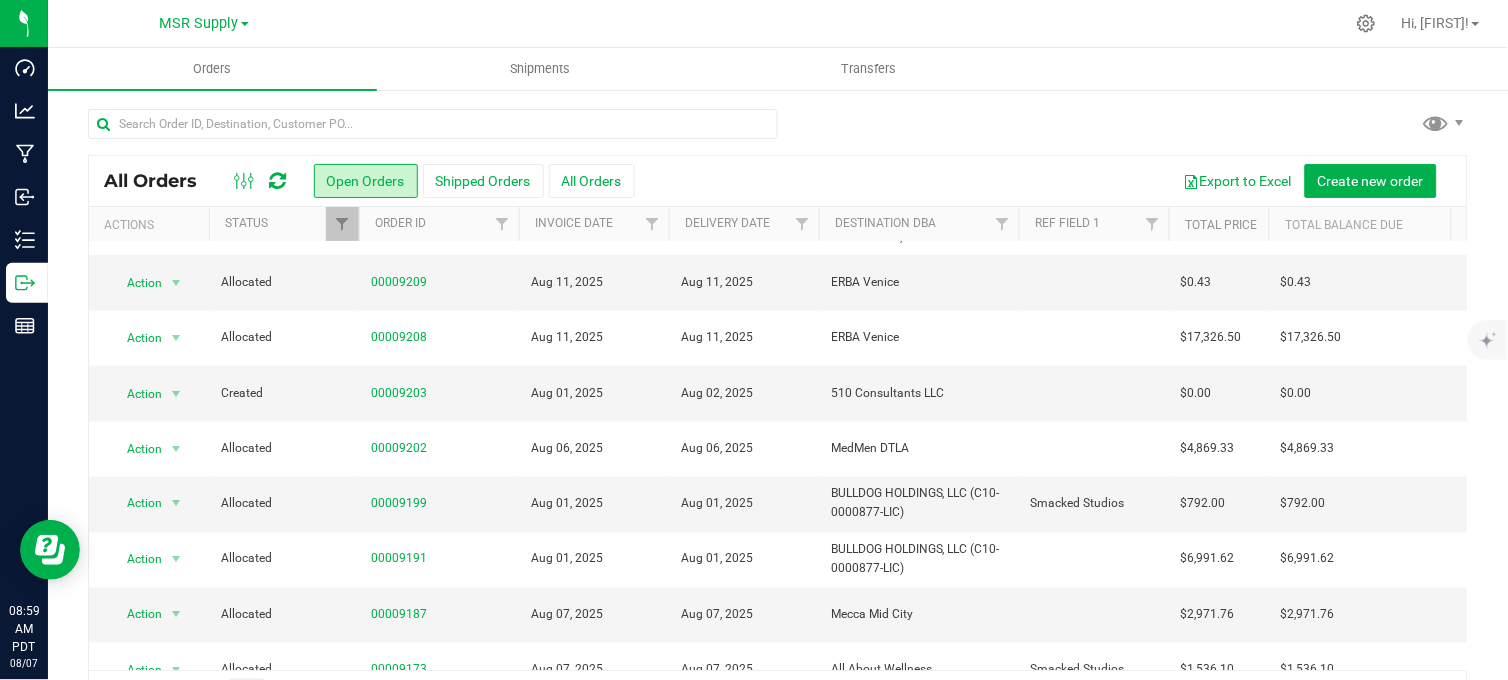 click at bounding box center (851, 23) 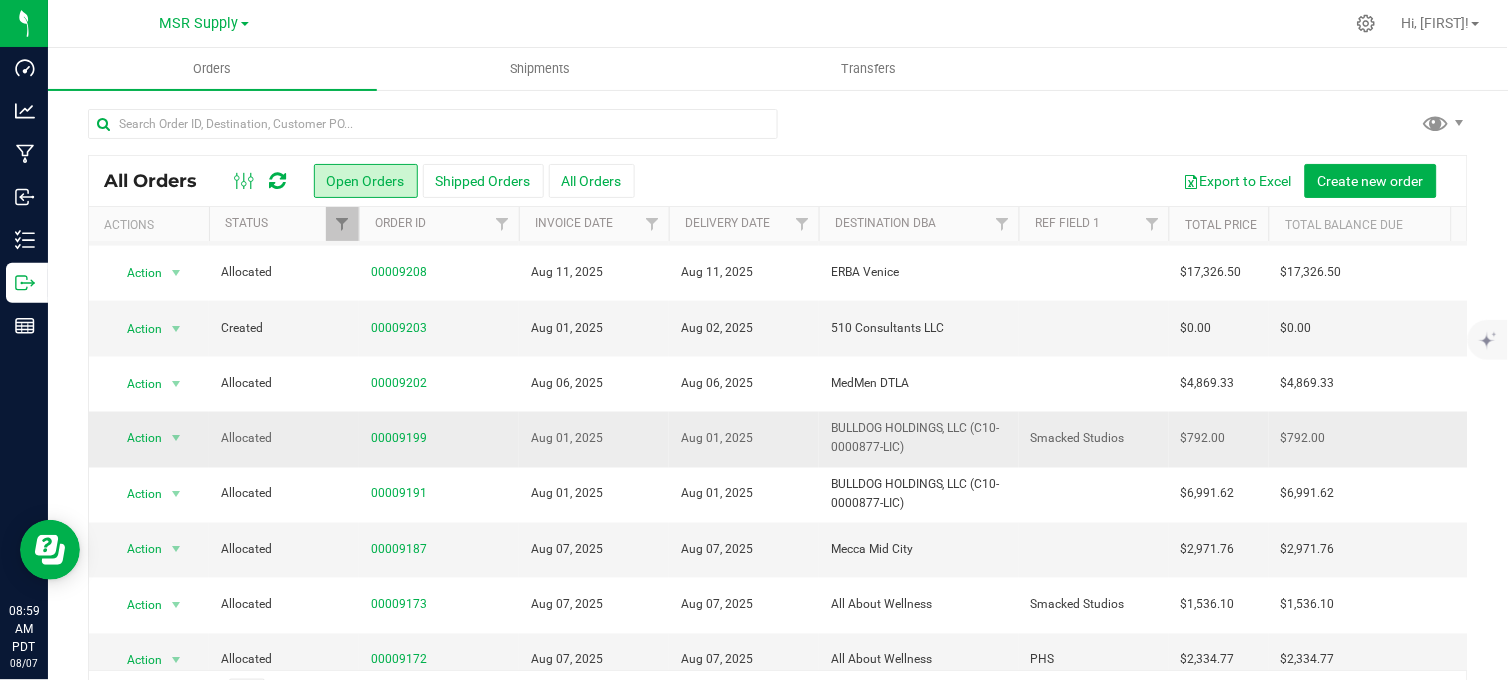 scroll, scrollTop: 696, scrollLeft: 0, axis: vertical 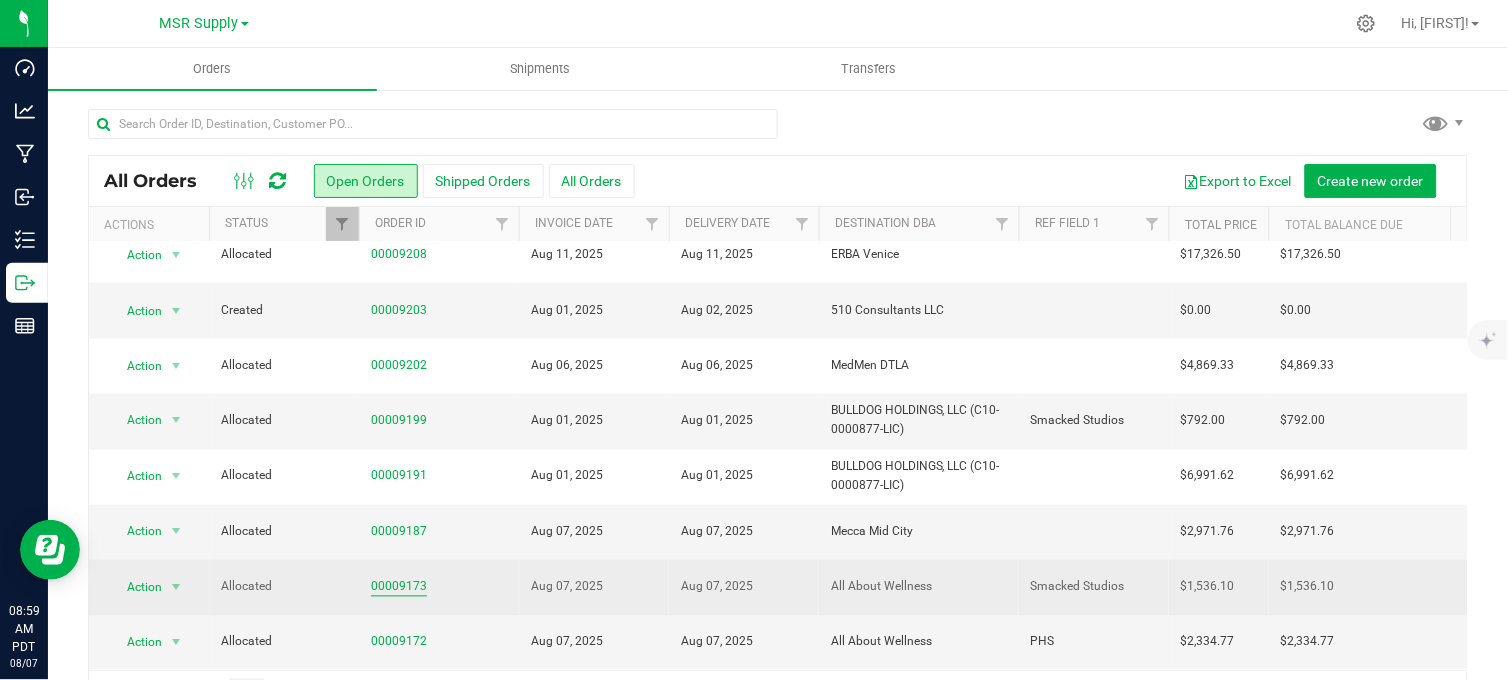 click on "00009173" at bounding box center [399, 587] 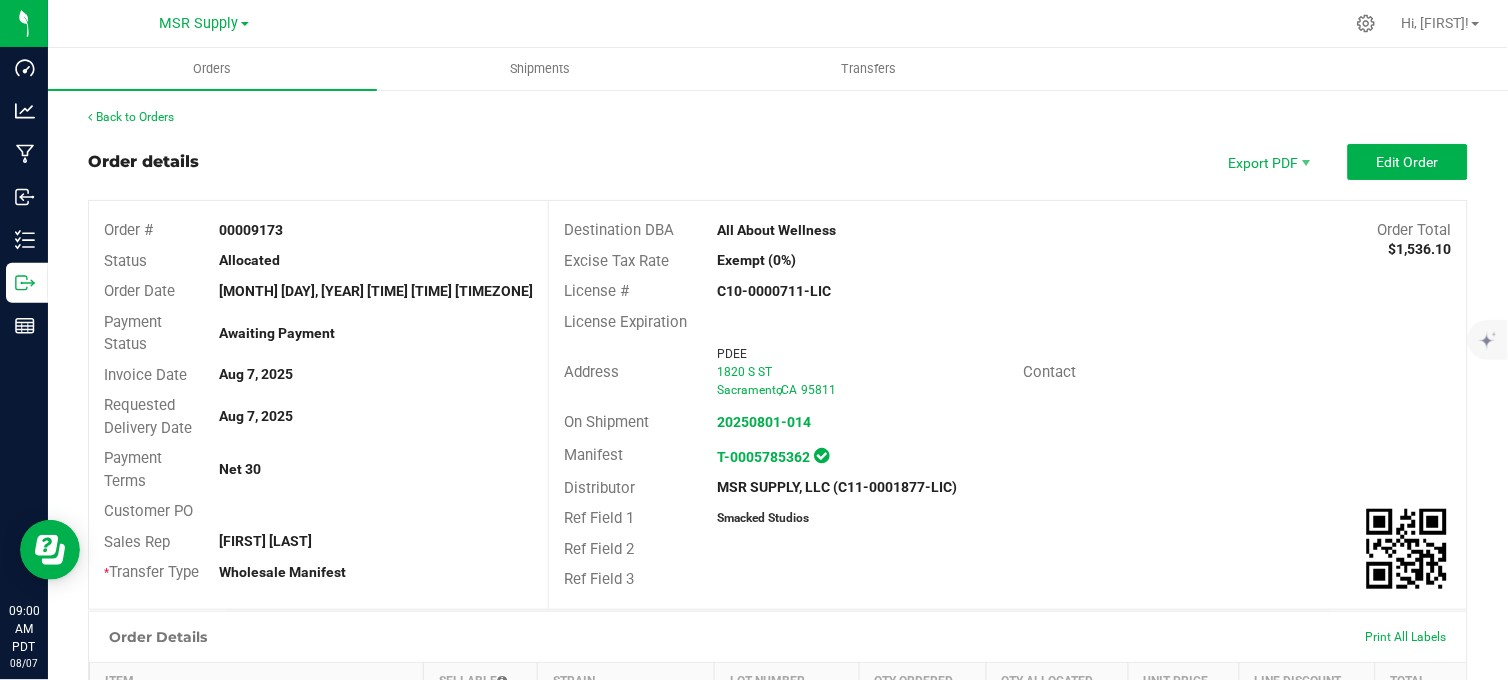 drag, startPoint x: 824, startPoint y: 394, endPoint x: 687, endPoint y: 374, distance: 138.45216 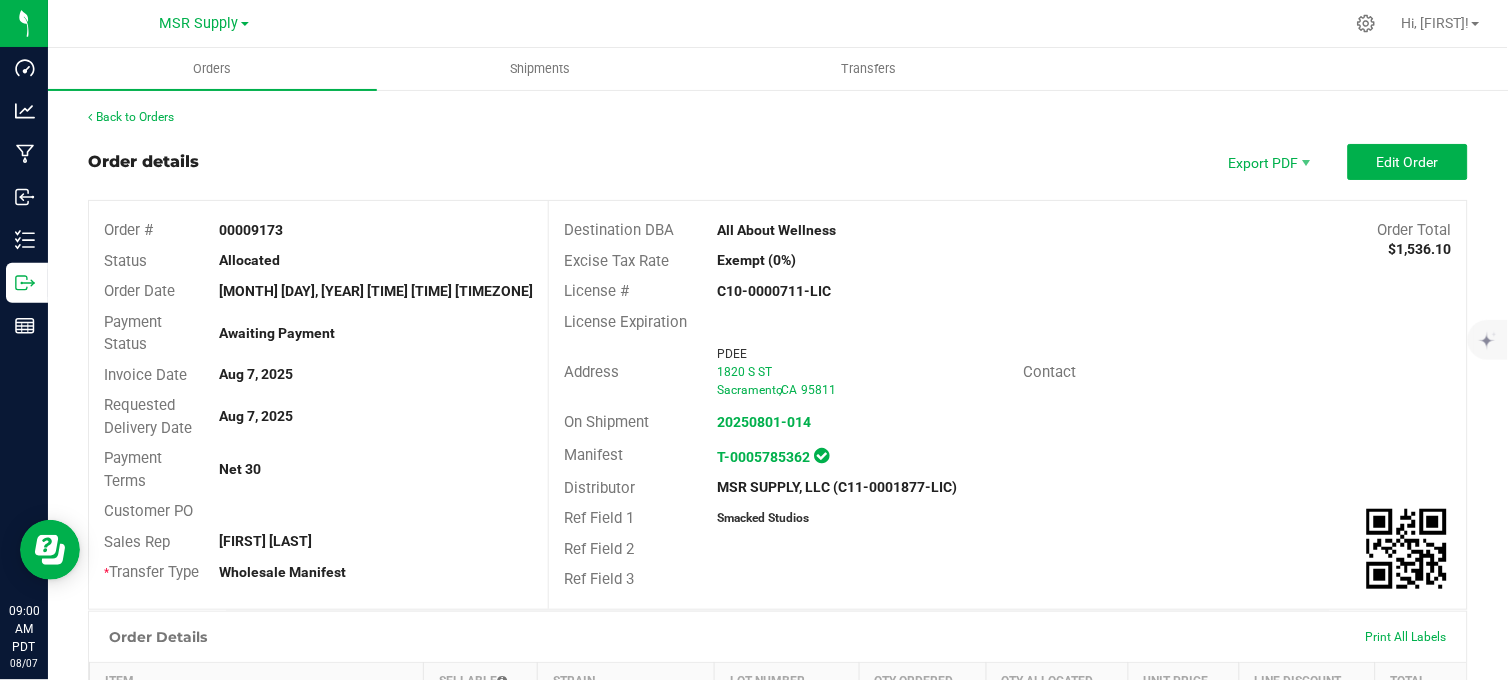 click on "Address  PDEE 1820 S ST Sacramento  ,  CA 95811" at bounding box center [786, 372] 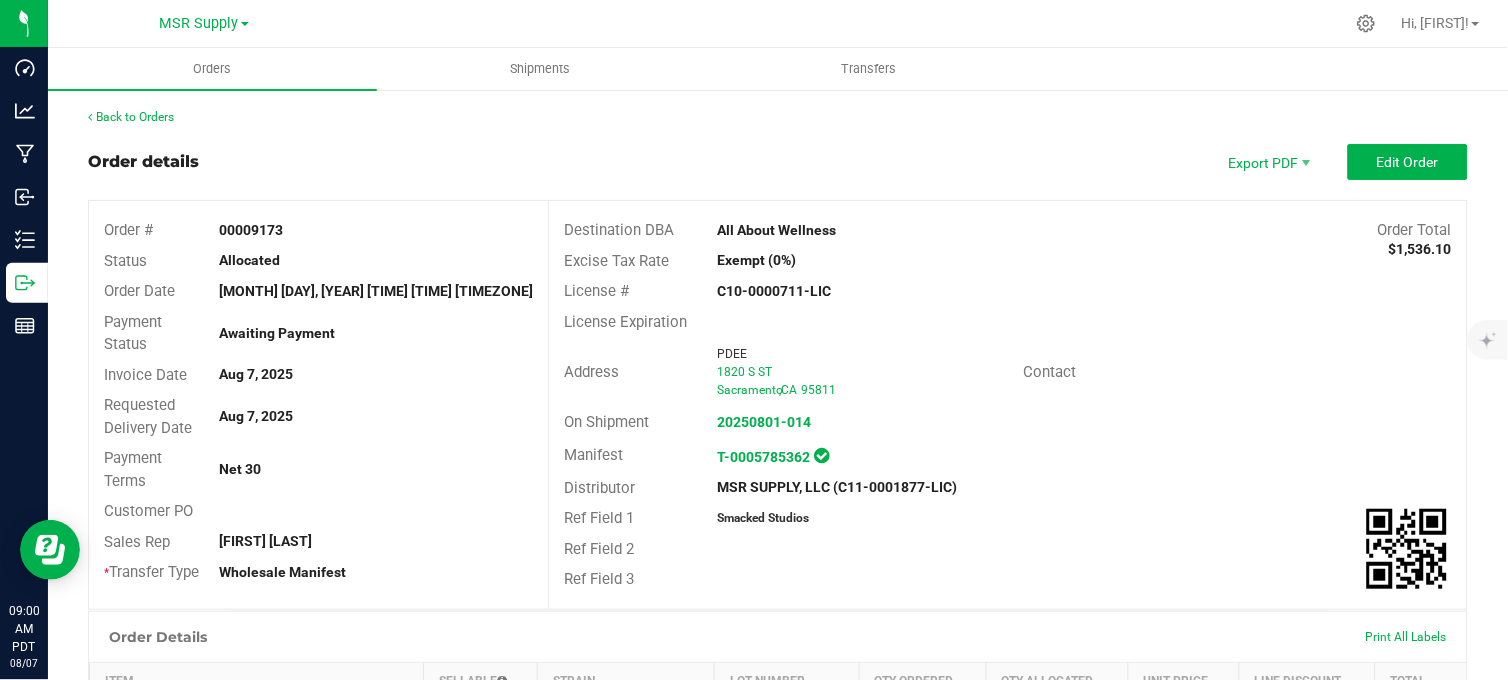 click on "Address" at bounding box center [628, 372] 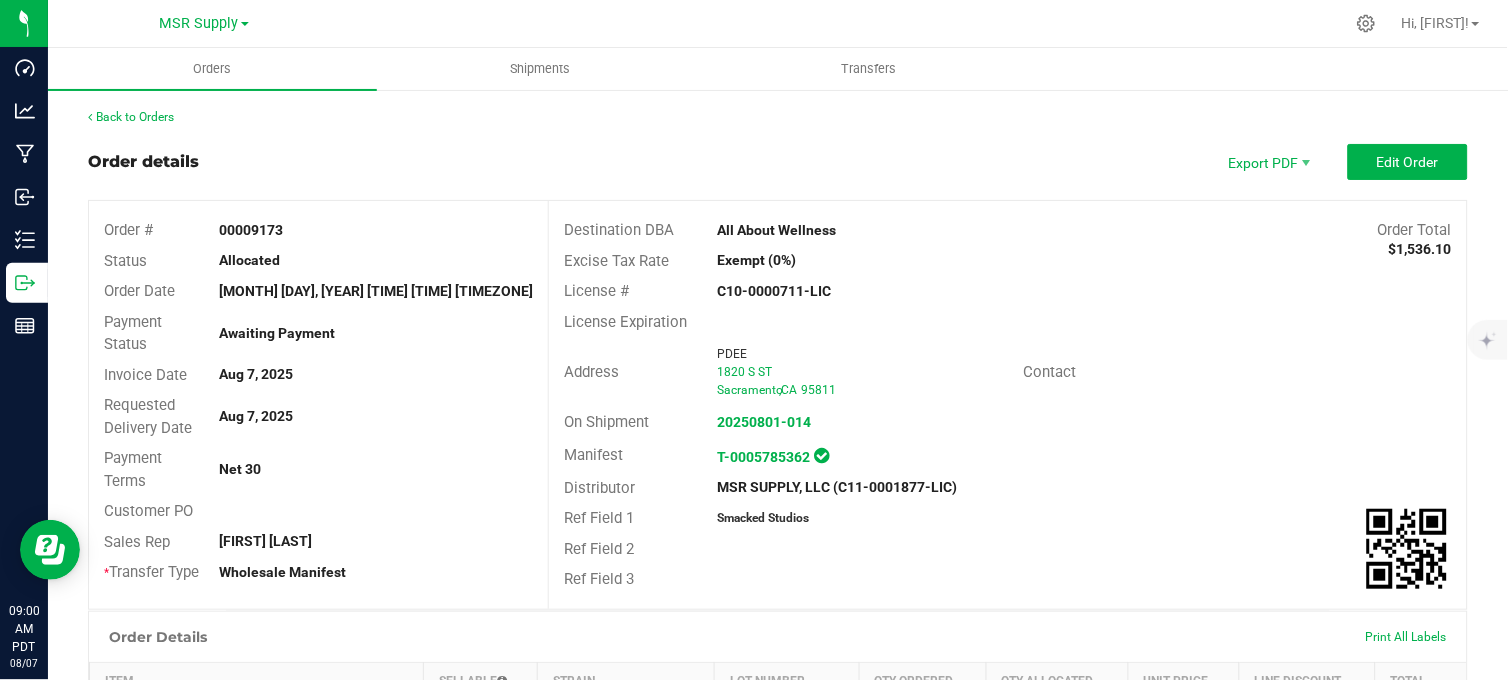 drag, startPoint x: 698, startPoint y: 368, endPoint x: 786, endPoint y: 398, distance: 92.973114 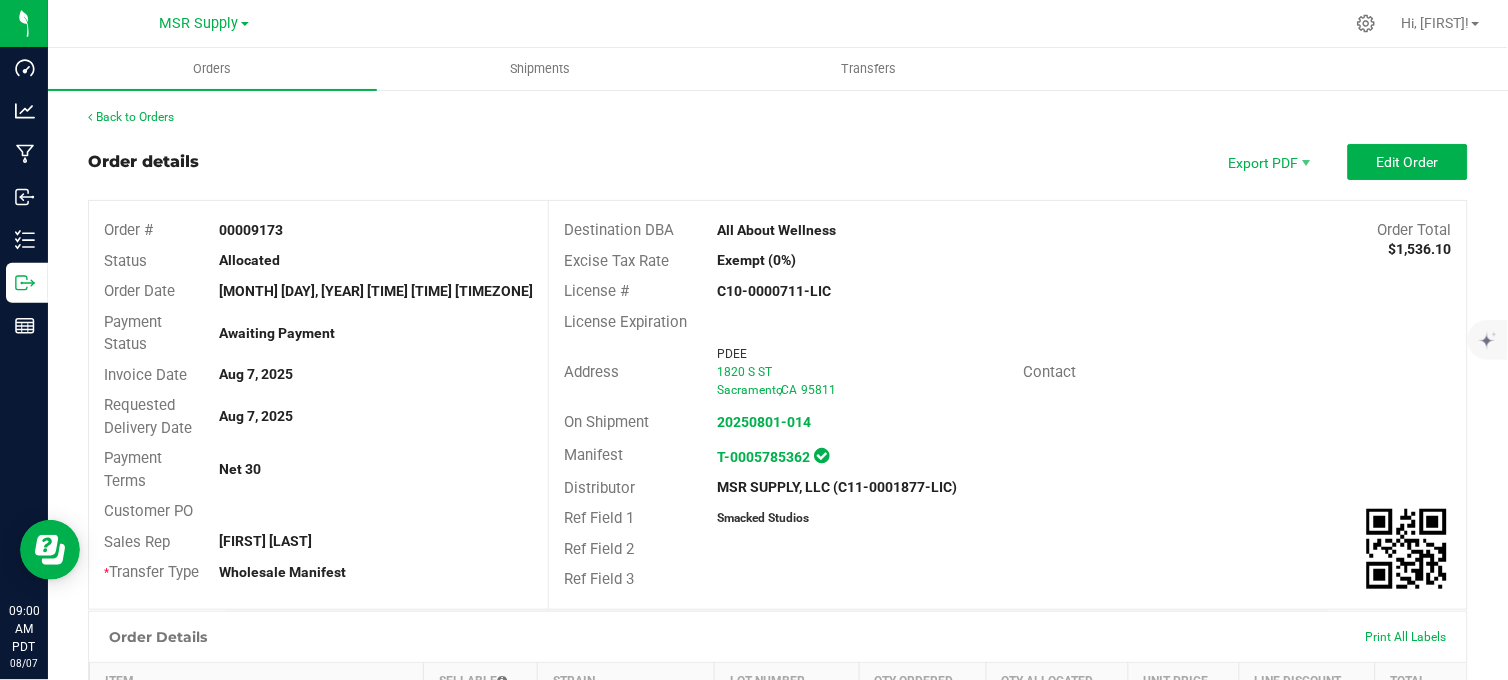click on "Address  PDEE 1820 S ST Sacramento  ,  CA 95811" at bounding box center [786, 372] 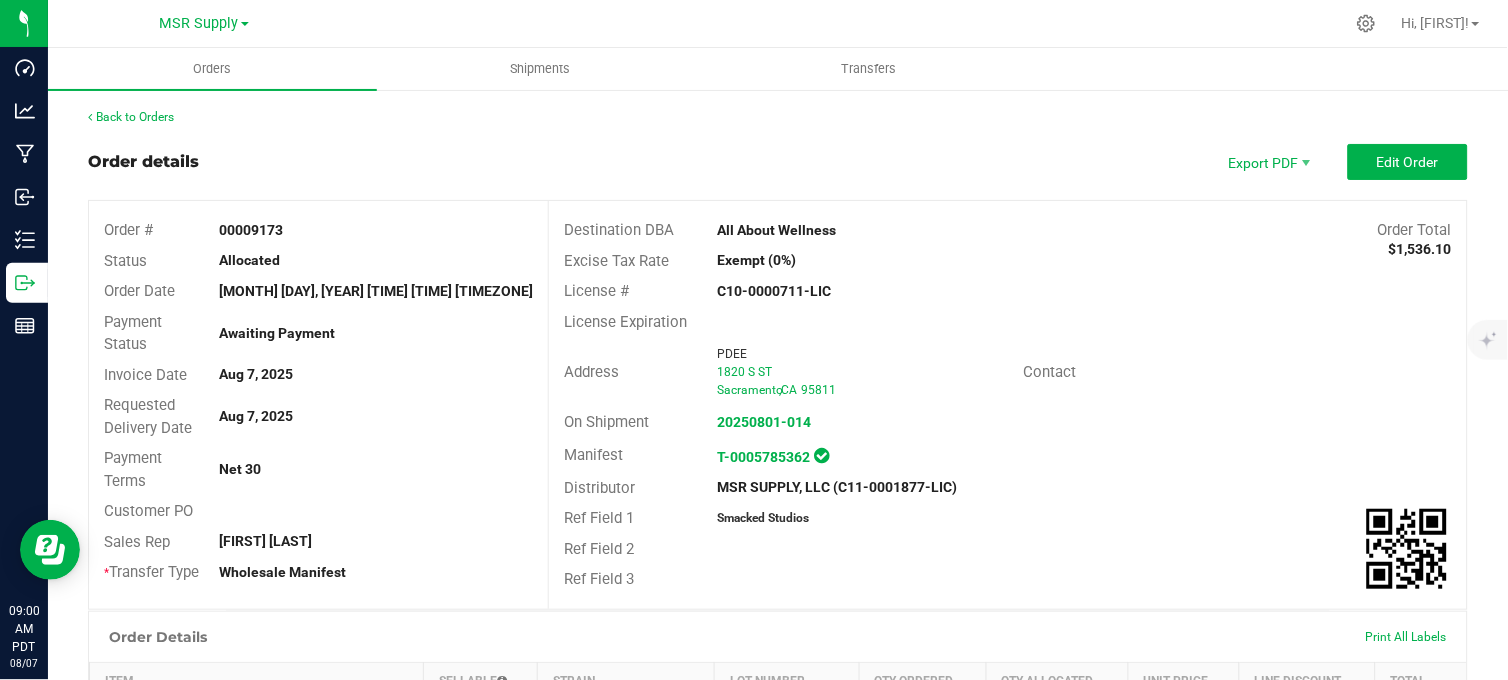 drag, startPoint x: 786, startPoint y: 398, endPoint x: 846, endPoint y: 356, distance: 73.239334 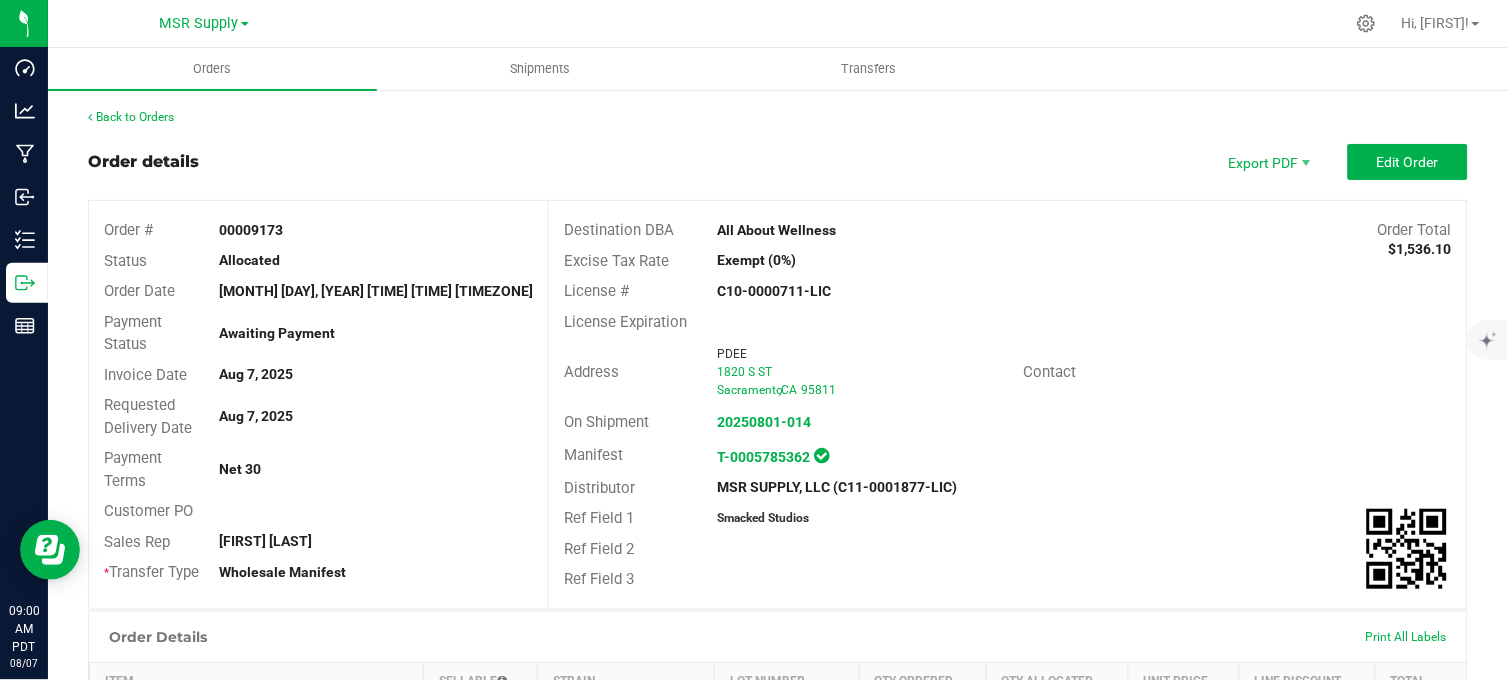 click on "PDEE" at bounding box center (862, 354) 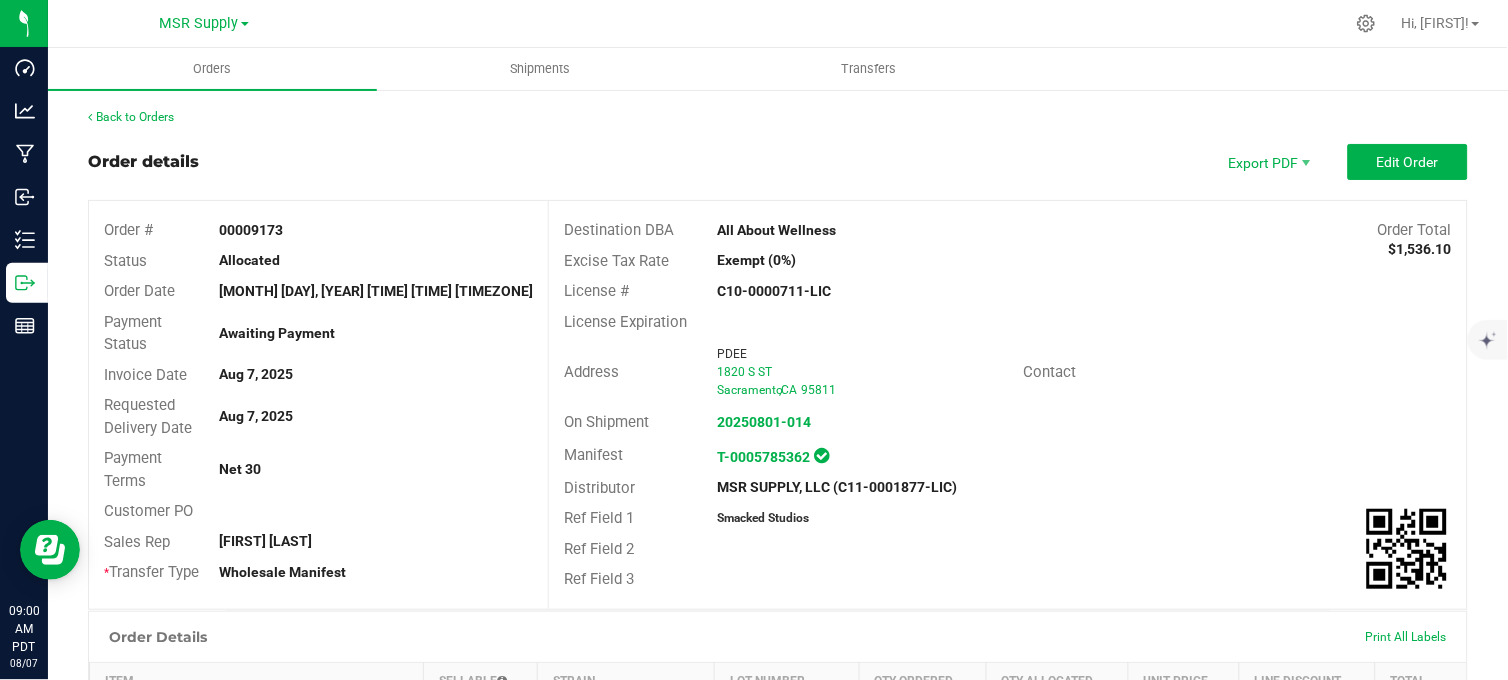 click on "PDEE 1820 S ST Sacramento  ,  CA 95811" at bounding box center [865, 372] 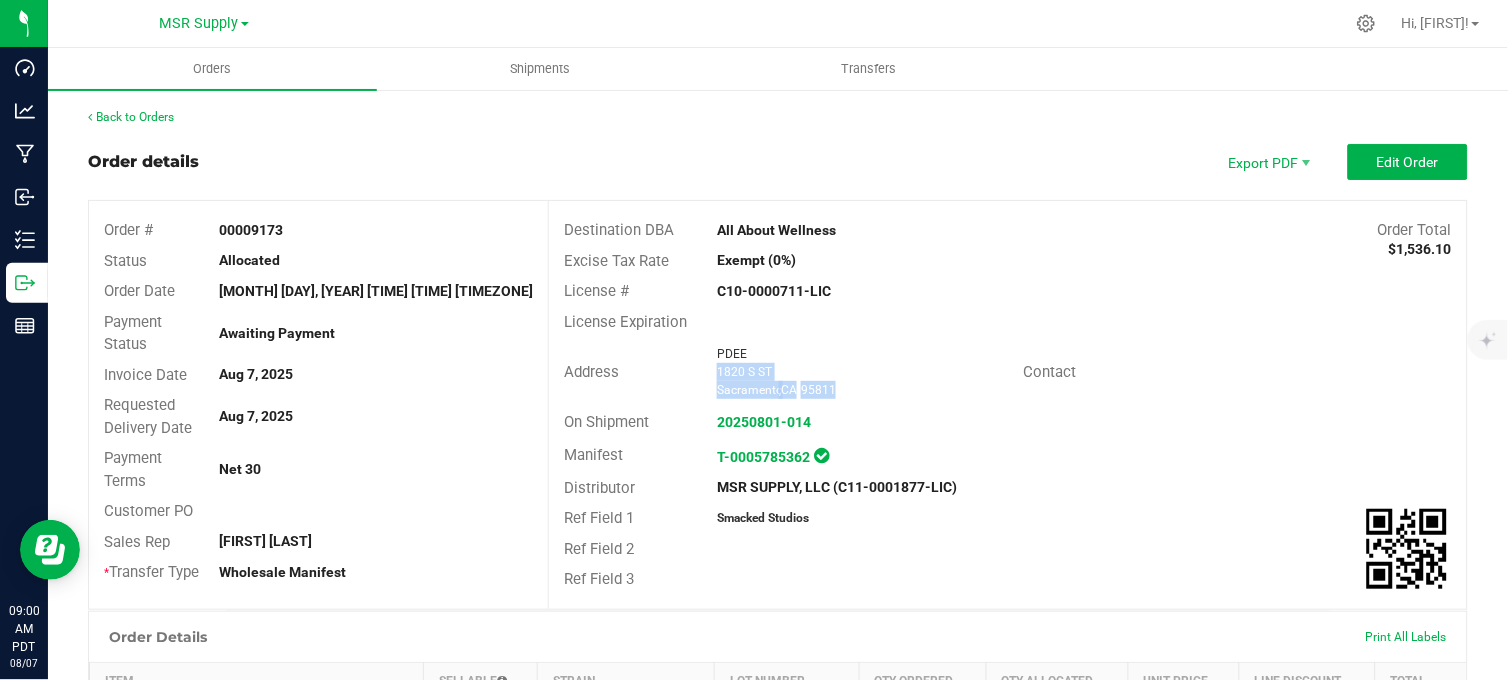 copy on "1820 S ST Sacramento  ,  CA 95811" 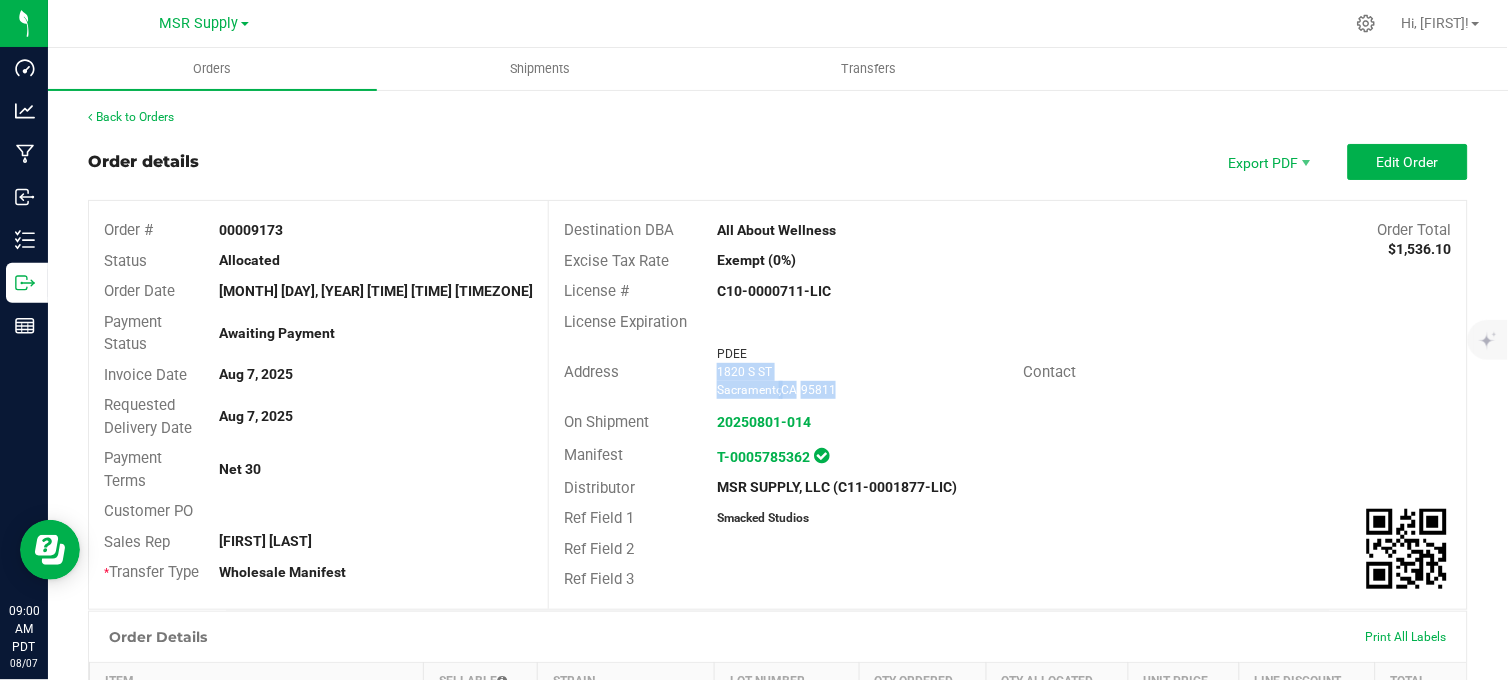 drag, startPoint x: 706, startPoint y: 376, endPoint x: 841, endPoint y: 393, distance: 136.06616 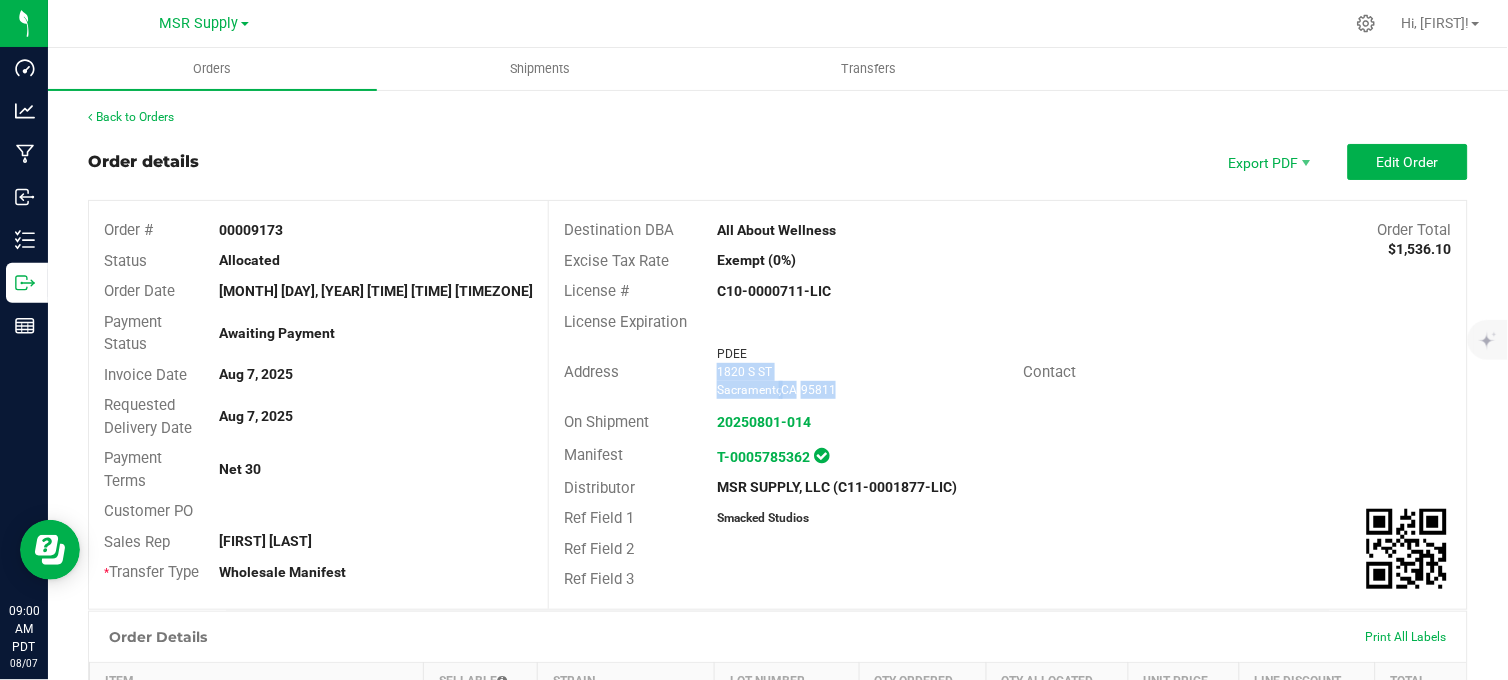 click on "PDEE 1820 S ST Sacramento  ,  CA 95811" at bounding box center [865, 372] 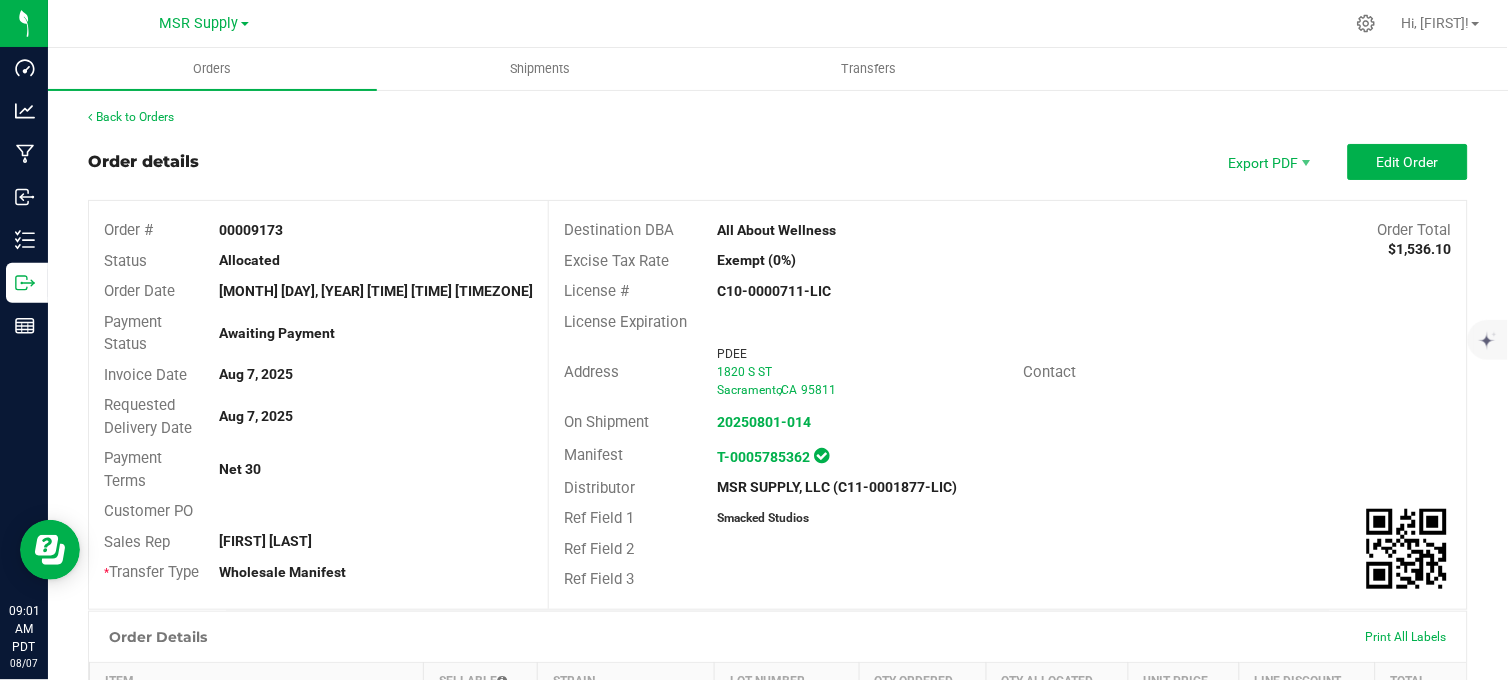 click on "Order details   Export PDF   Edit Order" at bounding box center [778, 162] 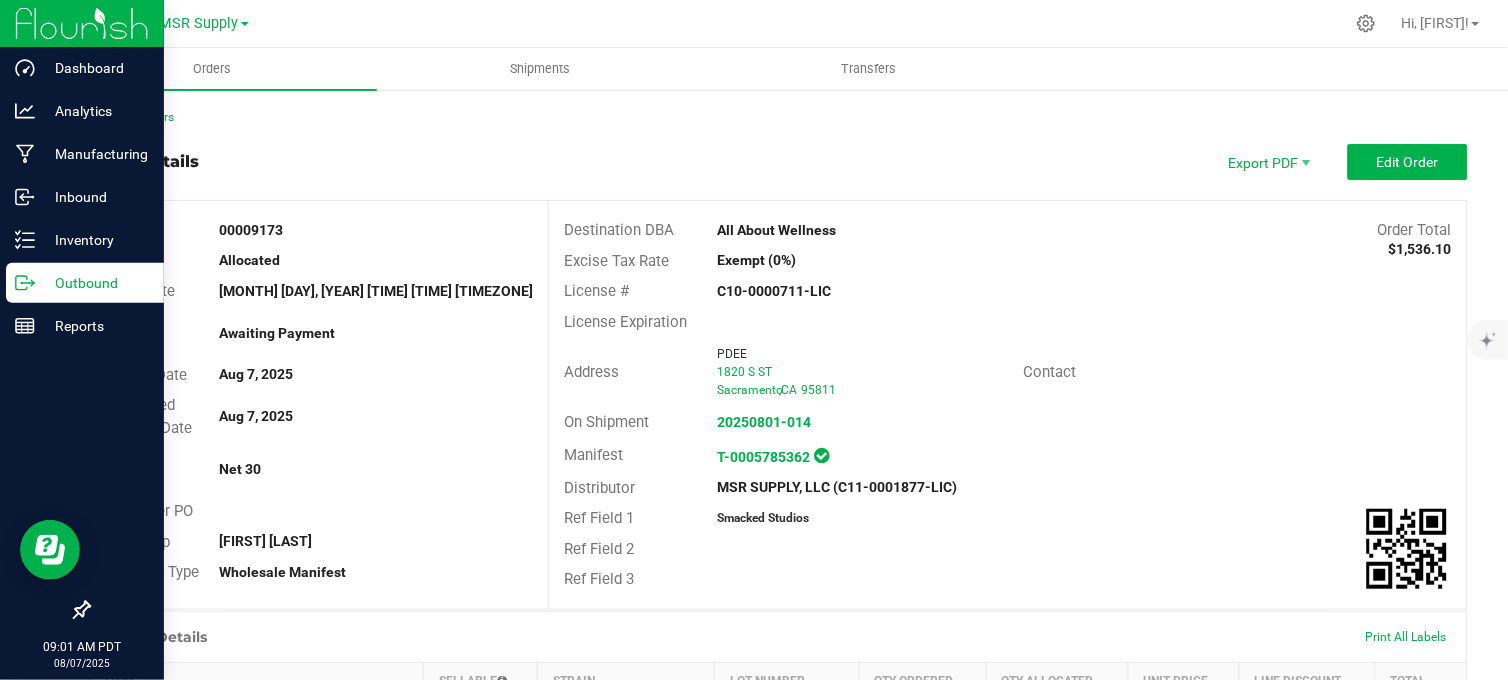 click 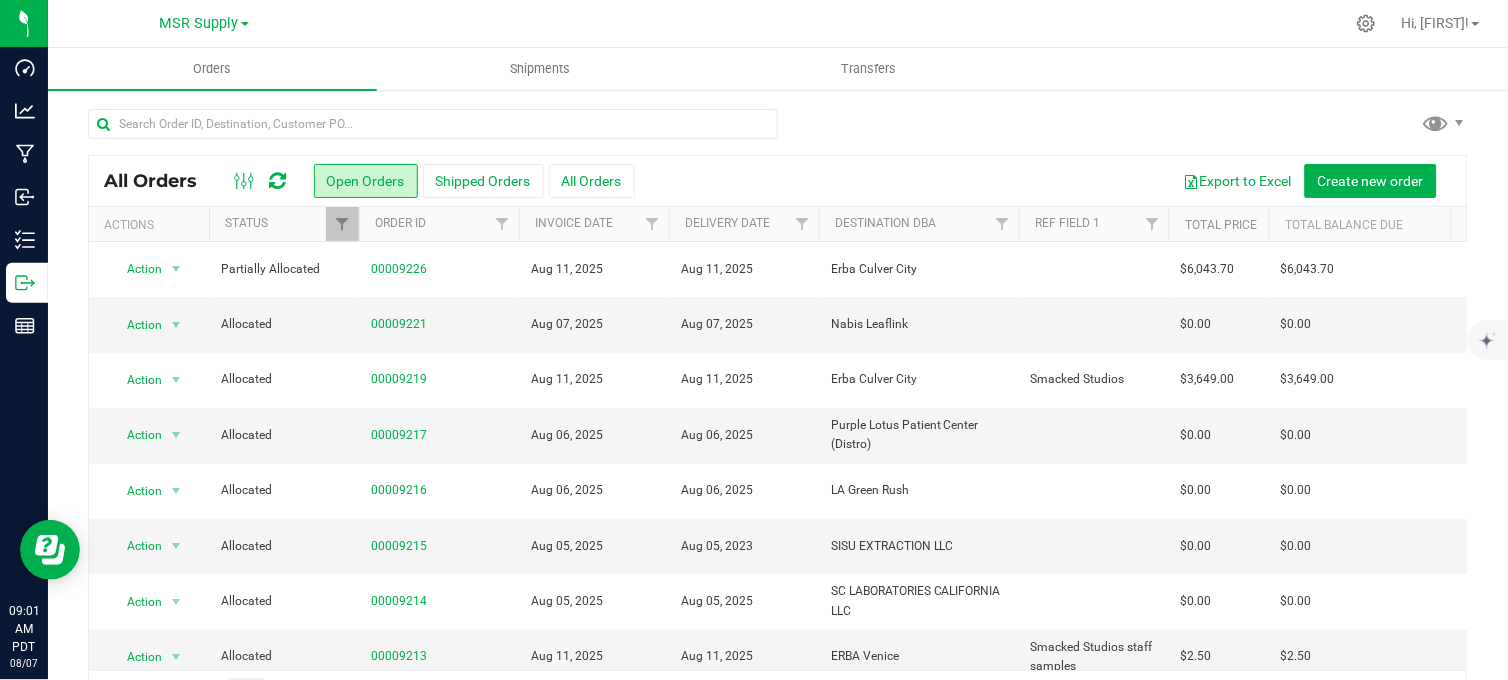 click at bounding box center (778, 132) 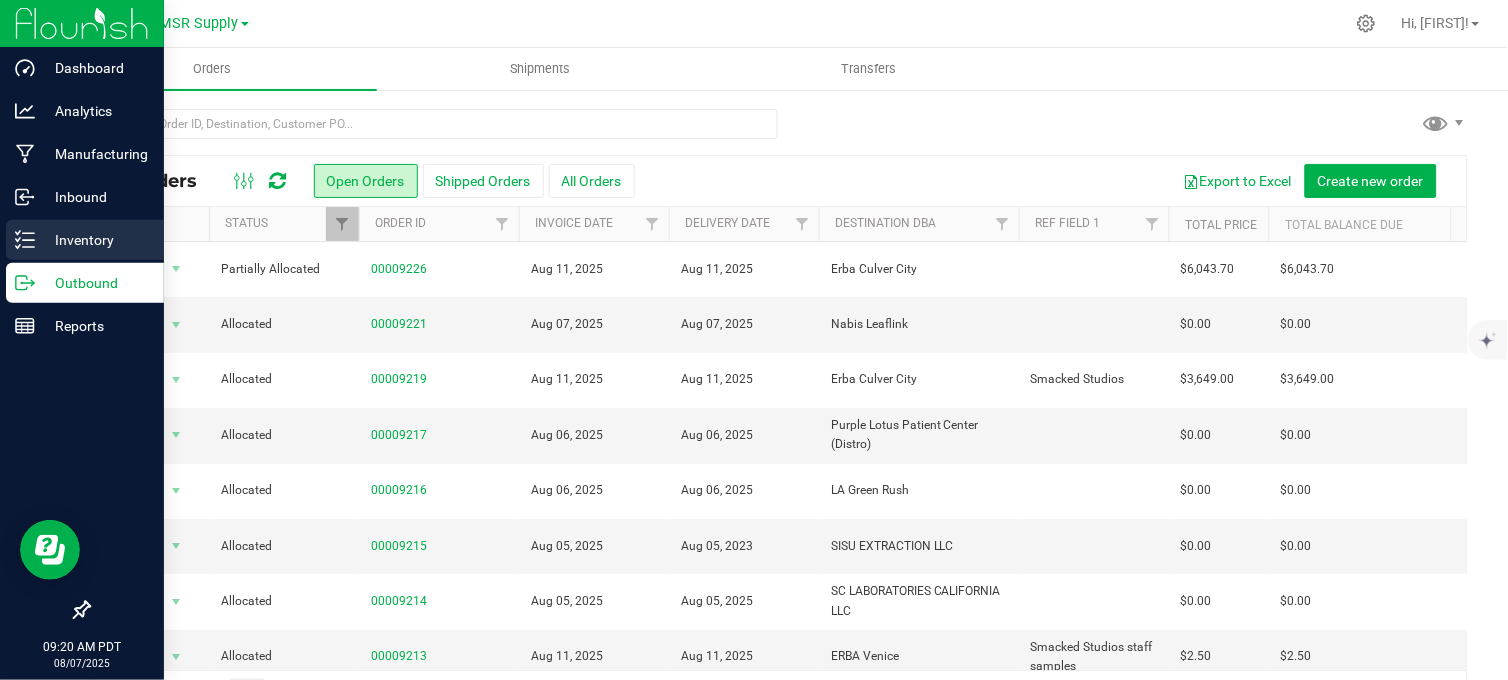 click on "Inventory" at bounding box center (95, 240) 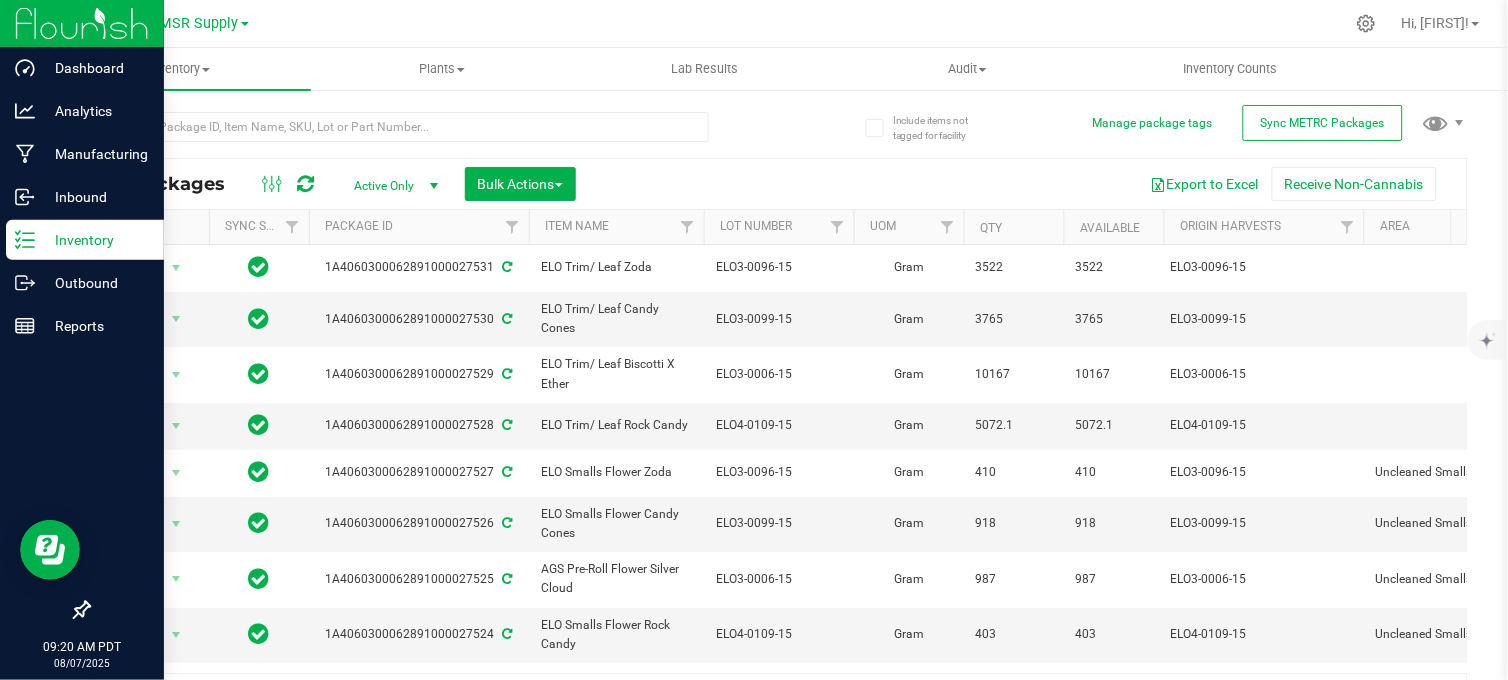 click at bounding box center (433, 126) 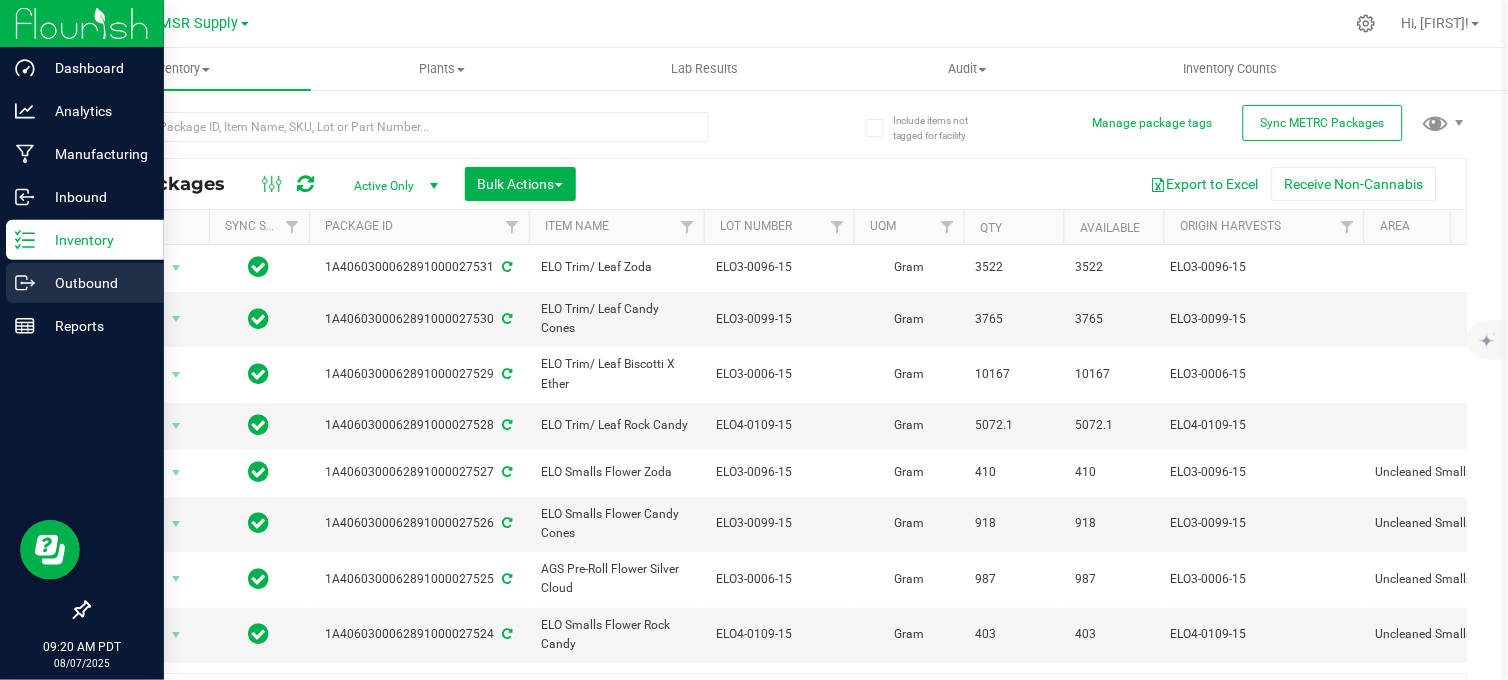 click on "Outbound" at bounding box center [95, 283] 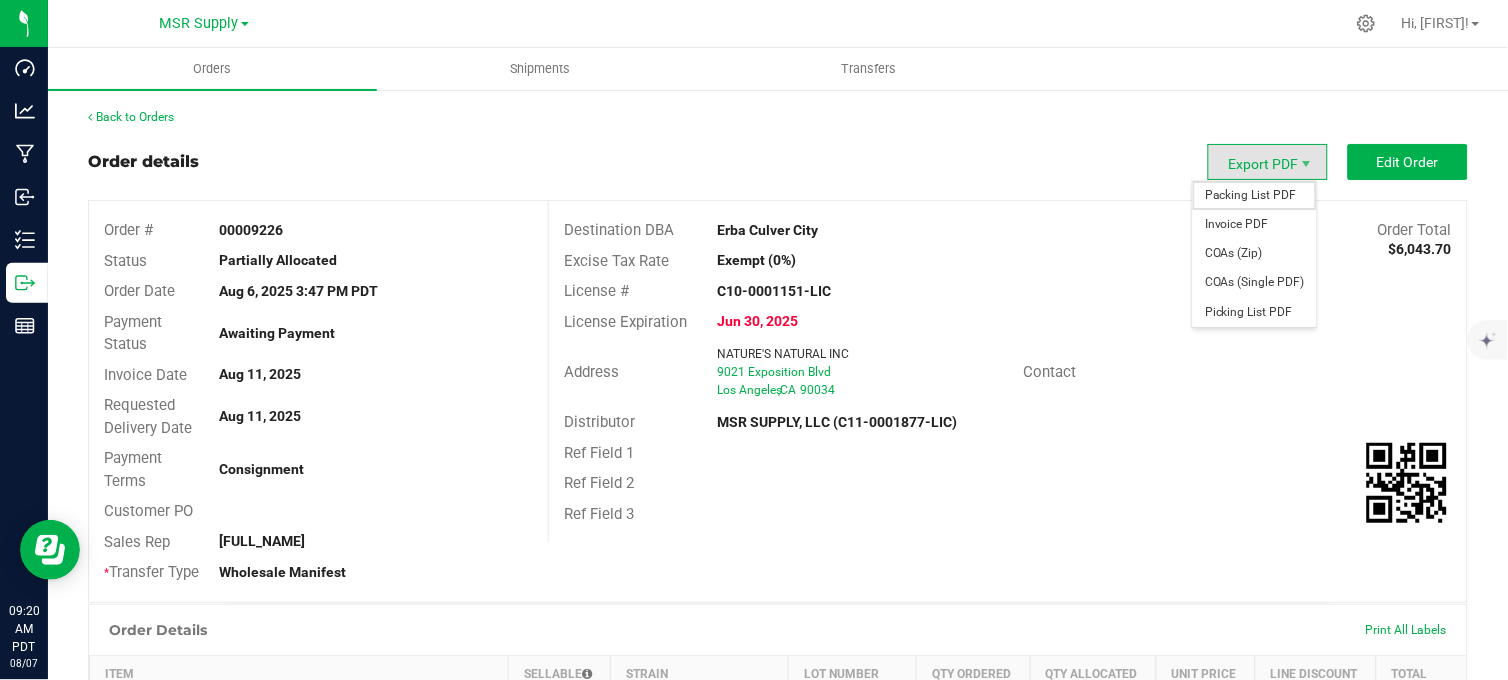 click on "Packing List PDF" at bounding box center (1255, 195) 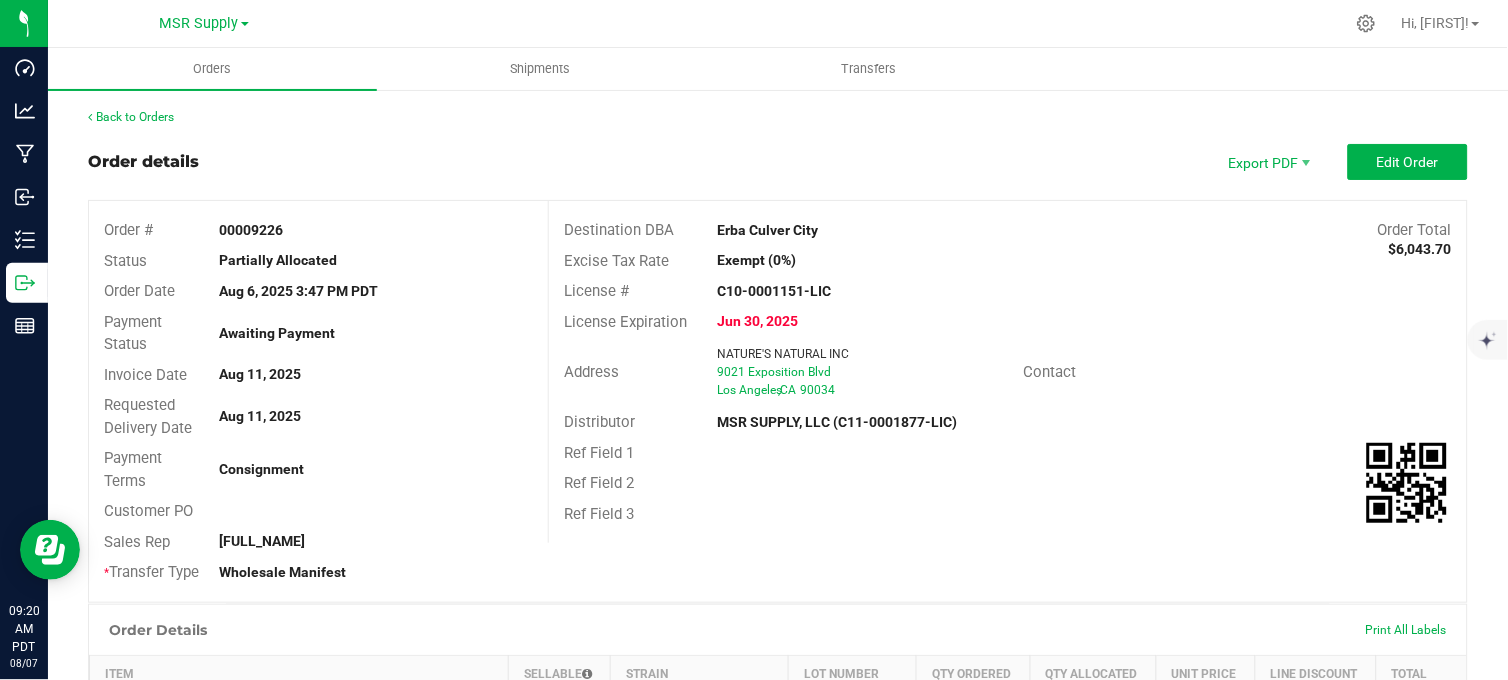click on "Back to Orders" at bounding box center (778, 117) 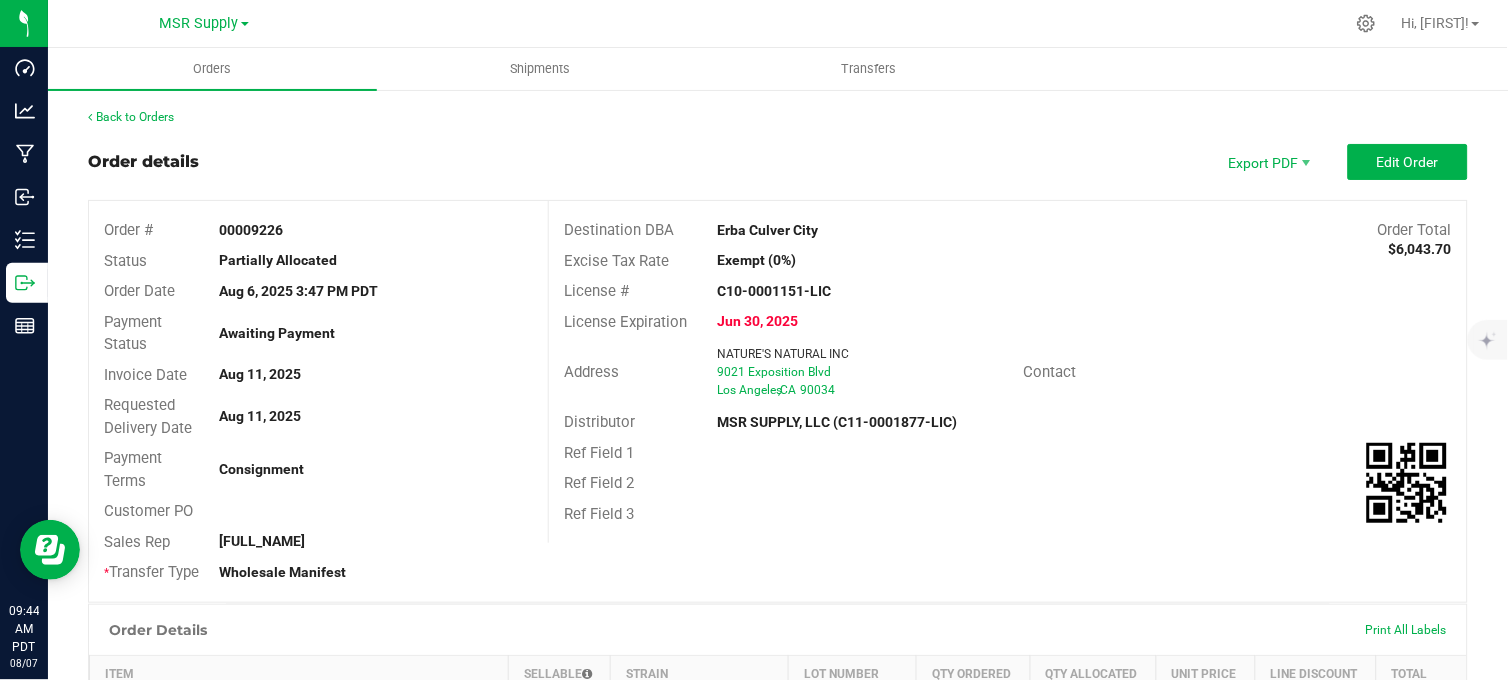 click at bounding box center [851, 23] 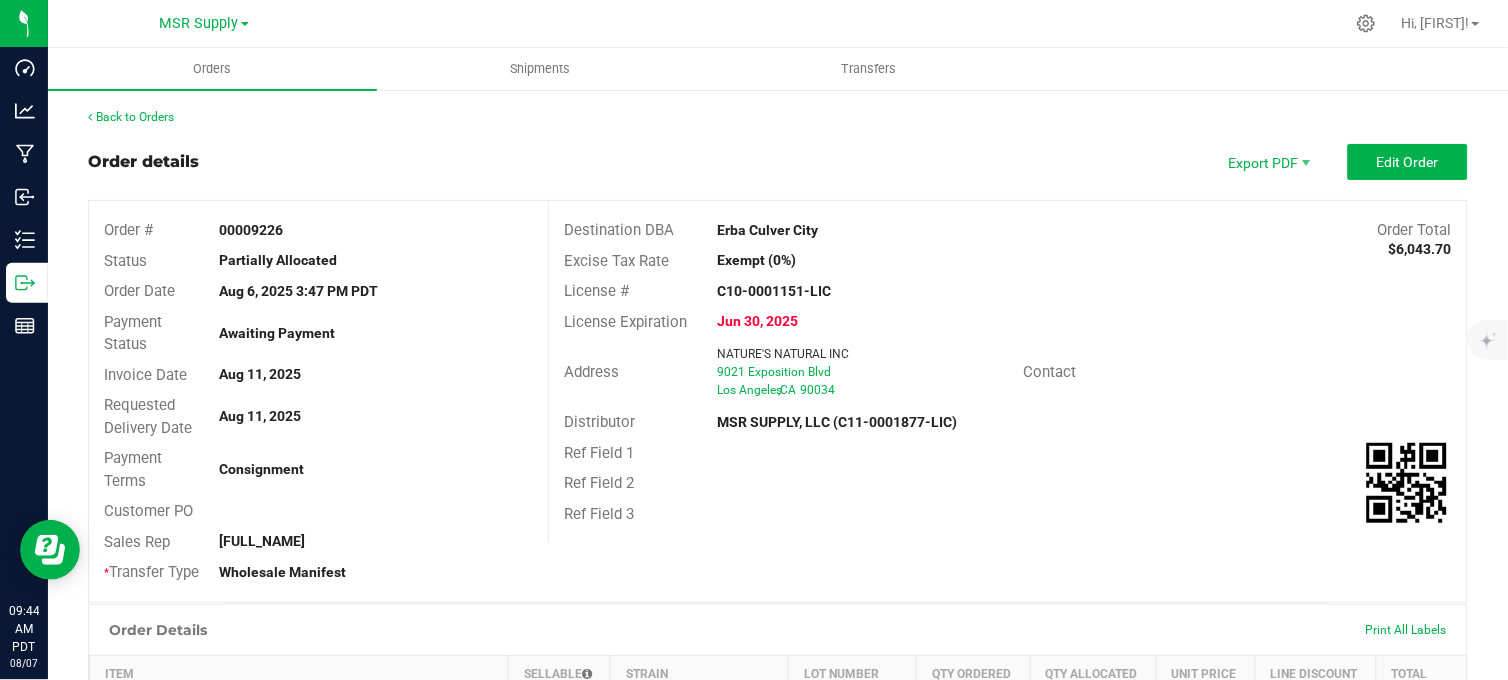click on "Order details   Export PDF   Edit Order" at bounding box center (778, 162) 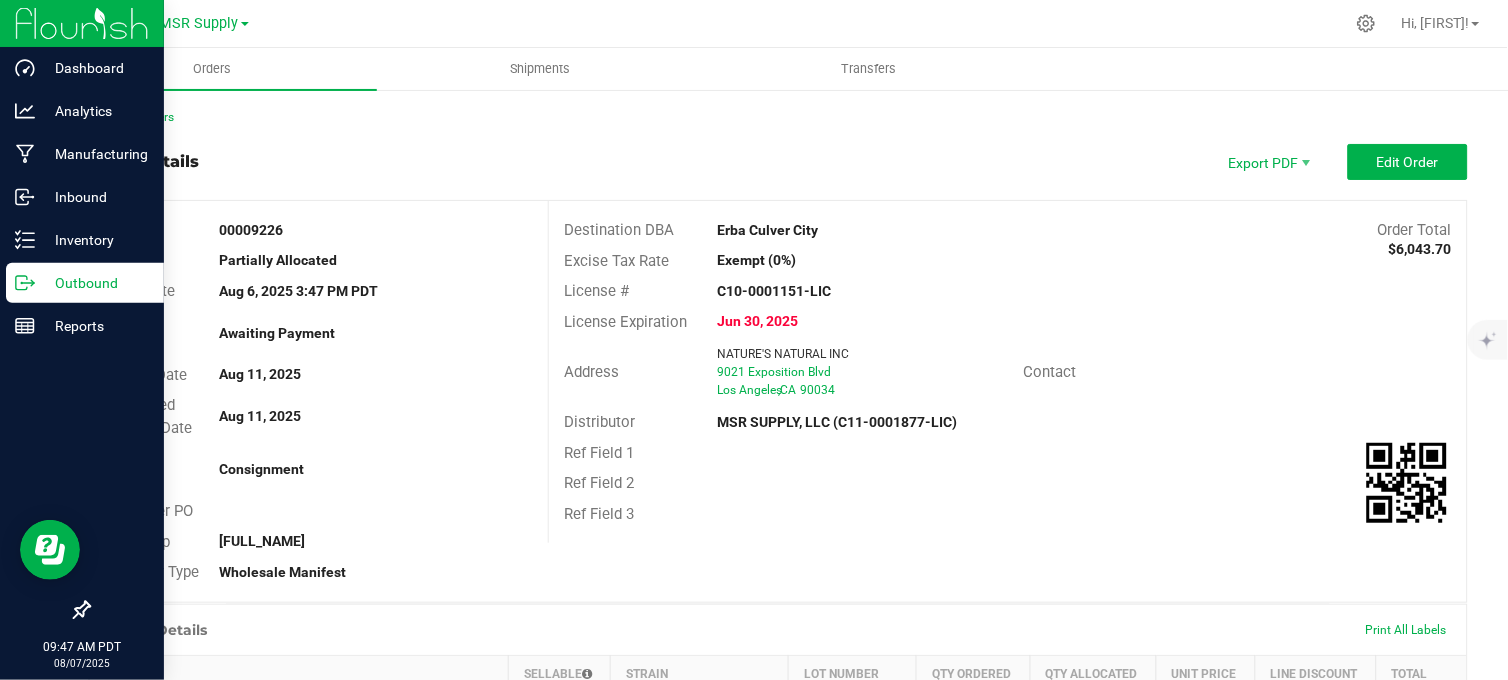 drag, startPoint x: 51, startPoint y: 281, endPoint x: 62, endPoint y: 284, distance: 11.401754 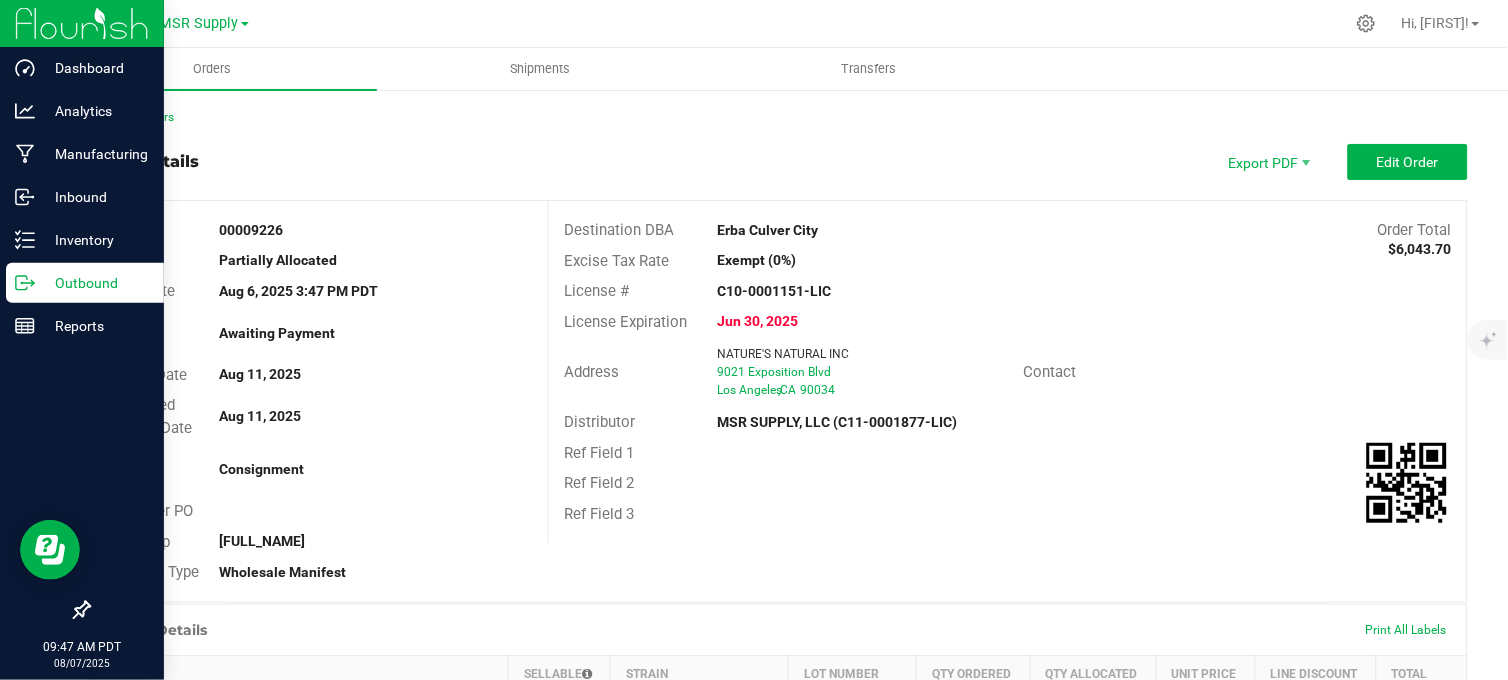 click on "Outbound" at bounding box center [95, 283] 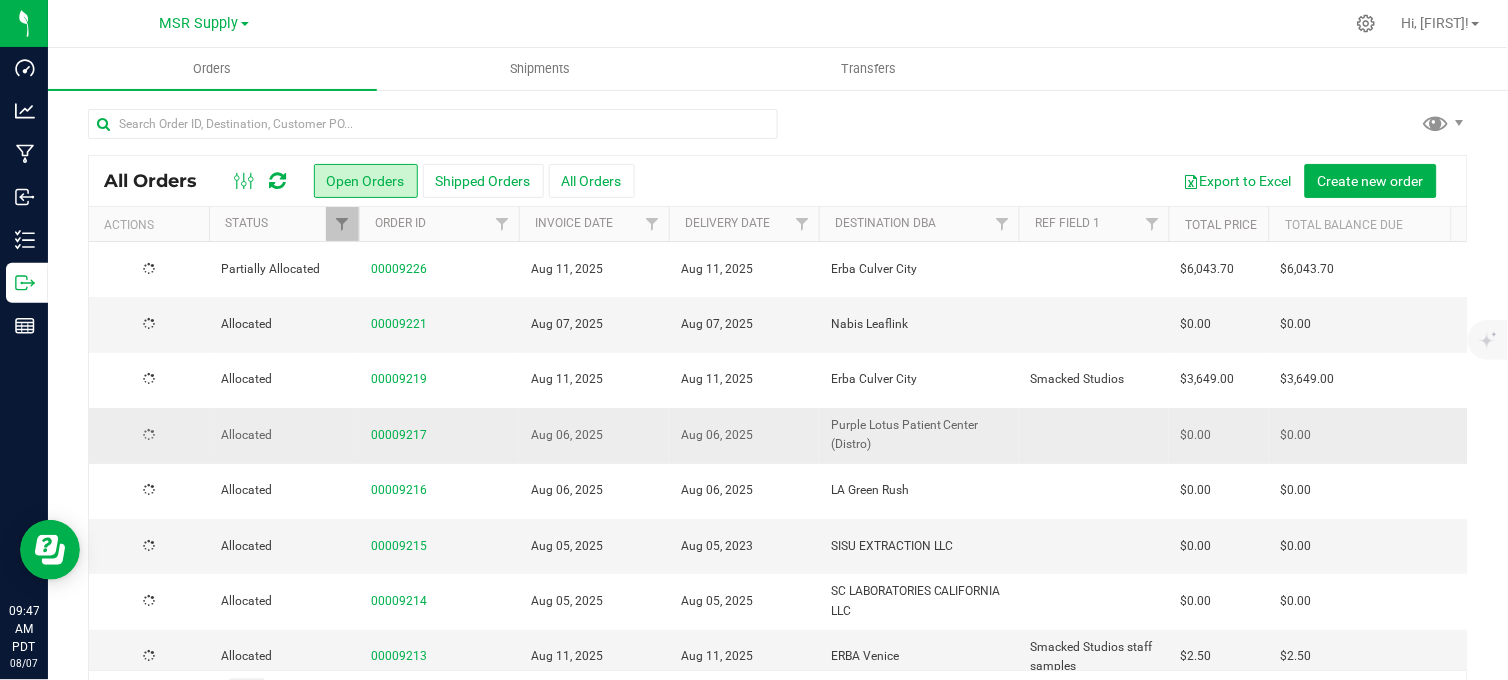 scroll, scrollTop: 60, scrollLeft: 0, axis: vertical 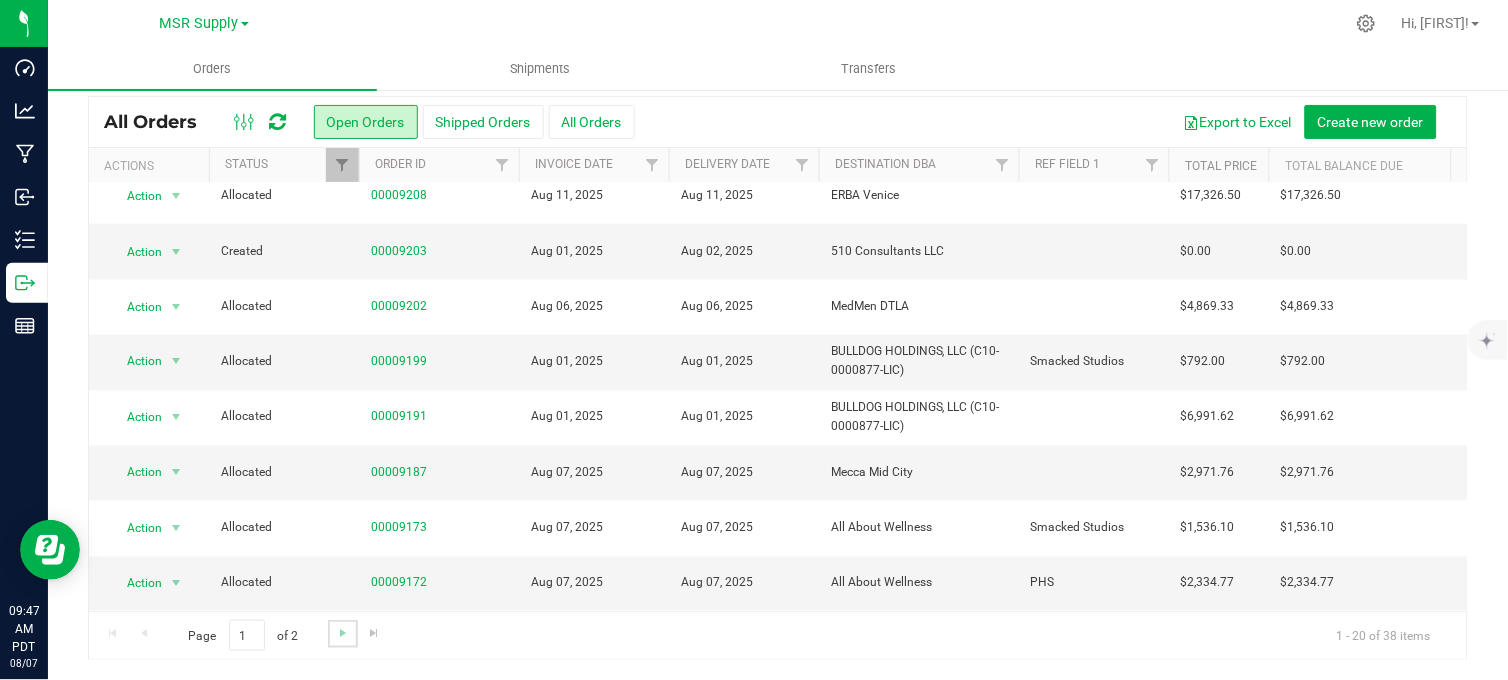 click at bounding box center [342, 633] 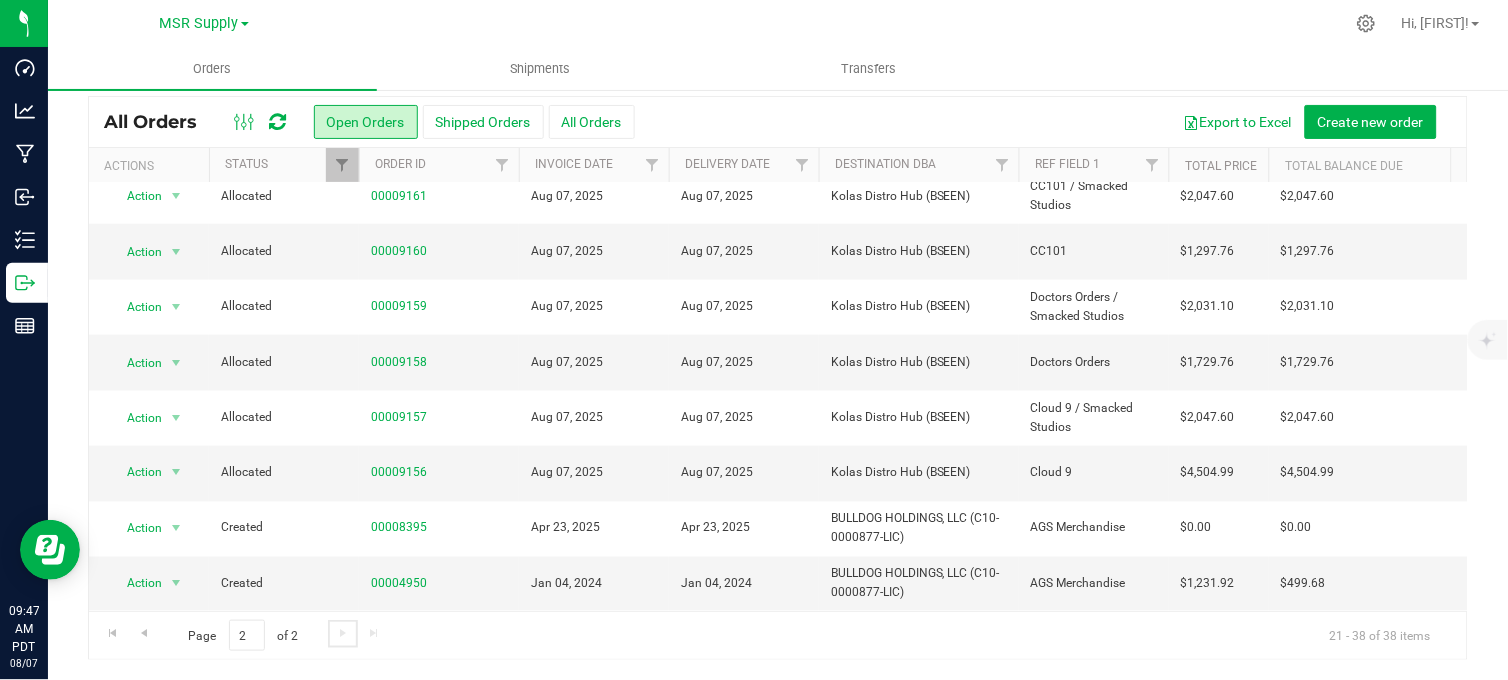 scroll, scrollTop: 0, scrollLeft: 0, axis: both 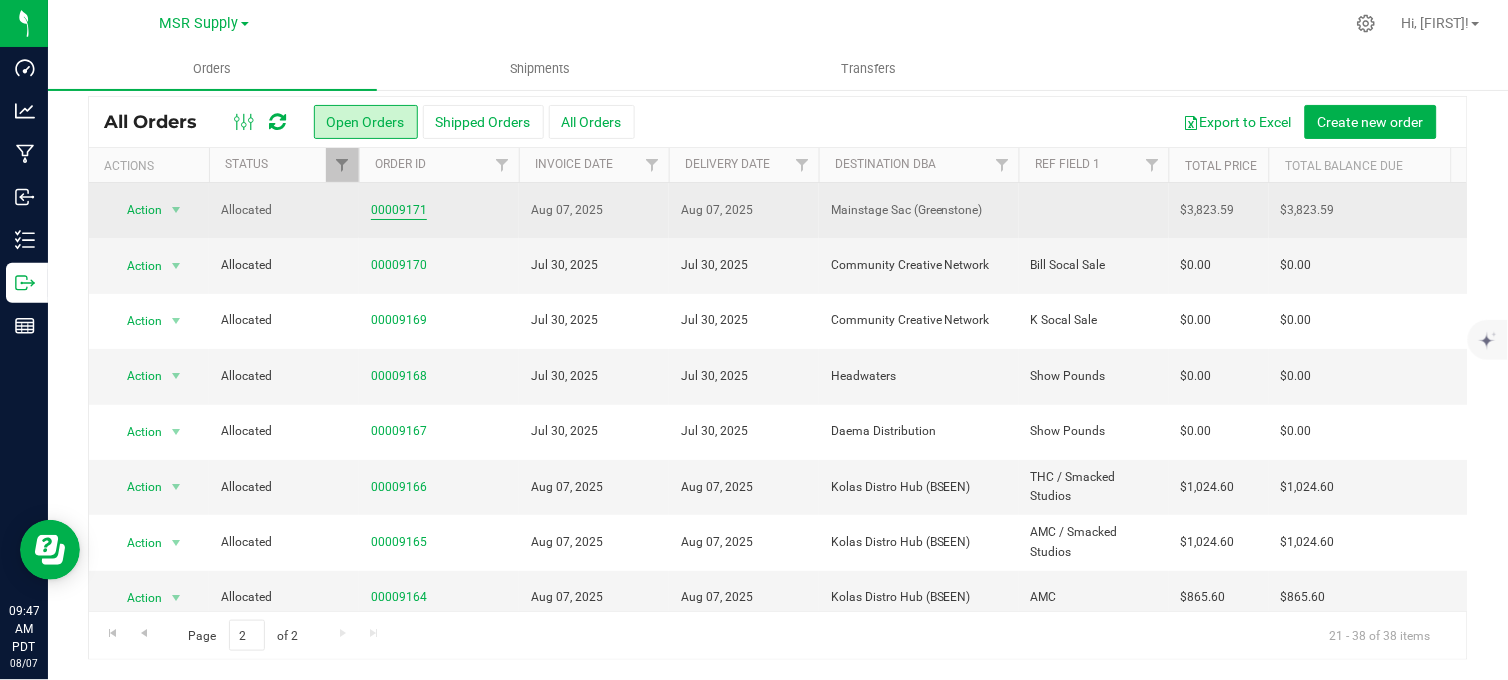 click on "00009171" at bounding box center [399, 210] 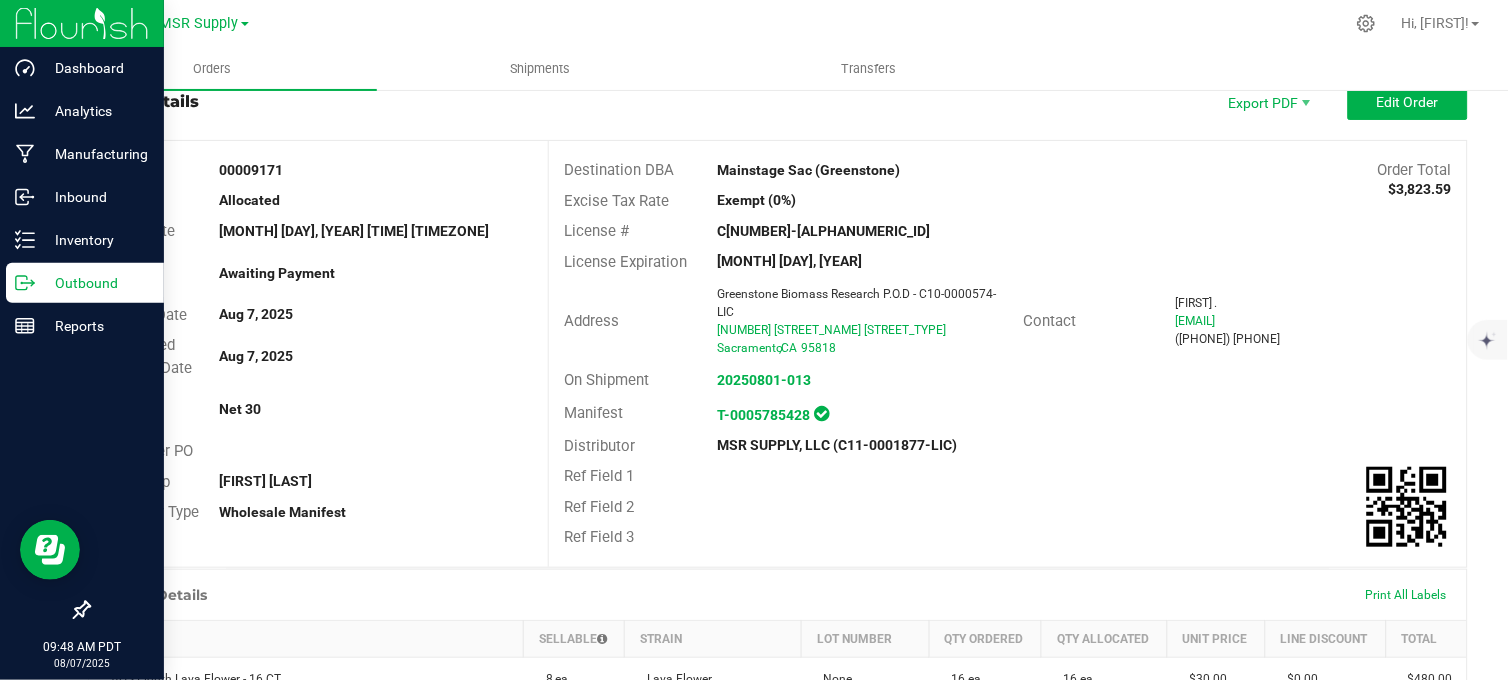 click on "Outbound" at bounding box center [95, 283] 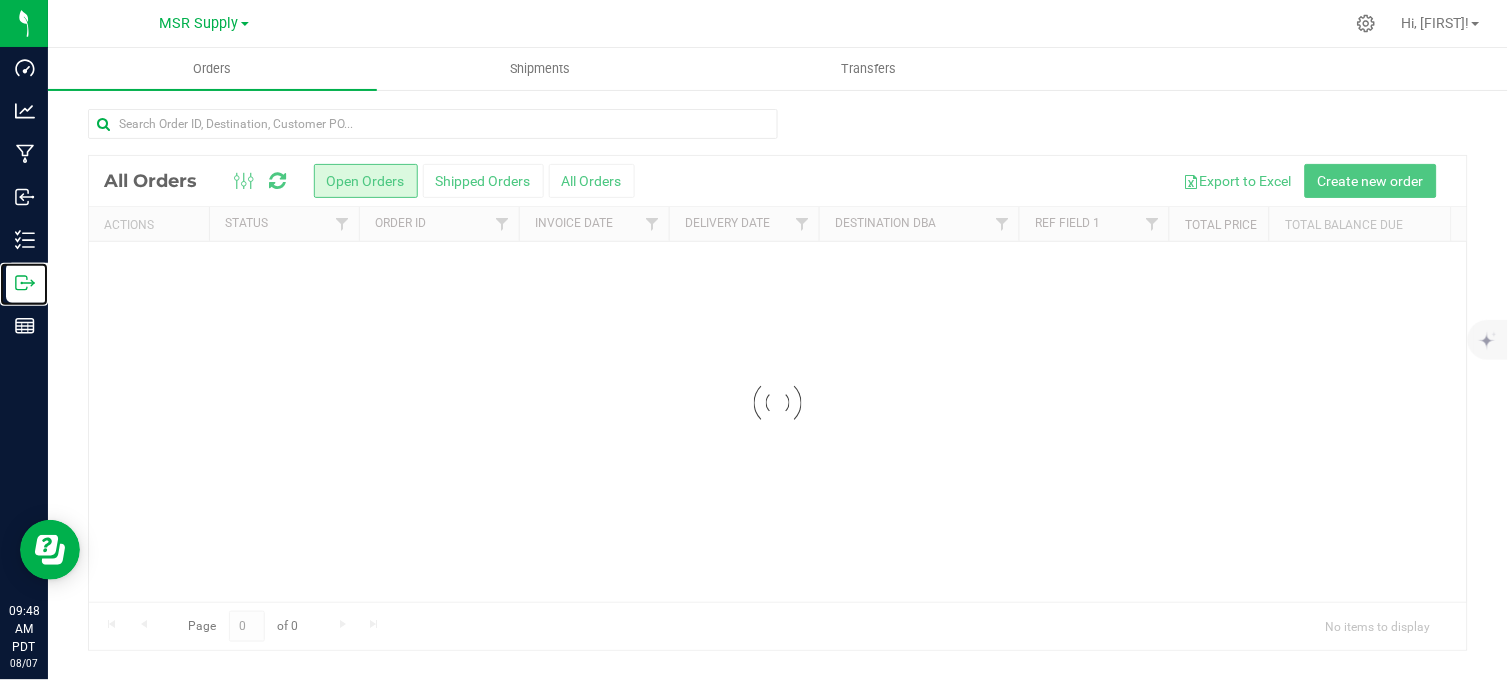 scroll, scrollTop: 0, scrollLeft: 0, axis: both 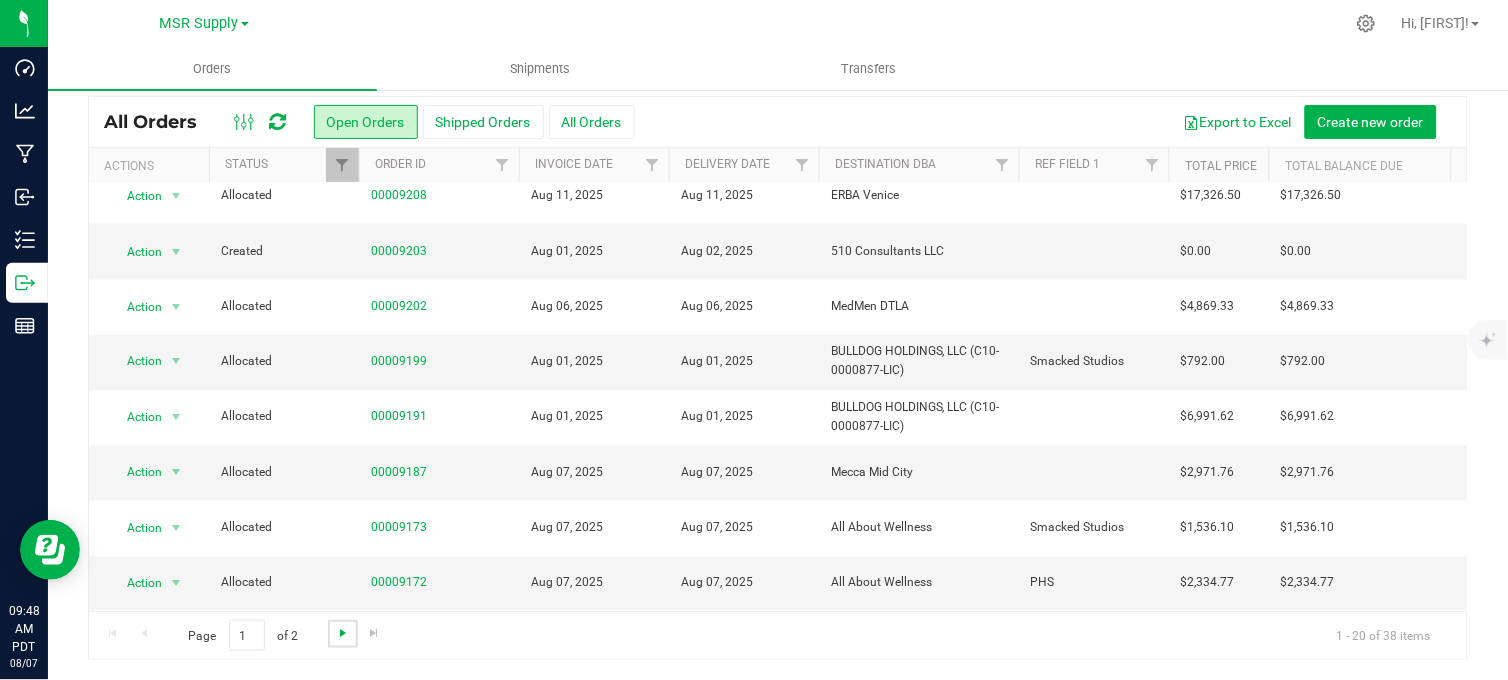 click at bounding box center [343, 633] 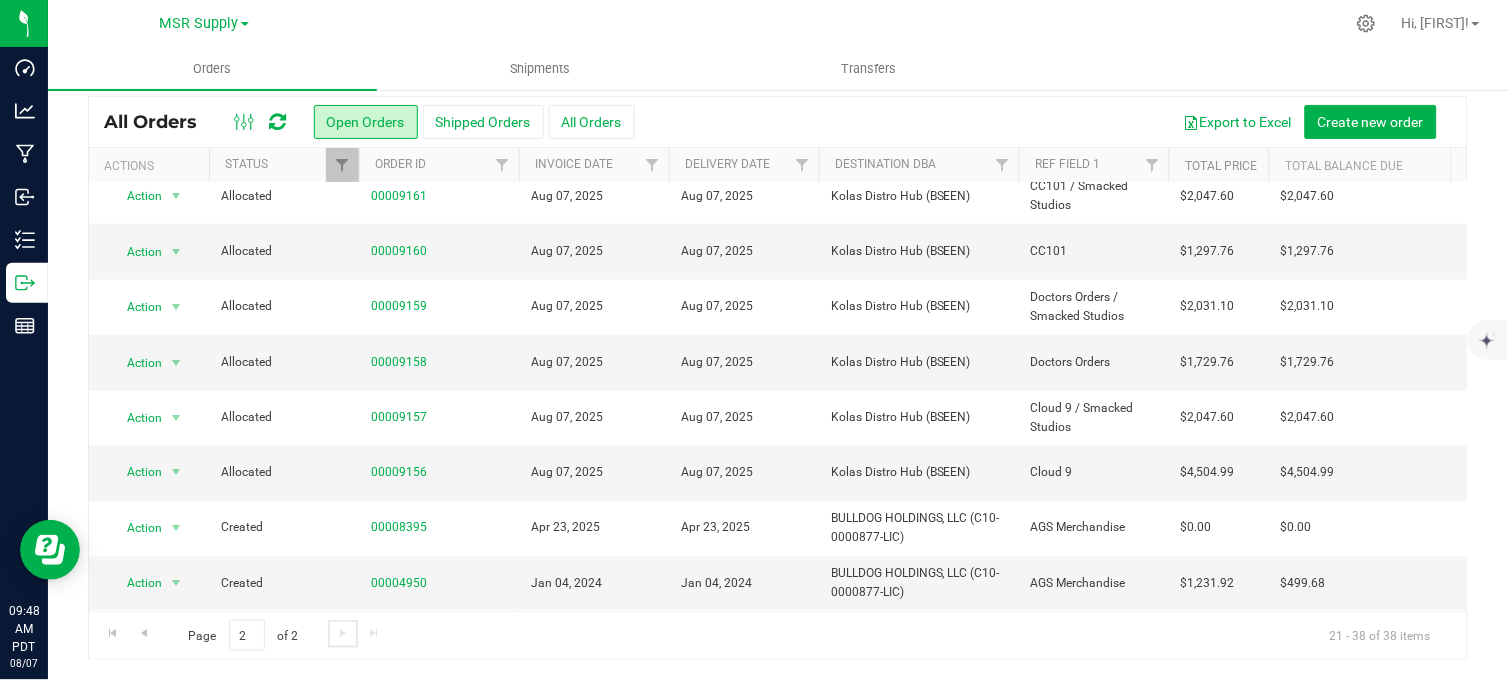 scroll, scrollTop: 0, scrollLeft: 0, axis: both 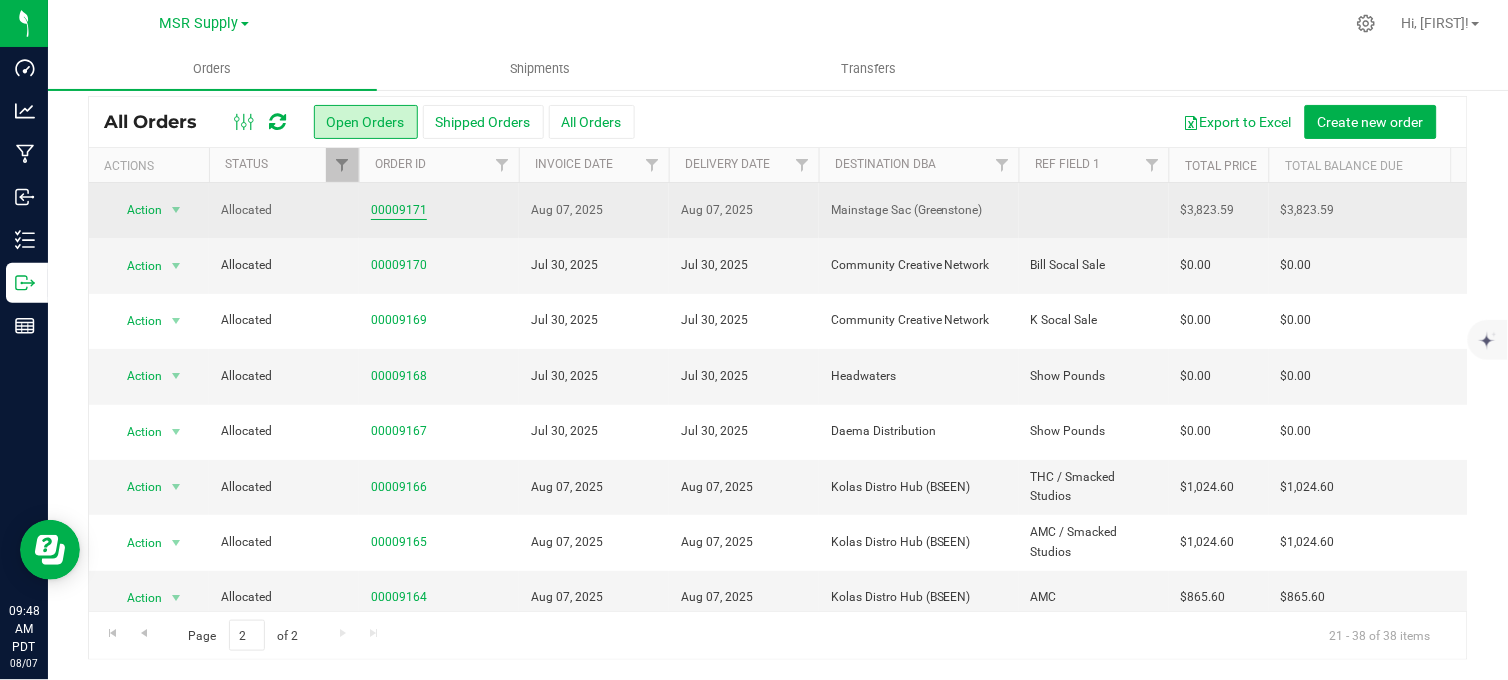click on "00009171" at bounding box center (399, 210) 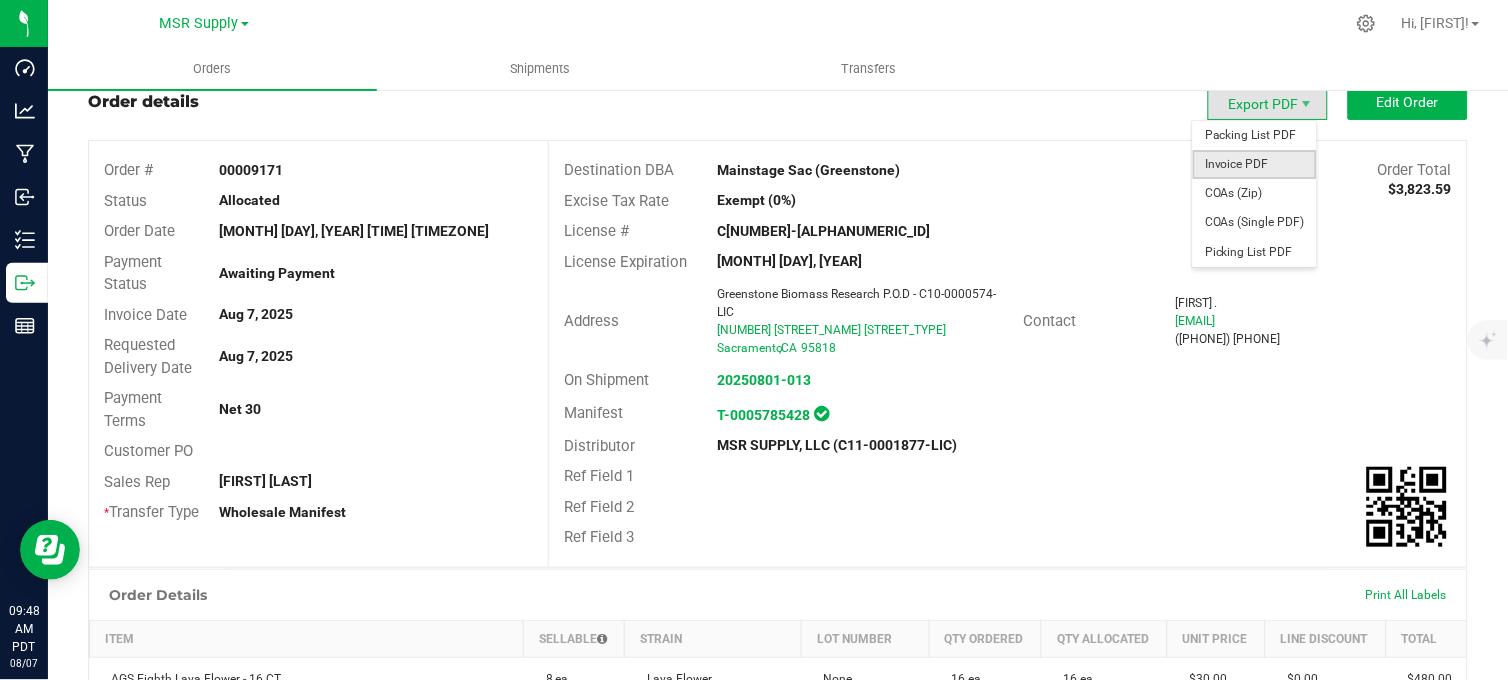click on "Invoice PDF" at bounding box center [1255, 164] 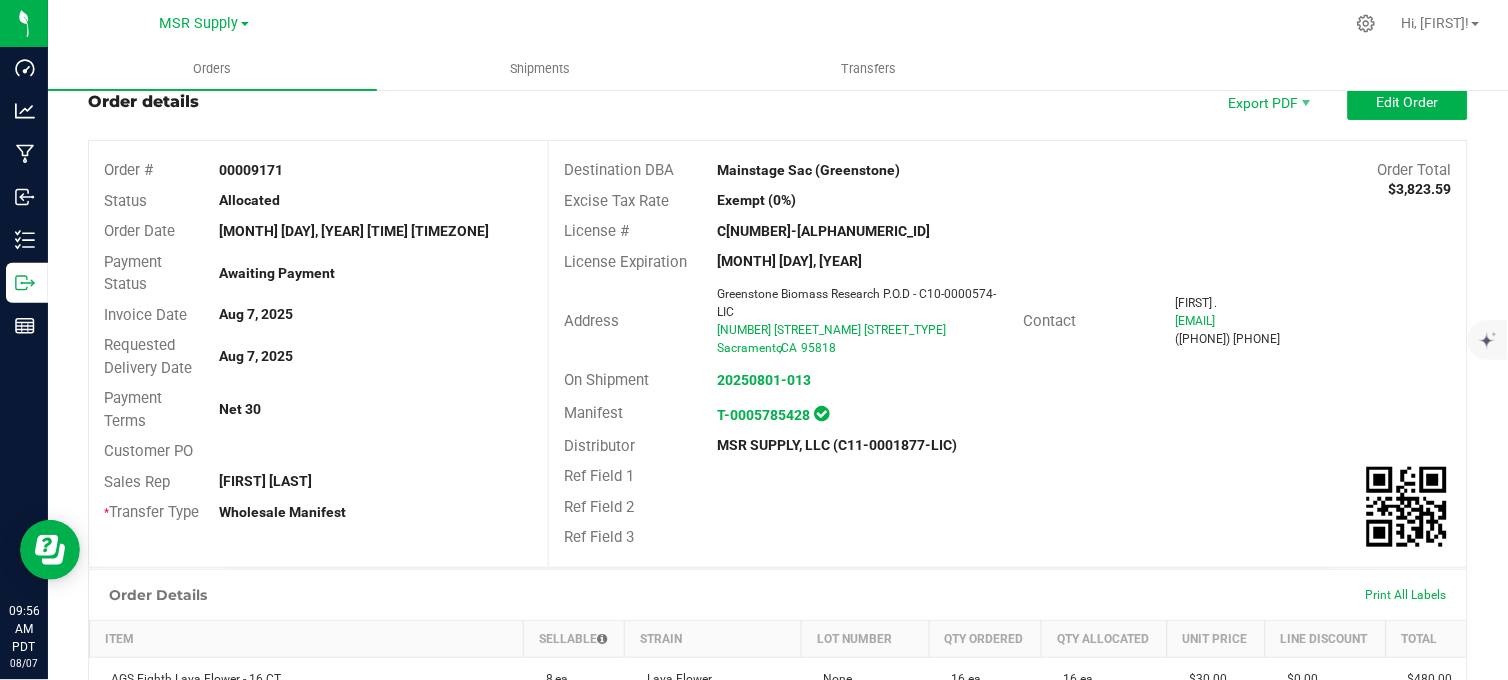 click on "Order details   Export PDF   Edit Order" at bounding box center (778, 102) 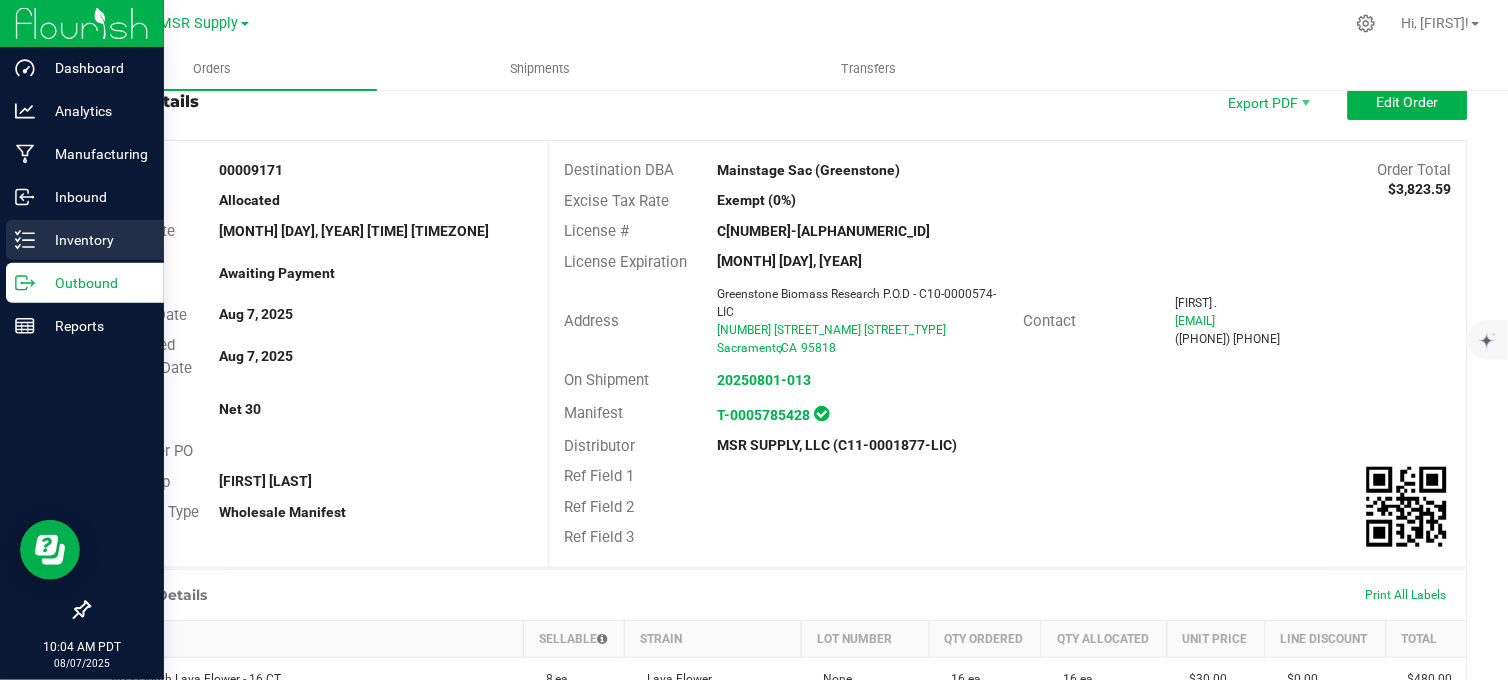 click on "Inventory" at bounding box center [95, 240] 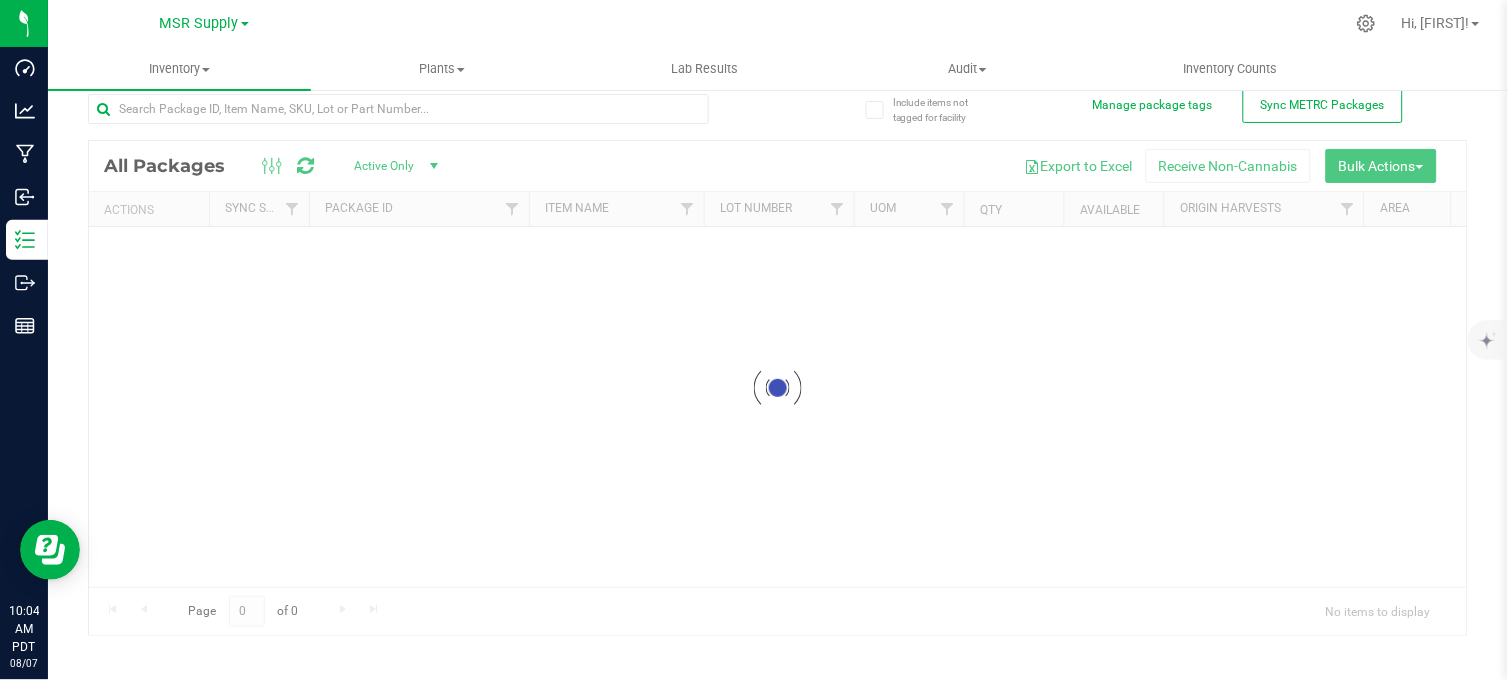 scroll, scrollTop: 17, scrollLeft: 0, axis: vertical 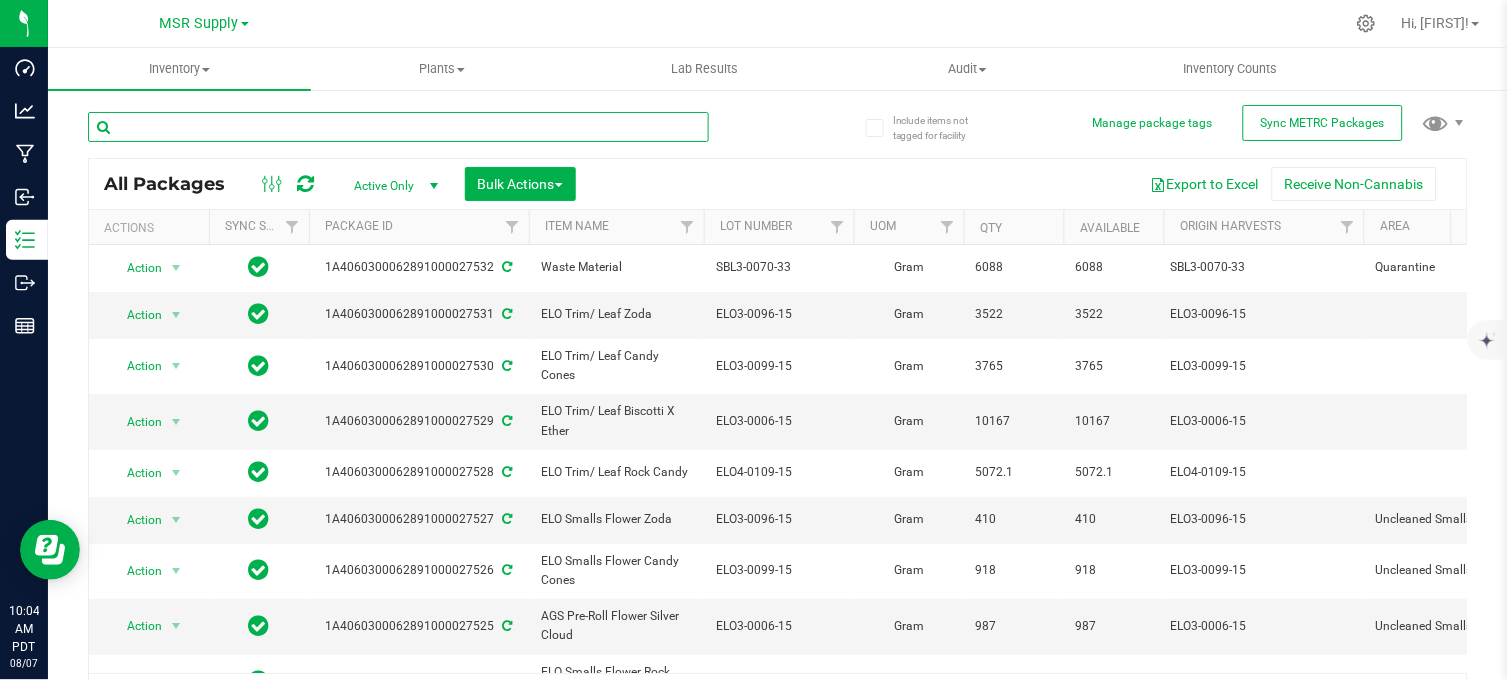 click at bounding box center (398, 127) 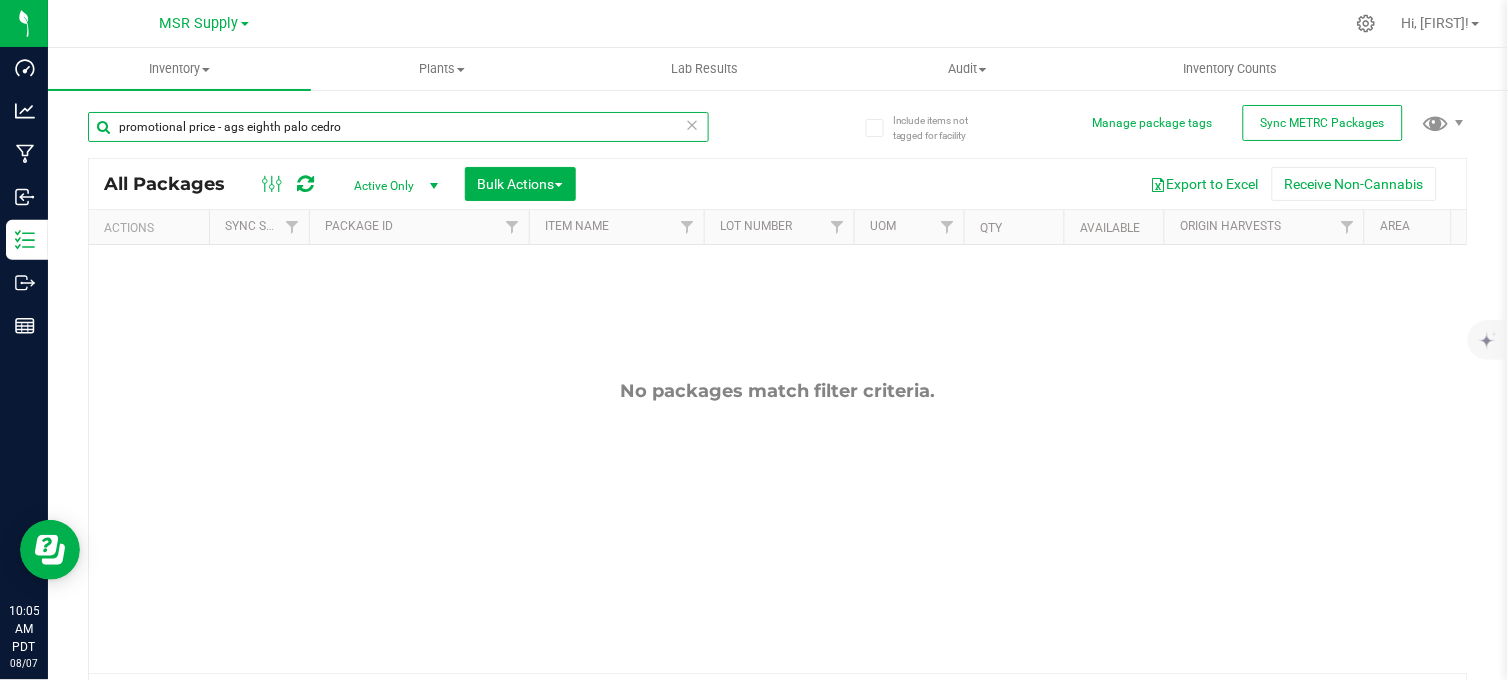 scroll, scrollTop: 0, scrollLeft: 386, axis: horizontal 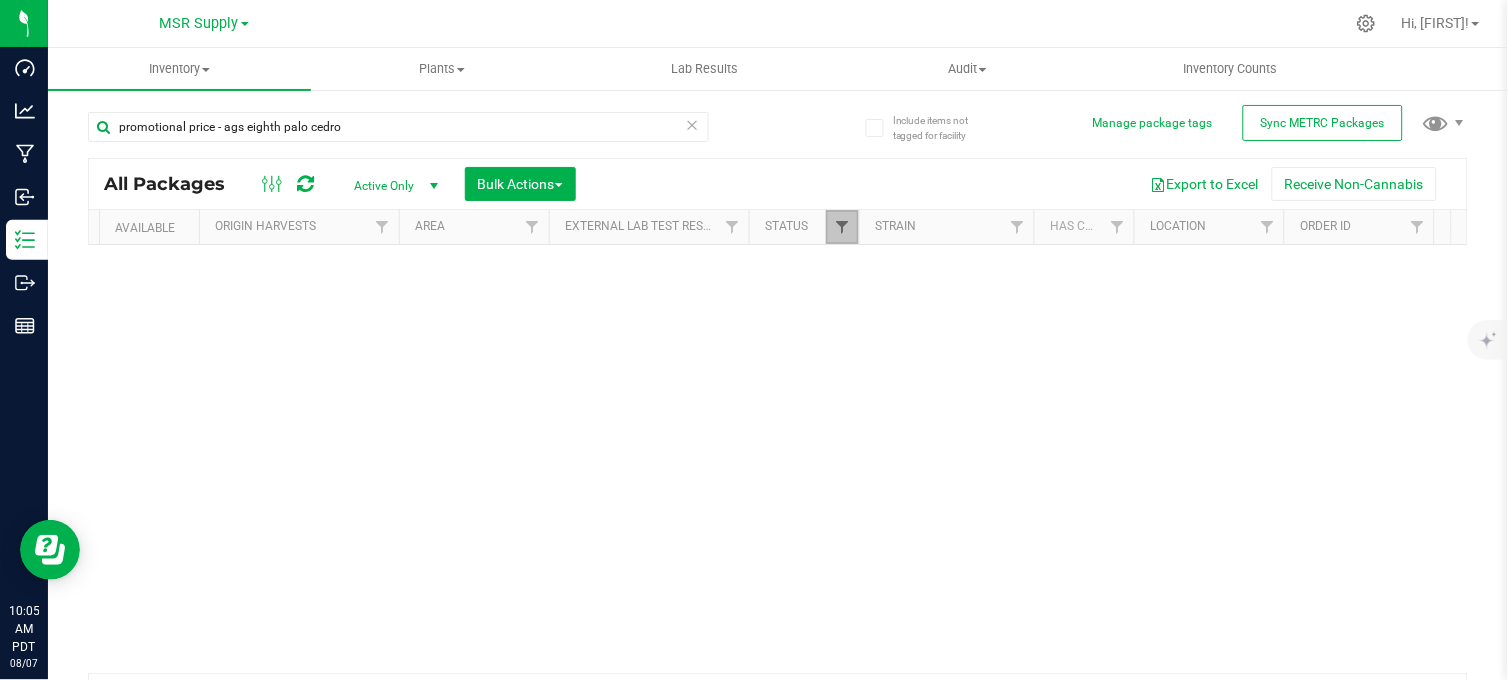 click at bounding box center [842, 227] 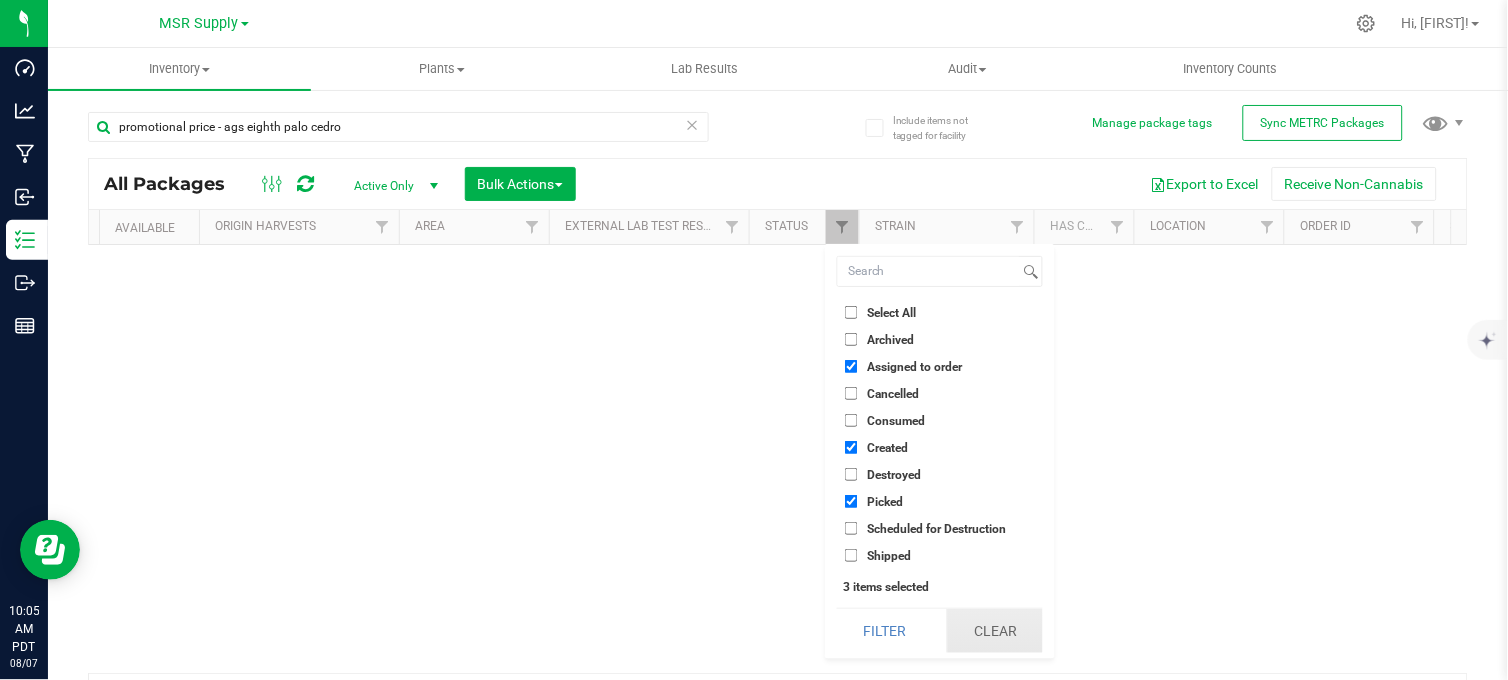 click on "Clear" at bounding box center (995, 631) 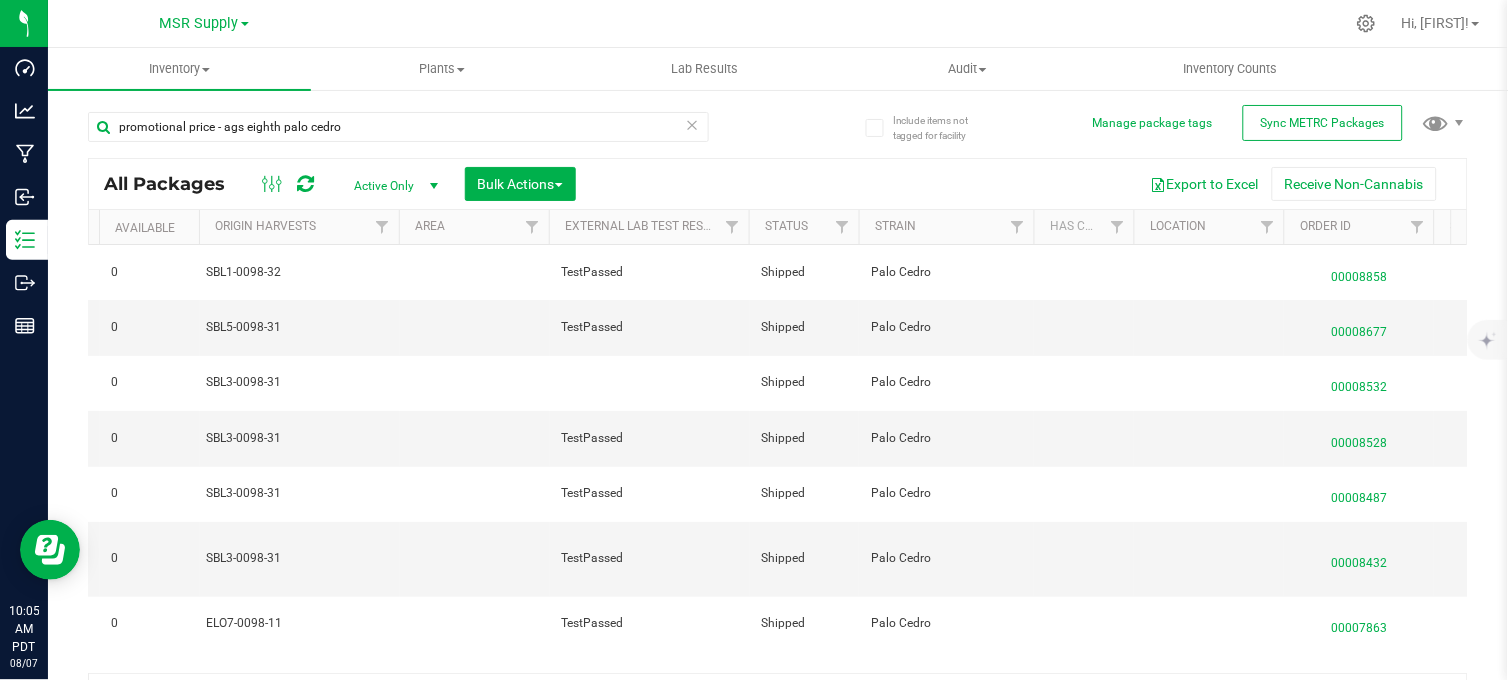 scroll, scrollTop: 0, scrollLeft: 457, axis: horizontal 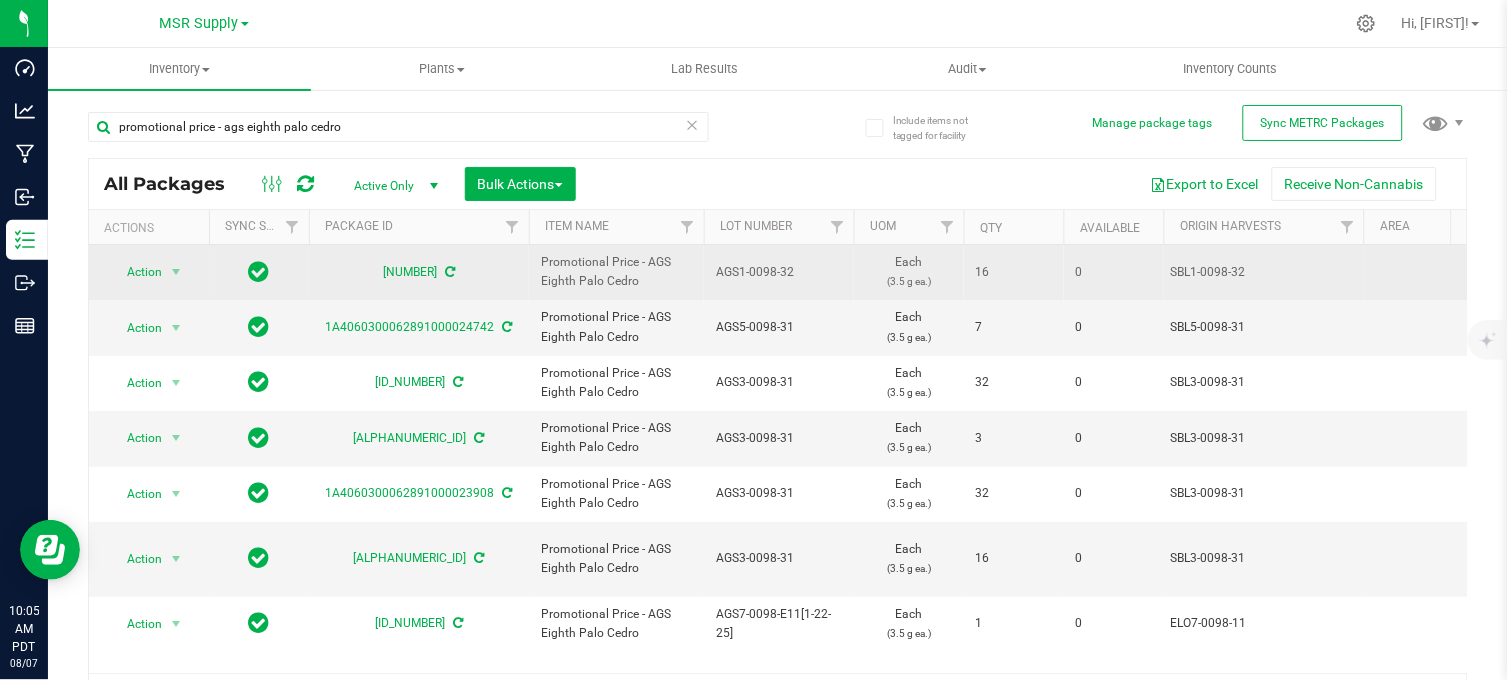 drag, startPoint x: 643, startPoint y: 281, endPoint x: 530, endPoint y: 272, distance: 113.35784 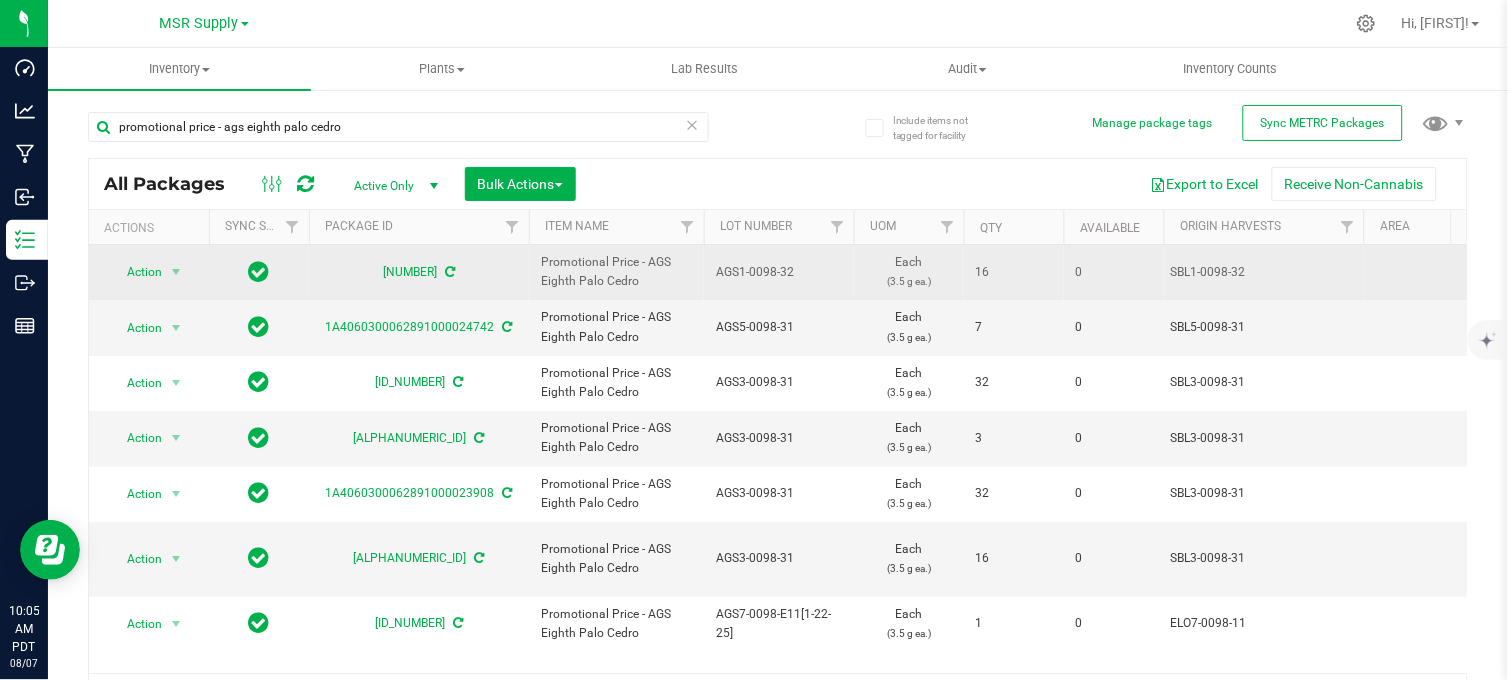 click on "Promotional Price - AGS Eighth Palo Cedro" at bounding box center (616, 272) 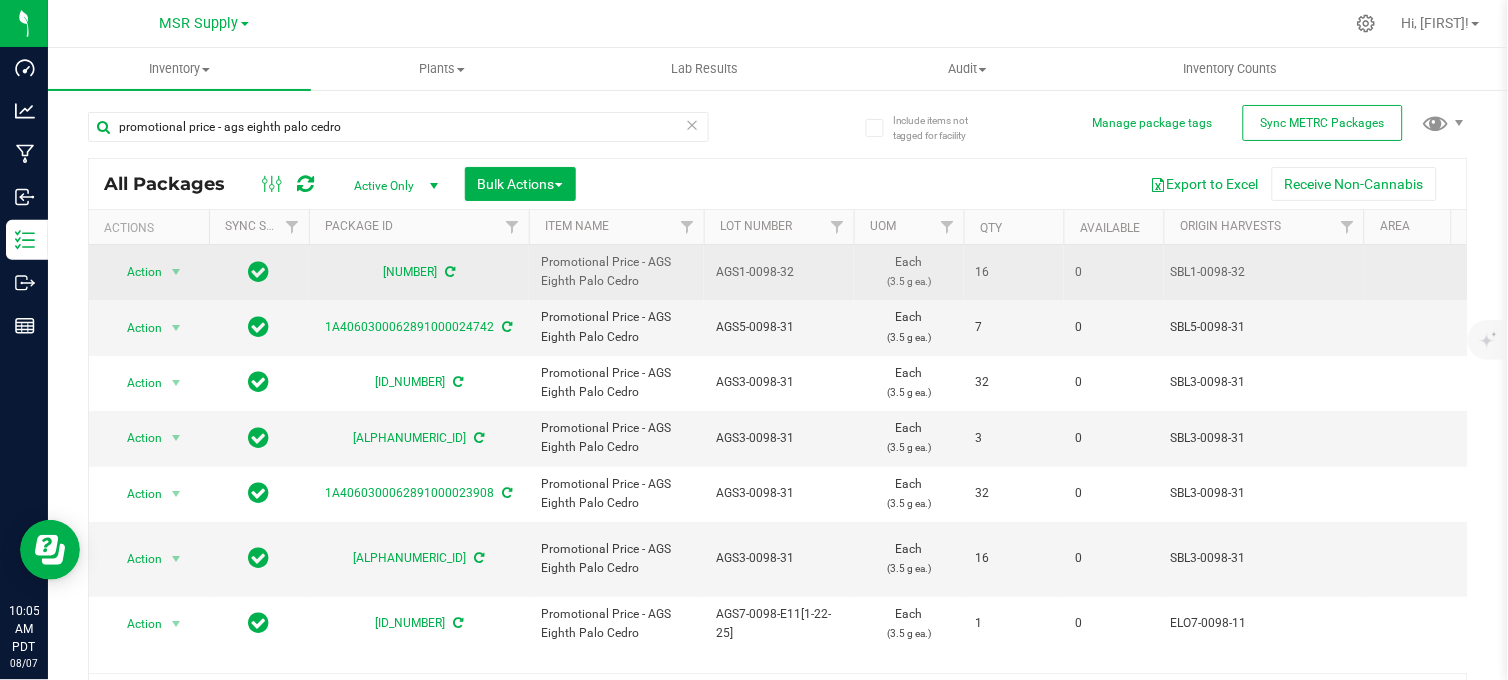 copy on "Promotional Price - AGS Eighth Palo Cedro" 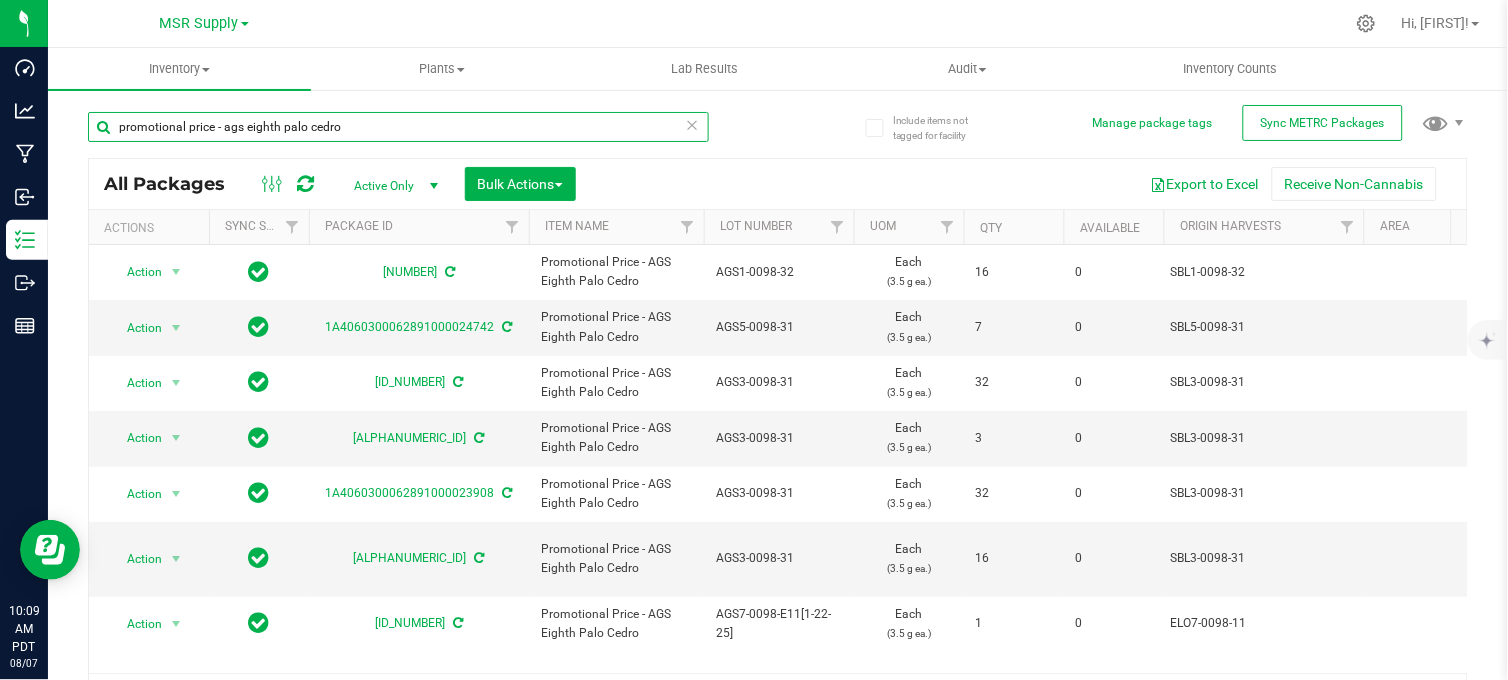 drag, startPoint x: 210, startPoint y: 124, endPoint x: 91, endPoint y: 141, distance: 120.20815 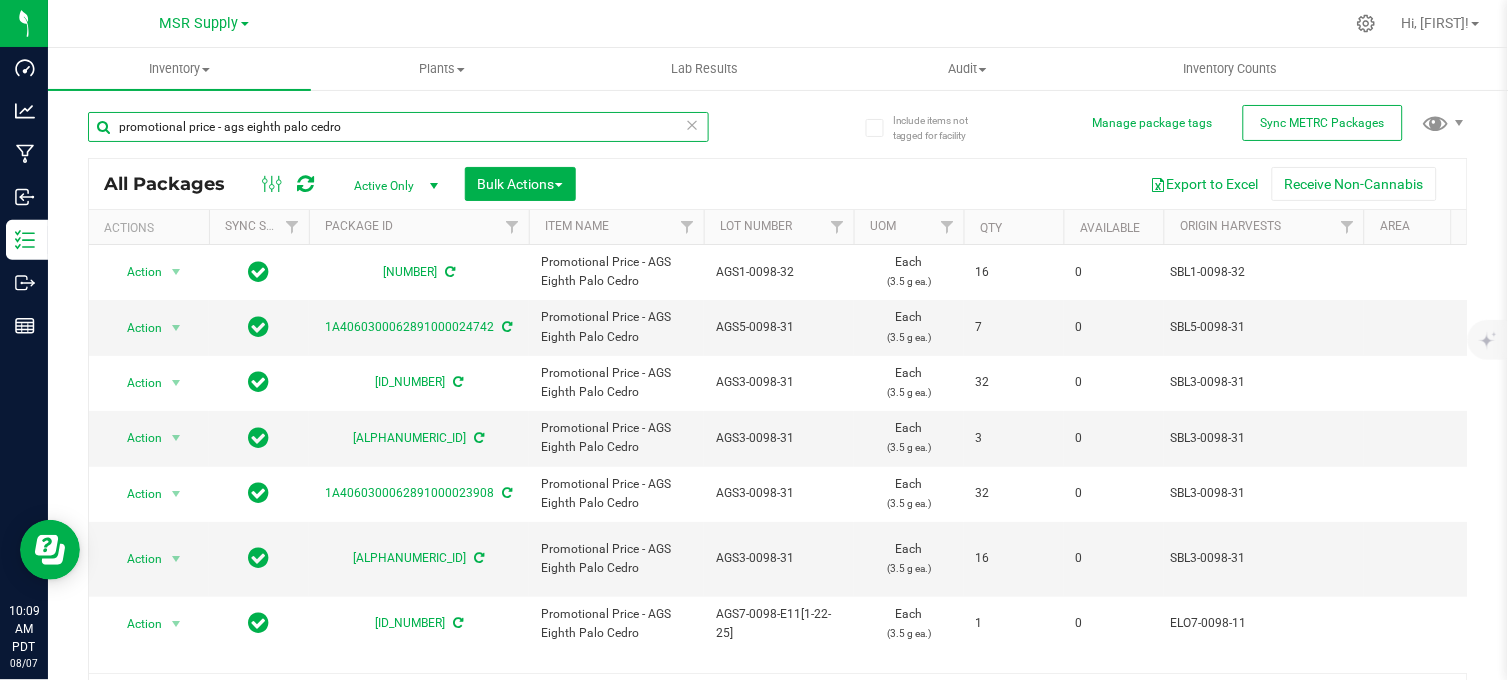 click on "promotional price - ags eighth palo cedro" at bounding box center [398, 127] 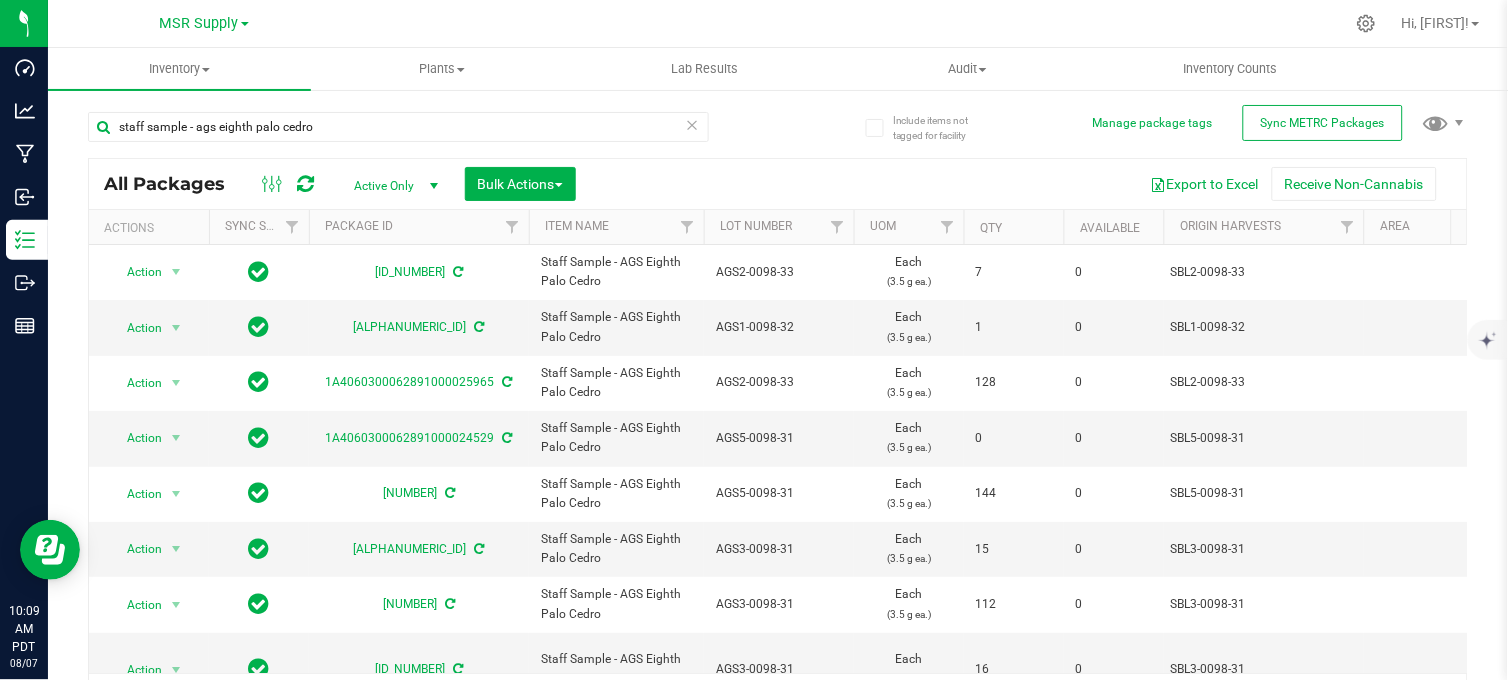 click on "staff sample - ags eighth palo cedro" at bounding box center (433, 126) 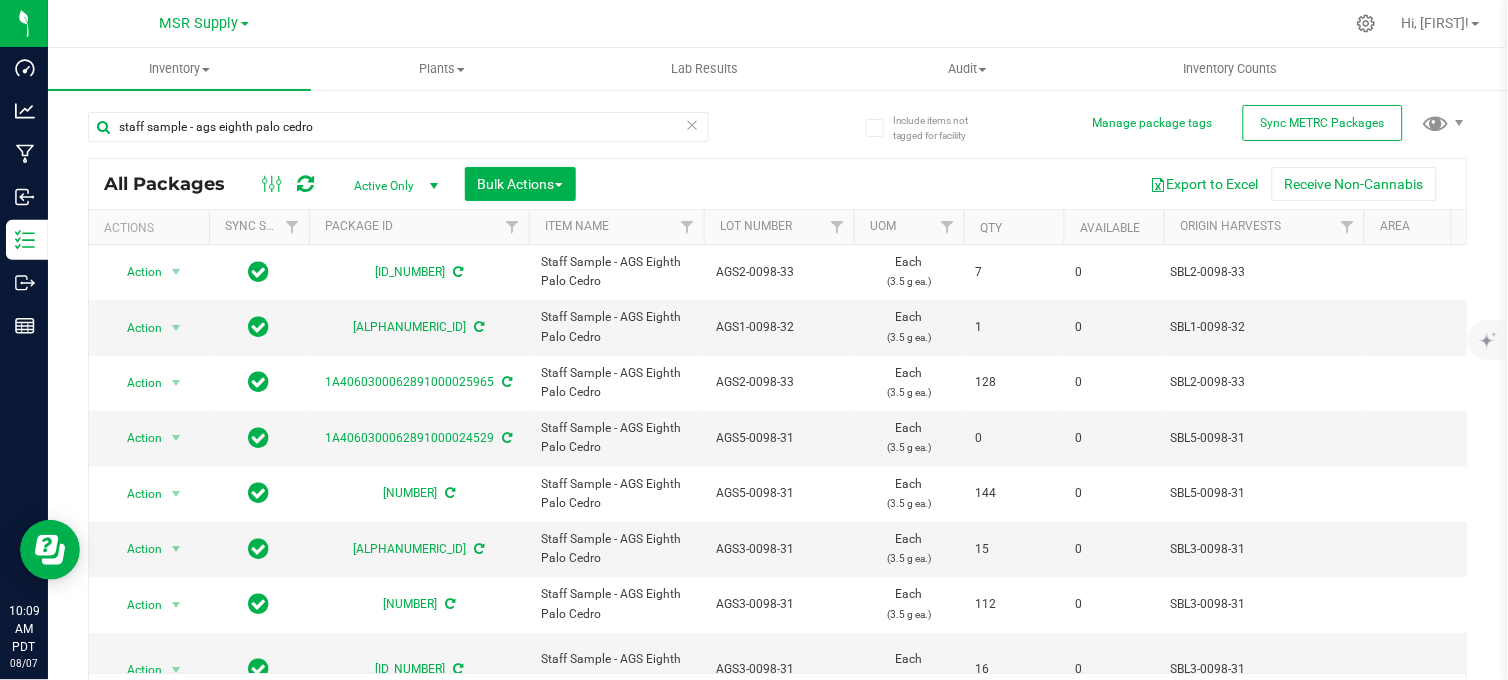 click on "staff sample - ags eighth palo cedro
All Packages
Active Only Active Only Lab Samples Locked All External Internal
Bulk Actions
Add to manufacturing run
Add to outbound order" at bounding box center (778, 407) 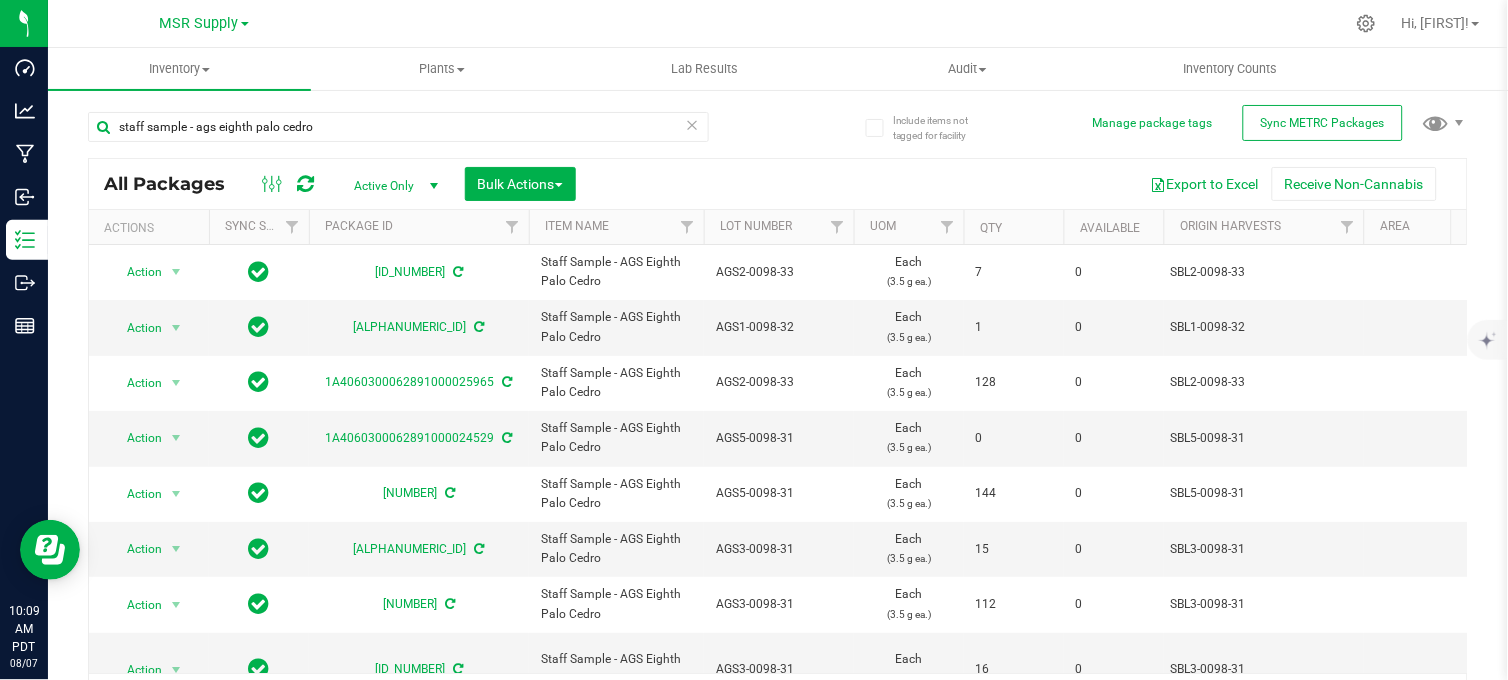 click on "staff sample - ags eighth palo cedro
All Packages
Active Only Active Only Lab Samples Locked All External Internal
Bulk Actions
Add to manufacturing run
Add to outbound order" at bounding box center (778, 407) 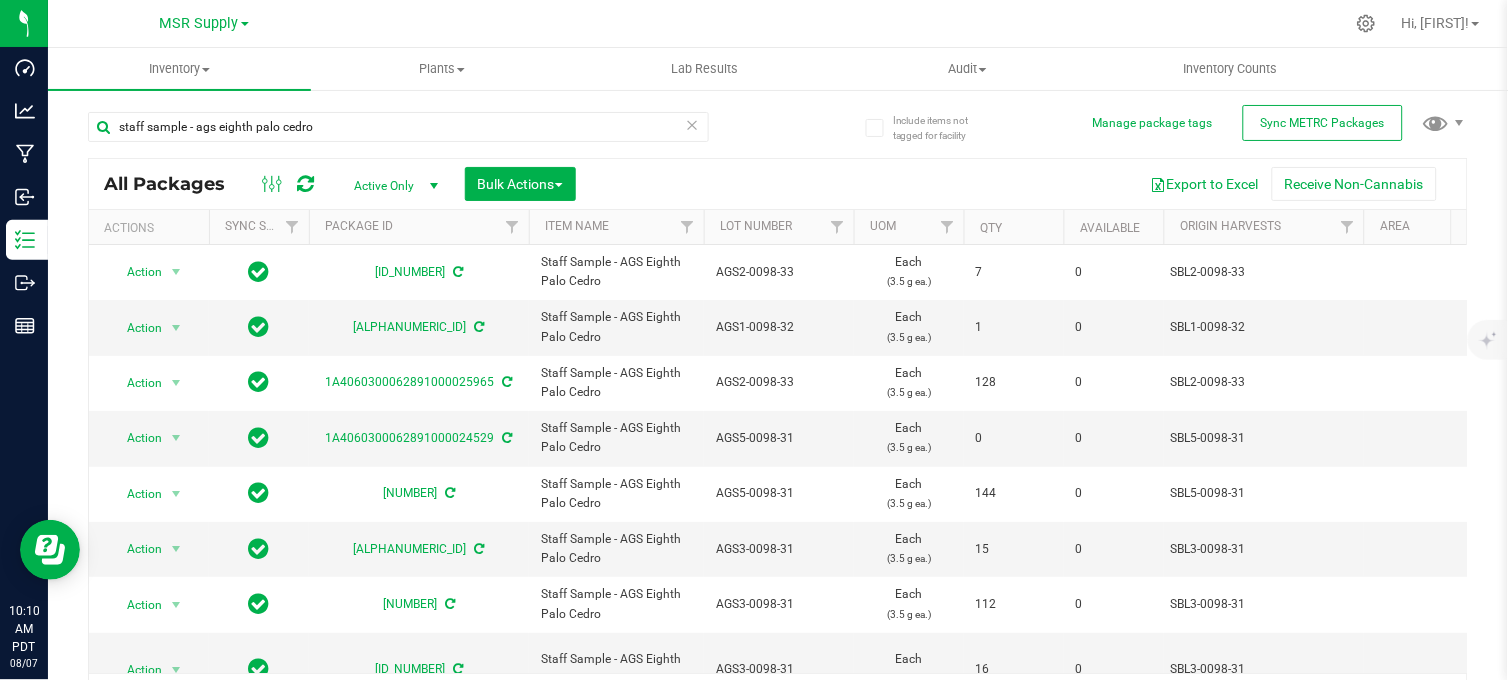 click at bounding box center [851, 23] 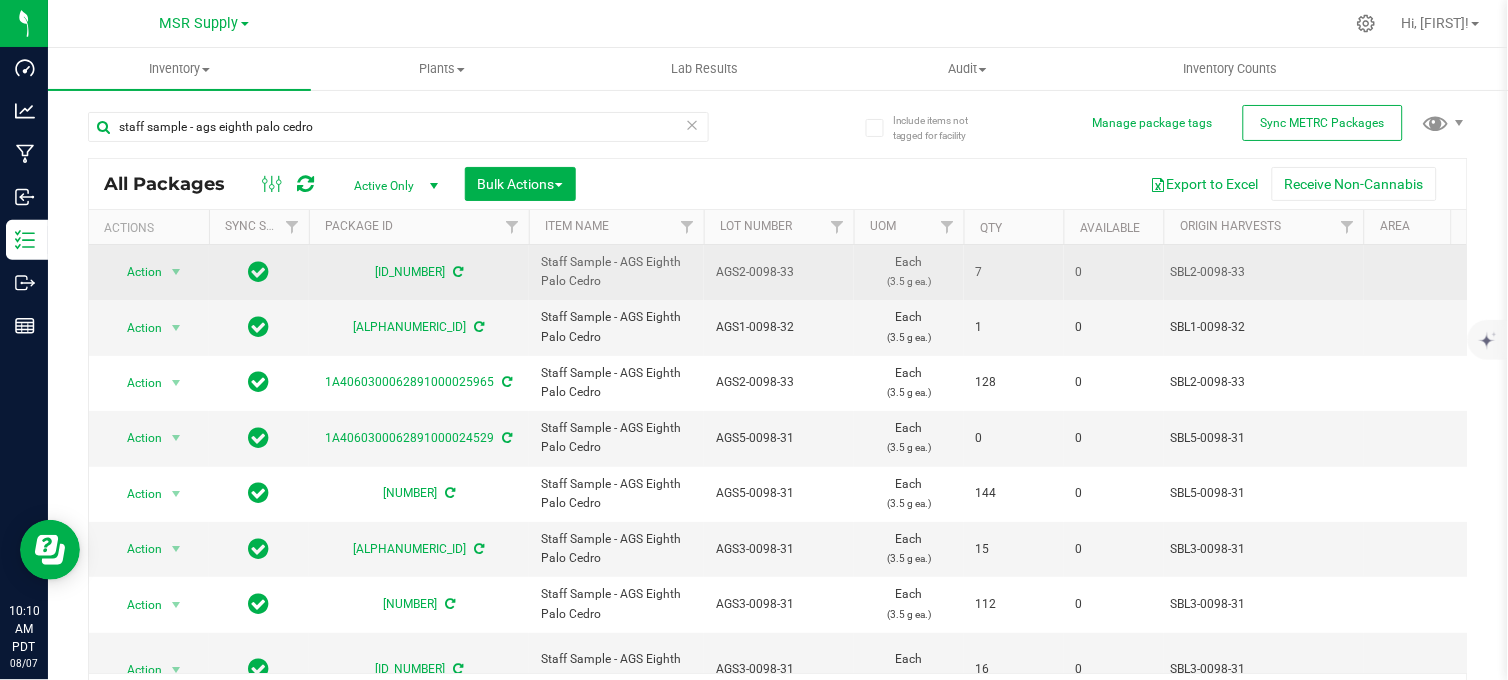 copy on "Staff Sample - AGS Eighth Palo Cedro" 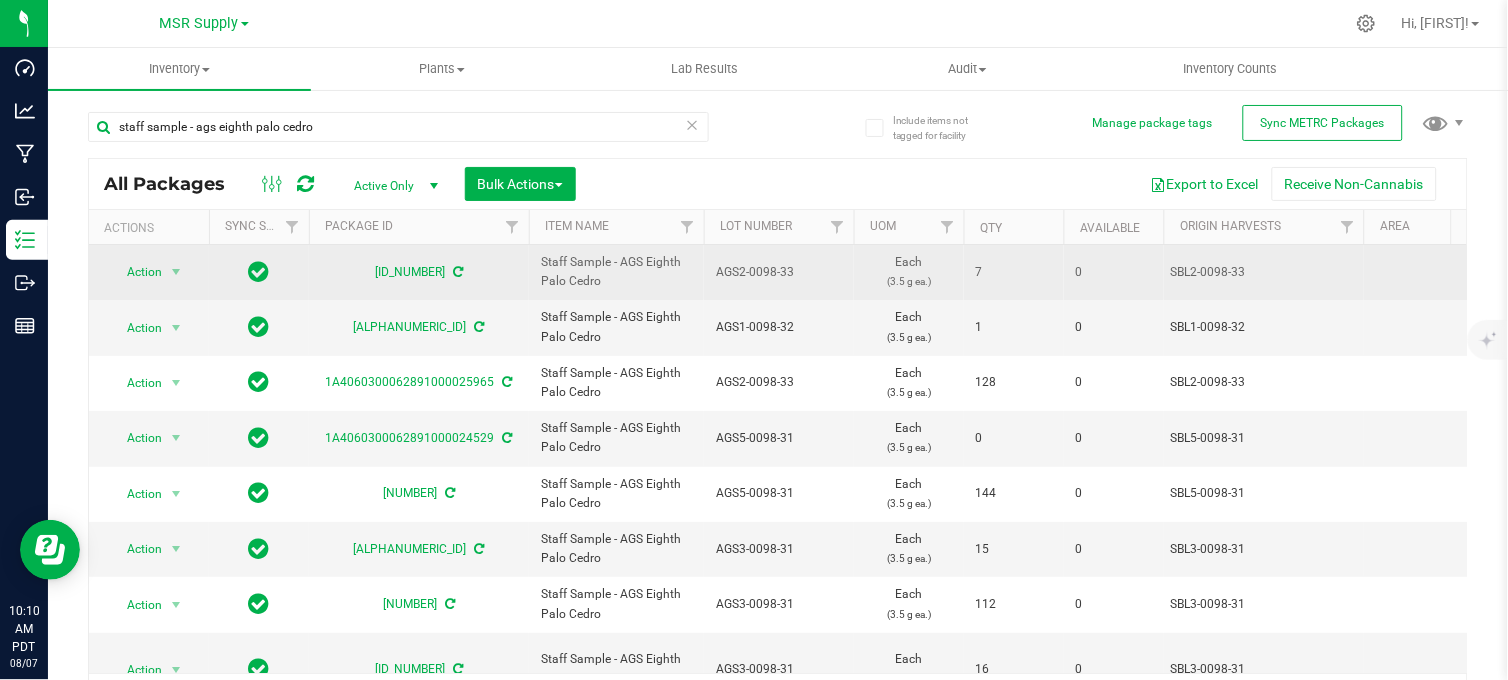 drag, startPoint x: 610, startPoint y: 282, endPoint x: 534, endPoint y: 267, distance: 77.46612 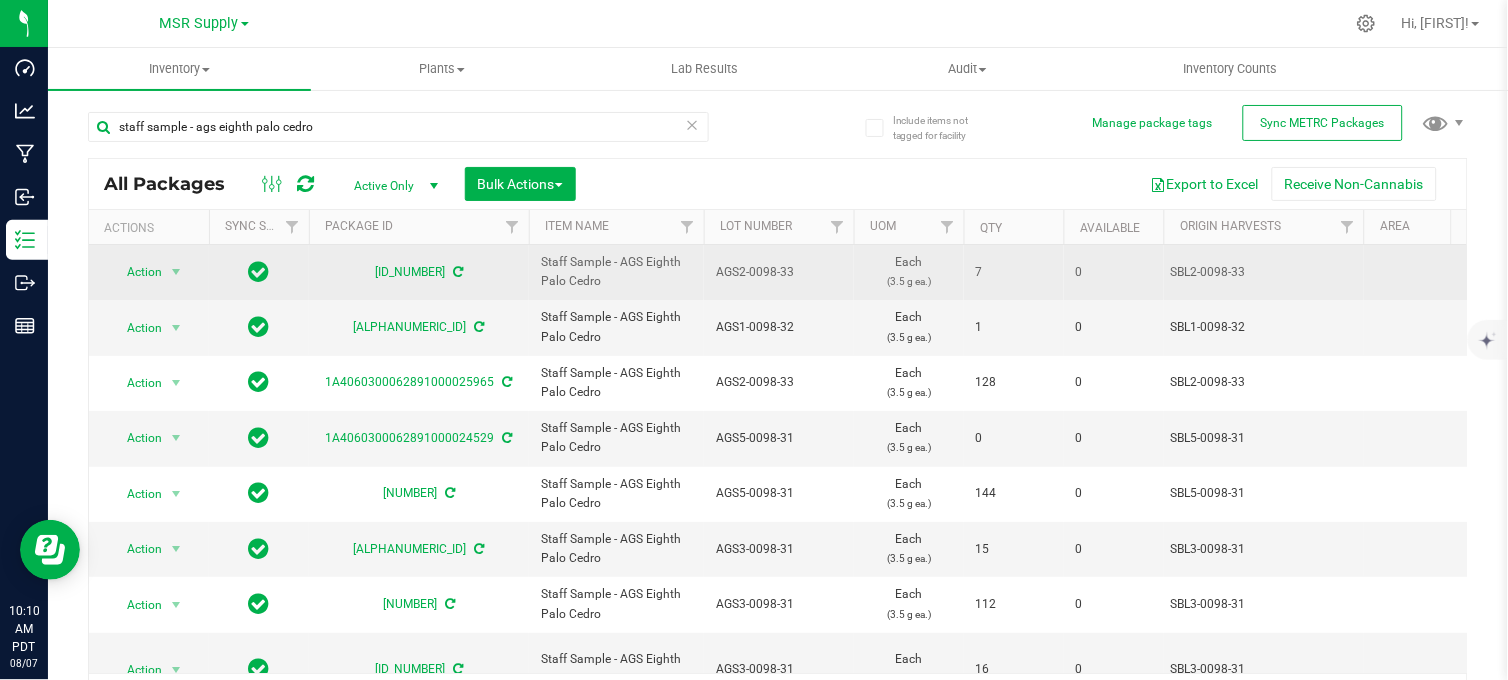 click on "Staff Sample - AGS Eighth Palo Cedro" at bounding box center [616, 272] 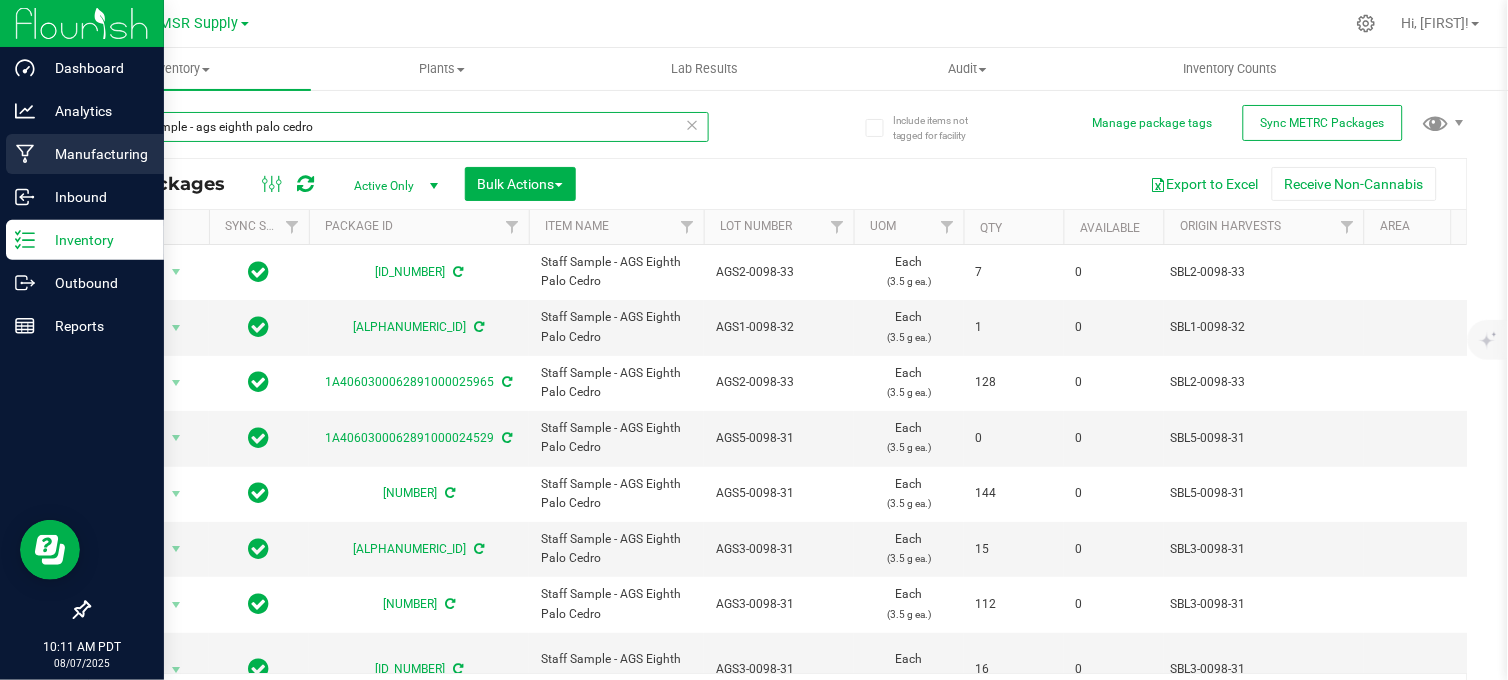 drag, startPoint x: 318, startPoint y: 123, endPoint x: 33, endPoint y: 133, distance: 285.17538 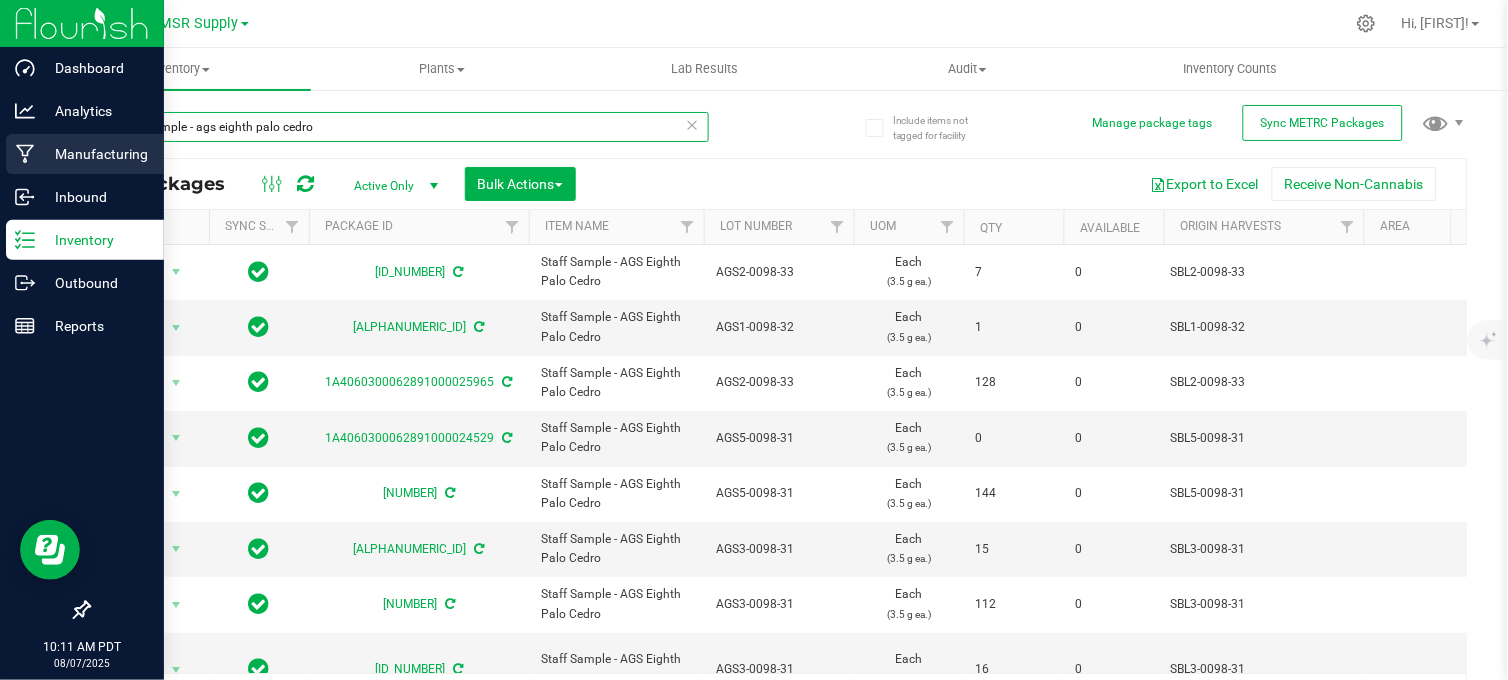 click on "Dashboard Analytics Manufacturing Inbound Inventory Outbound Reports 10:11 AM PDT 08/07/2025  08/07   MSR Supply   MSR Supply   Nabis   Hi, Stevie!
Inventory
All packages
All inventory
Waste log
Create inventory
Plants" at bounding box center (754, 340) 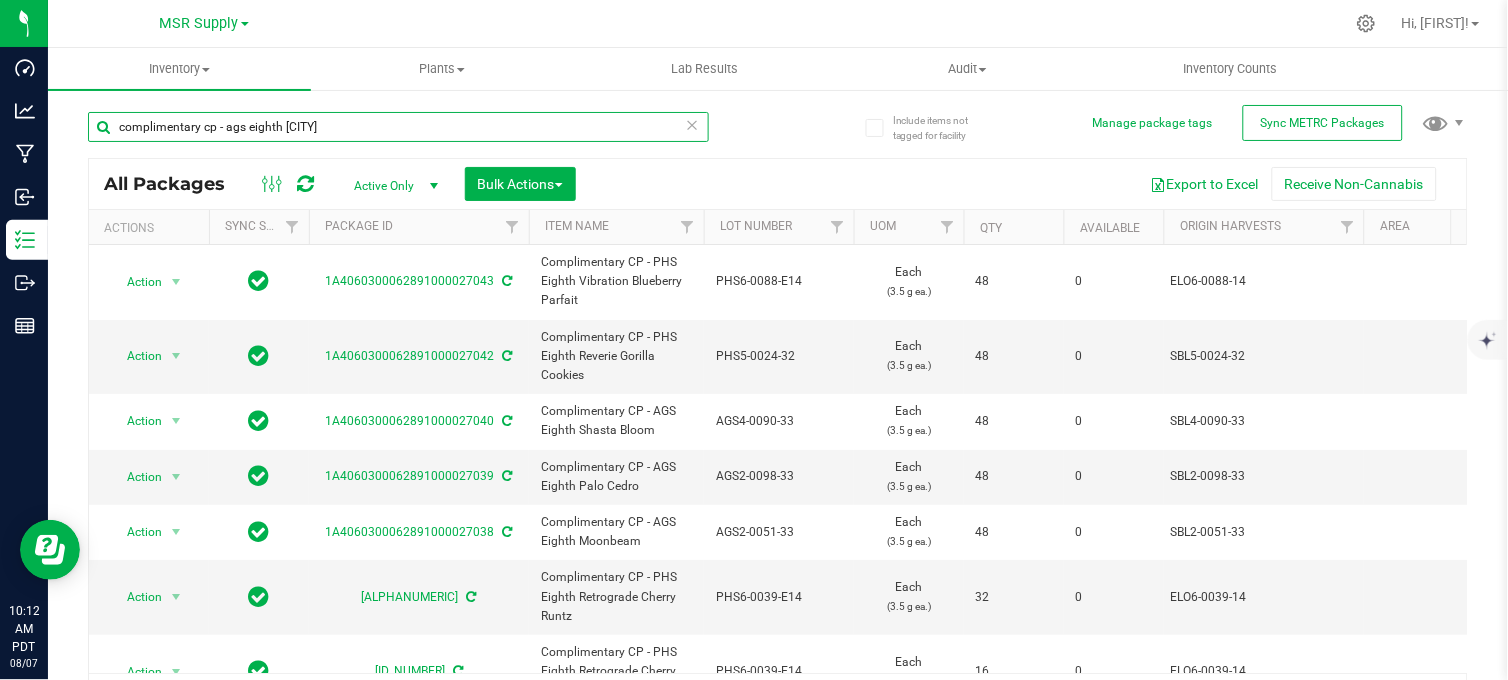 type on "complimentary cp - ags eighth shasta" 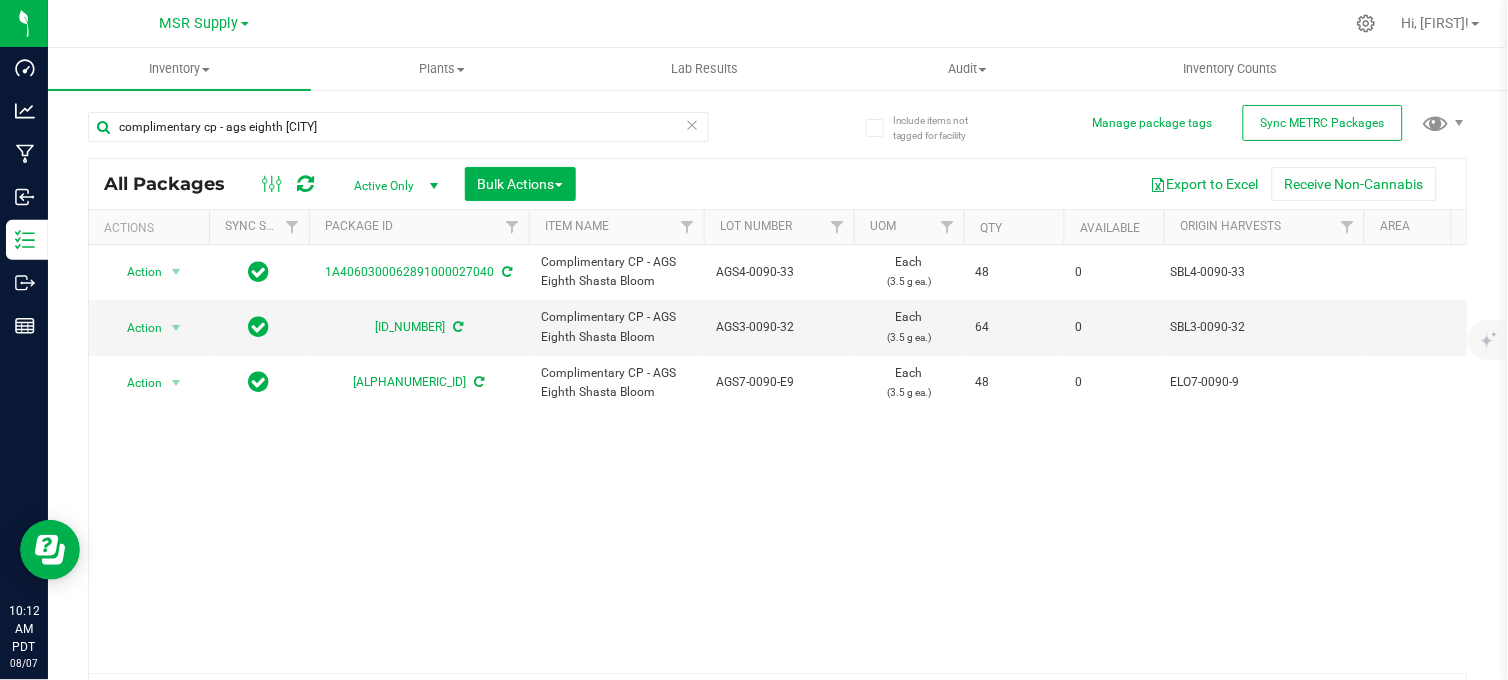 click on "Action Action Edit attributes Global inventory Locate package Print package label See history
1A4060300062891000027040
Complimentary CP - AGS Eighth Shasta Bloom
AGS4-0090-33
Each
(3.5 g ea.)
48
0
SBL4-0090-33
Shipped
Shasta Bloom
00009148 20250730-001
COMP-AGS-0090-P
Jul 30, 2025 11:03:00 PDT
Now" at bounding box center [778, 459] 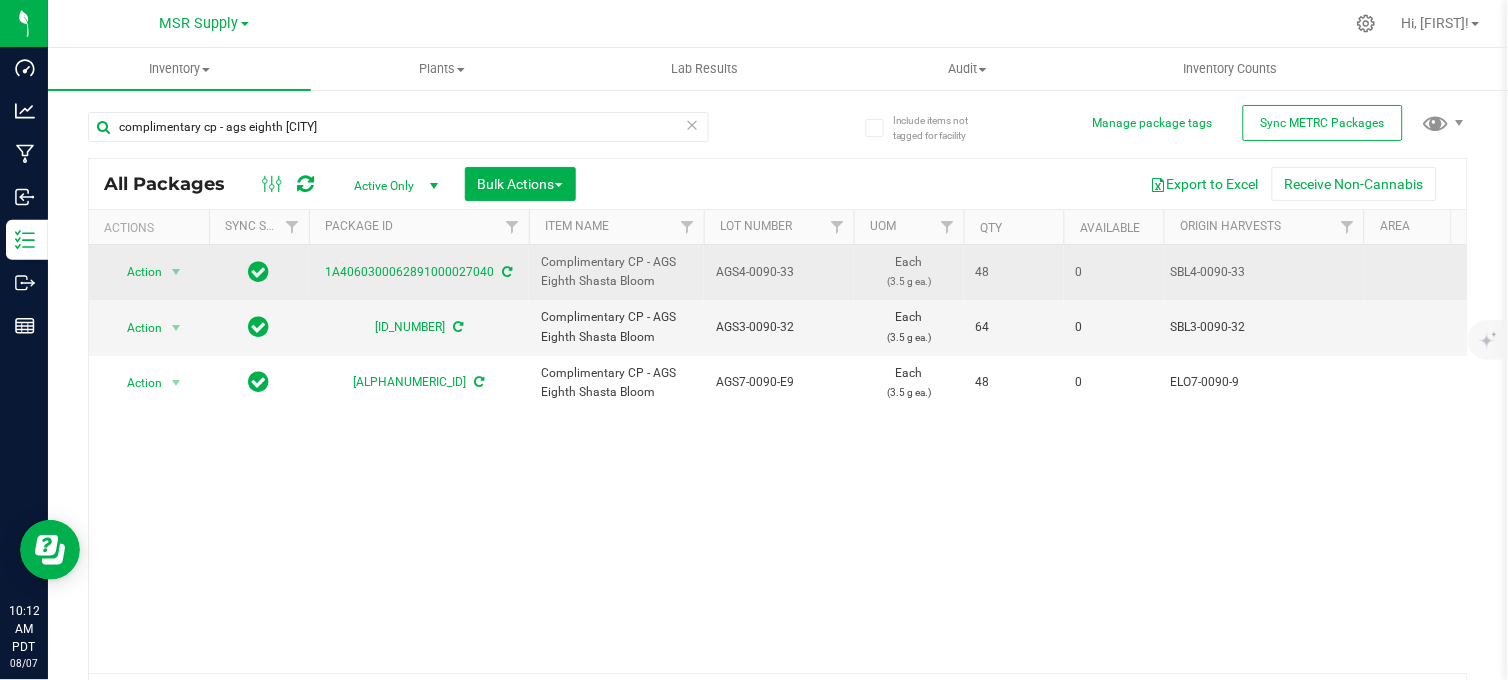 copy on "Complimentary CP - AGS Eighth Shasta Bloom" 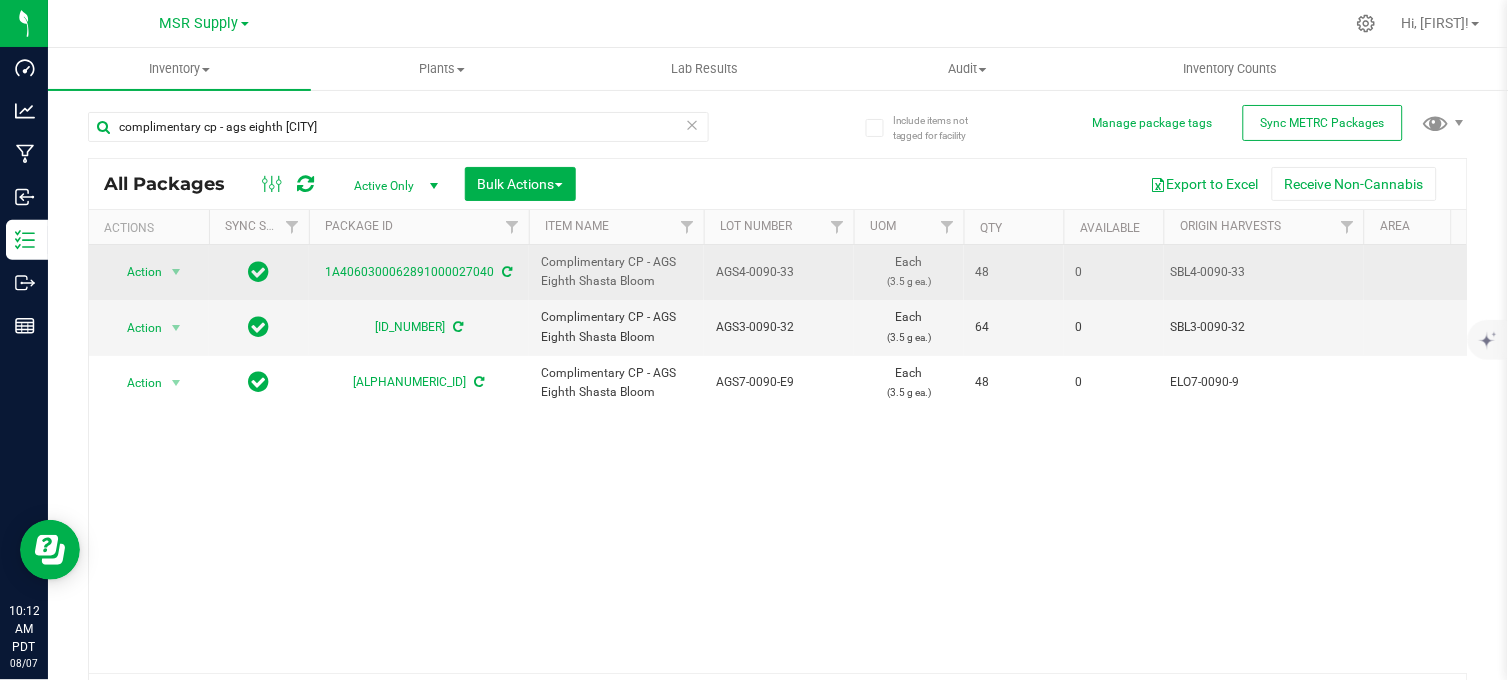 drag, startPoint x: 663, startPoint y: 291, endPoint x: 521, endPoint y: 274, distance: 143.01399 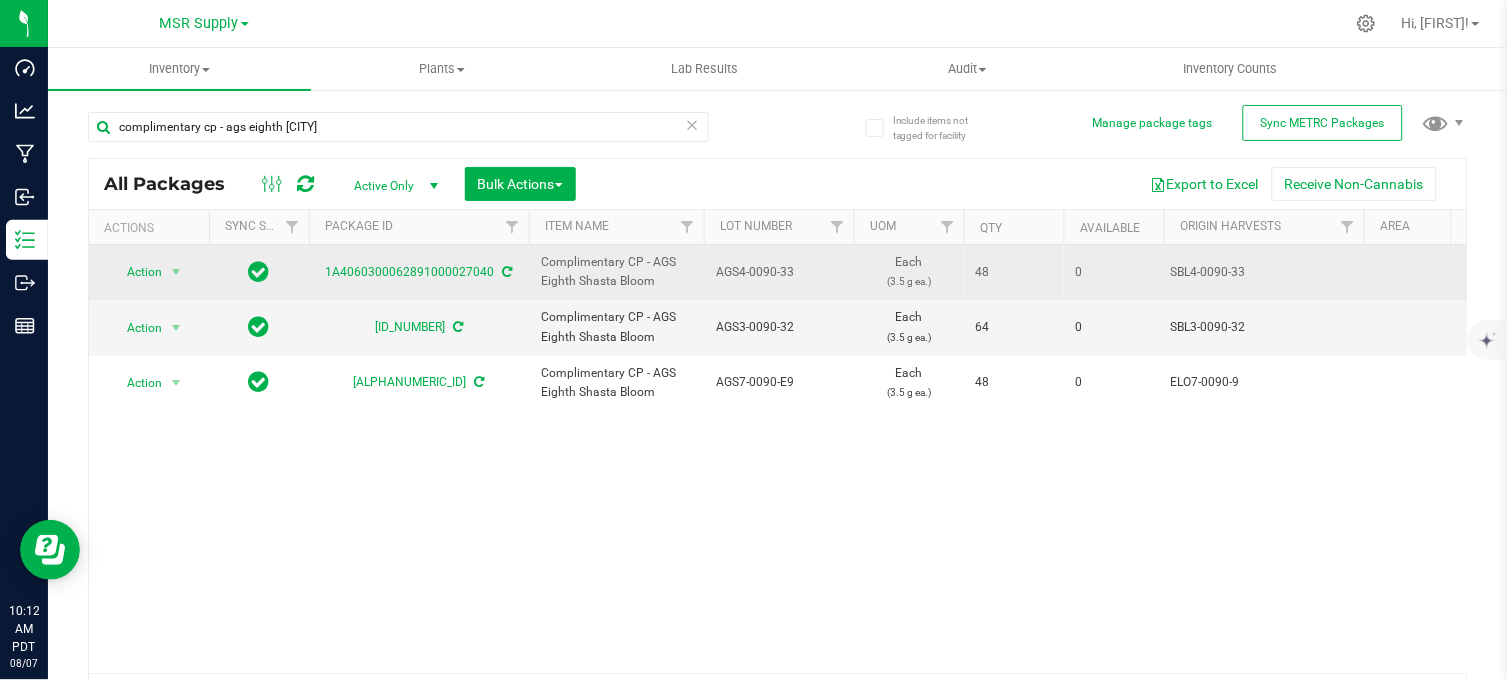 click on "Action Action Edit attributes Global inventory Locate package Print package label See history
1A4060300062891000027040
Complimentary CP - AGS Eighth Shasta Bloom
AGS4-0090-33
Each
(3.5 g ea.)
48
0
SBL4-0090-33
Shipped
Shasta Bloom
00009148 20250730-001
COMP-AGS-0090-P
Jul 30, 2025 11:03:00 PDT
Now" at bounding box center (3374, 272) 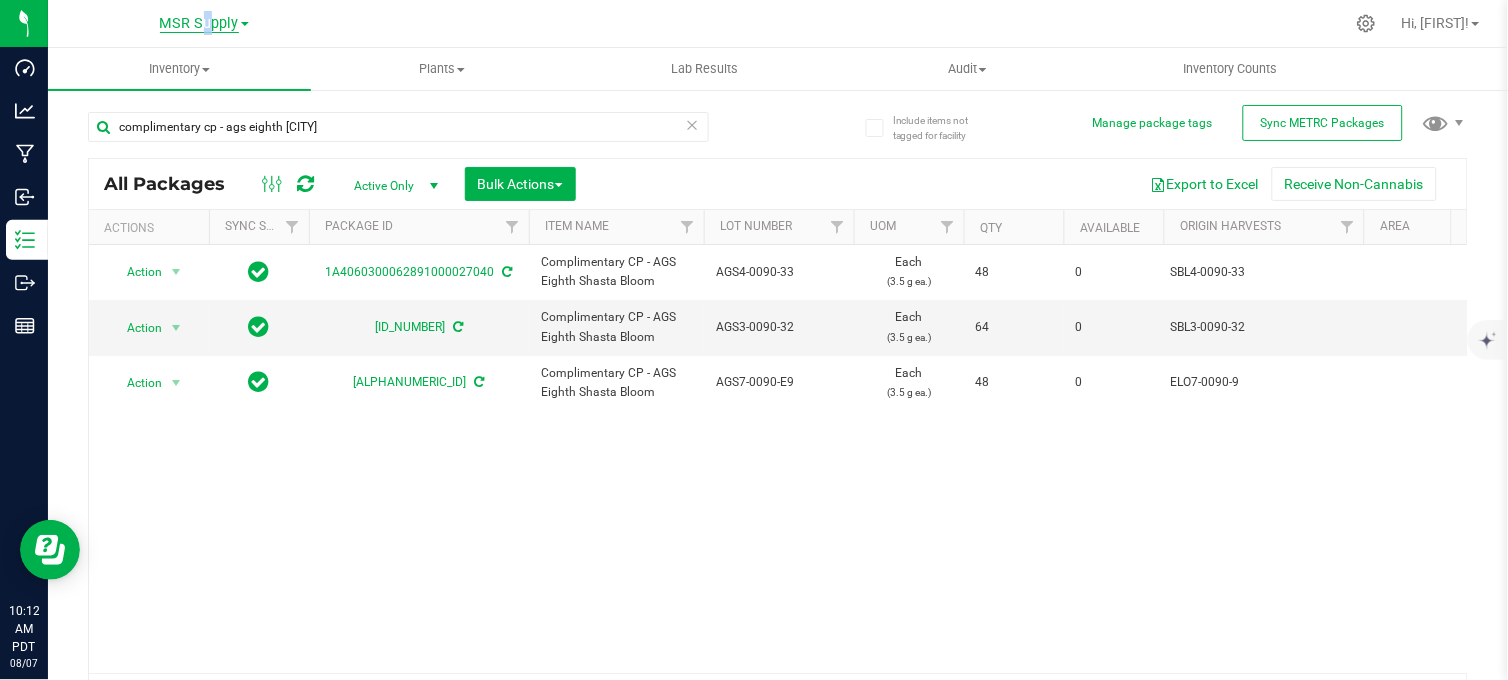 click on "MSR Supply" at bounding box center [199, 24] 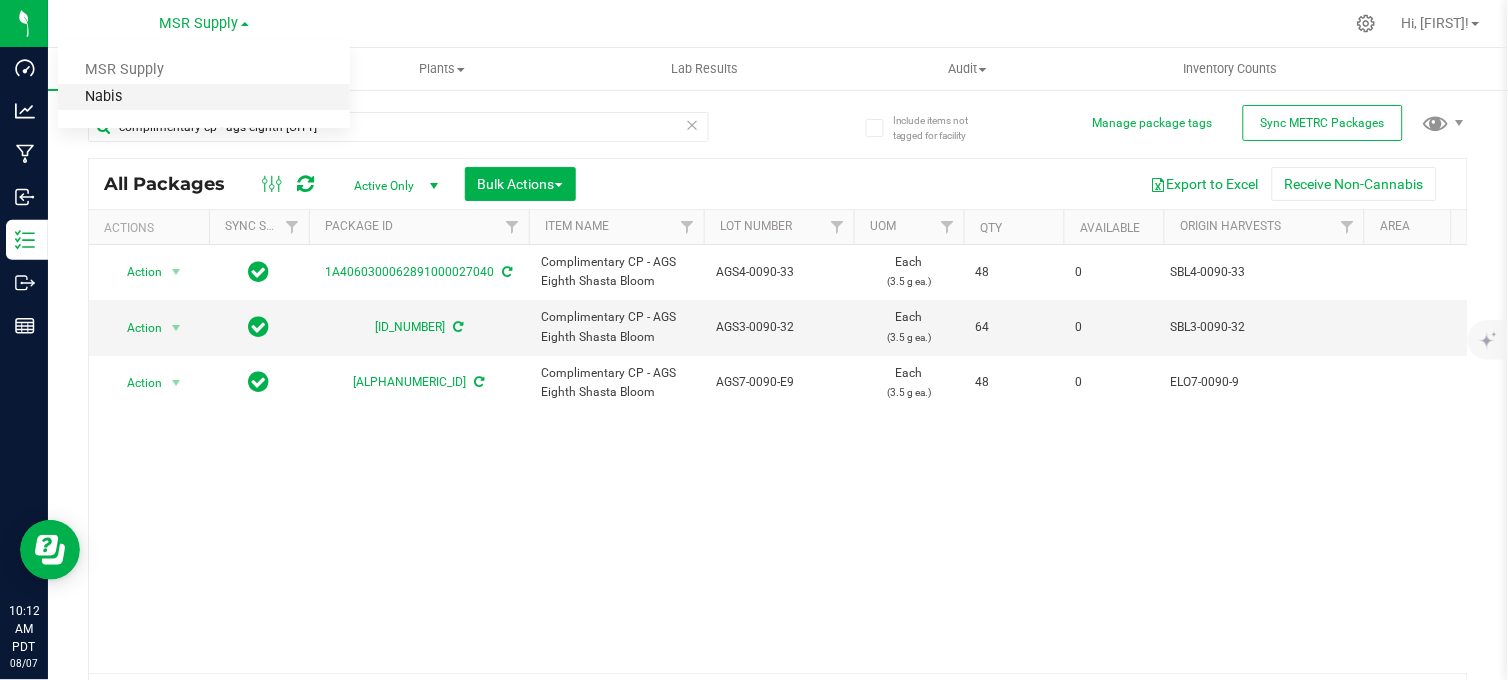 drag, startPoint x: 197, startPoint y: 28, endPoint x: 121, endPoint y: 94, distance: 100.65784 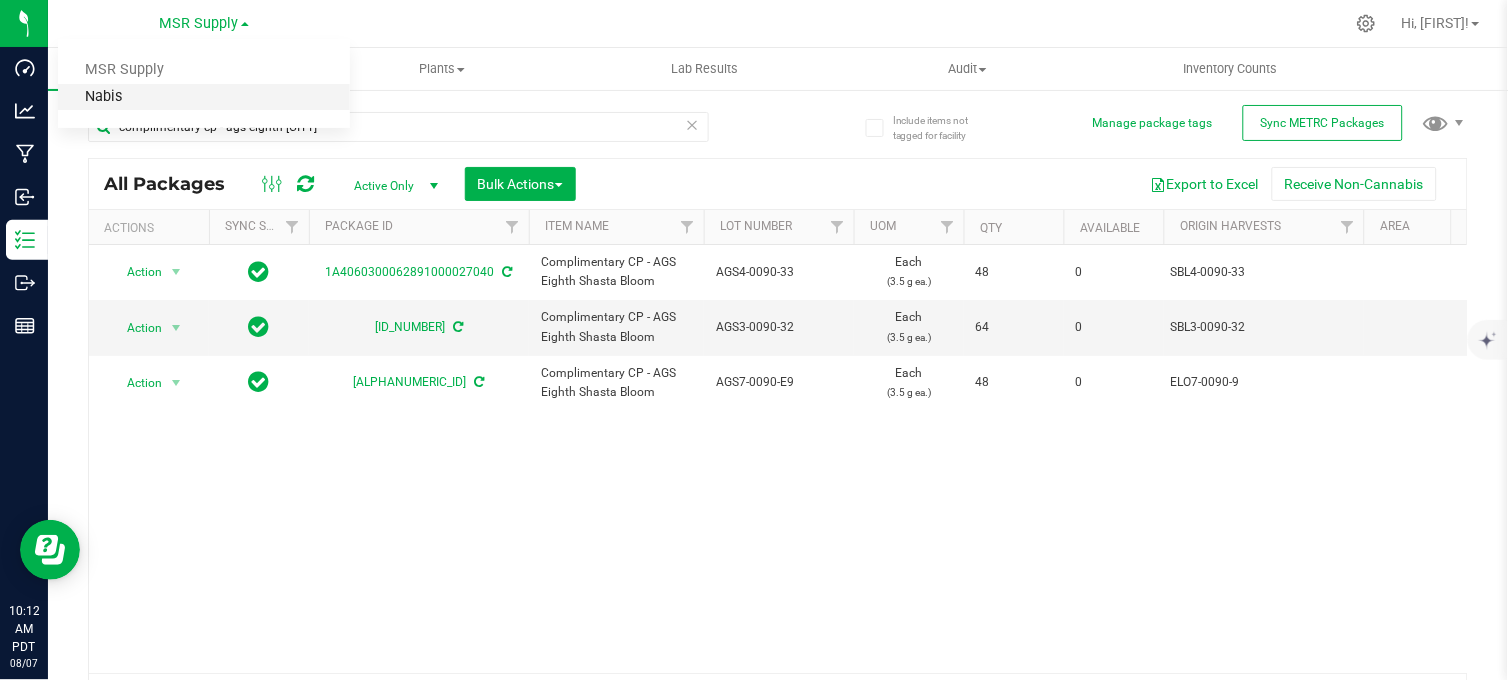 click on "Nabis" at bounding box center (204, 97) 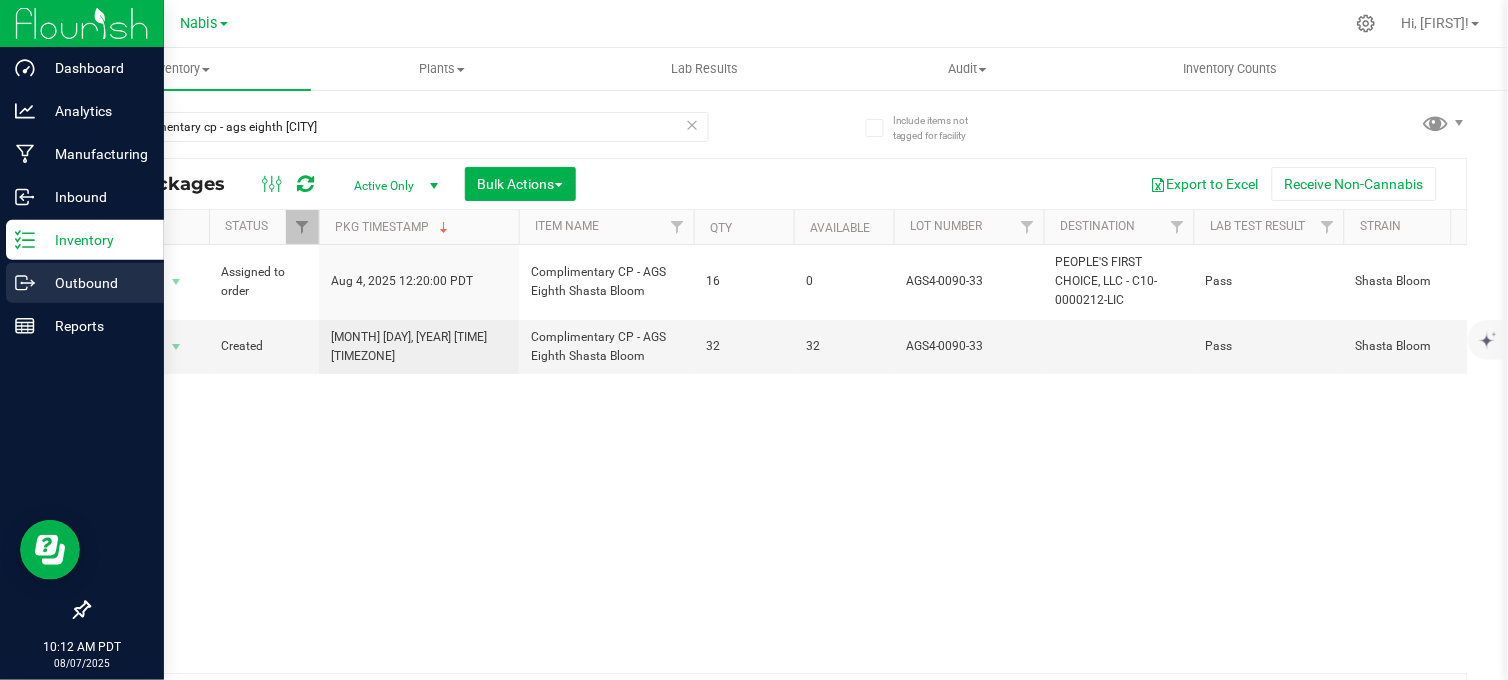 click 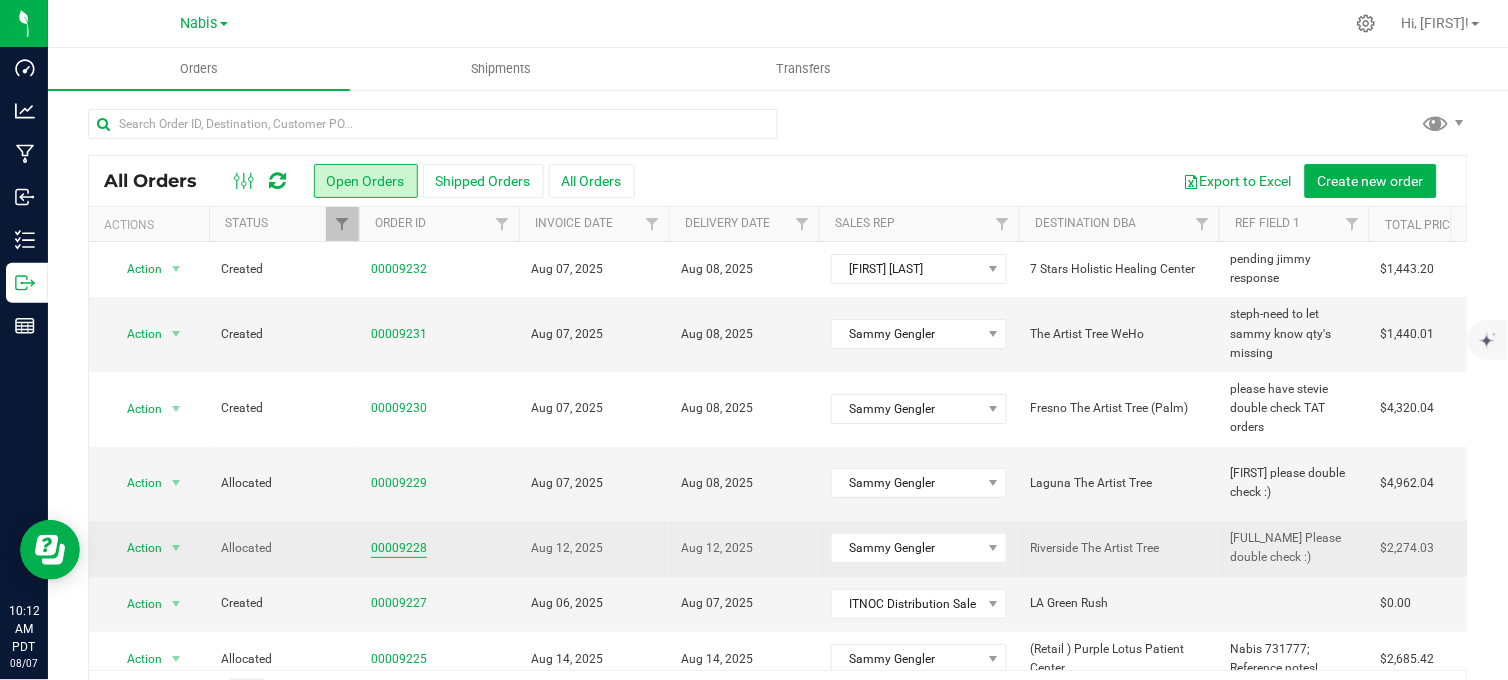 click on "00009228" at bounding box center (399, 548) 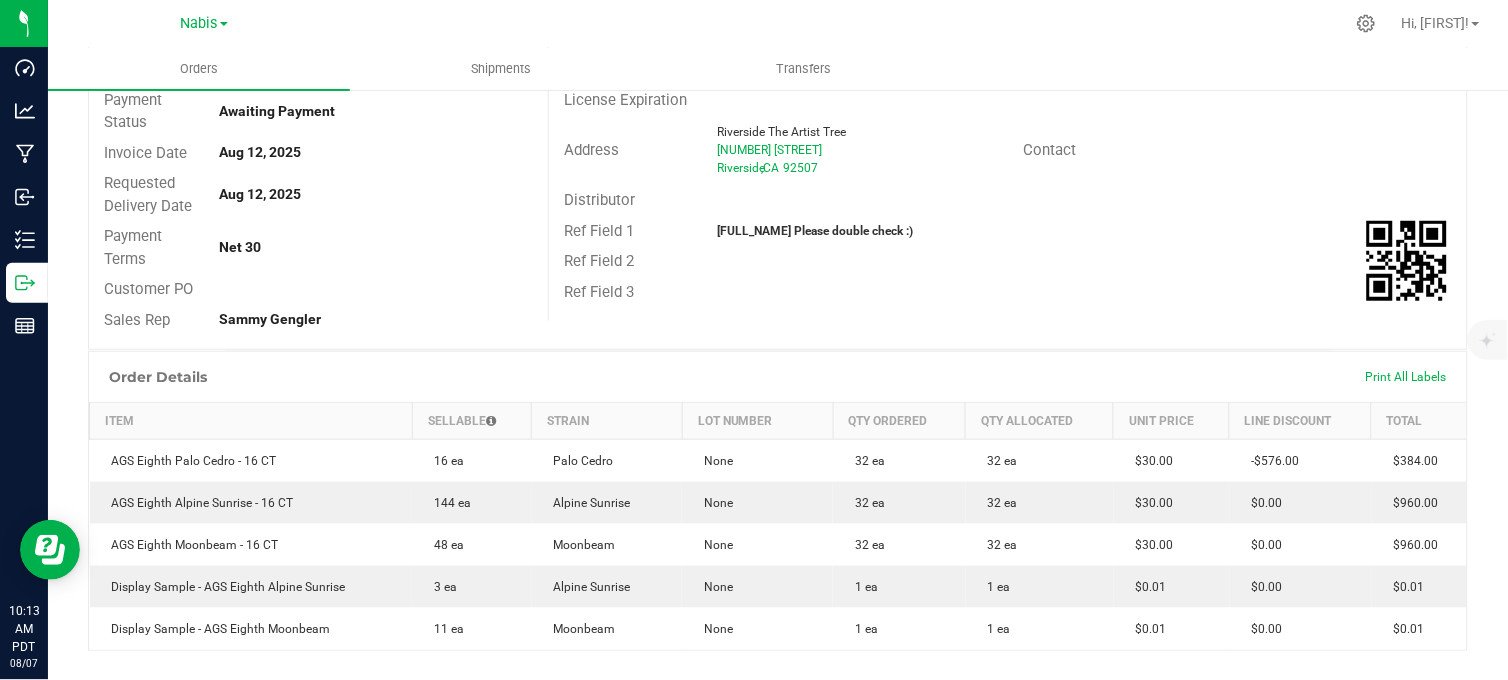 scroll, scrollTop: 0, scrollLeft: 0, axis: both 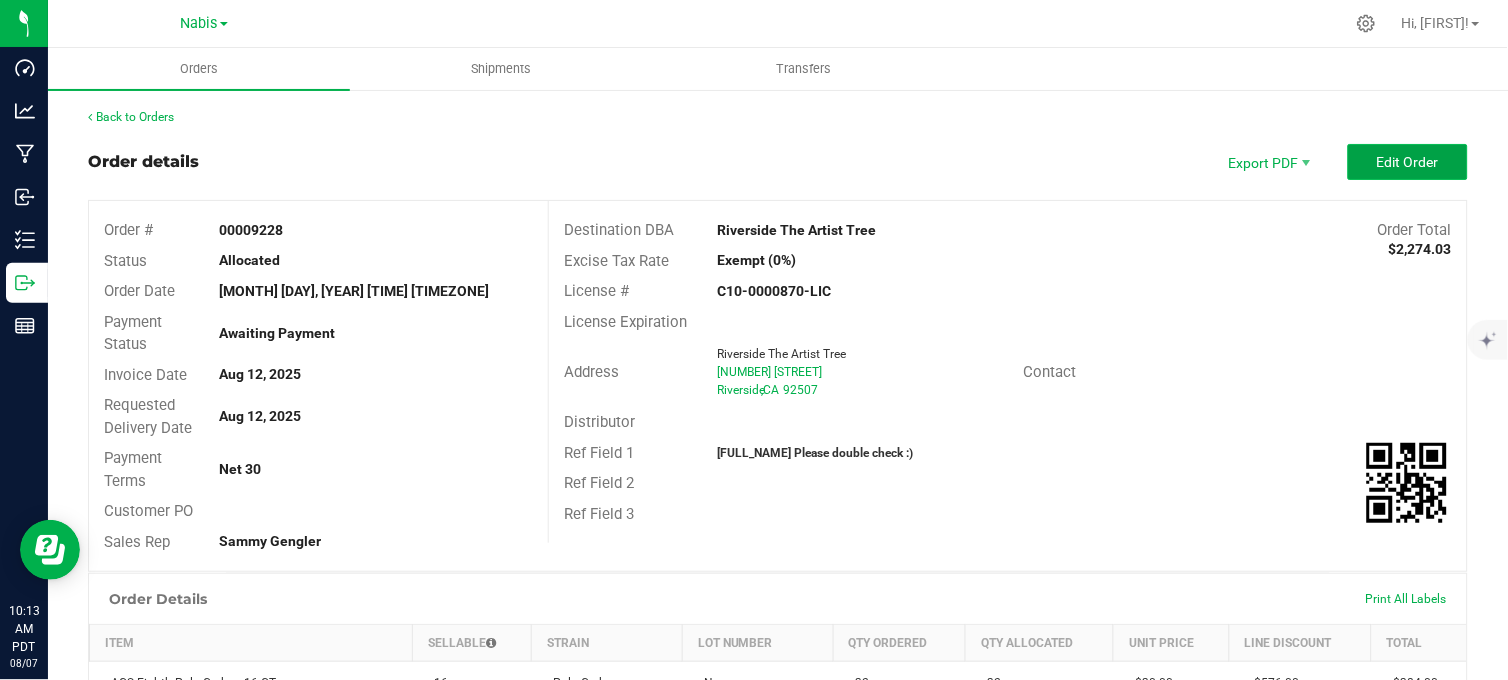 click on "Edit Order" at bounding box center [1408, 162] 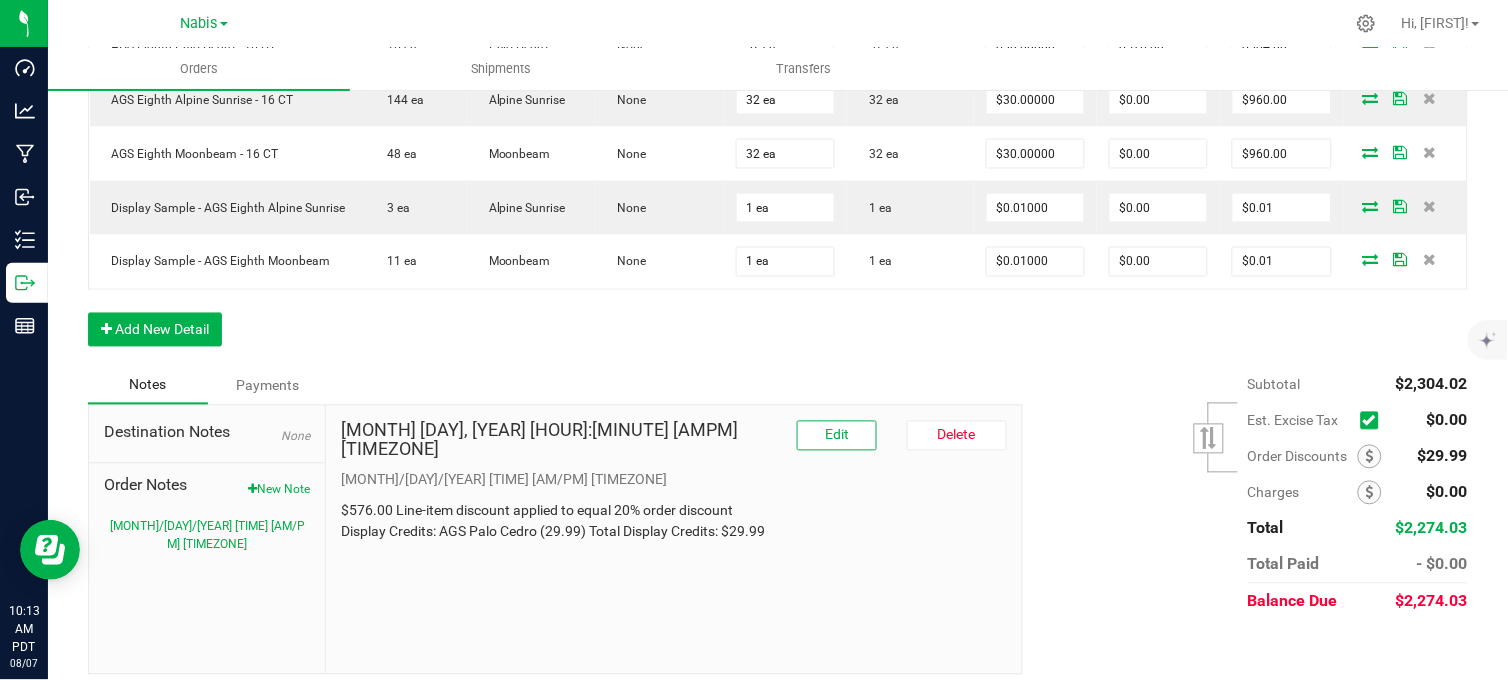 scroll, scrollTop: 698, scrollLeft: 0, axis: vertical 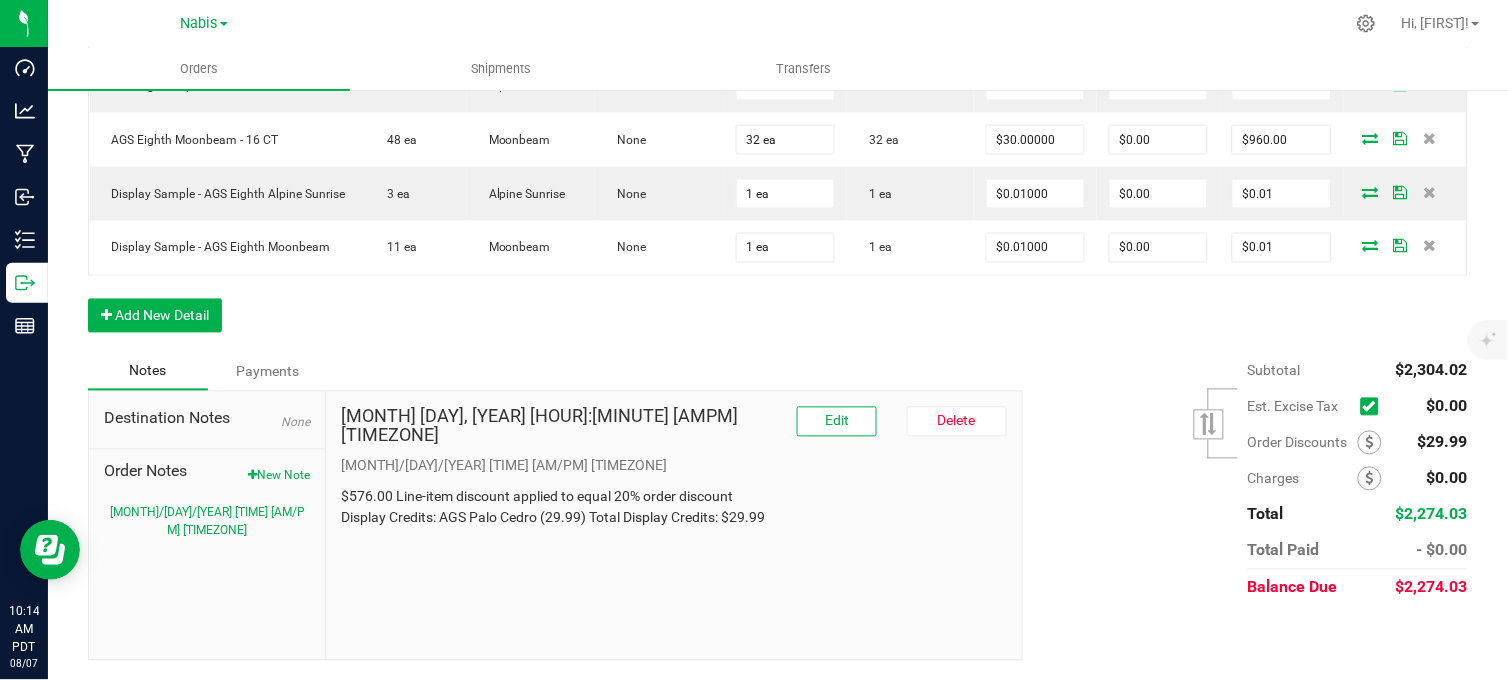 click on "Order Details Print All Labels Item  Sellable  Strain  Lot Number  Qty Ordered Qty Allocated Unit Price Line Discount Total Actions  AGS Eighth Palo Cedro - 16 CT   16 ea   Palo Cedro   None  32 ea  32 ea  $30.00000 $576.00 $384.00  AGS Eighth Alpine Sunrise - 16 CT   144 ea   Alpine Sunrise   None  32 ea  32 ea  $30.00000 $0.00 $960.00  AGS Eighth Moonbeam - 16 CT   48 ea   Moonbeam   None  32 ea  32 ea  $30.00000 $0.00 $960.00  Display Sample - AGS Eighth Alpine Sunrise   3 ea   Alpine Sunrise   None  1 ea  1 ea  $0.01000 $0.00 $0.01  Display Sample - AGS Eighth Moonbeam   11 ea   Moonbeam   None  1 ea  1 ea  $0.01000 $0.00 $0.01
Add New Detail" at bounding box center (778, 134) 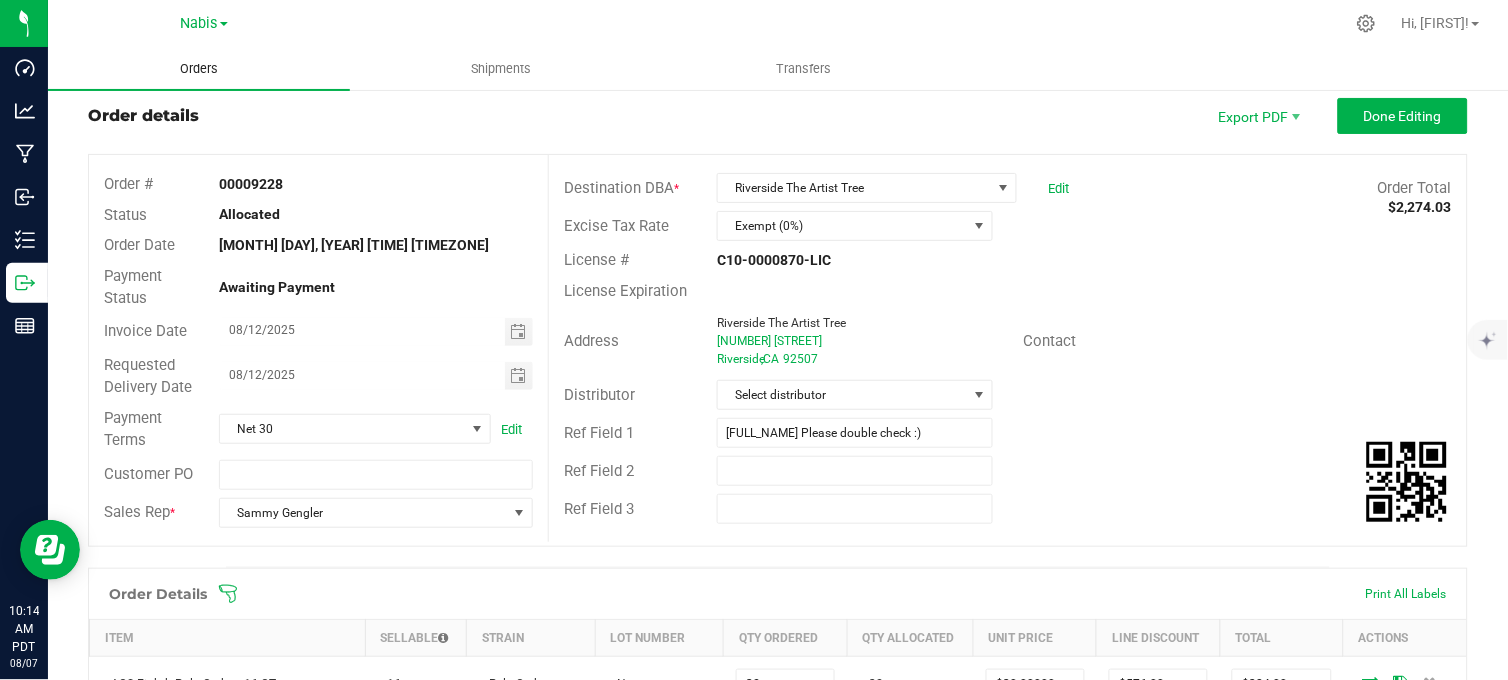 scroll, scrollTop: 0, scrollLeft: 0, axis: both 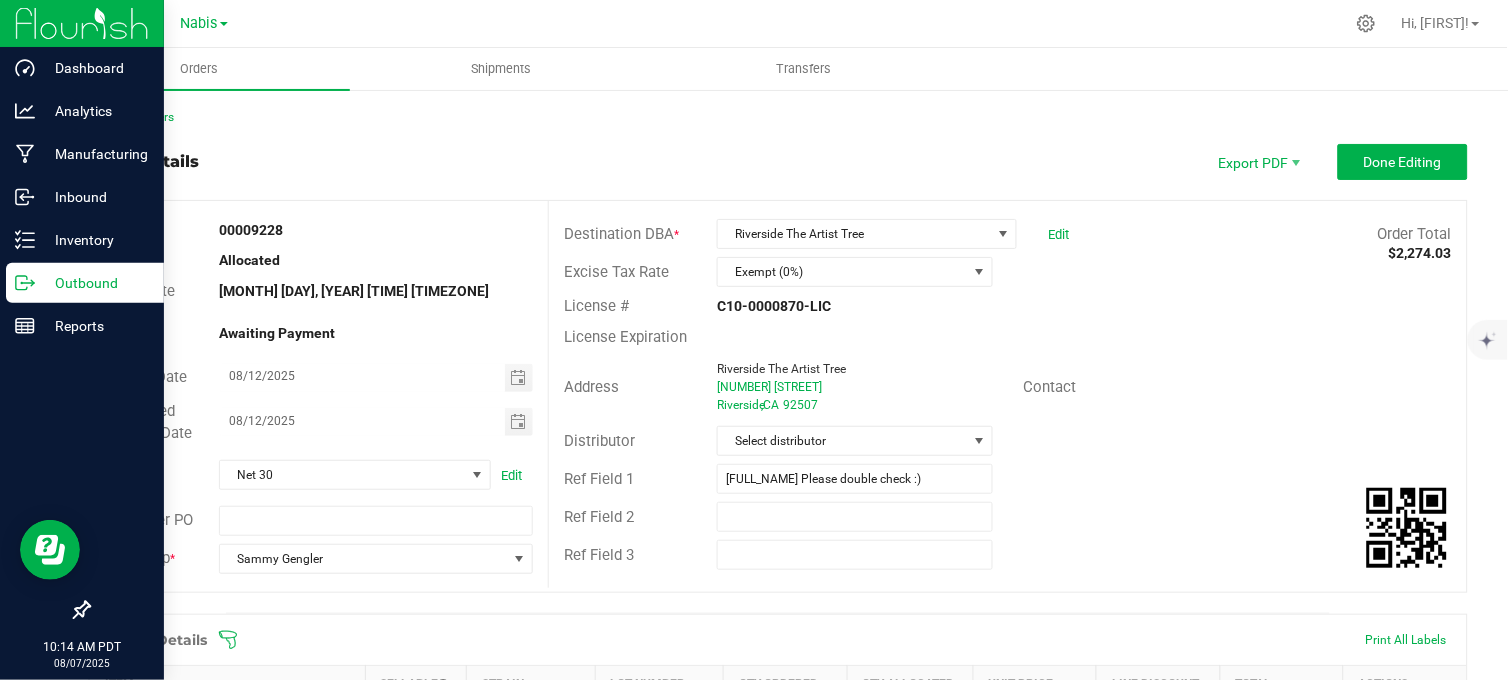 click 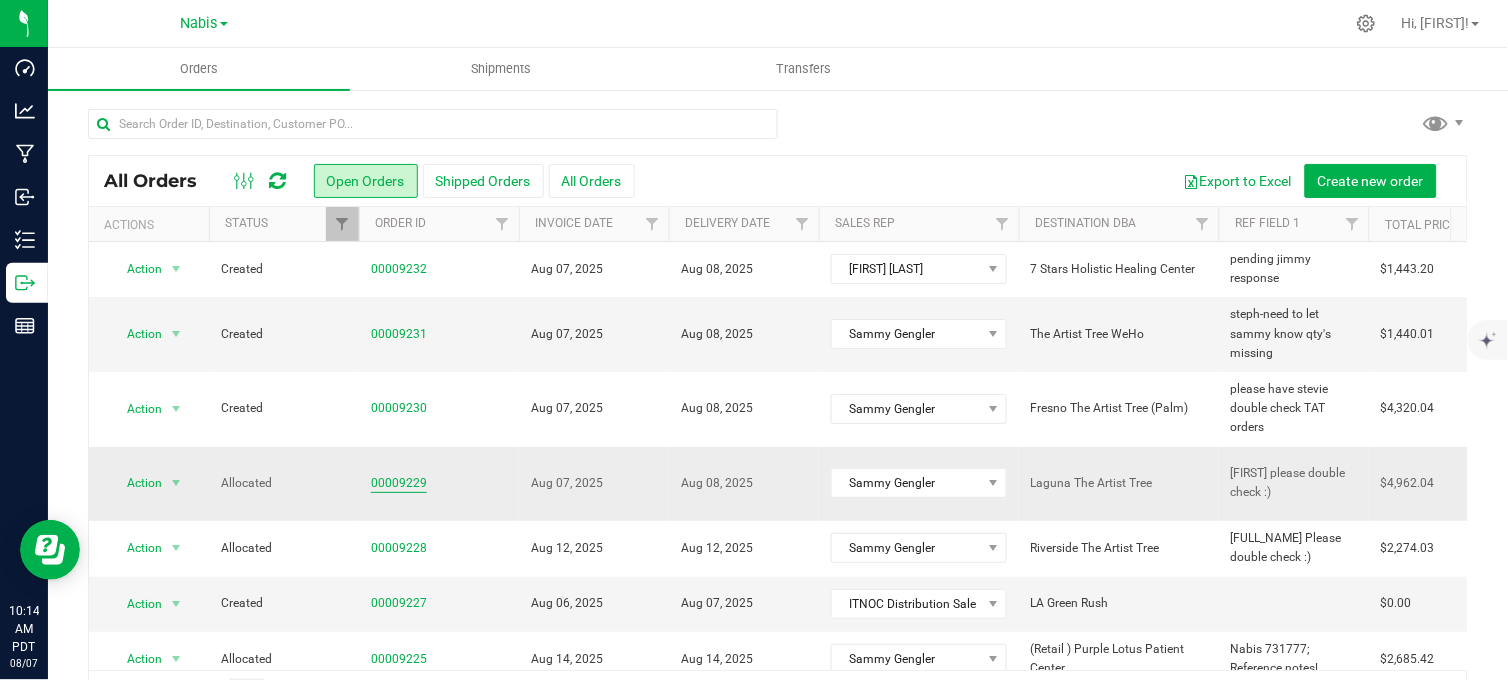 click on "00009229" at bounding box center [399, 483] 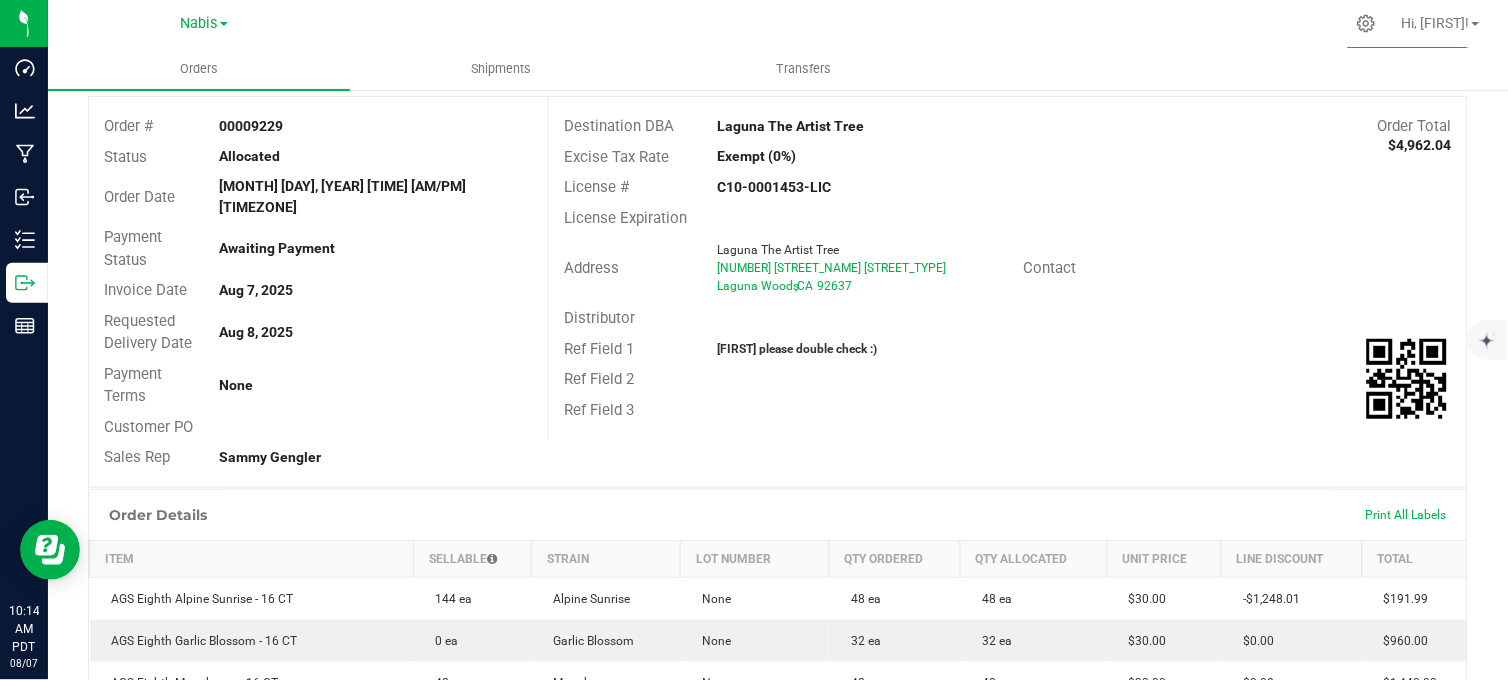 scroll, scrollTop: 0, scrollLeft: 0, axis: both 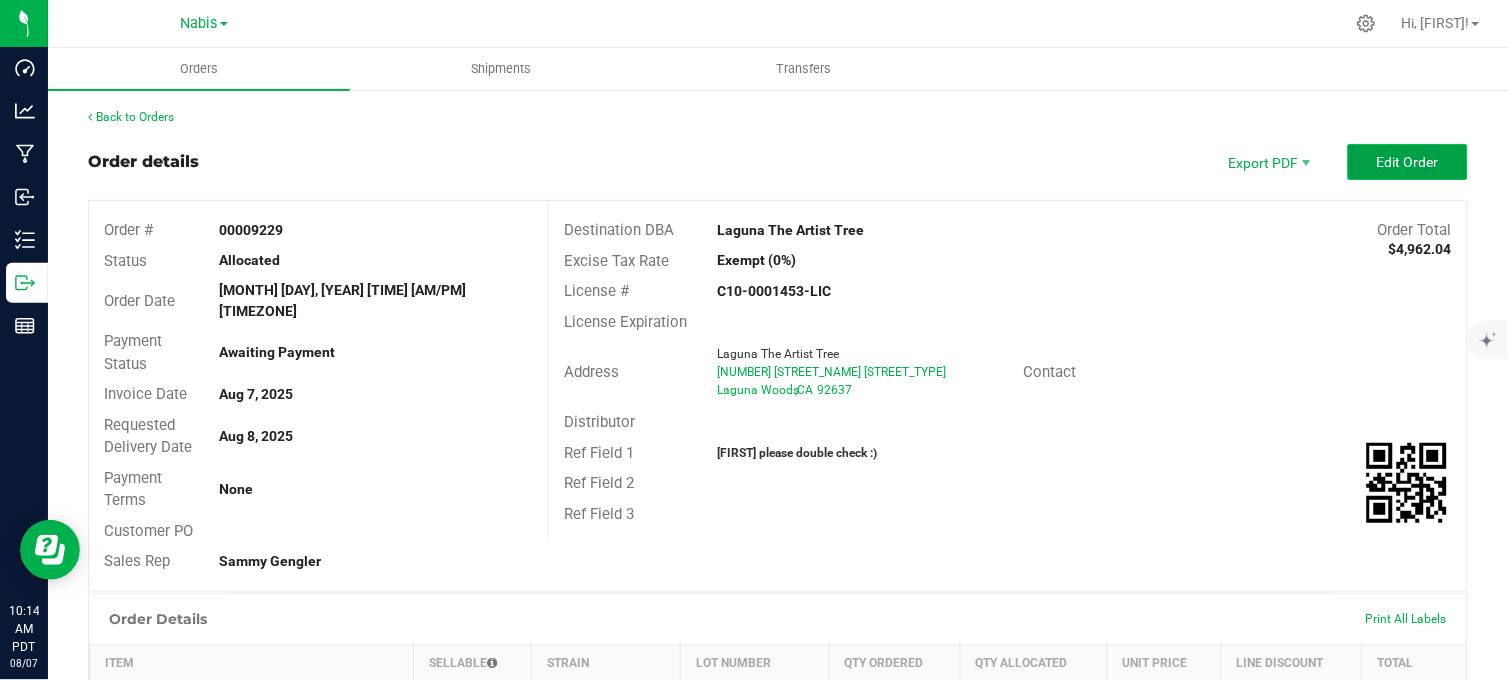click on "Edit Order" at bounding box center (1408, 162) 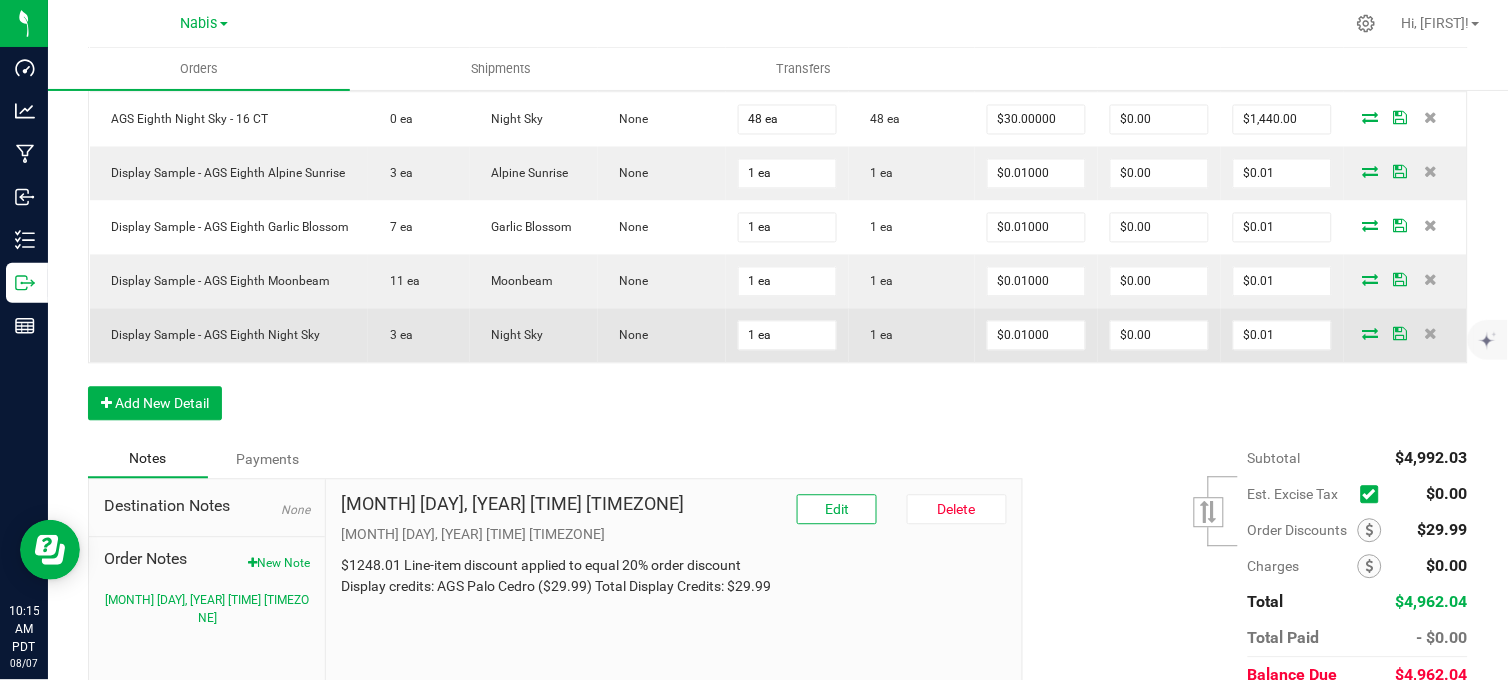 scroll, scrollTop: 916, scrollLeft: 0, axis: vertical 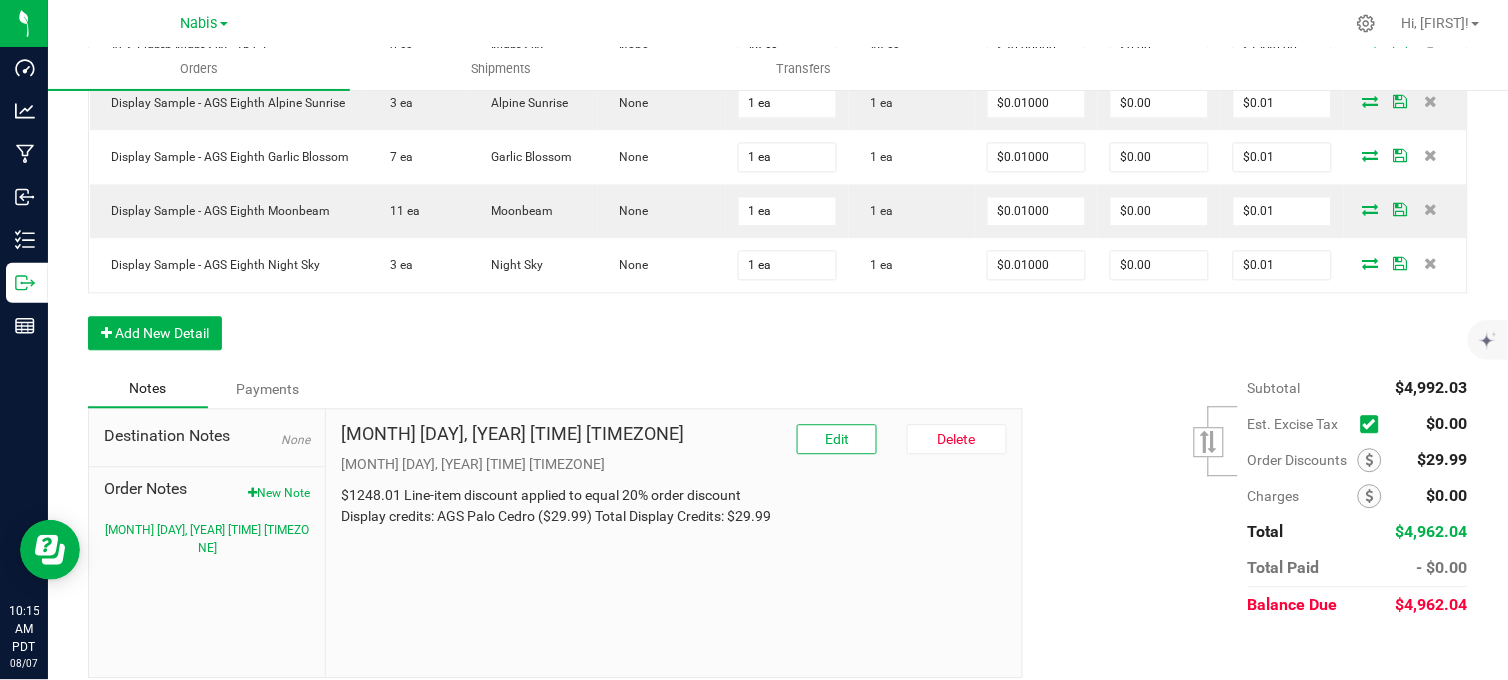click on "Aug 7, 2025 7:33 AM PDT
Edit
Delete
8/7/2025 7:33 AM PDT
$1248.01 Line-item discount applied to equal 20% order discount
Display credits: AGS Palo Cedro ($29.99) Total Display Credits: $29.99" at bounding box center (674, 543) 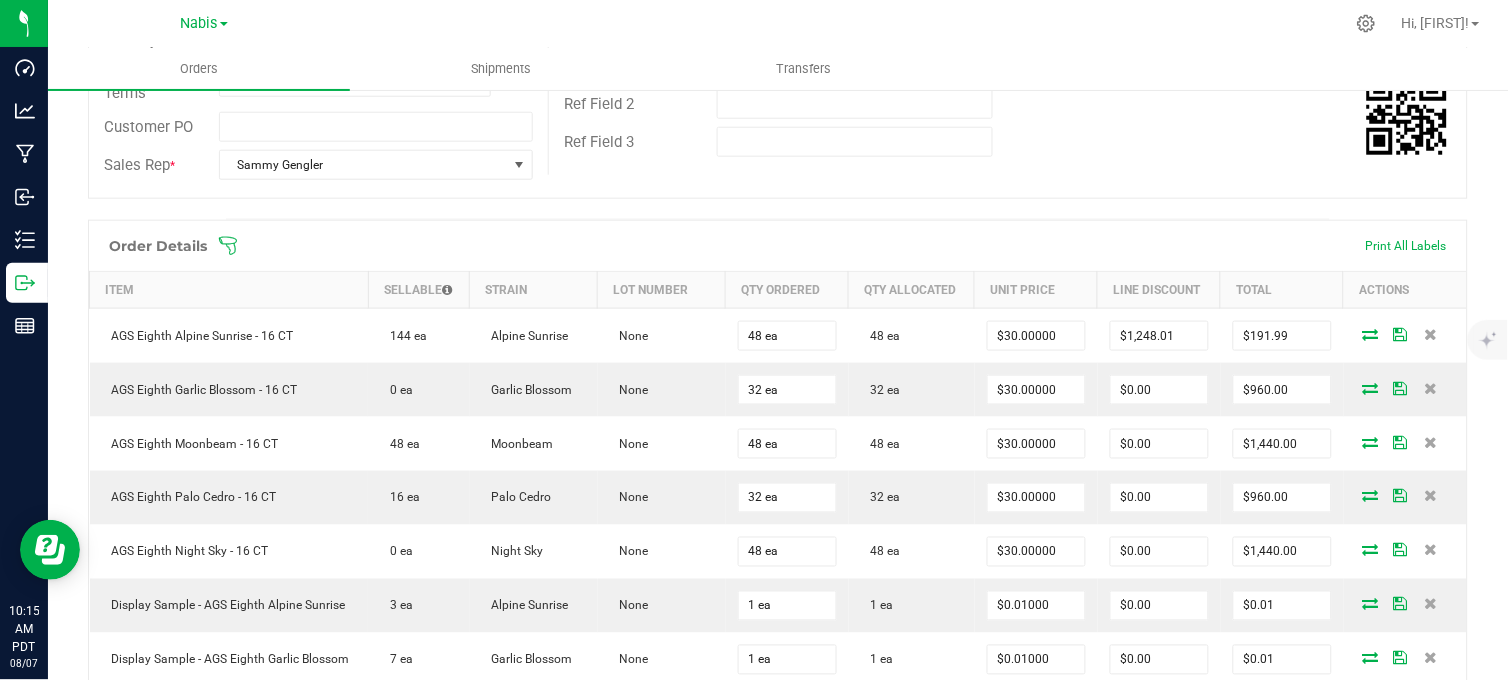 scroll, scrollTop: 0, scrollLeft: 0, axis: both 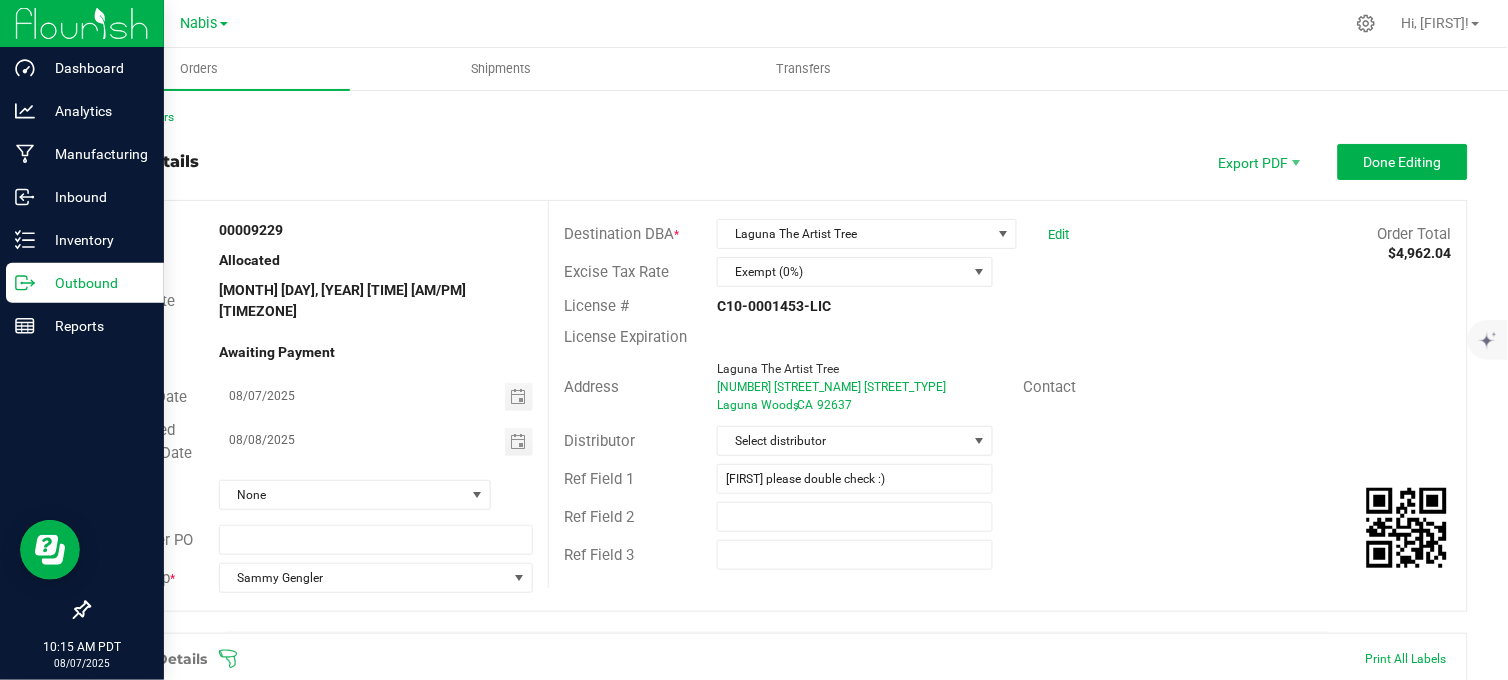 click on "Outbound" at bounding box center [95, 283] 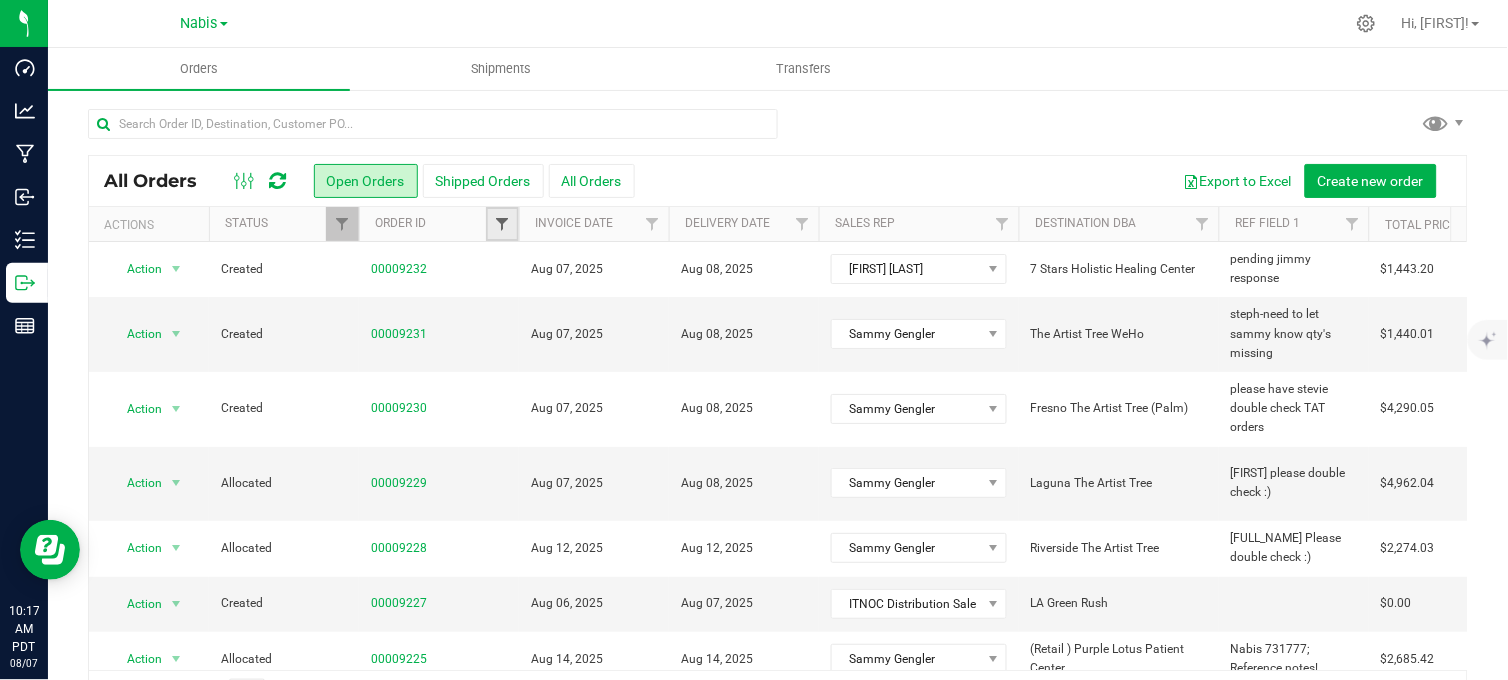 click at bounding box center (502, 224) 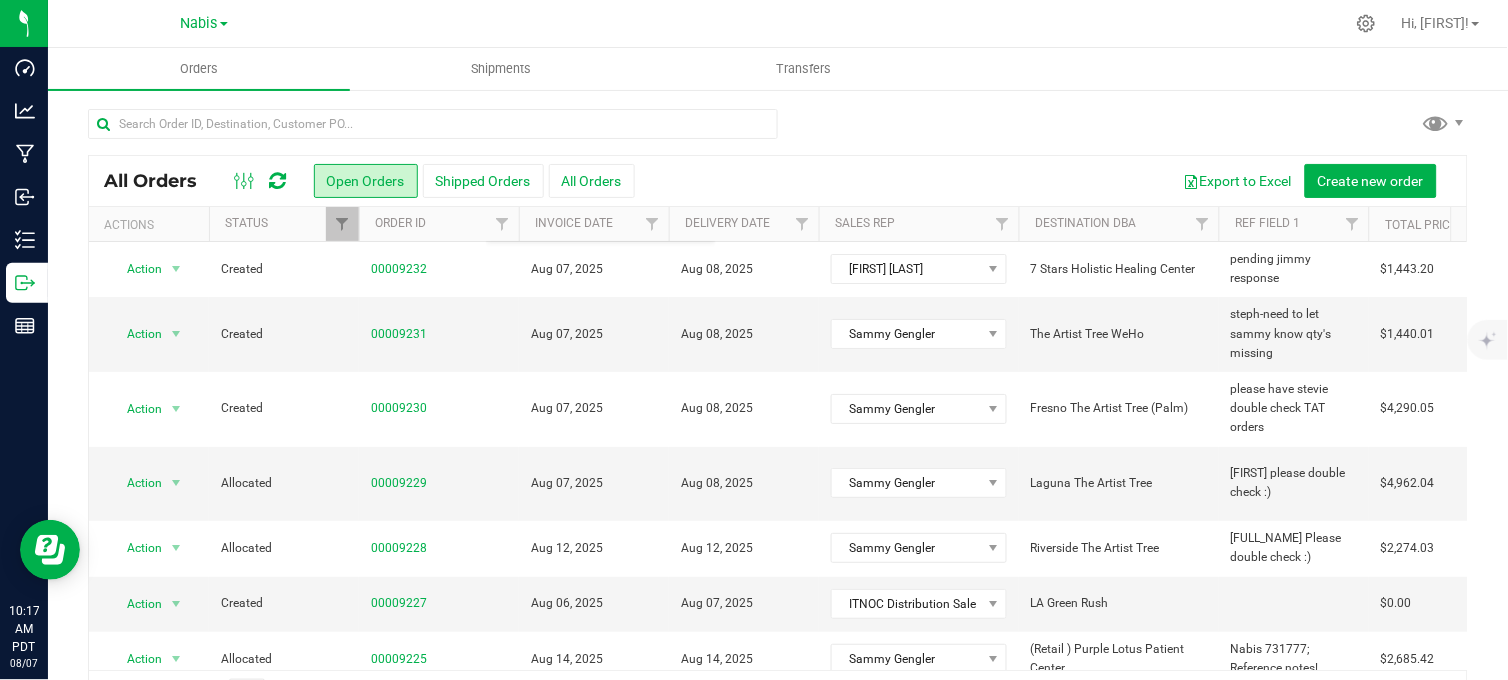click on "Nabis   MSR Supply   Nabis" at bounding box center [204, 23] 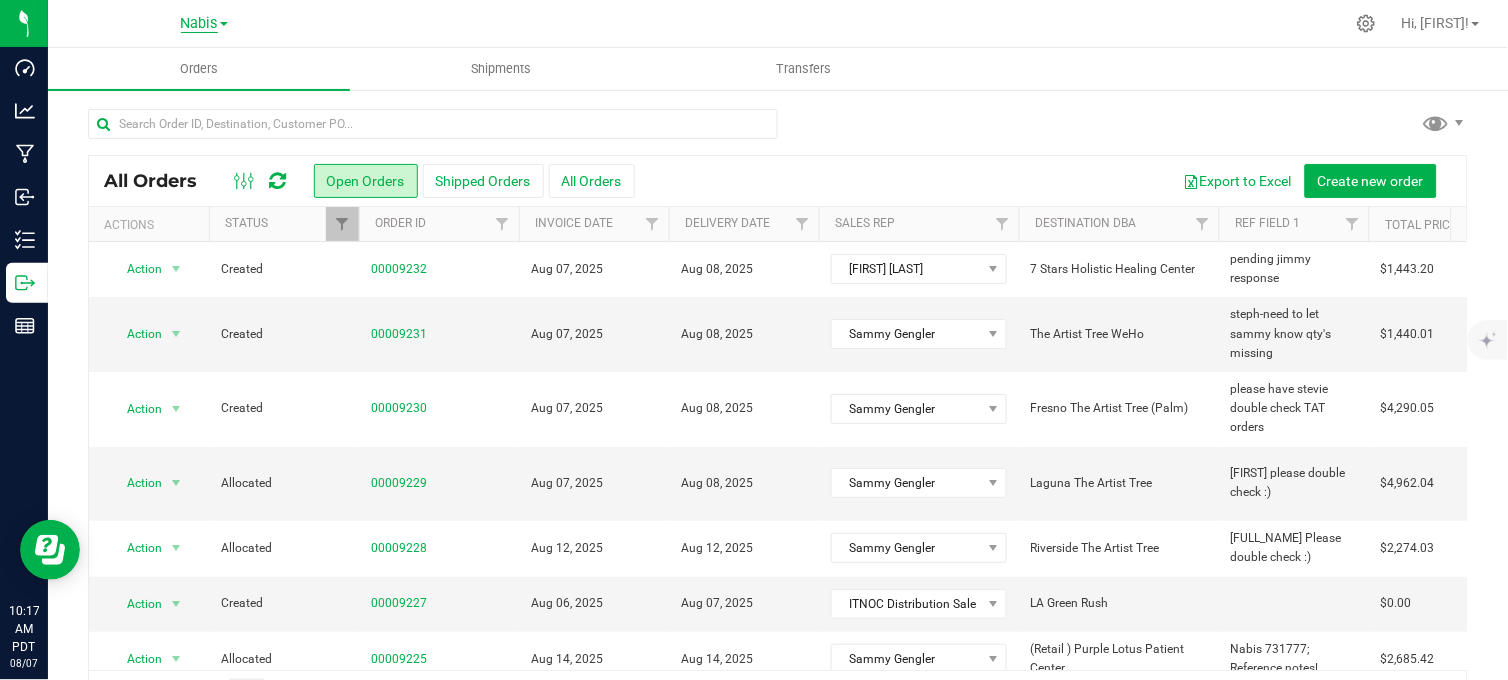 click on "Nabis" at bounding box center (199, 24) 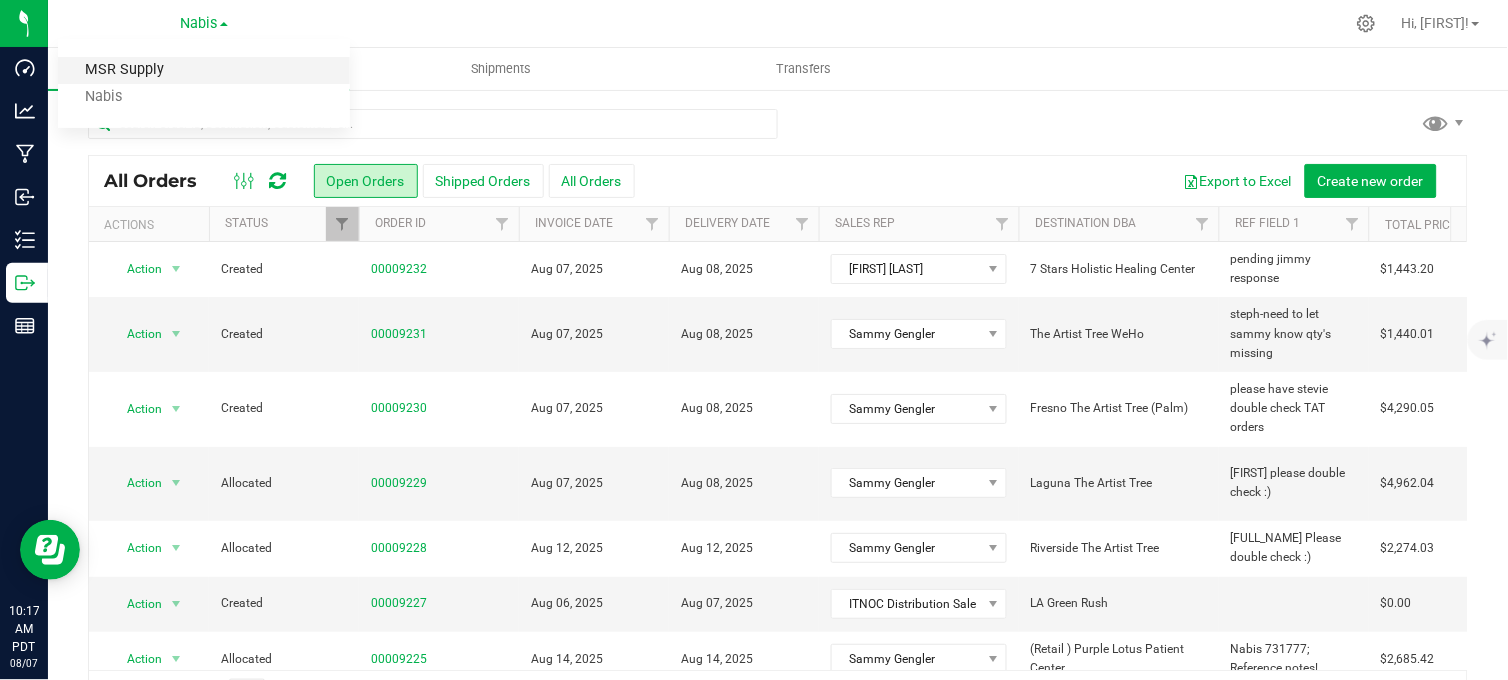 click on "MSR Supply" at bounding box center (204, 70) 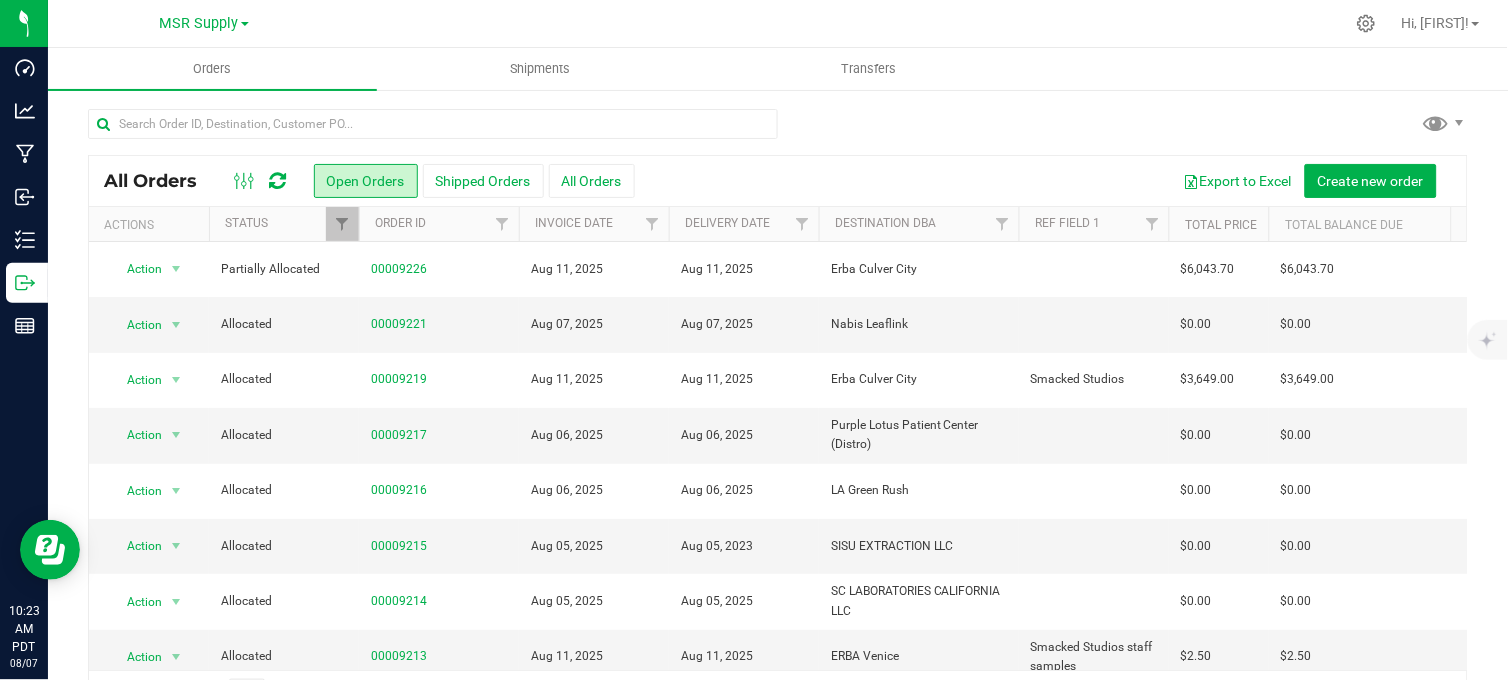click at bounding box center [778, 132] 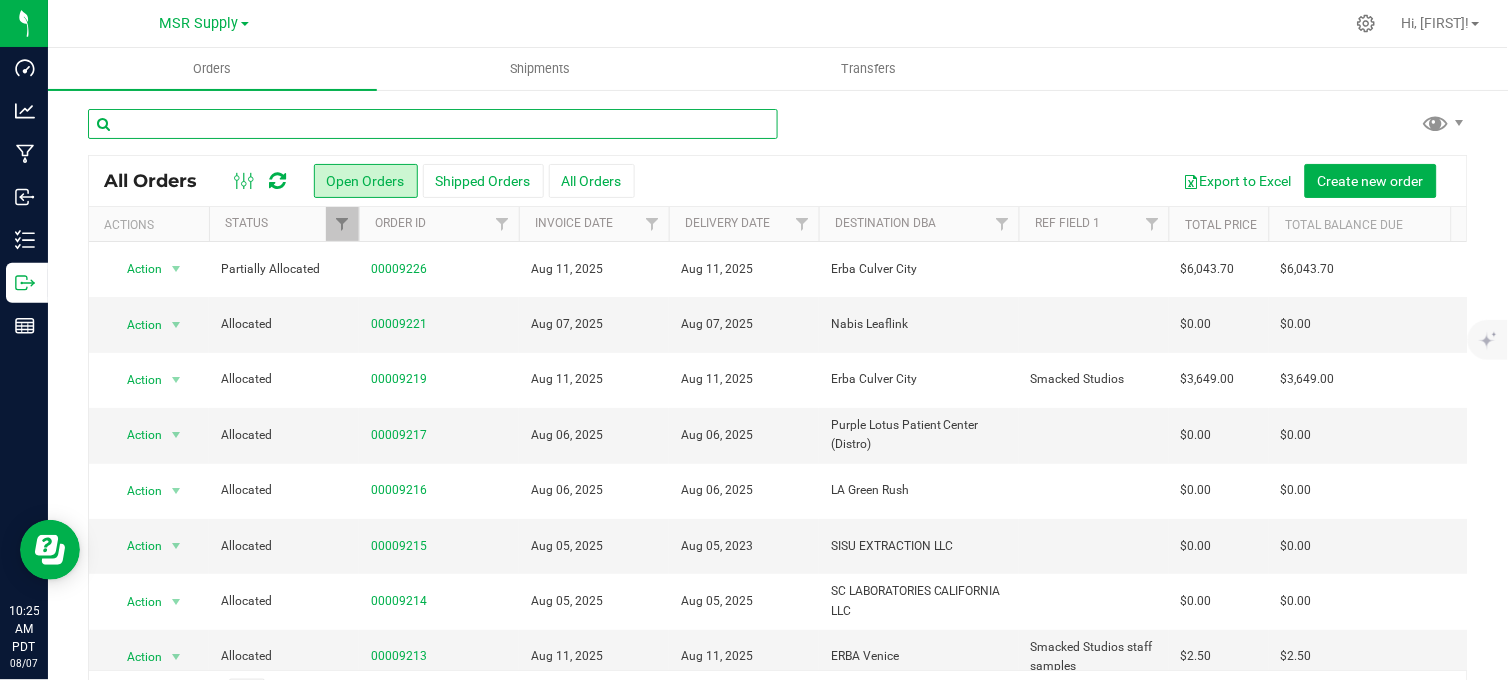 click at bounding box center (433, 124) 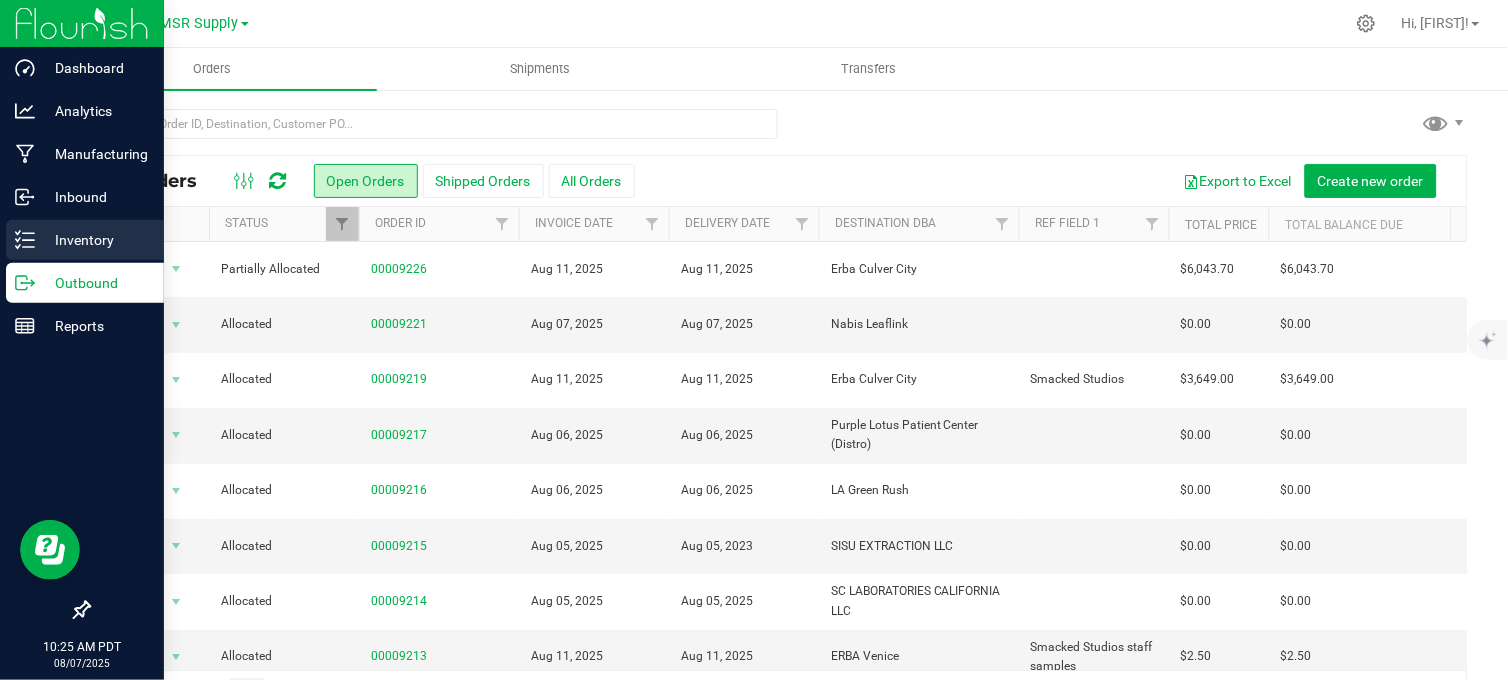 click 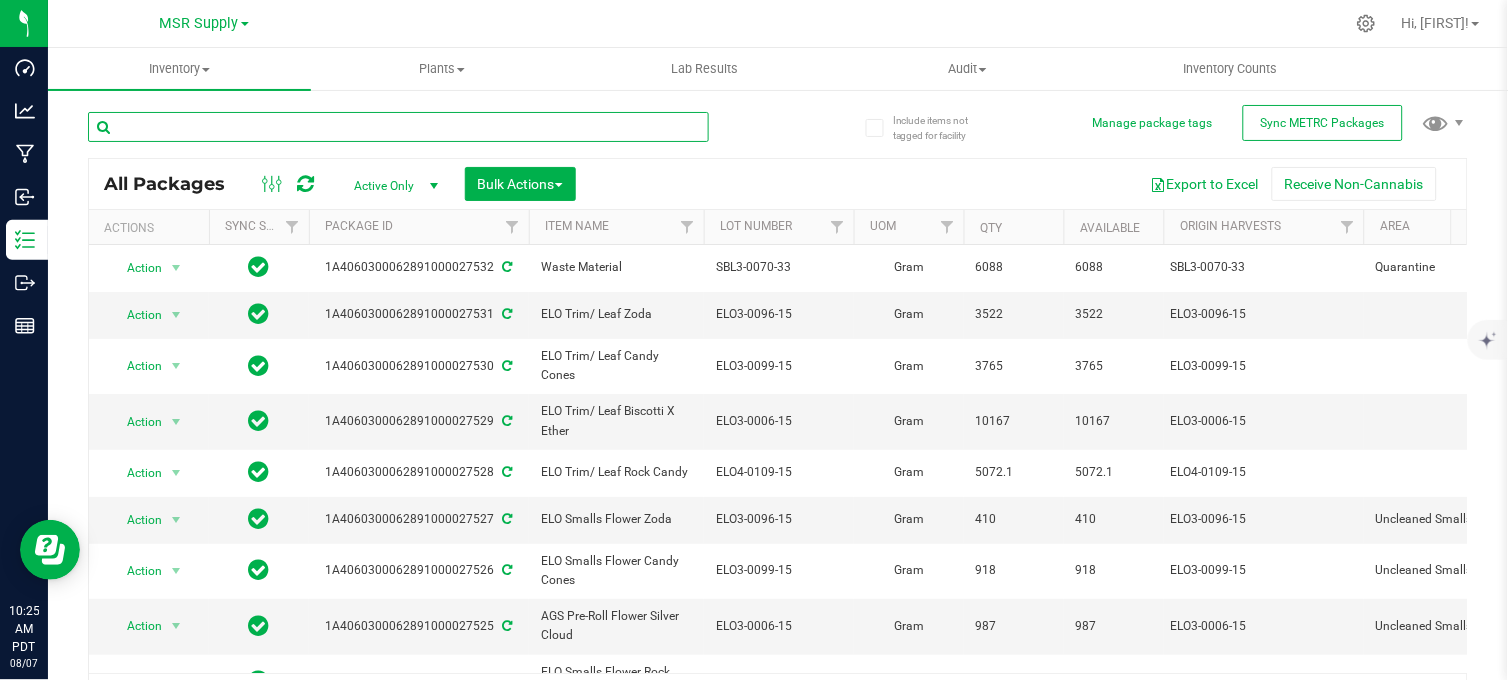 click at bounding box center (398, 127) 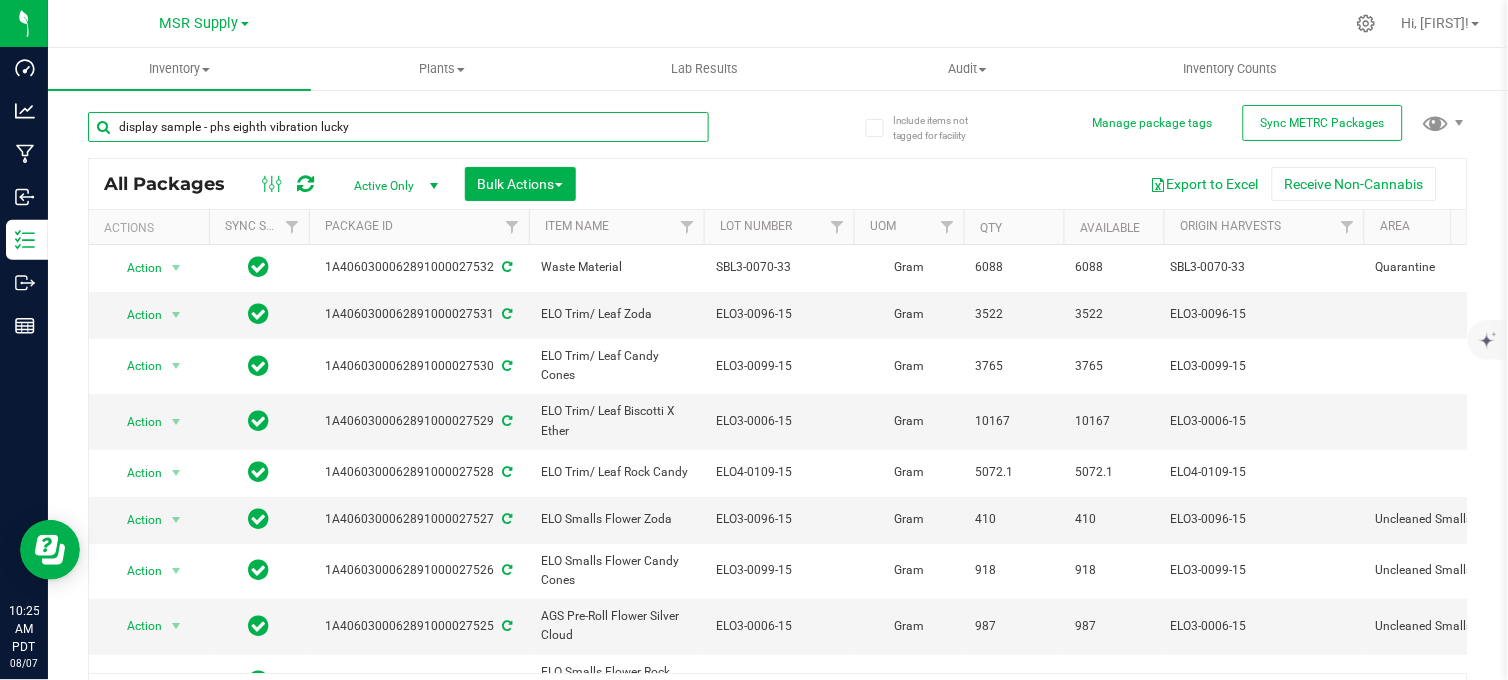 type on "display sample - phs eighth vibration lucky" 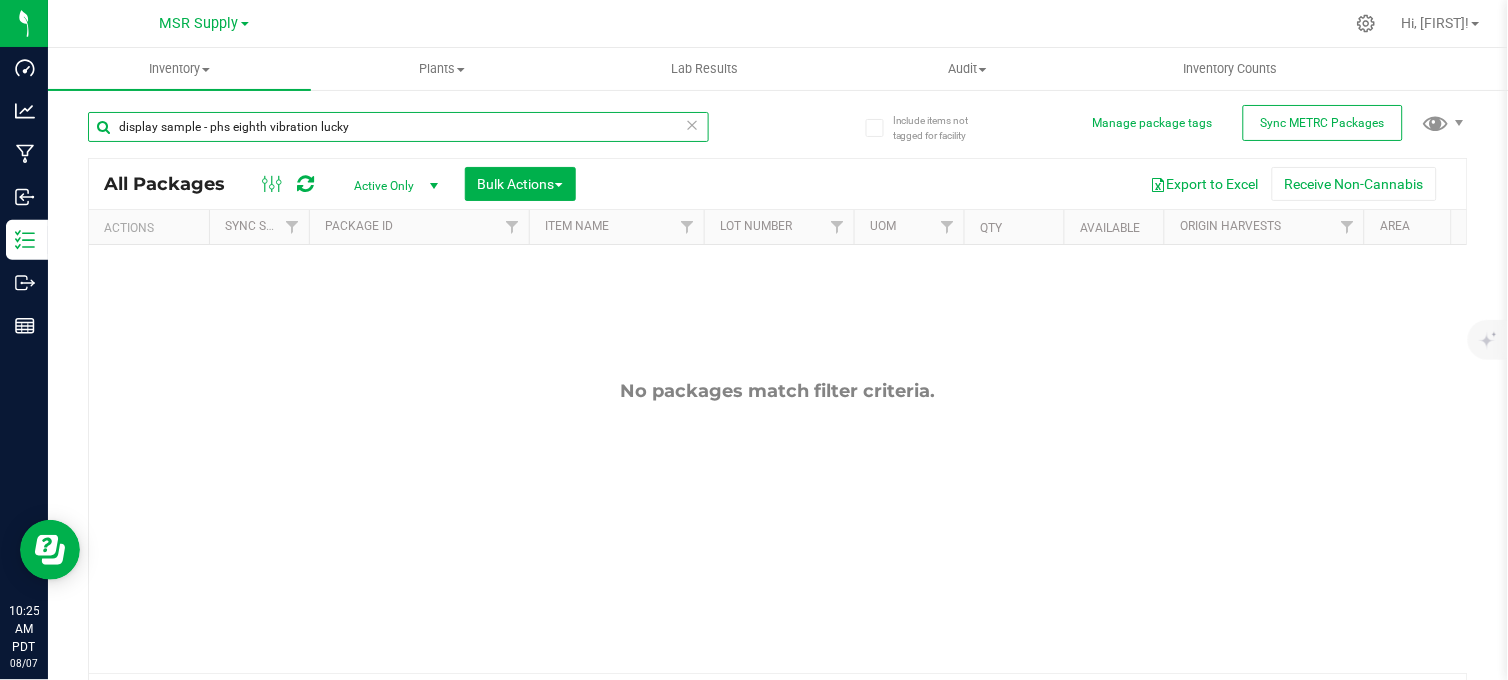 scroll, scrollTop: 0, scrollLeft: 432, axis: horizontal 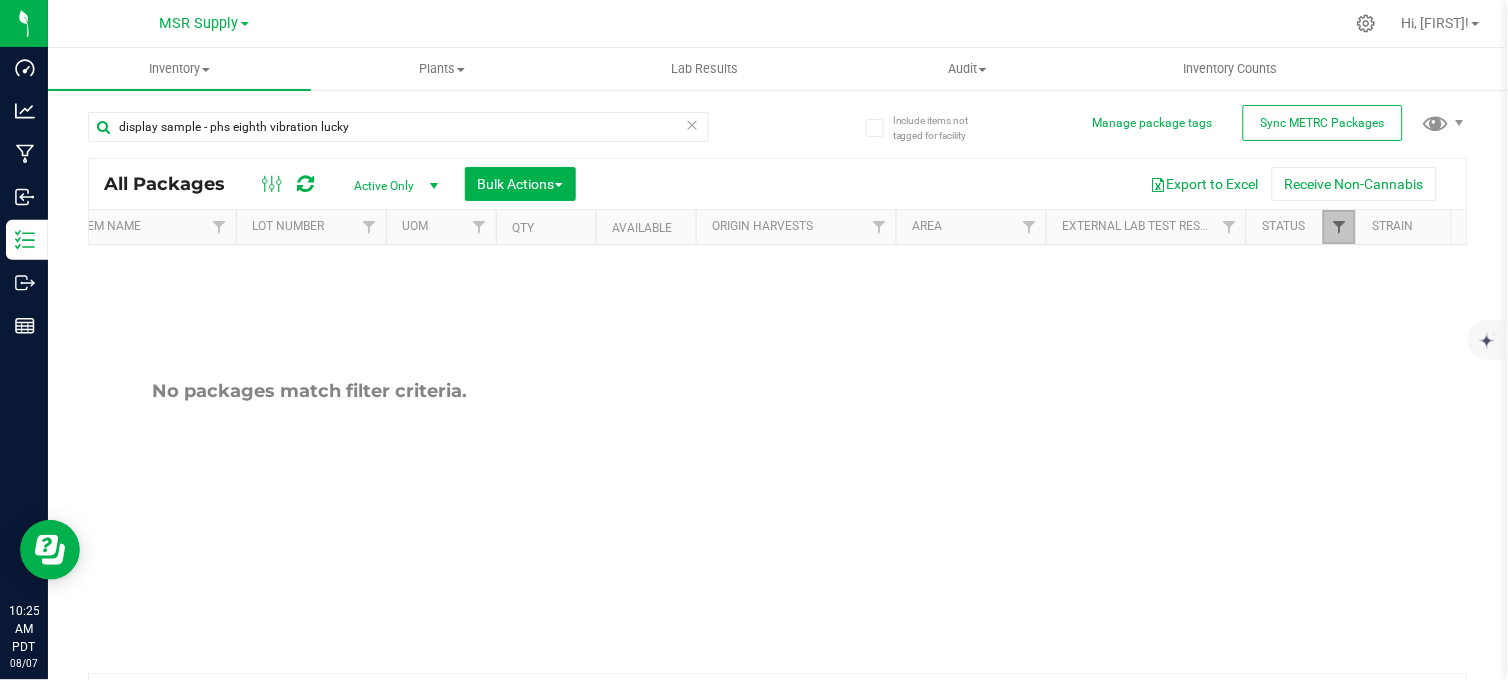 click at bounding box center [1339, 227] 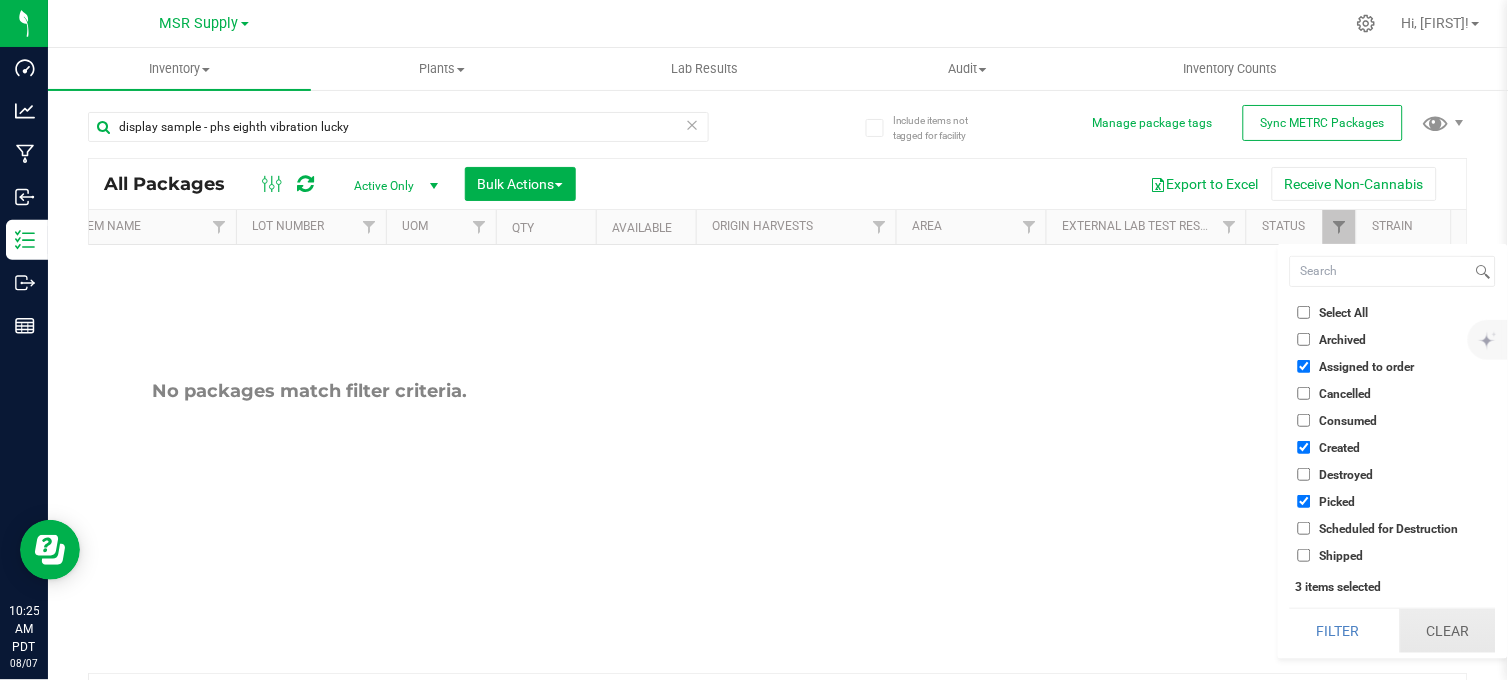 click on "Clear" at bounding box center [1448, 631] 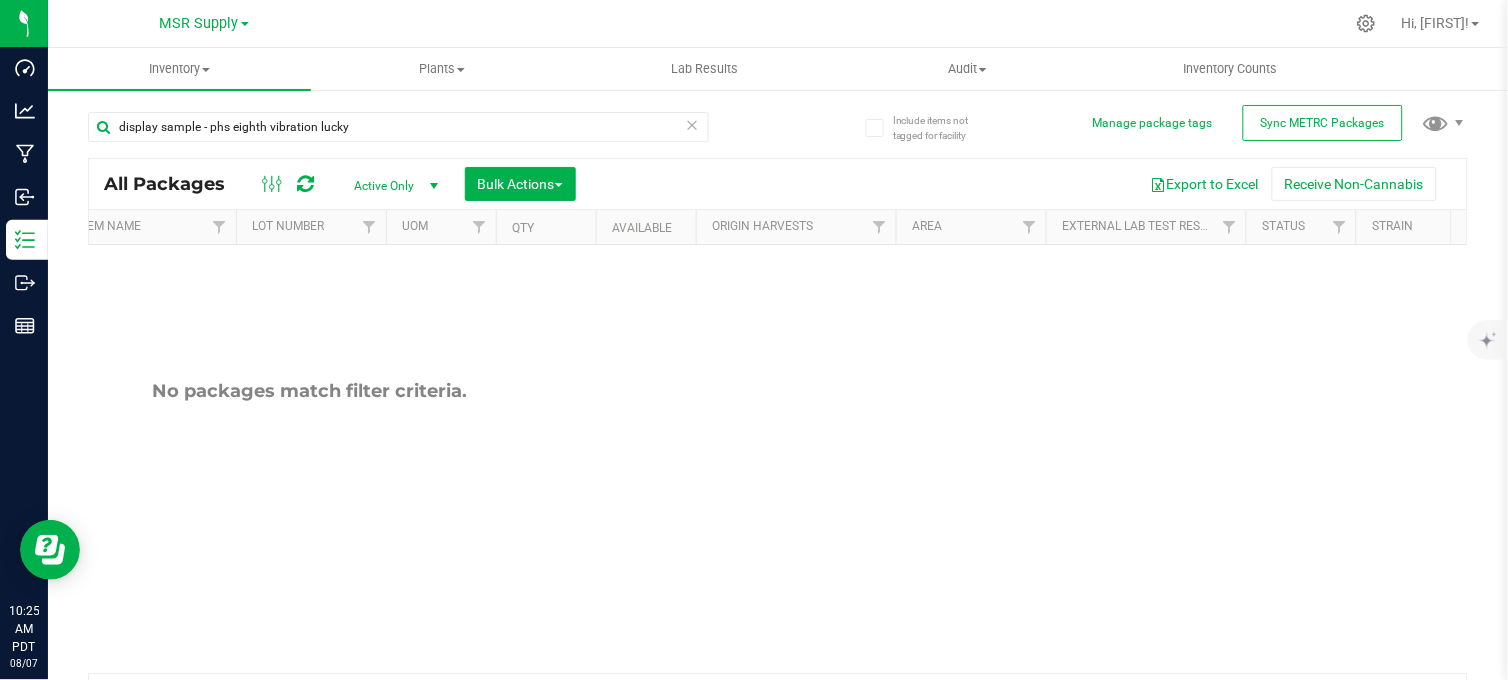 scroll, scrollTop: 0, scrollLeft: 105, axis: horizontal 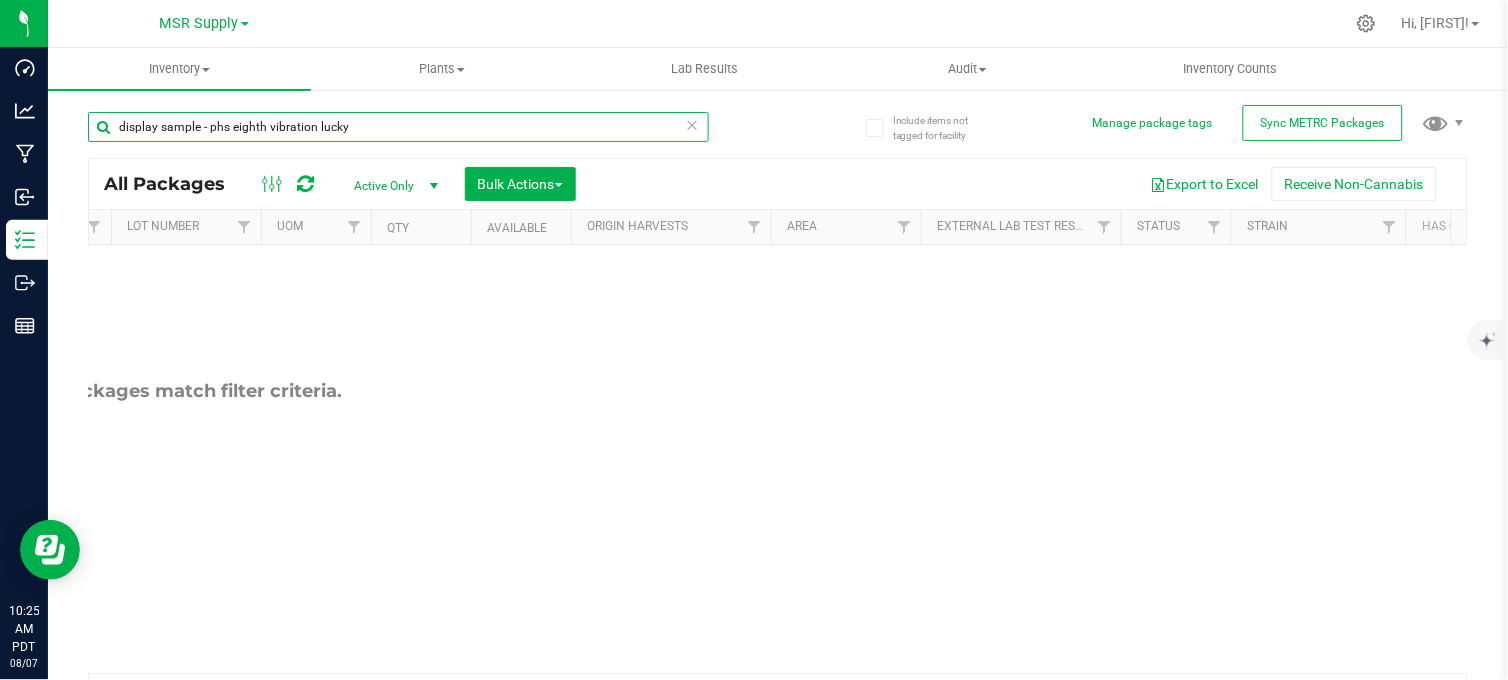 drag, startPoint x: 355, startPoint y: 131, endPoint x: 105, endPoint y: 146, distance: 250.4496 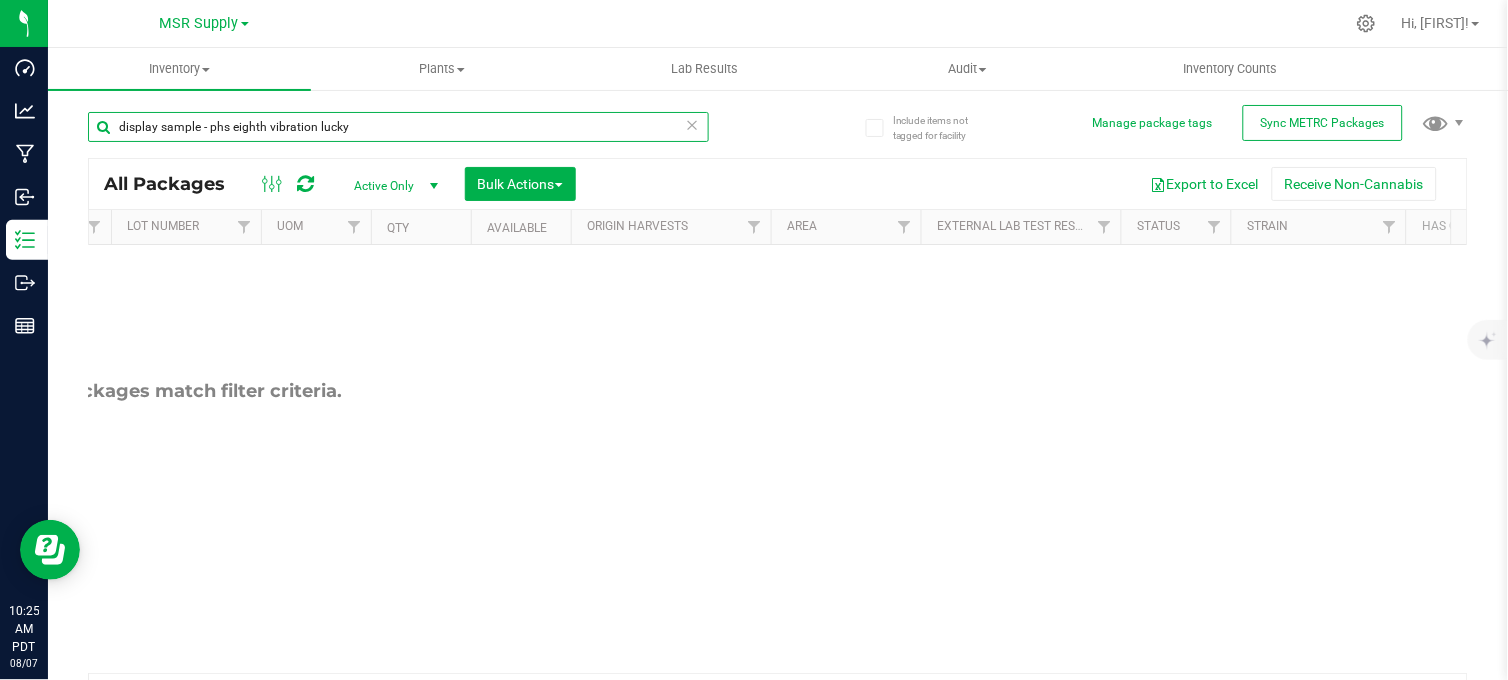 click on "display sample - phs eighth vibration lucky" at bounding box center (398, 135) 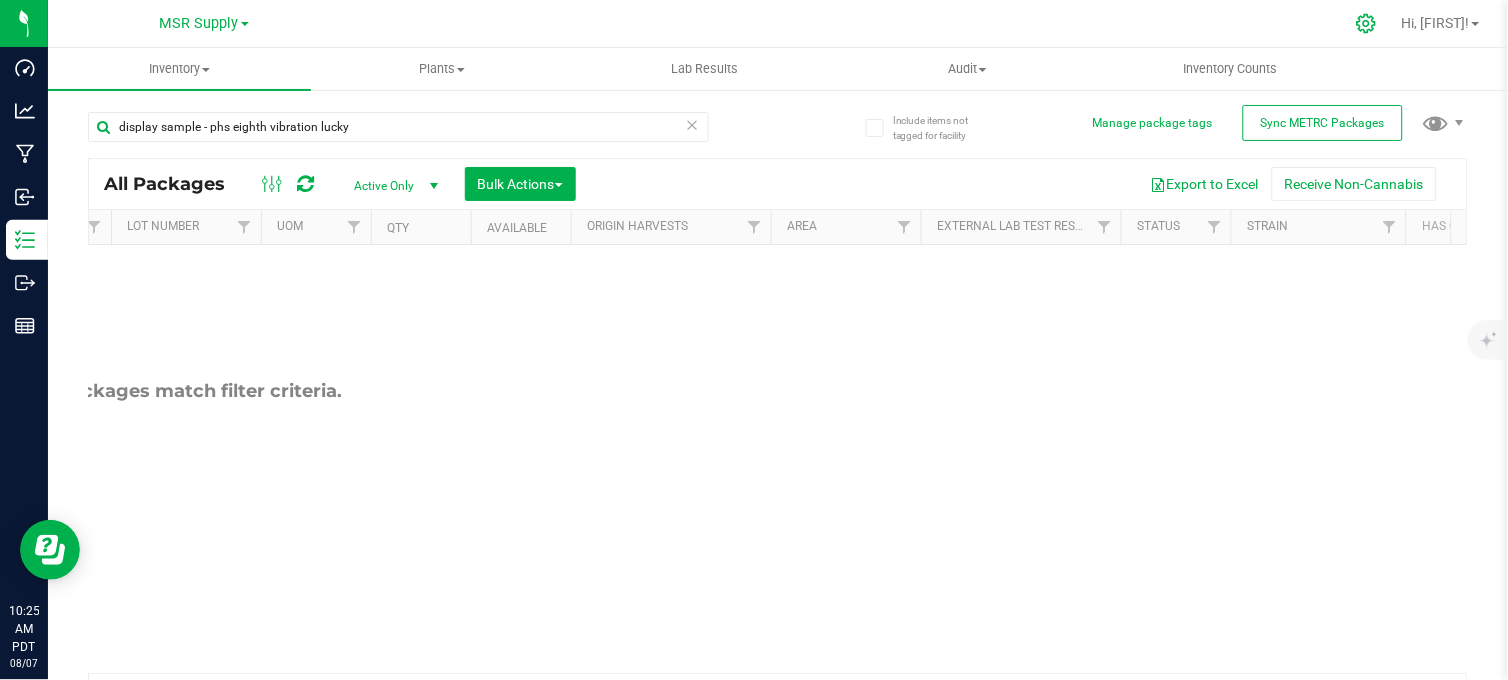 click 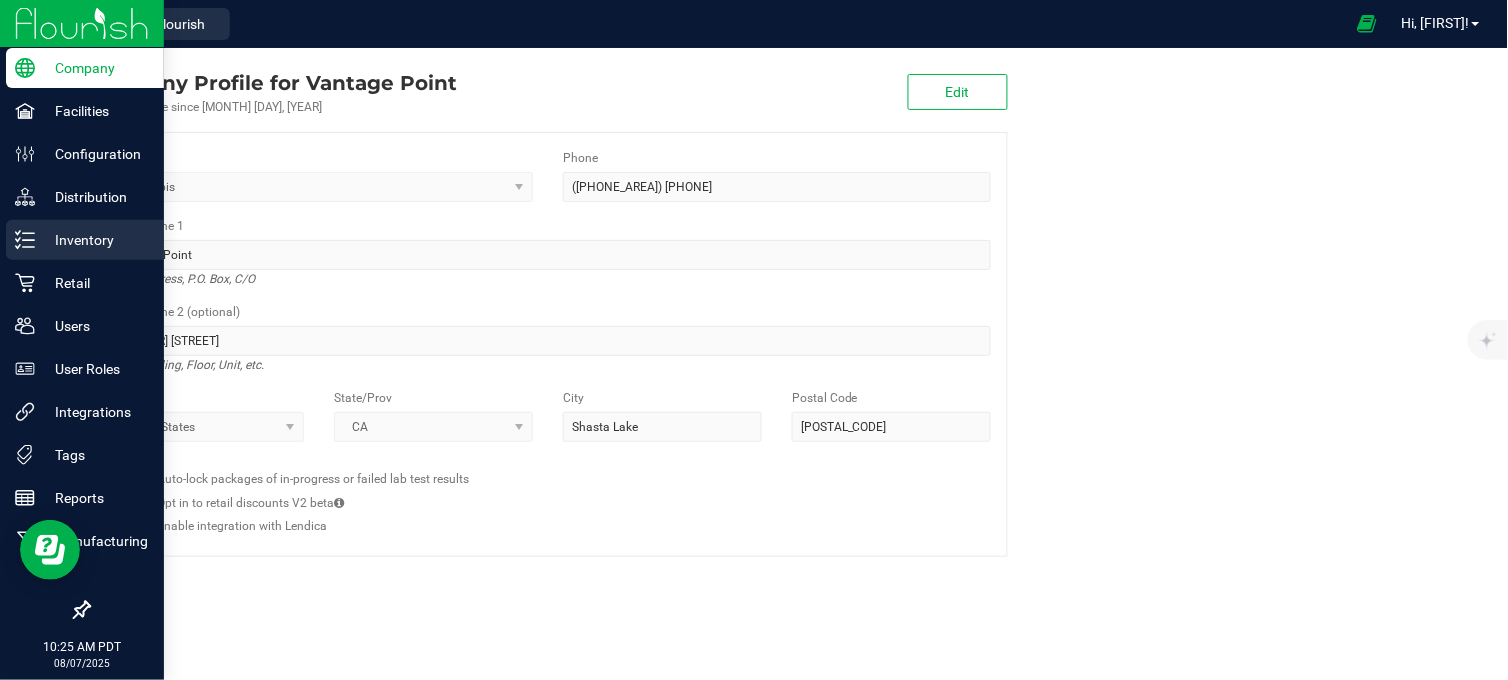 click on "Inventory" at bounding box center [95, 240] 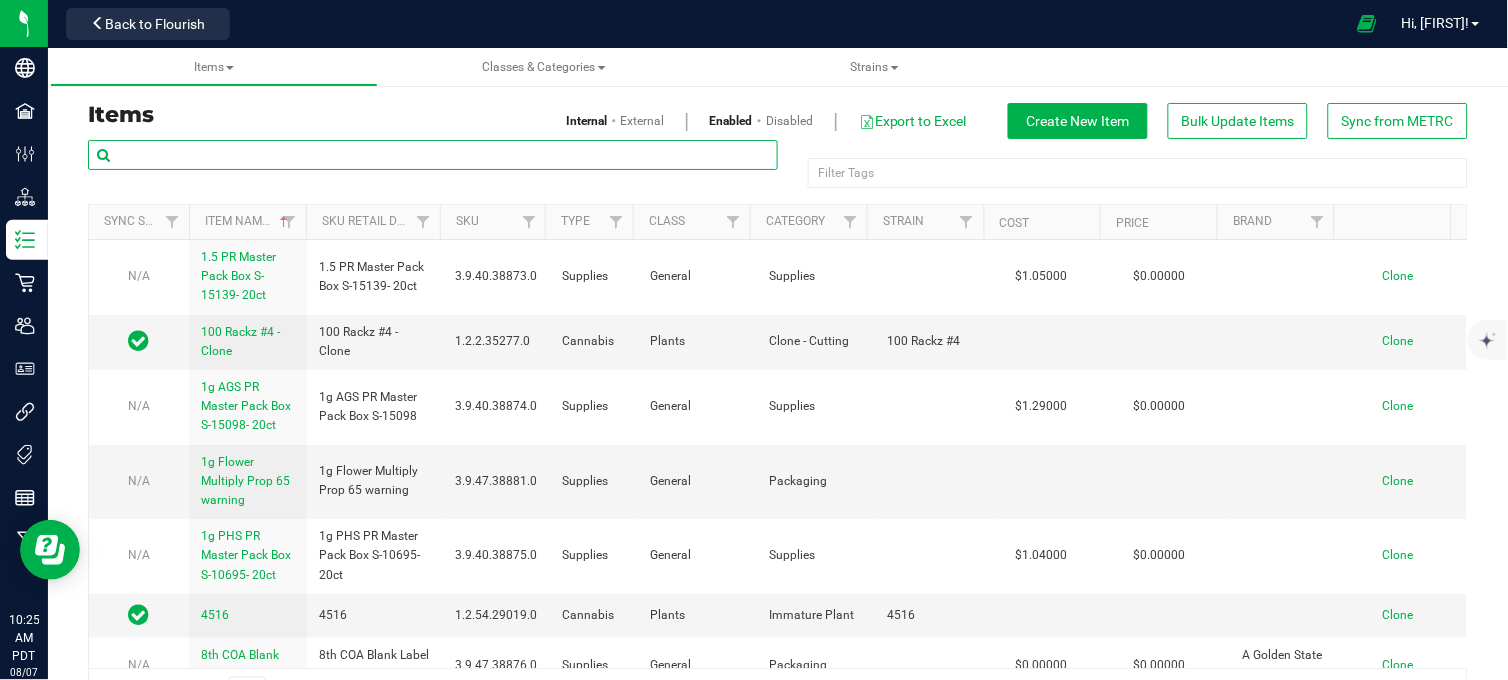 click at bounding box center (433, 155) 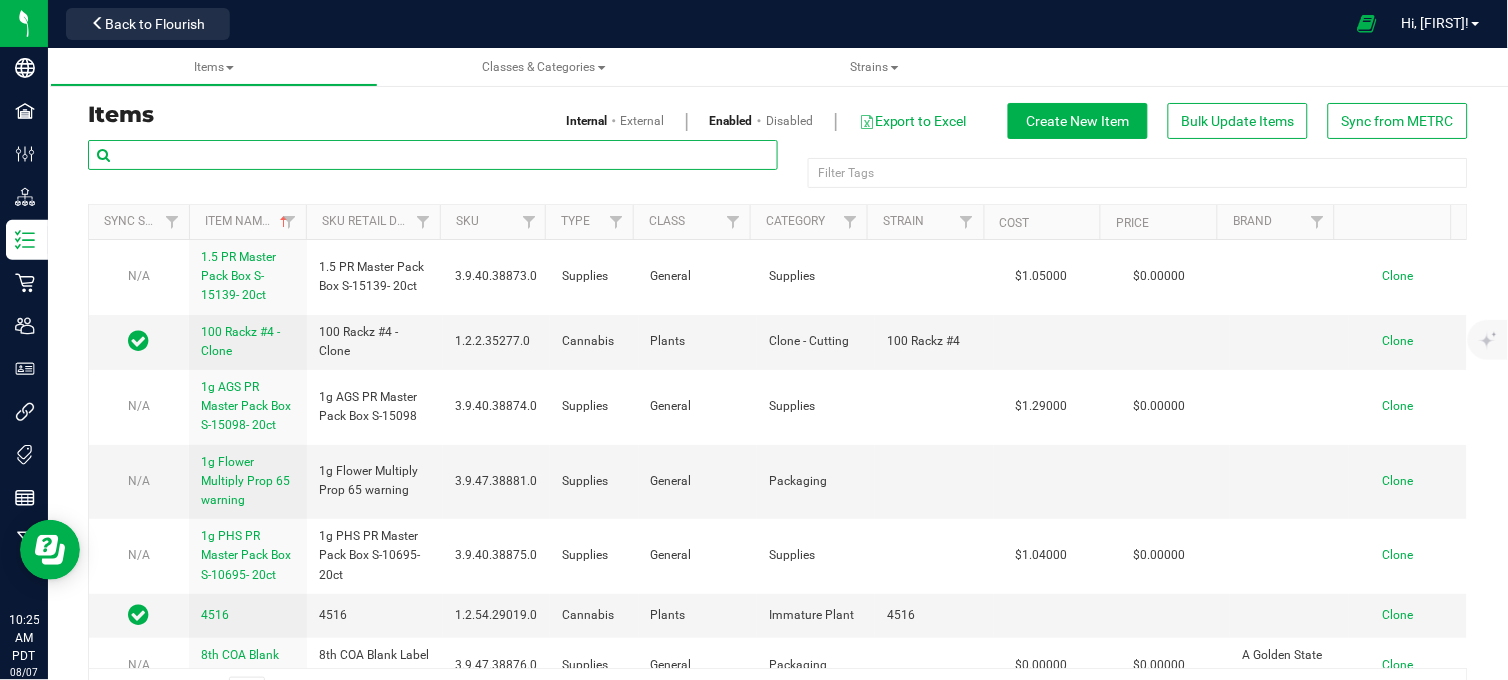 paste on "display sample - phs eighth vibration lucky" 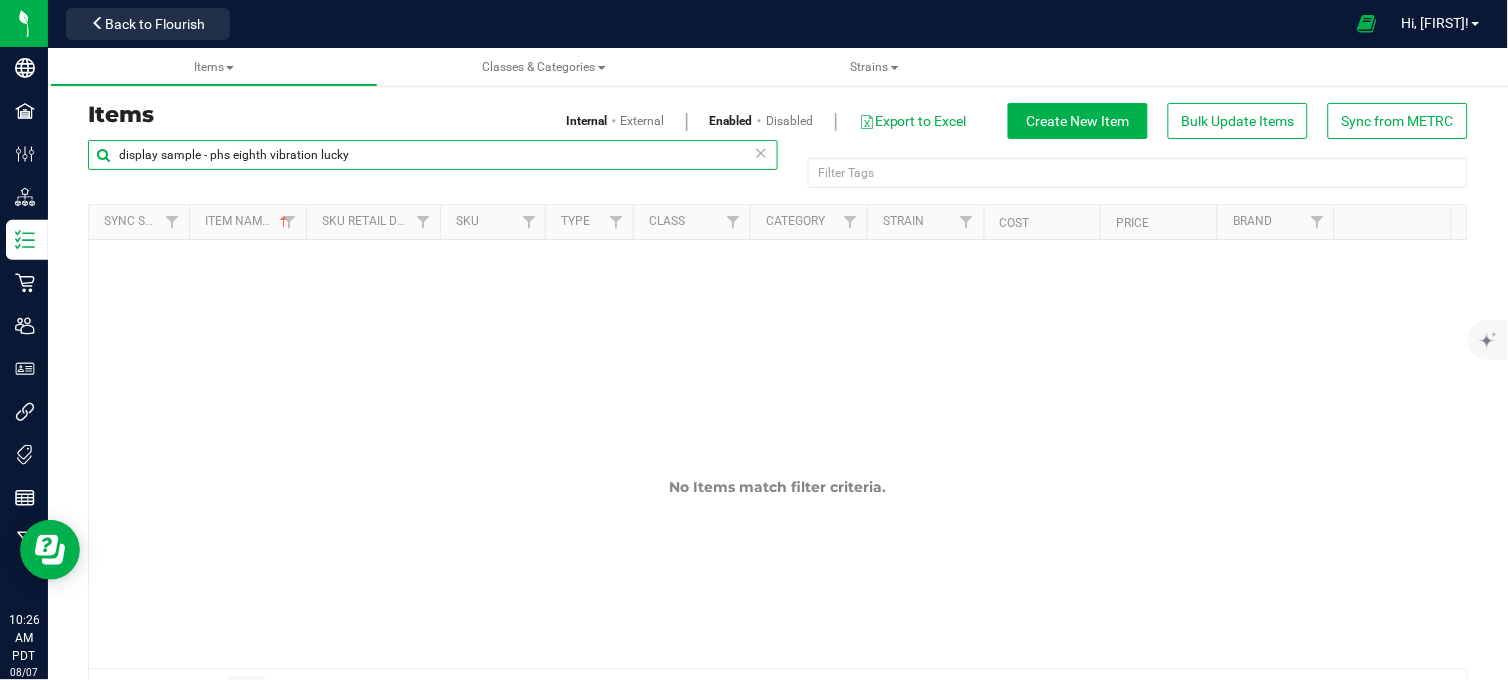 drag, startPoint x: 207, startPoint y: 156, endPoint x: 102, endPoint y: 170, distance: 105.92922 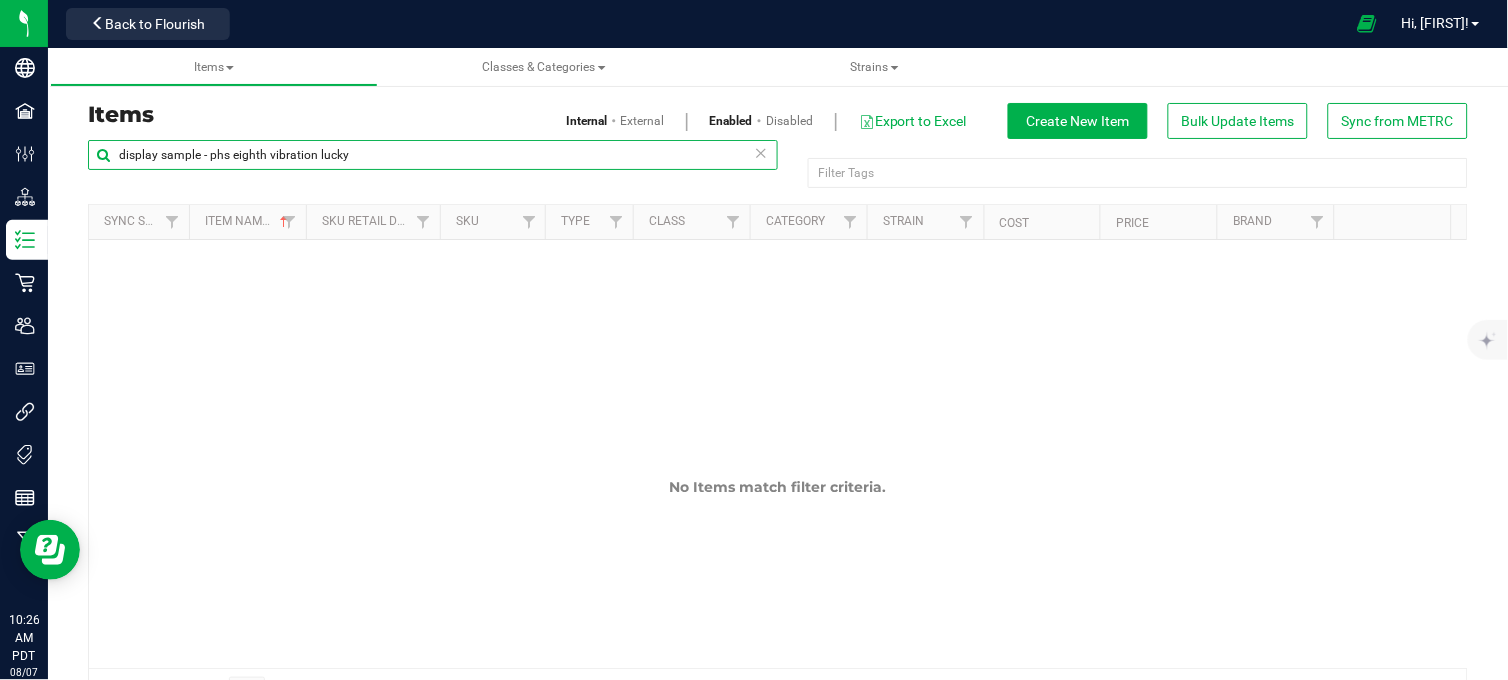 click on "display sample - phs eighth vibration lucky" at bounding box center [433, 163] 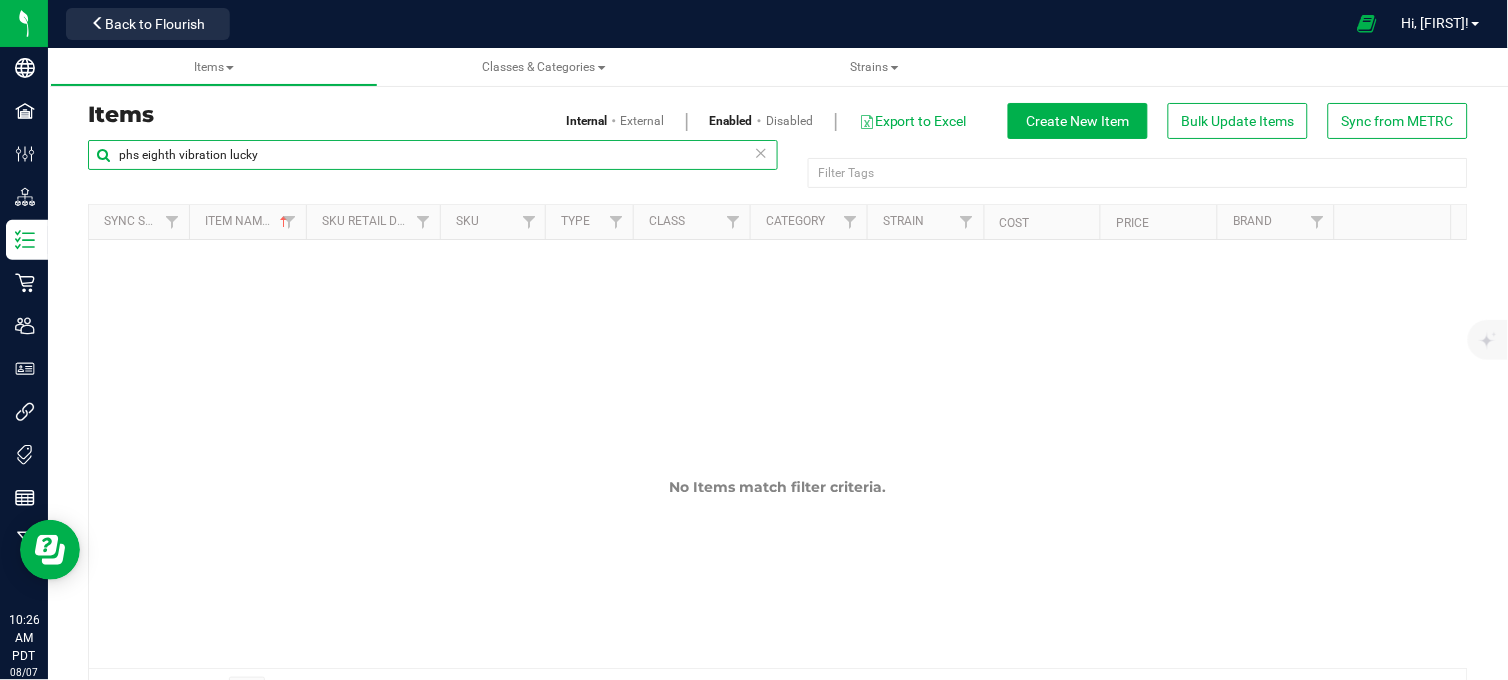 click on "phs eighth vibration lucky" at bounding box center [433, 155] 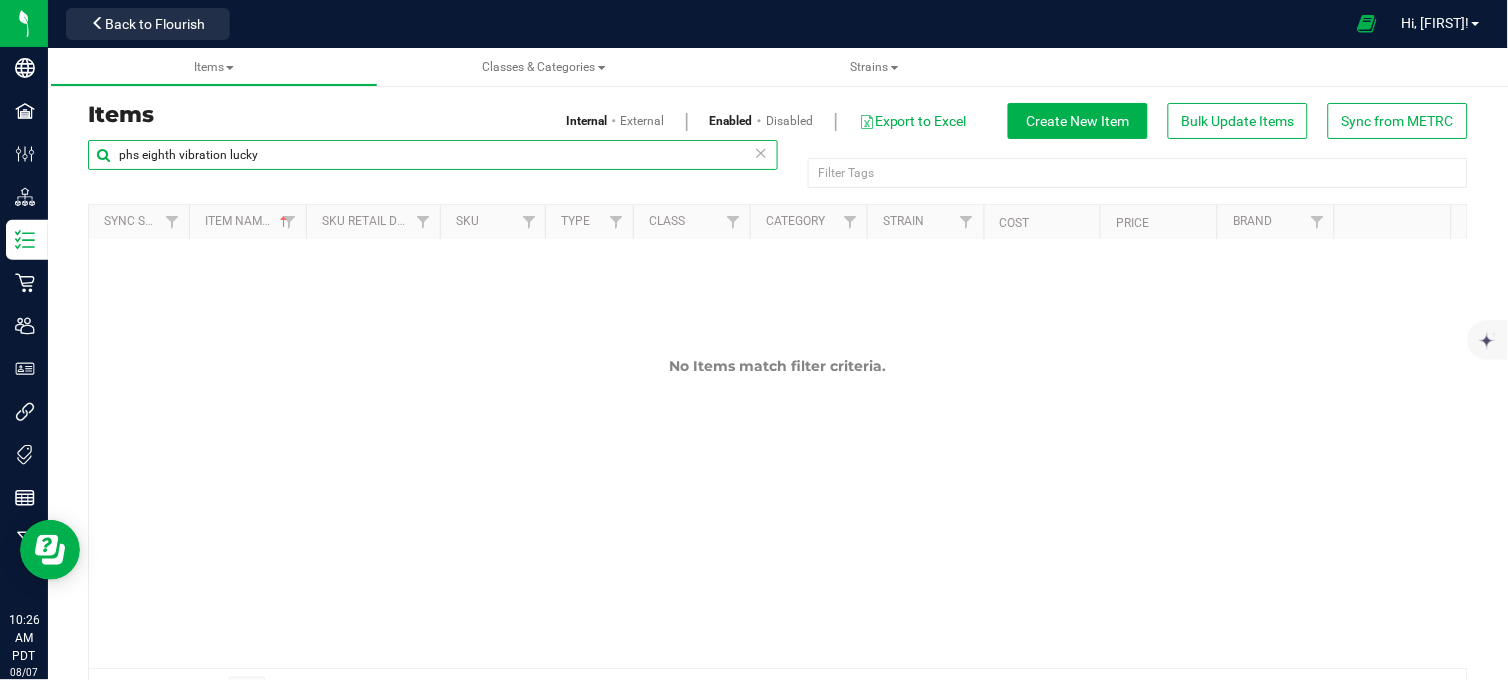 scroll, scrollTop: 0, scrollLeft: 0, axis: both 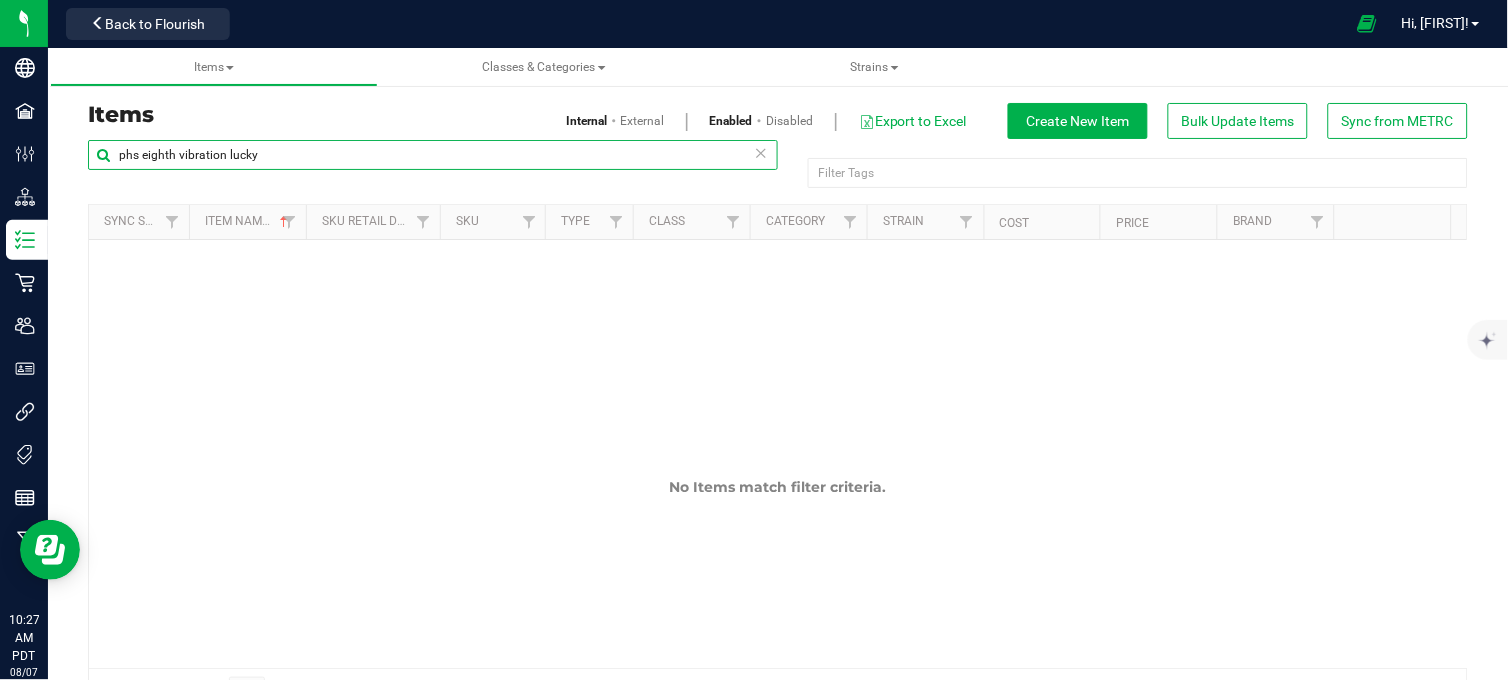 drag, startPoint x: 287, startPoint y: 160, endPoint x: 107, endPoint y: 176, distance: 180.70972 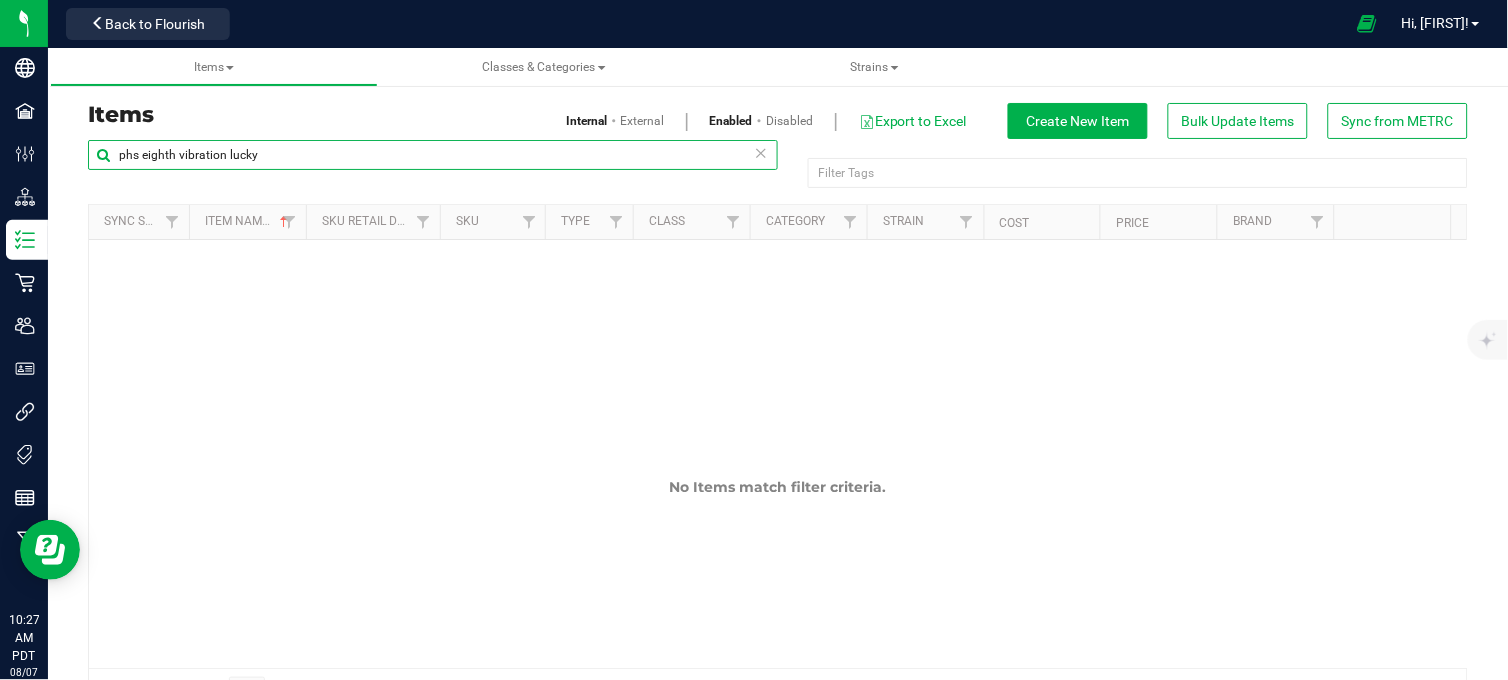 click on "phs eighth vibration lucky" at bounding box center [433, 163] 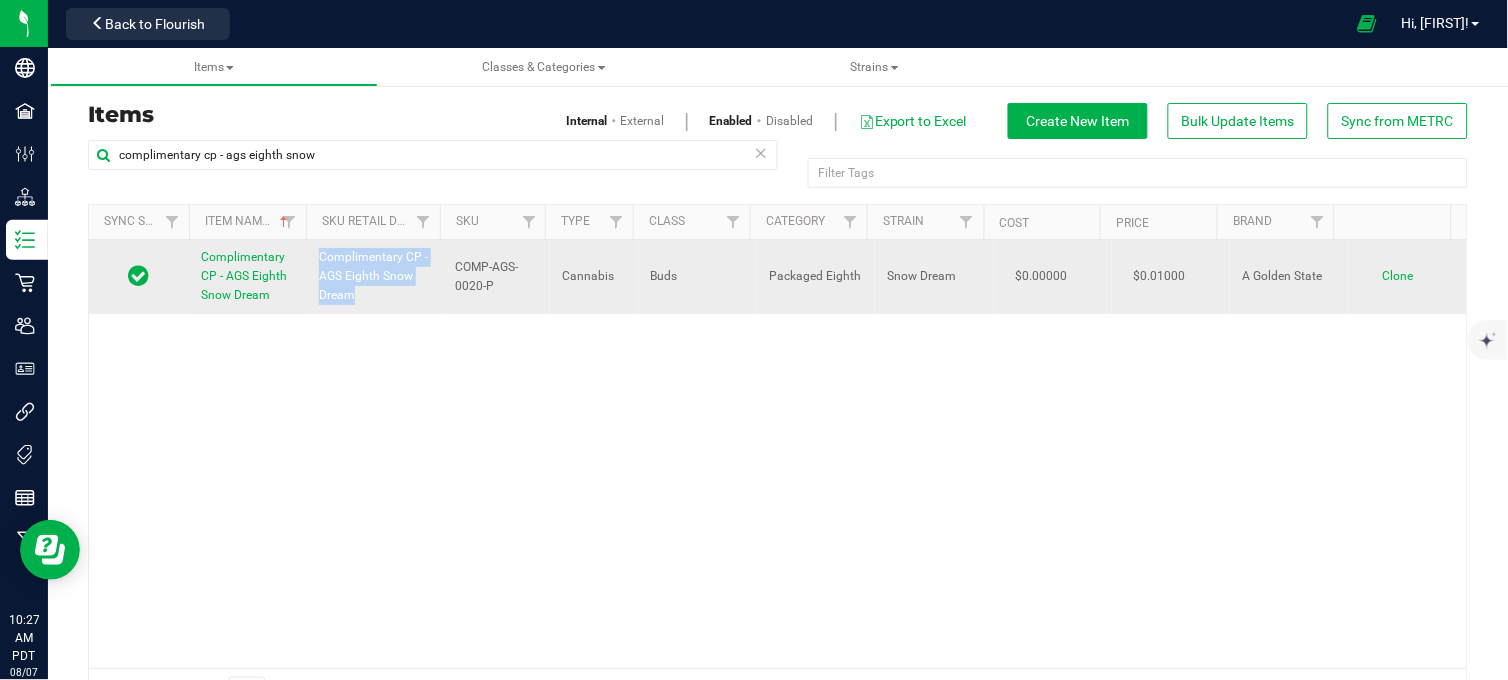 copy on "Complimentary CP - AGS Eighth Snow Dream" 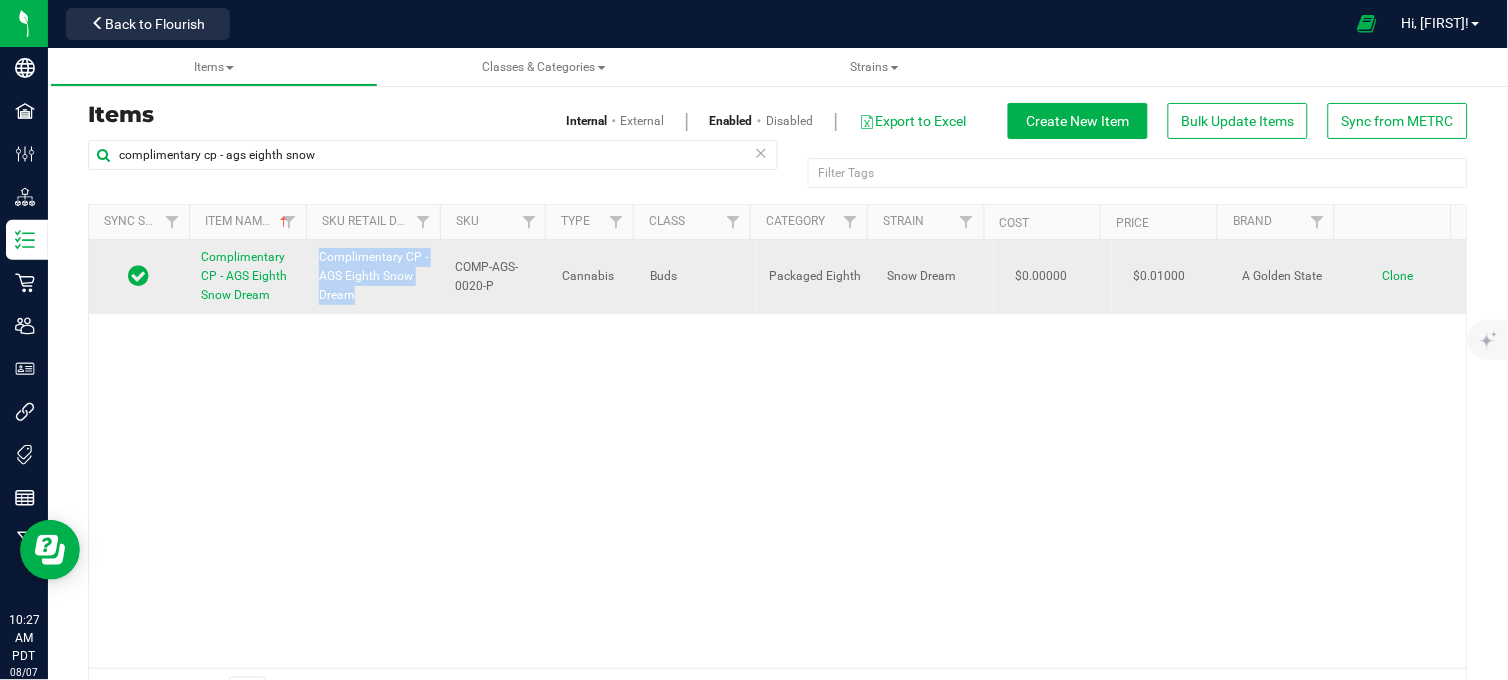 drag, startPoint x: 357, startPoint y: 300, endPoint x: 304, endPoint y: 265, distance: 63.51378 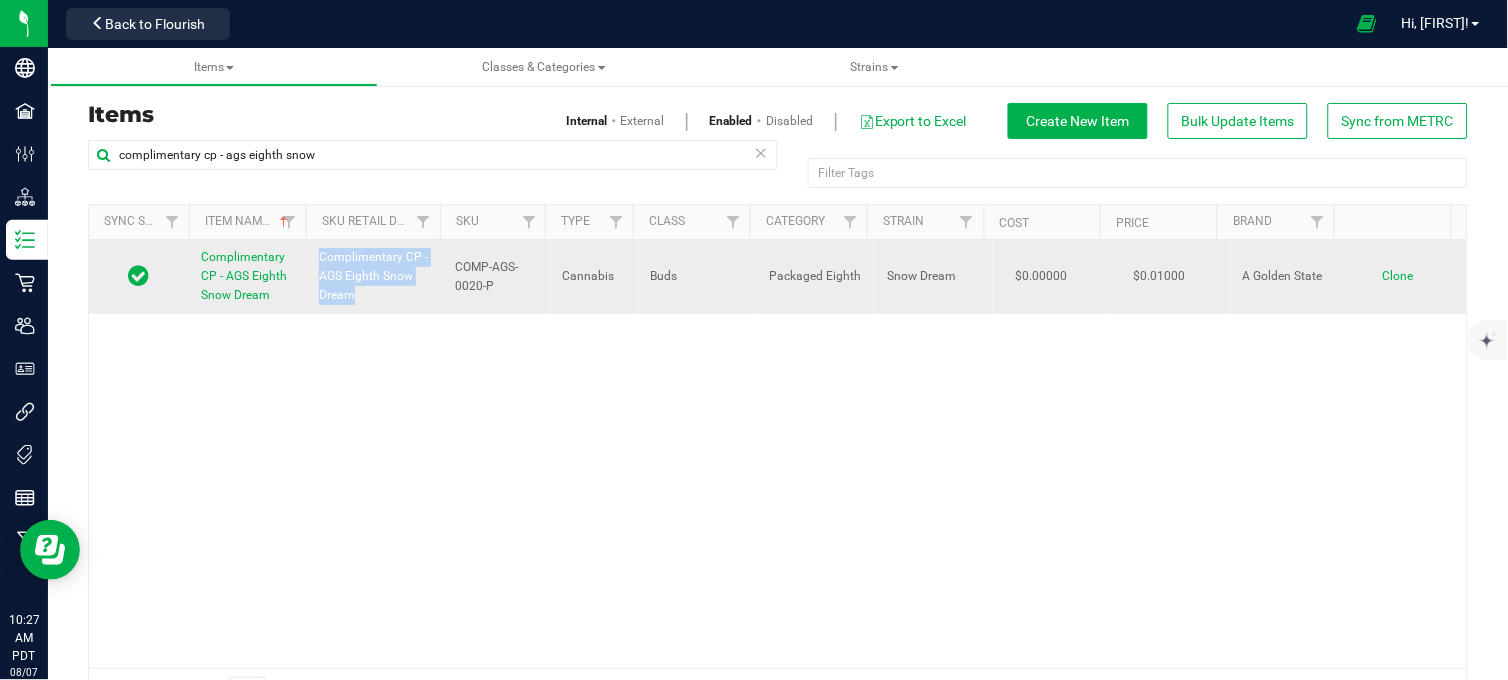 click on "Complimentary CP - AGS Eighth Snow Dream" at bounding box center [375, 277] 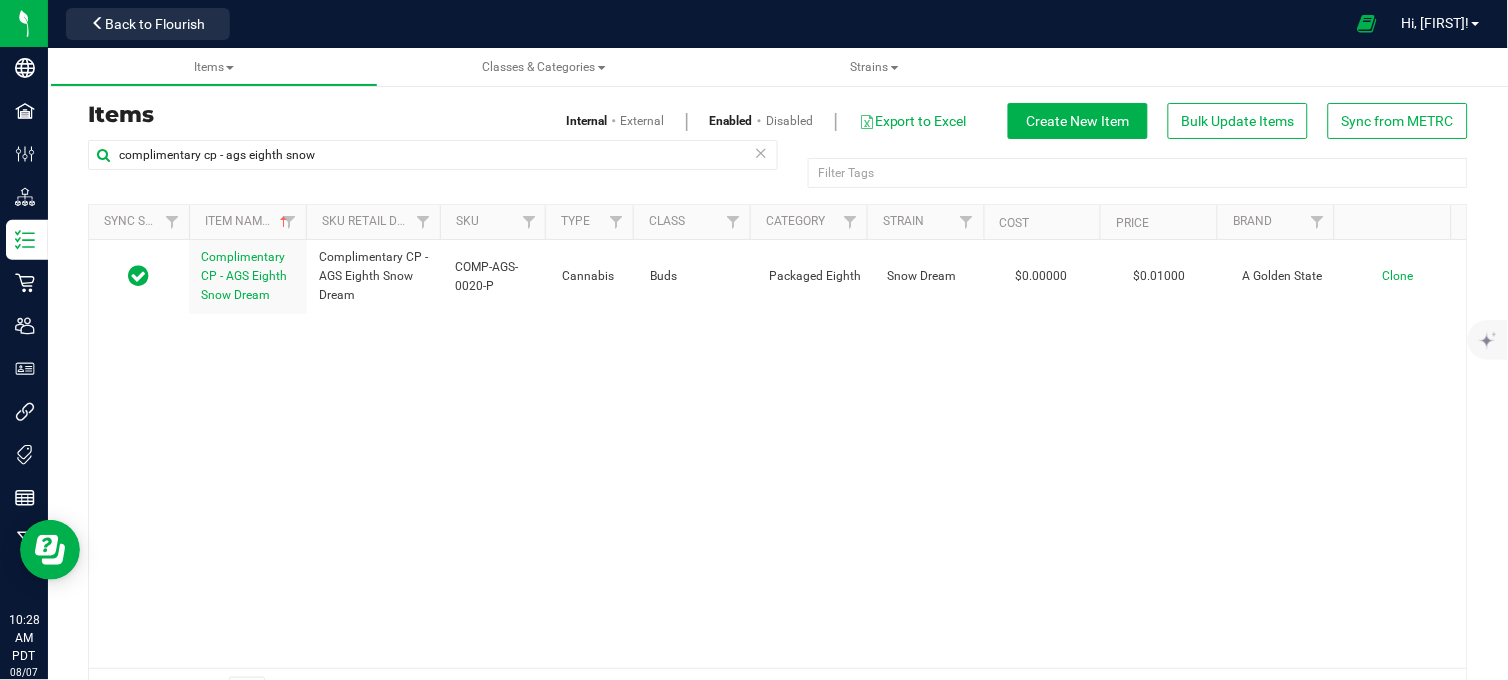 click on "Complimentary CP - AGS Eighth Snow Dream
Complimentary CP - AGS Eighth Snow Dream
COMP-AGS-0020-P
Cannabis
Buds
Packaged Eighth
Snow Dream
$0.00000 $0.01000
A Golden State
33724 Each Flower 1 rachel@satyacap.com 2023-10-17T12:44:53Z pablo.peinado@vantagepointdistro.com 2024-05-31T18:21:13Z Clone" at bounding box center [778, 454] 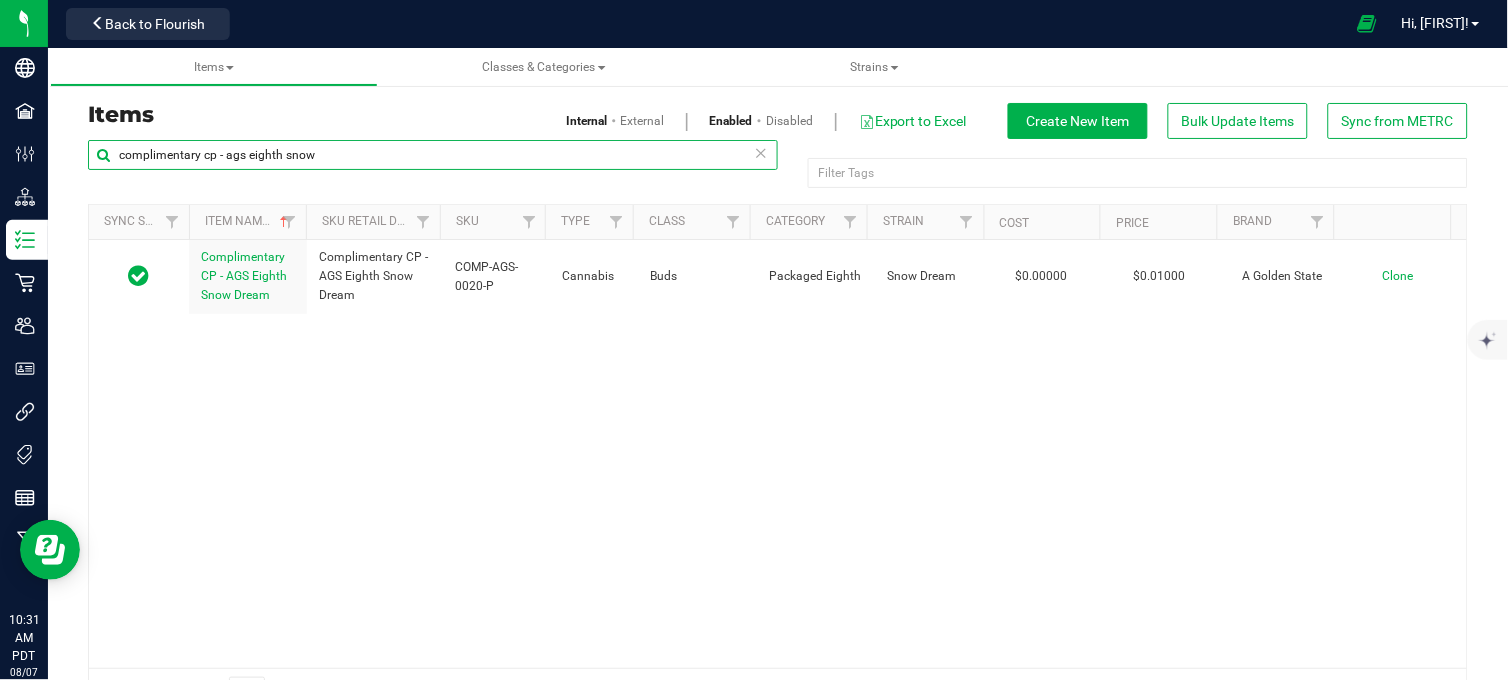 drag, startPoint x: 353, startPoint y: 147, endPoint x: 104, endPoint y: 176, distance: 250.68306 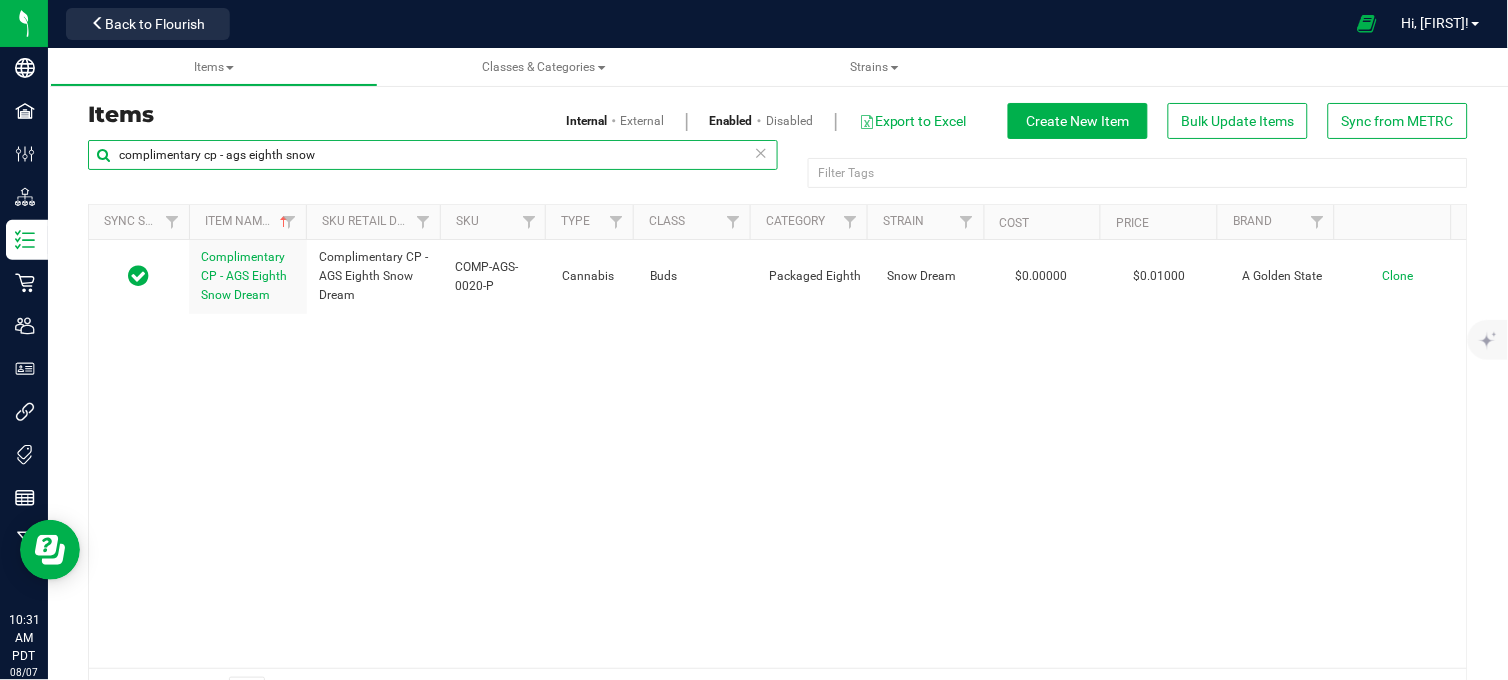 click on "complimentary cp - ags eighth snow" at bounding box center [433, 163] 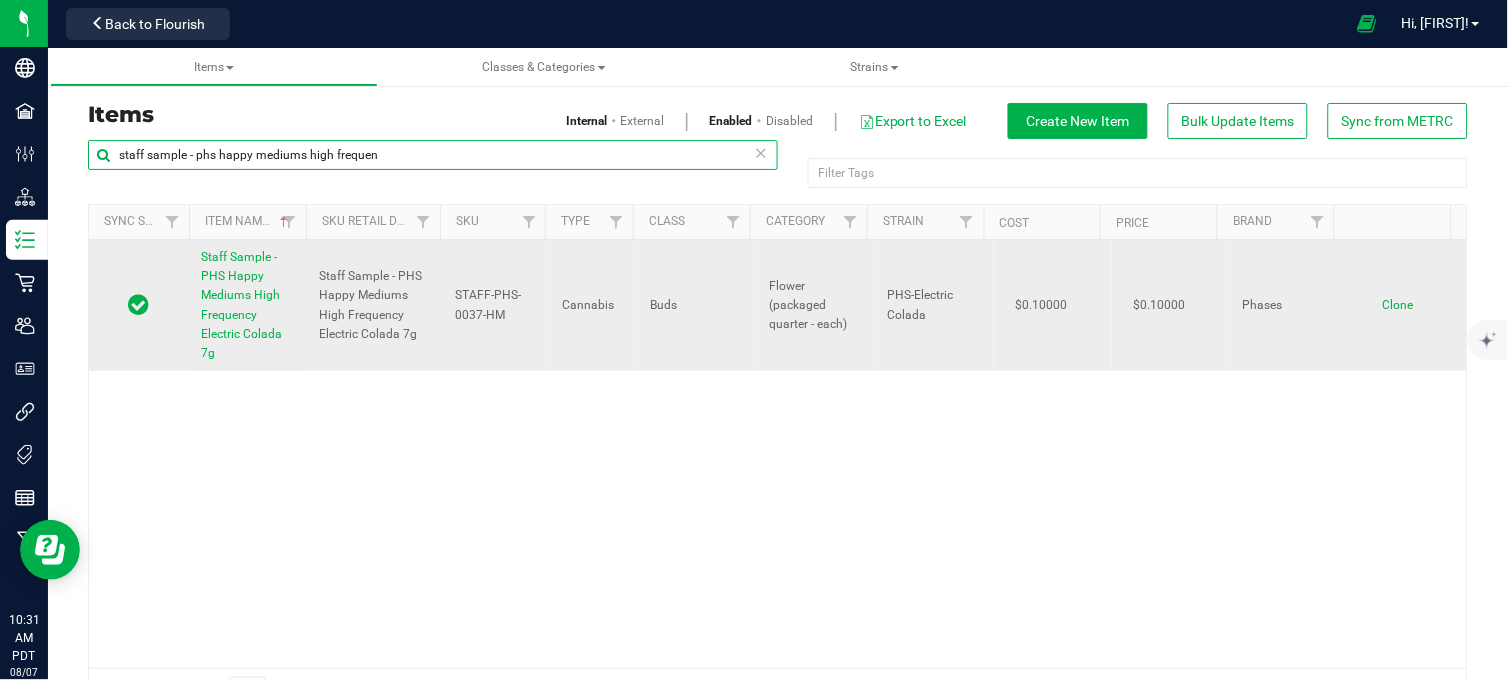 type on "staff sample - phs happy mediums high frequency el" 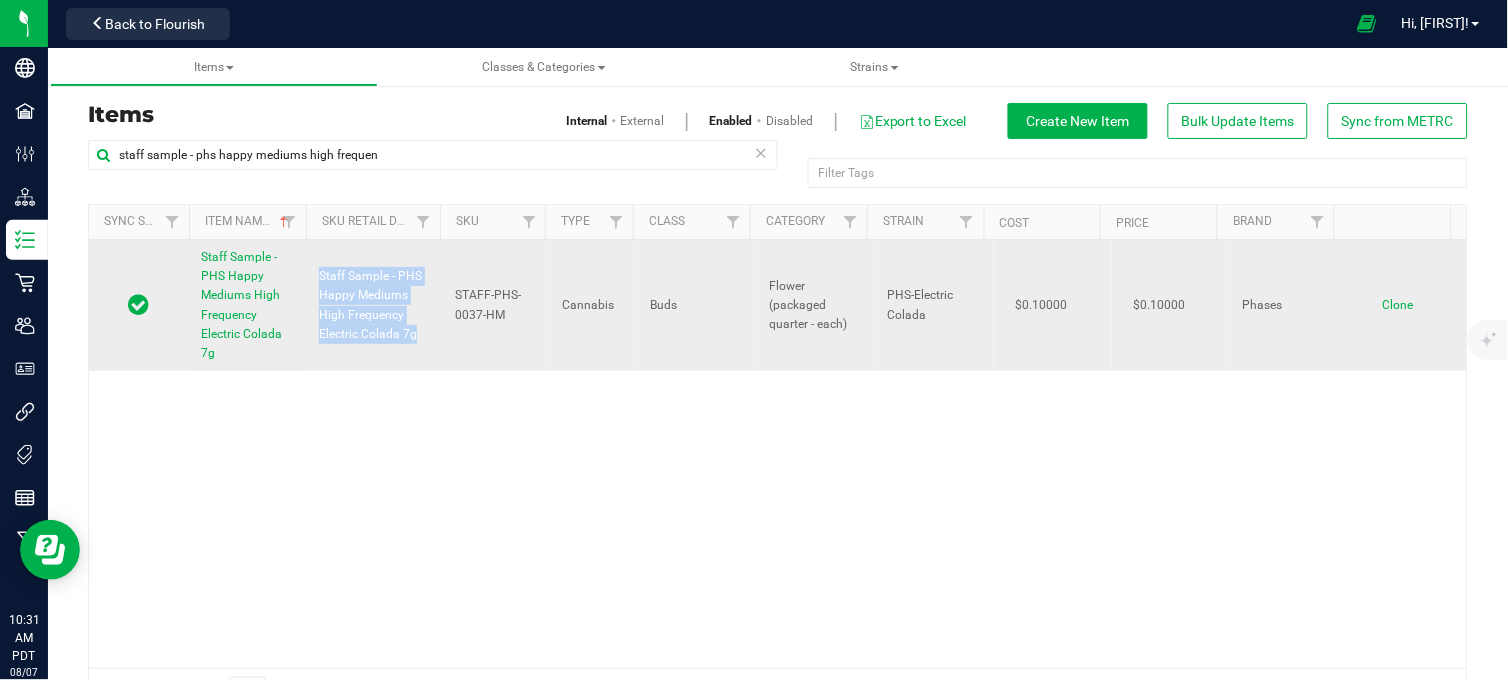 copy on "Staff Sample - PHS Happy Mediums High Frequency Electric Colada 7g" 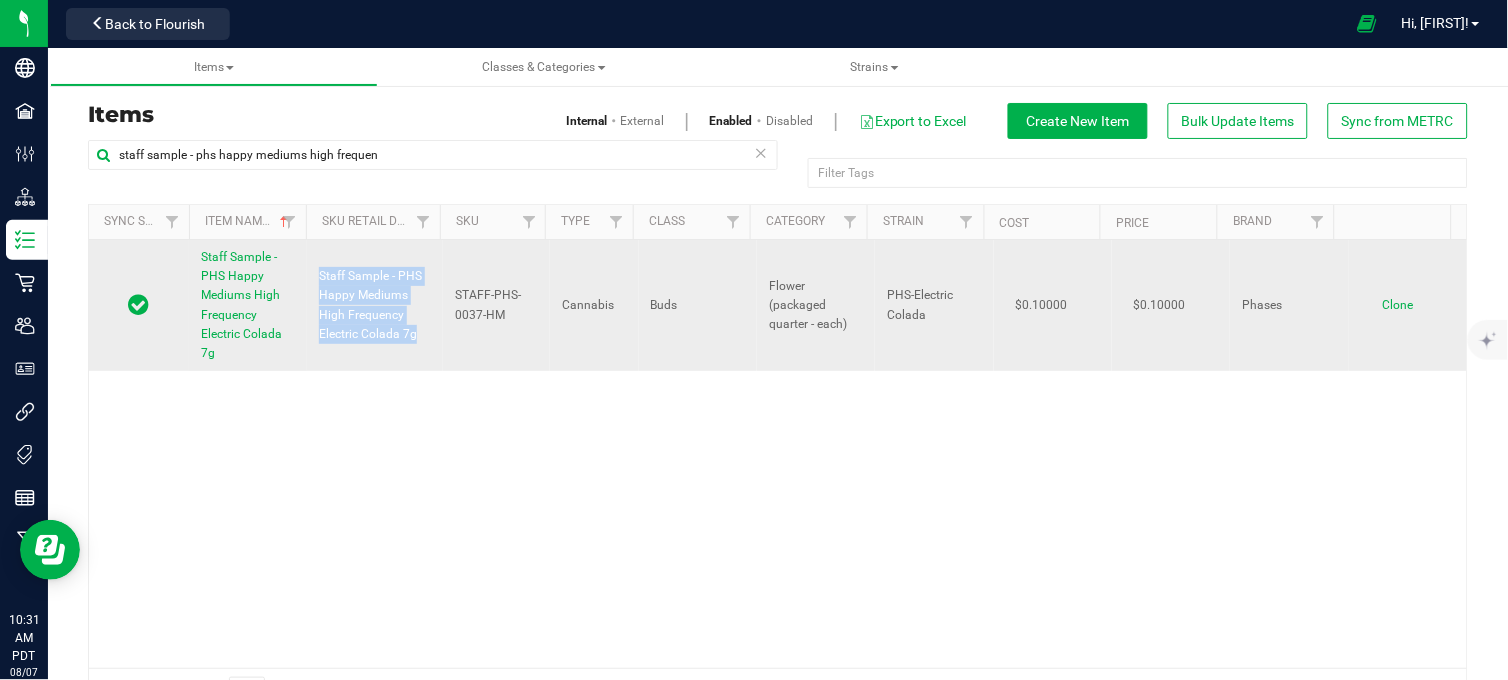 drag, startPoint x: 420, startPoint y: 337, endPoint x: 303, endPoint y: 283, distance: 128.86038 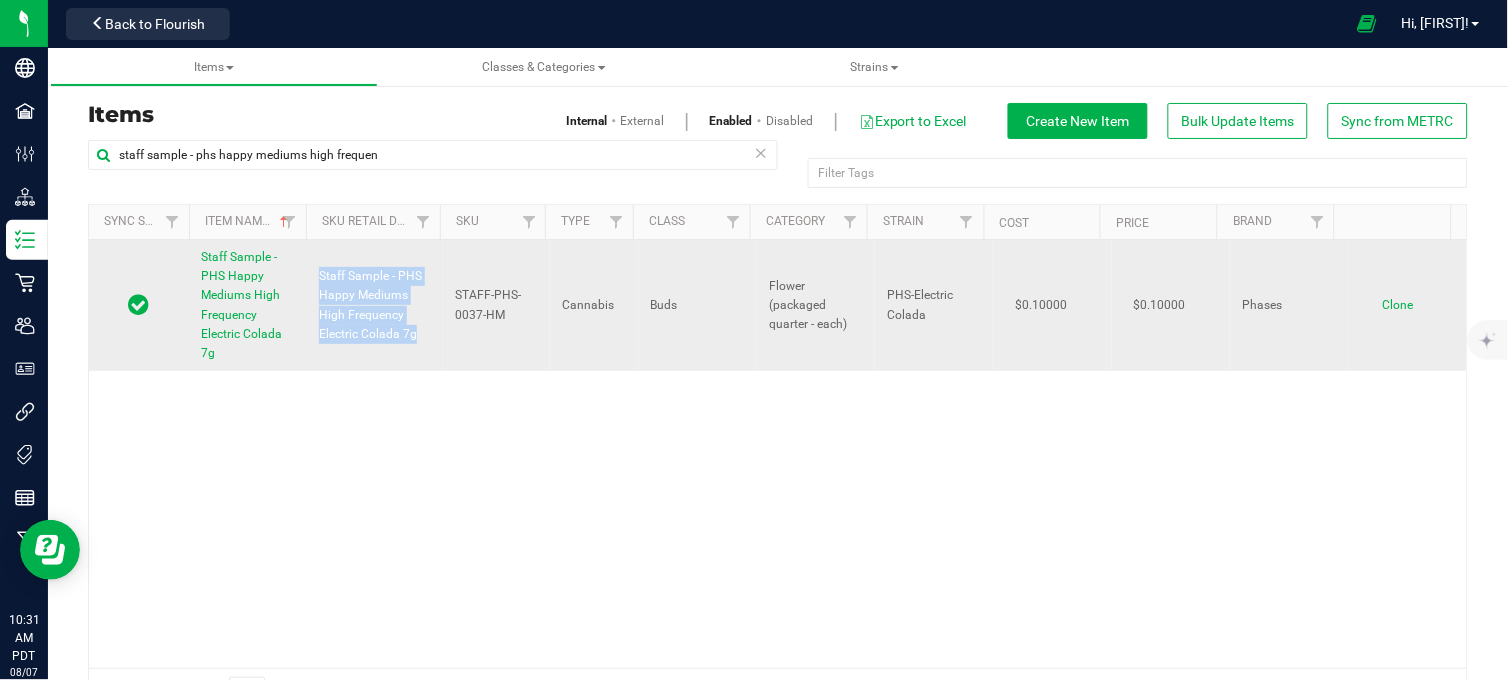 click on "Staff Sample - PHS Happy Mediums High Frequency Electric Colada 7g" at bounding box center (375, 305) 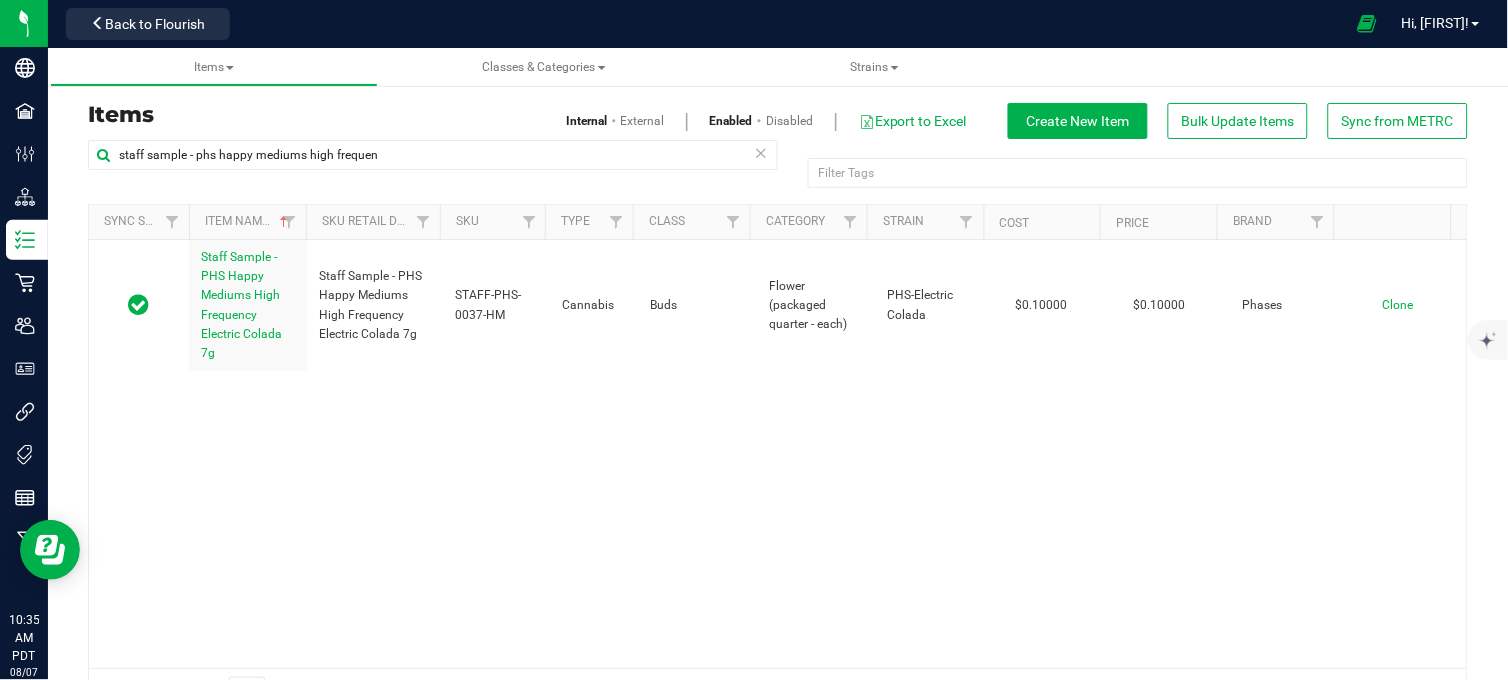 click on "Staff Sample - PHS Happy Mediums High Frequency Electric Colada 7g
Staff Sample - PHS Happy Mediums High Frequency Electric Colada 7g
STAFF-PHS-0037-HM
Cannabis
Buds
Flower (packaged quarter - each)
PHS-Electric Colada
$0.10000 $0.10000
Phases
39492 Each Popcorn 1 ellizabeth.meyer@vantagepointdistro.com 2025-05-10T18:04:25Z ellizabeth.meyer@vantagepointdistro.com 2025-05-10T18:04:26Z Clone" at bounding box center [778, 454] 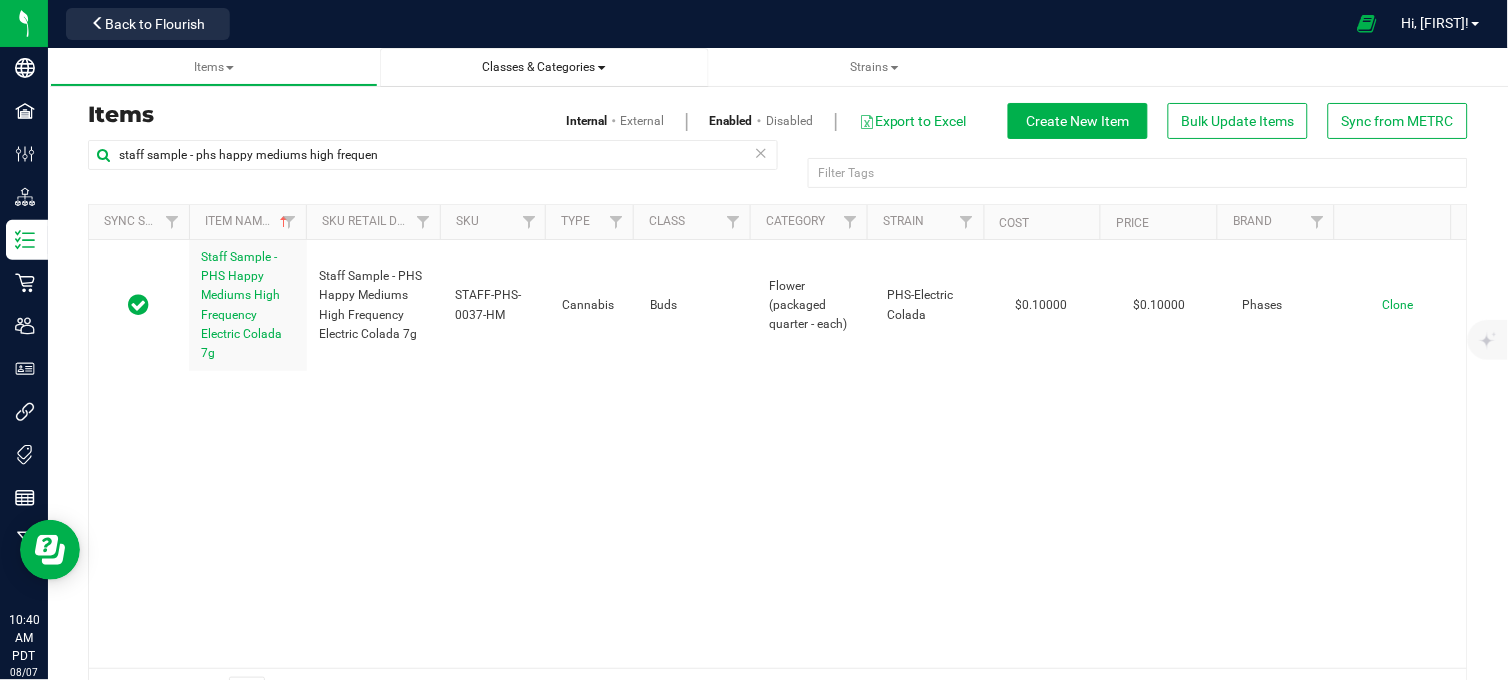 click on "Classes & Categories" at bounding box center (544, 67) 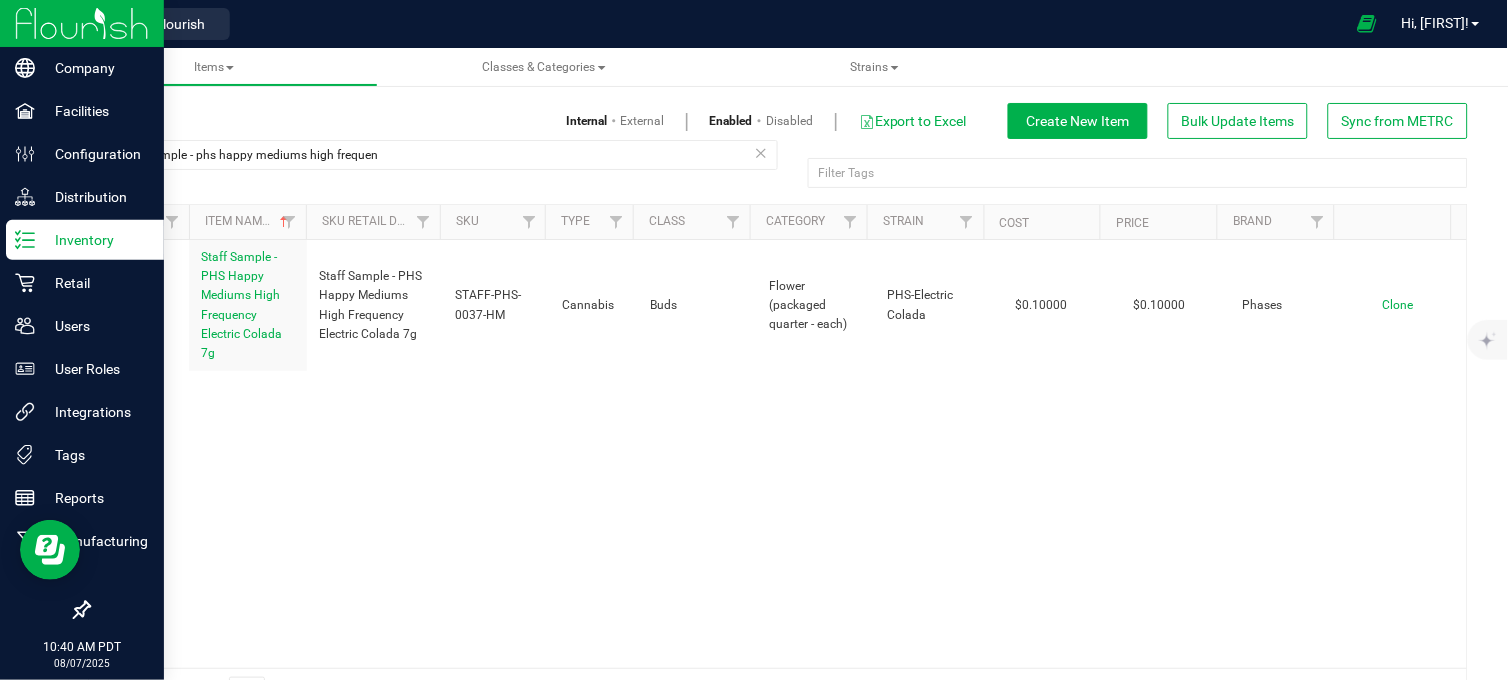 click on "Inventory" at bounding box center (95, 240) 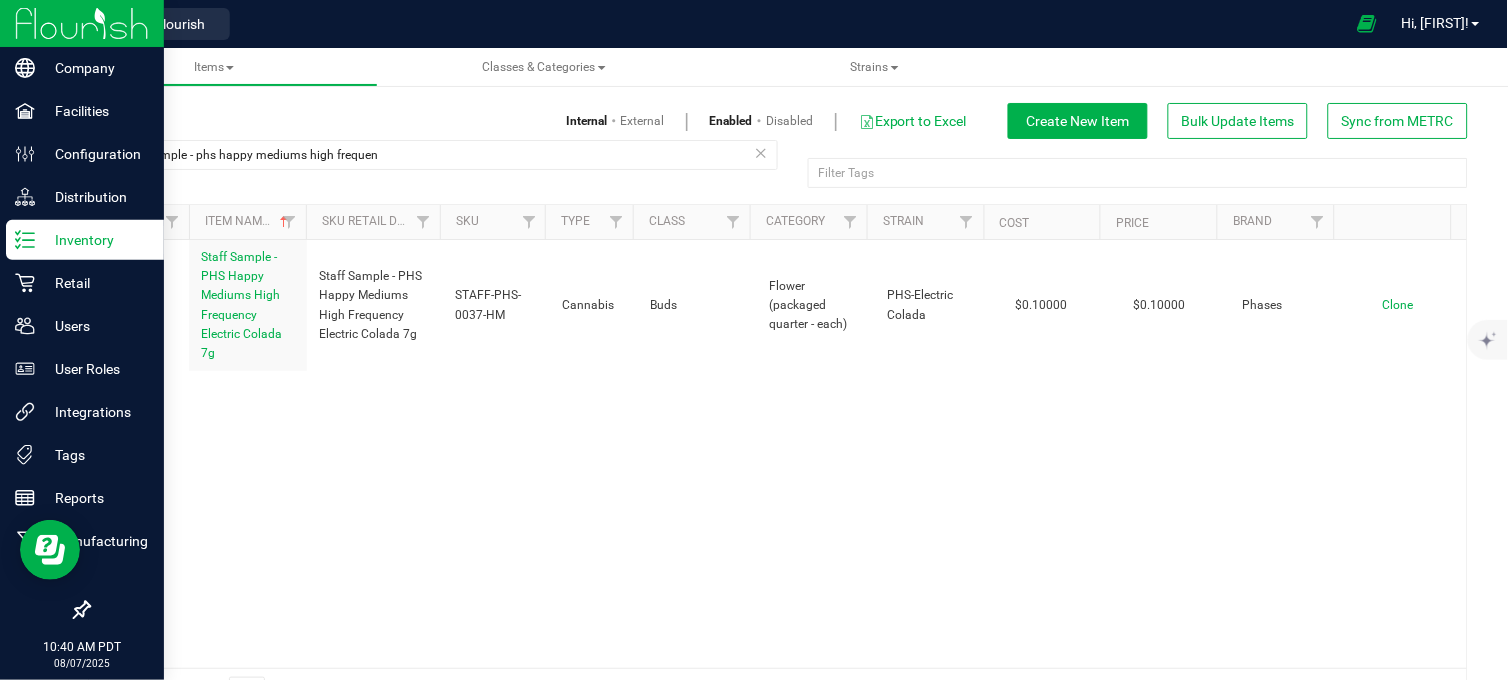 click at bounding box center [82, 23] 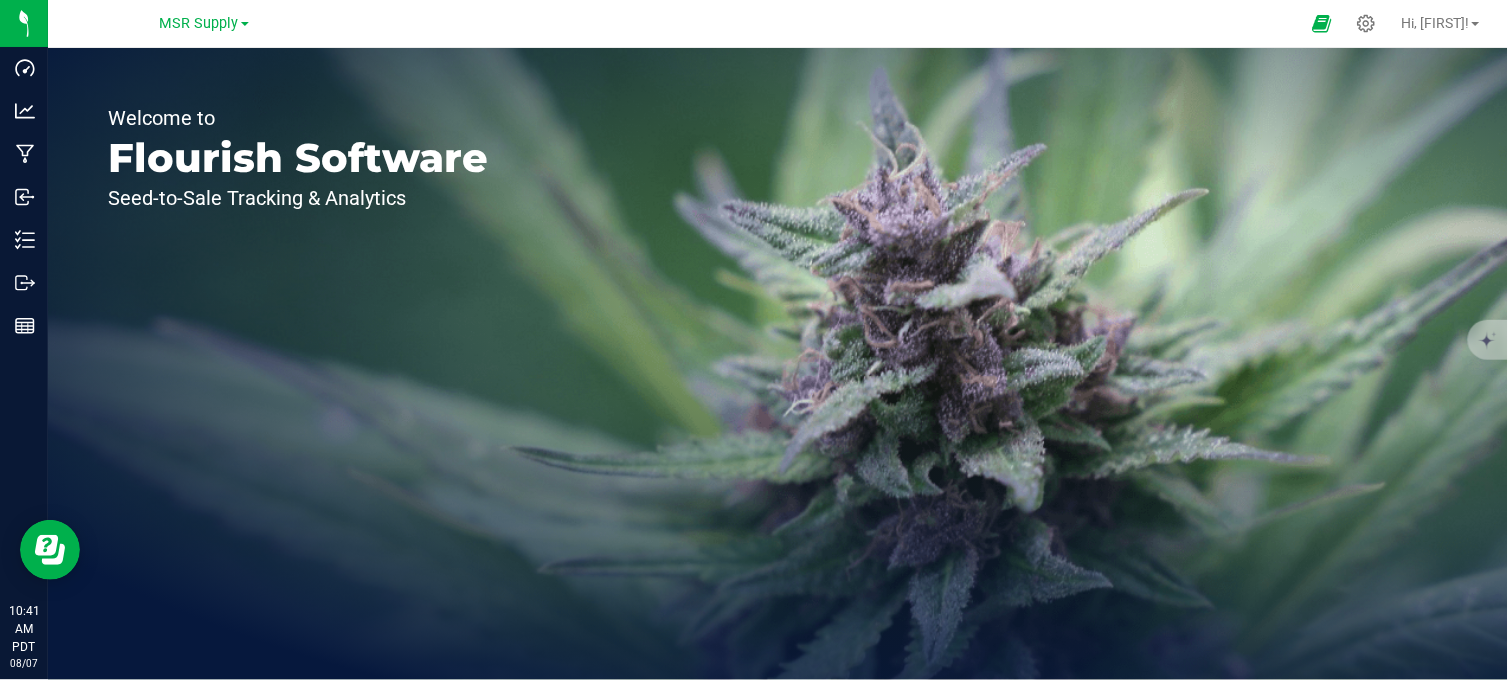 click at bounding box center [828, 23] 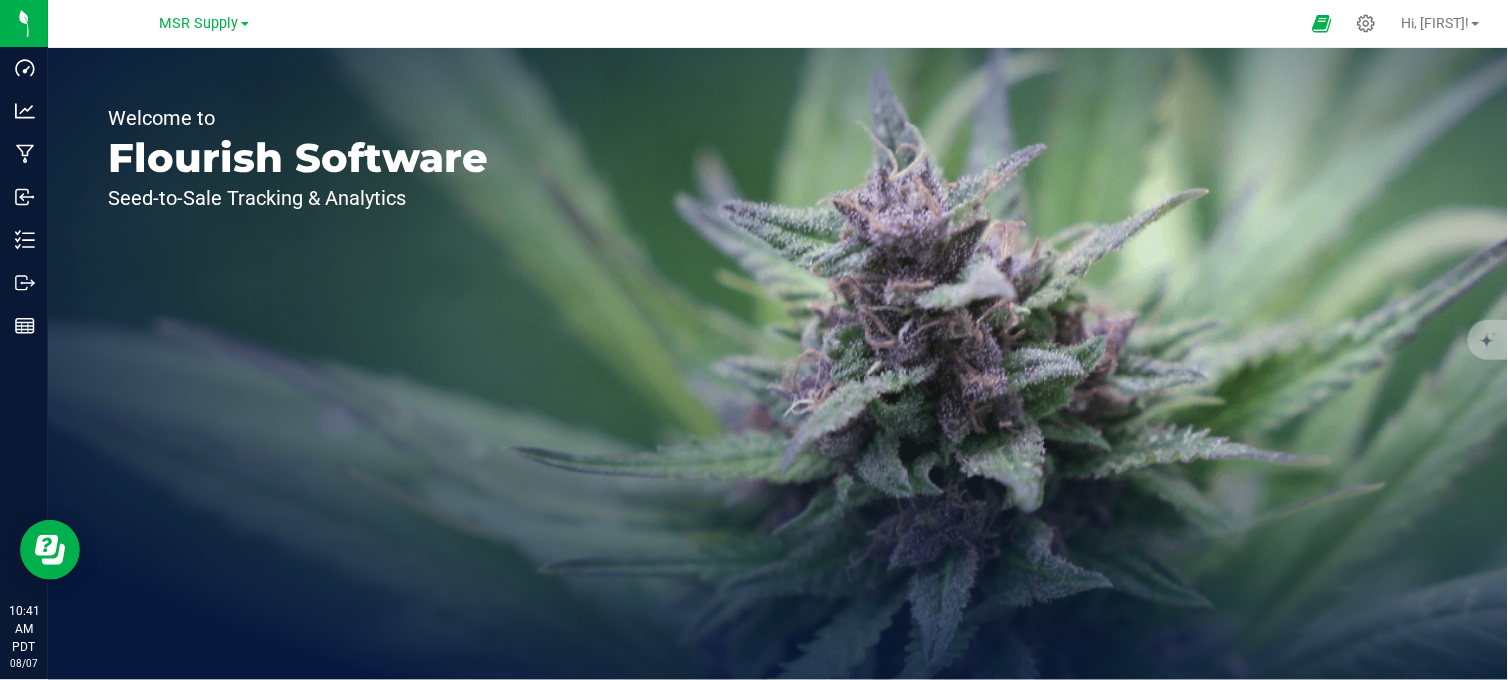 click on "MSR Supply   MSR Supply   Nabis" at bounding box center (204, 23) 